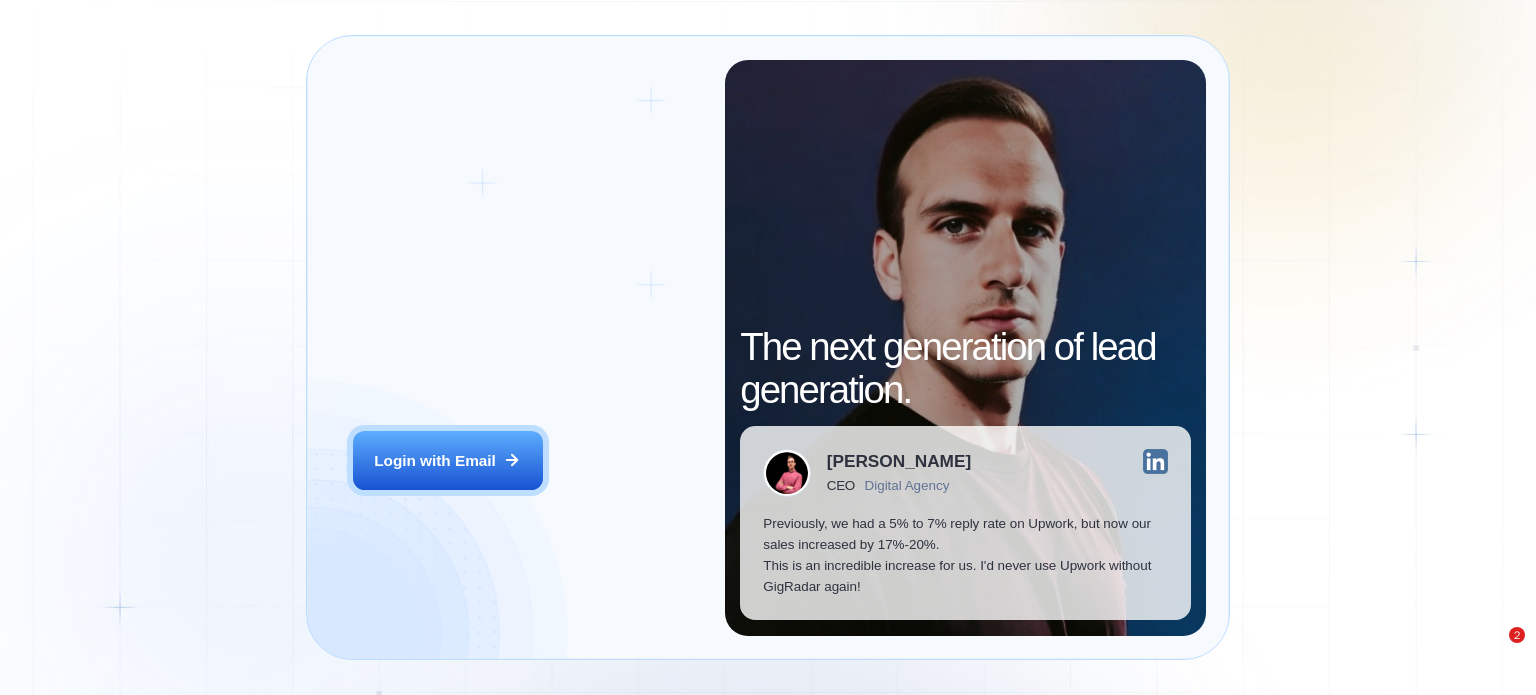 scroll, scrollTop: 0, scrollLeft: 0, axis: both 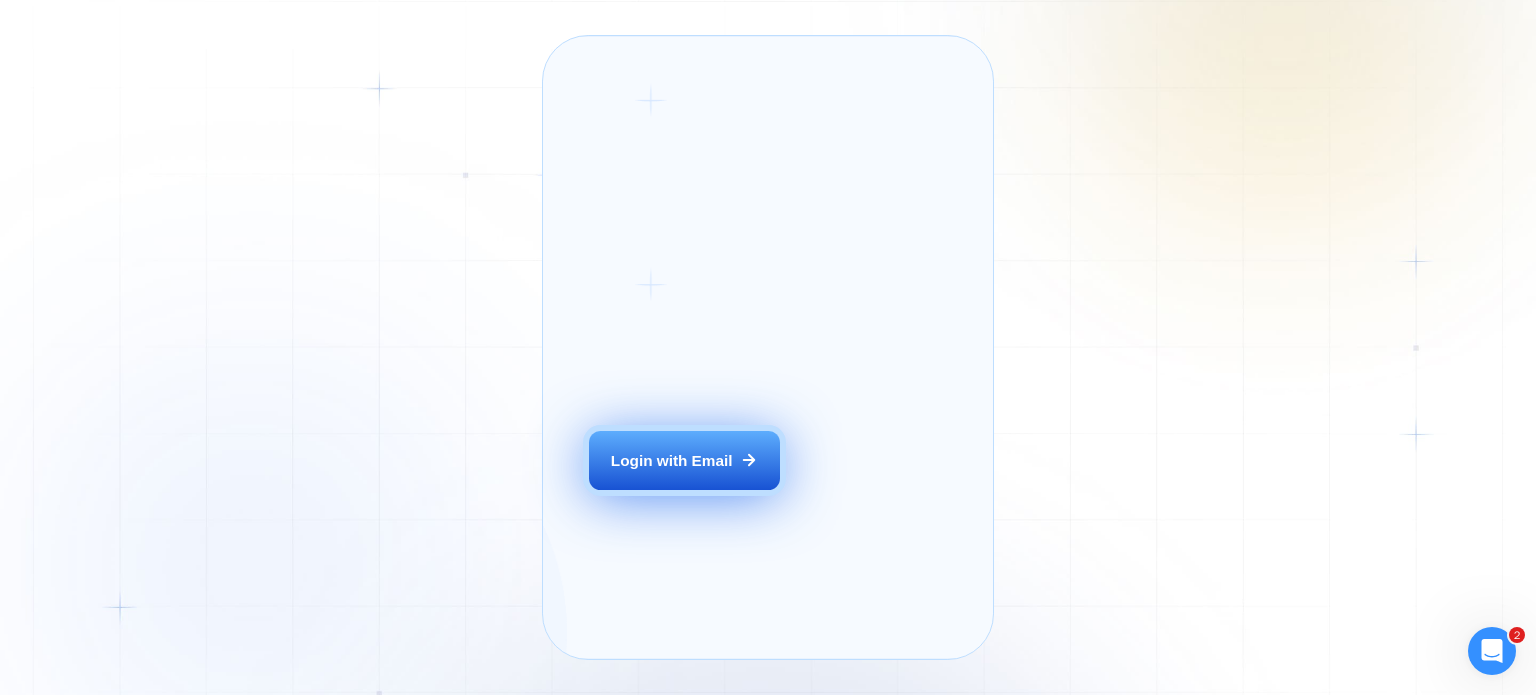 click on "Login with Email" at bounding box center [672, 460] 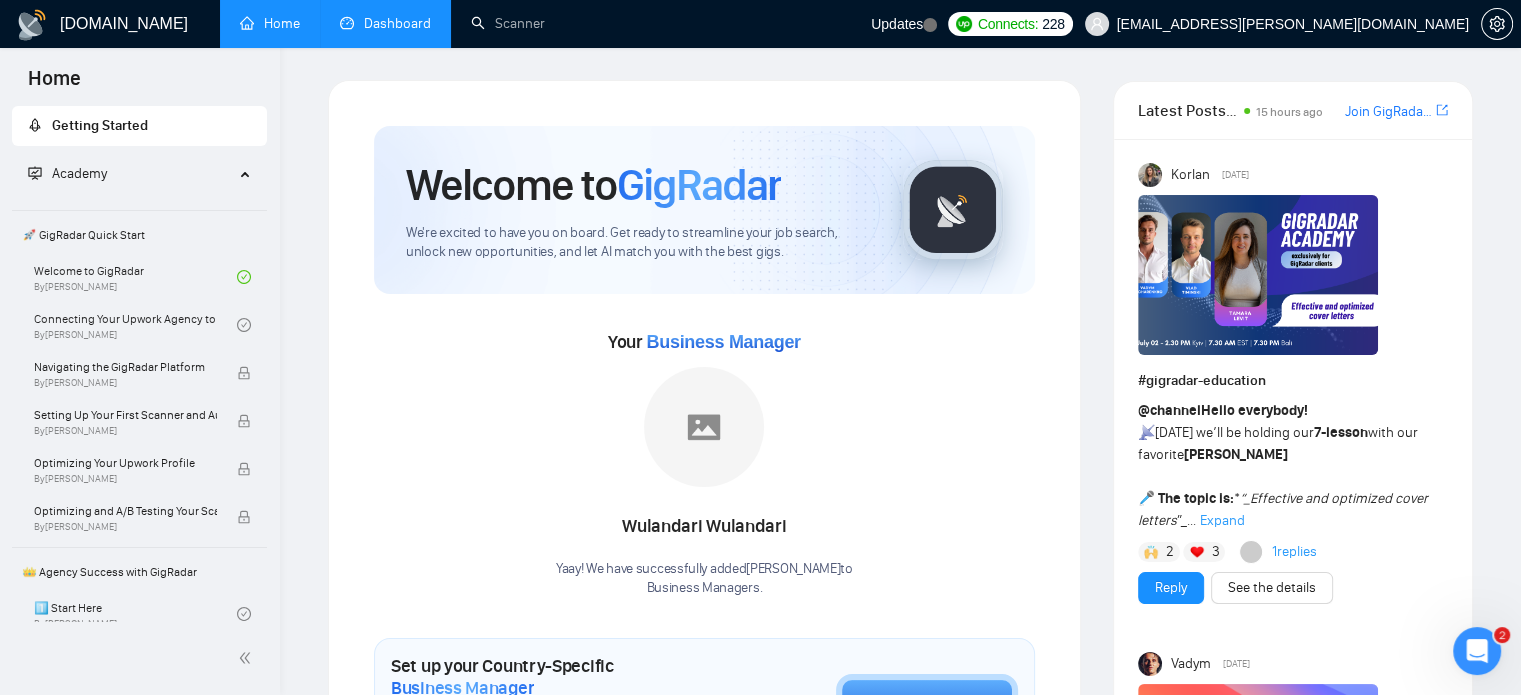 click on "Dashboard" at bounding box center [385, 23] 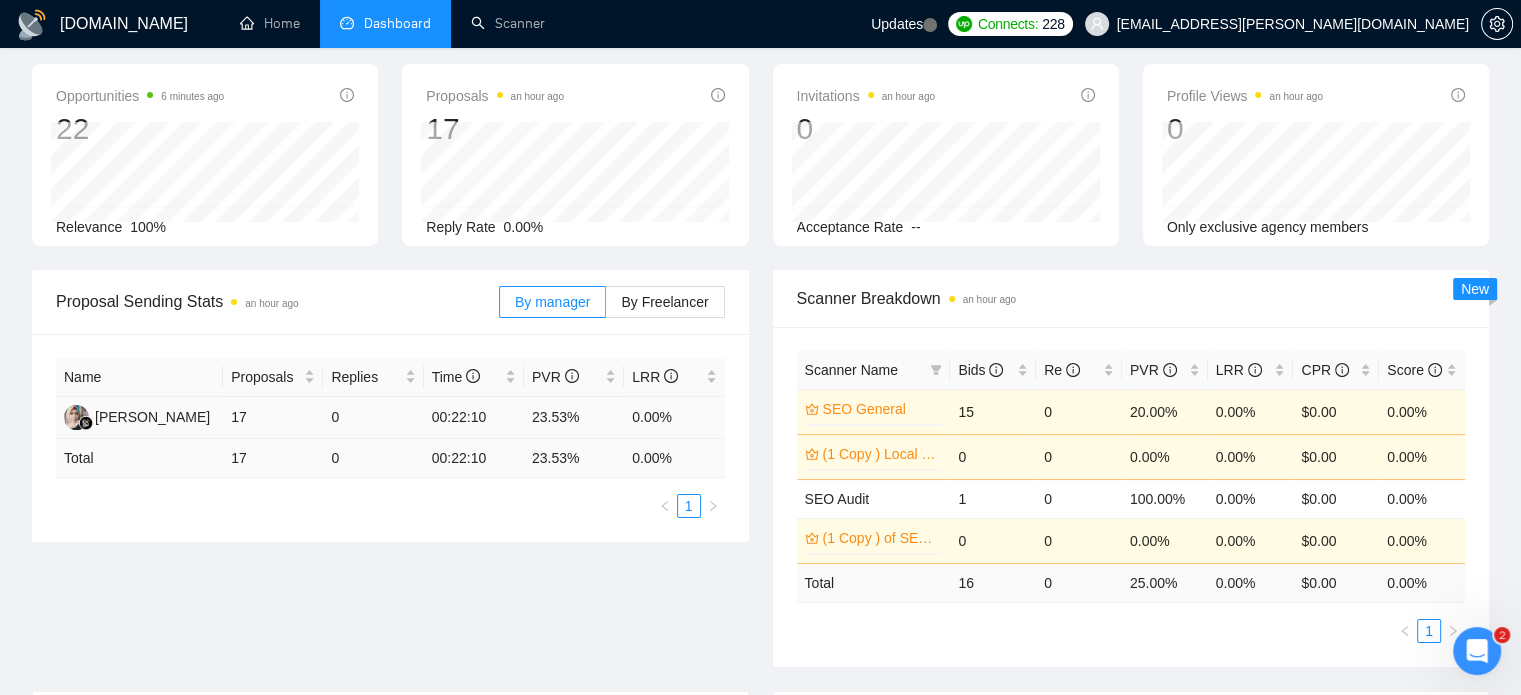 scroll, scrollTop: 0, scrollLeft: 0, axis: both 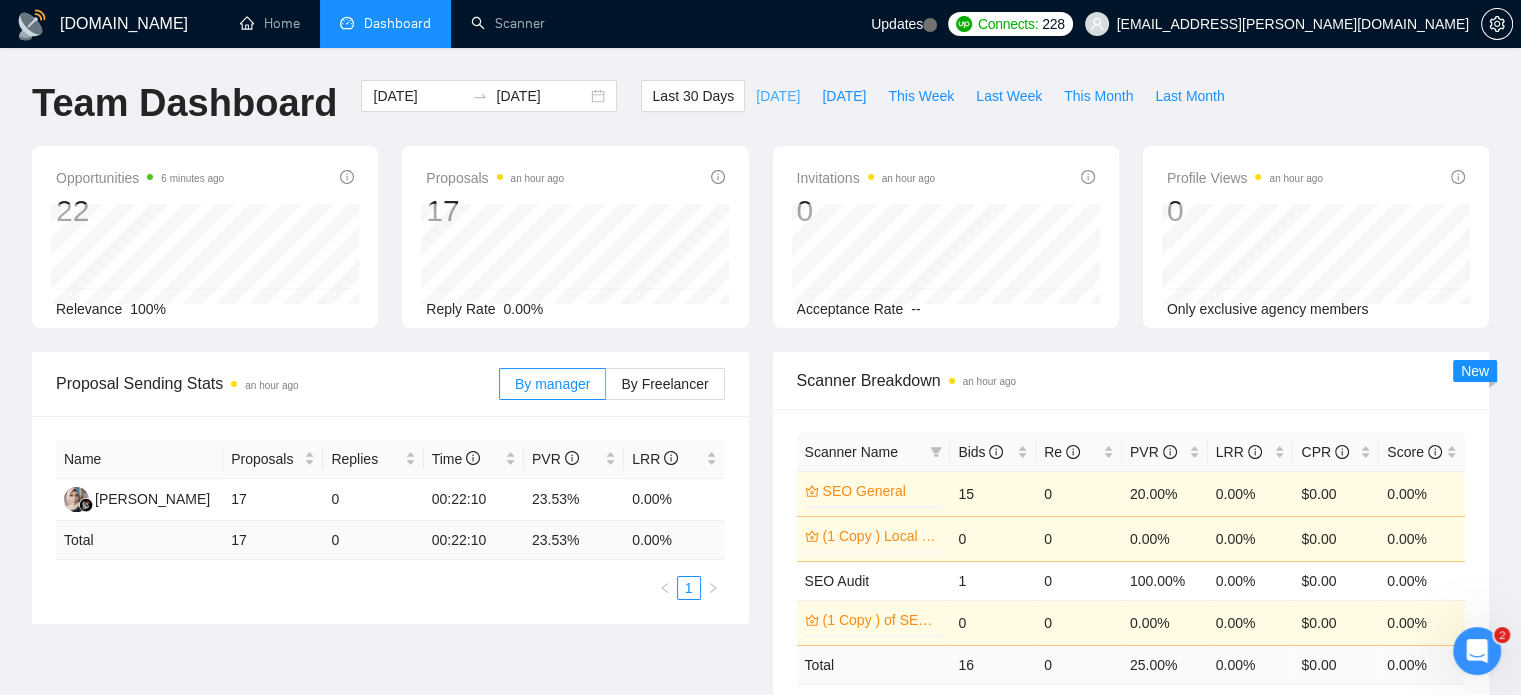 click on "[DATE]" at bounding box center [778, 96] 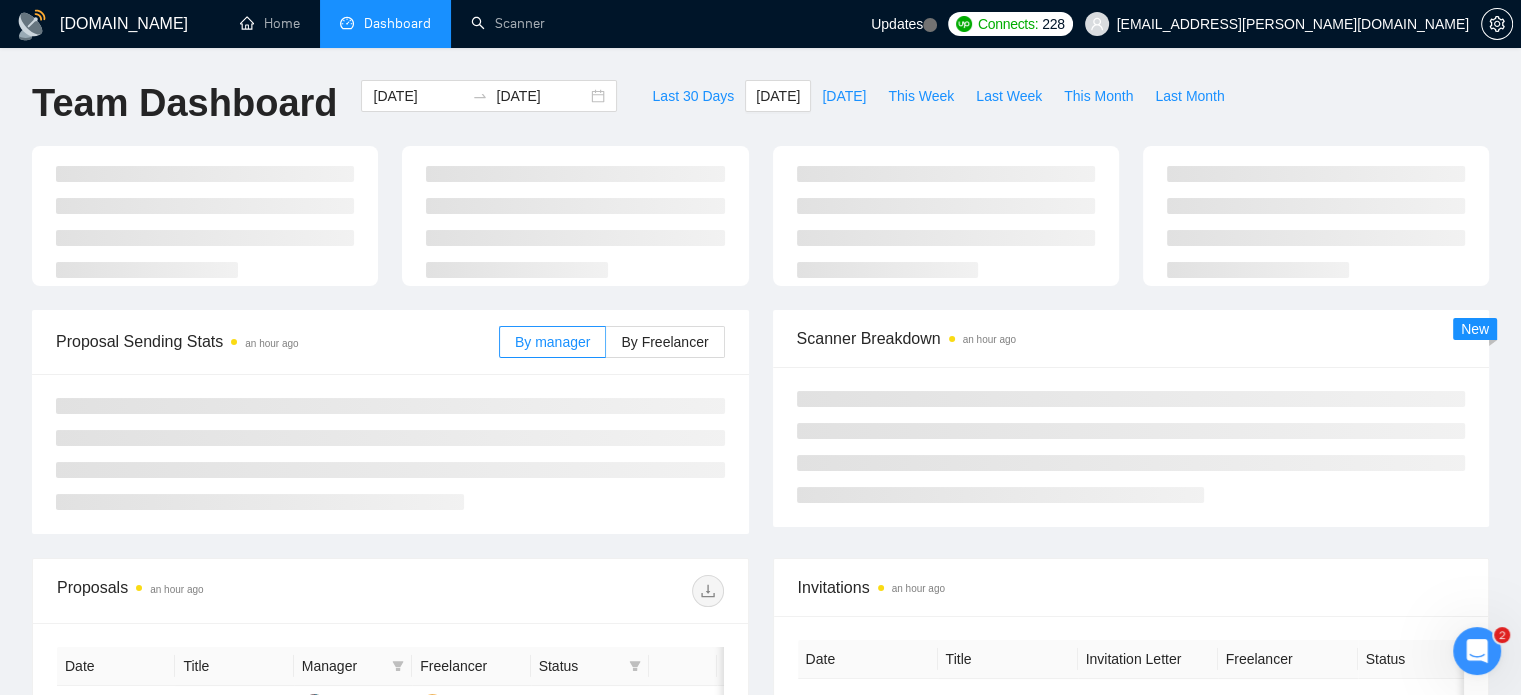 type on "[DATE]" 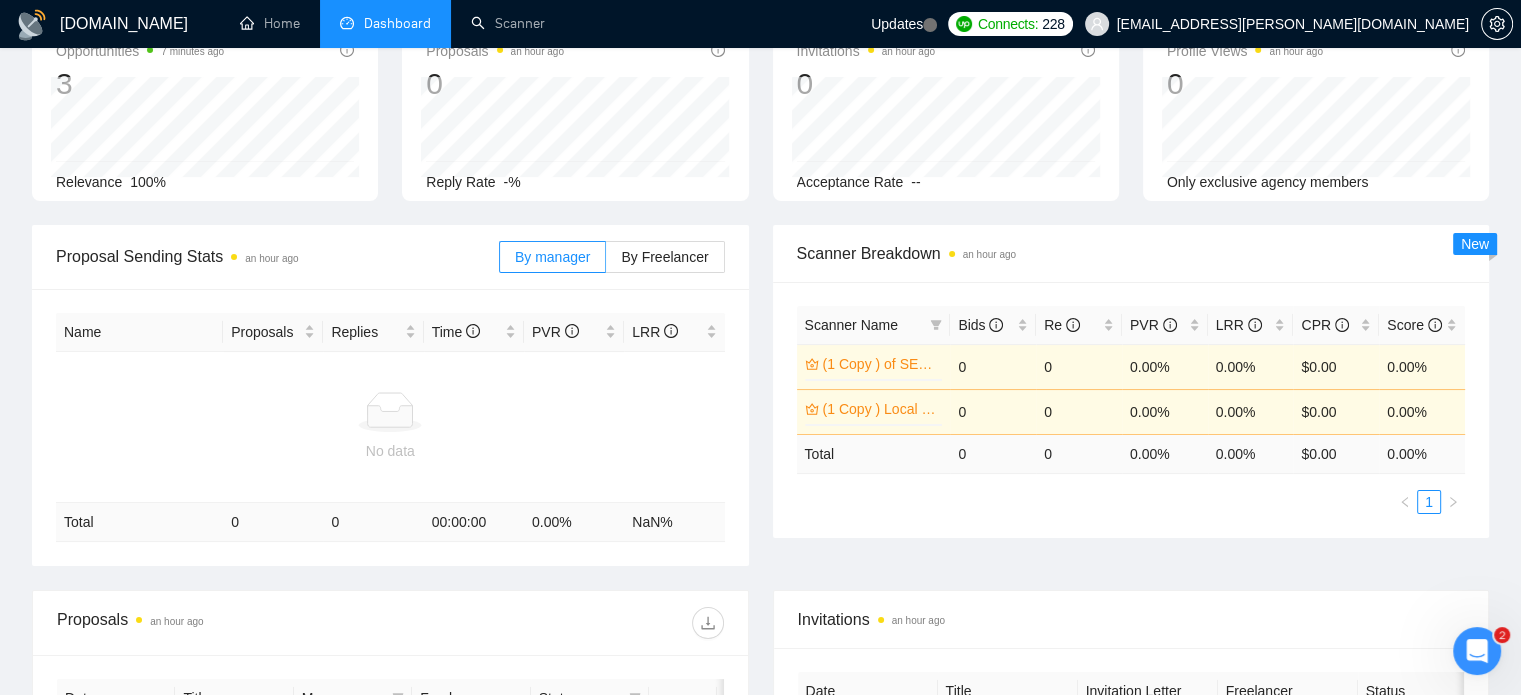 scroll, scrollTop: 0, scrollLeft: 0, axis: both 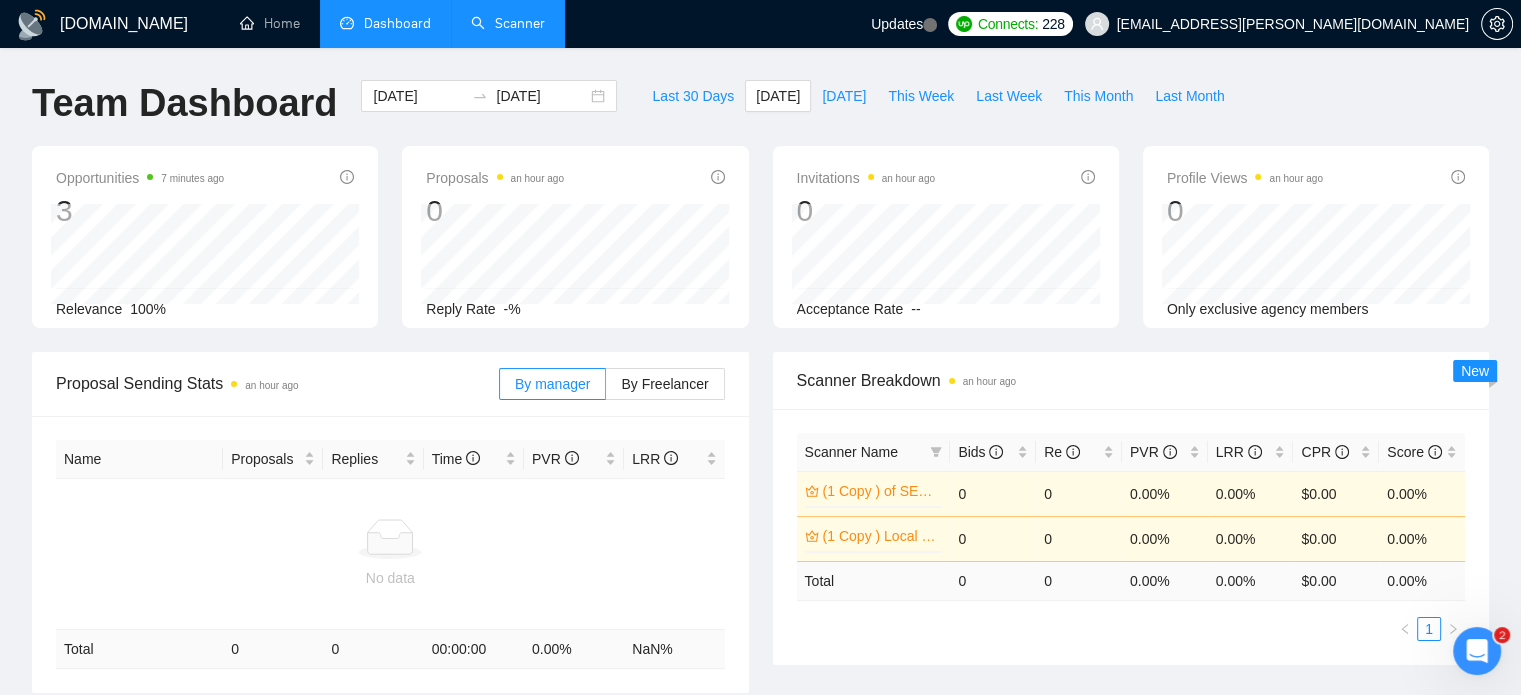 click on "Scanner" at bounding box center [508, 23] 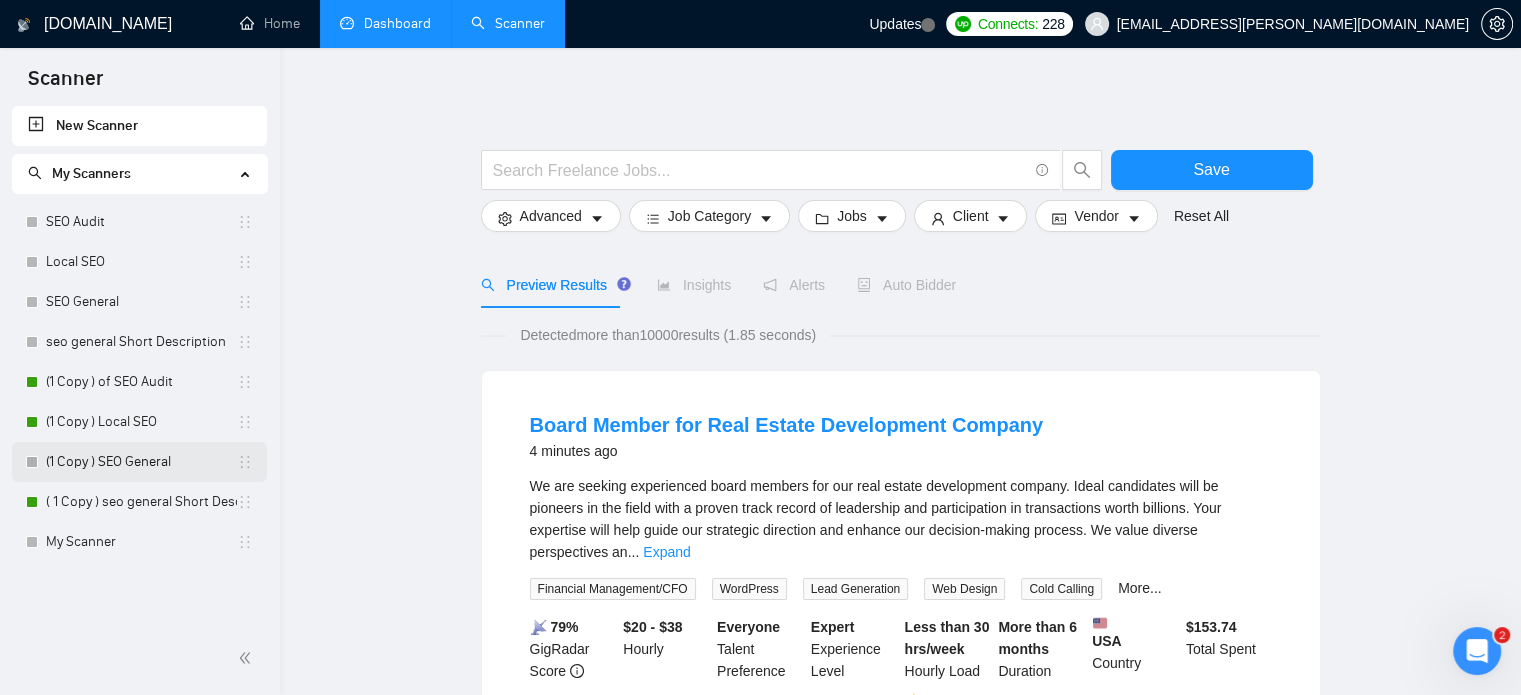 click on "(1 Copy ) SEO General" at bounding box center [141, 462] 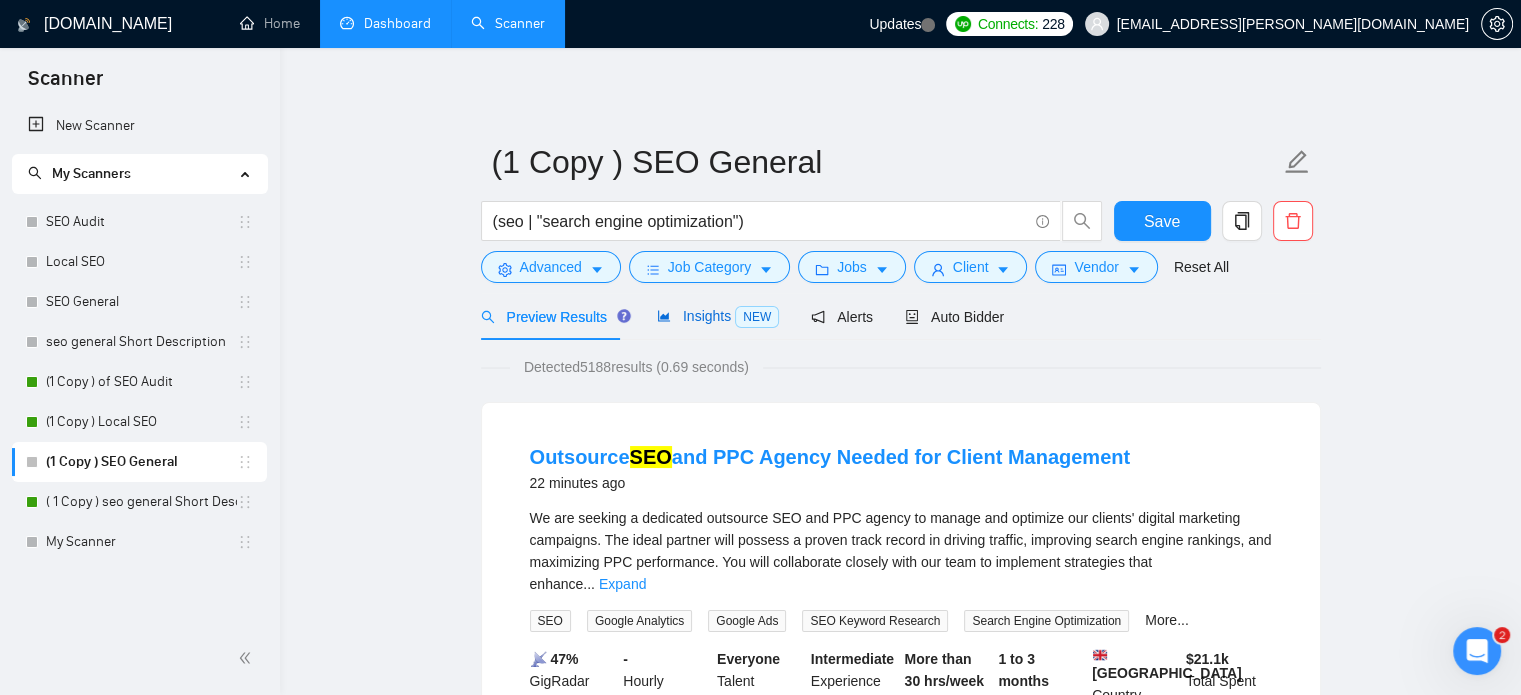 click on "NEW" at bounding box center [757, 317] 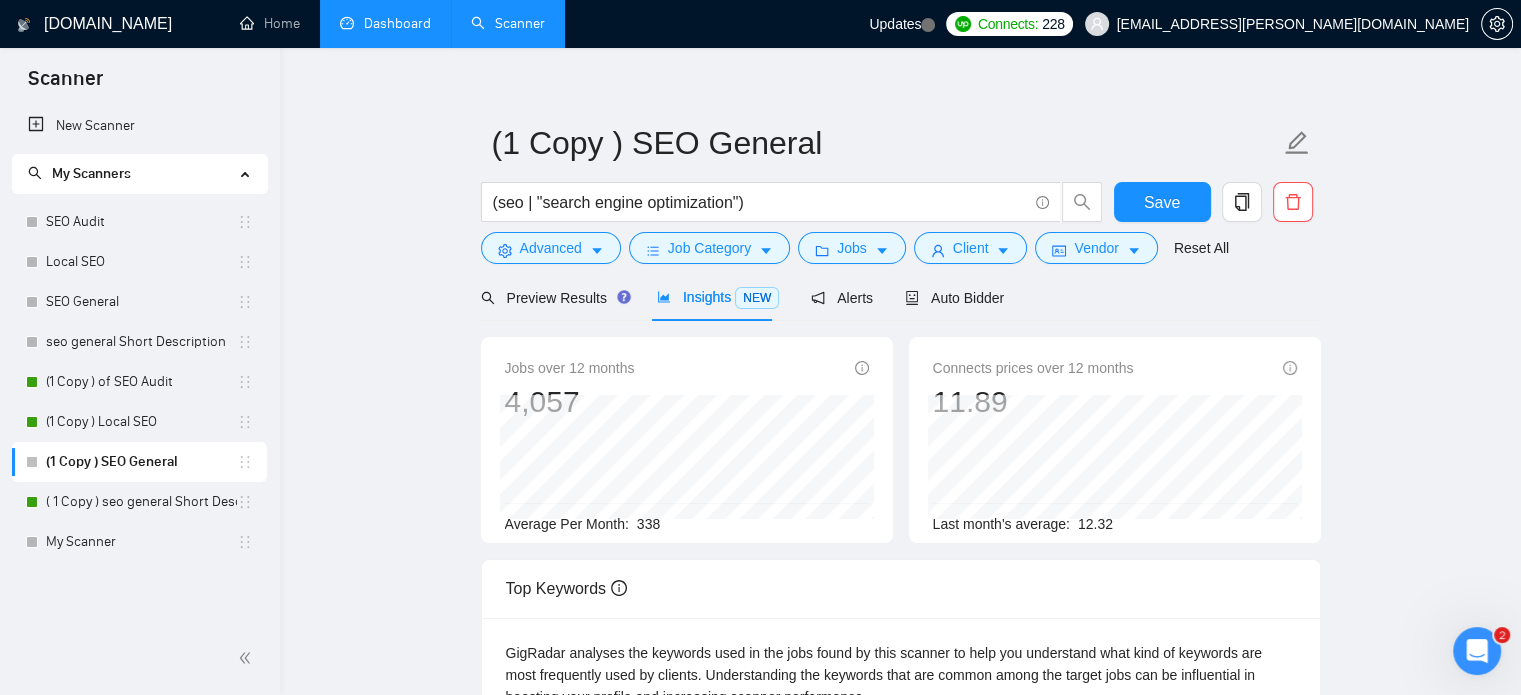 scroll, scrollTop: 0, scrollLeft: 0, axis: both 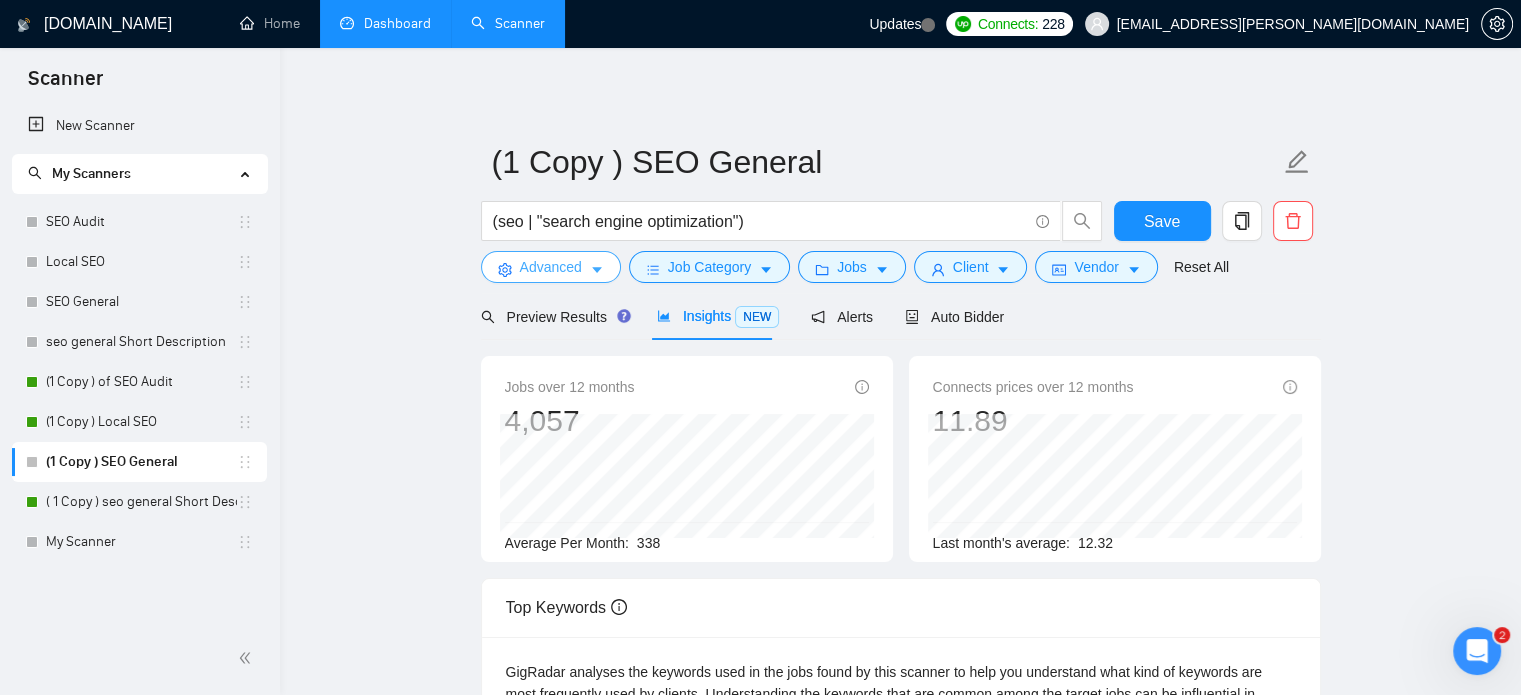 click on "Advanced" at bounding box center (551, 267) 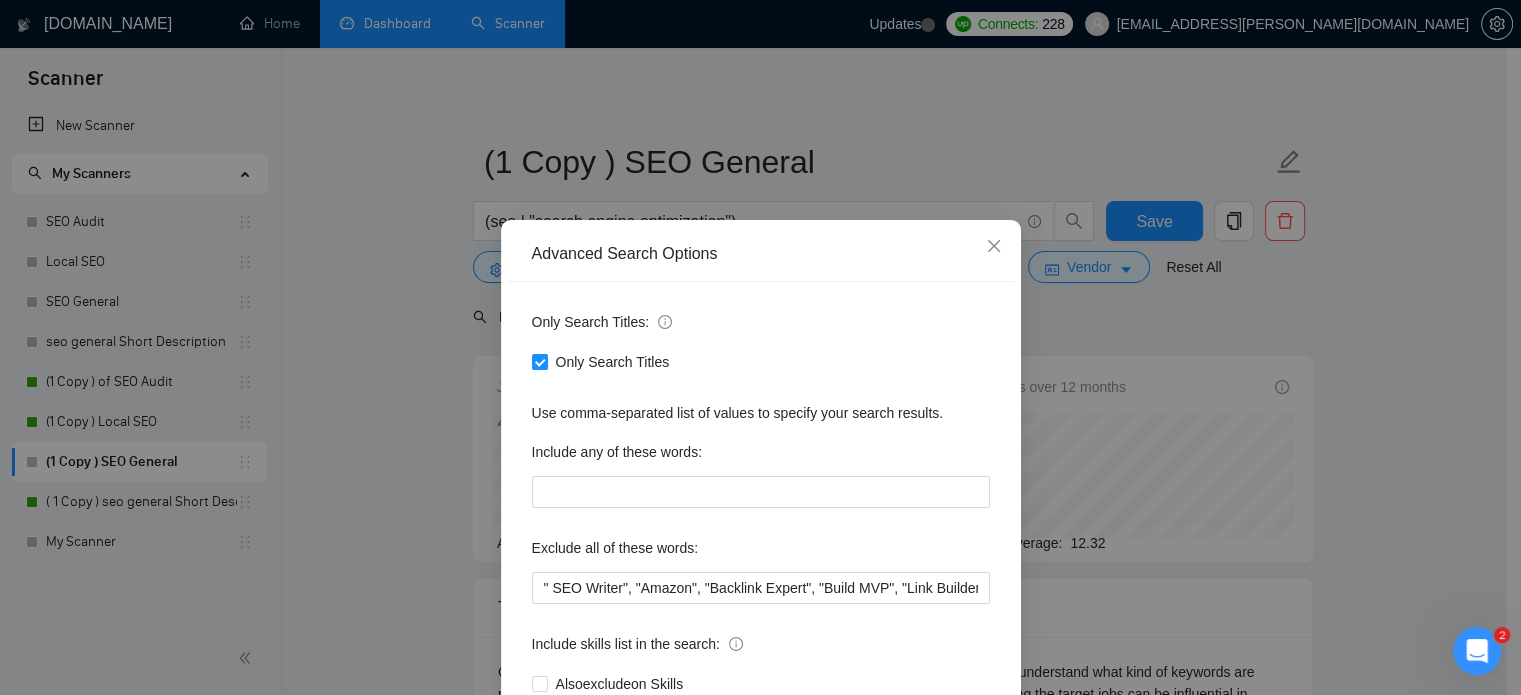 scroll, scrollTop: 136, scrollLeft: 0, axis: vertical 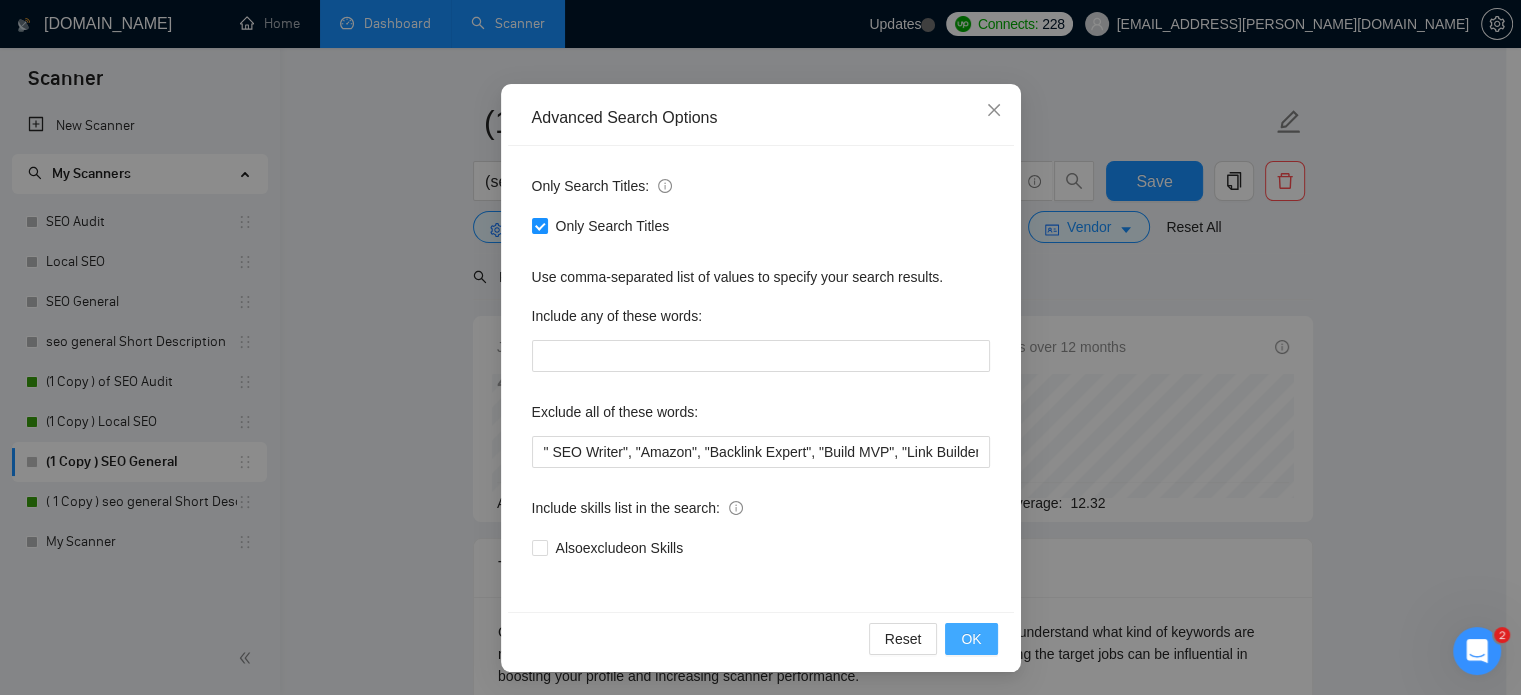 click on "OK" at bounding box center (971, 639) 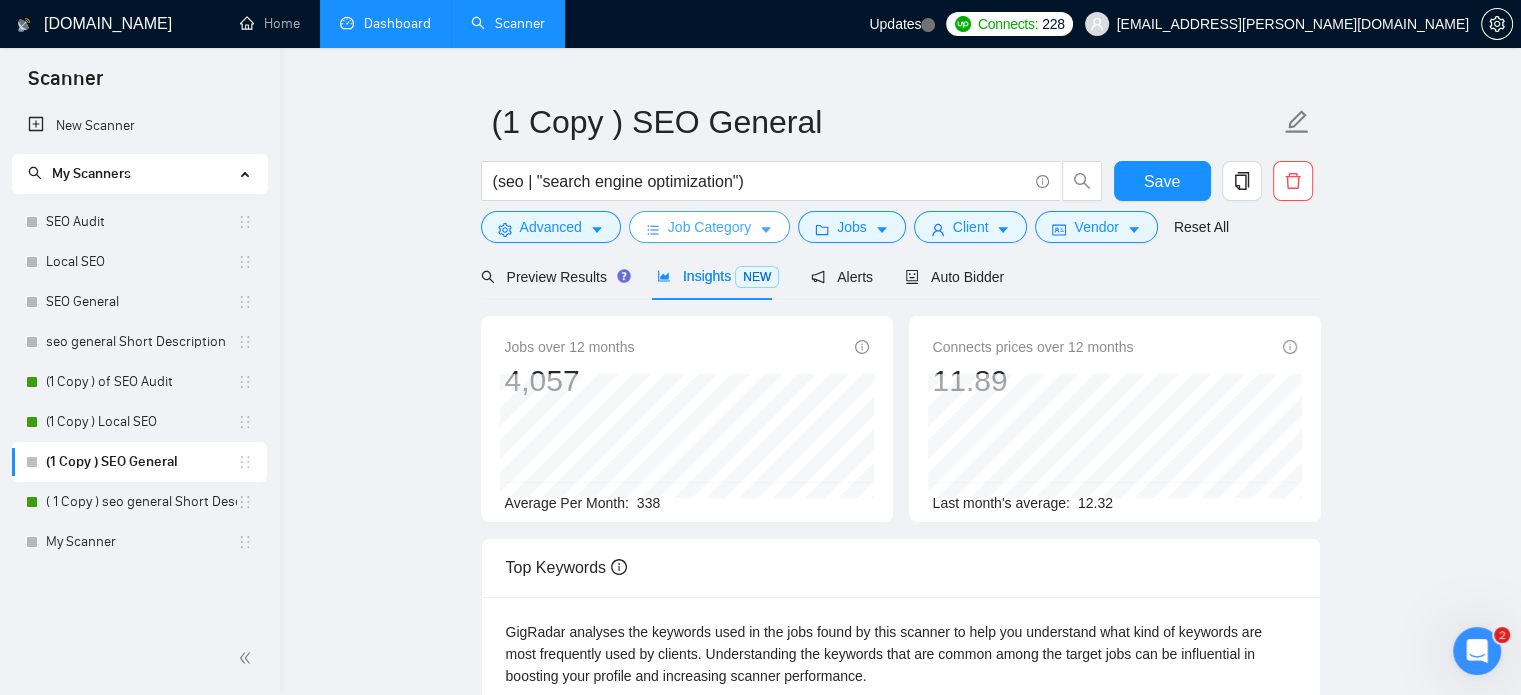 click on "Job Category" at bounding box center (709, 227) 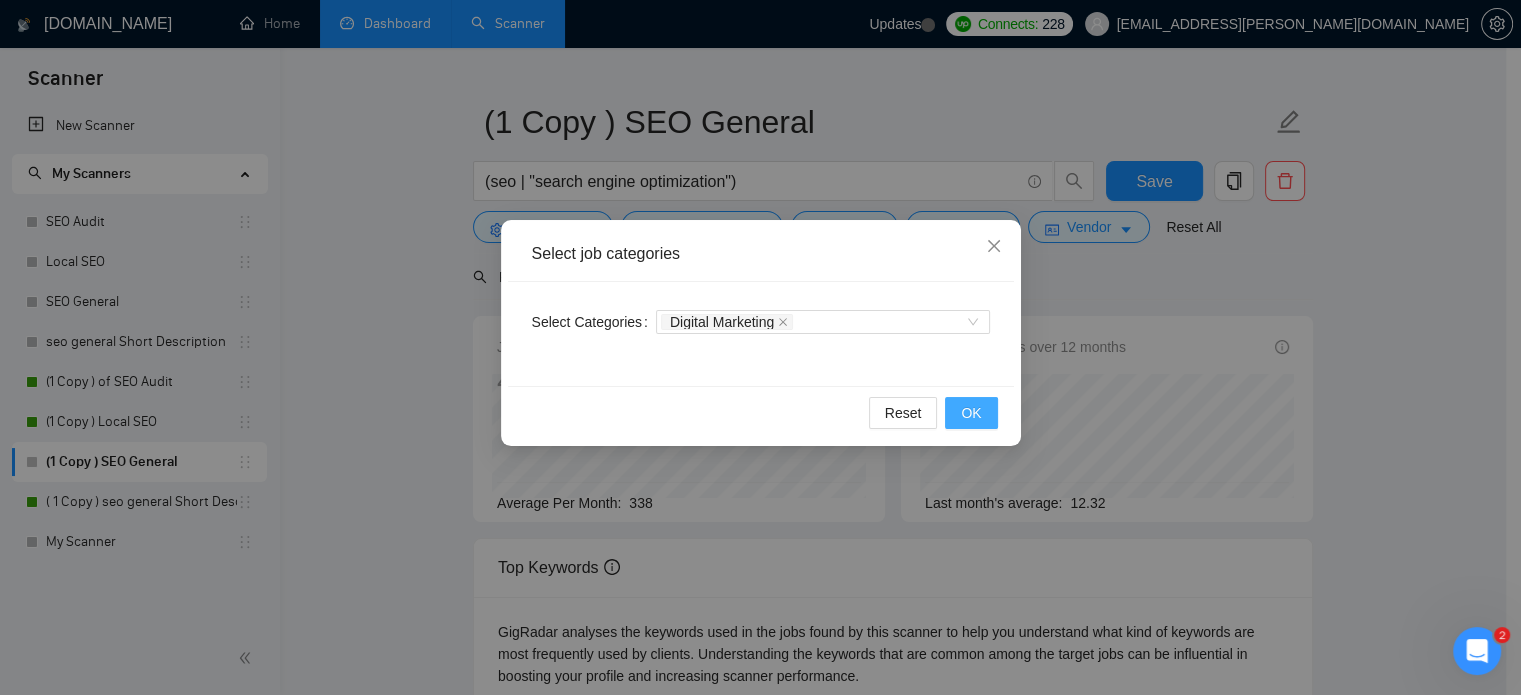 click on "OK" at bounding box center (971, 413) 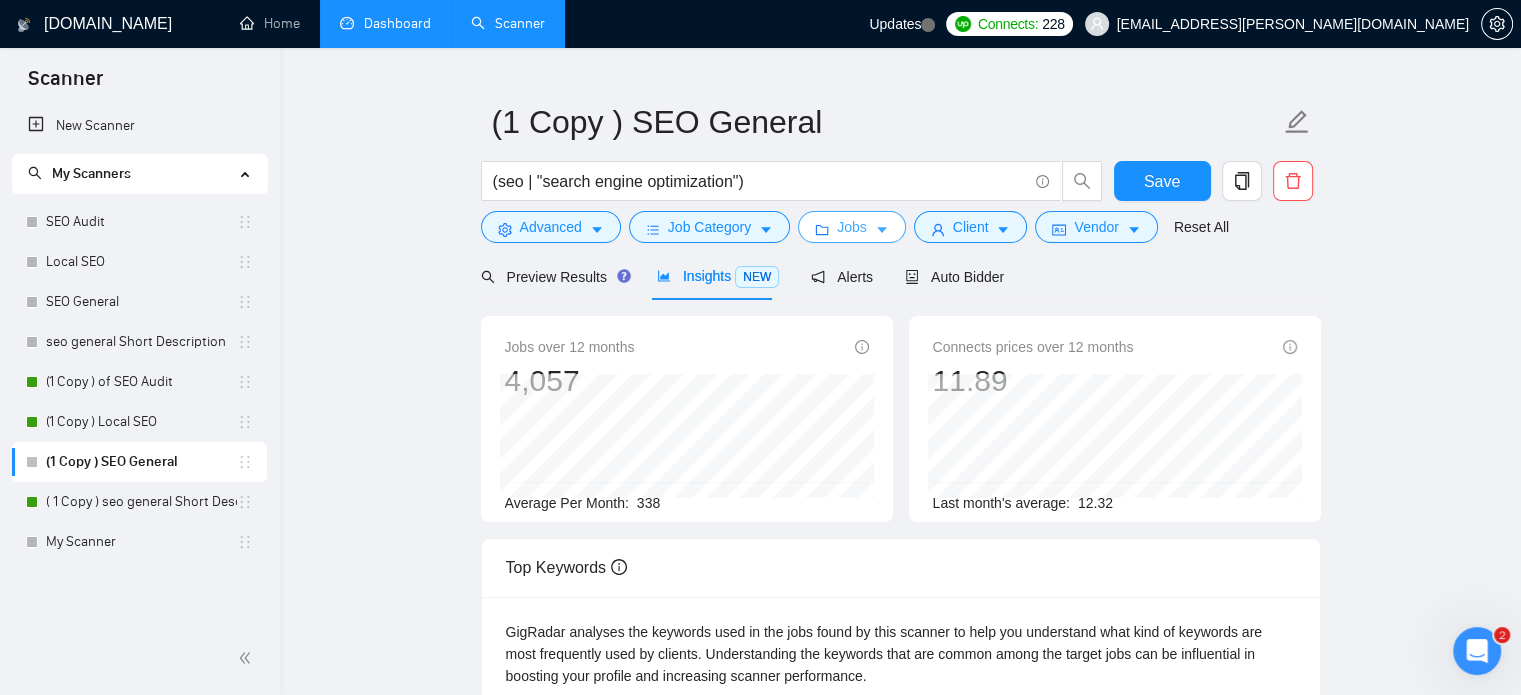 click at bounding box center (882, 229) 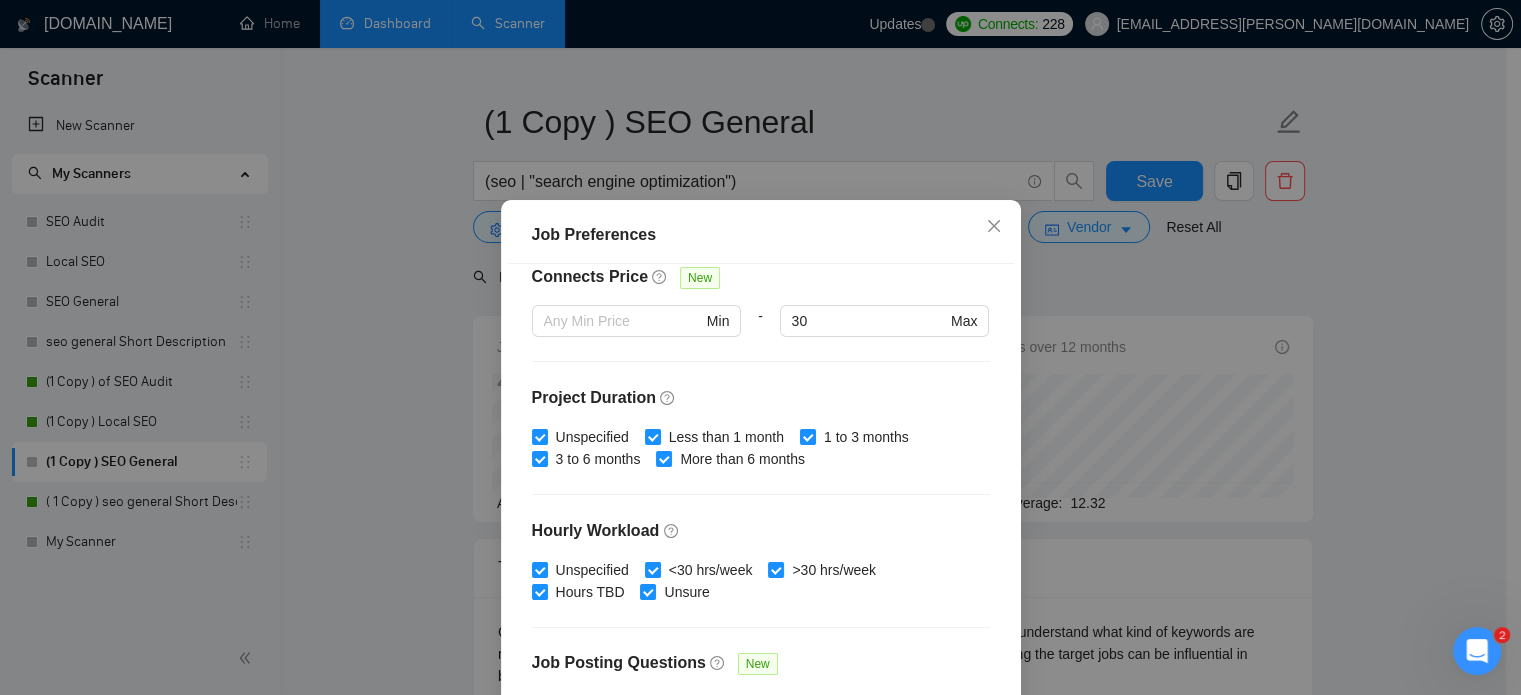 scroll, scrollTop: 640, scrollLeft: 0, axis: vertical 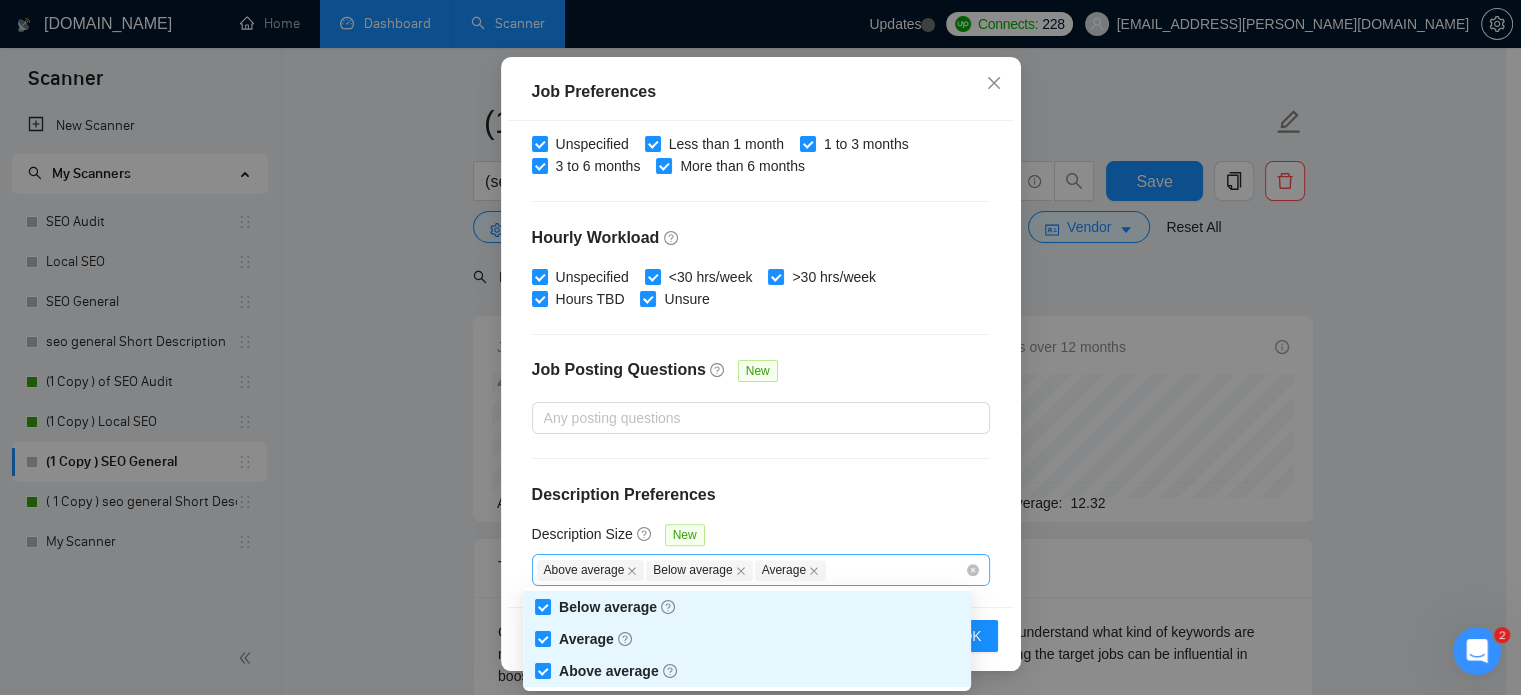 click on "Above average Below average Average" at bounding box center [751, 570] 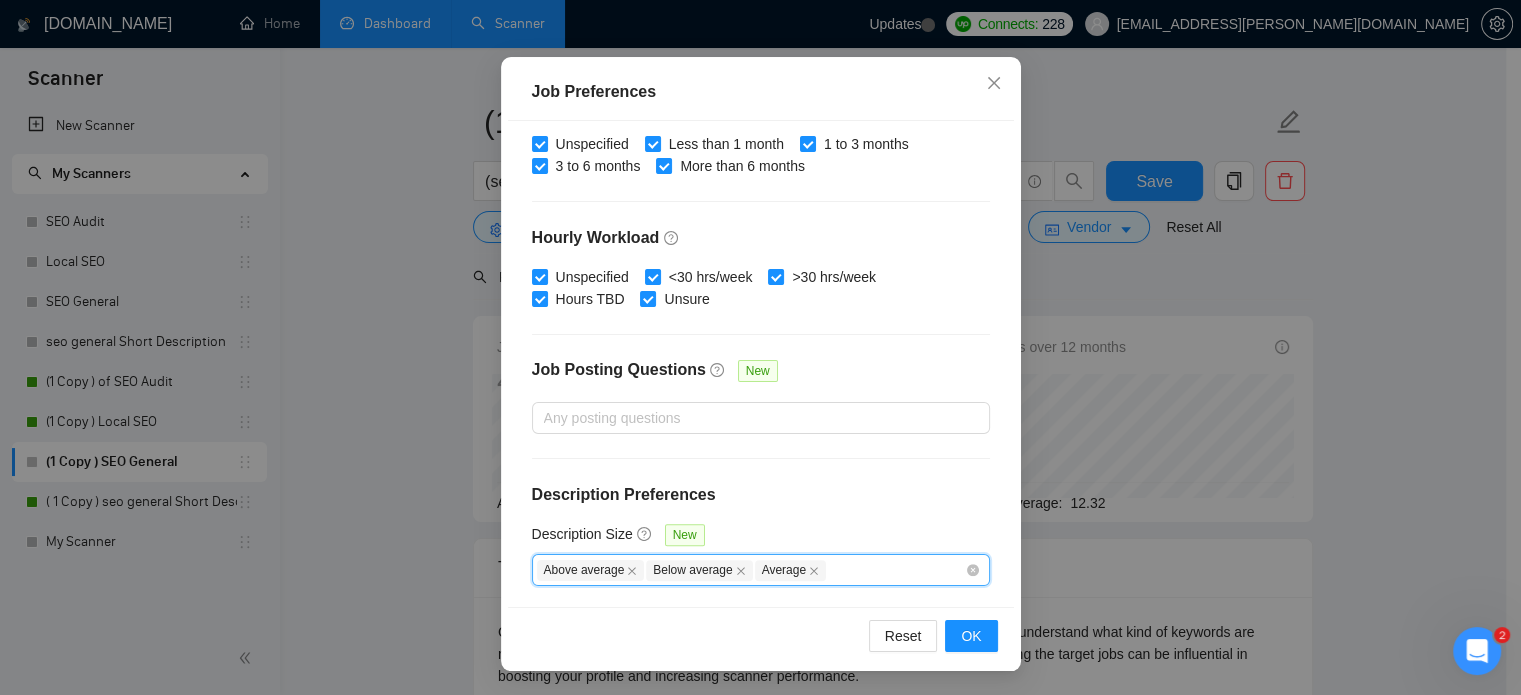 click on "Above average Below average Average" at bounding box center [751, 570] 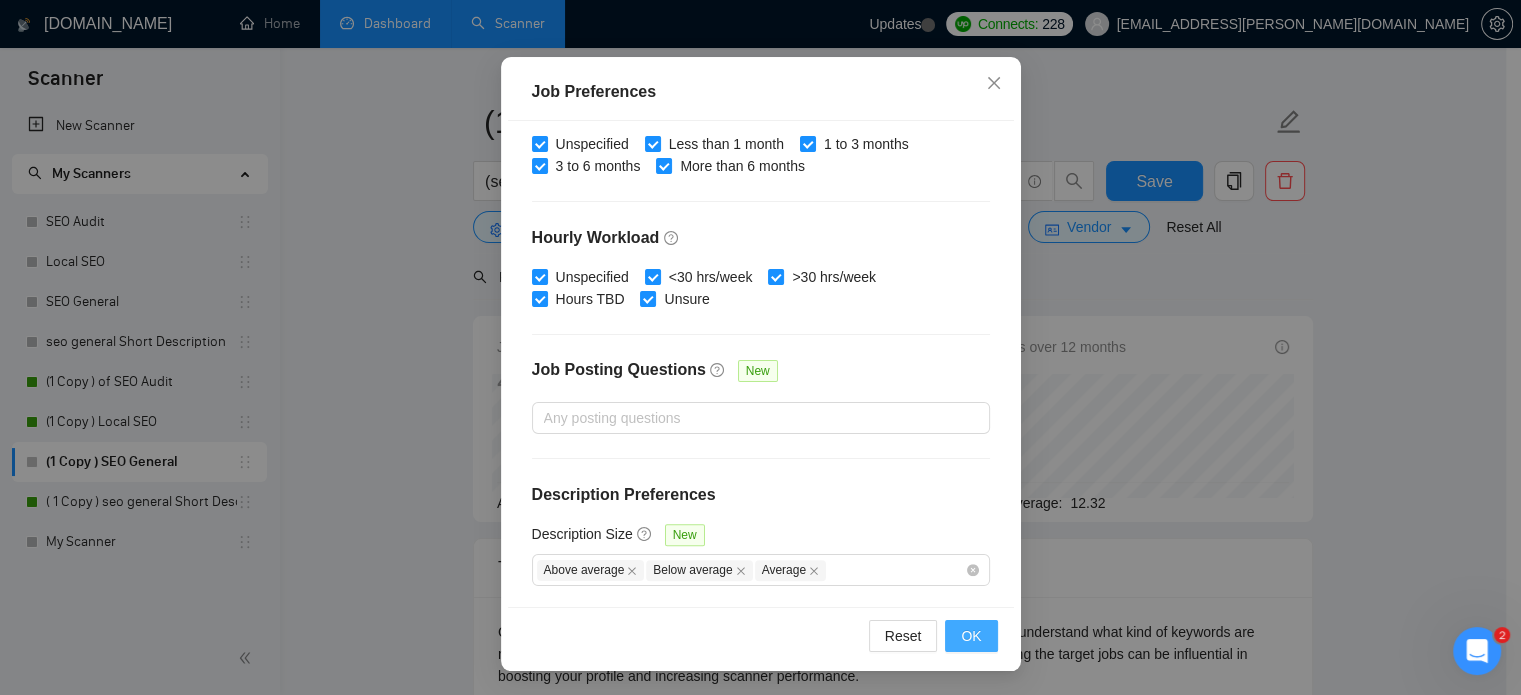 click on "OK" at bounding box center (971, 636) 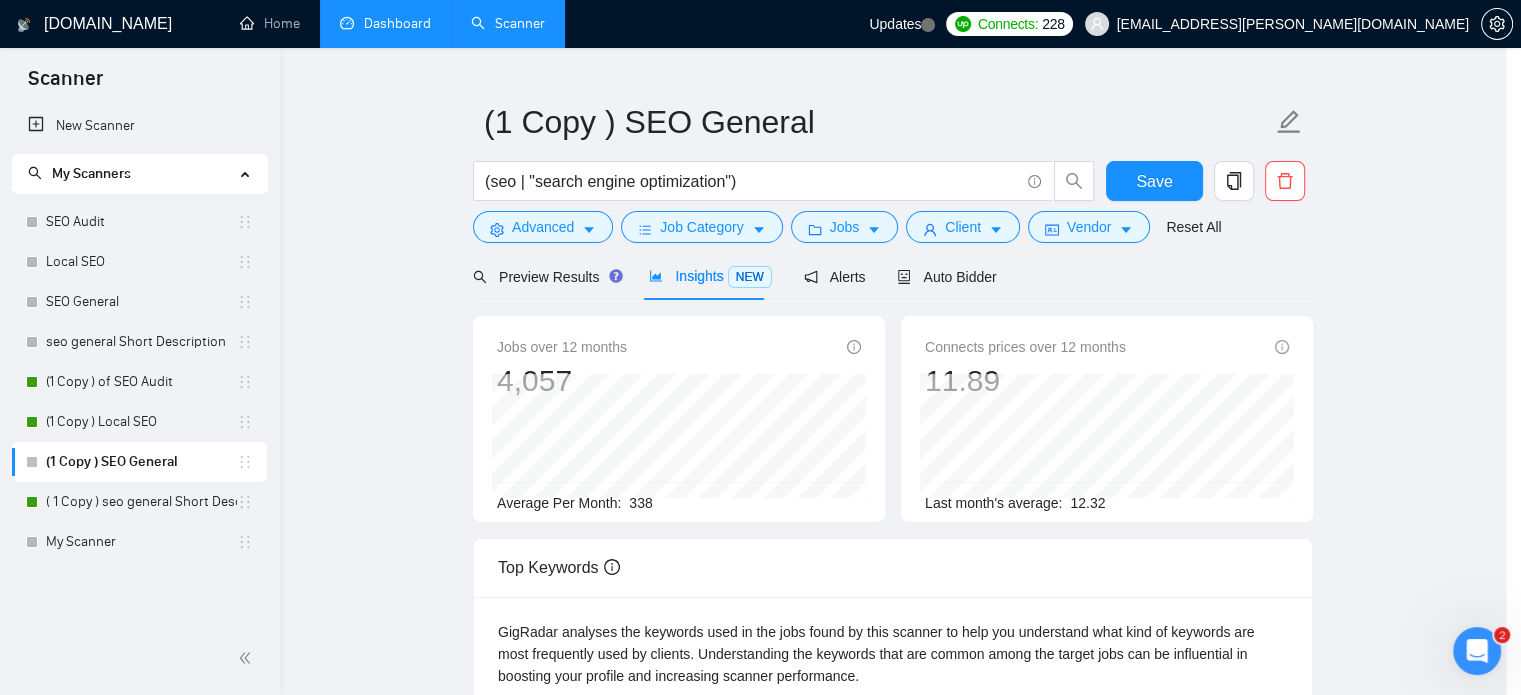 scroll, scrollTop: 63, scrollLeft: 0, axis: vertical 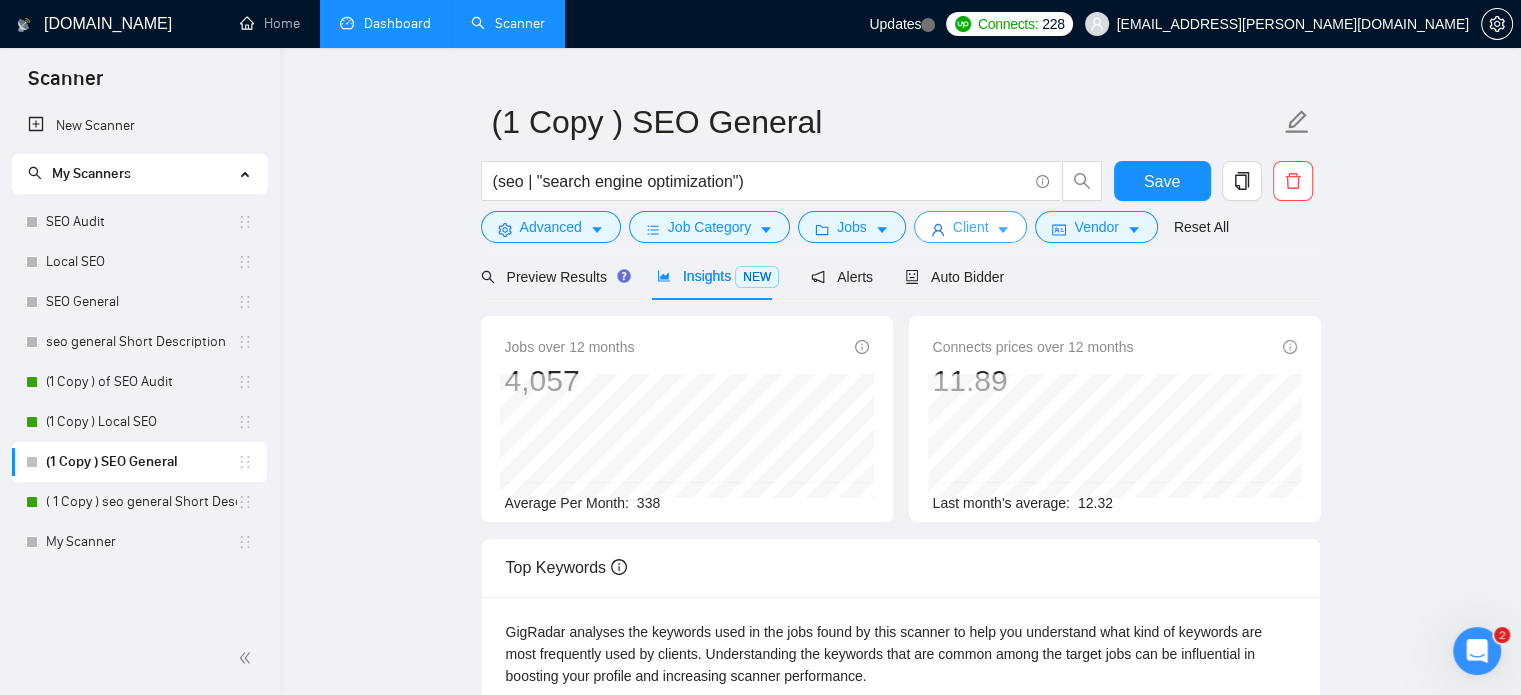 click on "Client" at bounding box center (971, 227) 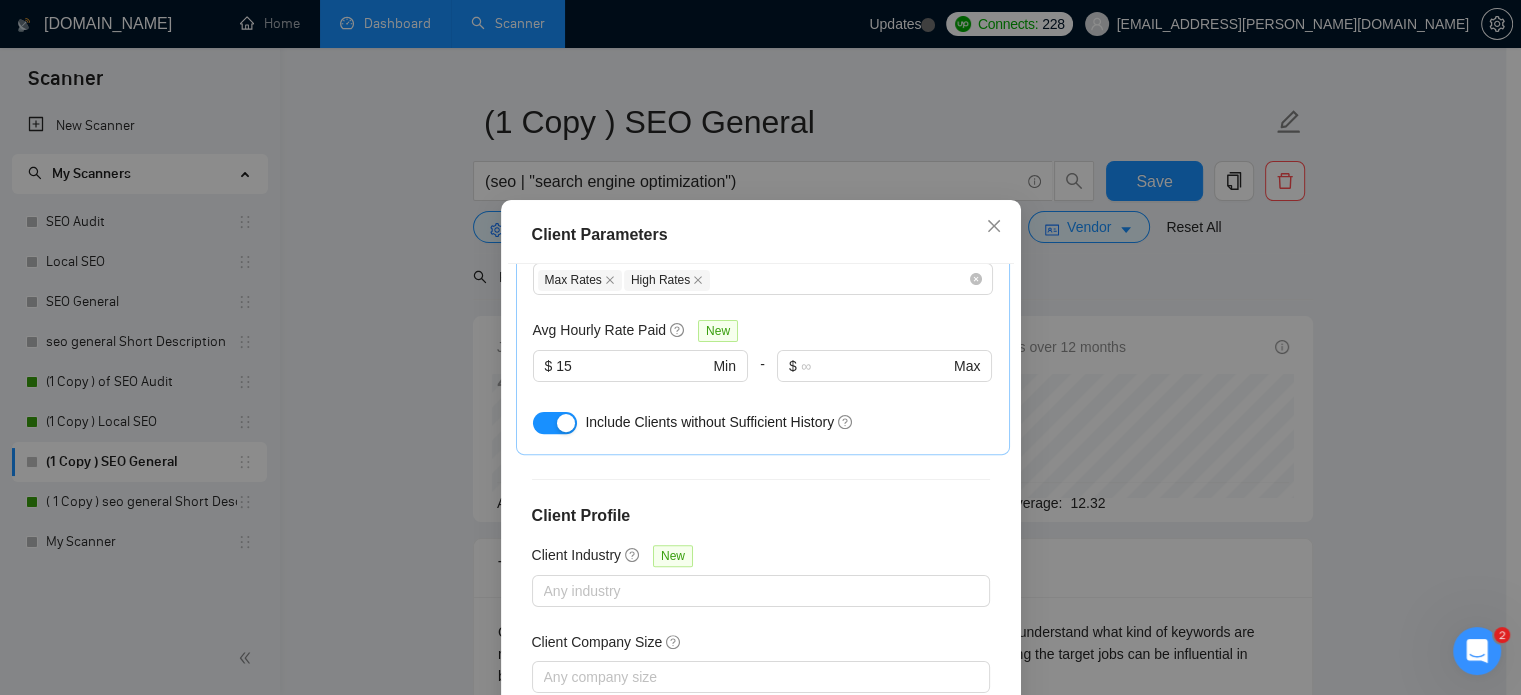 scroll, scrollTop: 816, scrollLeft: 0, axis: vertical 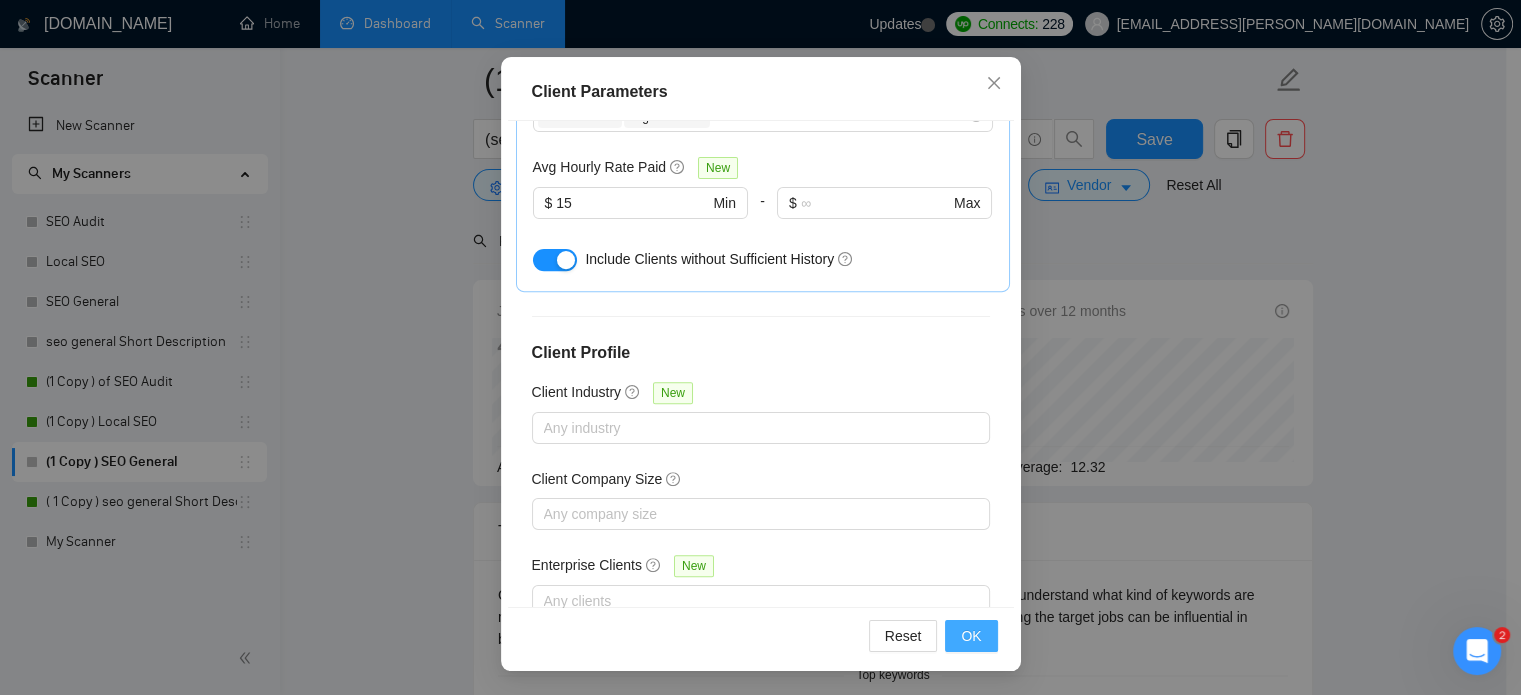 click on "OK" at bounding box center (971, 636) 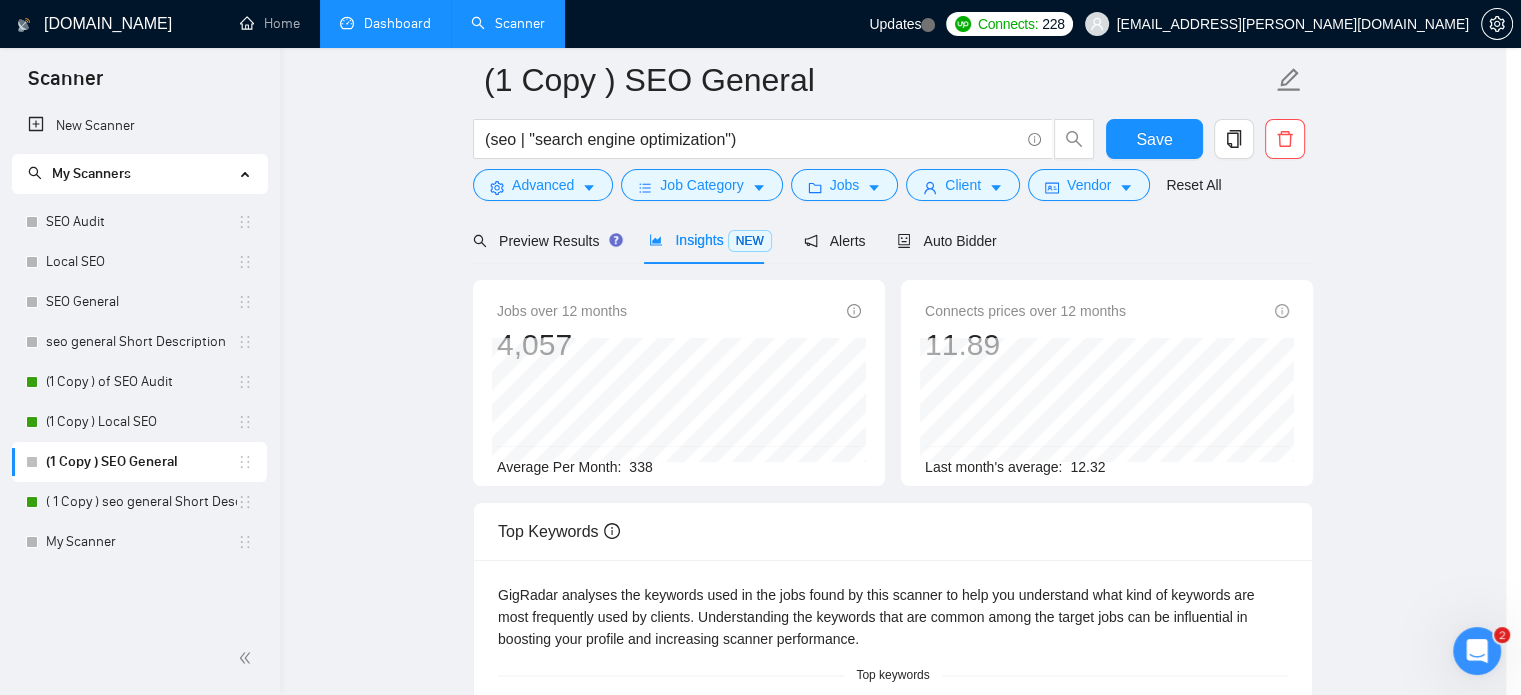 scroll, scrollTop: 63, scrollLeft: 0, axis: vertical 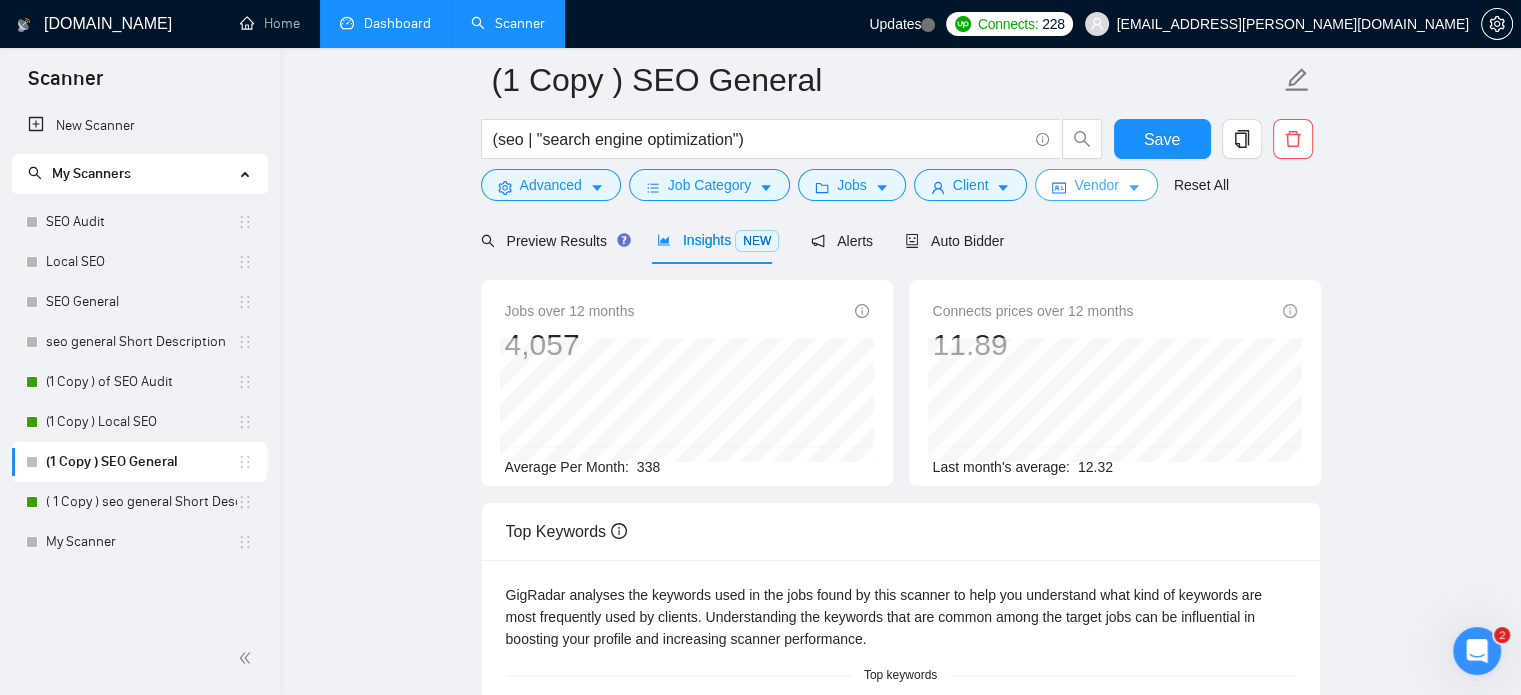 click on "Vendor" at bounding box center (1096, 185) 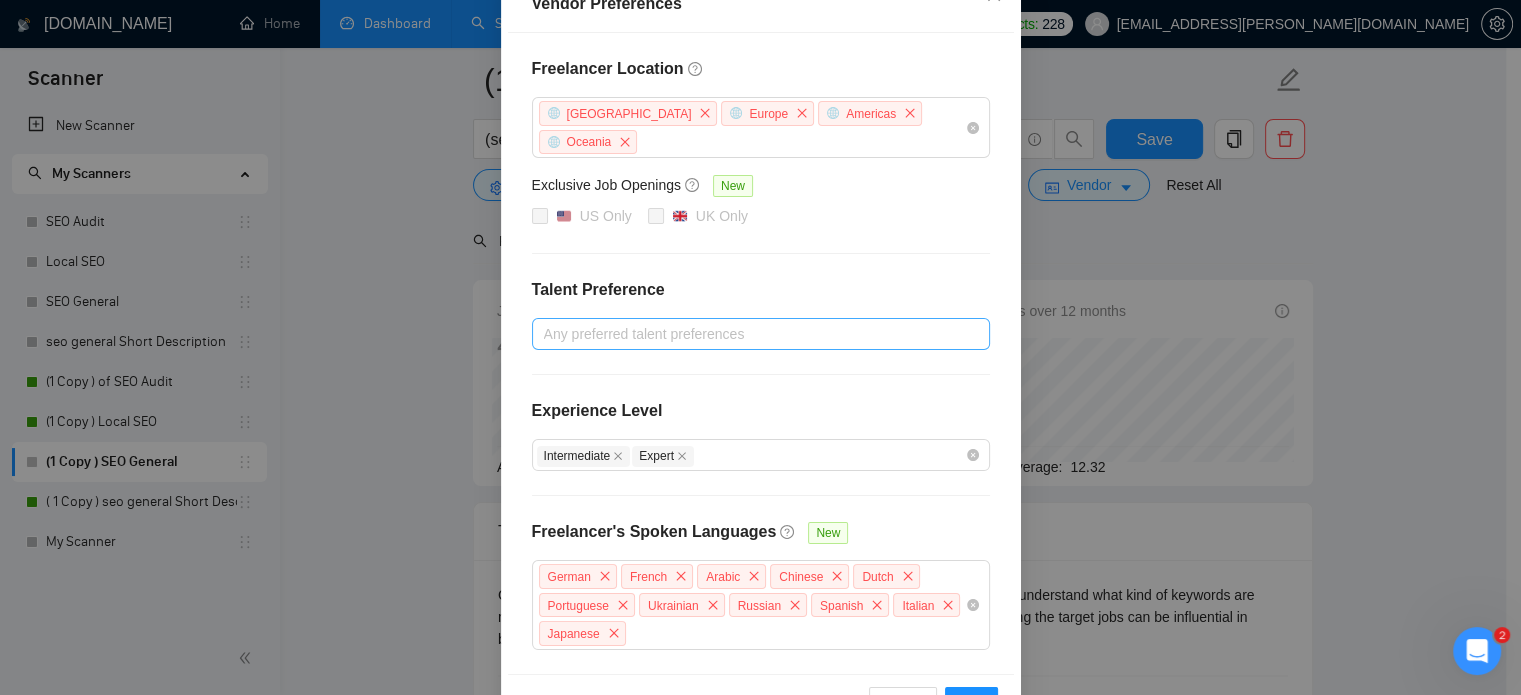 scroll, scrollTop: 283, scrollLeft: 0, axis: vertical 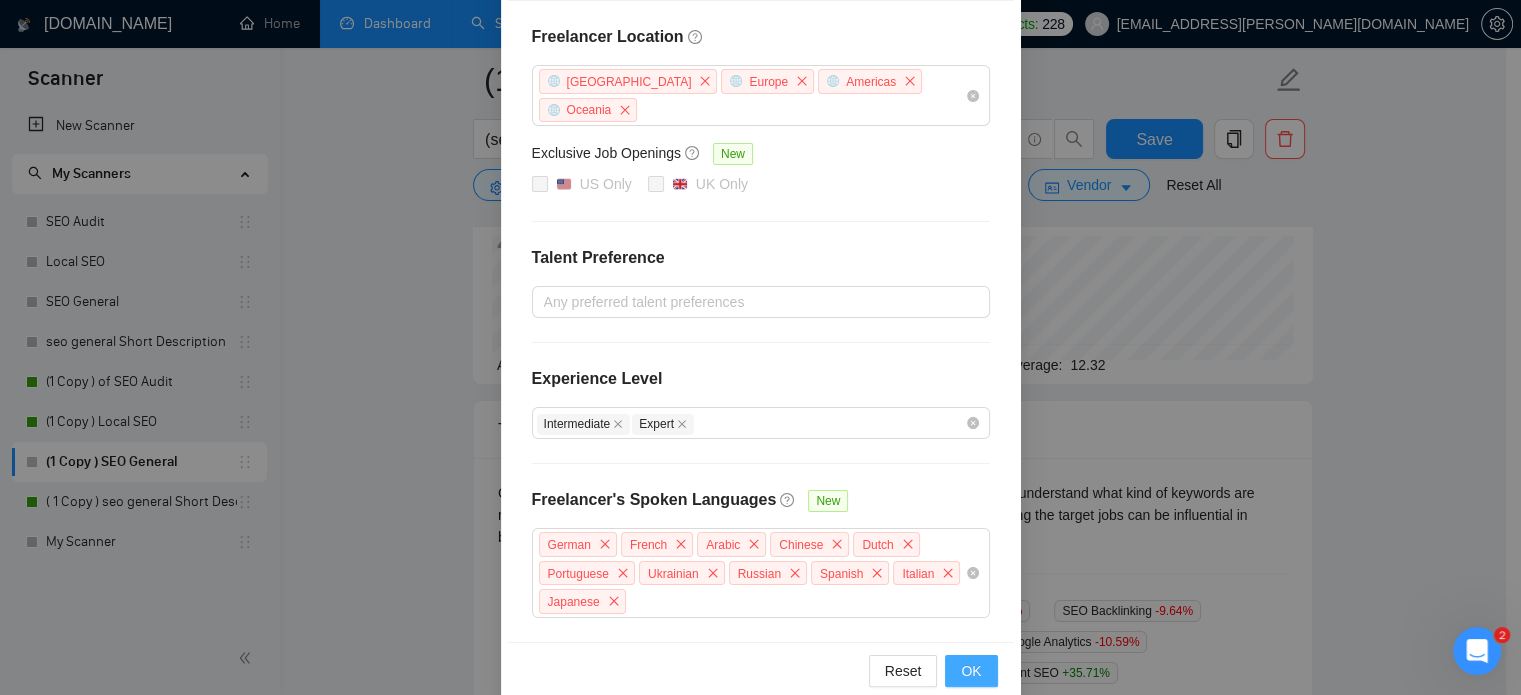 click on "OK" at bounding box center [971, 671] 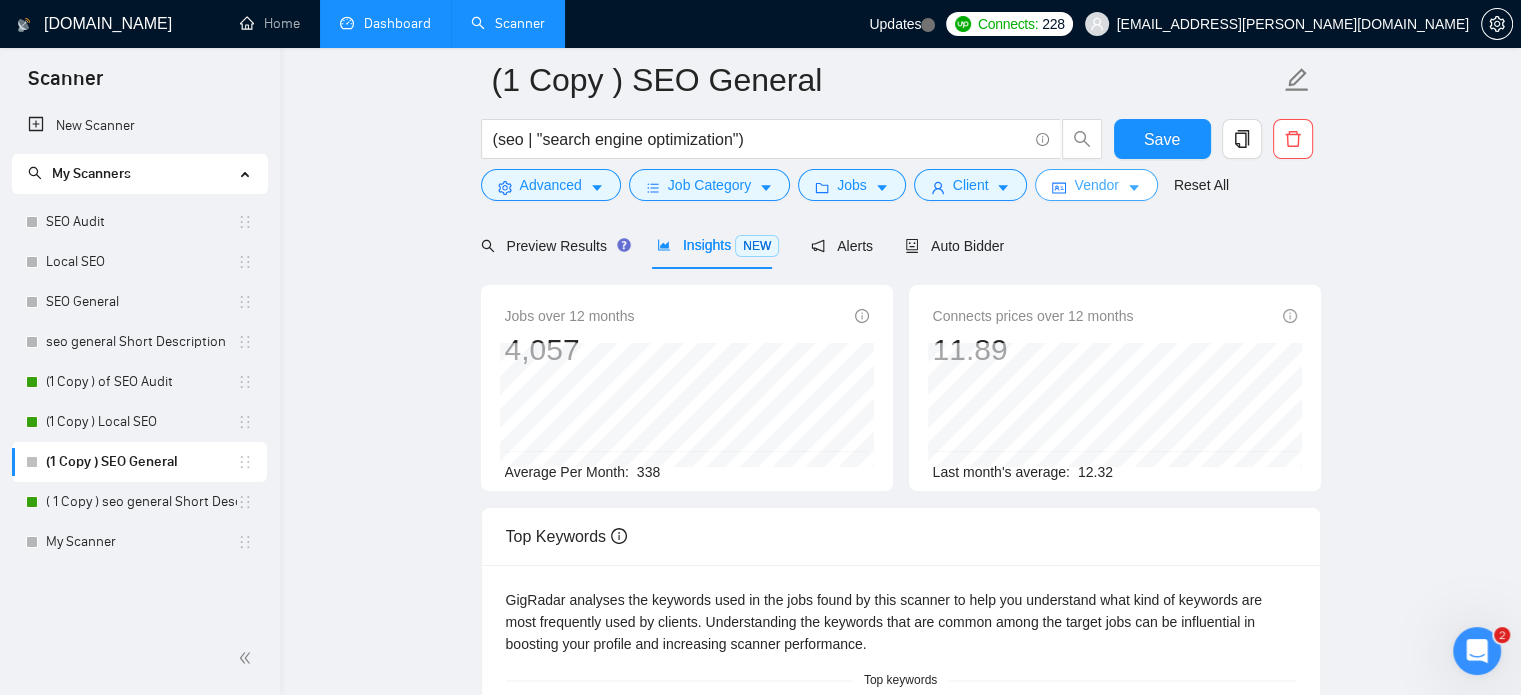 scroll, scrollTop: 86, scrollLeft: 0, axis: vertical 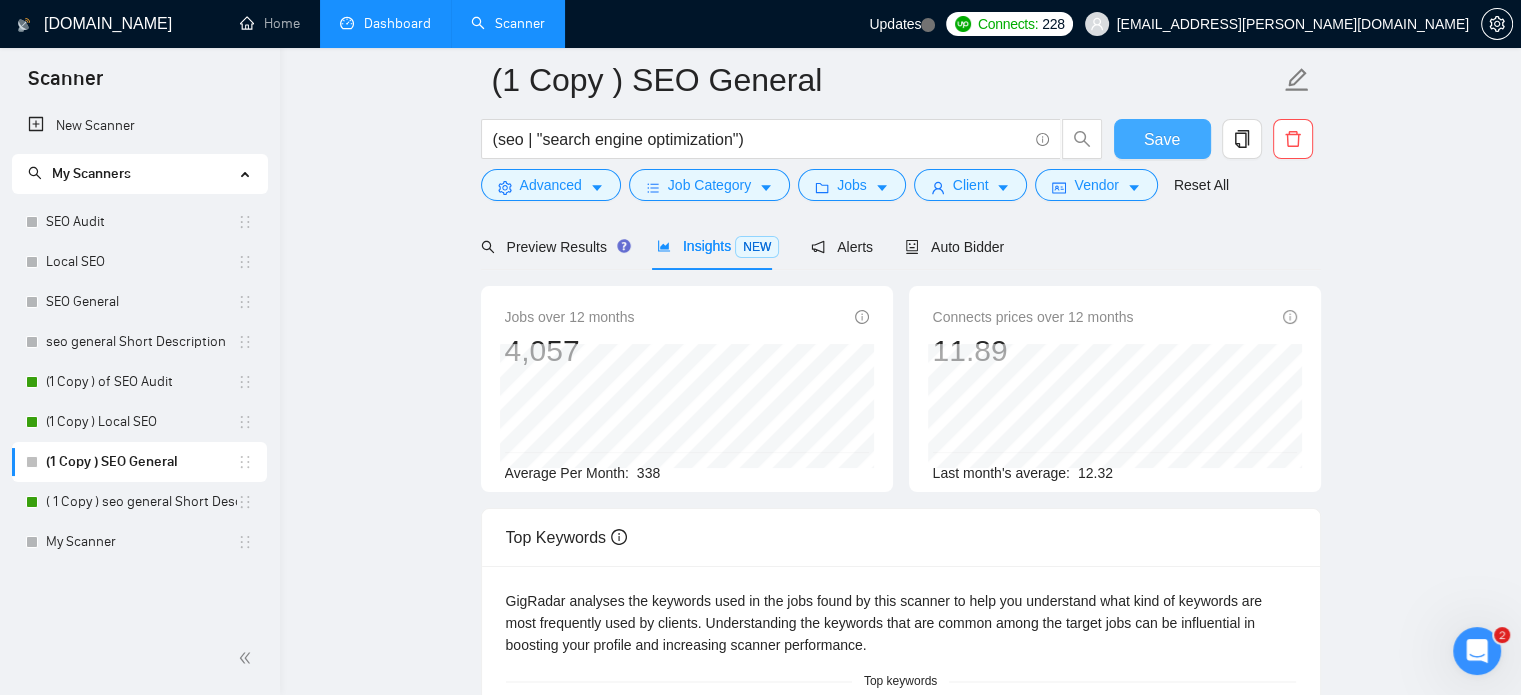 click on "Save" at bounding box center [1162, 139] 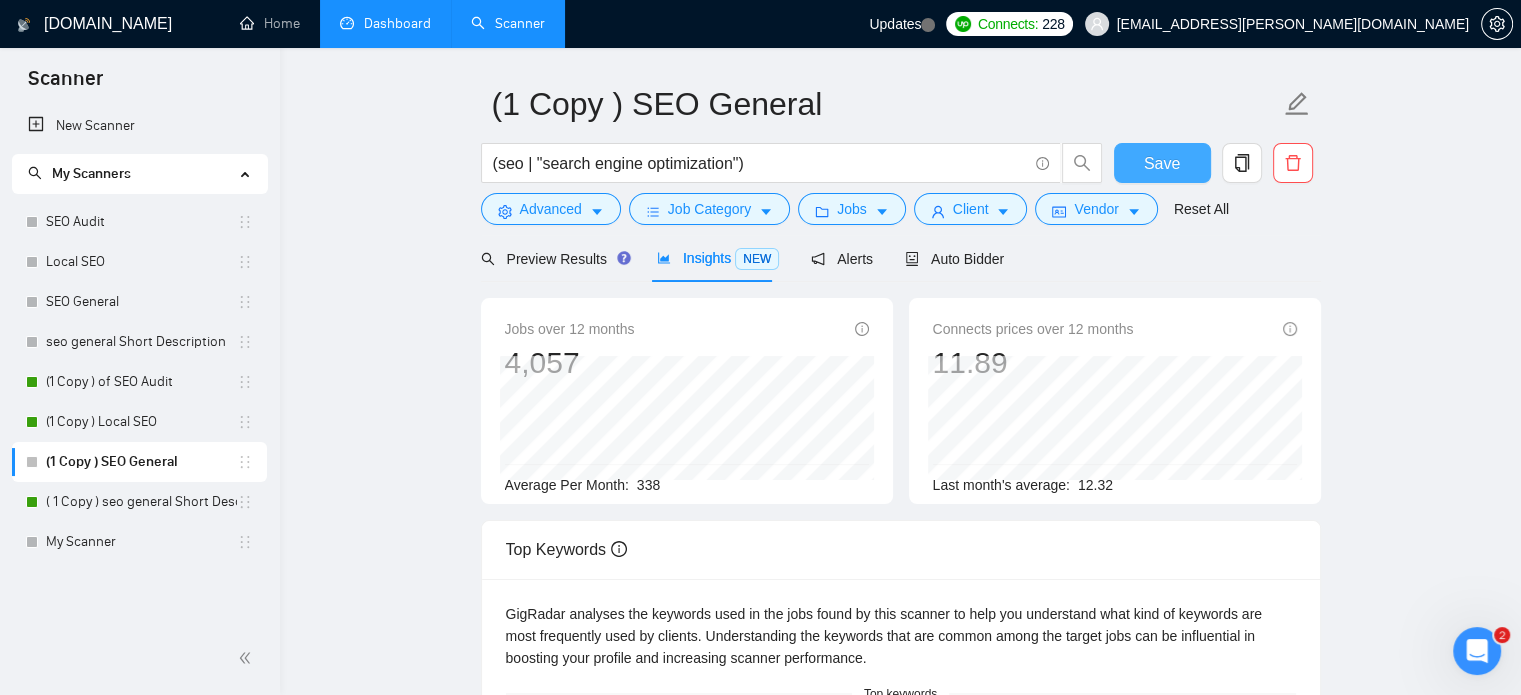 scroll, scrollTop: 0, scrollLeft: 0, axis: both 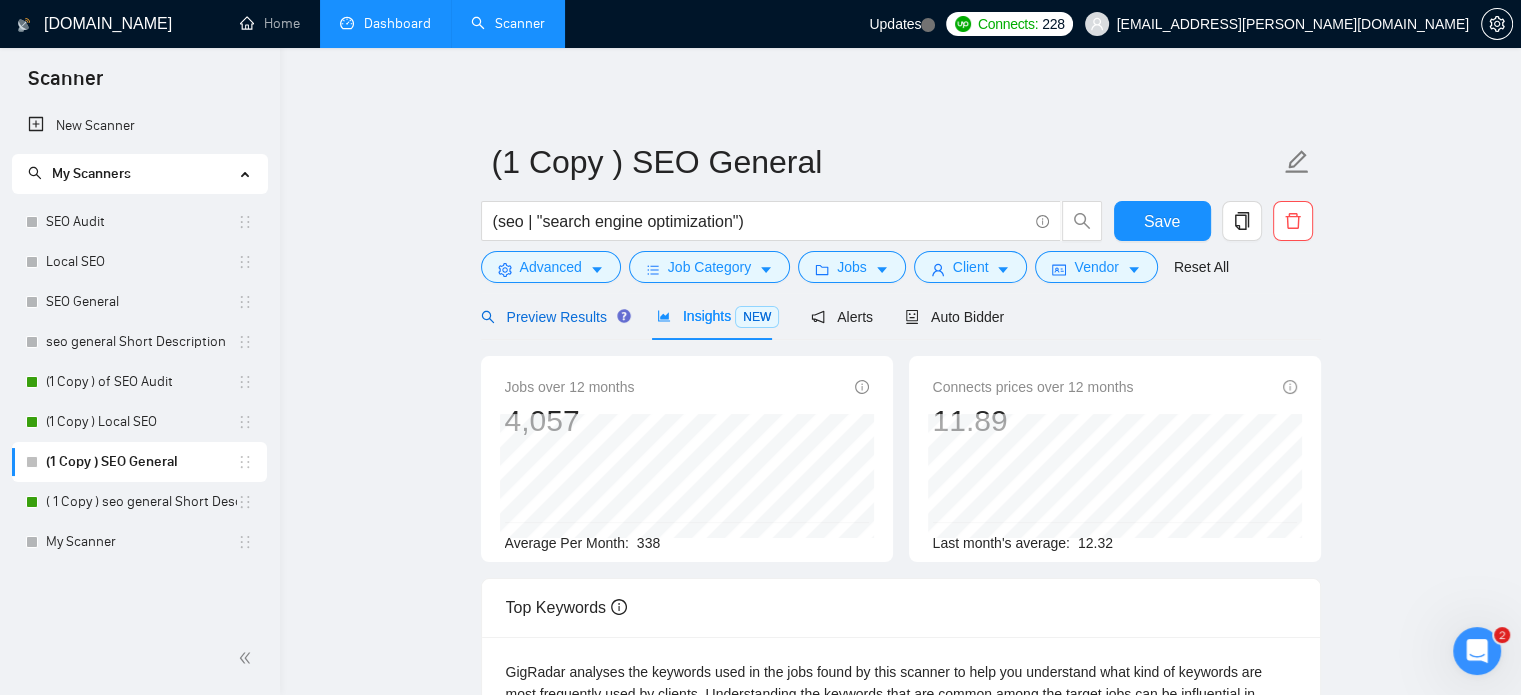 click on "Preview Results" at bounding box center [553, 317] 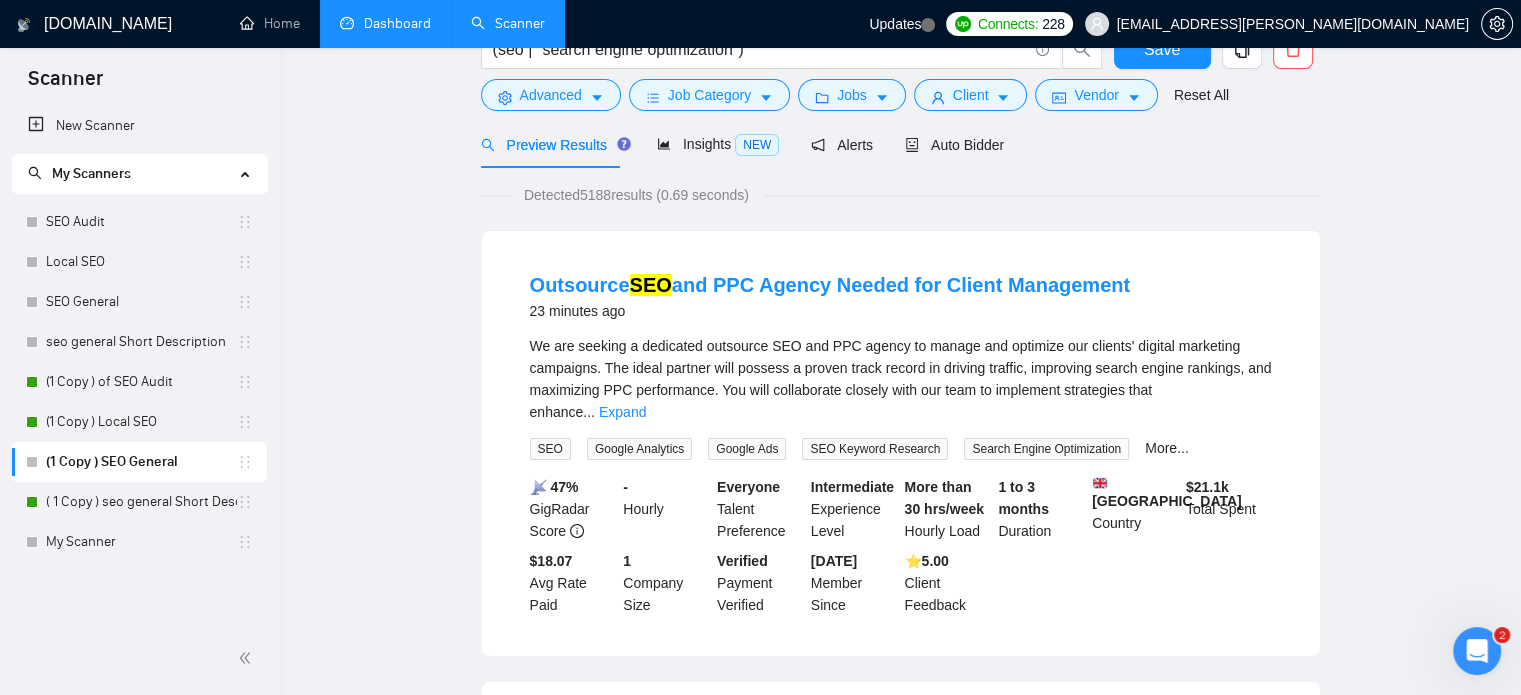 scroll, scrollTop: 0, scrollLeft: 0, axis: both 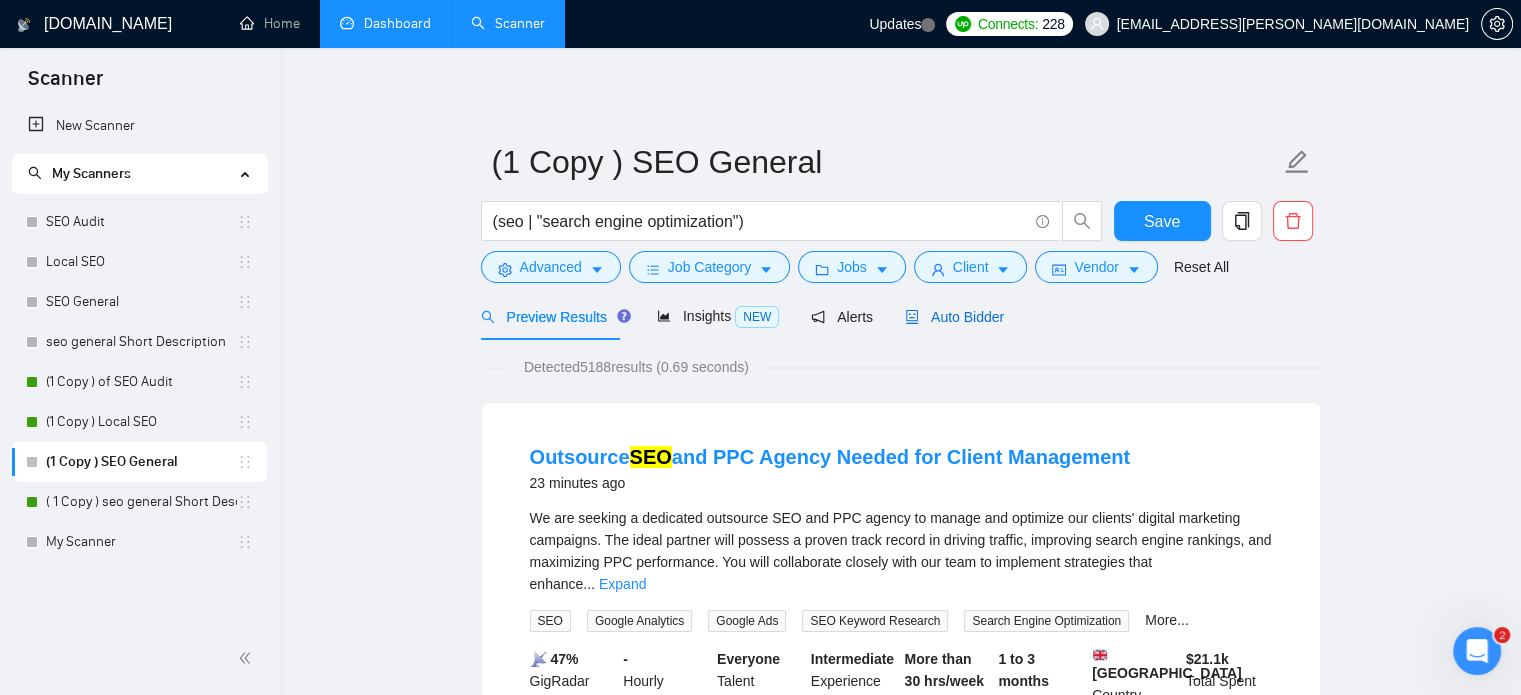 click on "Auto Bidder" at bounding box center (954, 317) 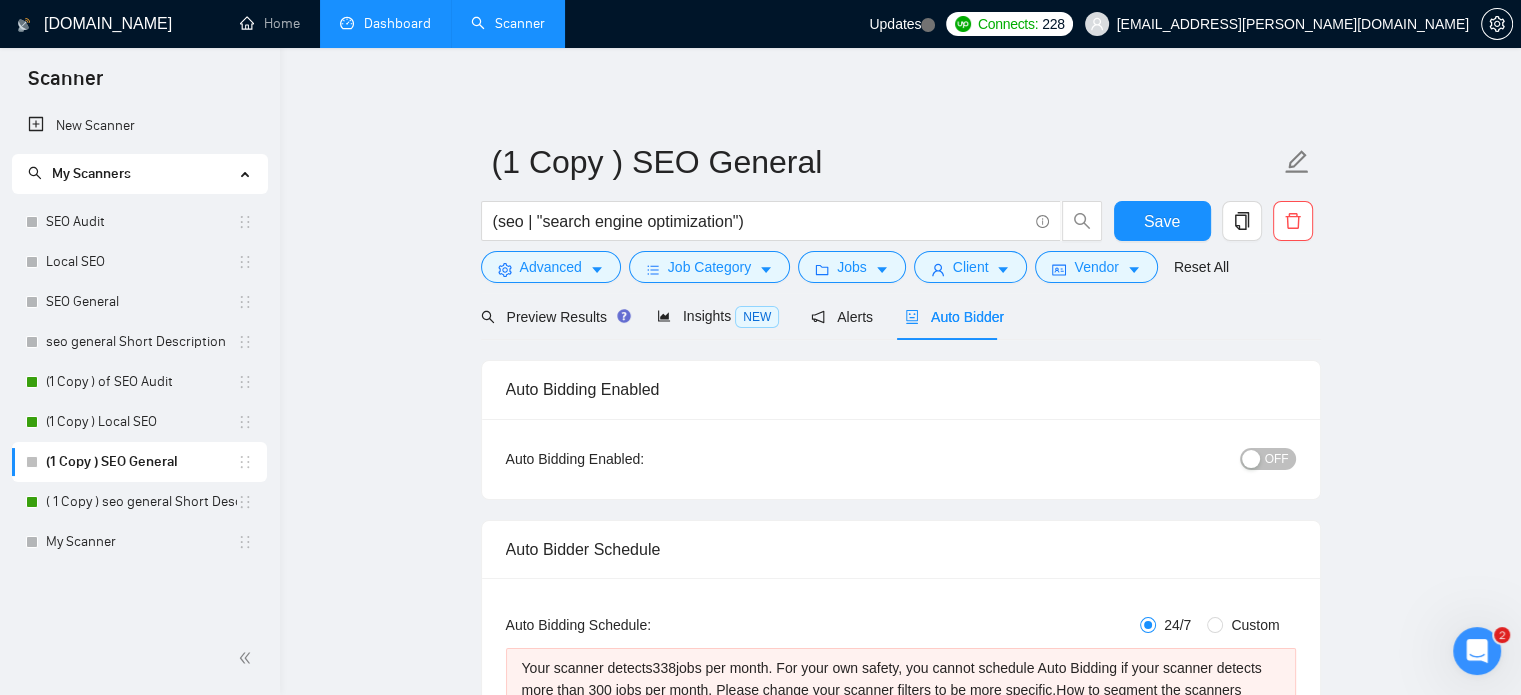 click at bounding box center [1251, 459] 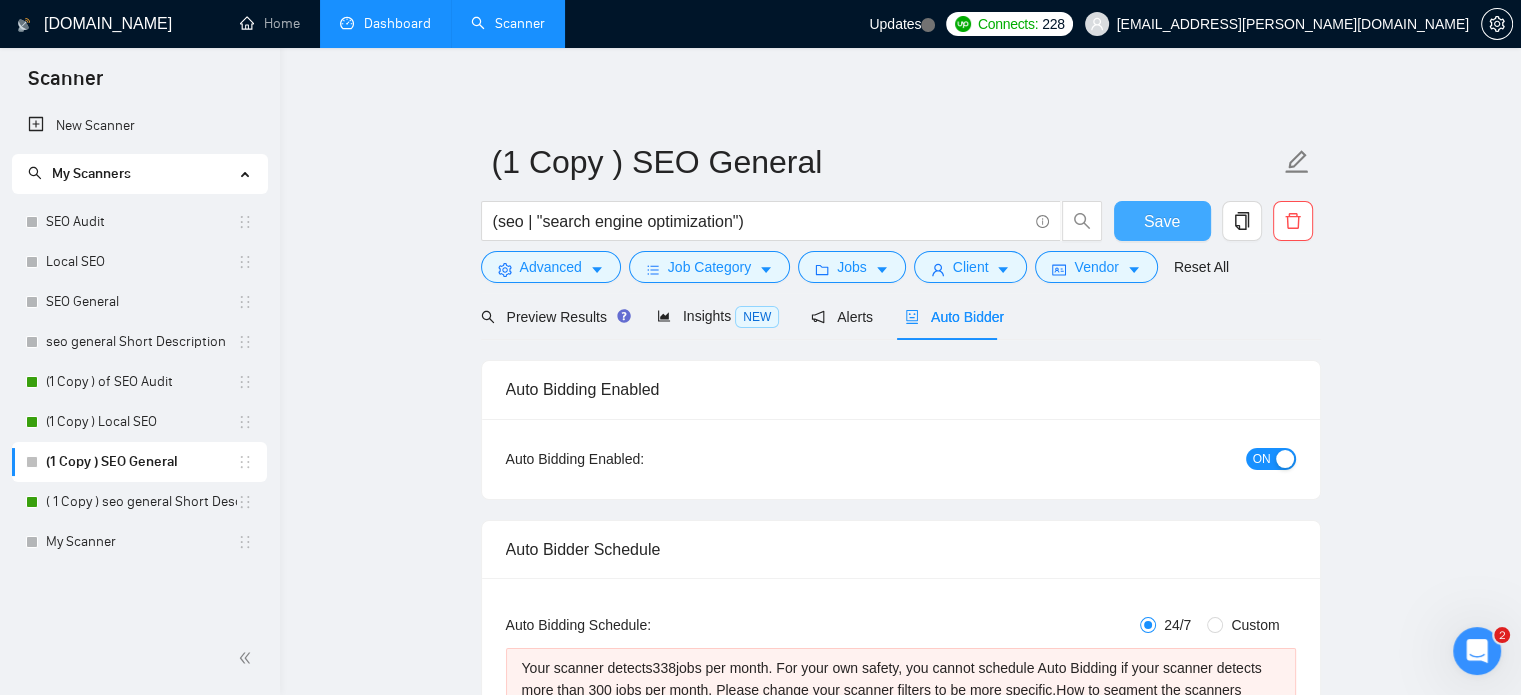 click on "Save" at bounding box center (1162, 221) 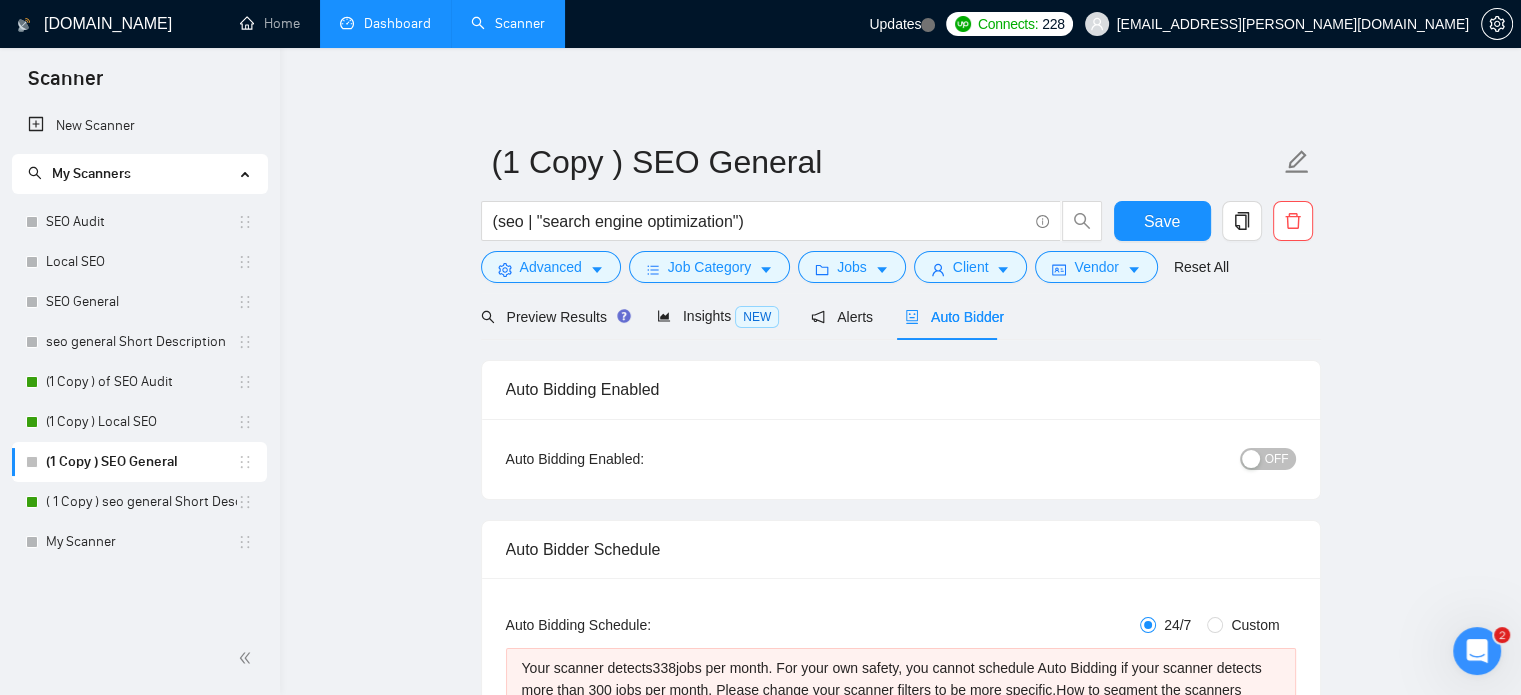 click on "OFF" at bounding box center (1277, 459) 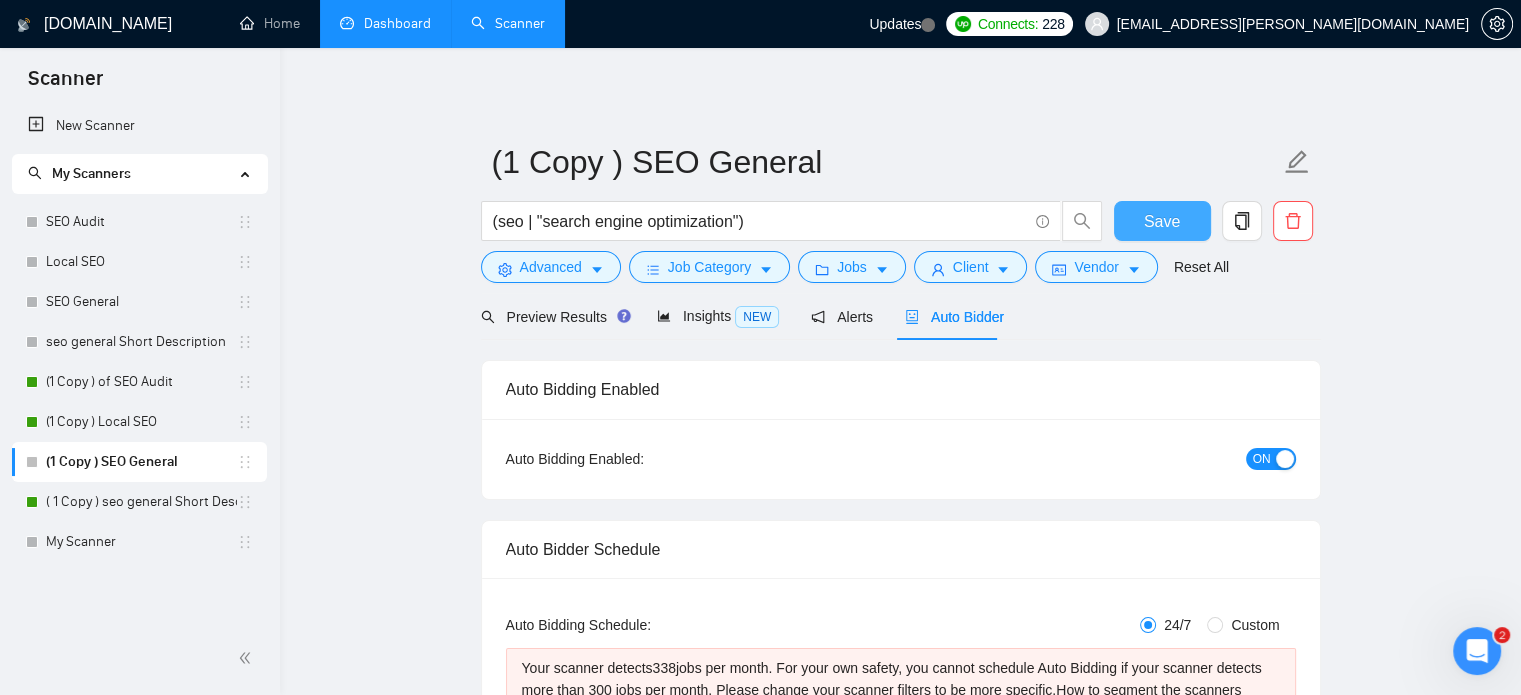 click on "Save" at bounding box center [1162, 221] 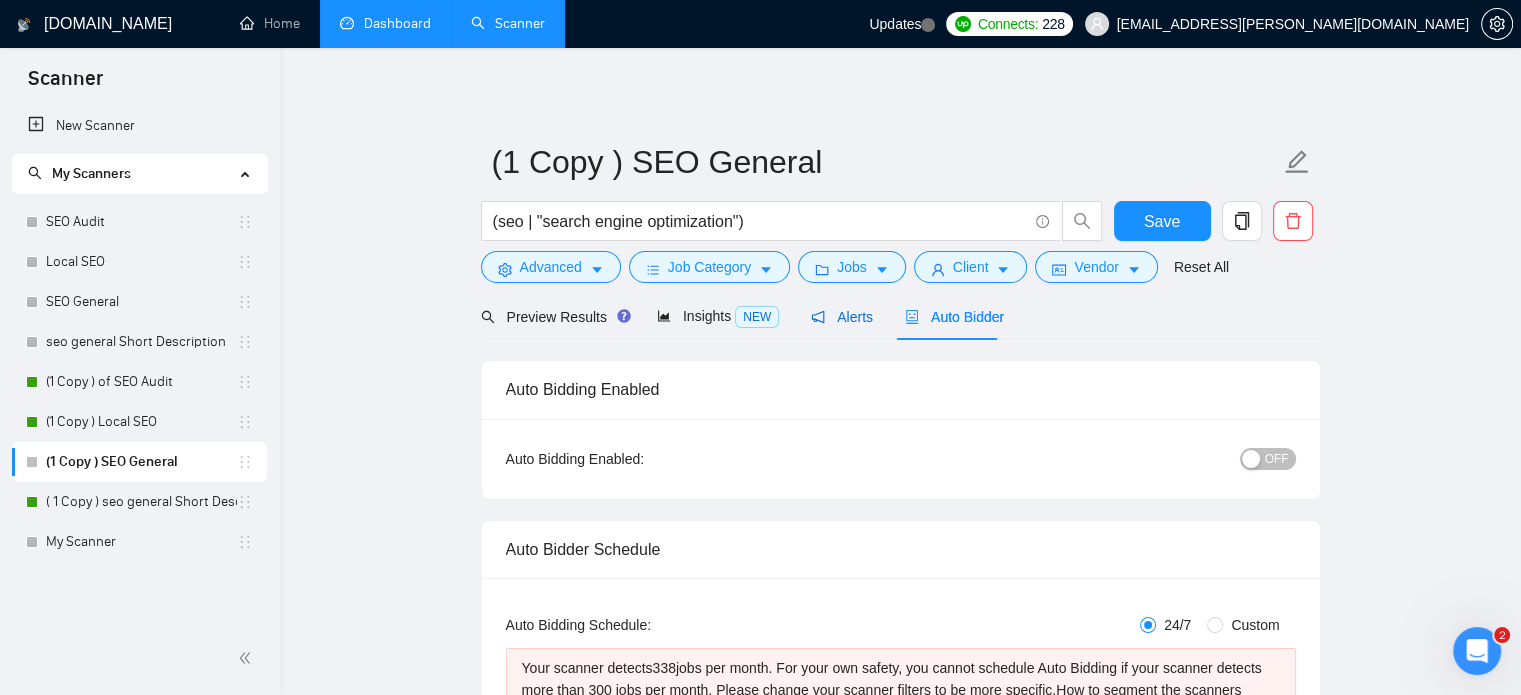 click on "Alerts" at bounding box center [842, 317] 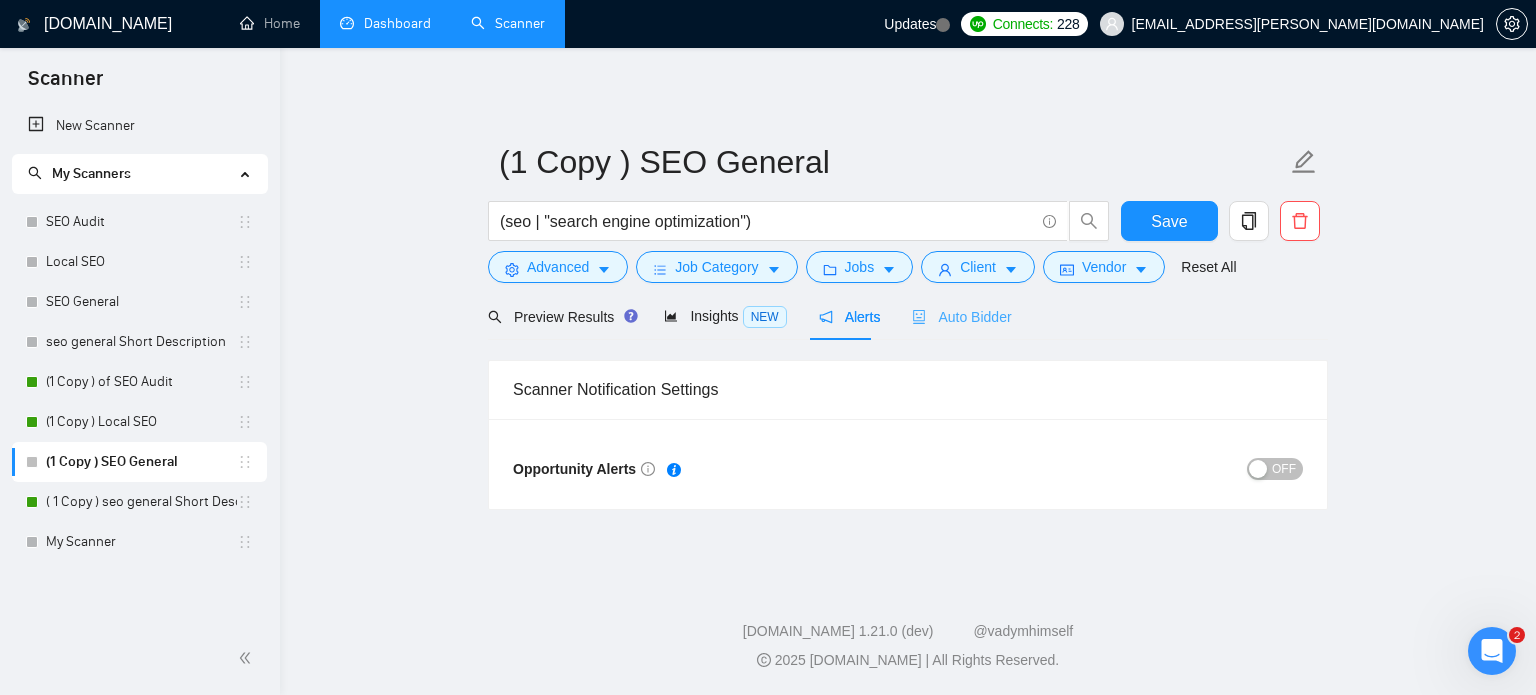 click on "Auto Bidder" at bounding box center (961, 316) 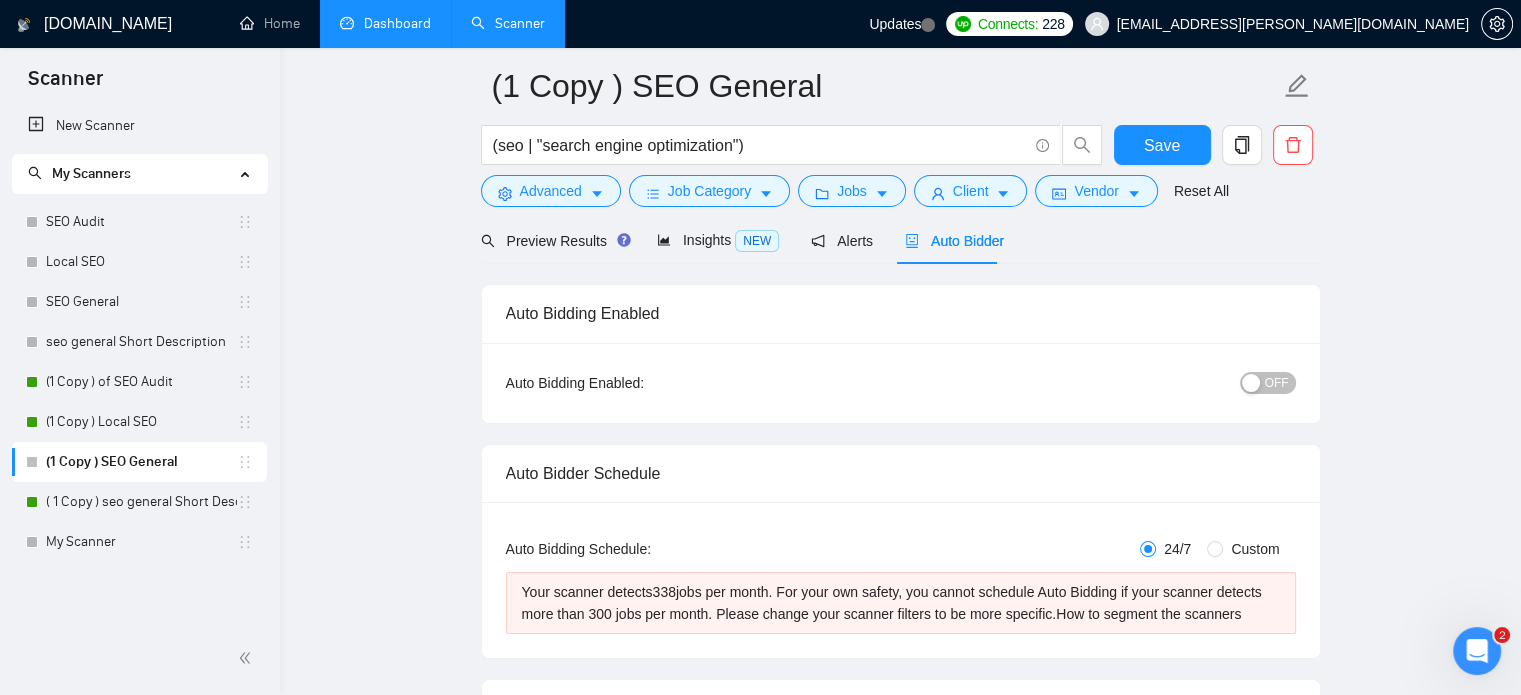 scroll, scrollTop: 0, scrollLeft: 0, axis: both 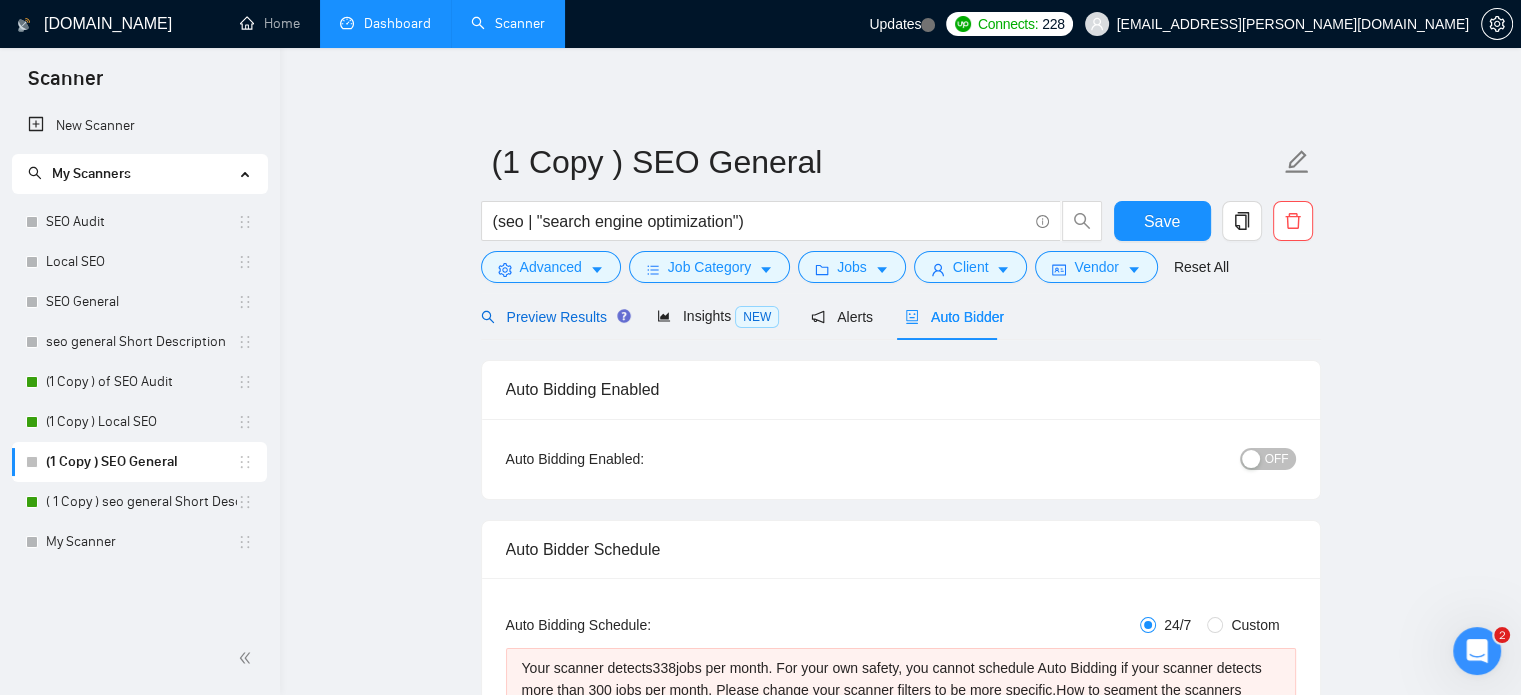 click on "Preview Results" at bounding box center (553, 317) 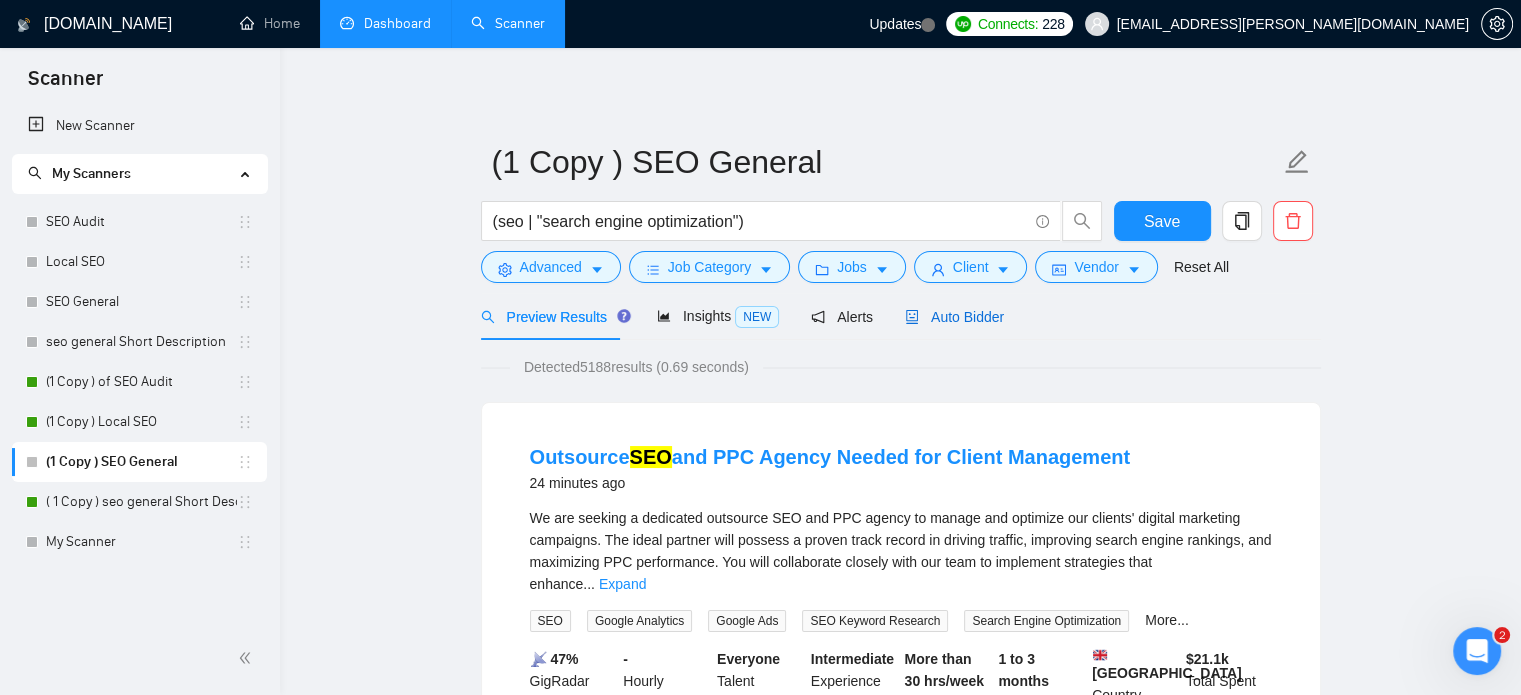 click on "Auto Bidder" at bounding box center (954, 317) 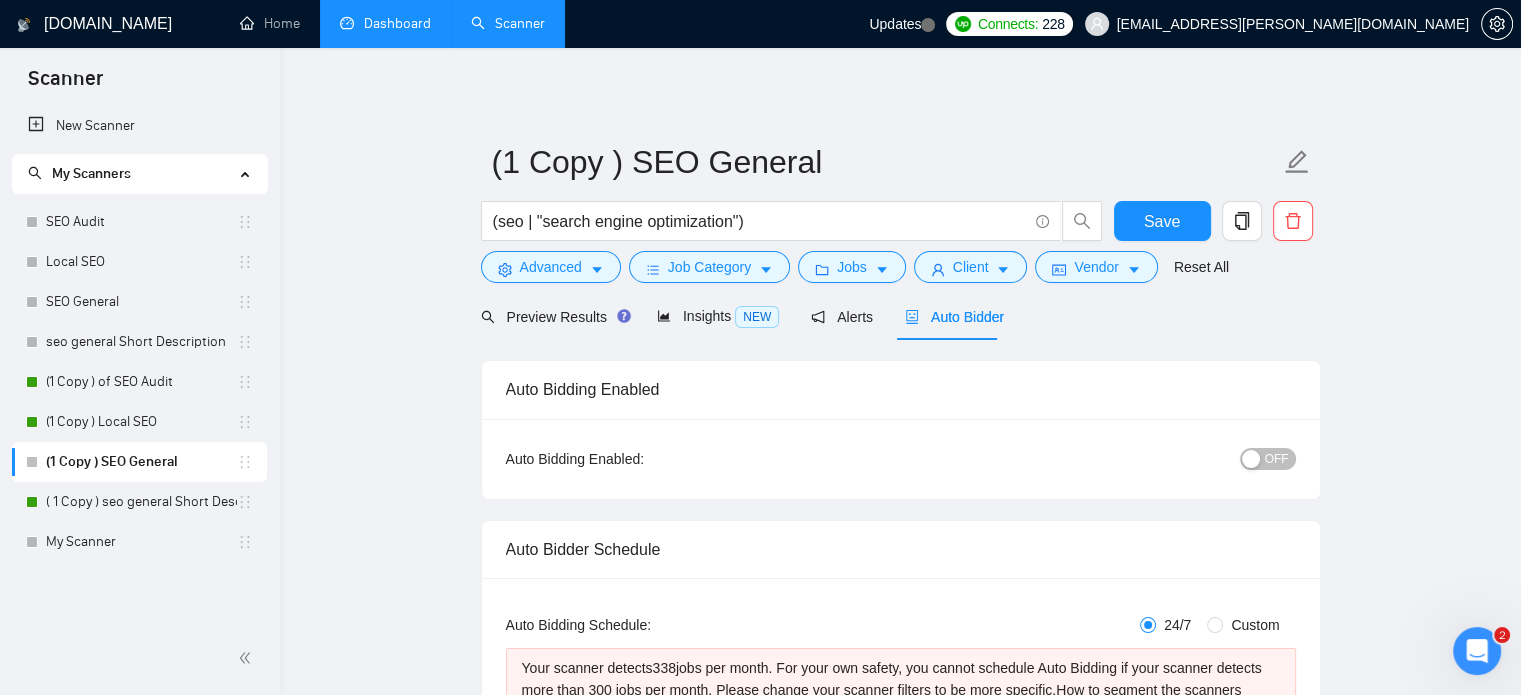 scroll, scrollTop: 376, scrollLeft: 0, axis: vertical 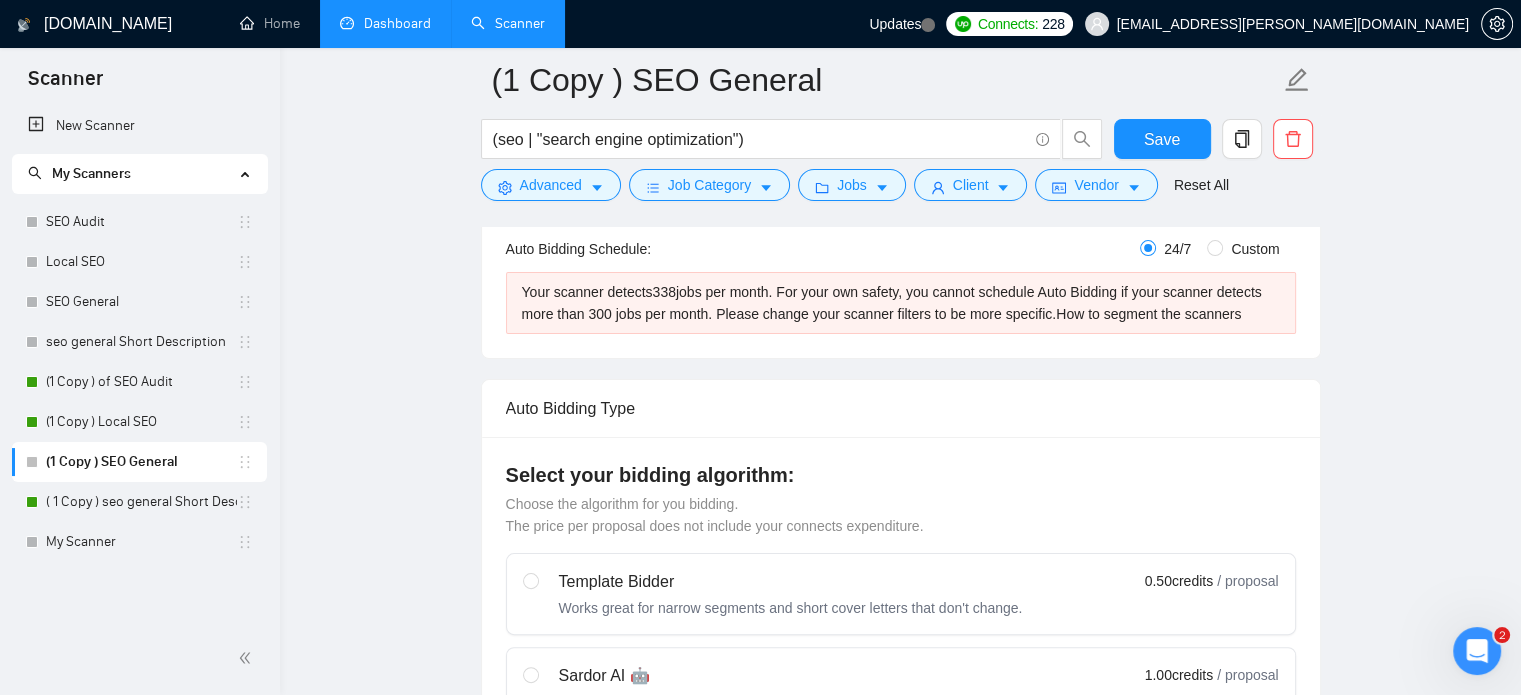 type 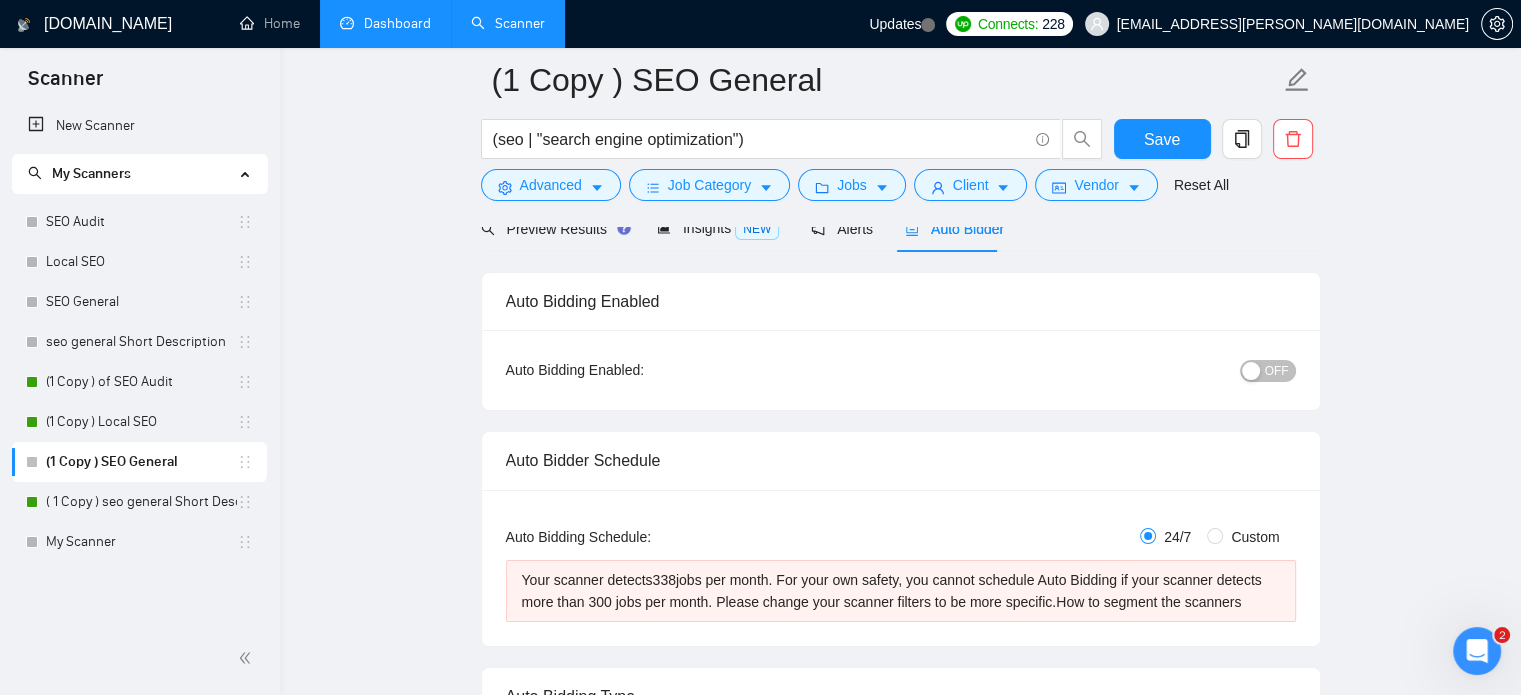 scroll, scrollTop: 0, scrollLeft: 0, axis: both 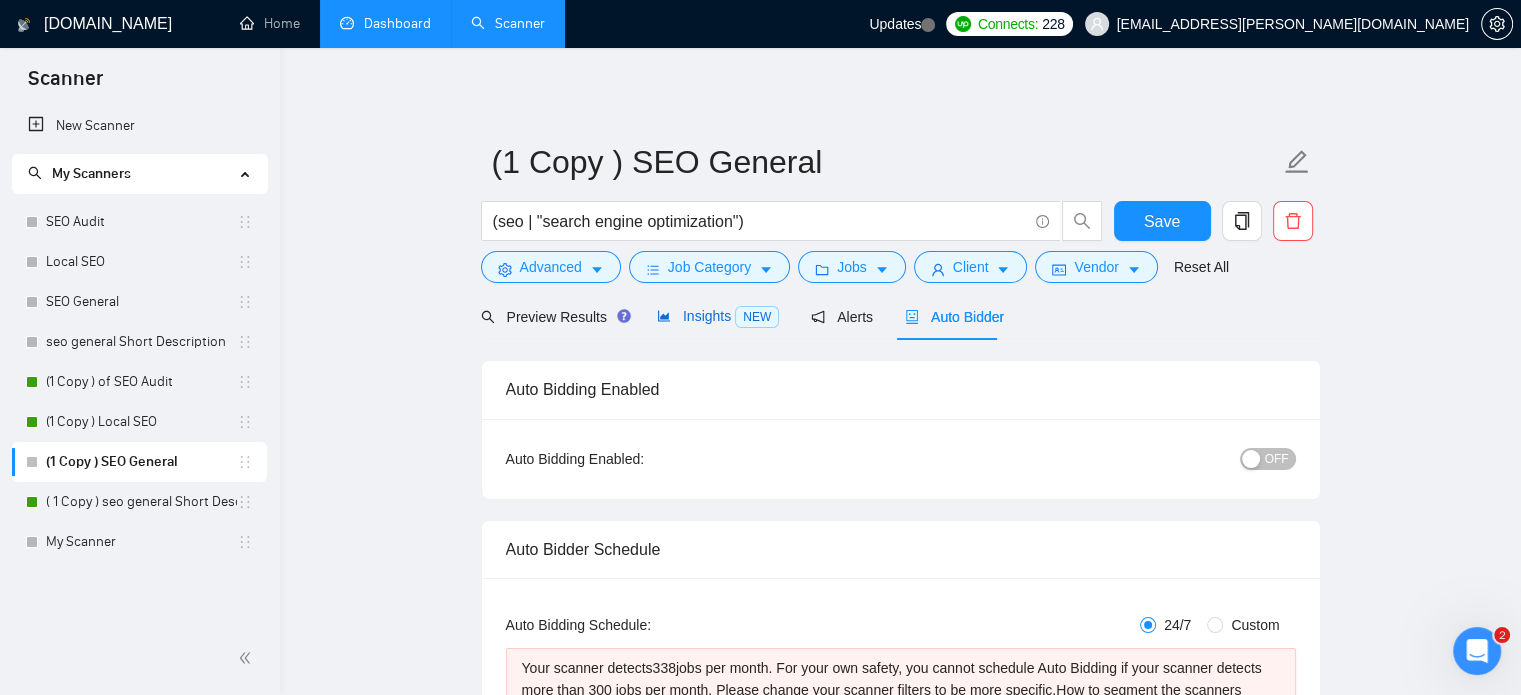 click on "Insights NEW" at bounding box center (718, 316) 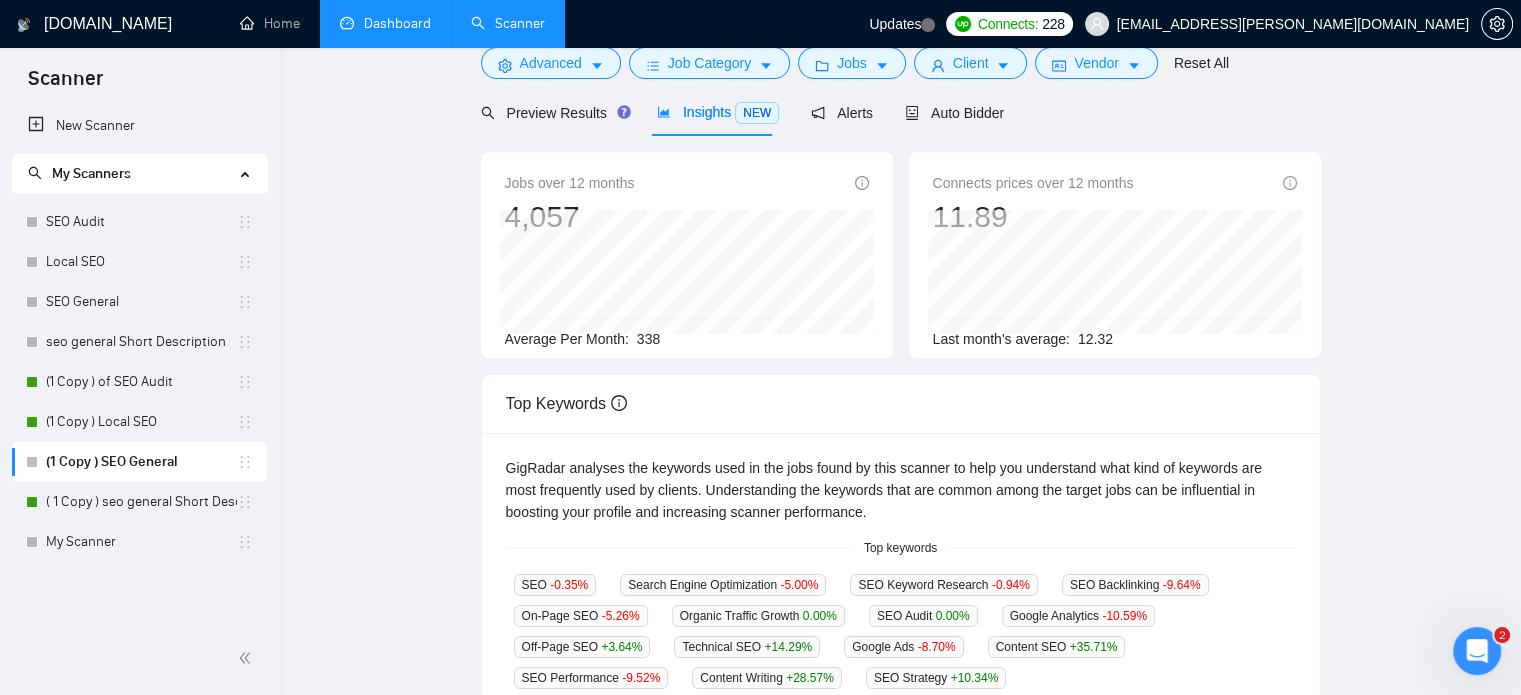 scroll, scrollTop: 0, scrollLeft: 0, axis: both 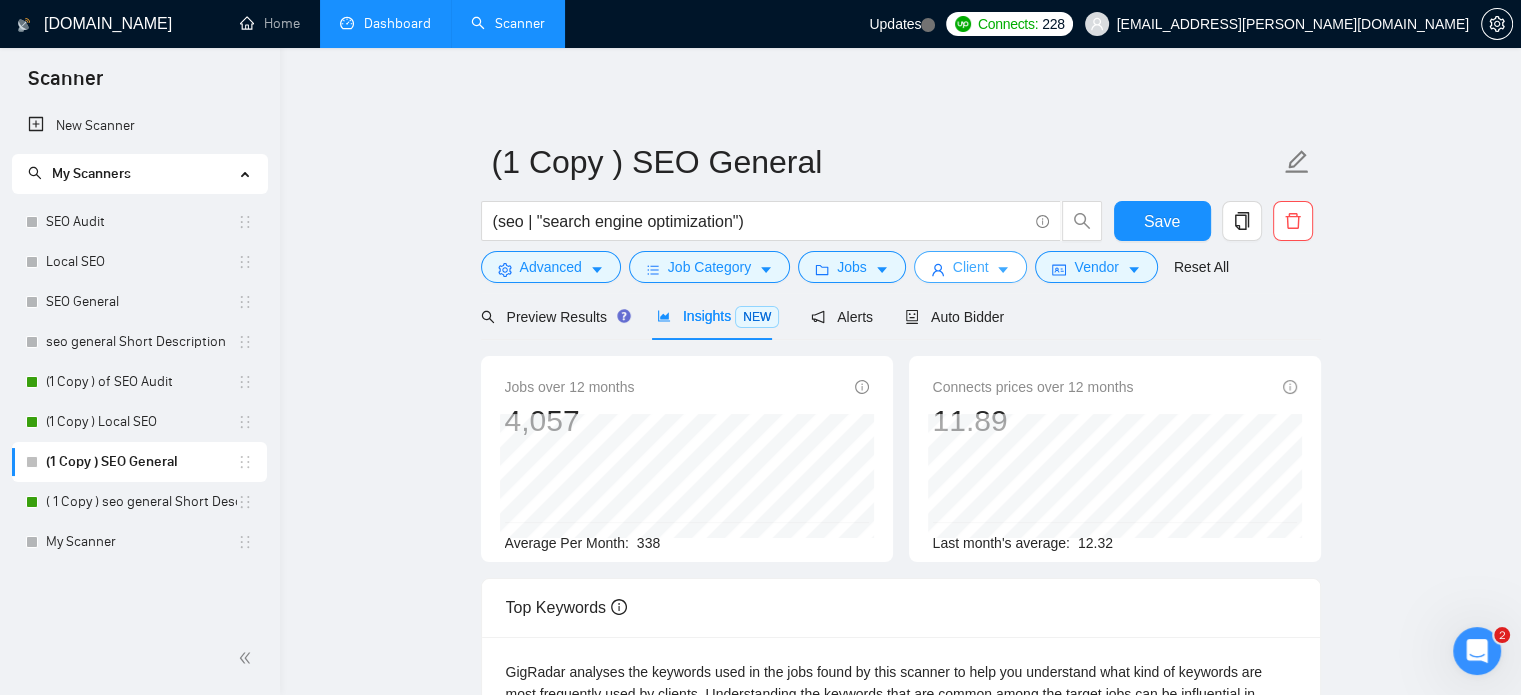 click 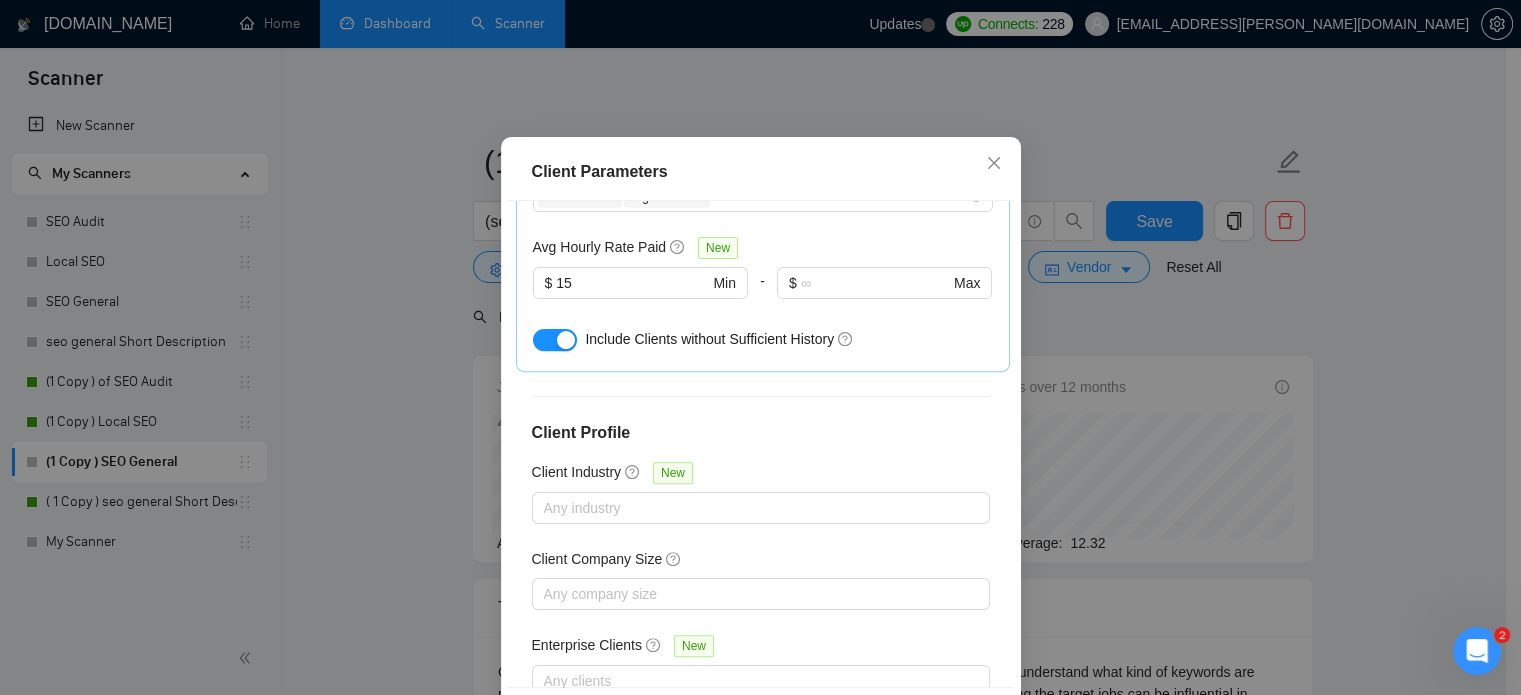 scroll, scrollTop: 143, scrollLeft: 0, axis: vertical 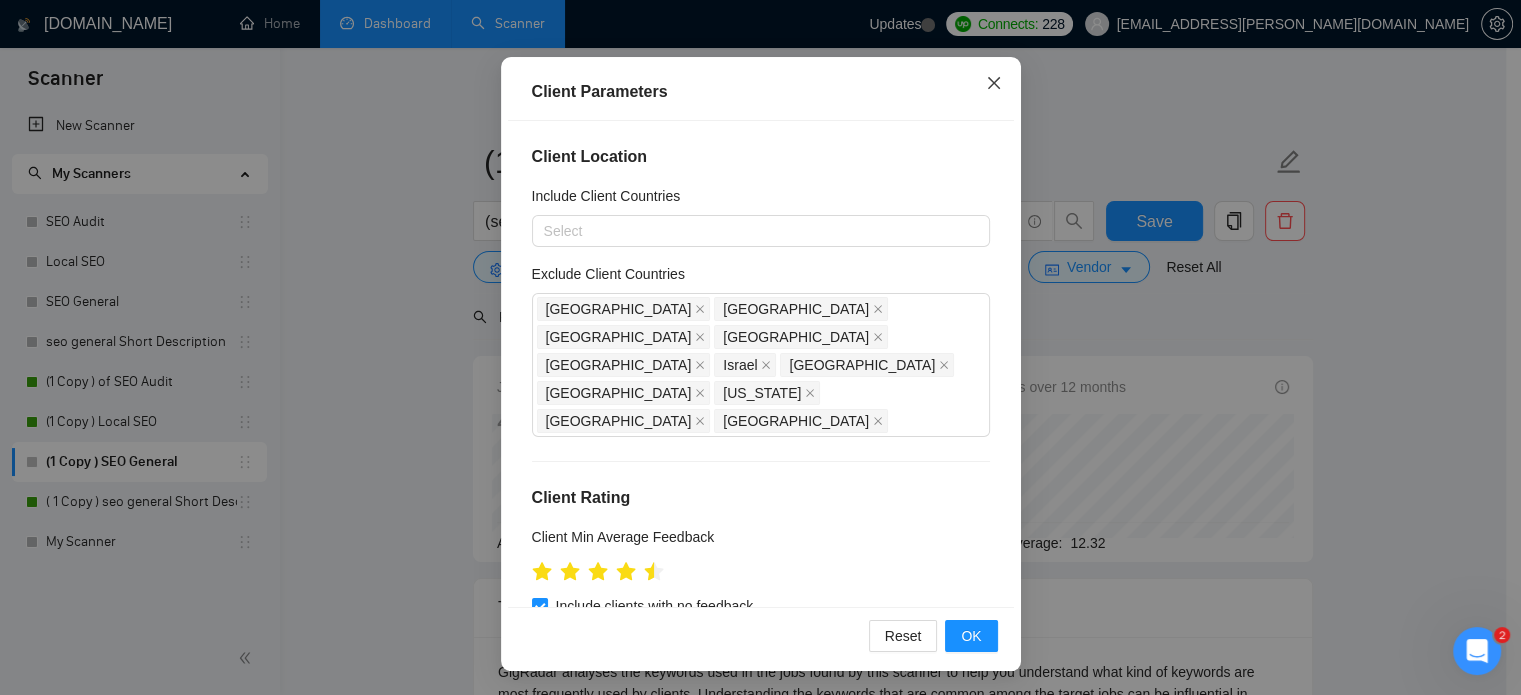 click at bounding box center [994, 84] 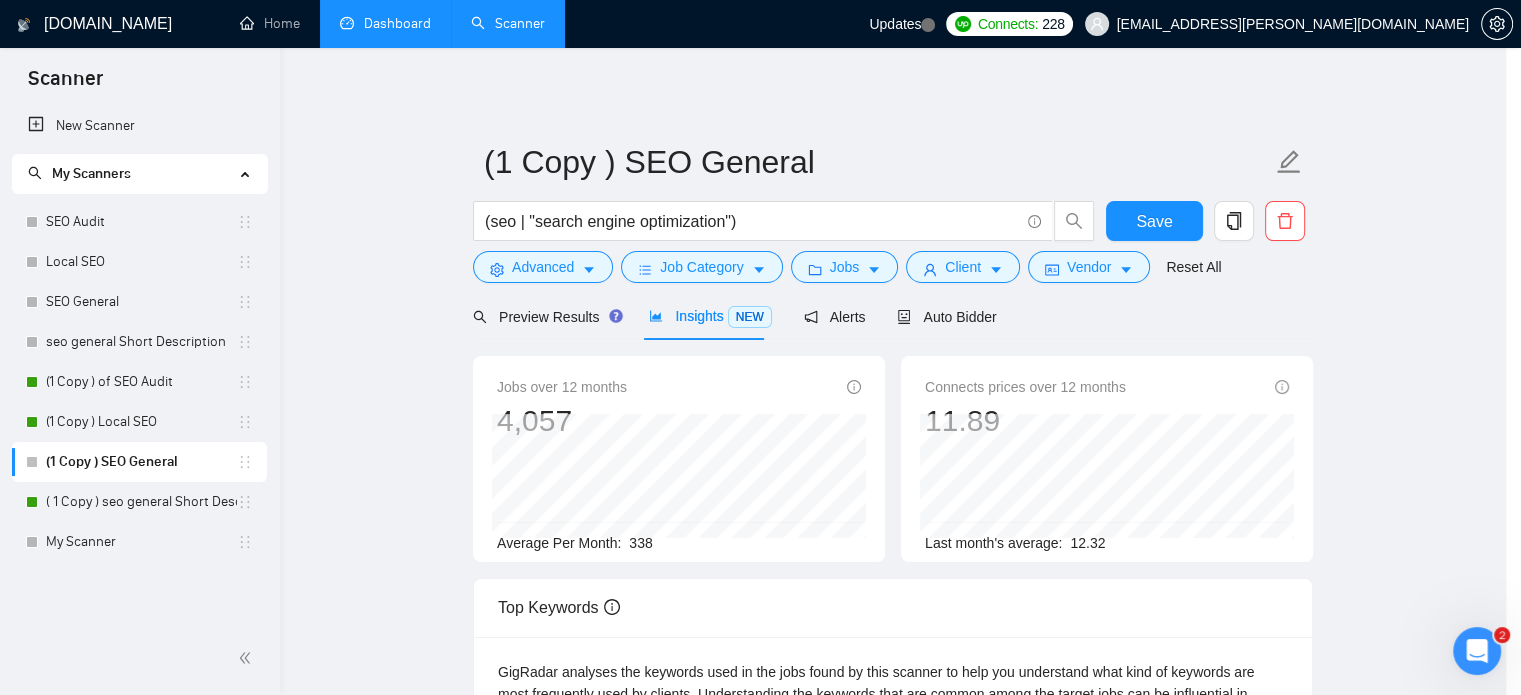scroll, scrollTop: 63, scrollLeft: 0, axis: vertical 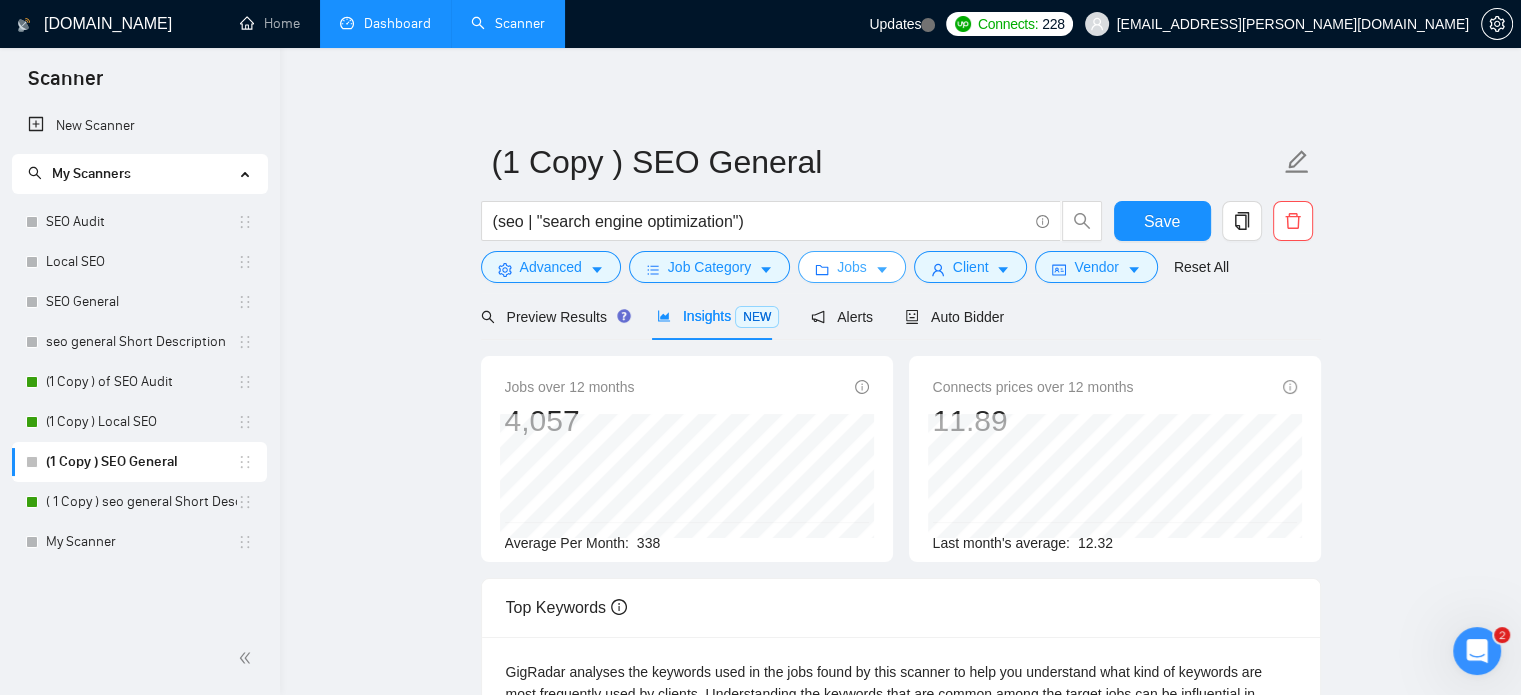 click on "Jobs" at bounding box center [852, 267] 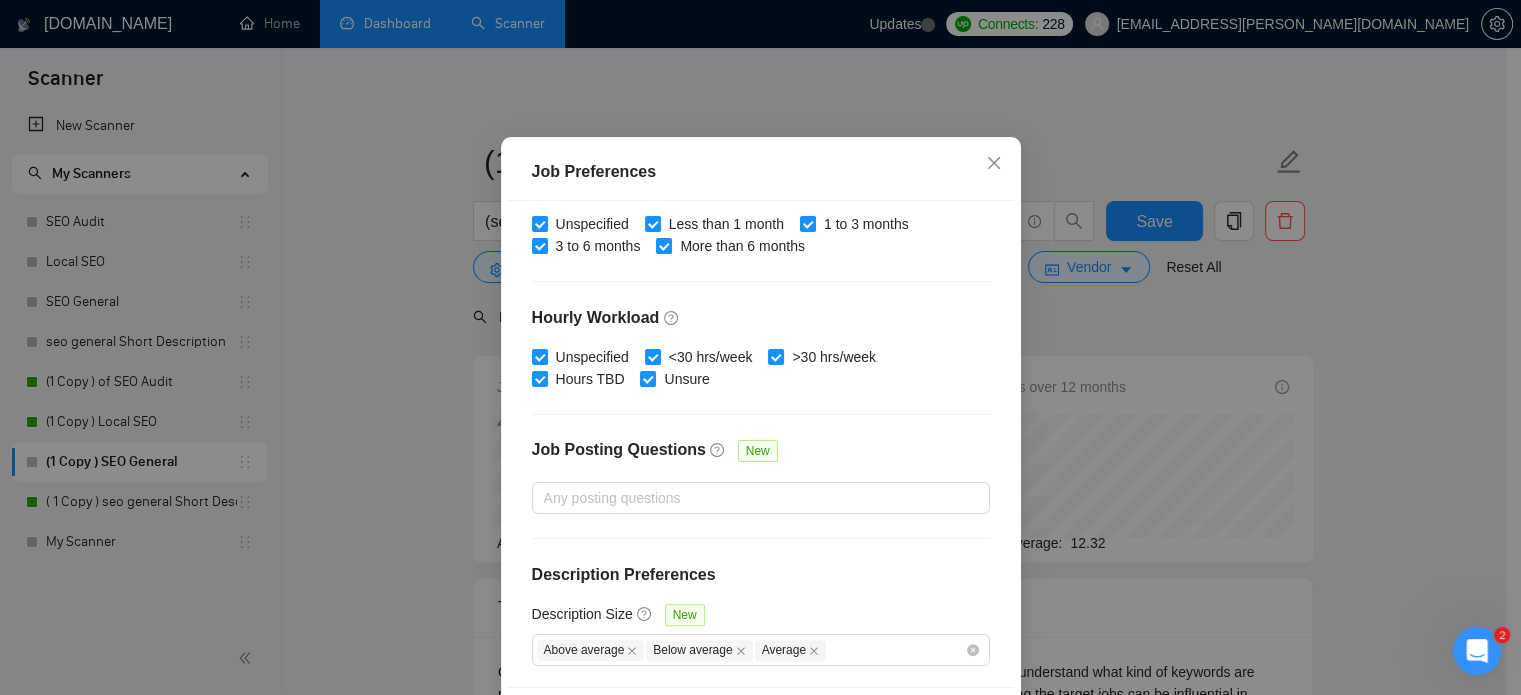 scroll, scrollTop: 143, scrollLeft: 0, axis: vertical 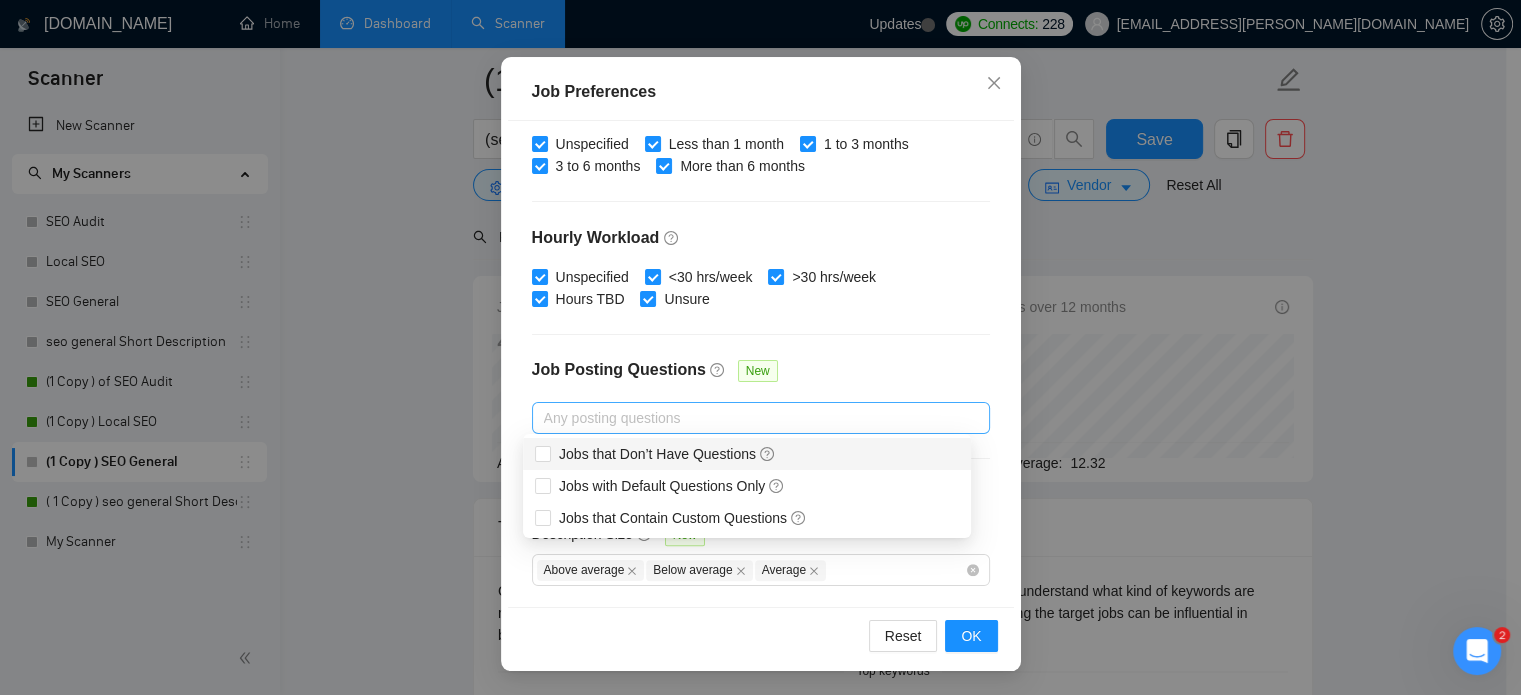 click at bounding box center [751, 418] 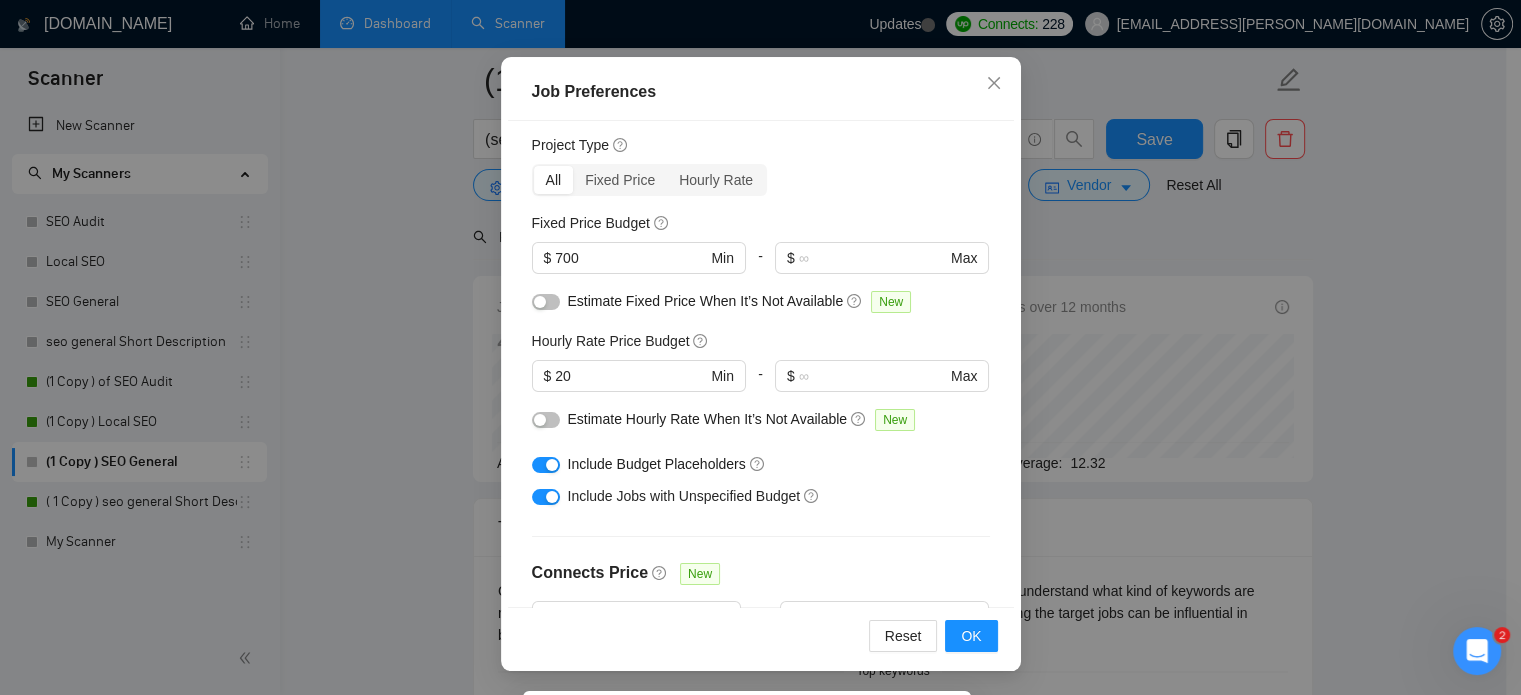 scroll, scrollTop: 0, scrollLeft: 0, axis: both 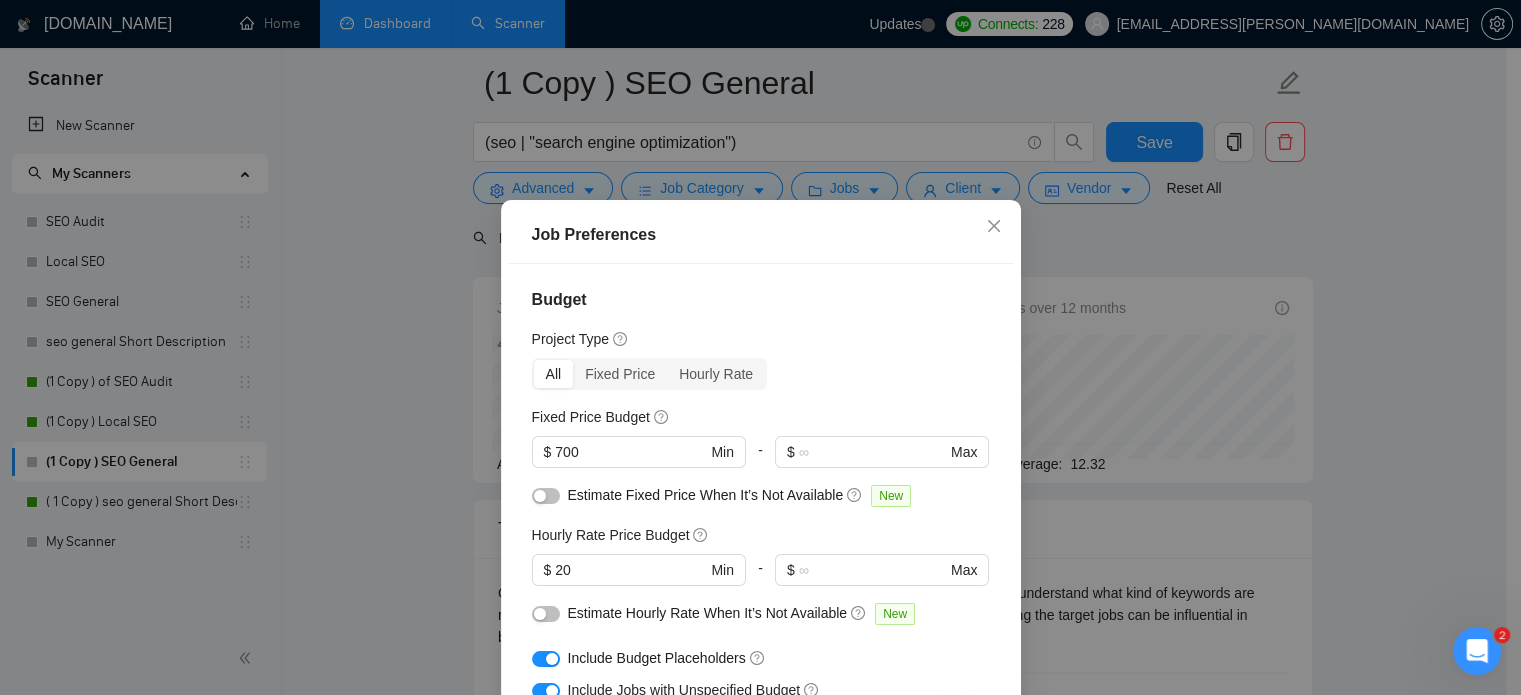 click on "Job Preferences Budget Project Type All Fixed Price Hourly Rate   Fixed Price Budget $ 700 Min - $ Max Estimate Fixed Price When It’s Not Available New   Hourly Rate Price Budget $ 20 Min - $ Max Estimate Hourly Rate When It’s Not Available New Include Budget Placeholders Include Jobs with Unspecified Budget   Connects Price New Min - 30 Max Project Duration   Unspecified Less than 1 month 1 to 3 months 3 to 6 months More than 6 months Hourly Workload   Unspecified <30 hrs/week >30 hrs/week Hours TBD Unsure Job Posting Questions New   Any posting questions Description Preferences Description Size New Above average Below average Average   Reset OK" at bounding box center (760, 347) 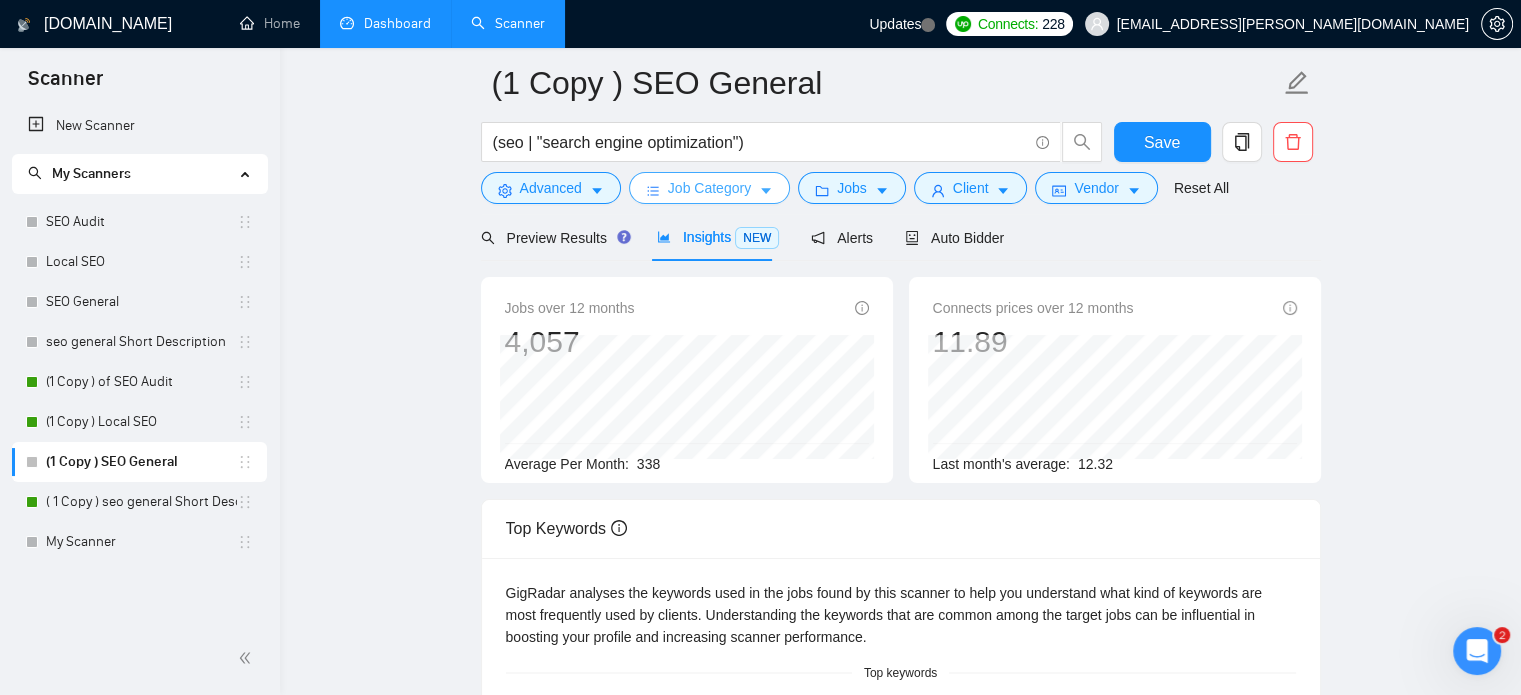click on "Job Category" at bounding box center (709, 188) 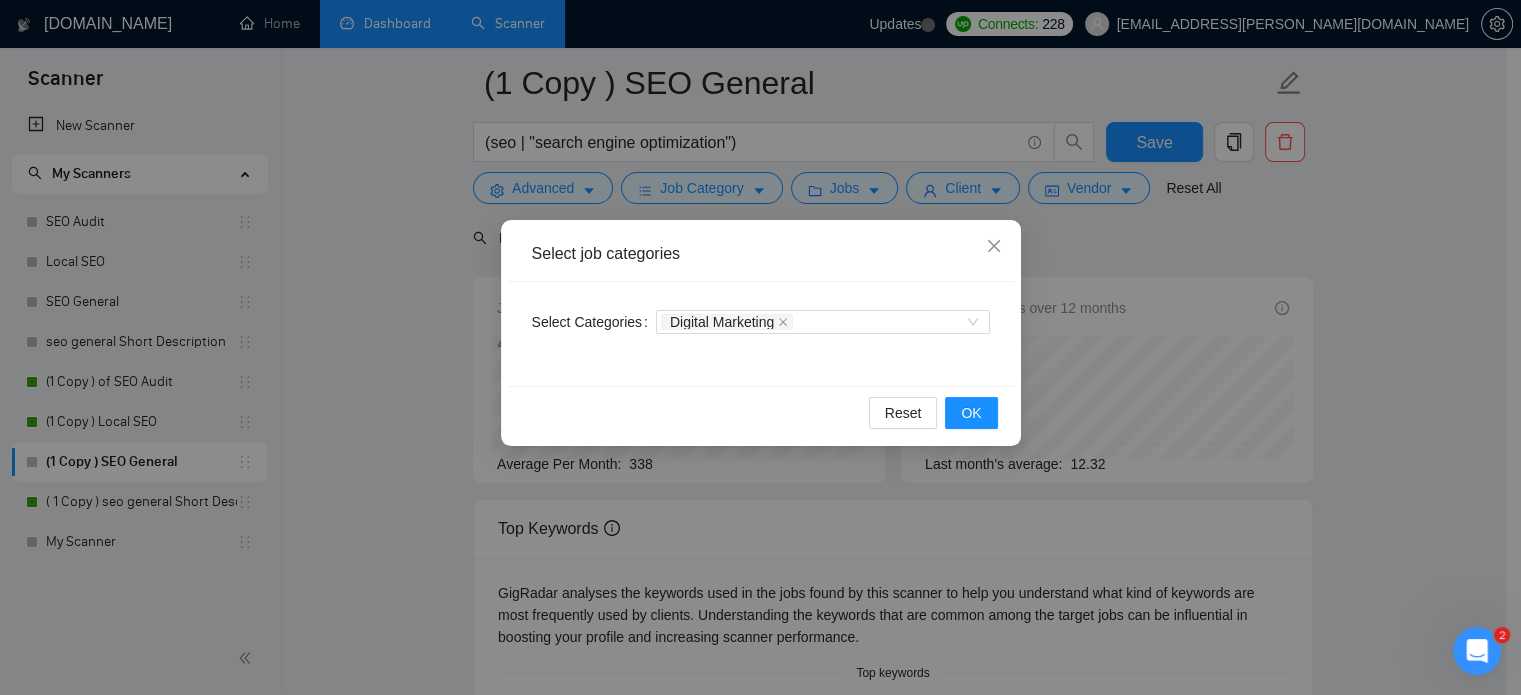click on "Select job categories Select Categories Digital Marketing   Reset OK" at bounding box center [760, 347] 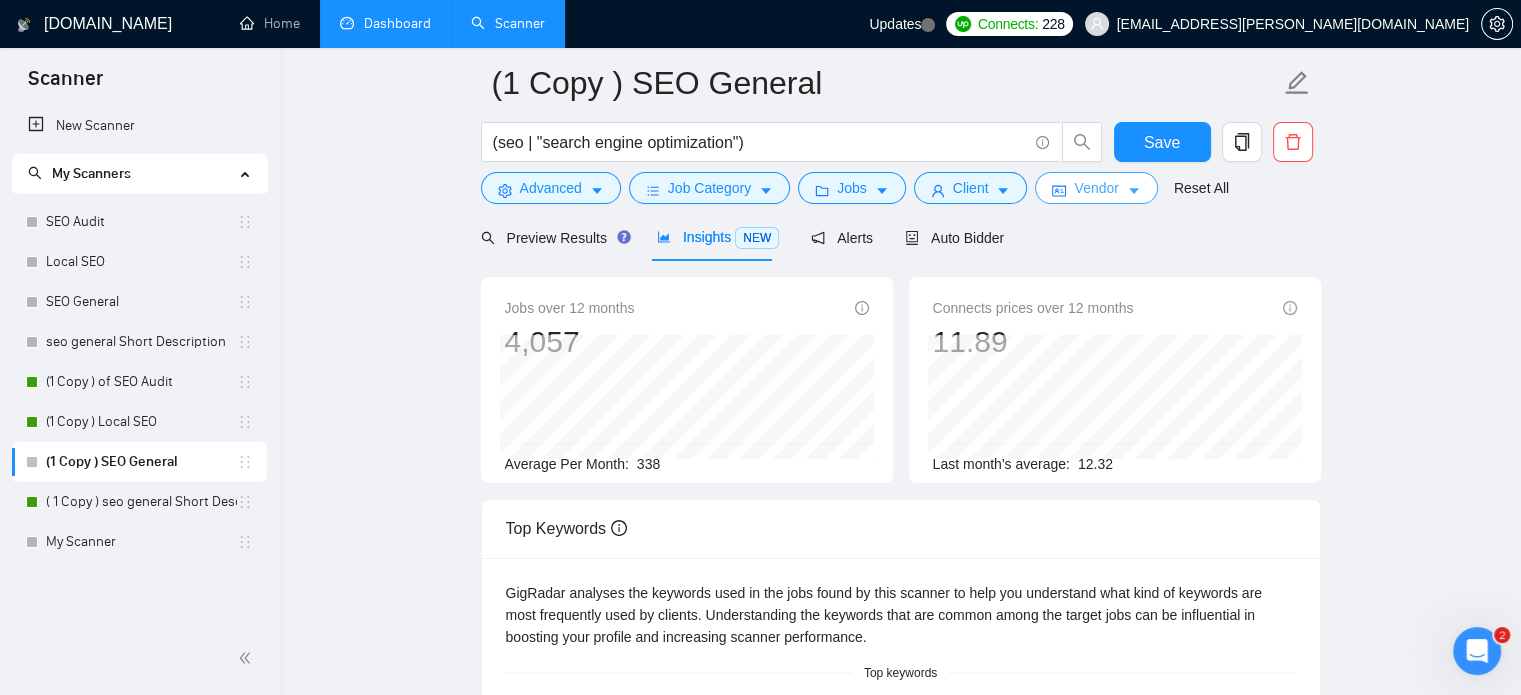 click 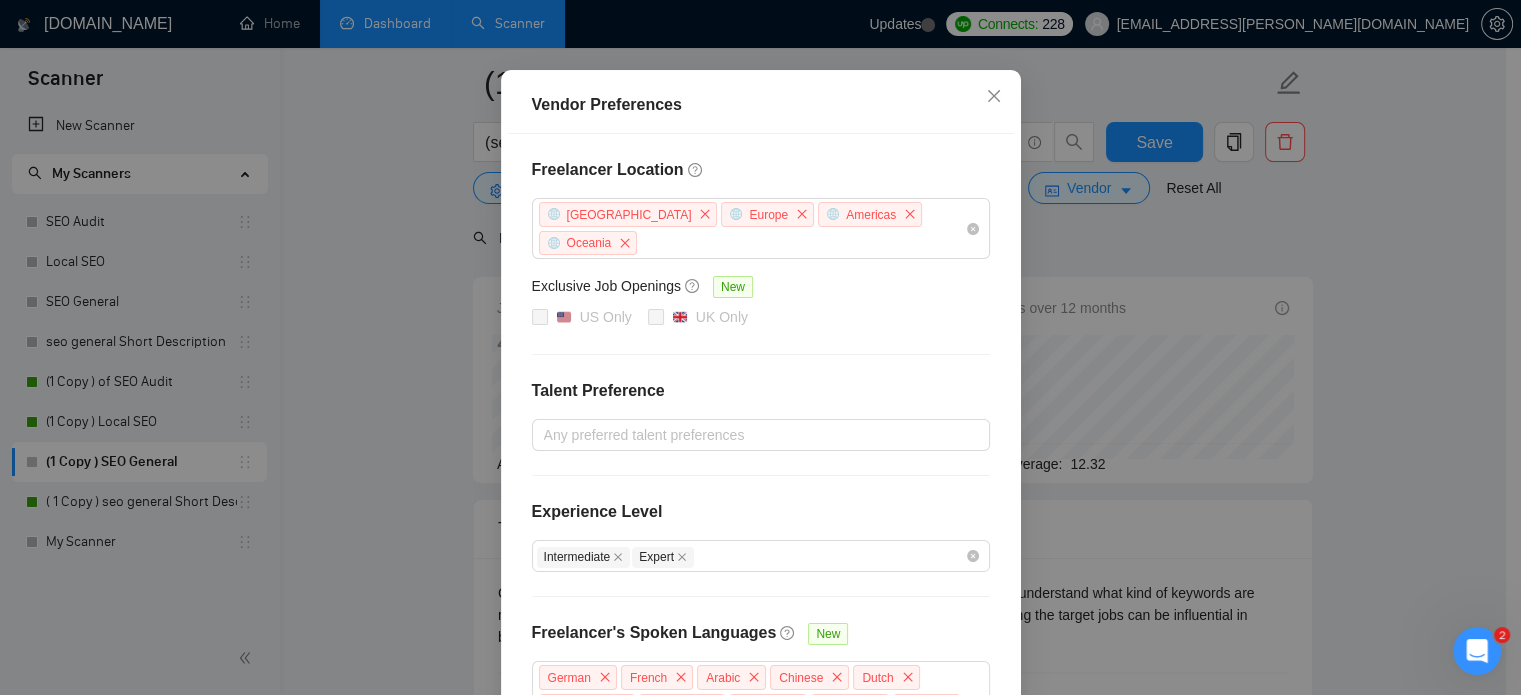 scroll, scrollTop: 283, scrollLeft: 0, axis: vertical 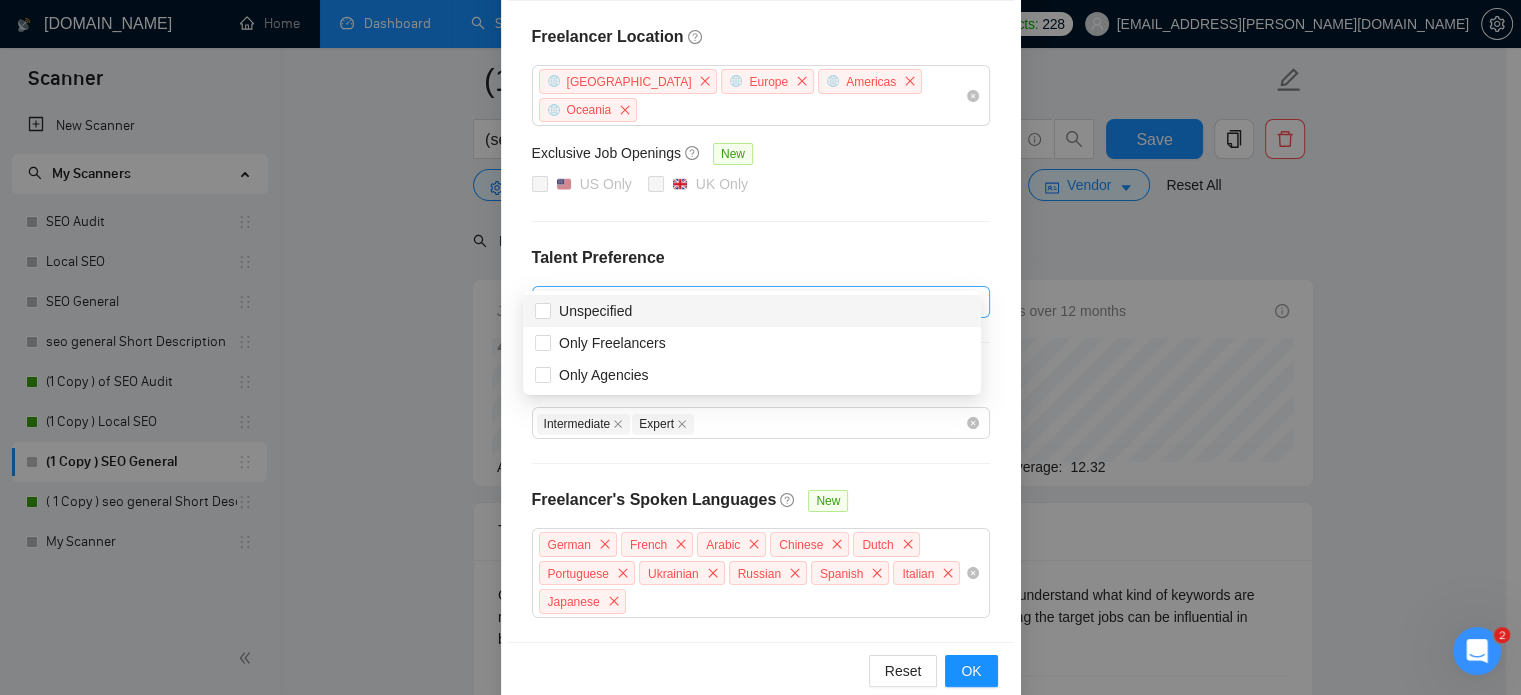 click on "Any preferred talent preferences" at bounding box center [761, 302] 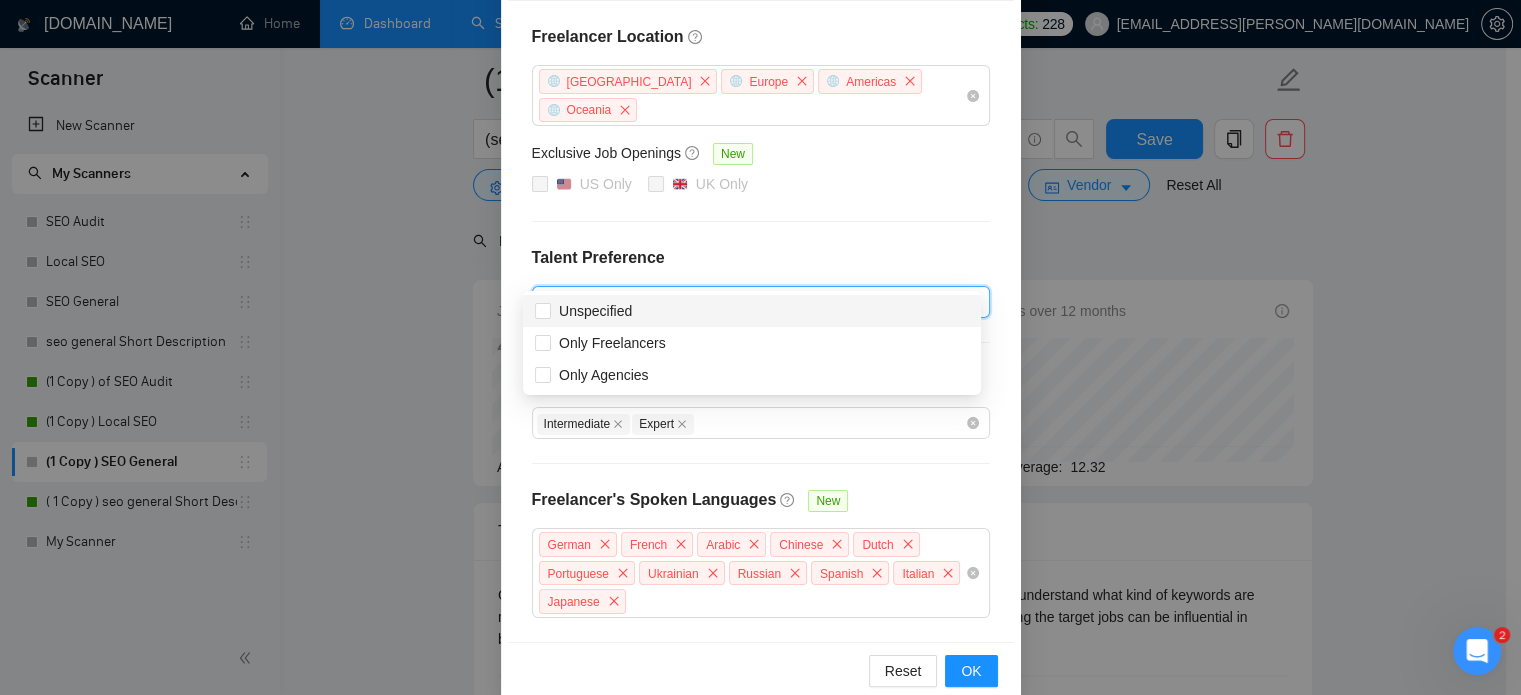click on "Vendor Preferences Freelancer Location   [GEOGRAPHIC_DATA] [GEOGRAPHIC_DATA] [GEOGRAPHIC_DATA] [GEOGRAPHIC_DATA]   Exclusive Job Openings [GEOGRAPHIC_DATA] Only UK Only Talent Preference   Any preferred talent preferences Experience Level Intermediate Expert   Freelancer's Spoken Languages New German French Arabic Chinese Dutch Portuguese Ukrainian Russian Spanish Italian Japanese   Reset OK" at bounding box center [760, 347] 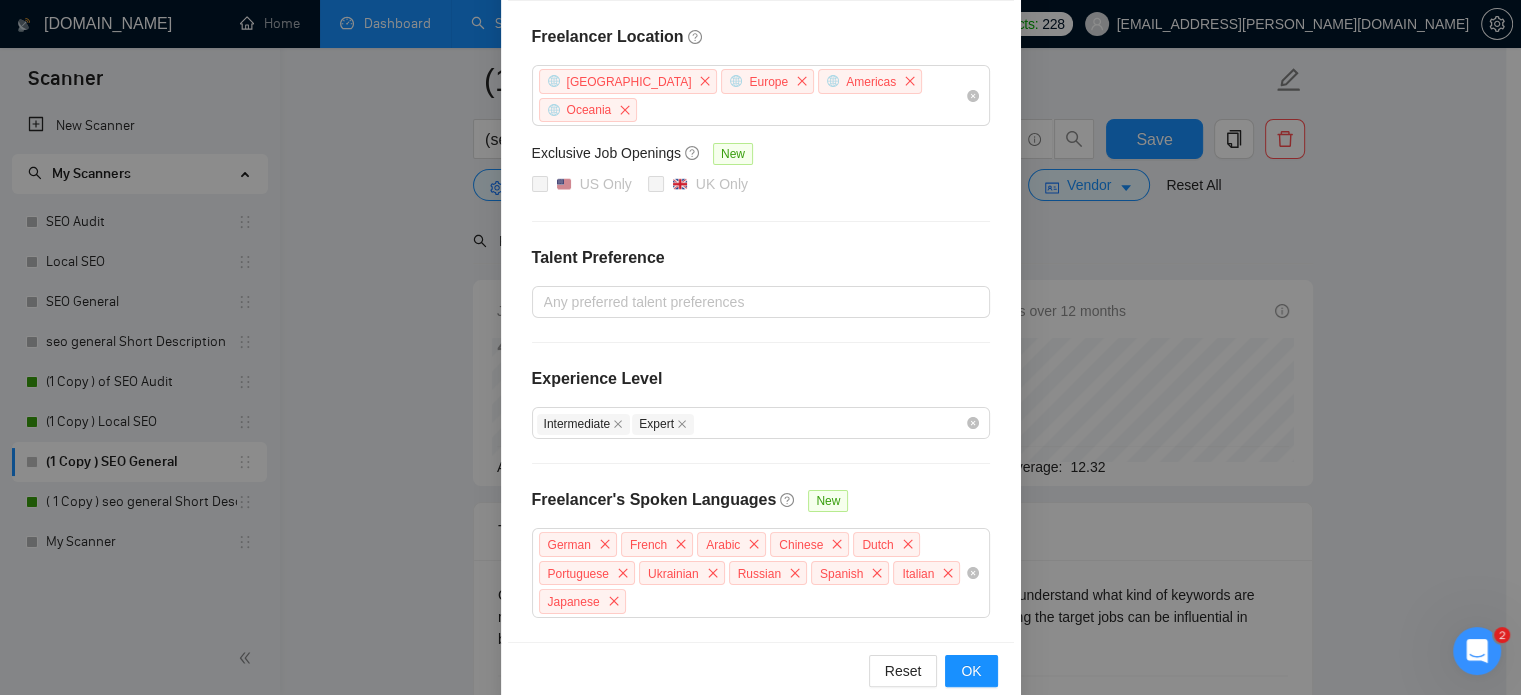 scroll, scrollTop: 183, scrollLeft: 0, axis: vertical 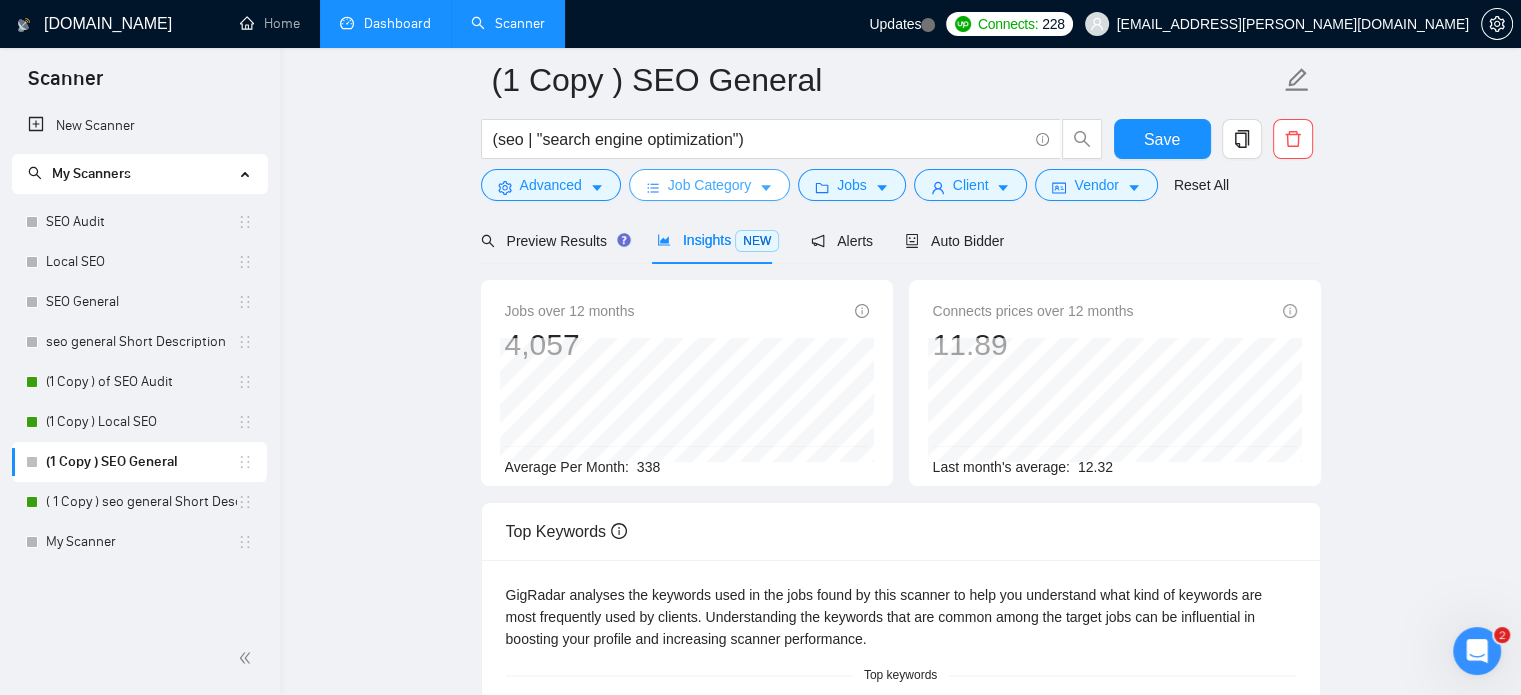 click on "Job Category" at bounding box center (709, 185) 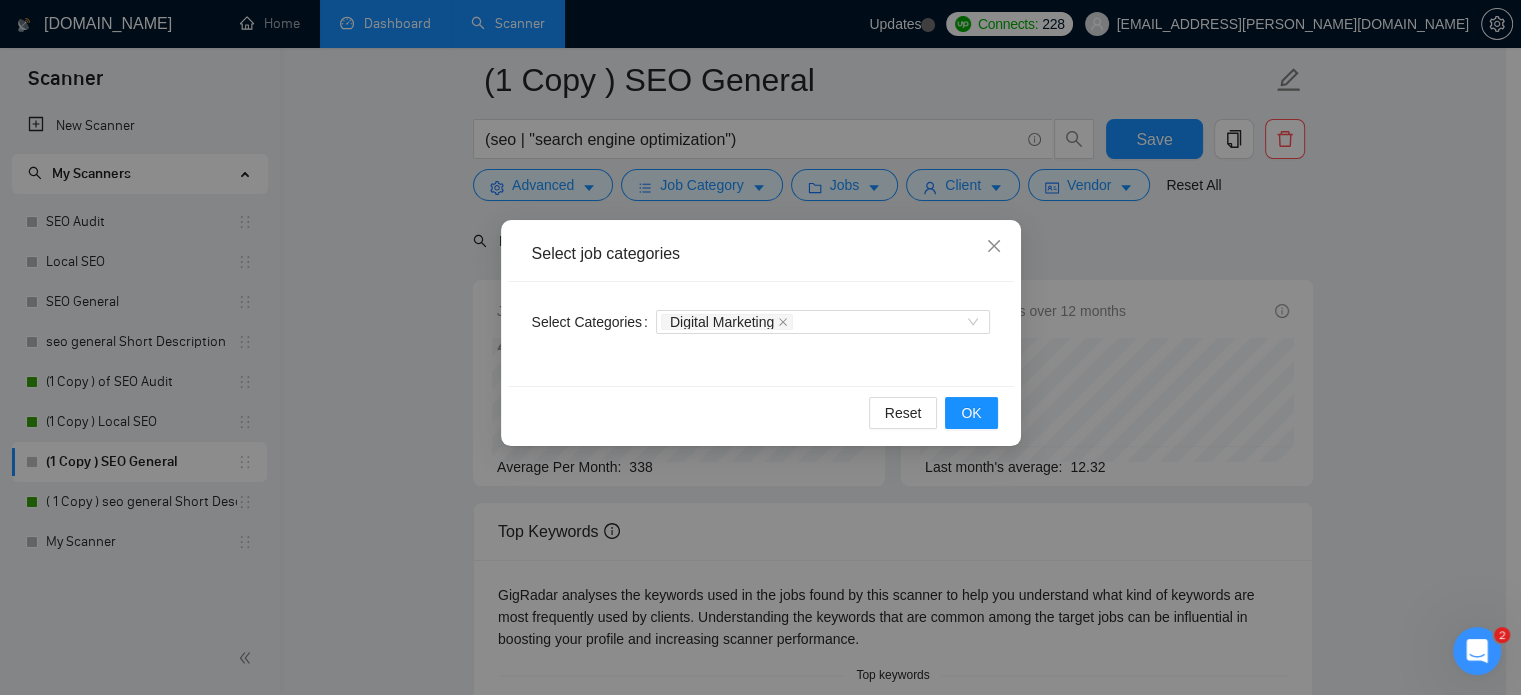 click on "Select job categories Select Categories Digital Marketing   Reset OK" at bounding box center (760, 347) 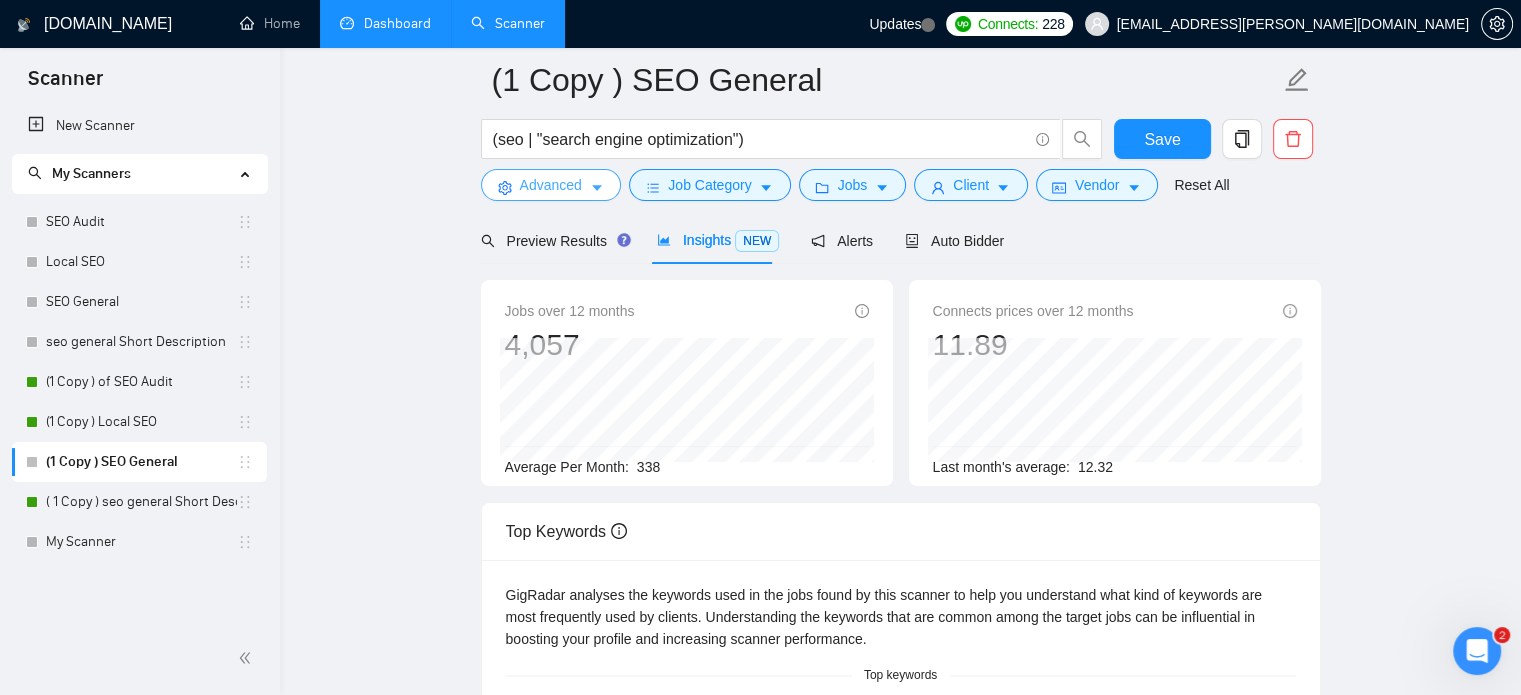 click on "Advanced" at bounding box center (551, 185) 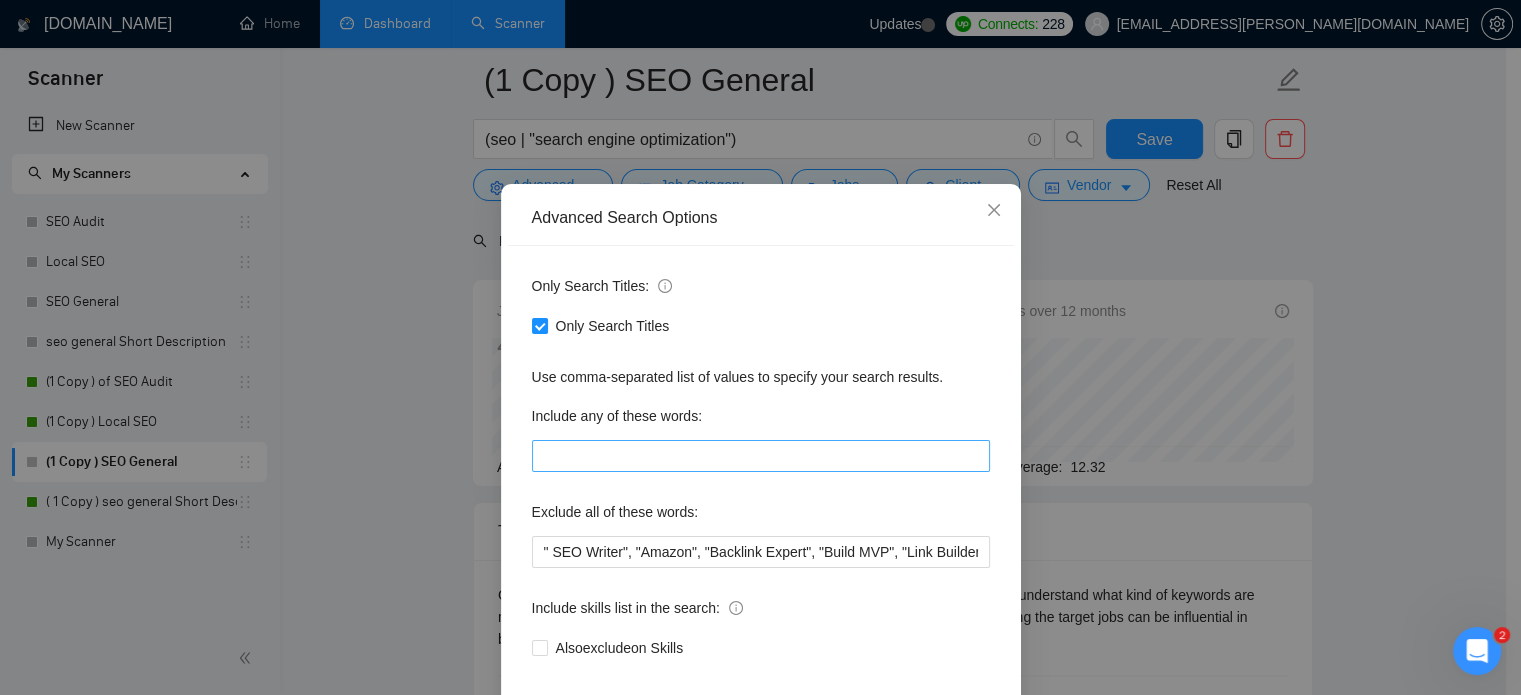 scroll, scrollTop: 136, scrollLeft: 0, axis: vertical 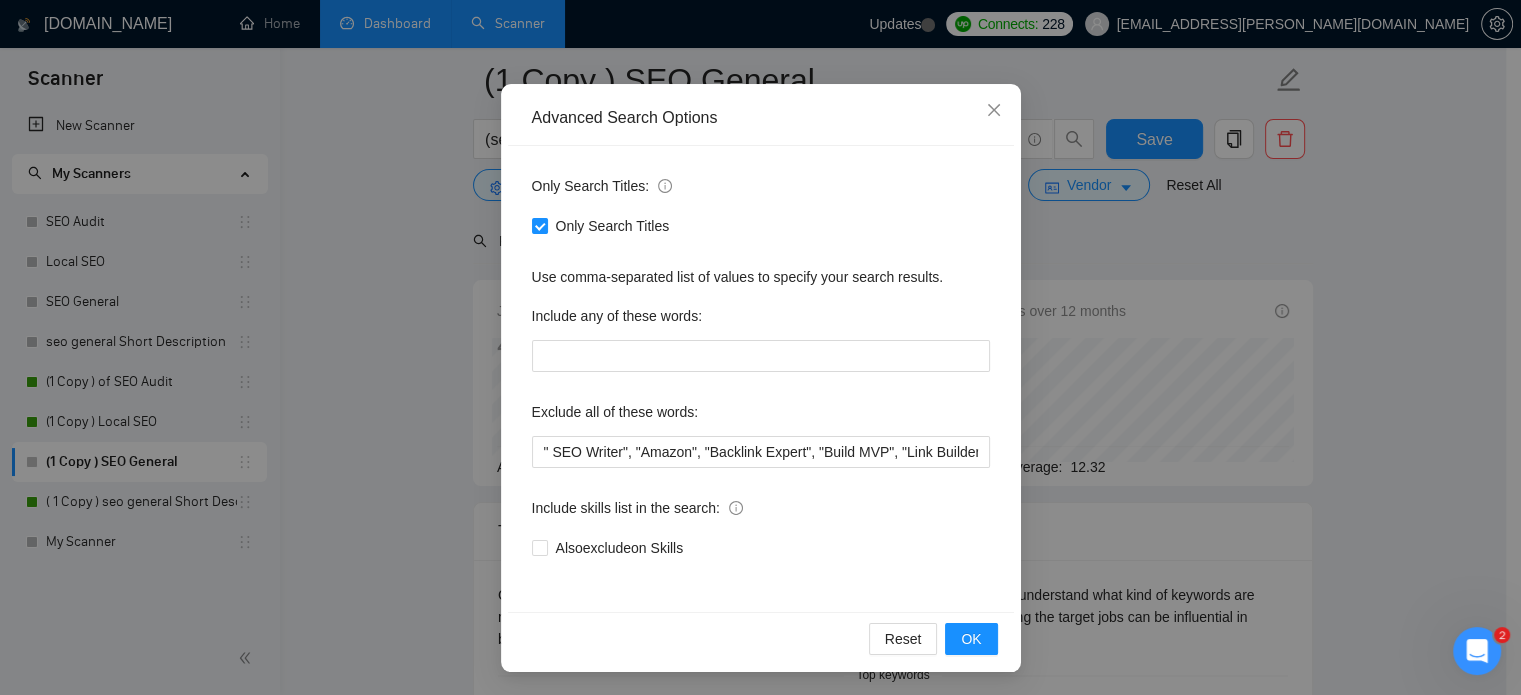 click on "Advanced Search Options Only Search Titles:   Only Search Titles Use comma-separated list of values to specify your search results. Include any of these words: Exclude all of these words: " SEO Writer", "Amazon", "Backlink Expert", "Build MVP", "Link Builder", "E-commerce", "Ecommerce", "Local", "low budget", "web development", developer, casino, gambling, "to join our", "content writer", "LinkedIn", "ad account", "Shopify" Include skills list in the search:   Also  exclude  on Skills Reset OK" at bounding box center [760, 347] 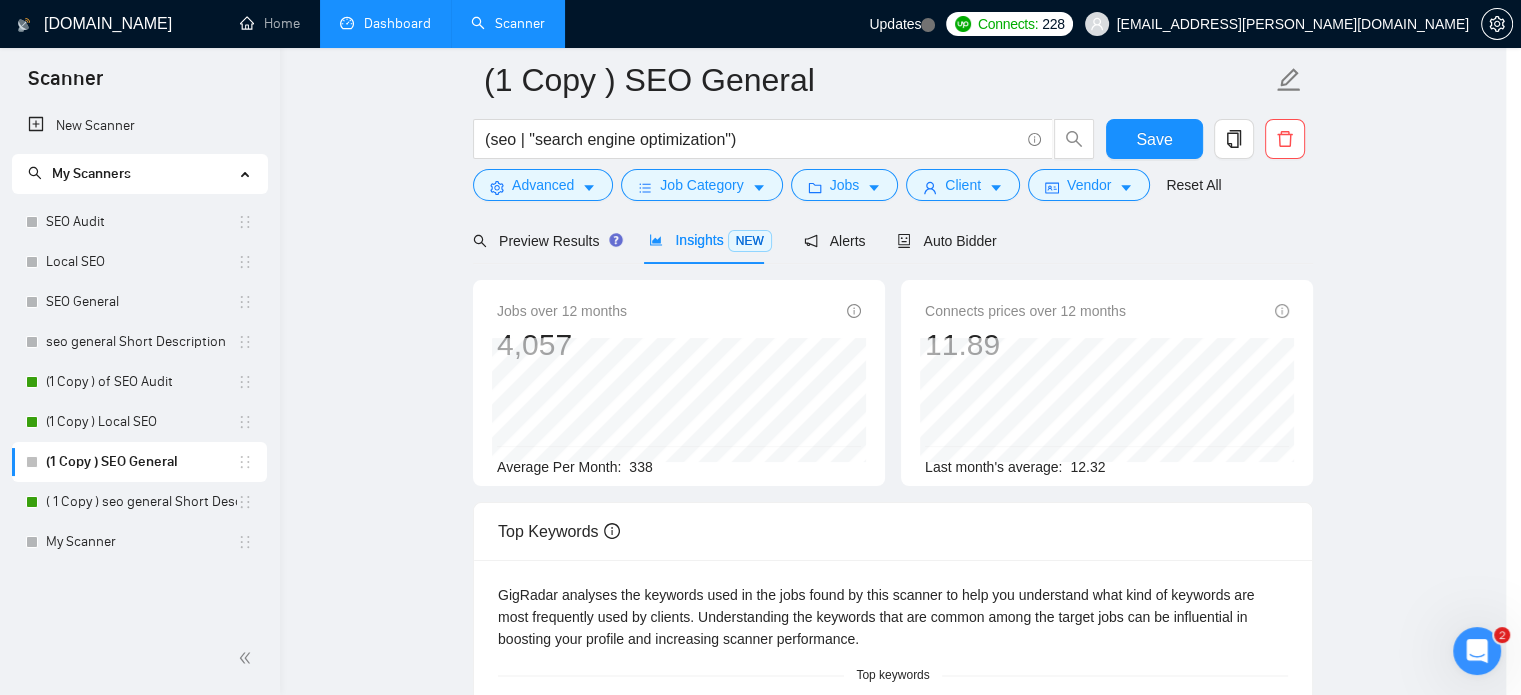 scroll, scrollTop: 36, scrollLeft: 0, axis: vertical 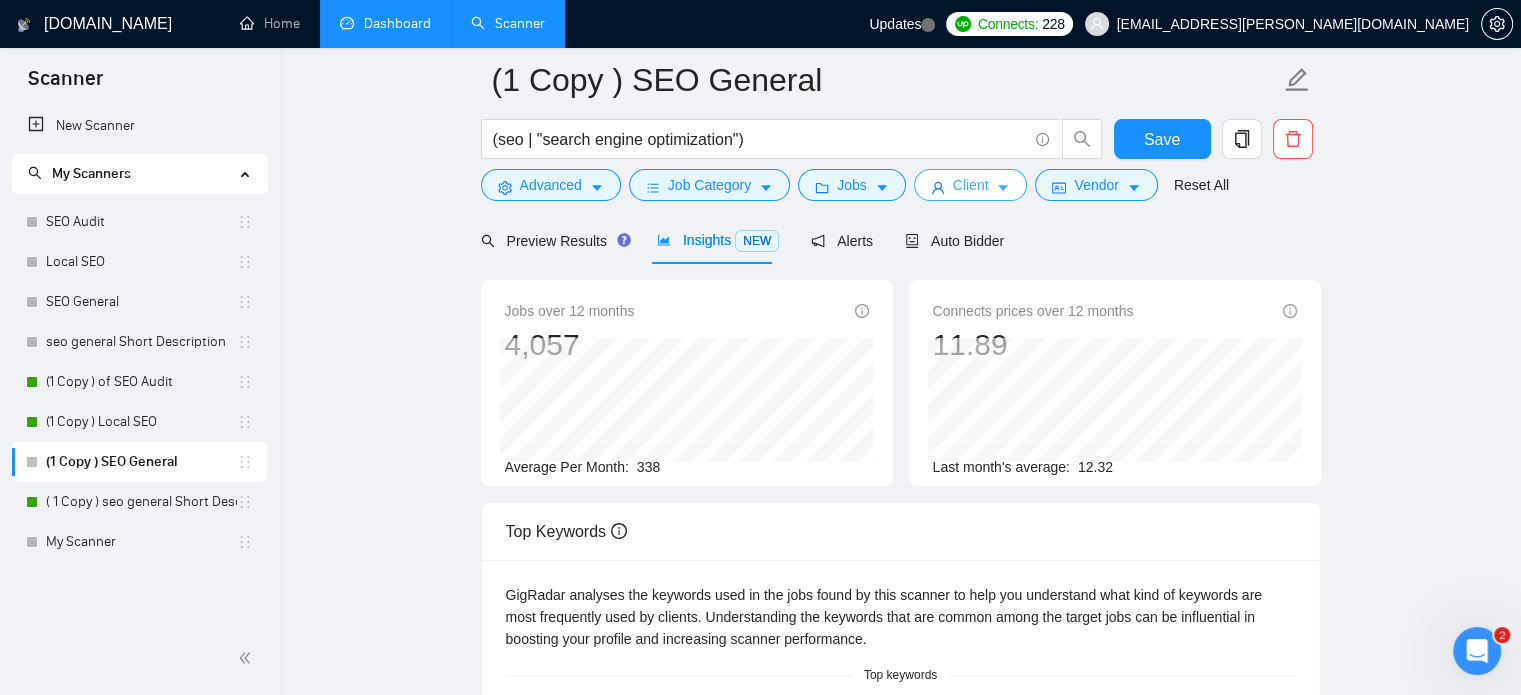 click on "Client" at bounding box center [971, 185] 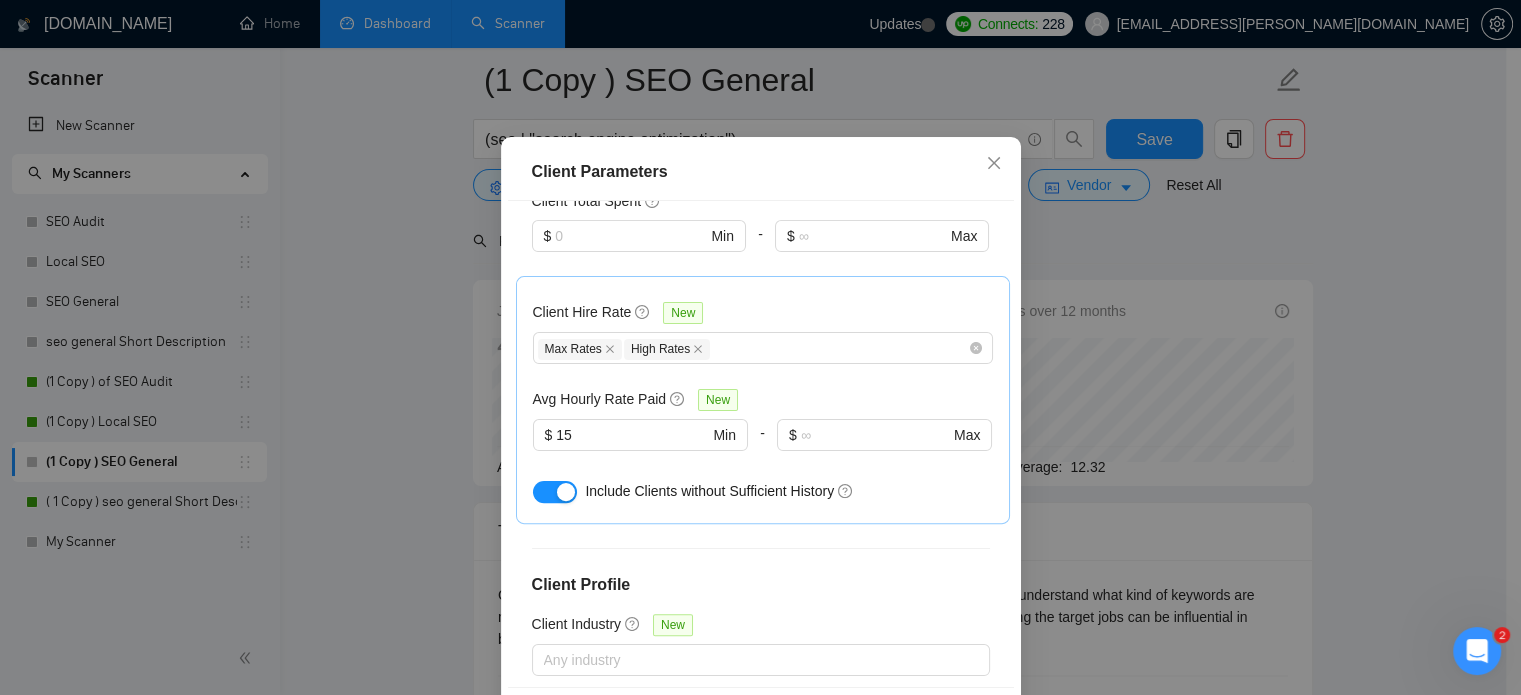 scroll, scrollTop: 664, scrollLeft: 0, axis: vertical 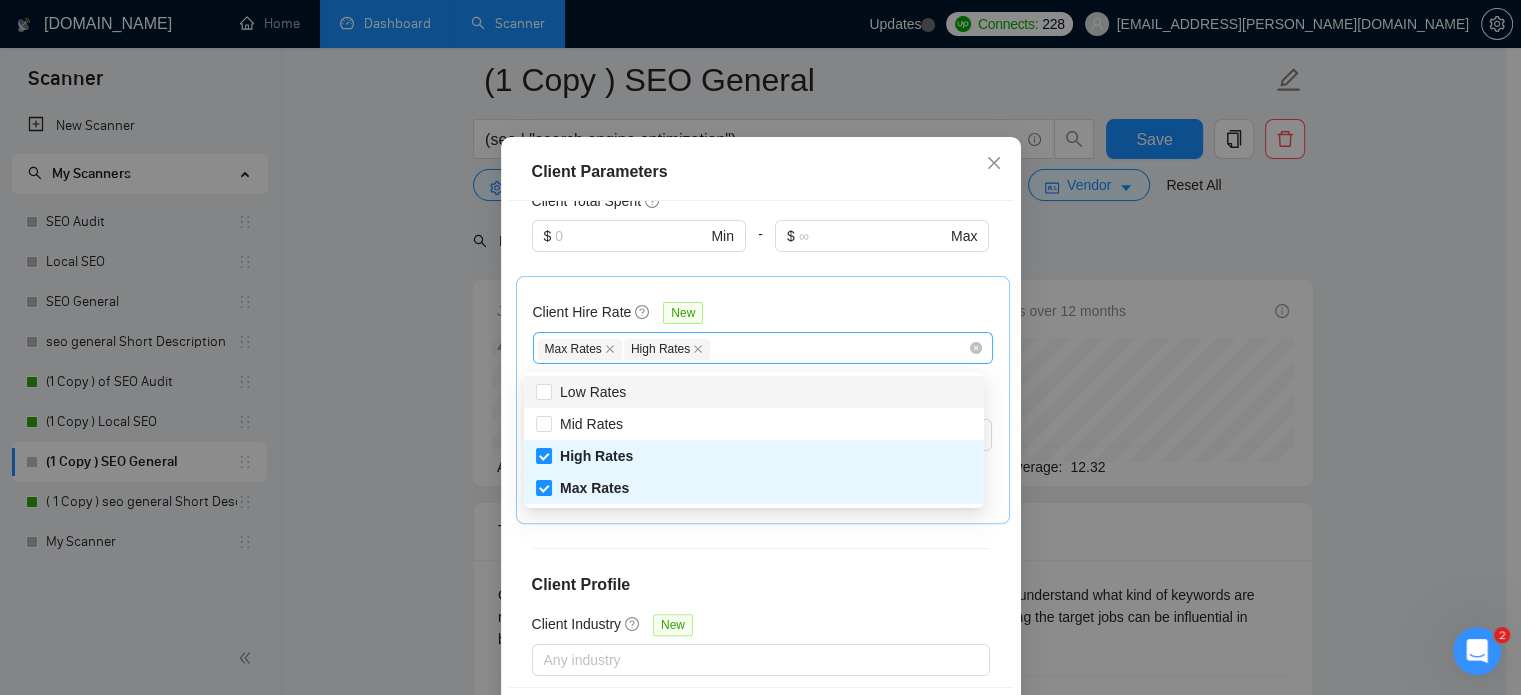 click on "Max Rates High Rates" at bounding box center (763, 348) 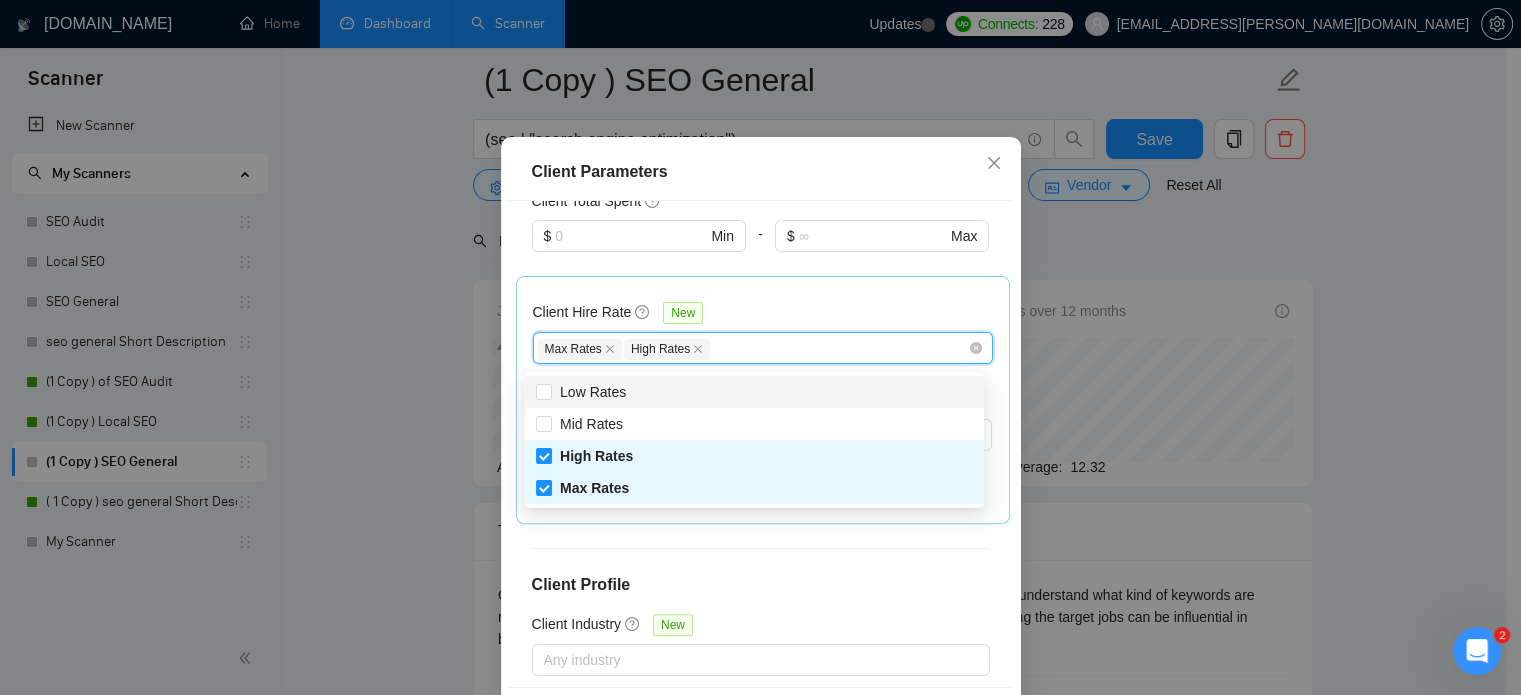 click on "Max Rates High Rates" at bounding box center [763, 348] 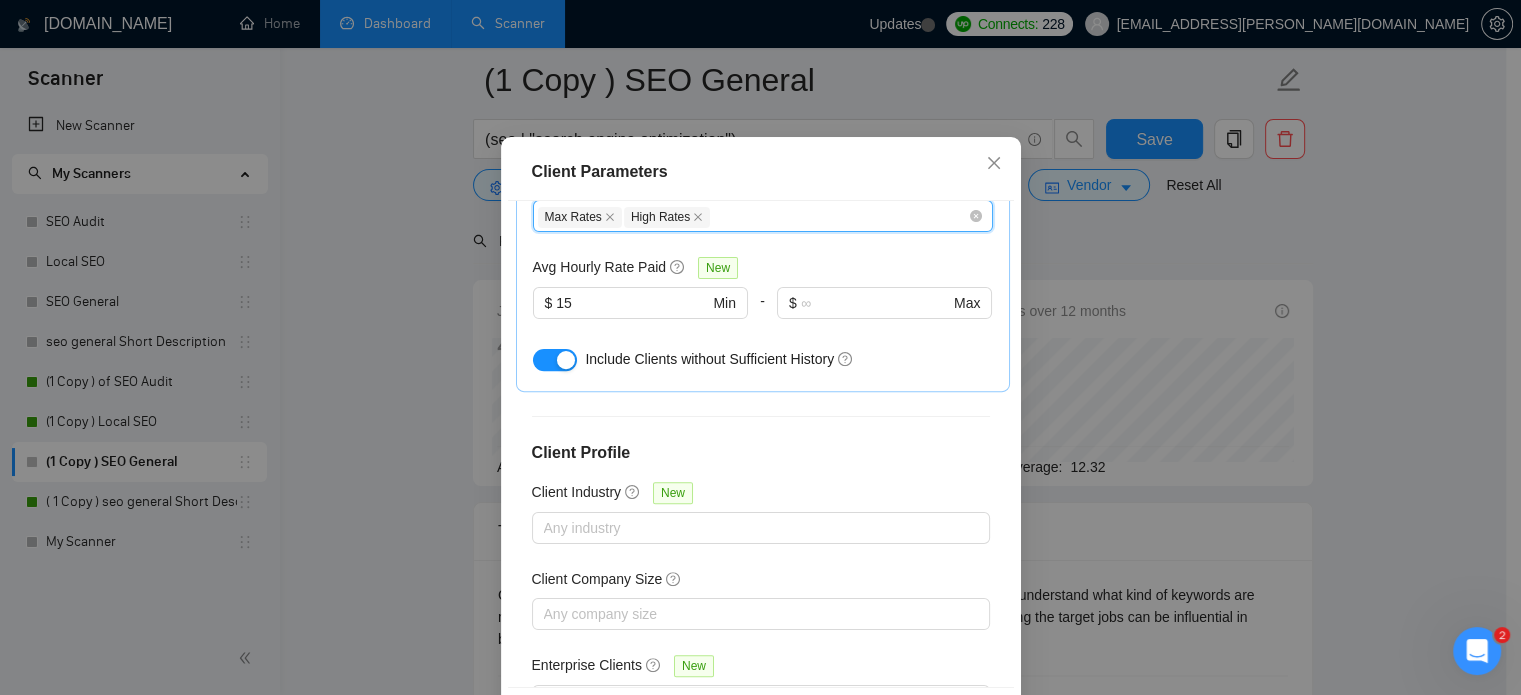 scroll, scrollTop: 816, scrollLeft: 0, axis: vertical 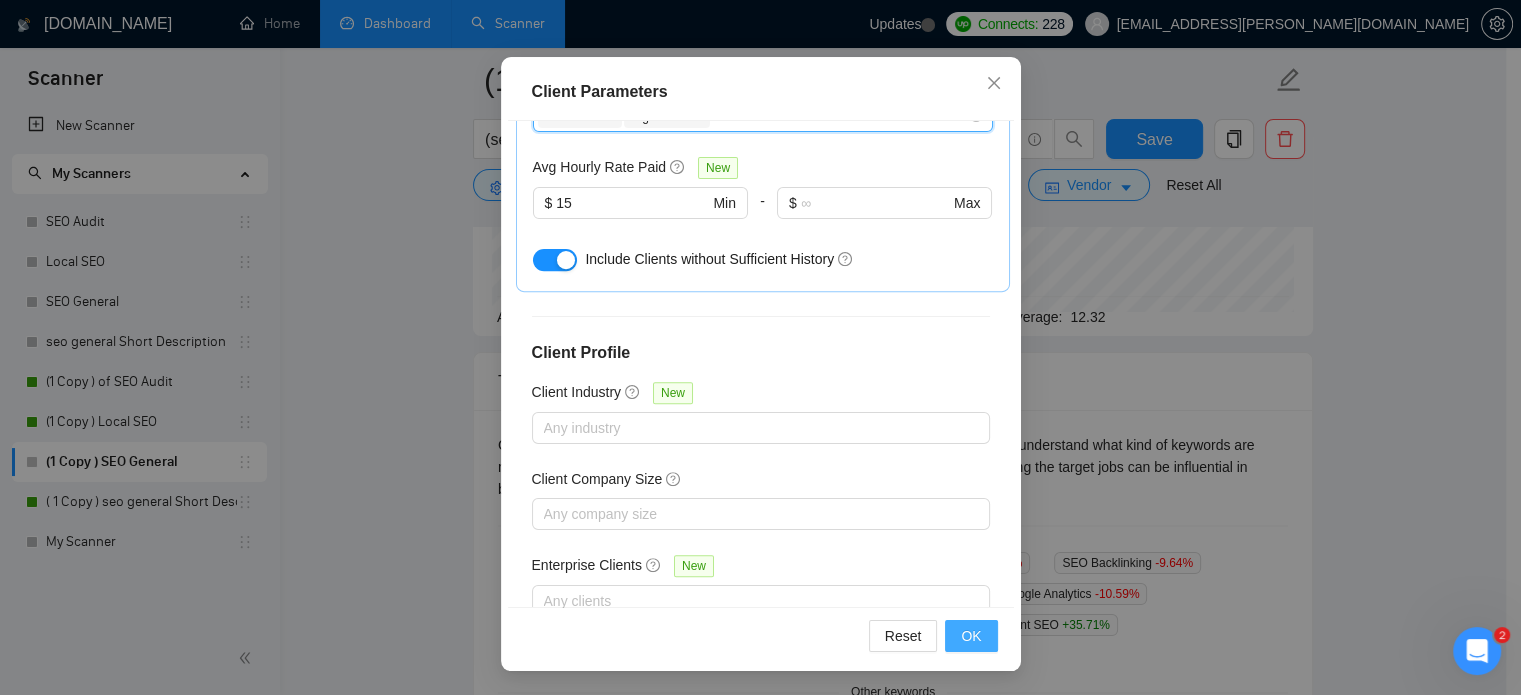 click on "OK" at bounding box center (971, 636) 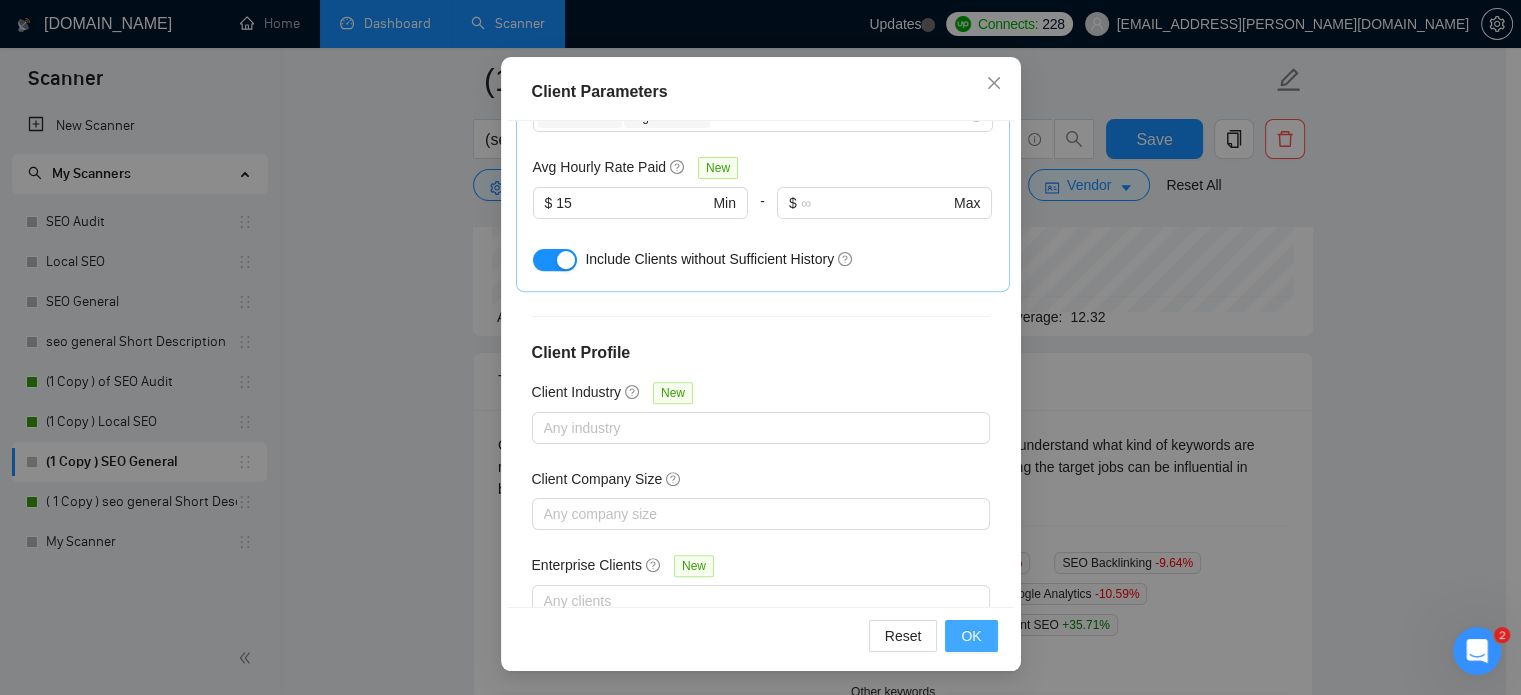 scroll, scrollTop: 63, scrollLeft: 0, axis: vertical 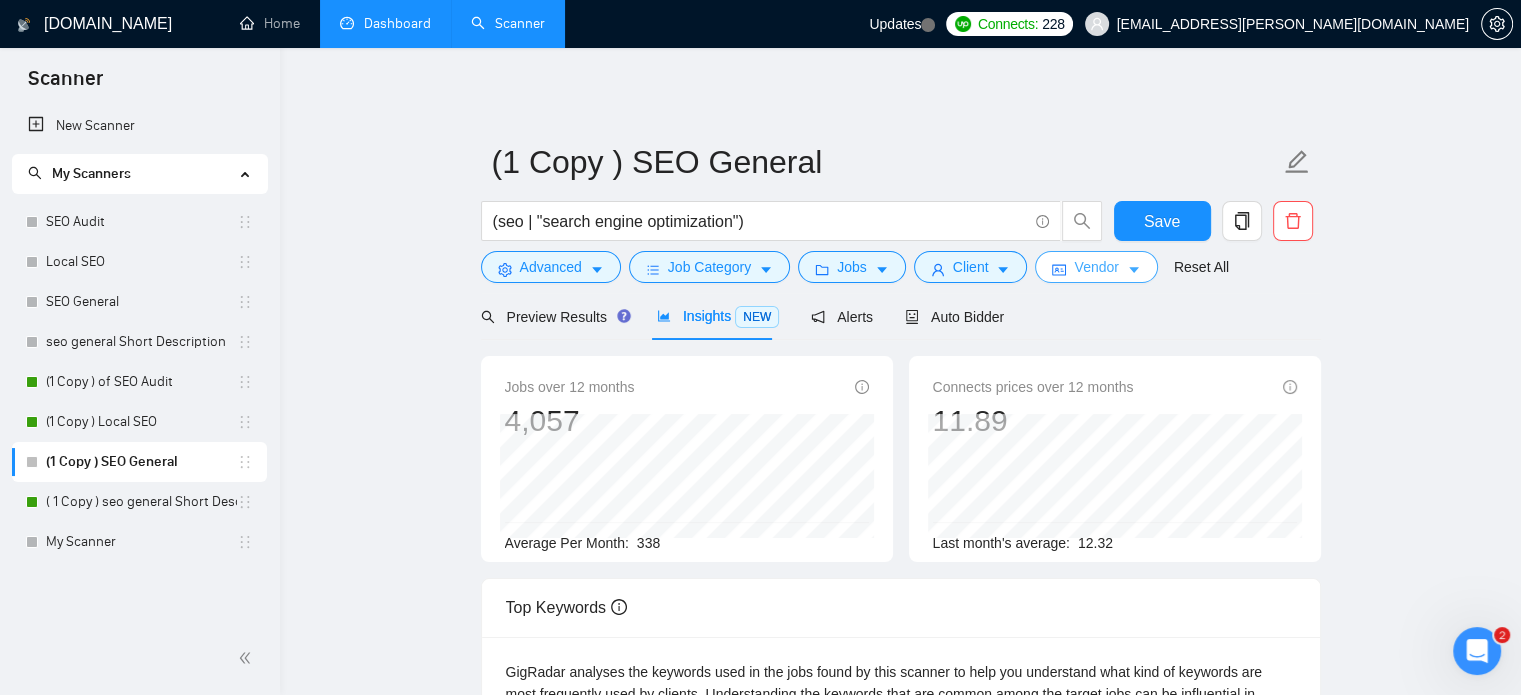 click on "Vendor" at bounding box center (1096, 267) 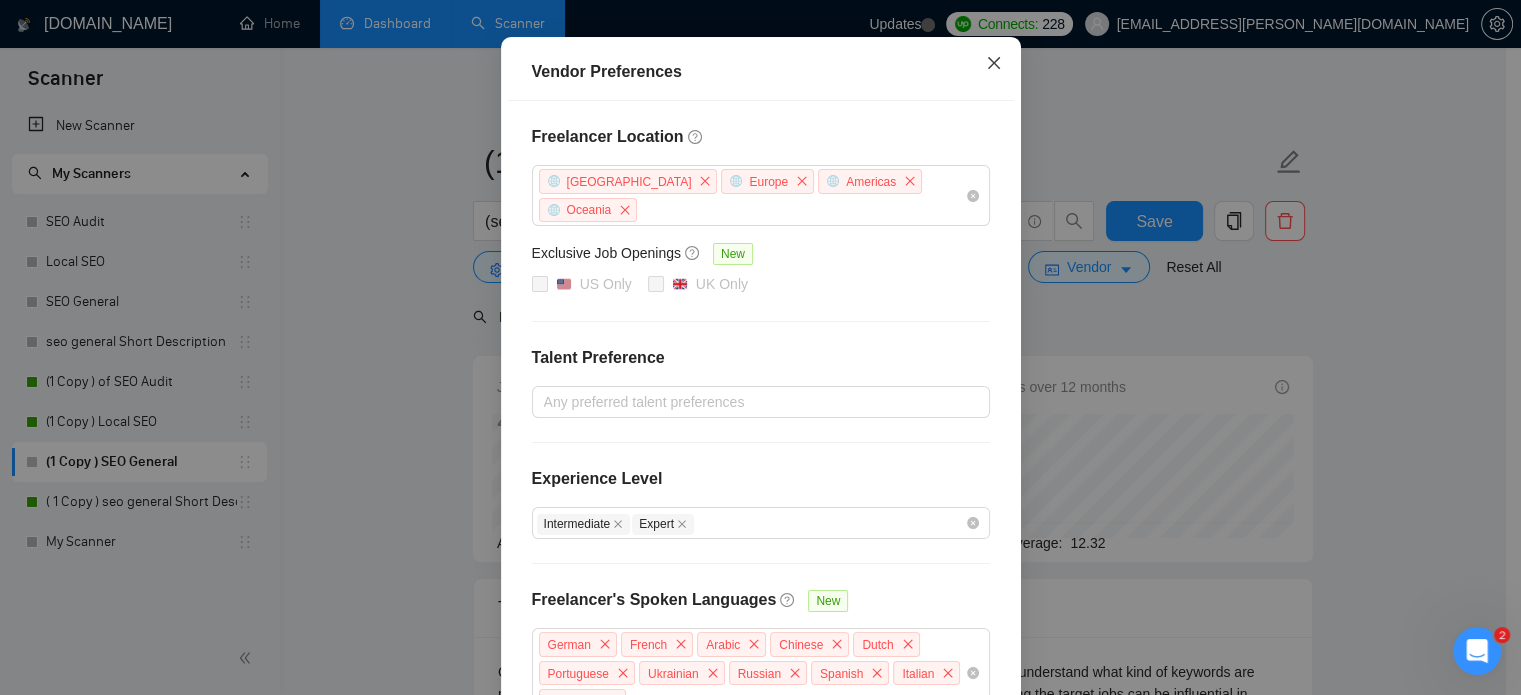 click at bounding box center [994, 64] 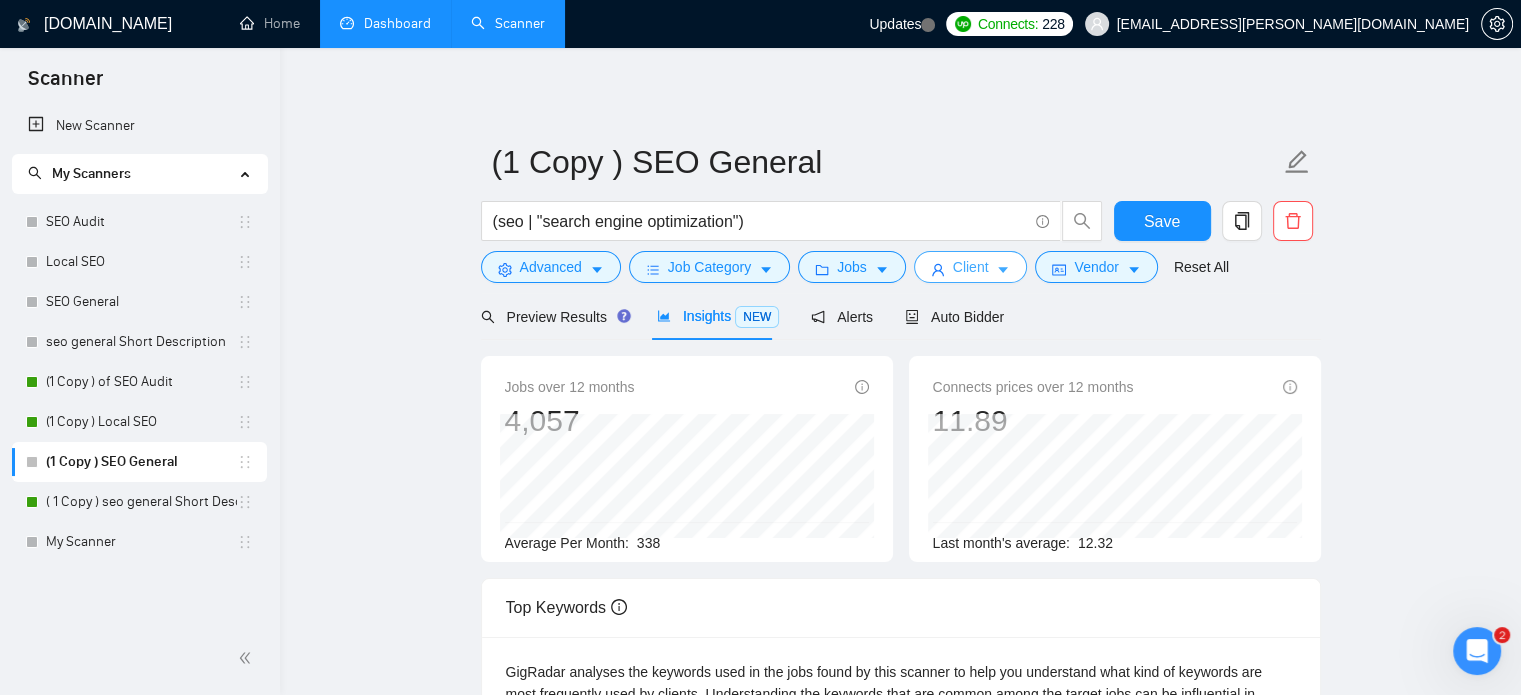 click on "Client" at bounding box center (971, 267) 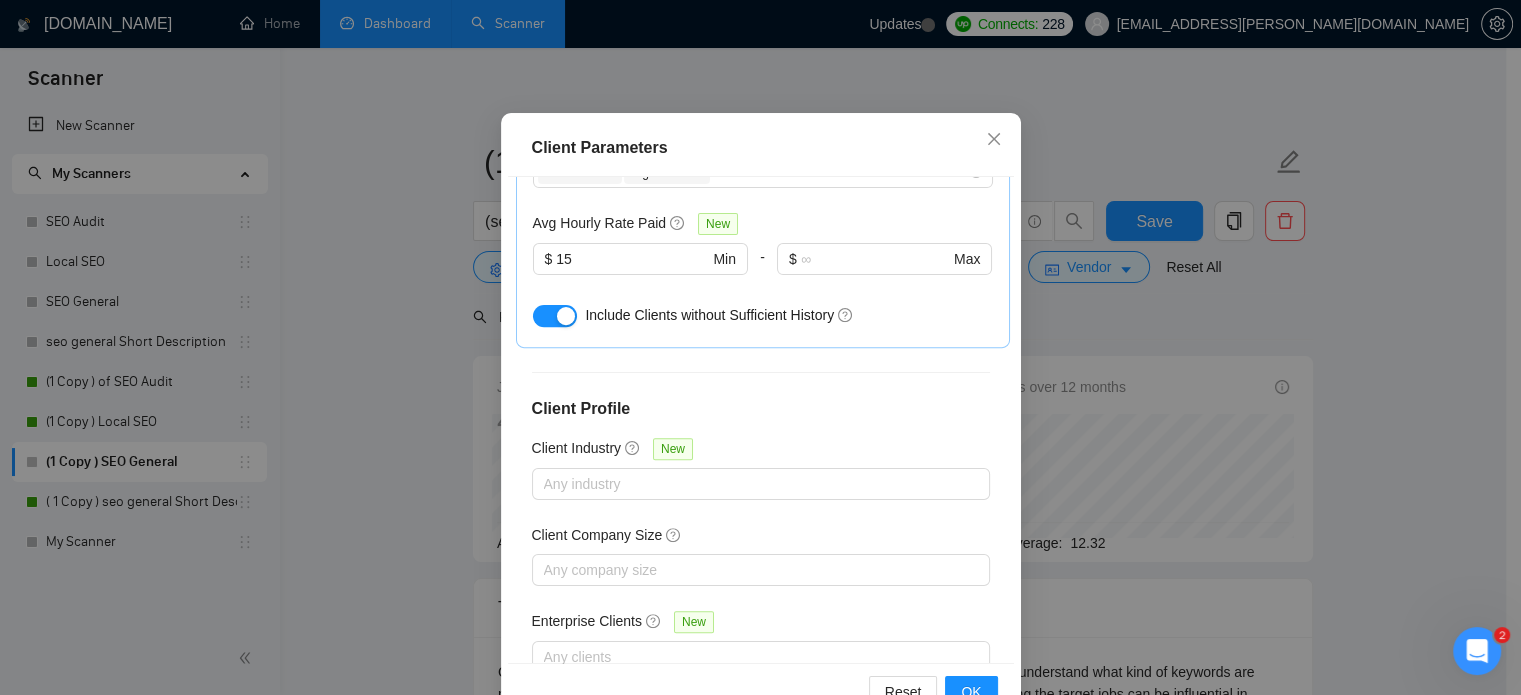 scroll, scrollTop: 0, scrollLeft: 0, axis: both 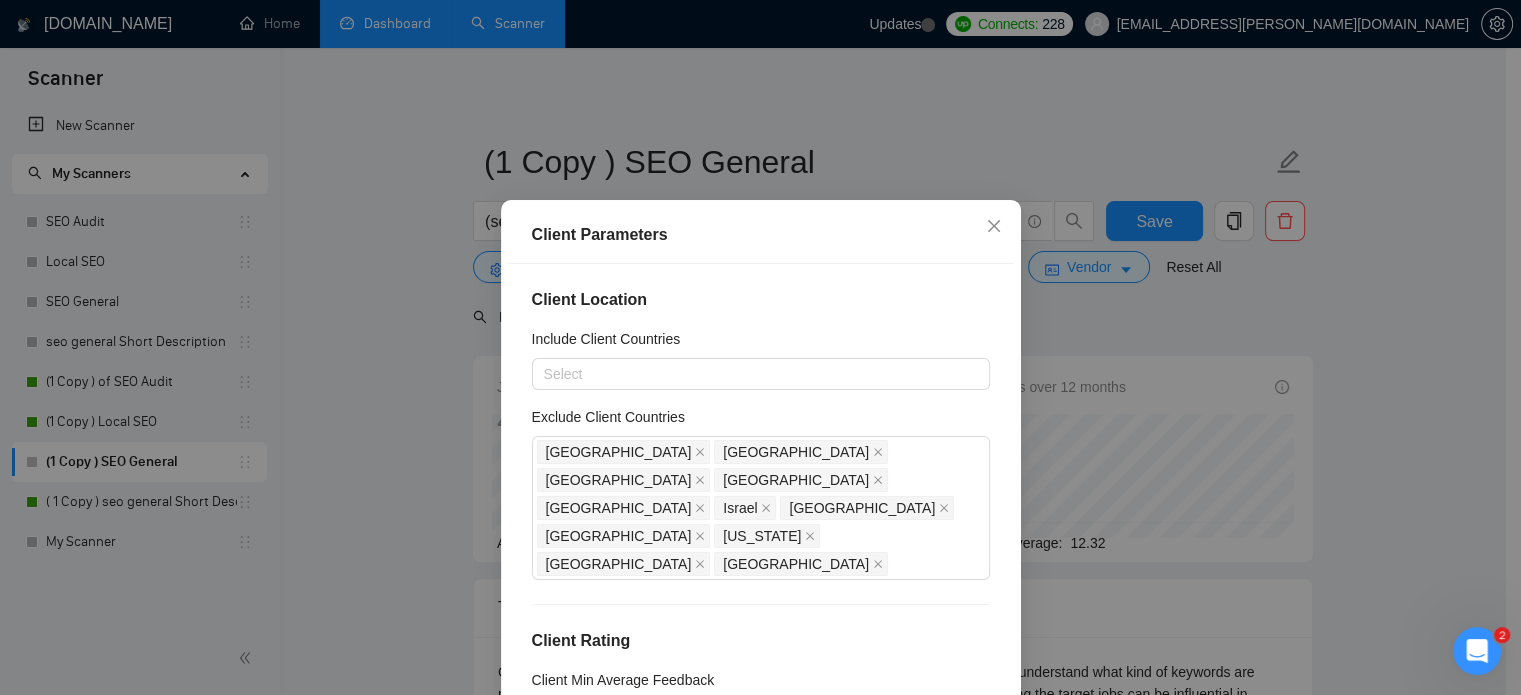 click on "Client Parameters Client Location Include Client Countries   Select Exclude Client Countries [GEOGRAPHIC_DATA] [GEOGRAPHIC_DATA] [GEOGRAPHIC_DATA] [GEOGRAPHIC_DATA] [GEOGRAPHIC_DATA] [GEOGRAPHIC_DATA] [GEOGRAPHIC_DATA] [GEOGRAPHIC_DATA] [US_STATE] [GEOGRAPHIC_DATA] [GEOGRAPHIC_DATA]   Client Rating Client Min Average Feedback Include clients with no feedback Client Payment Details Payment Verified Hire Rate Stats   Client Total Spent $ Min - $ Max Client Hire Rate New Max Rates High Rates     Avg Hourly Rate Paid New $ 15 Min - $ Max Include Clients without Sufficient History Client Profile Client Industry New   Any industry Client Company Size   Any company size Enterprise Clients New   Any clients Reset OK" at bounding box center [760, 347] 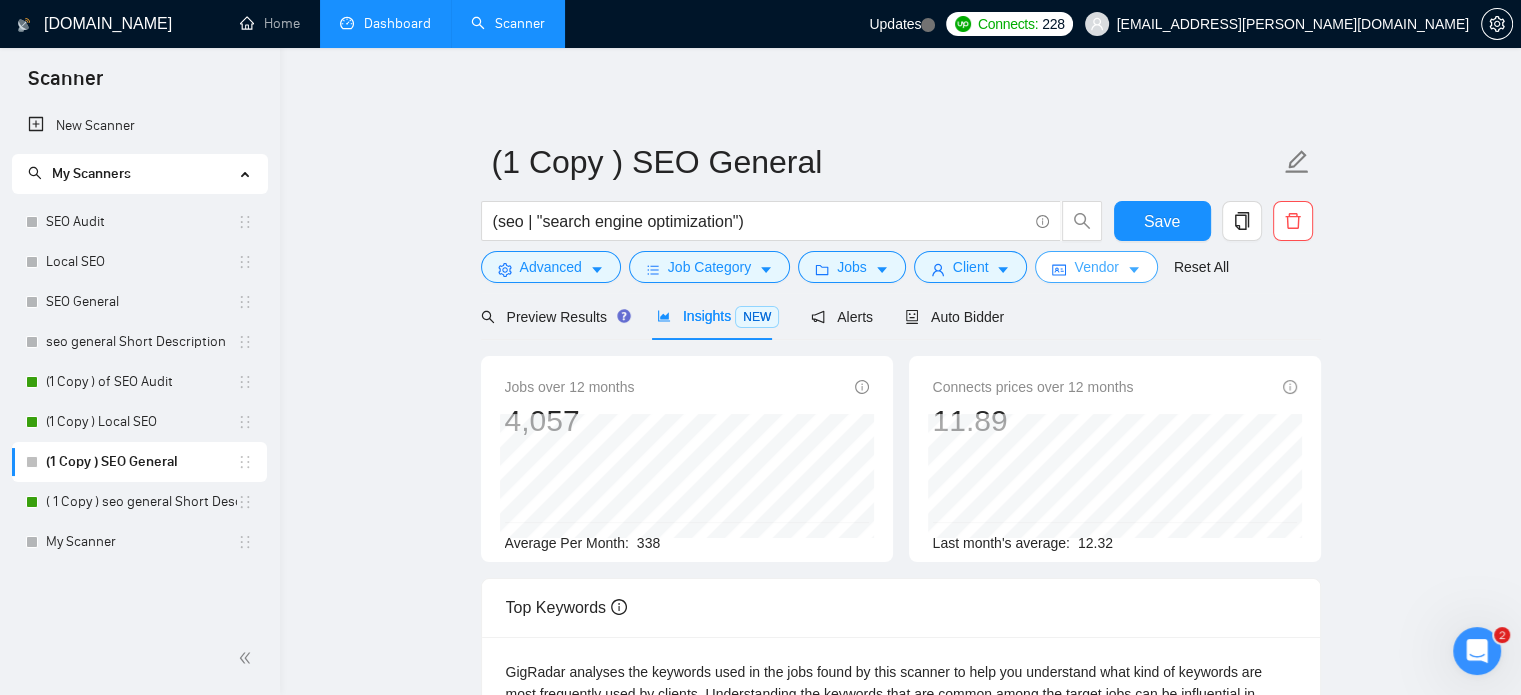 click on "Vendor" at bounding box center [1096, 267] 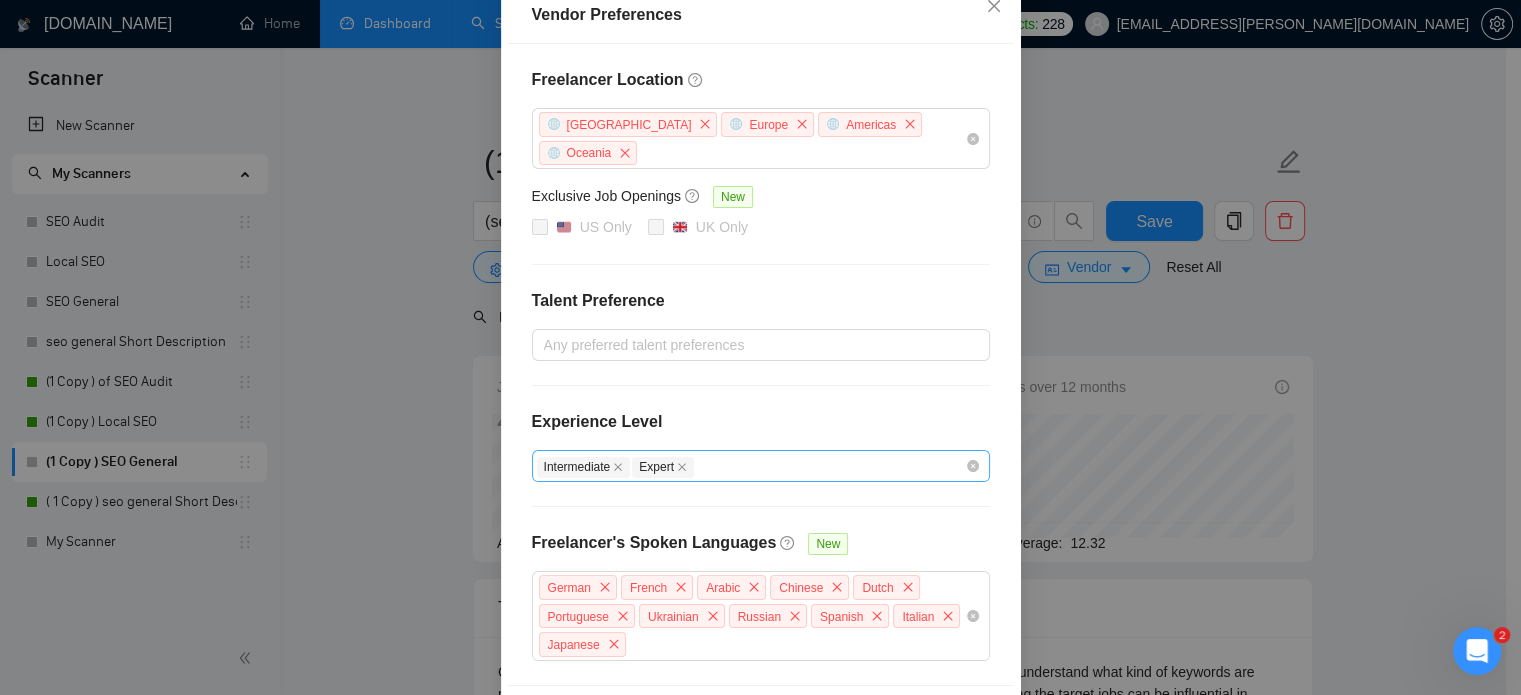 scroll, scrollTop: 193, scrollLeft: 0, axis: vertical 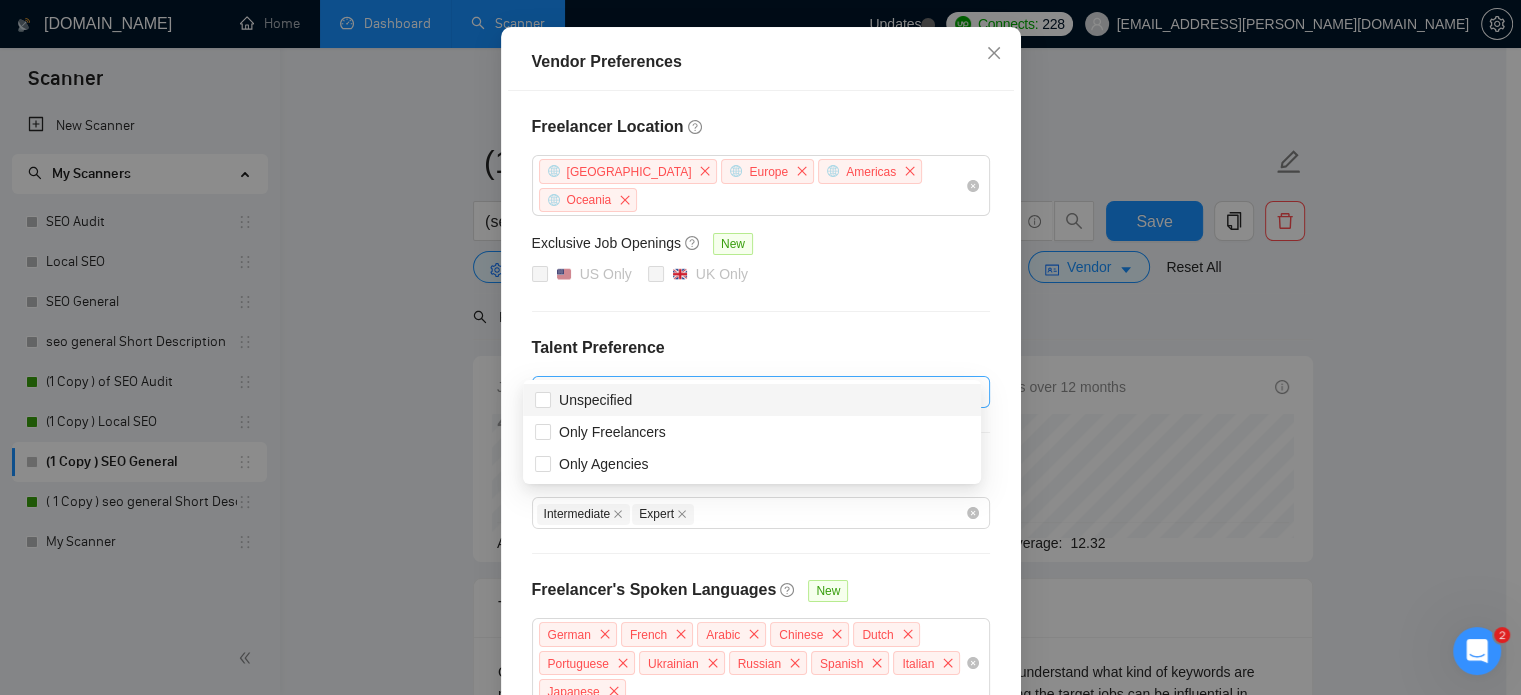click on "Any preferred talent preferences" at bounding box center (761, 392) 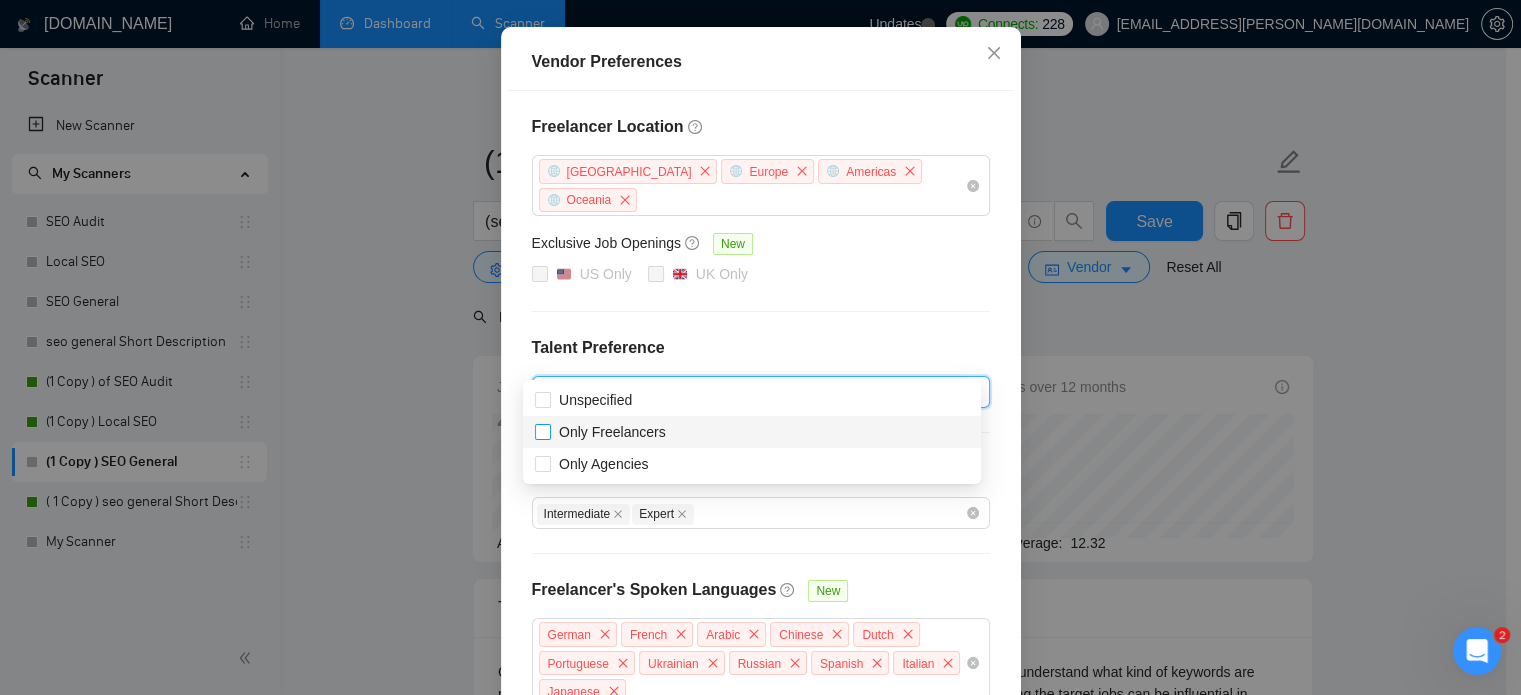 click on "Only Freelancers" at bounding box center [612, 432] 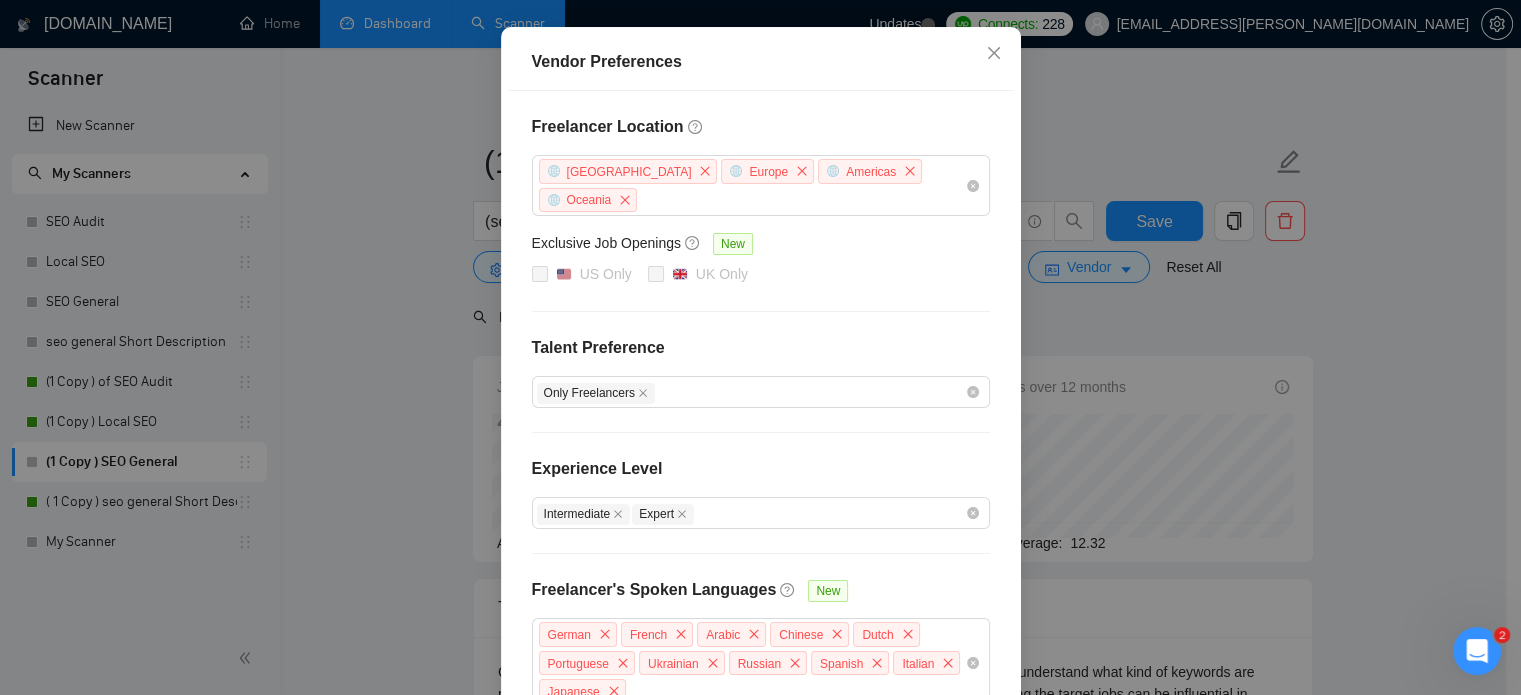 click on "Freelancer Location   [GEOGRAPHIC_DATA] [GEOGRAPHIC_DATA] [GEOGRAPHIC_DATA] [GEOGRAPHIC_DATA]   Exclusive Job Openings [GEOGRAPHIC_DATA] Only [GEOGRAPHIC_DATA] Only Talent Preference Only Freelancers   Experience Level Intermediate Expert   Freelancer's Spoken Languages New German French Arabic Chinese Dutch Portuguese Ukrainian Russian Spanish Italian Japanese" at bounding box center [761, 411] 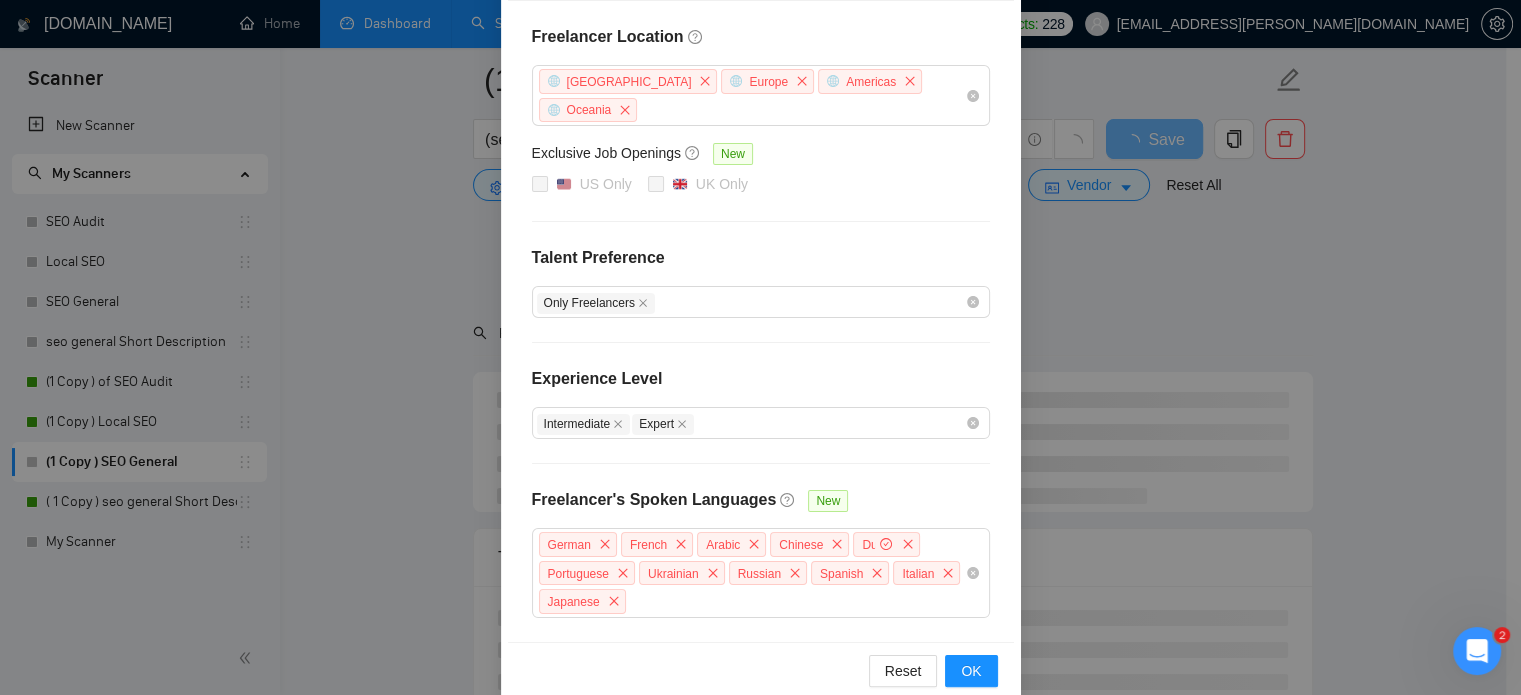 scroll, scrollTop: 132, scrollLeft: 0, axis: vertical 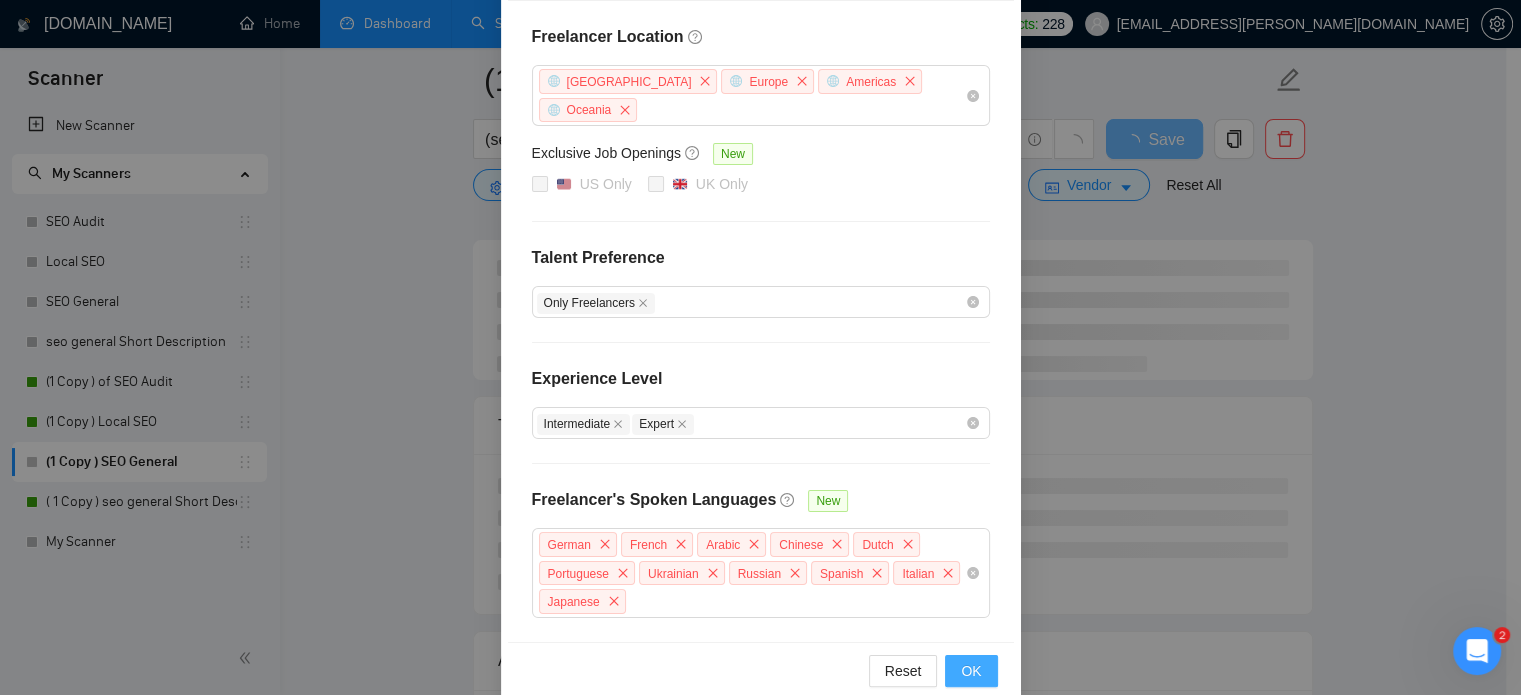 click on "OK" at bounding box center [971, 671] 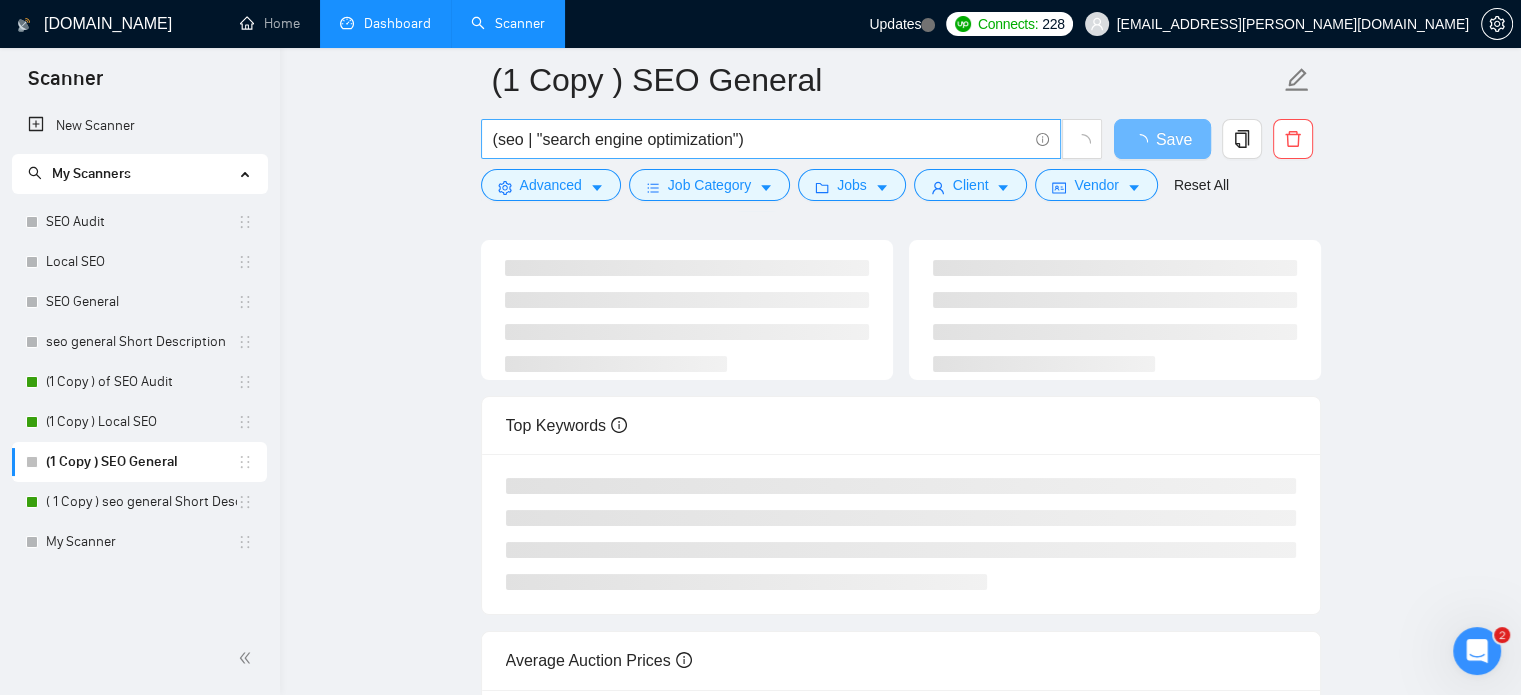 click on "(seo | "search engine optimization")" at bounding box center [771, 139] 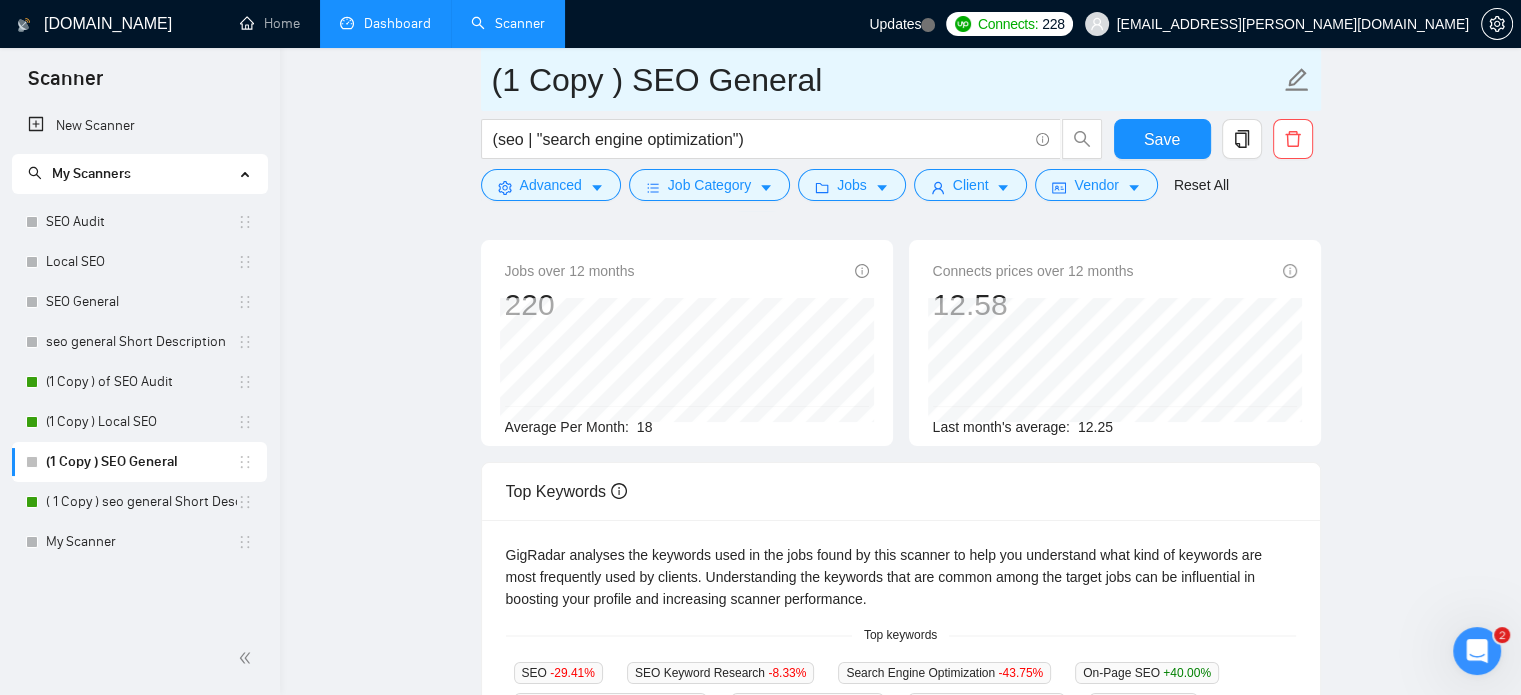 click on "(1 Copy ) SEO General" at bounding box center [886, 80] 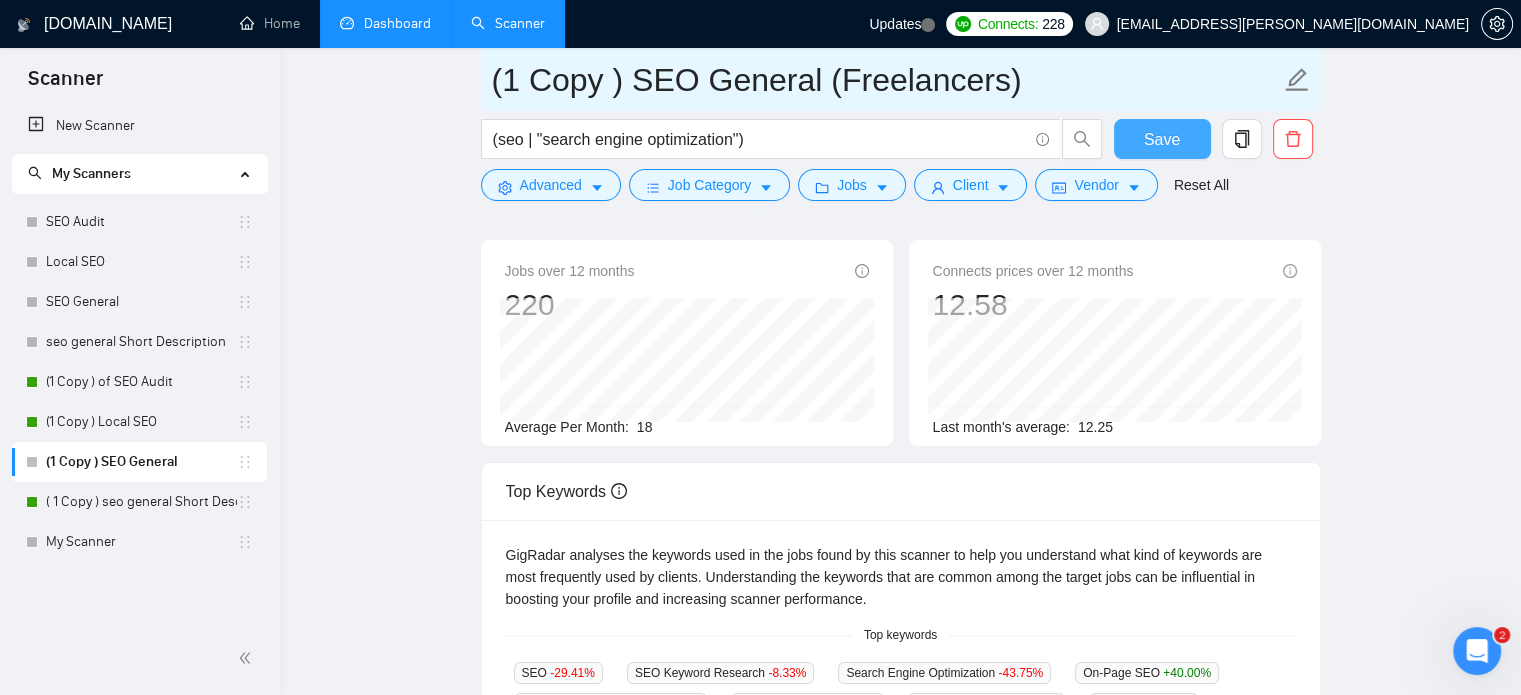 type on "(1 Copy ) SEO General (Freelancers)" 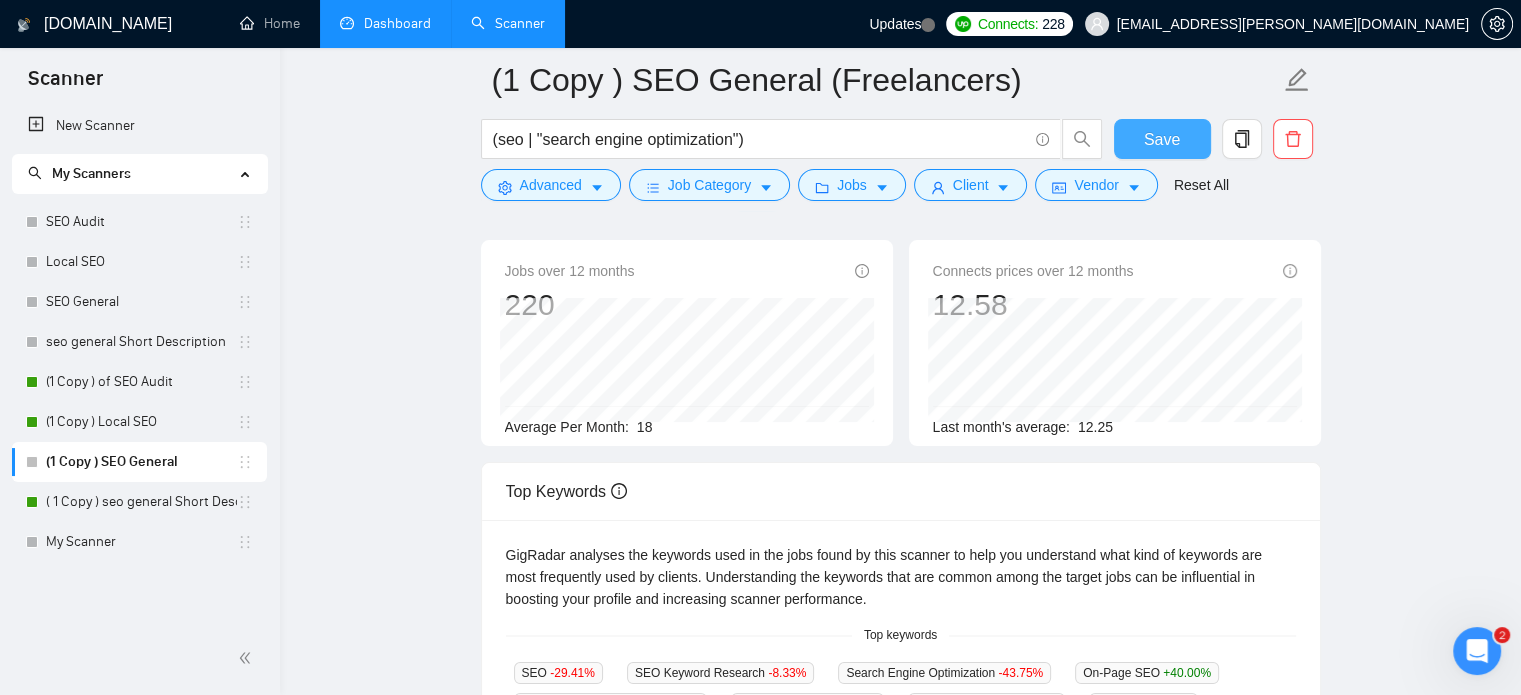 click on "Save" at bounding box center [1162, 139] 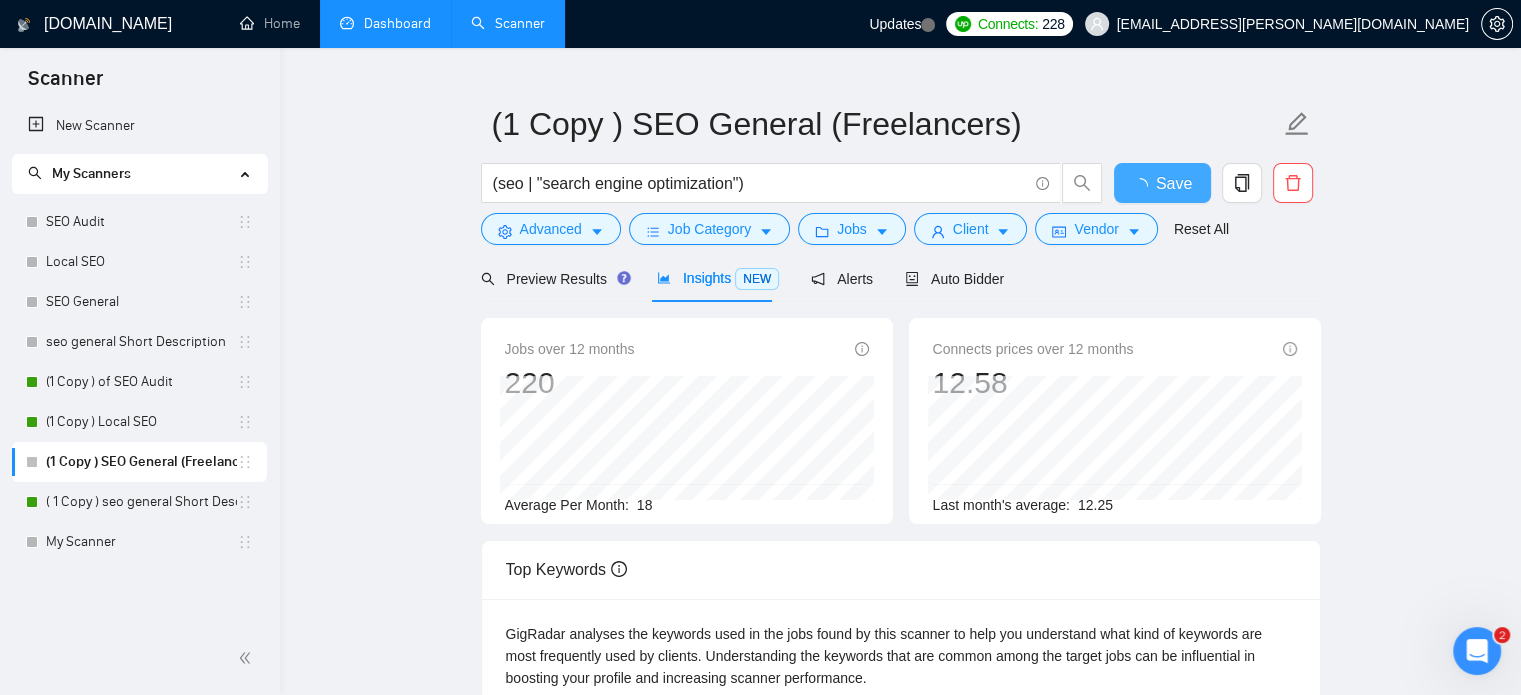 scroll, scrollTop: 0, scrollLeft: 0, axis: both 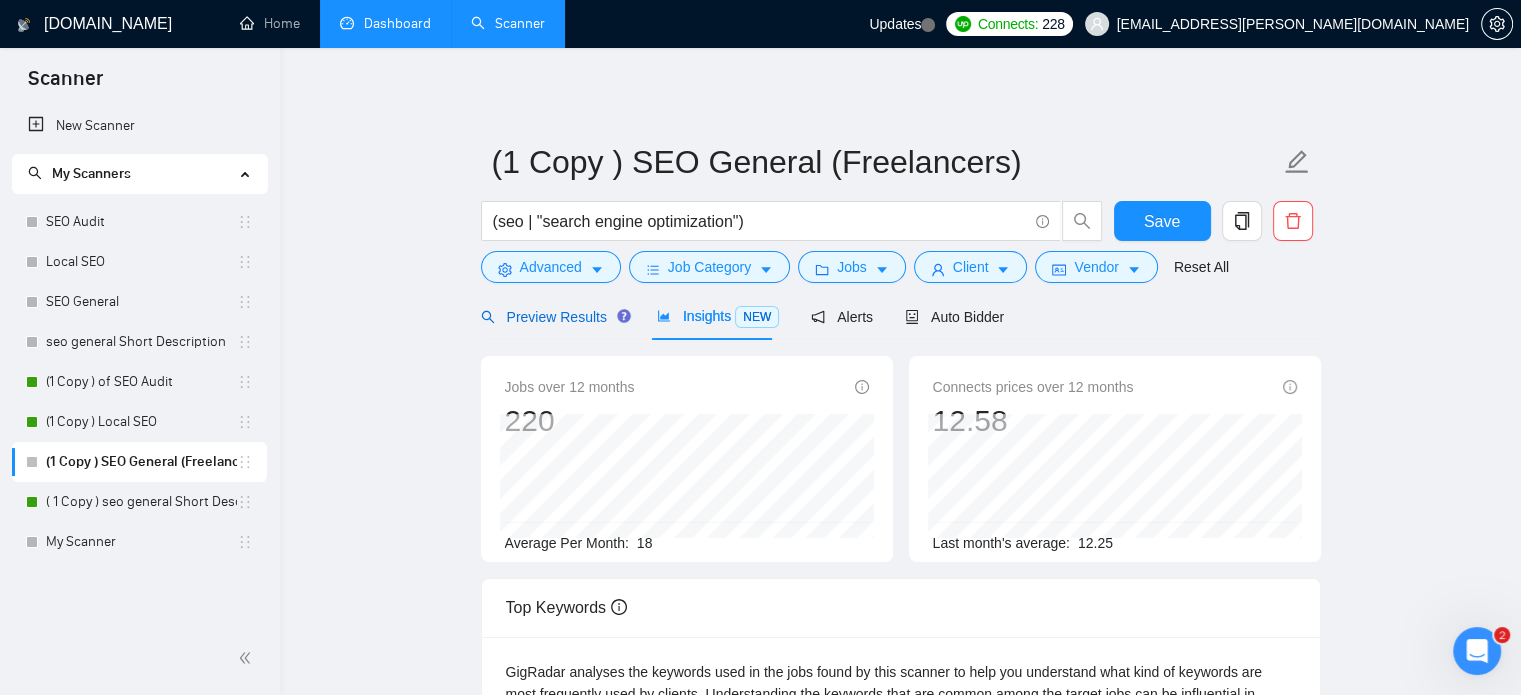 click on "Preview Results" at bounding box center (553, 317) 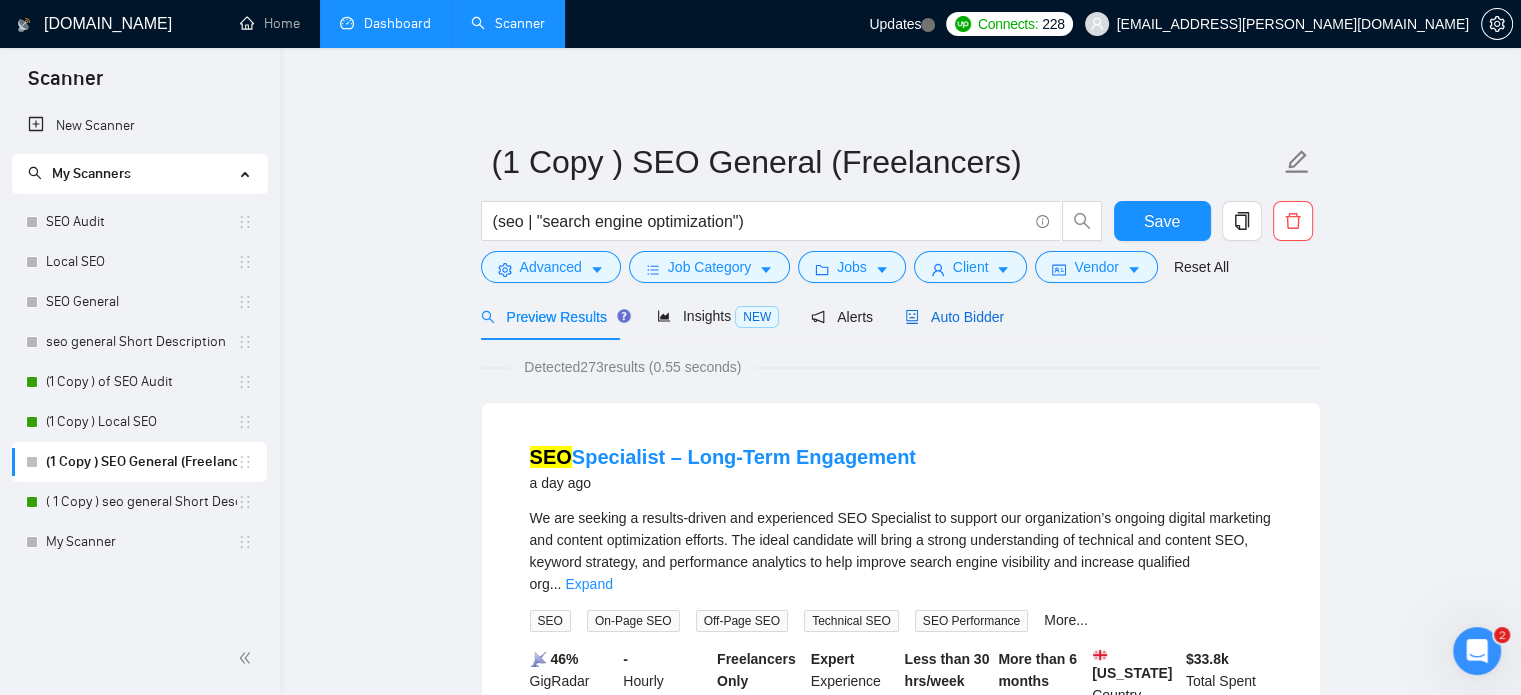 click on "Auto Bidder" at bounding box center [954, 317] 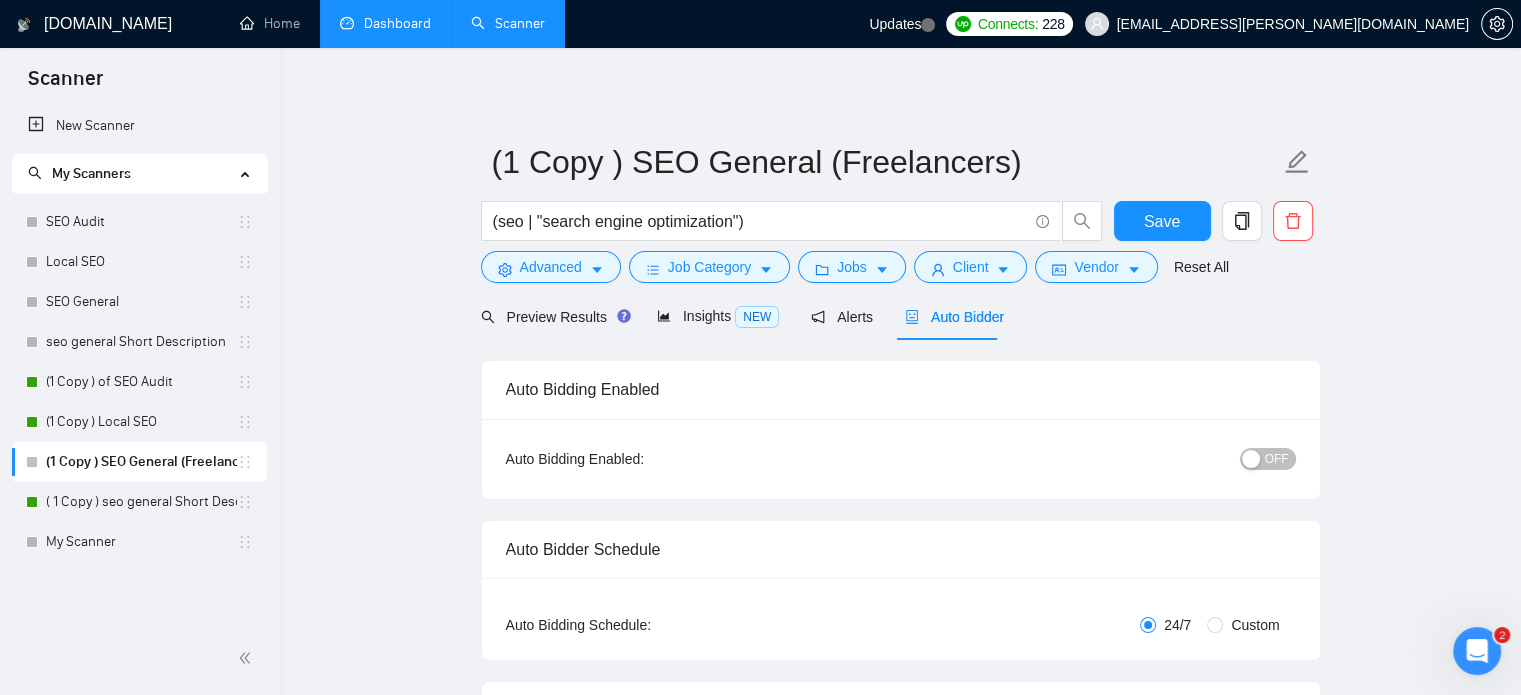 click on "OFF" at bounding box center (1268, 459) 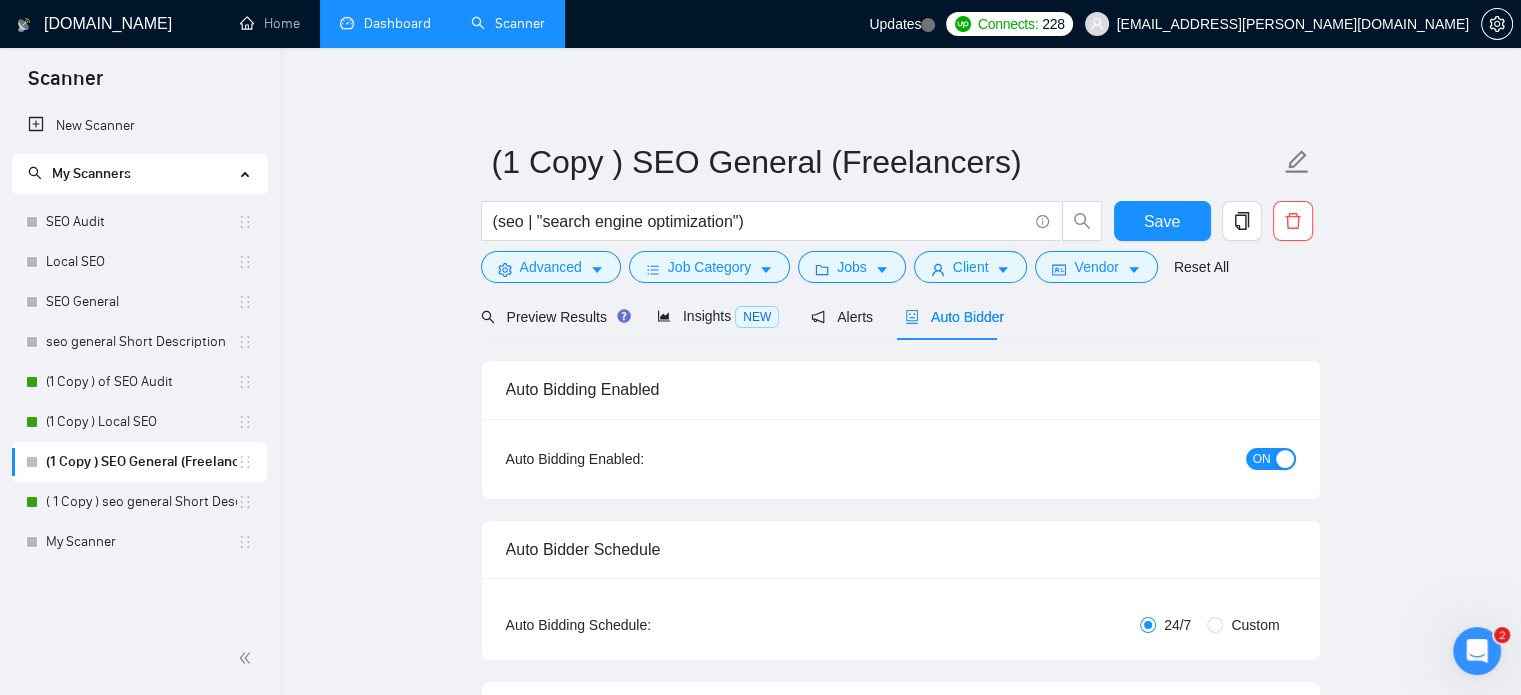 click on "(1 Copy ) SEO General (Freelancers) (seo | "search engine optimization") Save Advanced   Job Category   Jobs   Client   Vendor   Reset All" at bounding box center (901, 211) 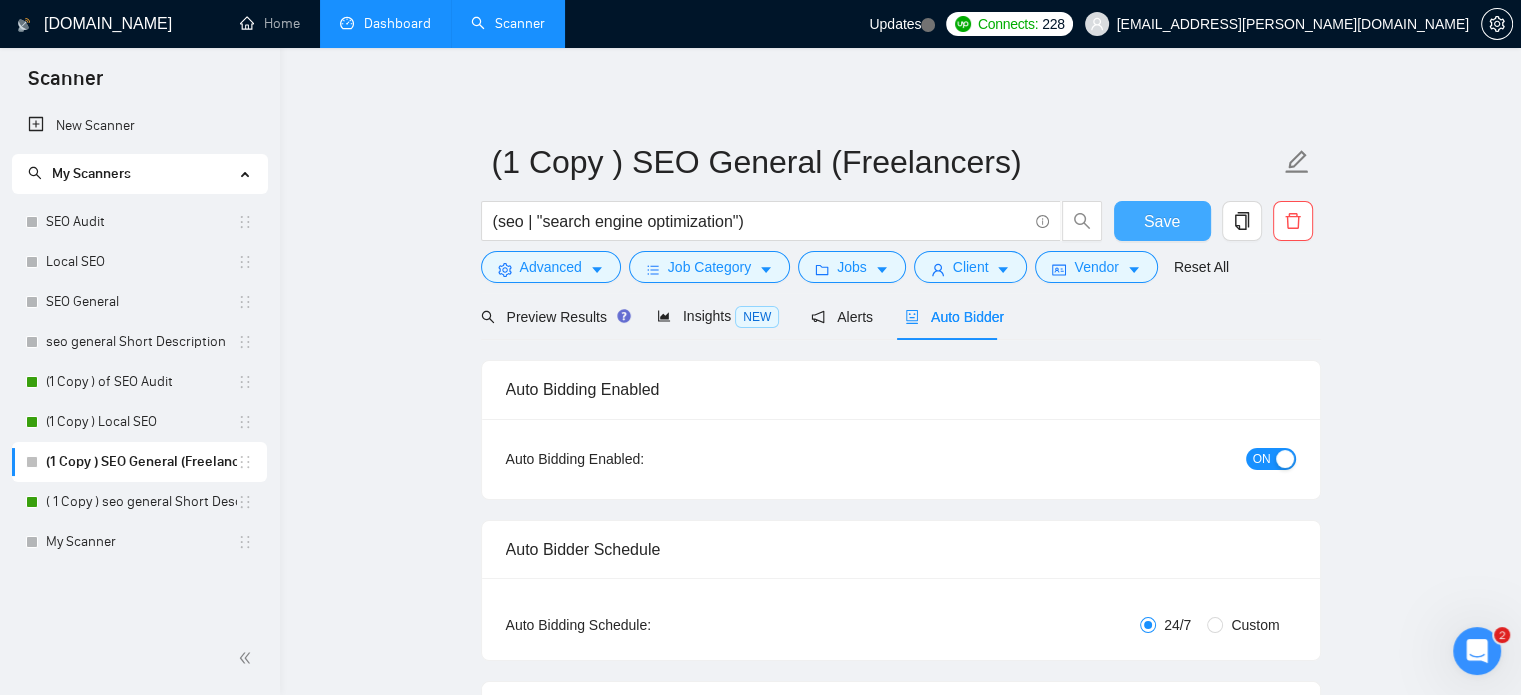 click on "Save" at bounding box center (1162, 221) 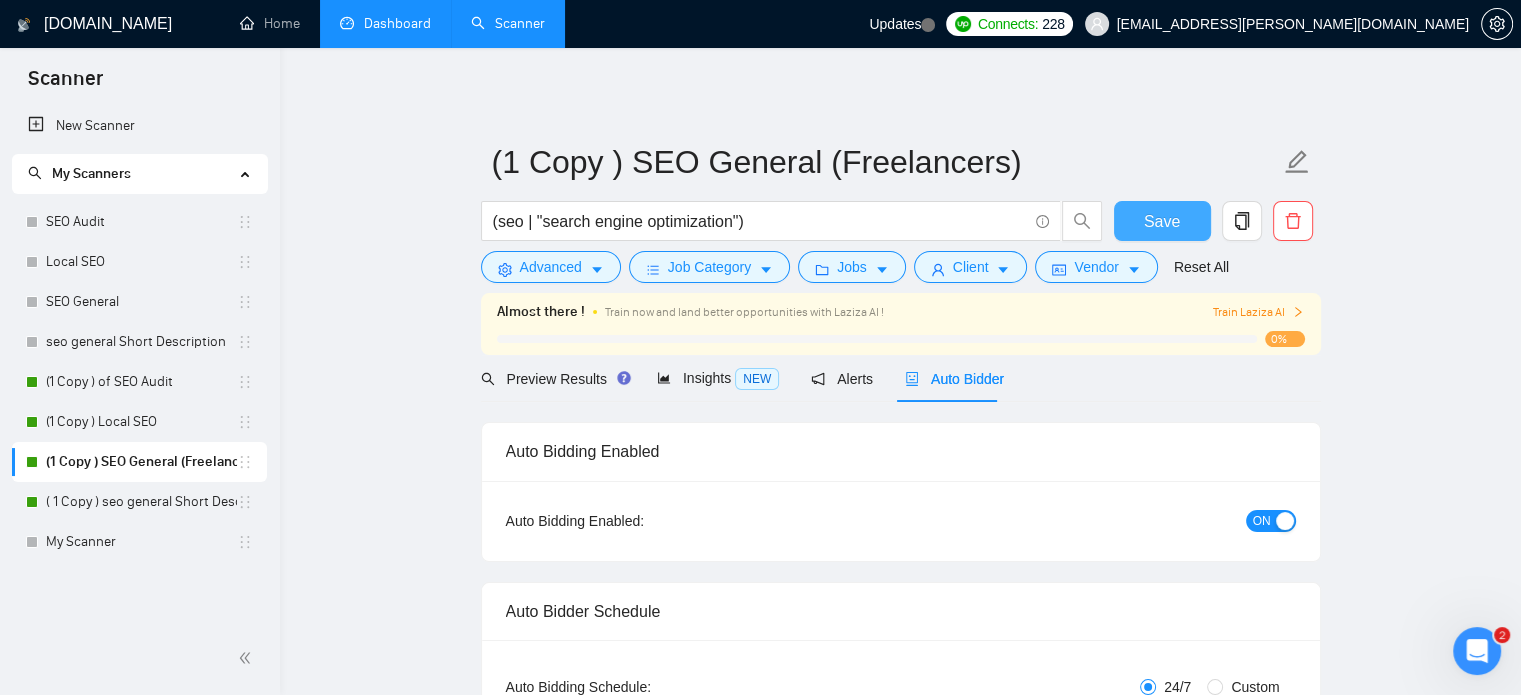 type 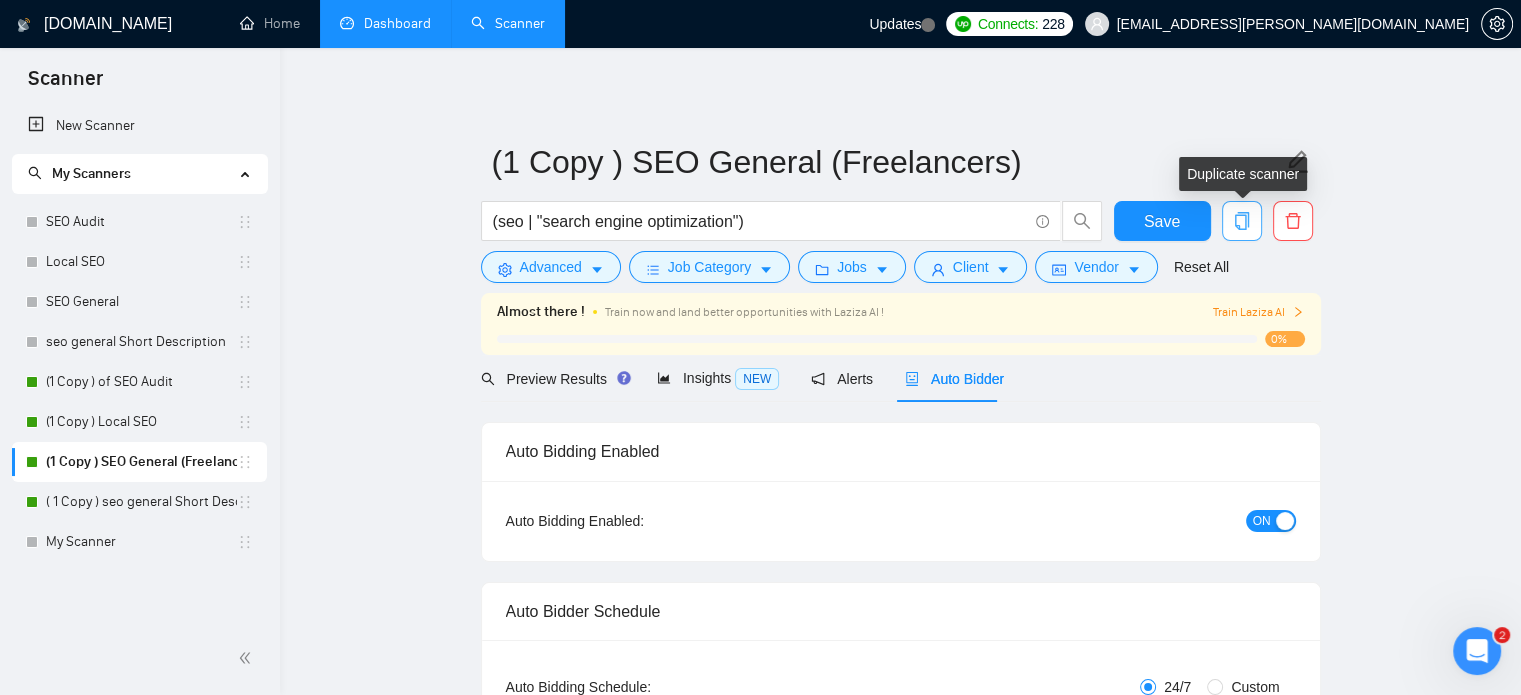 click 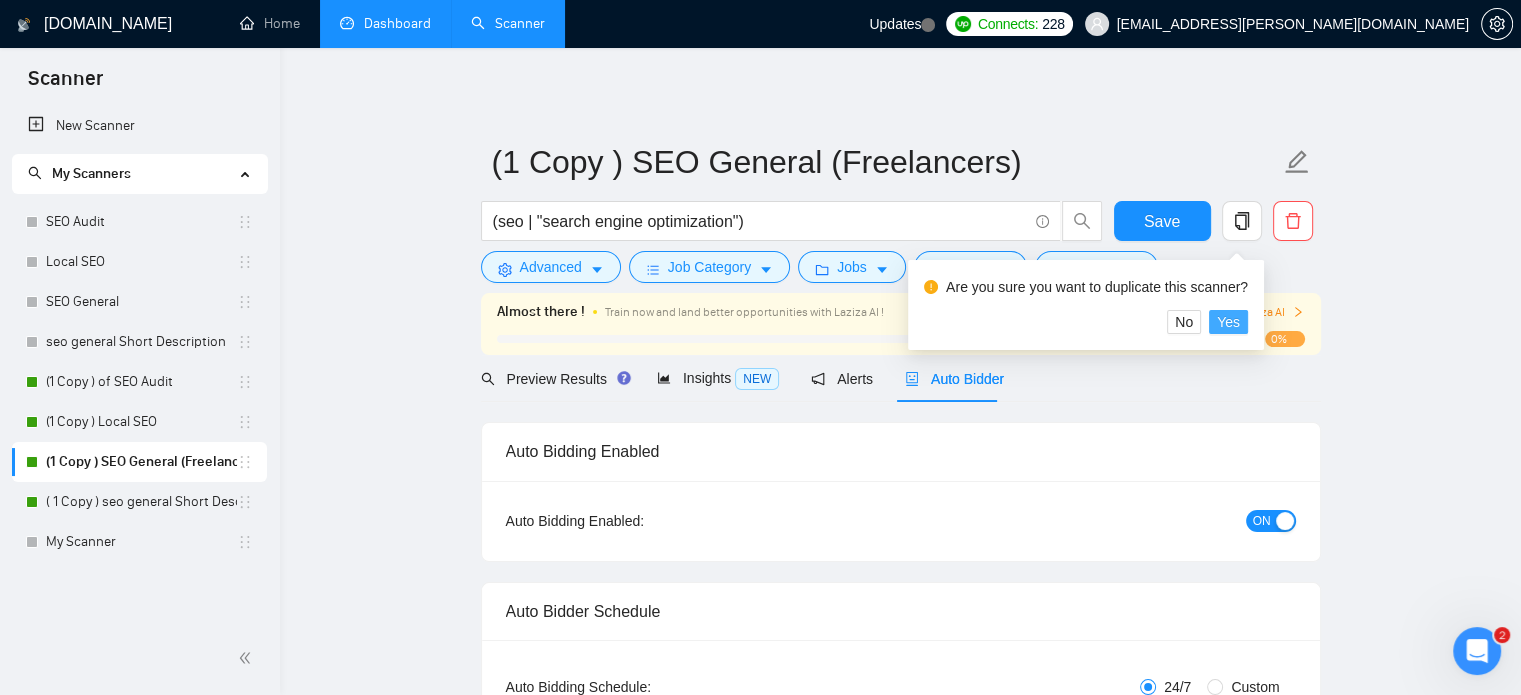 click on "Yes" at bounding box center [1228, 322] 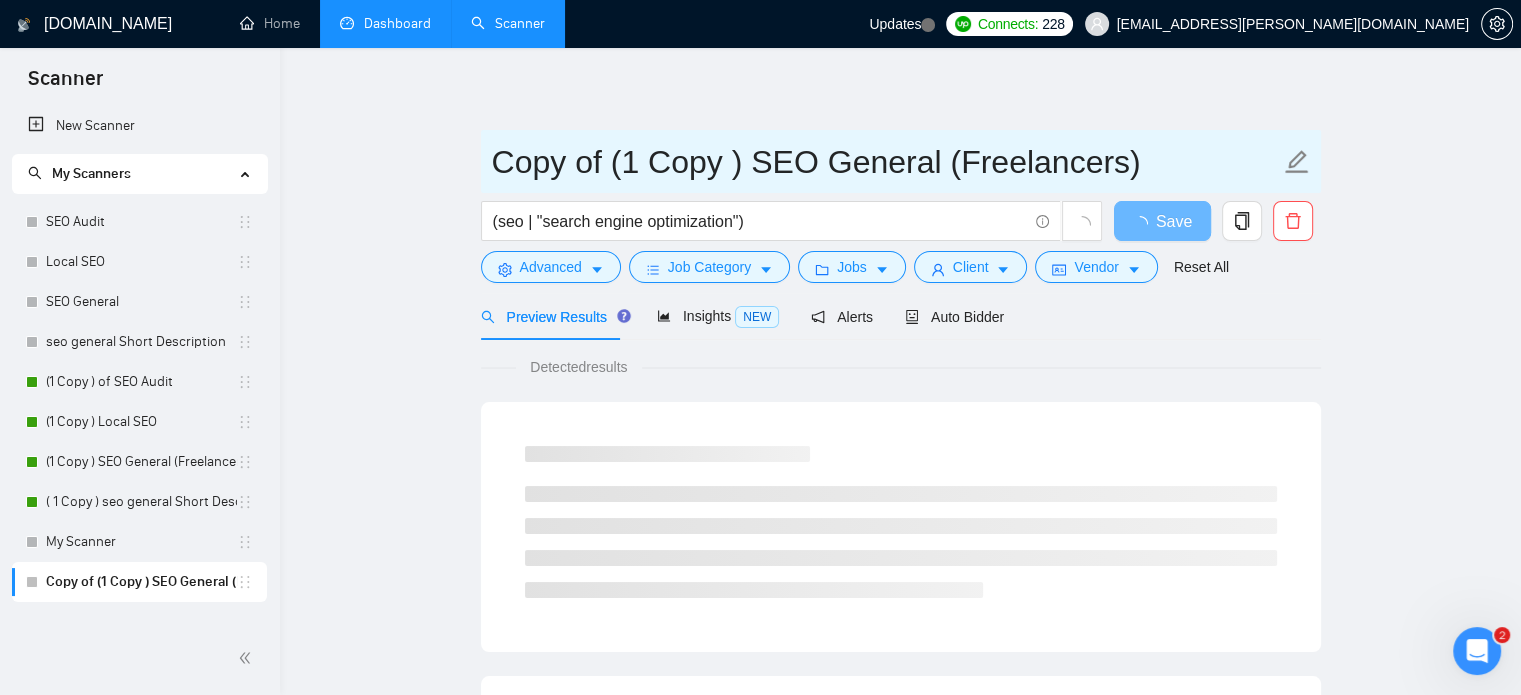 click on "Copy of (1 Copy ) SEO General (Freelancers)" at bounding box center (886, 162) 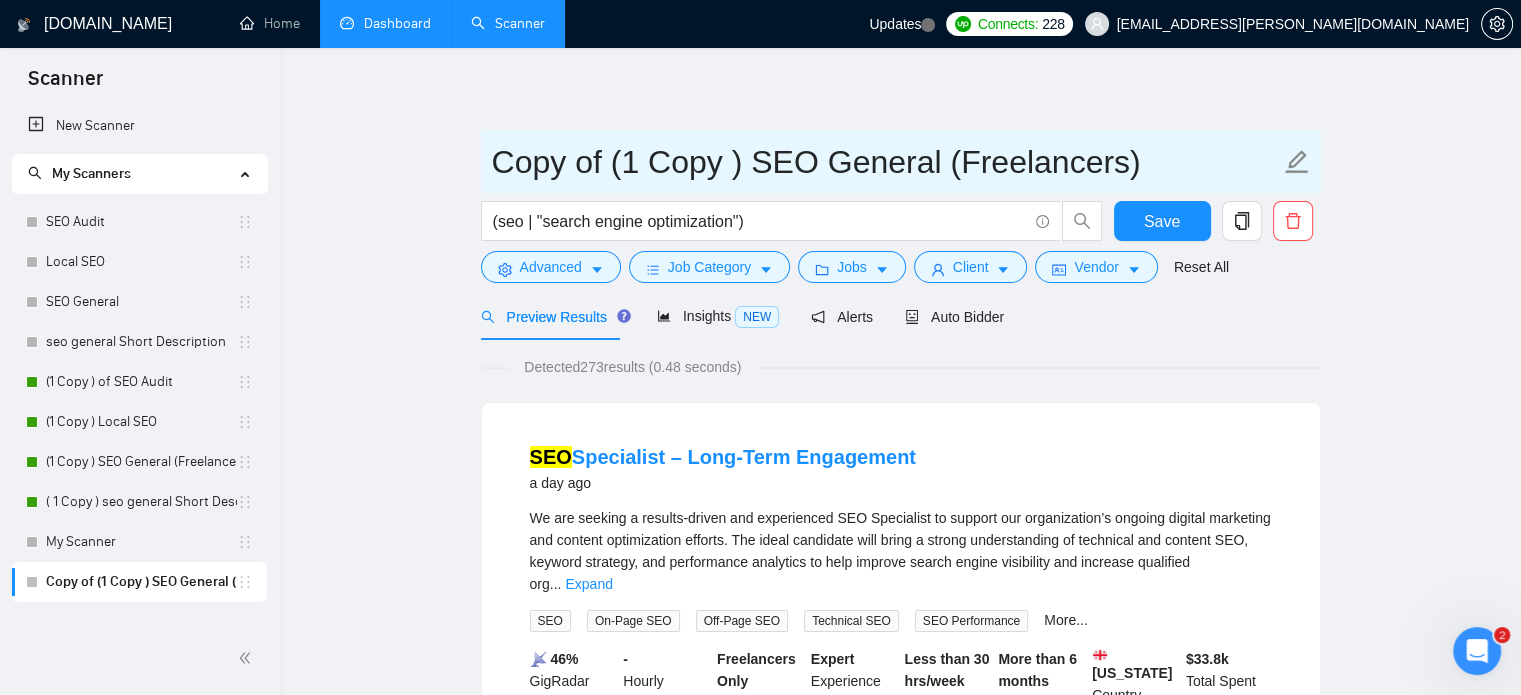 drag, startPoint x: 1116, startPoint y: 162, endPoint x: 957, endPoint y: 151, distance: 159.38005 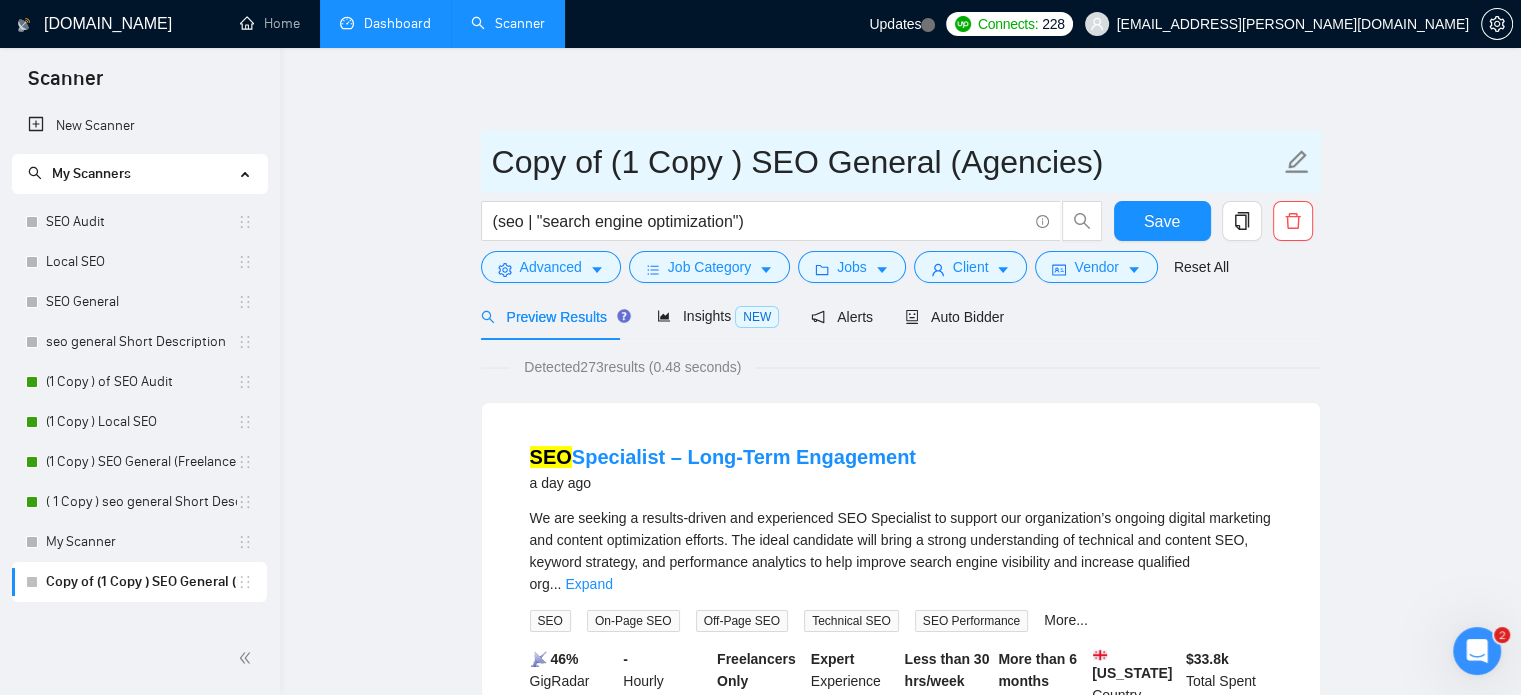 click on "Copy of (1 Copy ) SEO General (Agencies)" at bounding box center [886, 162] 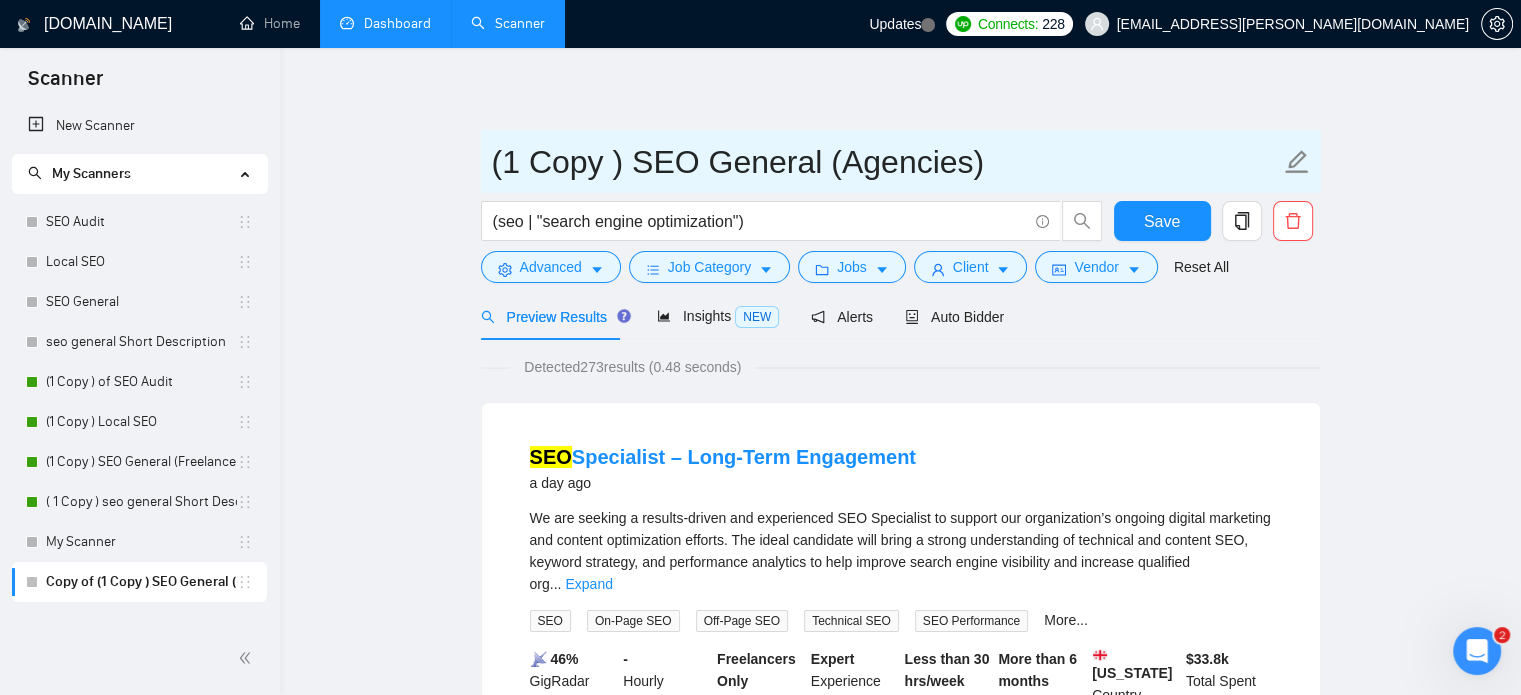 type on "(1 Copy ) SEO General (Agencies)" 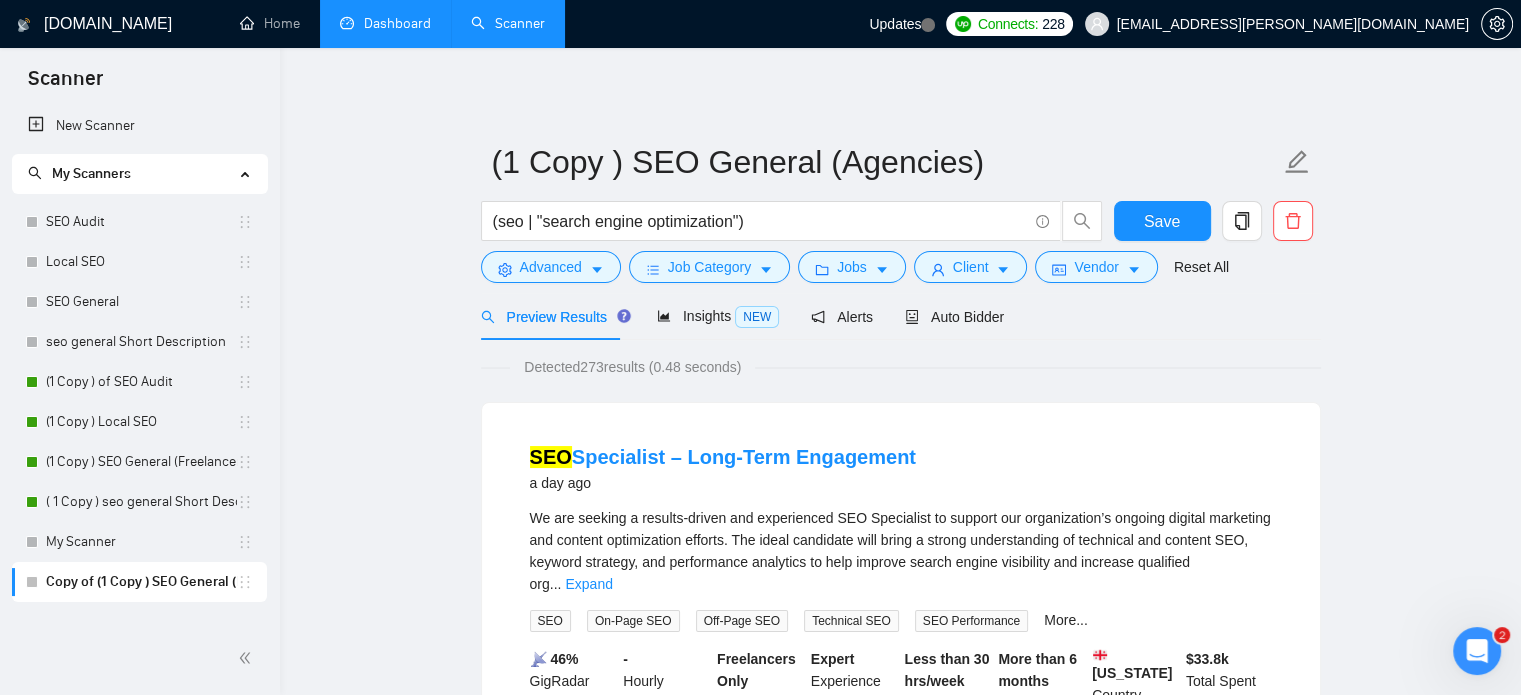 click on "(1 Copy ) SEO General (Agencies) (seo | "search engine optimization") Save Advanced   Job Category   Jobs   Client   Vendor   Reset All" at bounding box center (901, 211) 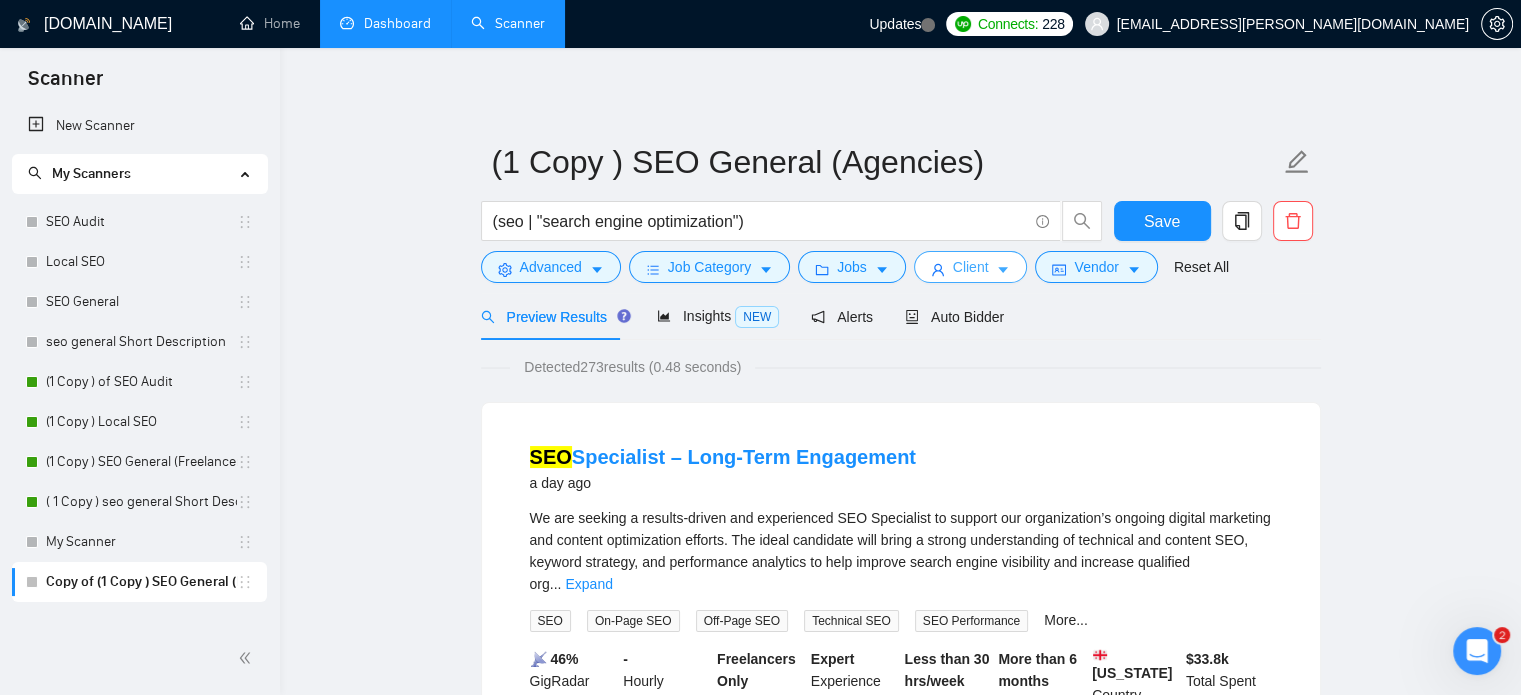 click on "Client" at bounding box center (971, 267) 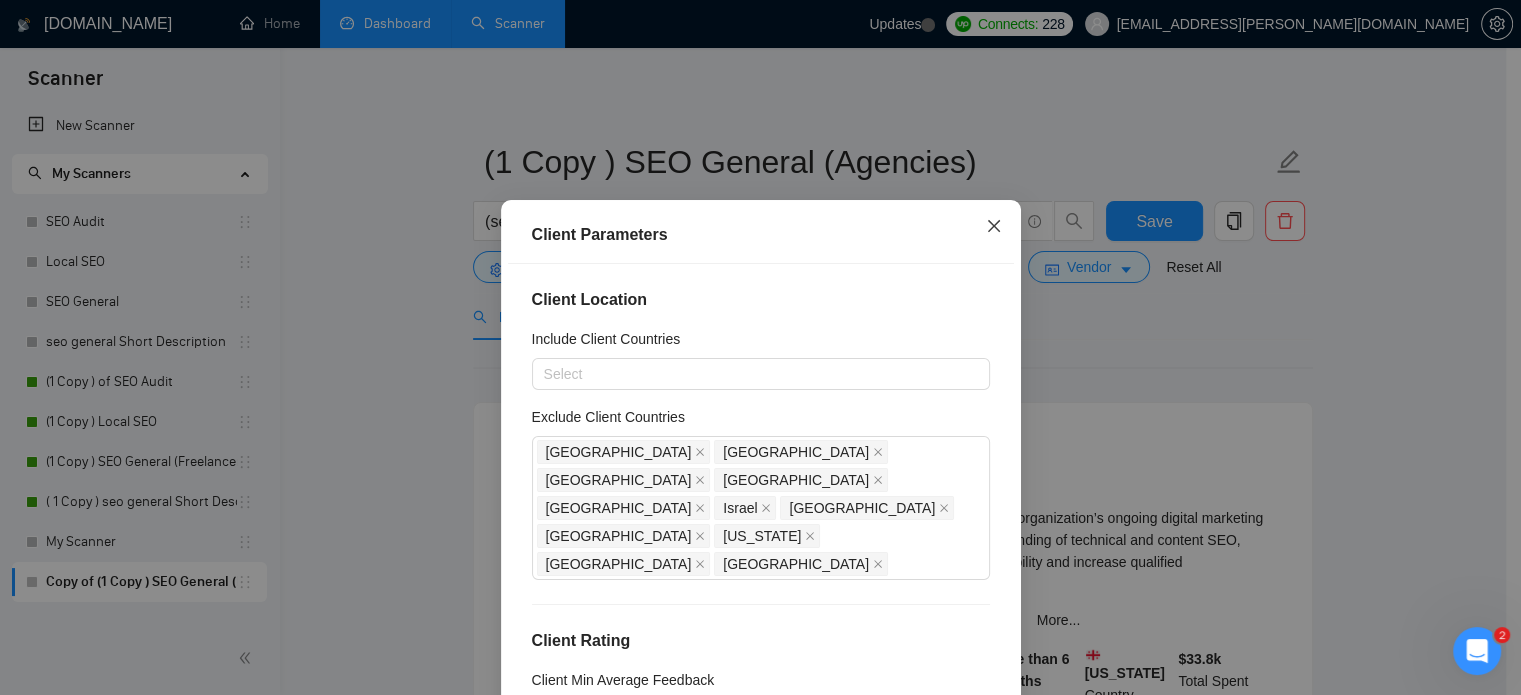click at bounding box center (994, 227) 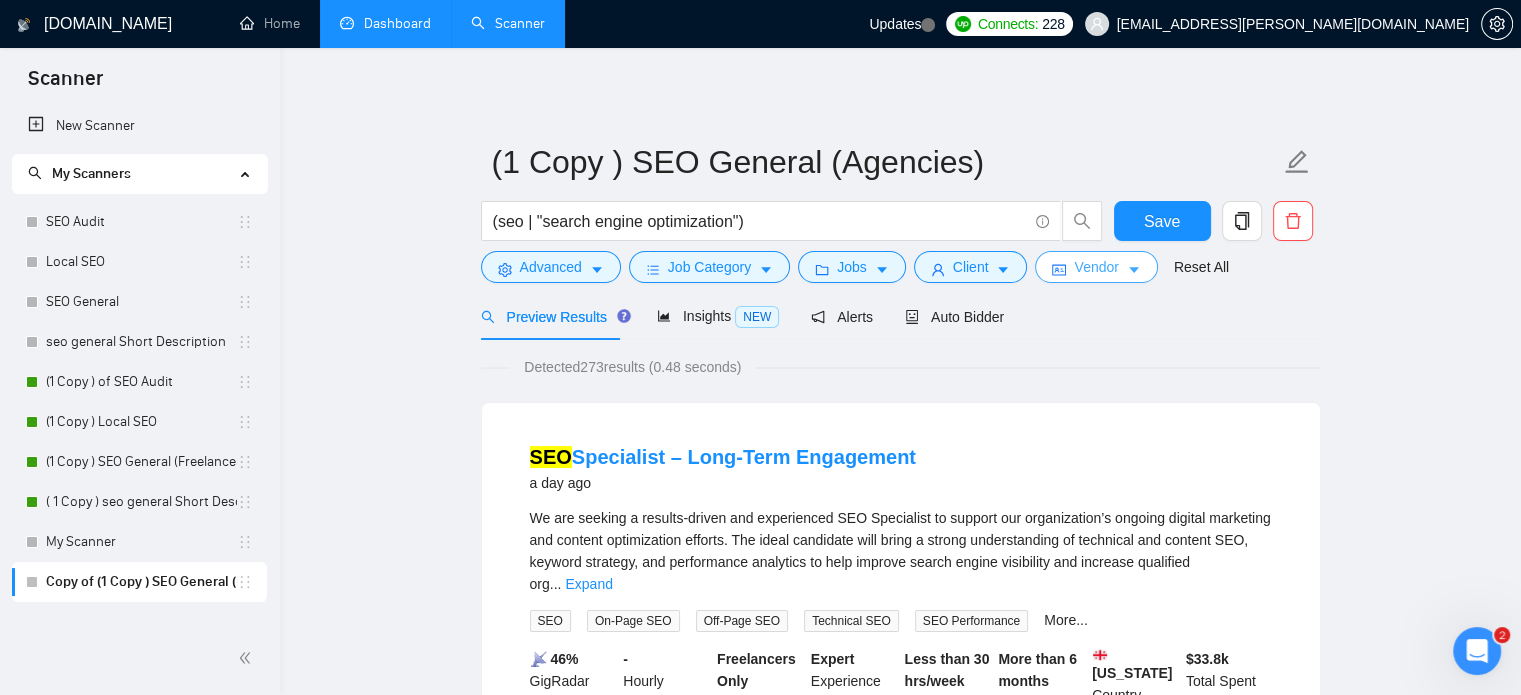 click on "Vendor" at bounding box center [1096, 267] 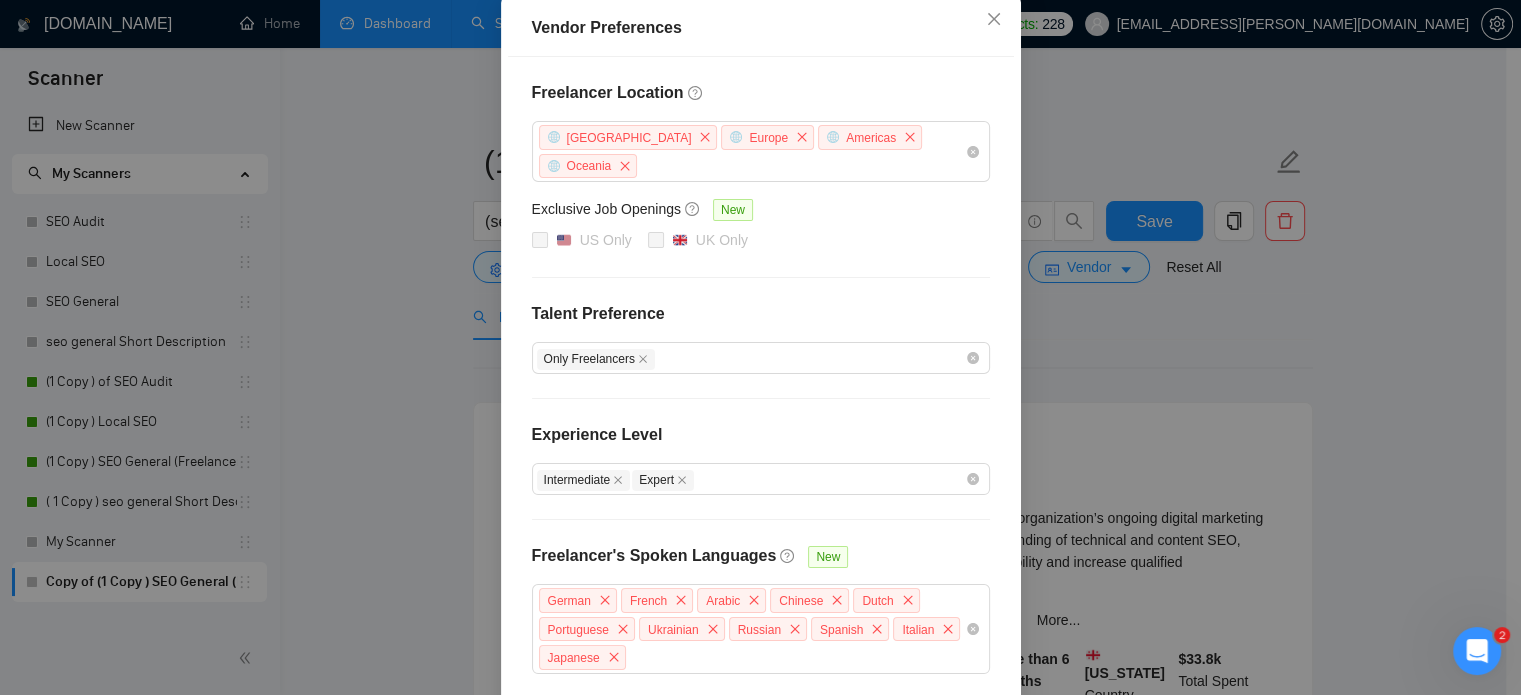 scroll, scrollTop: 283, scrollLeft: 0, axis: vertical 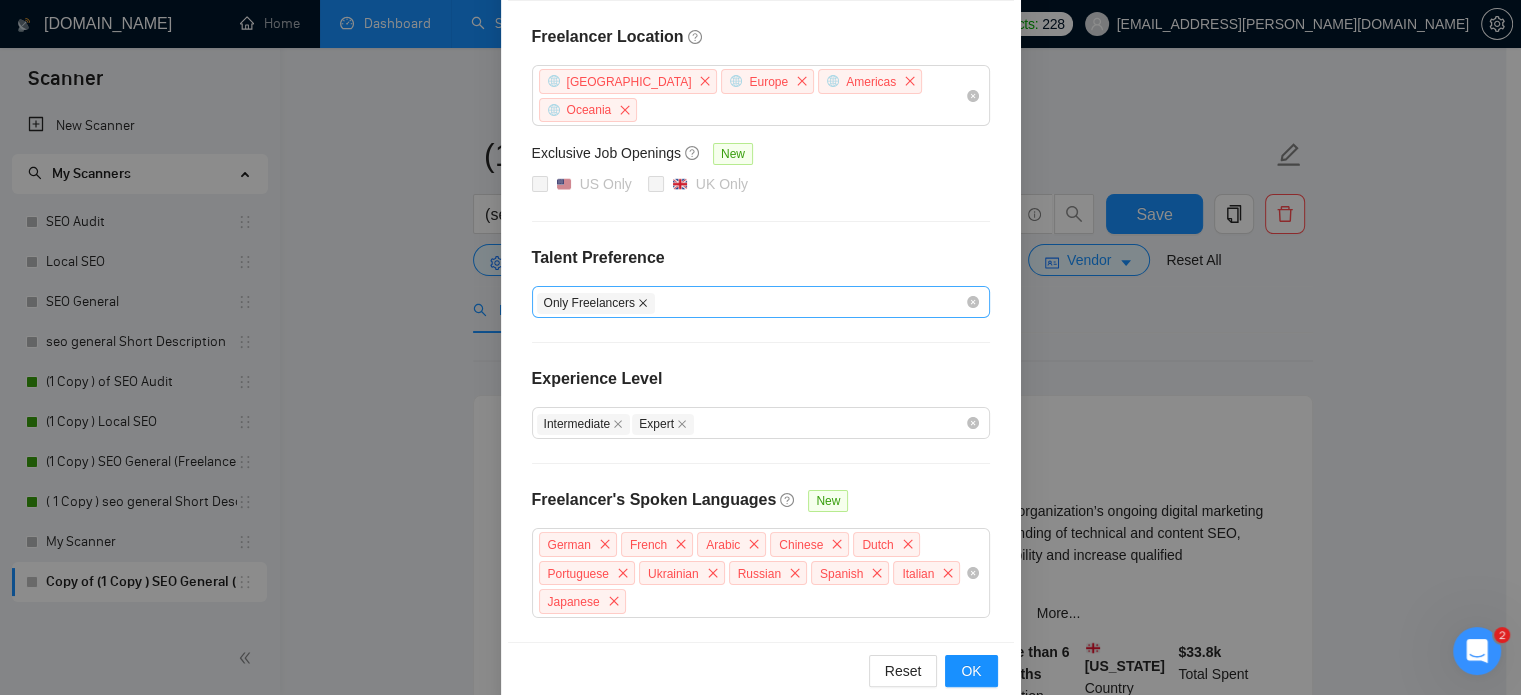 click 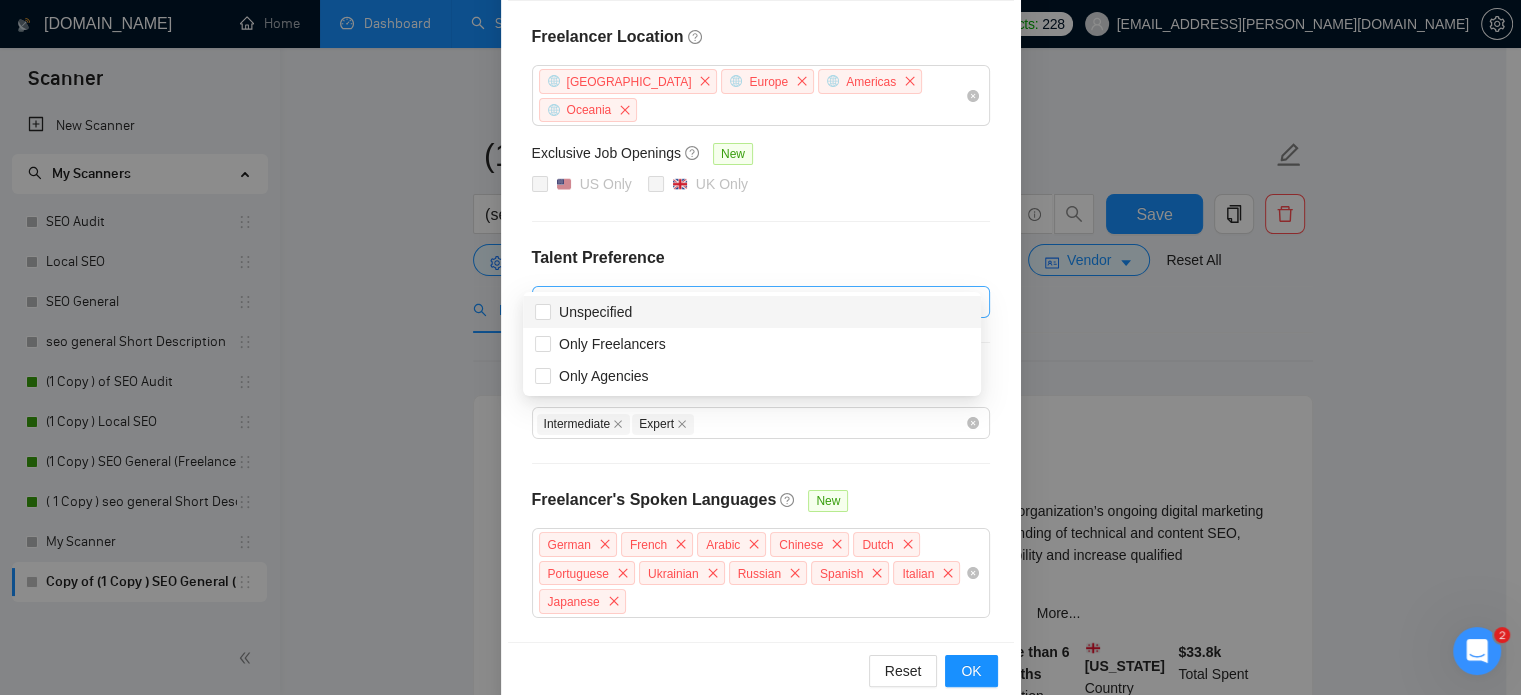 click at bounding box center [751, 302] 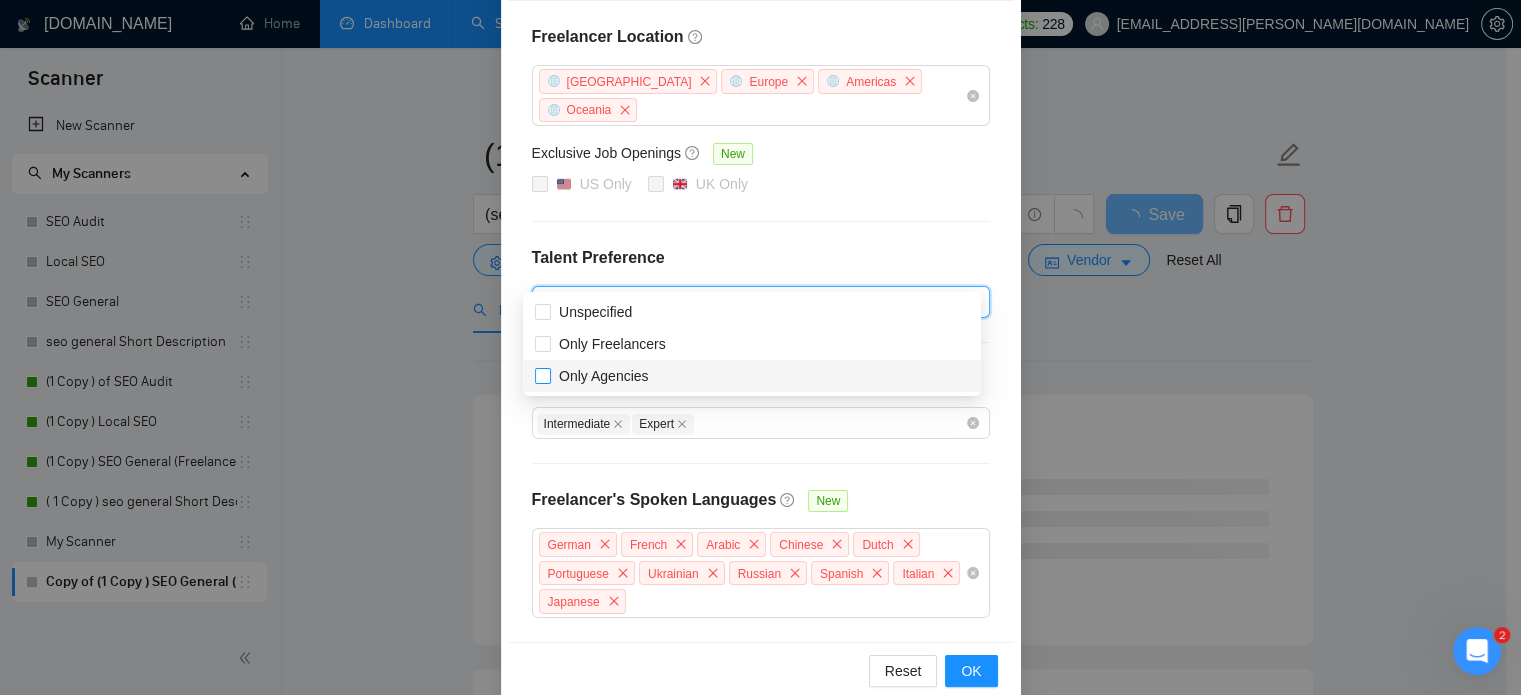 click on "Only Agencies" at bounding box center [604, 376] 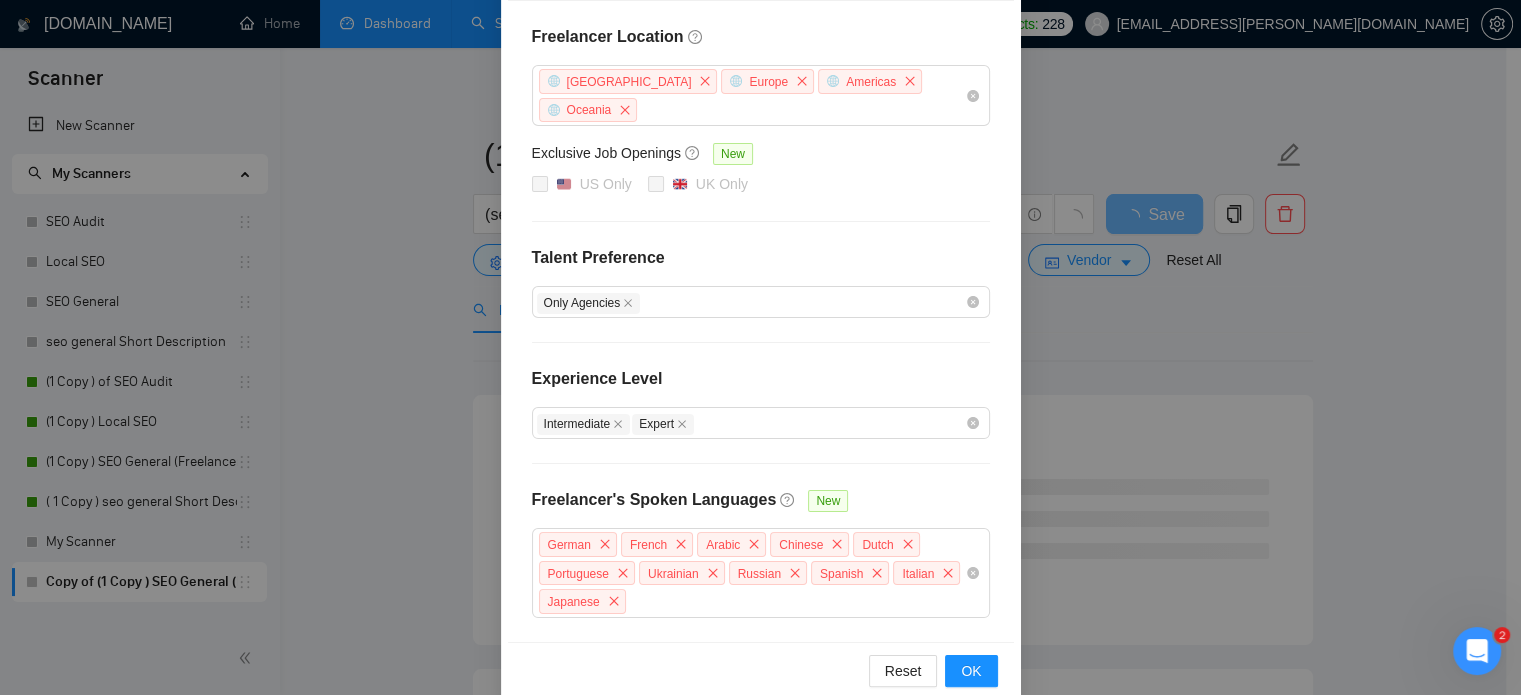 click on "Freelancer Location   [GEOGRAPHIC_DATA] [GEOGRAPHIC_DATA] [GEOGRAPHIC_DATA] [GEOGRAPHIC_DATA]   Exclusive Job Openings [GEOGRAPHIC_DATA] Only [GEOGRAPHIC_DATA] Only Talent Preference Only Agencies   Experience Level Intermediate Expert   Freelancer's Spoken Languages New German French Arabic Chinese Dutch Portuguese Ukrainian Russian Spanish Italian Japanese" at bounding box center (761, 321) 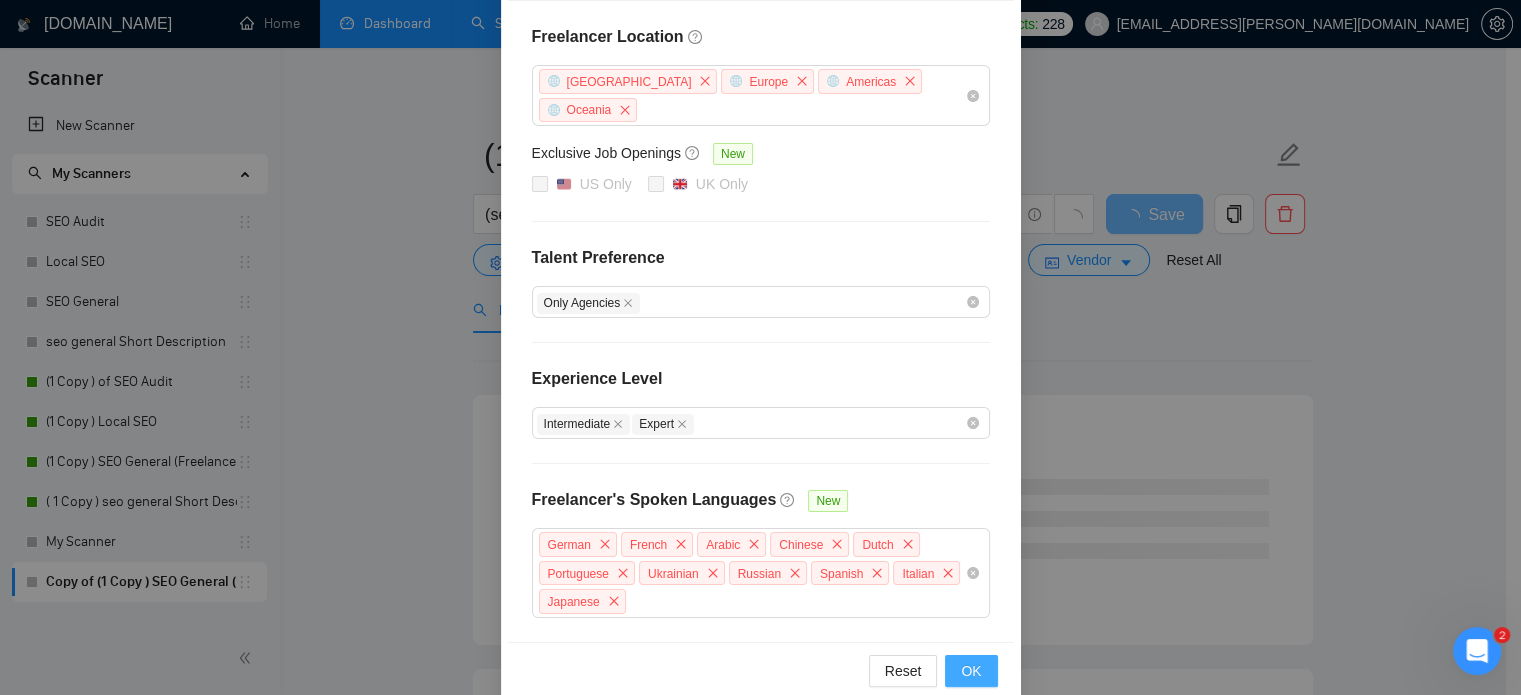 click on "OK" at bounding box center (971, 671) 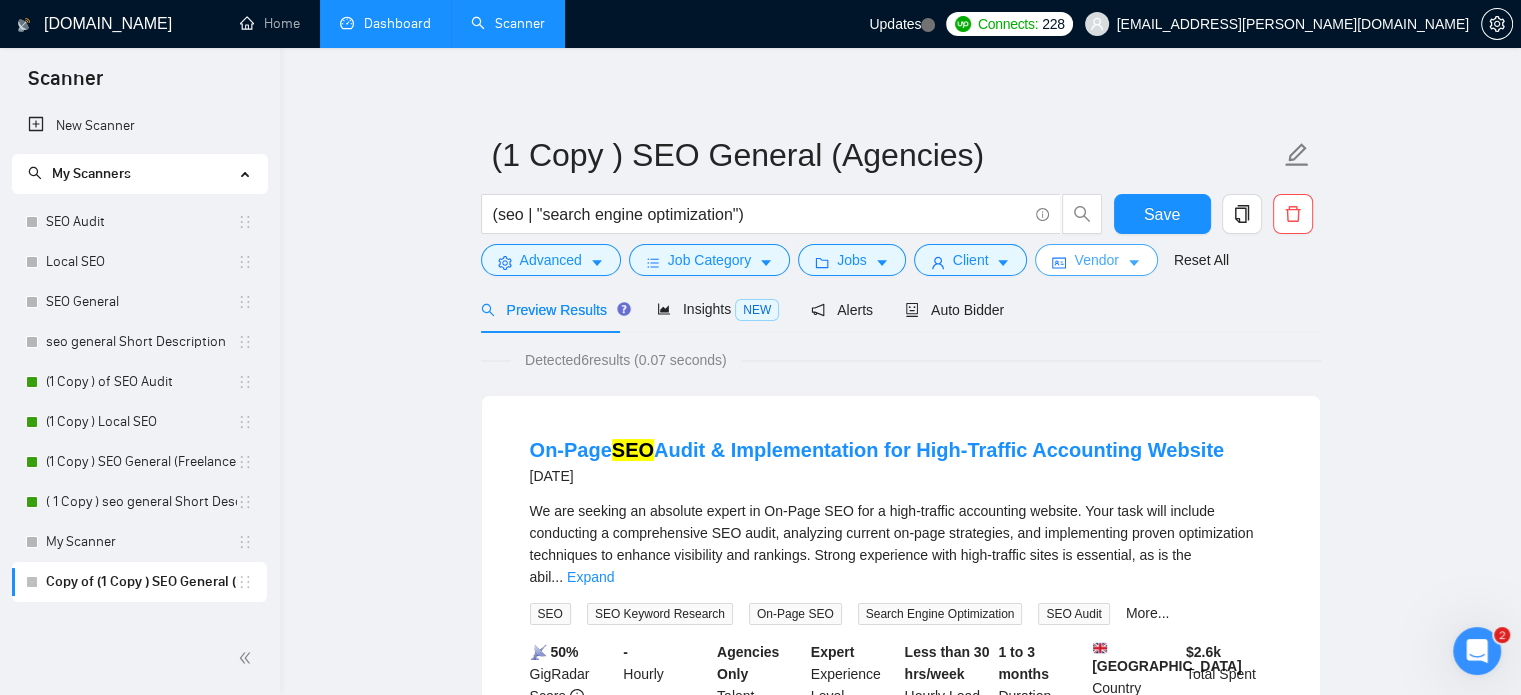 scroll, scrollTop: 0, scrollLeft: 0, axis: both 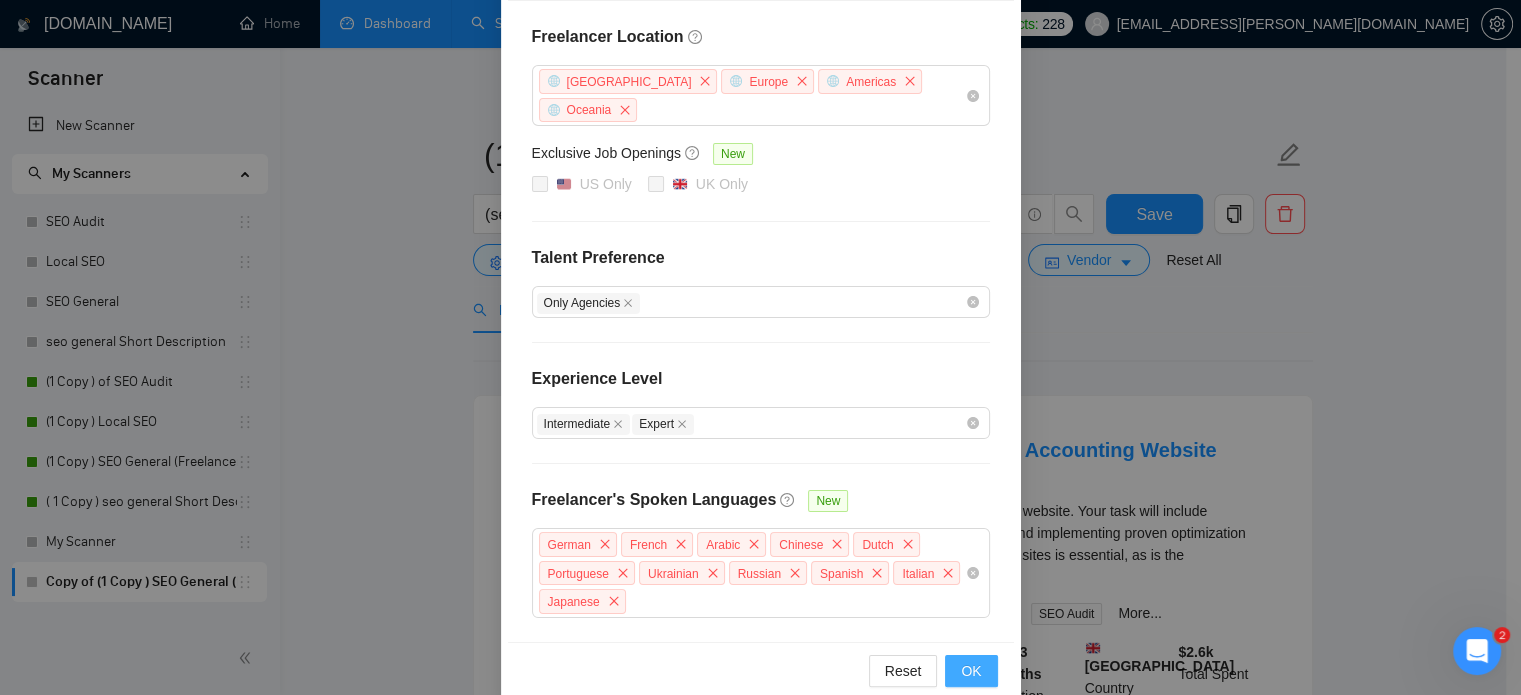 click on "OK" at bounding box center [971, 671] 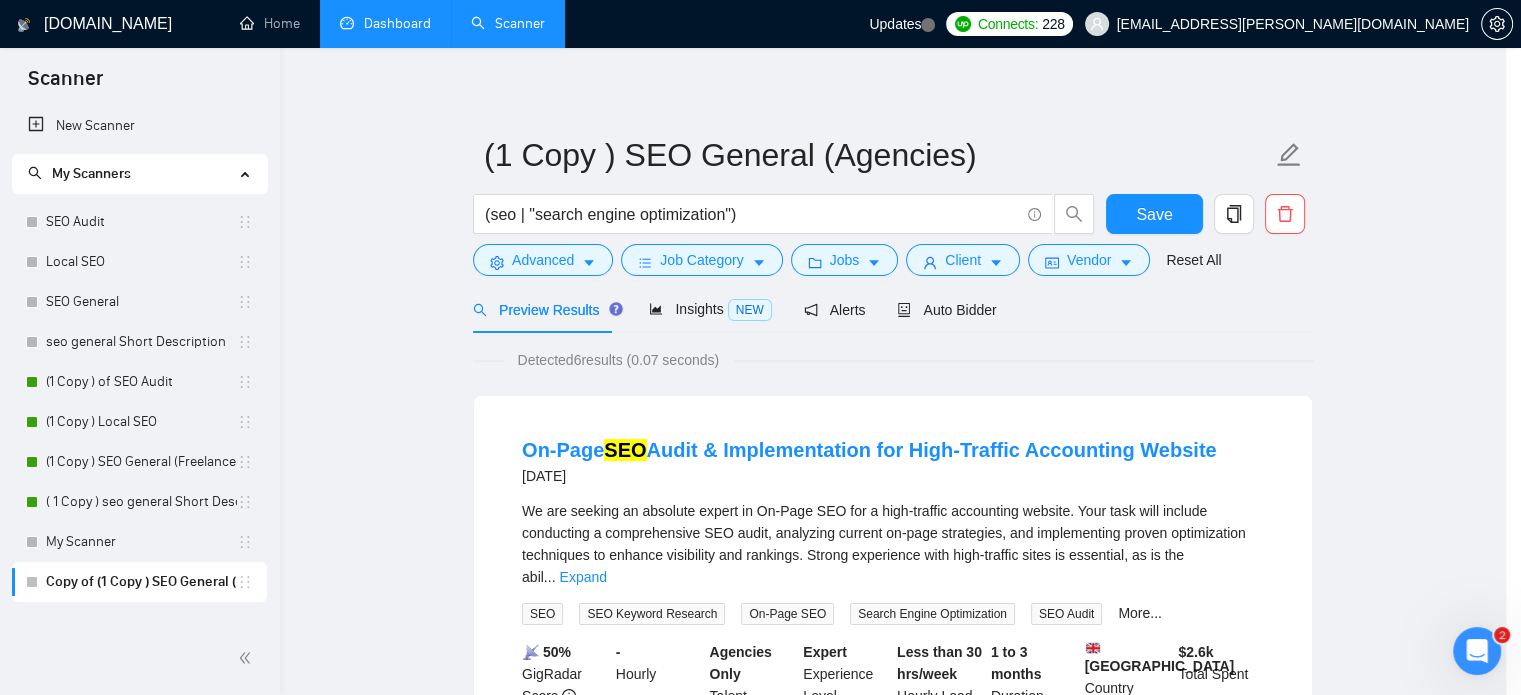 scroll, scrollTop: 183, scrollLeft: 0, axis: vertical 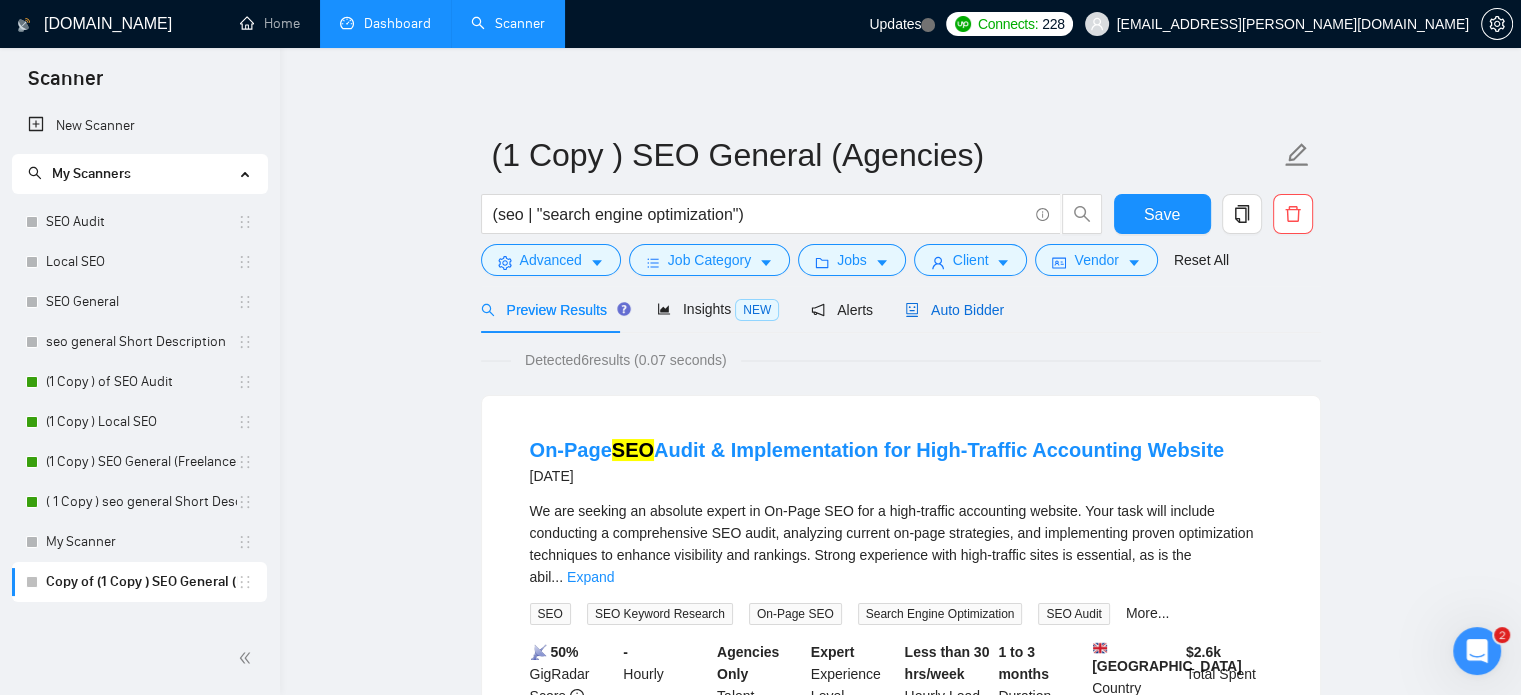 click on "Auto Bidder" at bounding box center [954, 310] 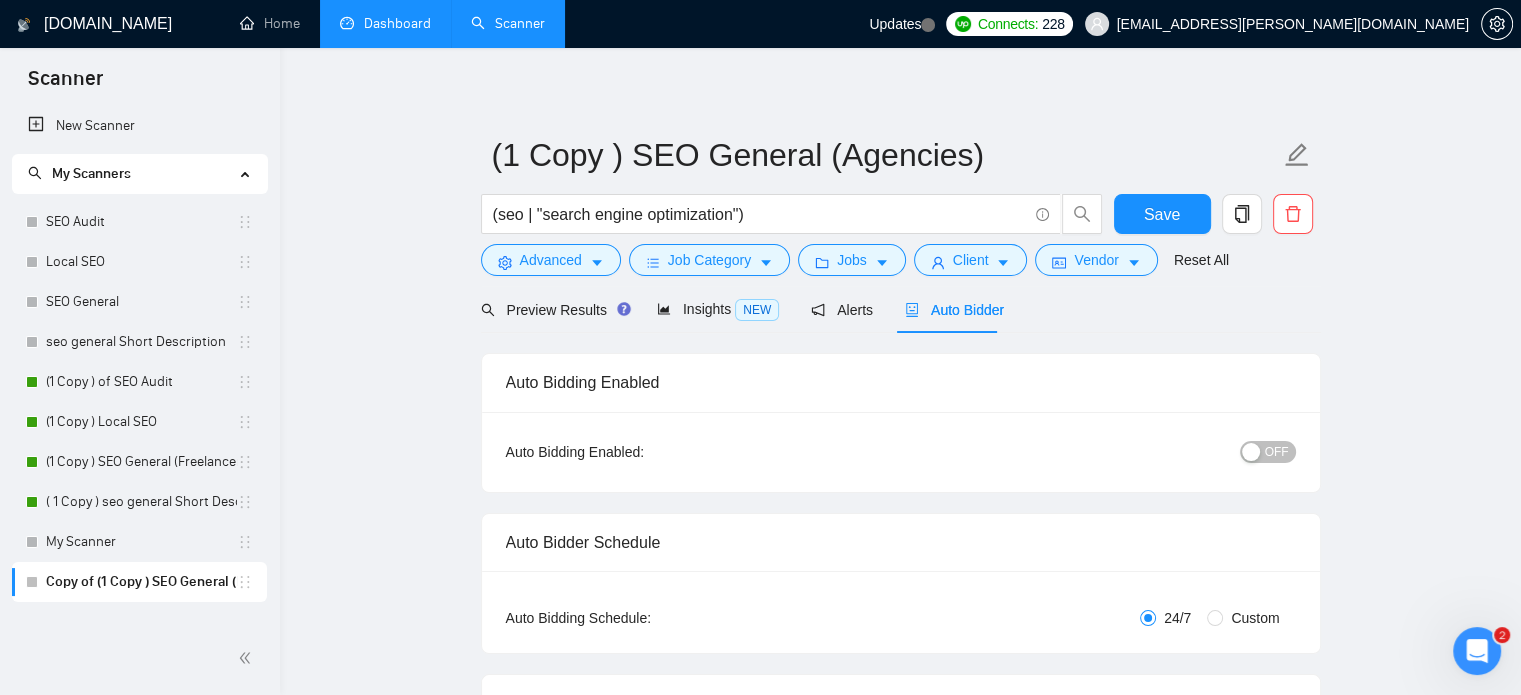 type 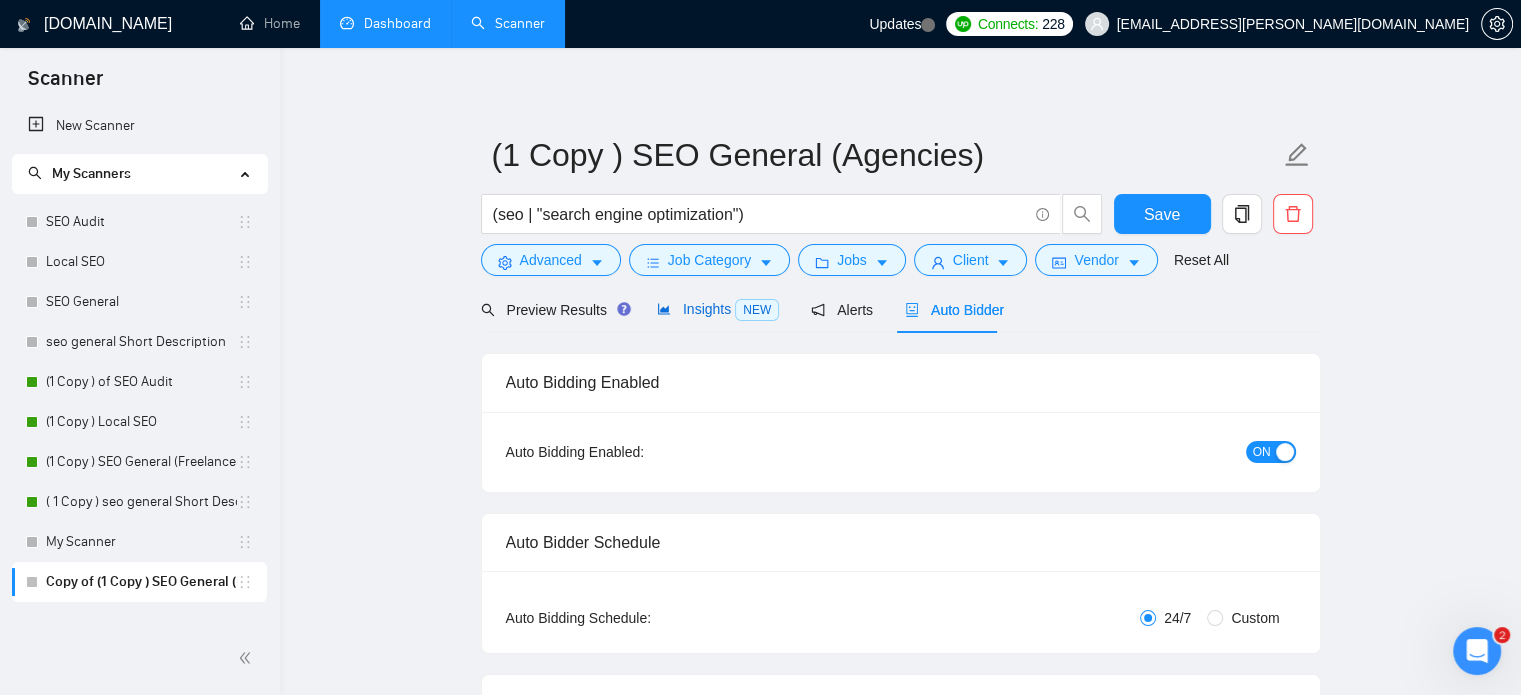 click on "Insights NEW" at bounding box center [718, 309] 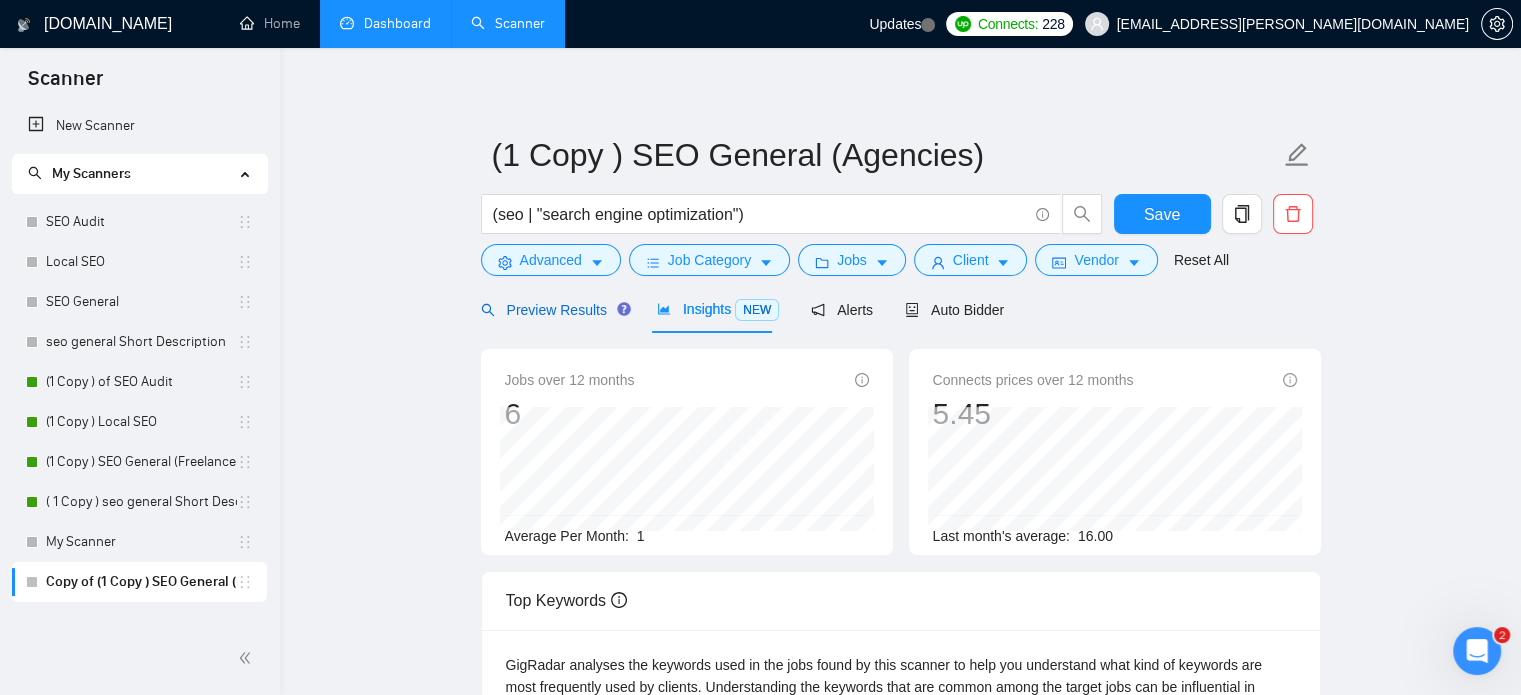 click on "Preview Results" at bounding box center (553, 310) 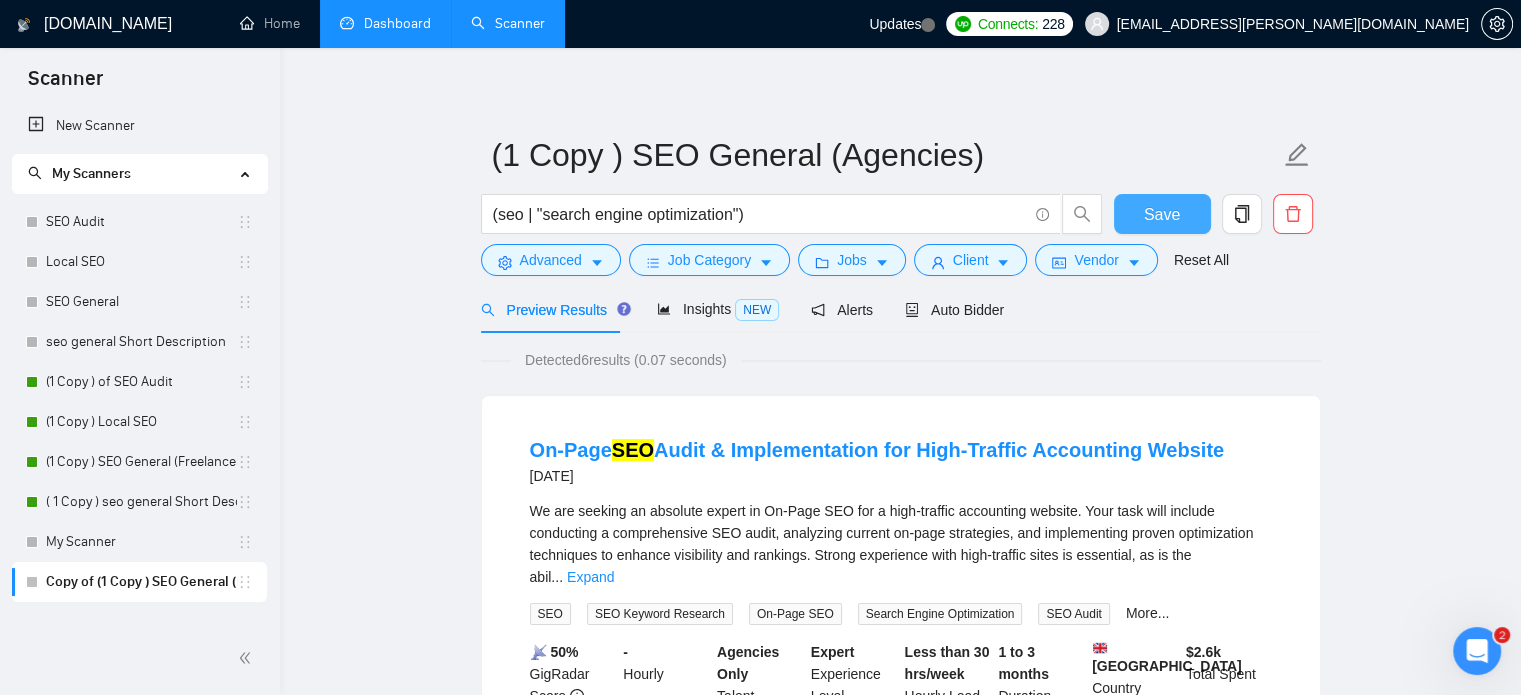 click on "Save" at bounding box center [1162, 214] 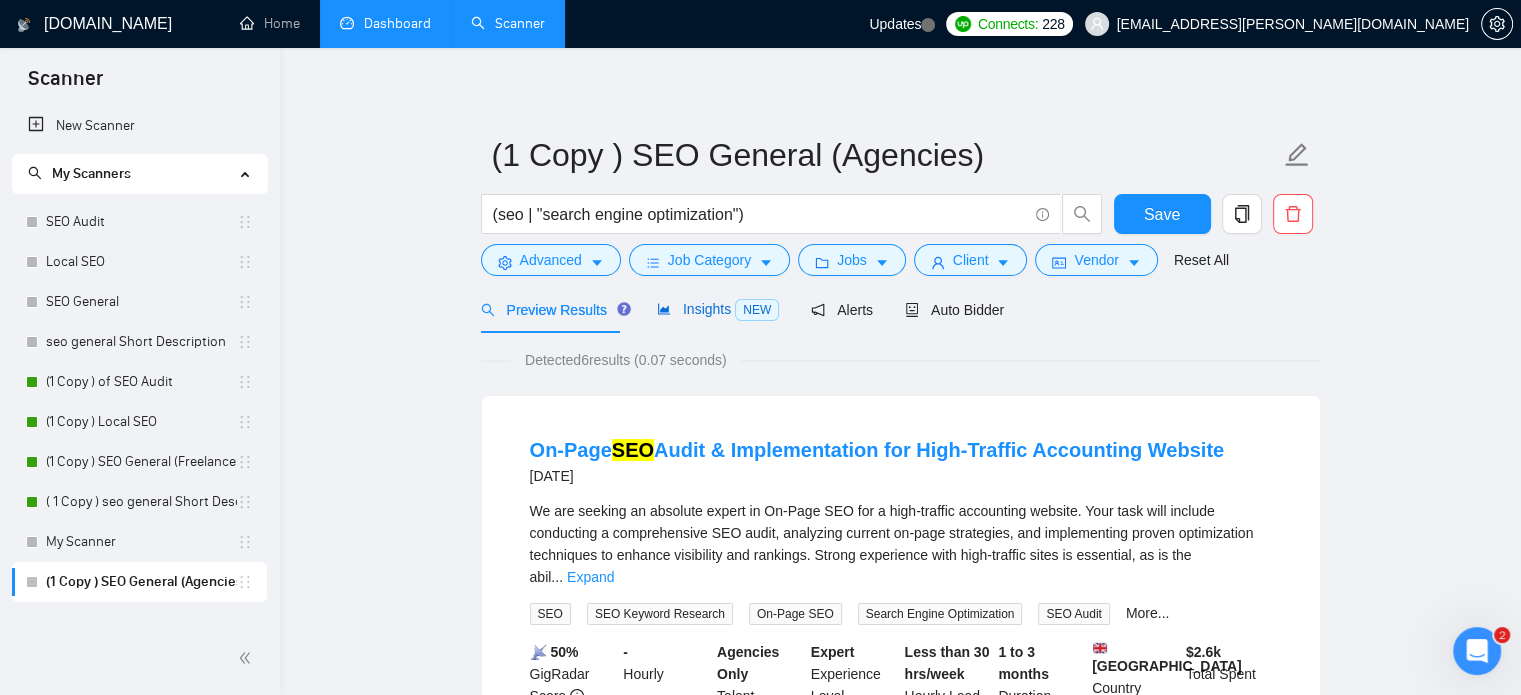 click on "Insights NEW" at bounding box center [718, 309] 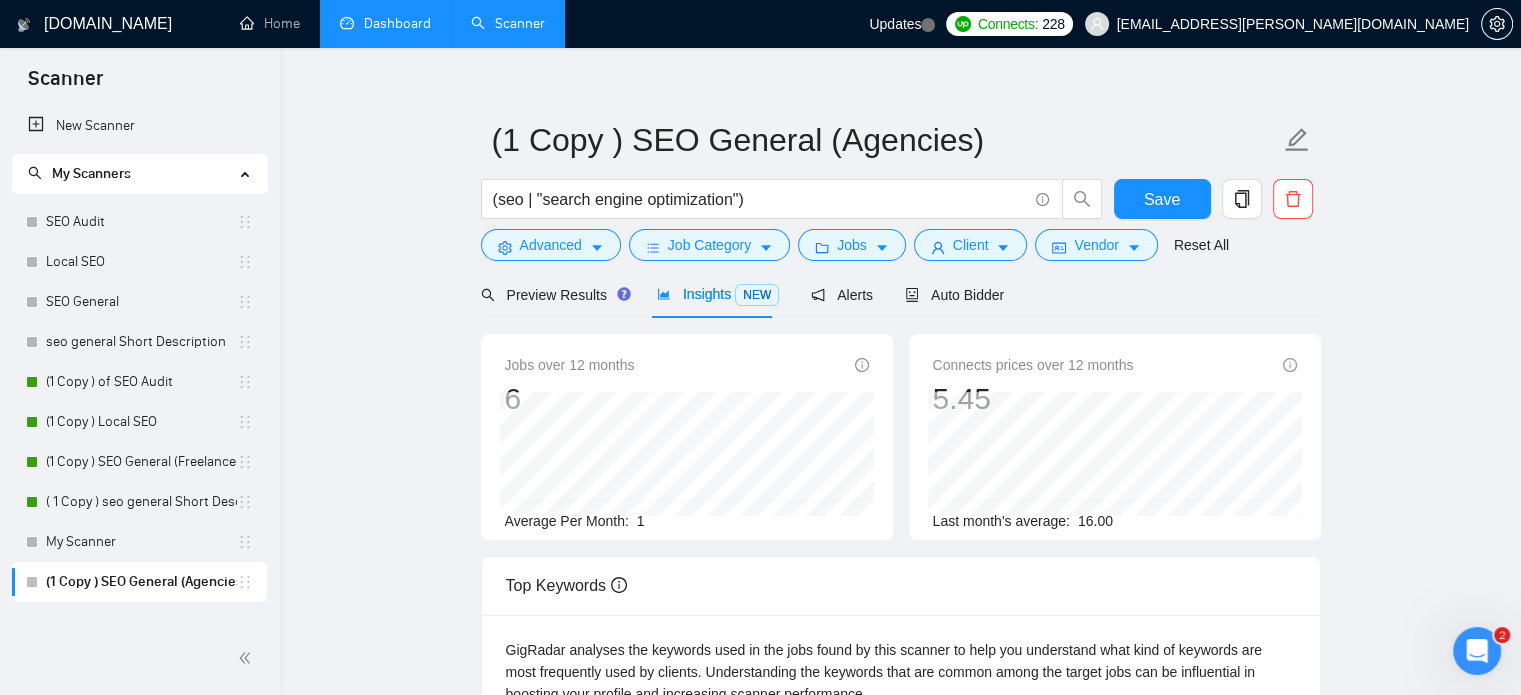 scroll, scrollTop: 20, scrollLeft: 0, axis: vertical 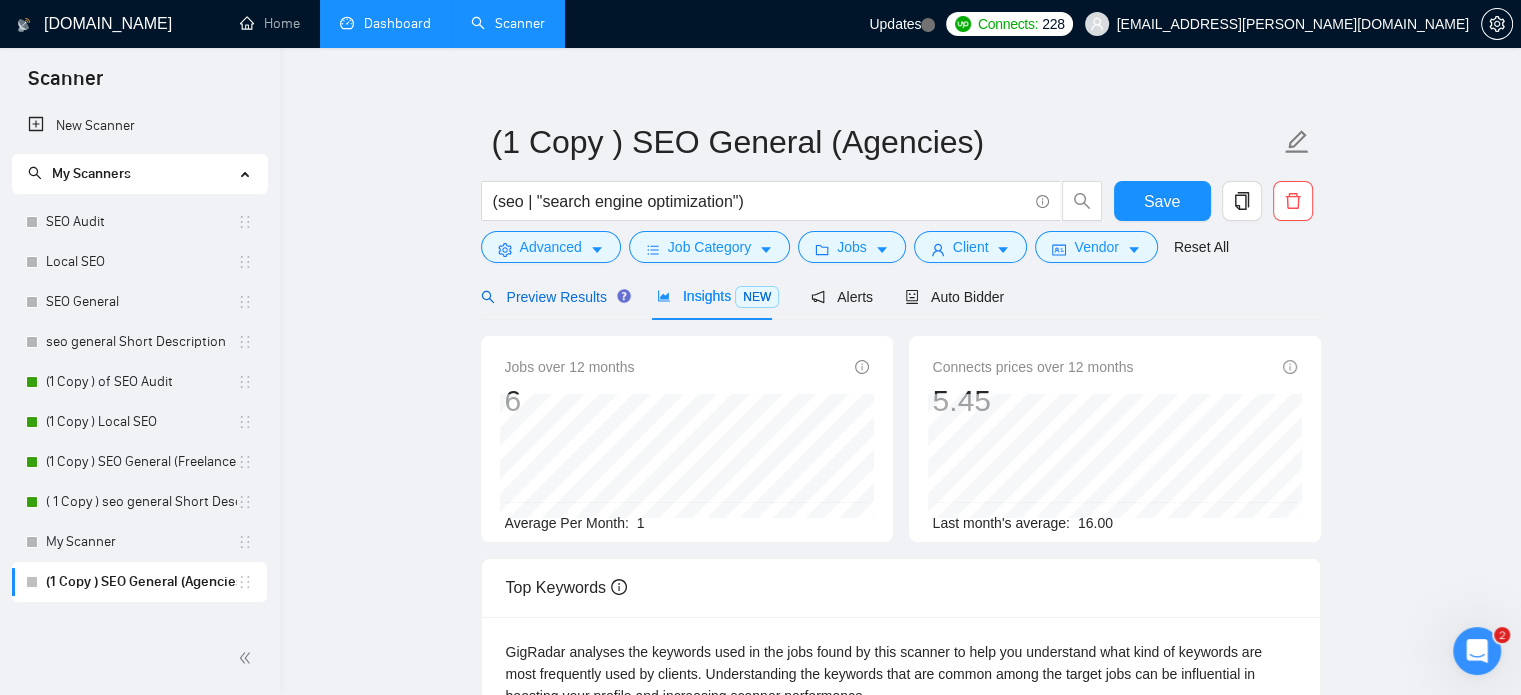 click on "Preview Results" at bounding box center (553, 297) 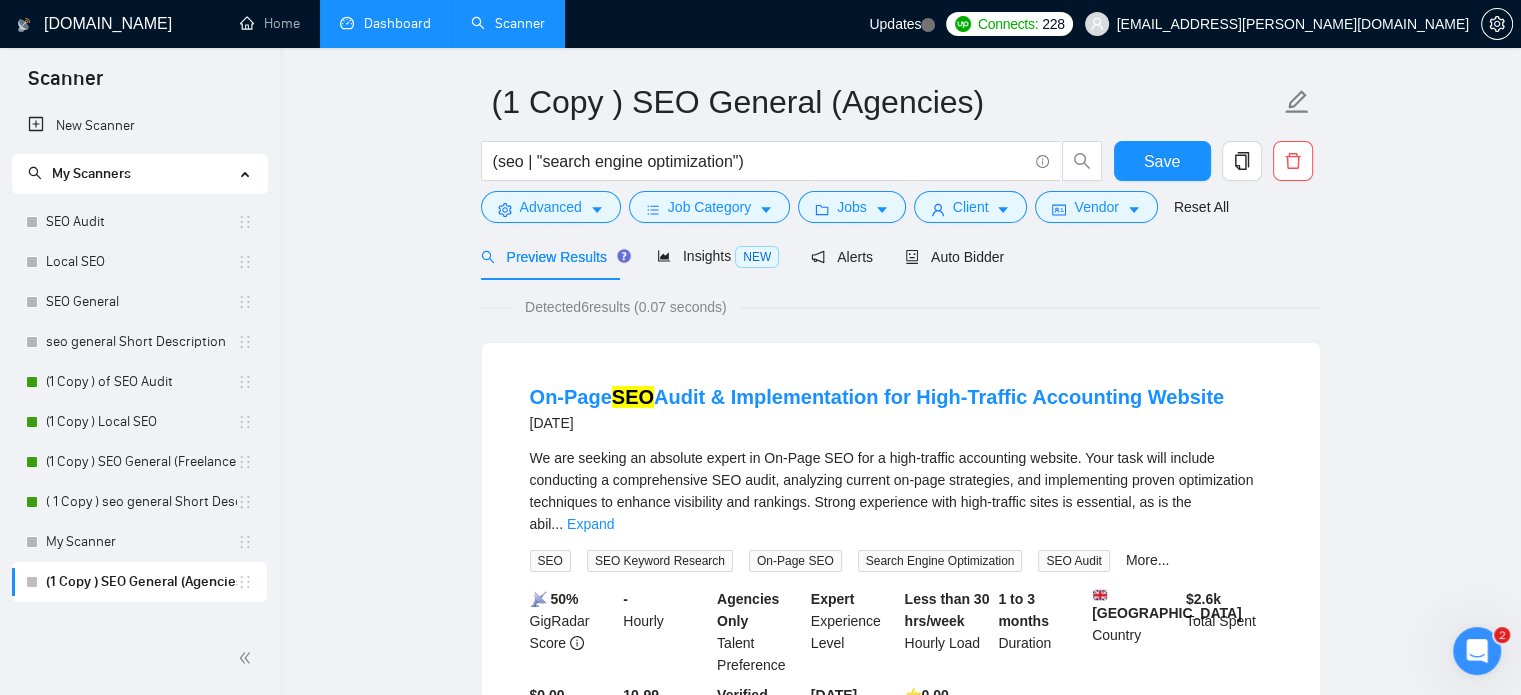 scroll, scrollTop: 0, scrollLeft: 0, axis: both 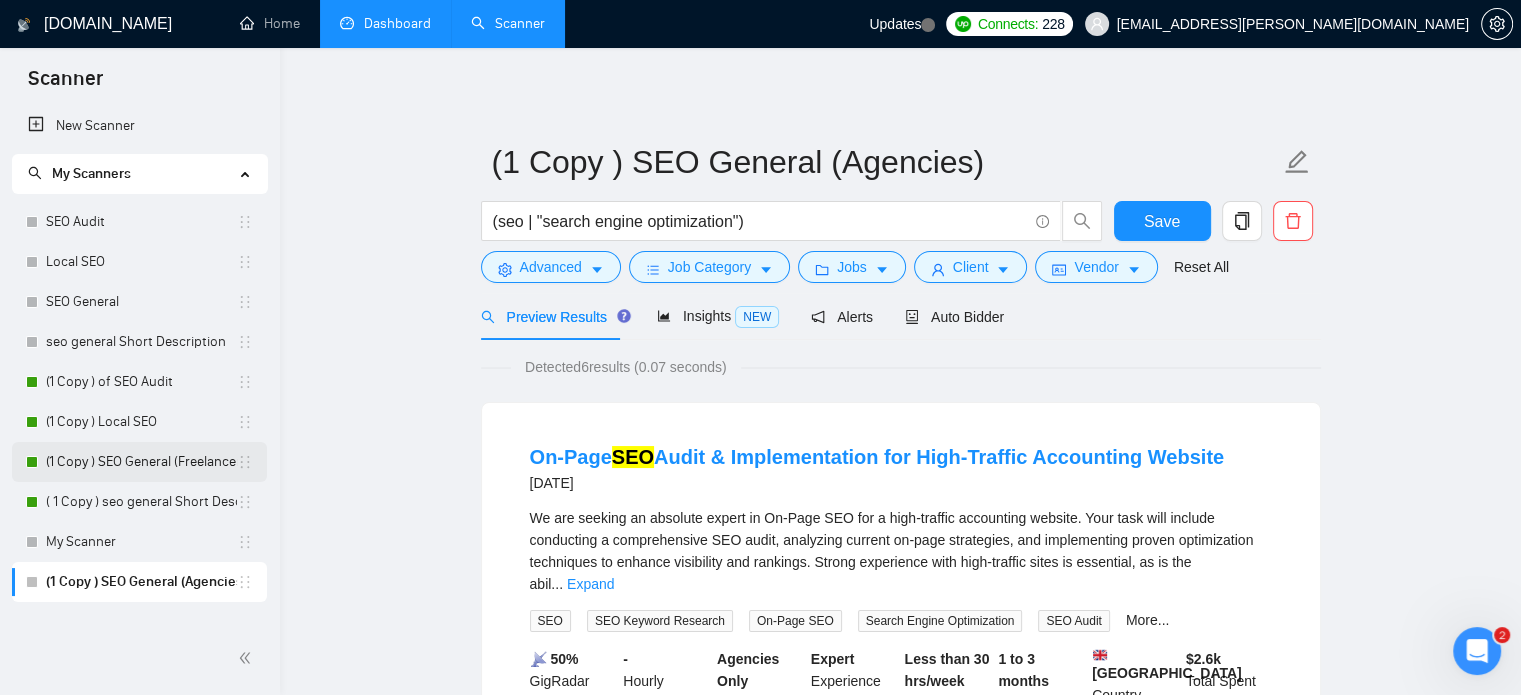 click on "(1 Copy ) SEO General (Freelancers)" at bounding box center [141, 462] 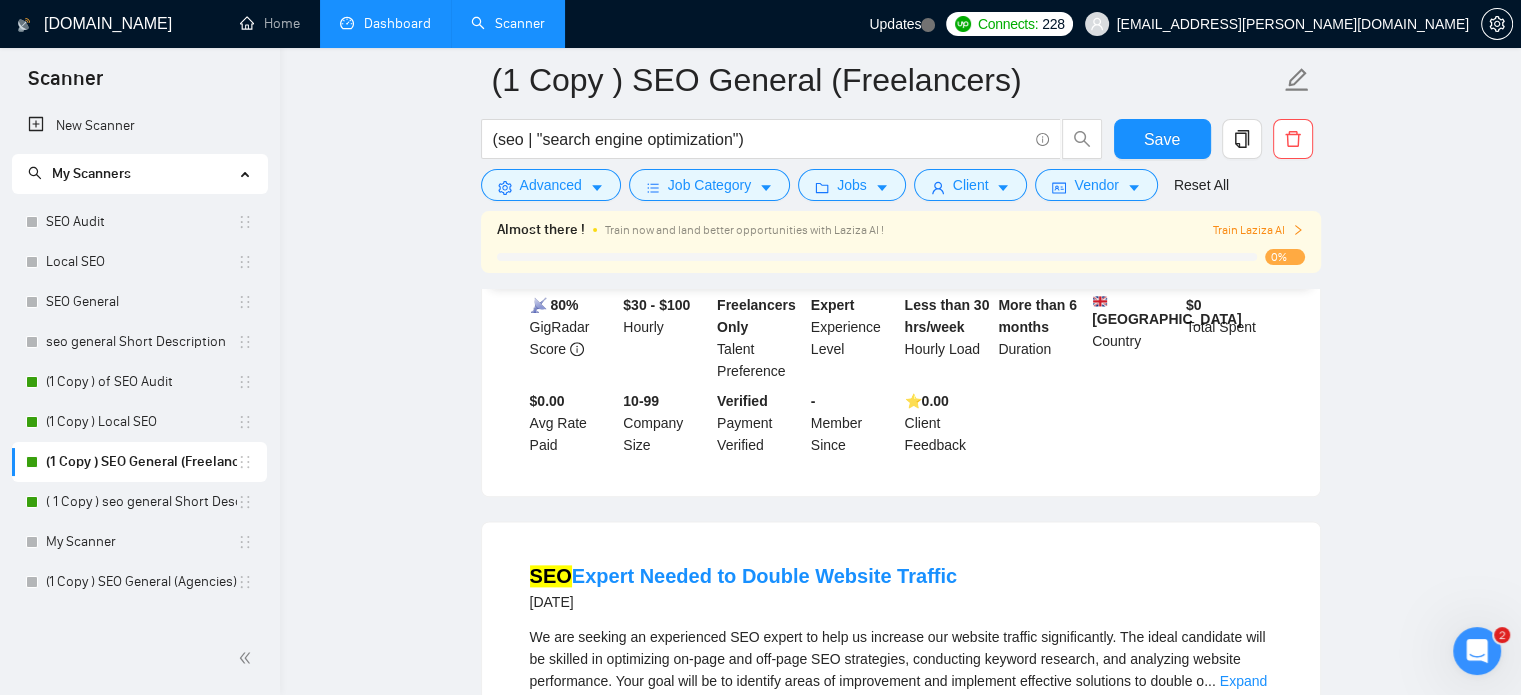 scroll, scrollTop: 2356, scrollLeft: 0, axis: vertical 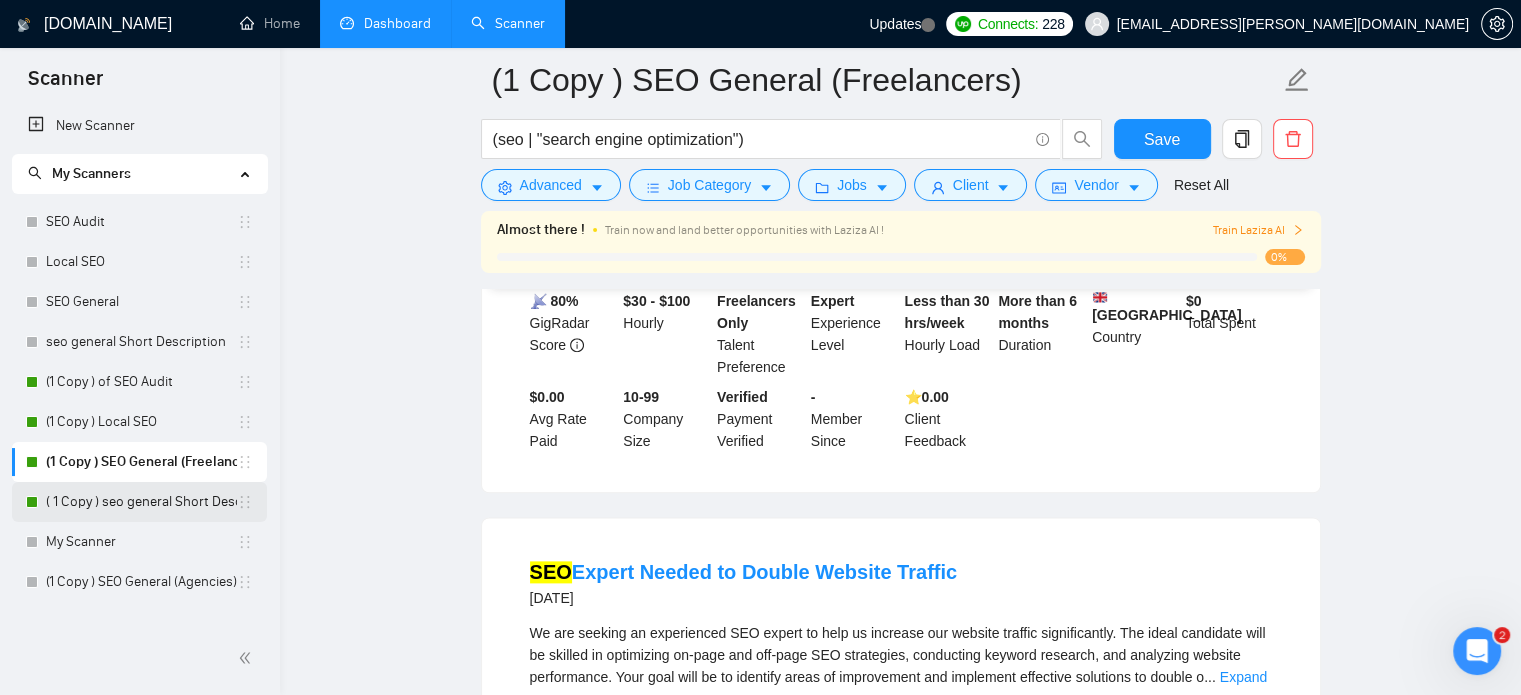 click on "( 1 Copy ) seo general Short Description" at bounding box center (141, 502) 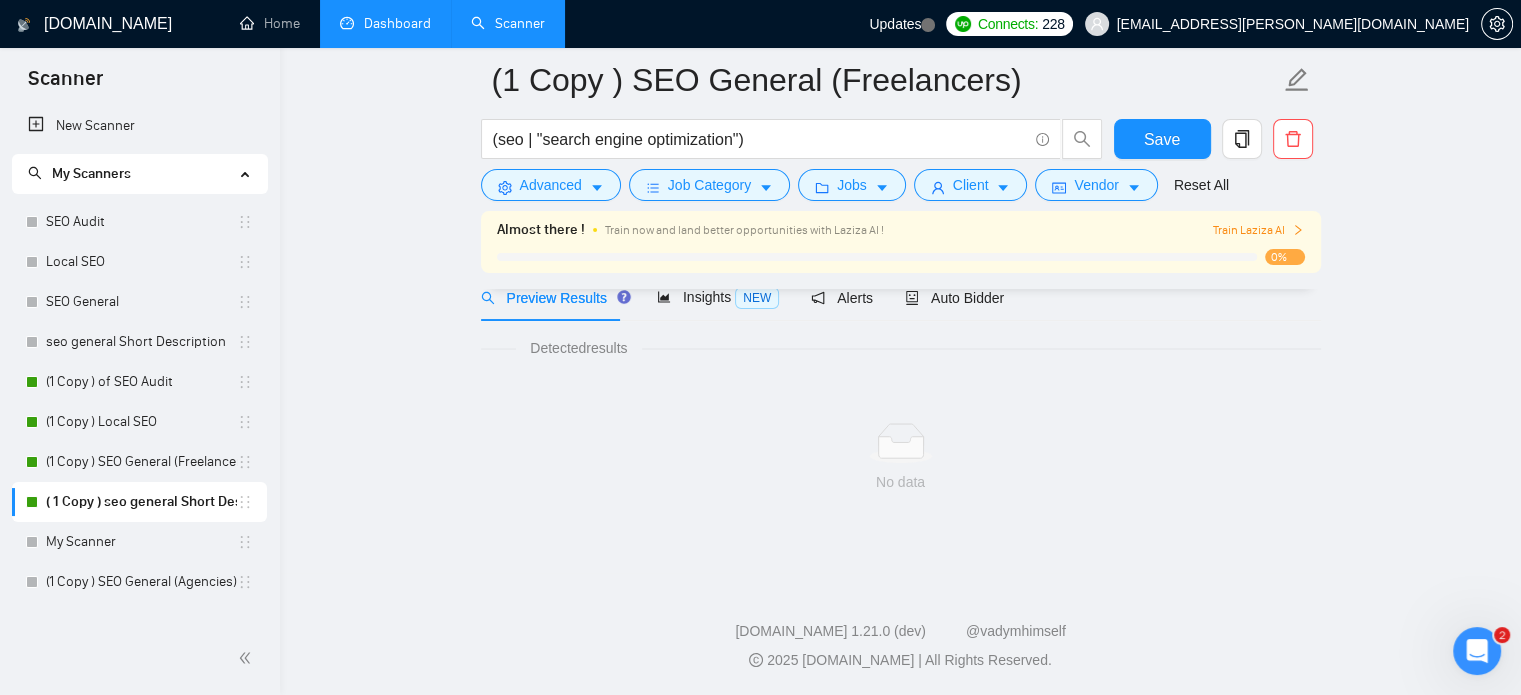 scroll, scrollTop: 1285, scrollLeft: 0, axis: vertical 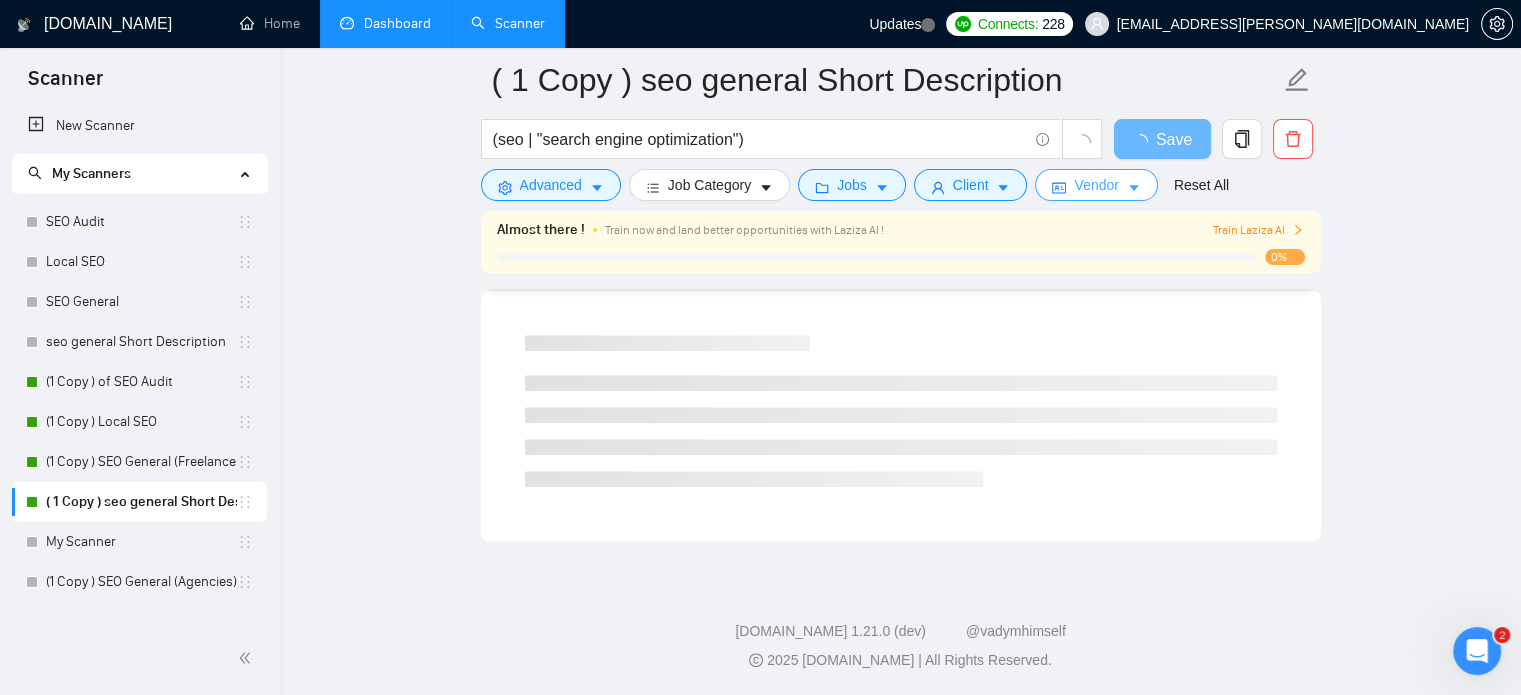 click on "Vendor" at bounding box center (1096, 185) 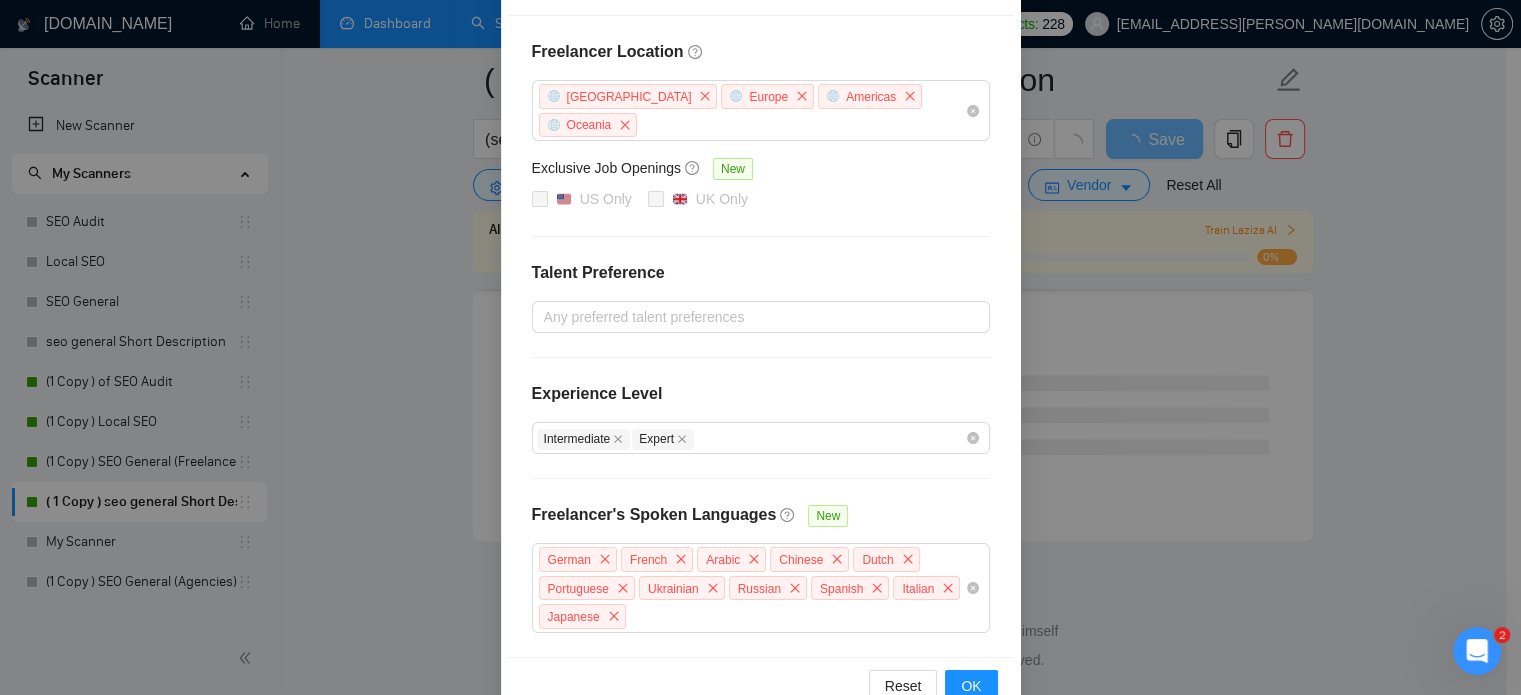 scroll, scrollTop: 283, scrollLeft: 0, axis: vertical 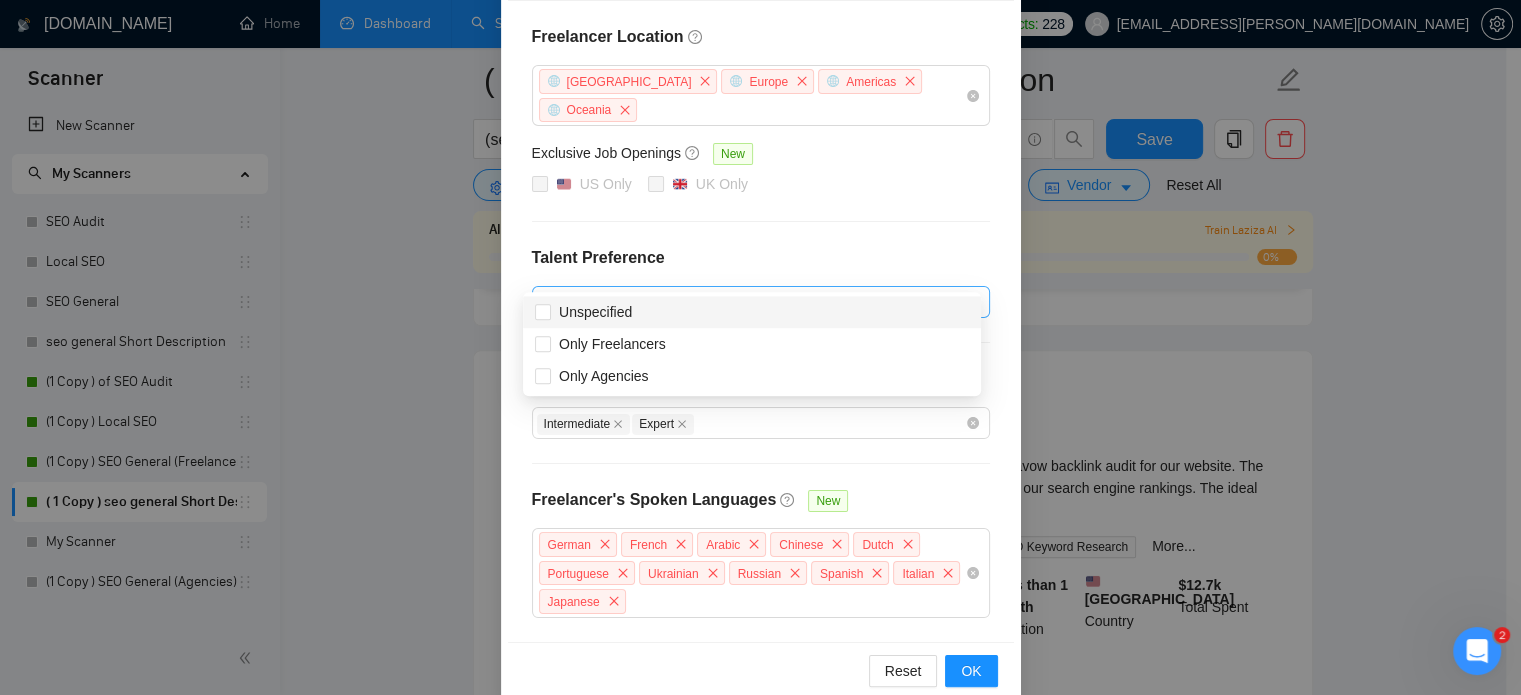 click at bounding box center (751, 302) 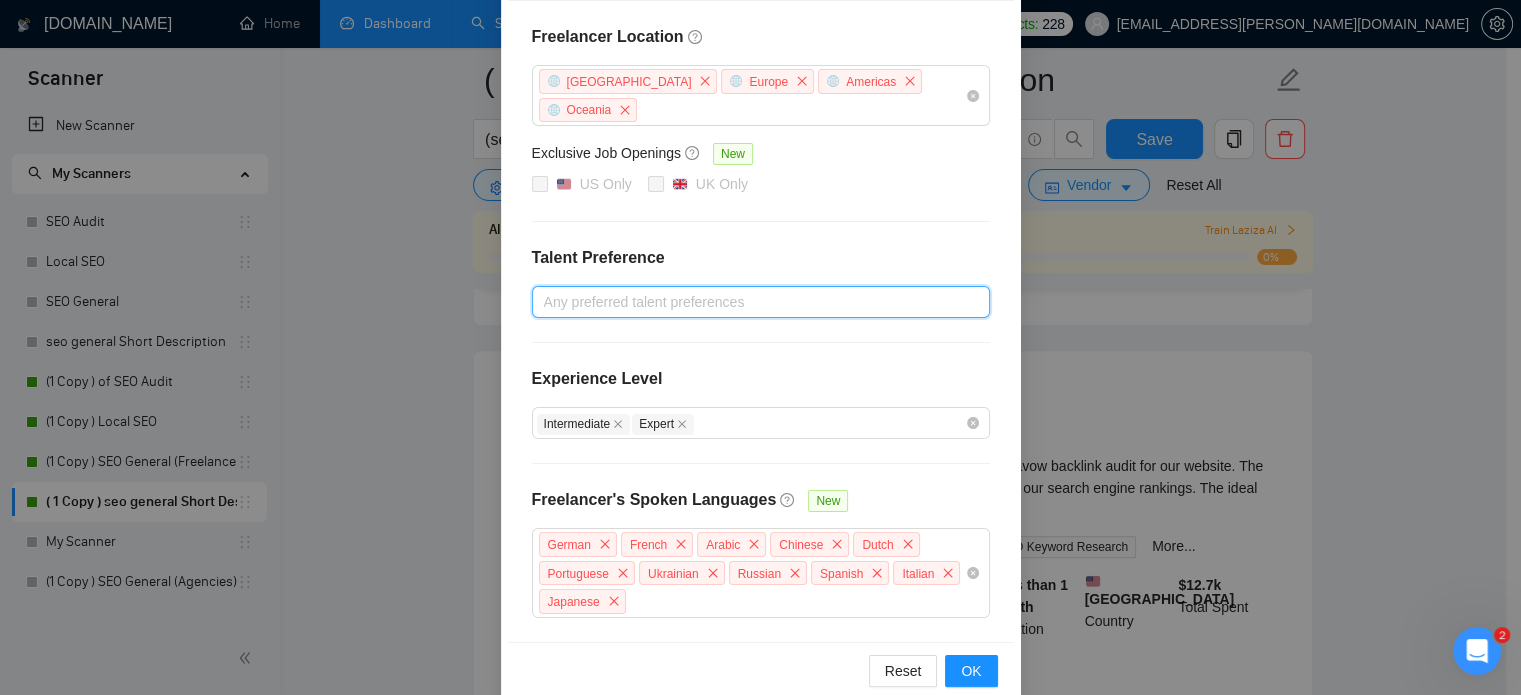 click at bounding box center (751, 302) 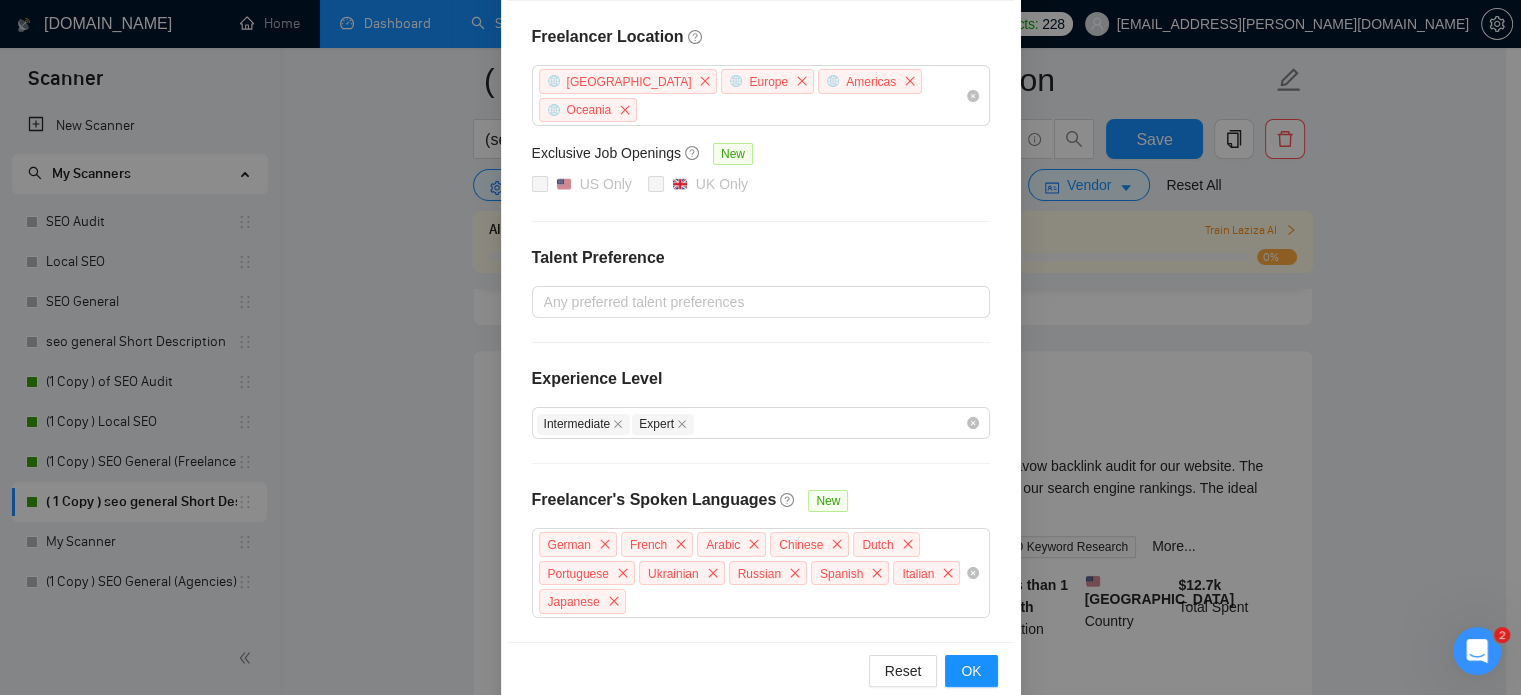 click on "Reset OK" at bounding box center (761, 670) 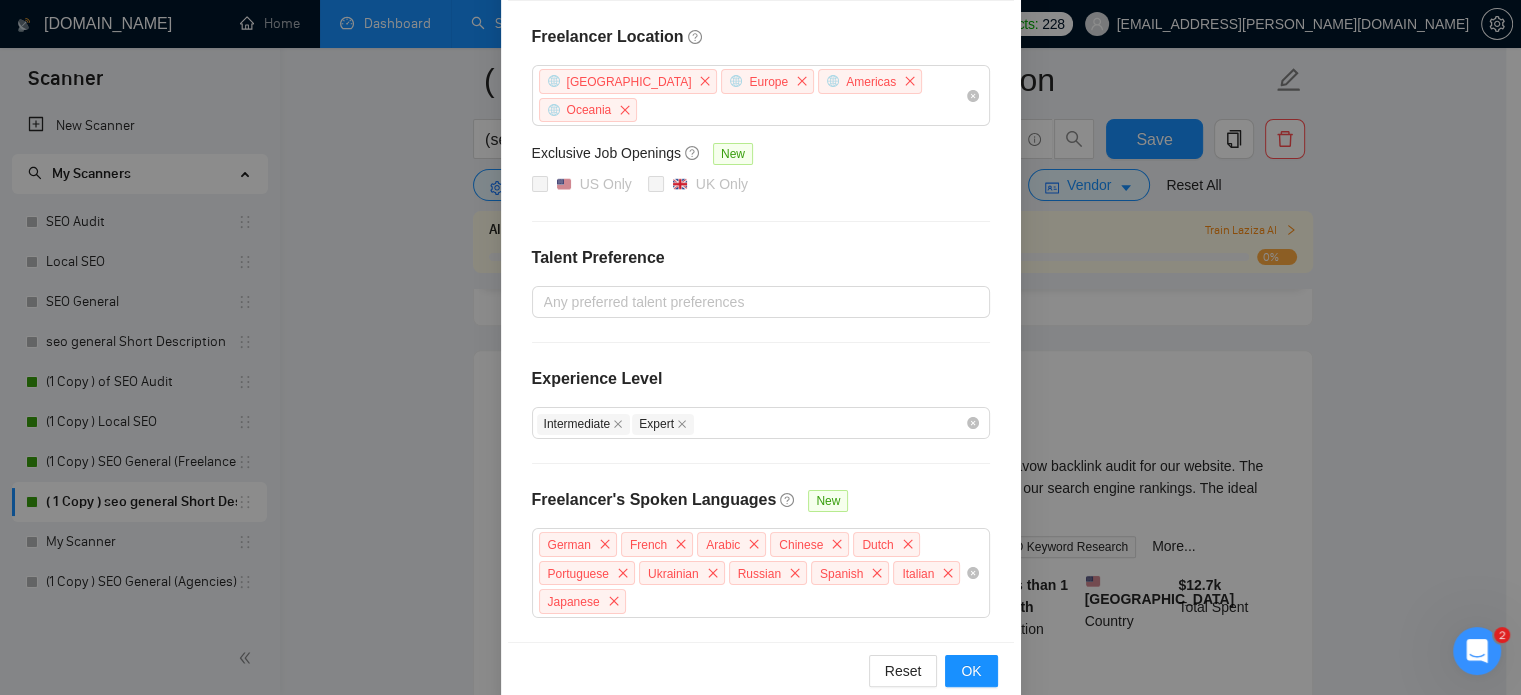 click on "Vendor Preferences Freelancer Location   [GEOGRAPHIC_DATA] [GEOGRAPHIC_DATA] [GEOGRAPHIC_DATA] [GEOGRAPHIC_DATA]   Exclusive Job Openings [GEOGRAPHIC_DATA] Only UK Only Talent Preference   Any preferred talent preferences Experience Level Intermediate Expert   Freelancer's Spoken Languages New German French Arabic Chinese Dutch Portuguese Ukrainian Russian Spanish Italian Japanese   Reset OK" at bounding box center (760, 347) 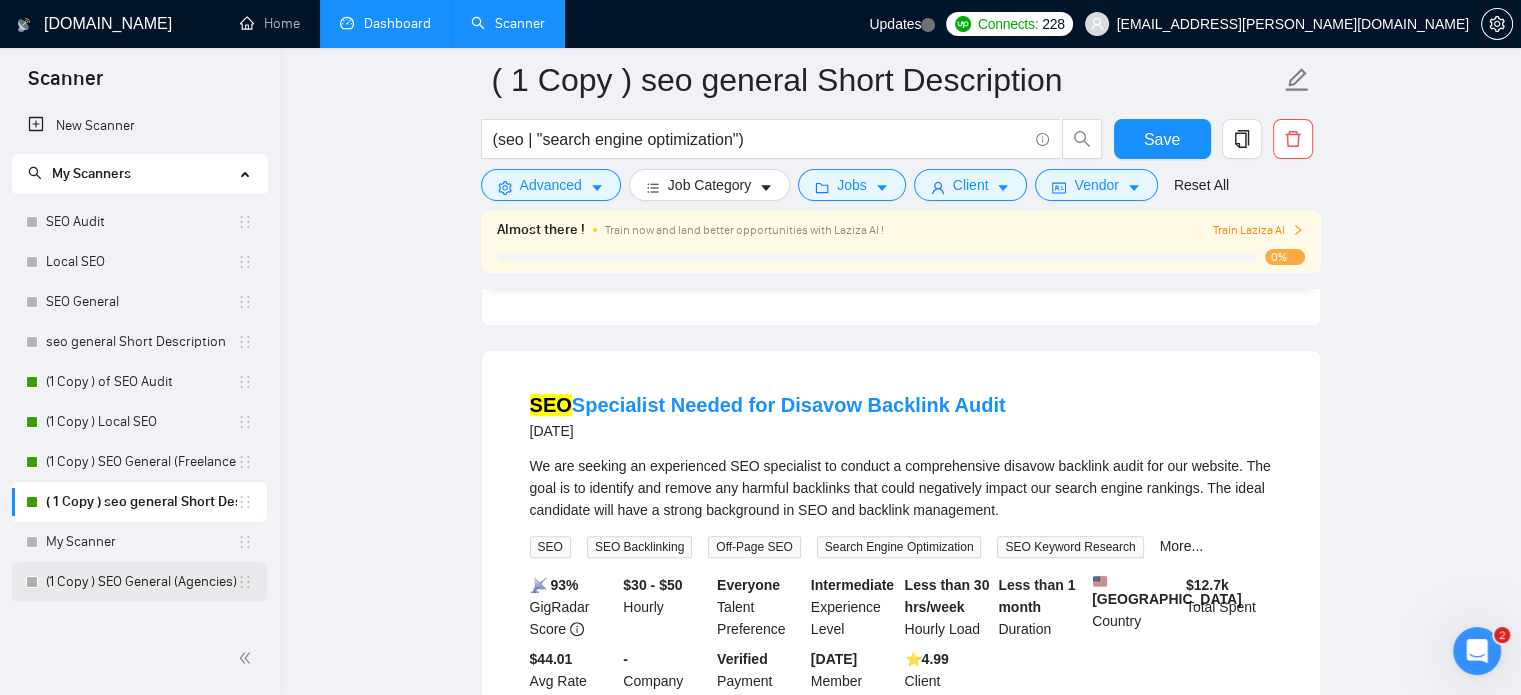 click on "(1 Copy ) SEO General (Agencies)" at bounding box center (141, 582) 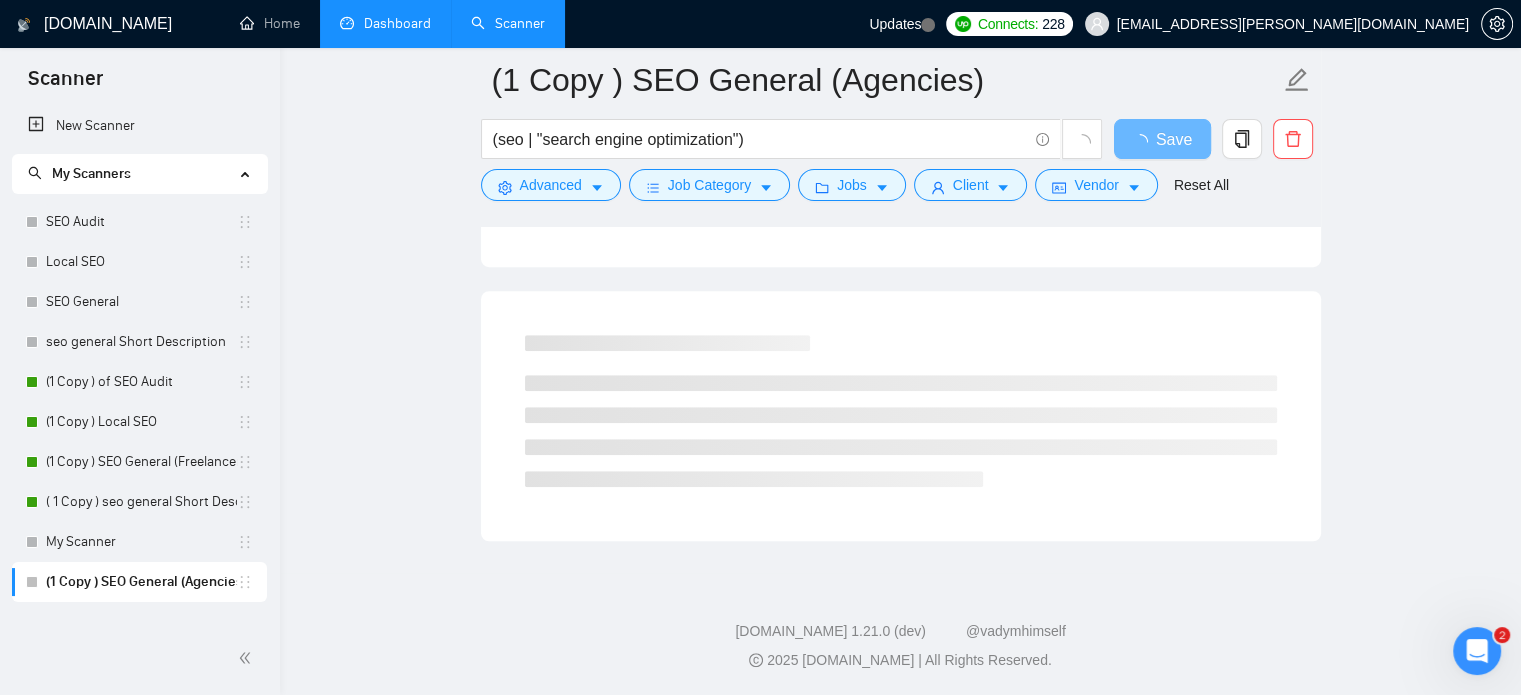 scroll, scrollTop: 1223, scrollLeft: 0, axis: vertical 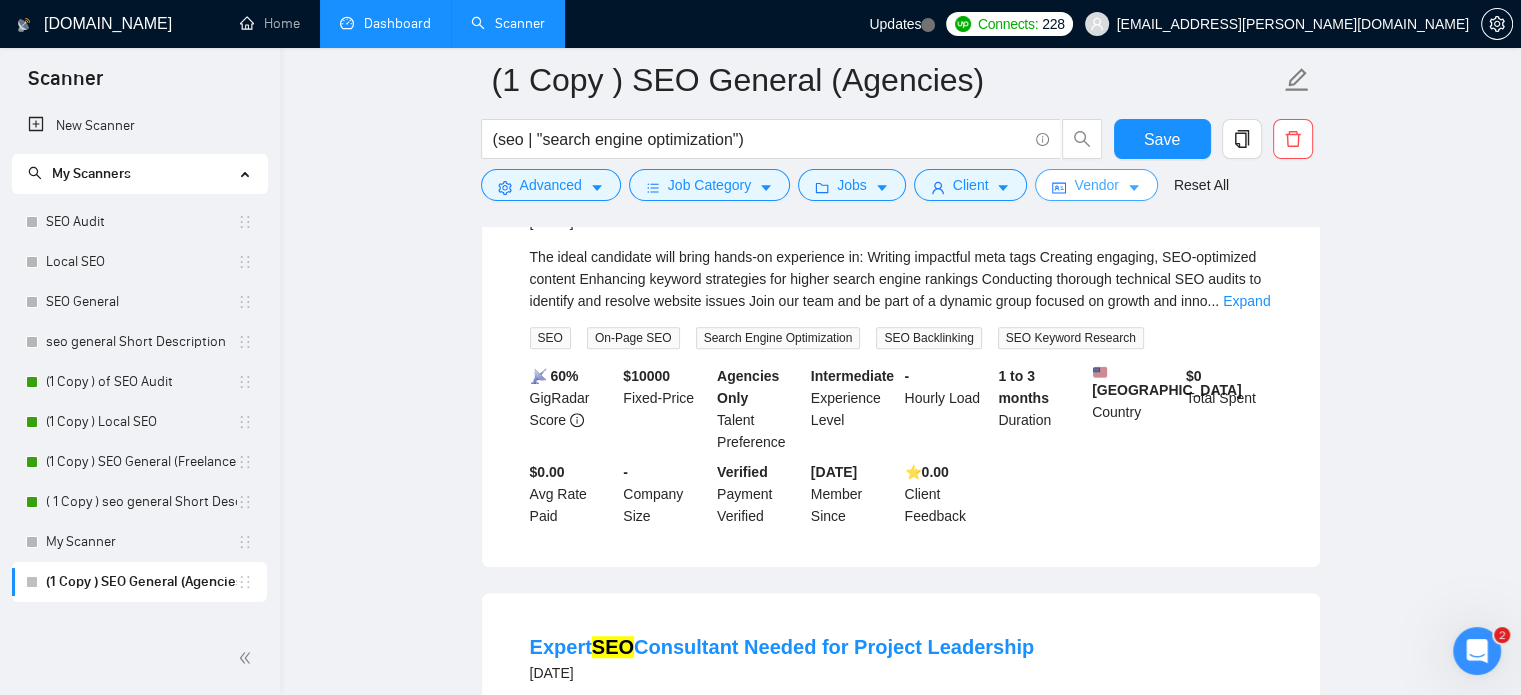 click on "Vendor" at bounding box center [1096, 185] 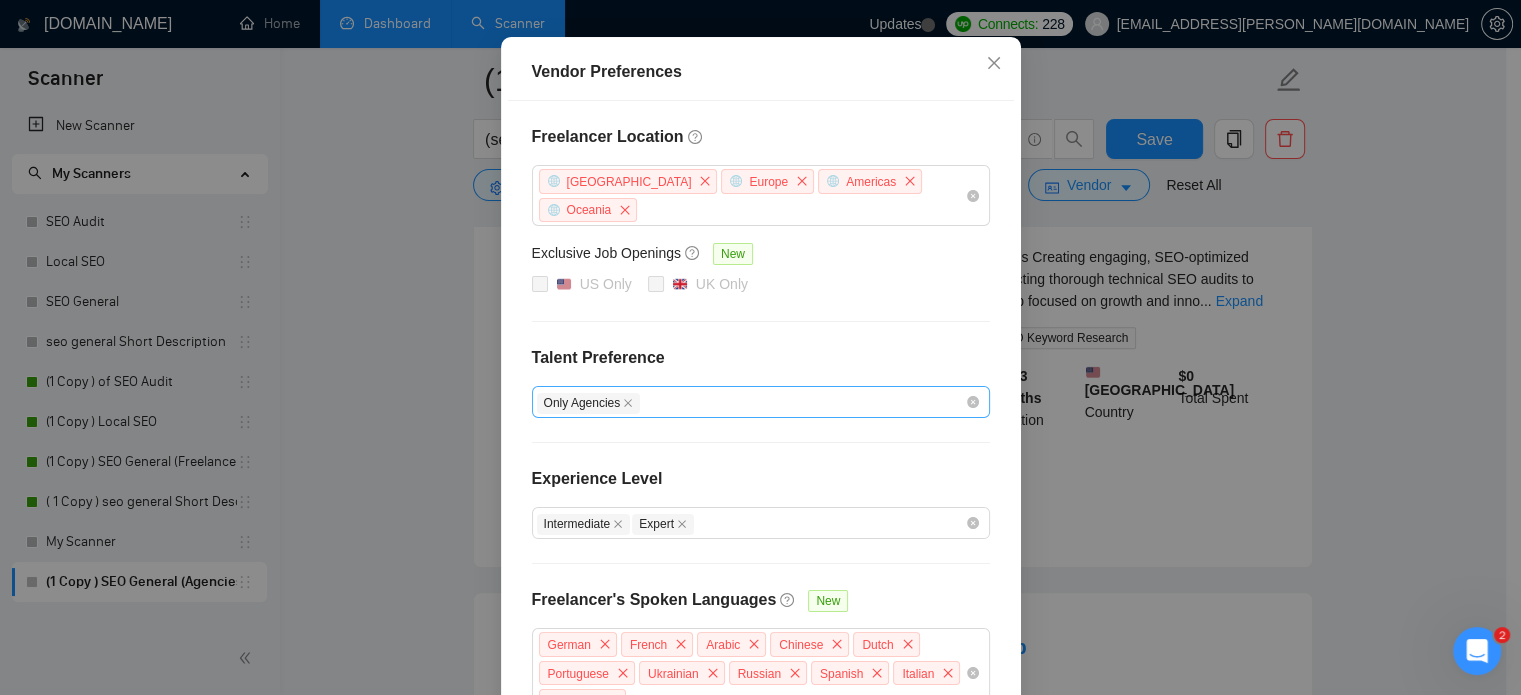 click on "Only Agencies" at bounding box center (751, 402) 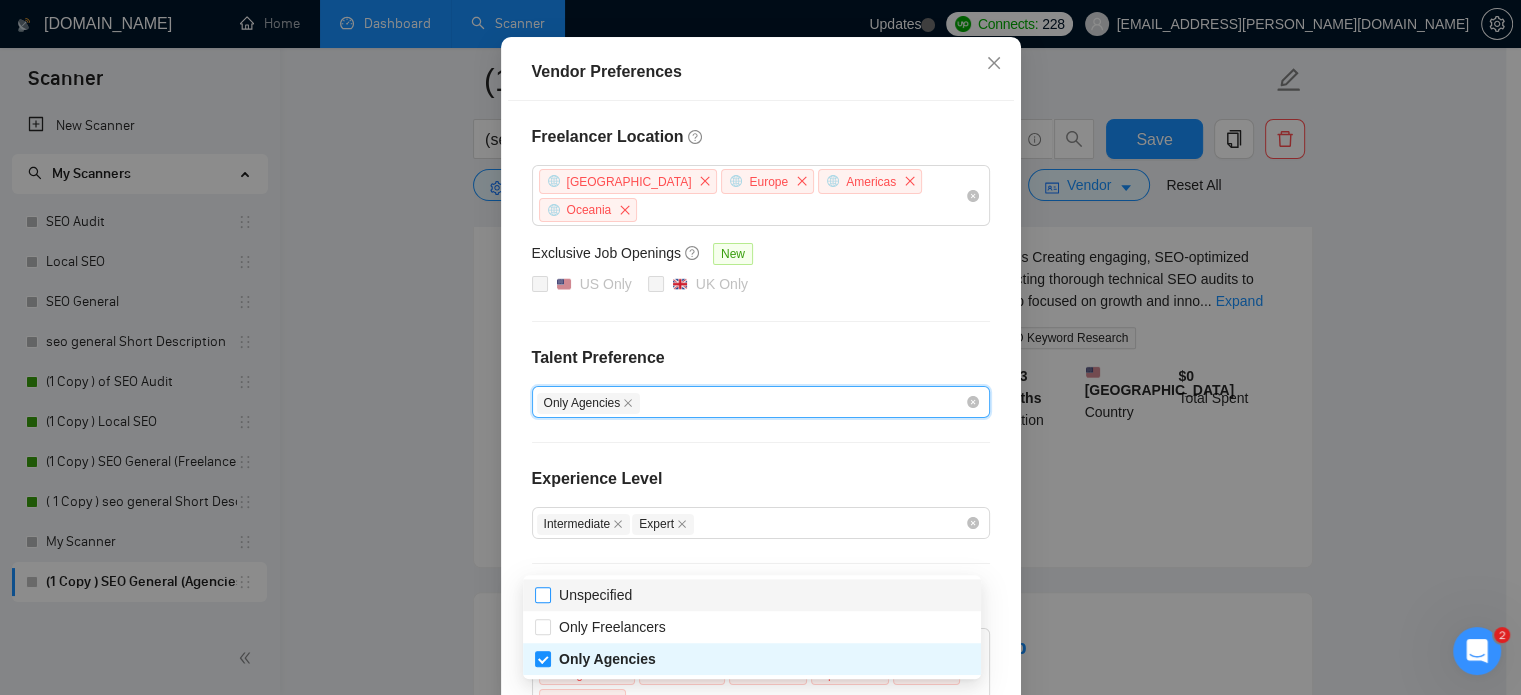 click on "Unspecified" at bounding box center [595, 595] 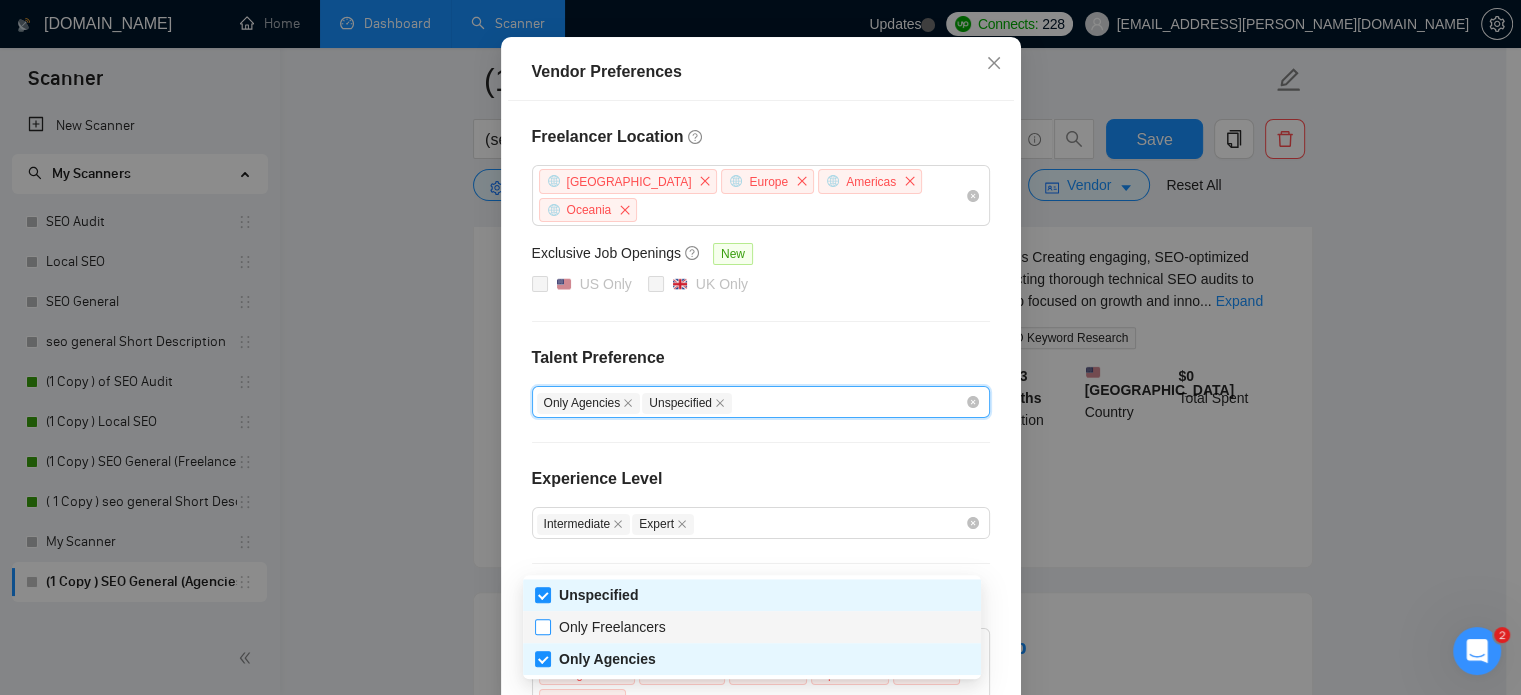 click on "Only Freelancers" at bounding box center [612, 627] 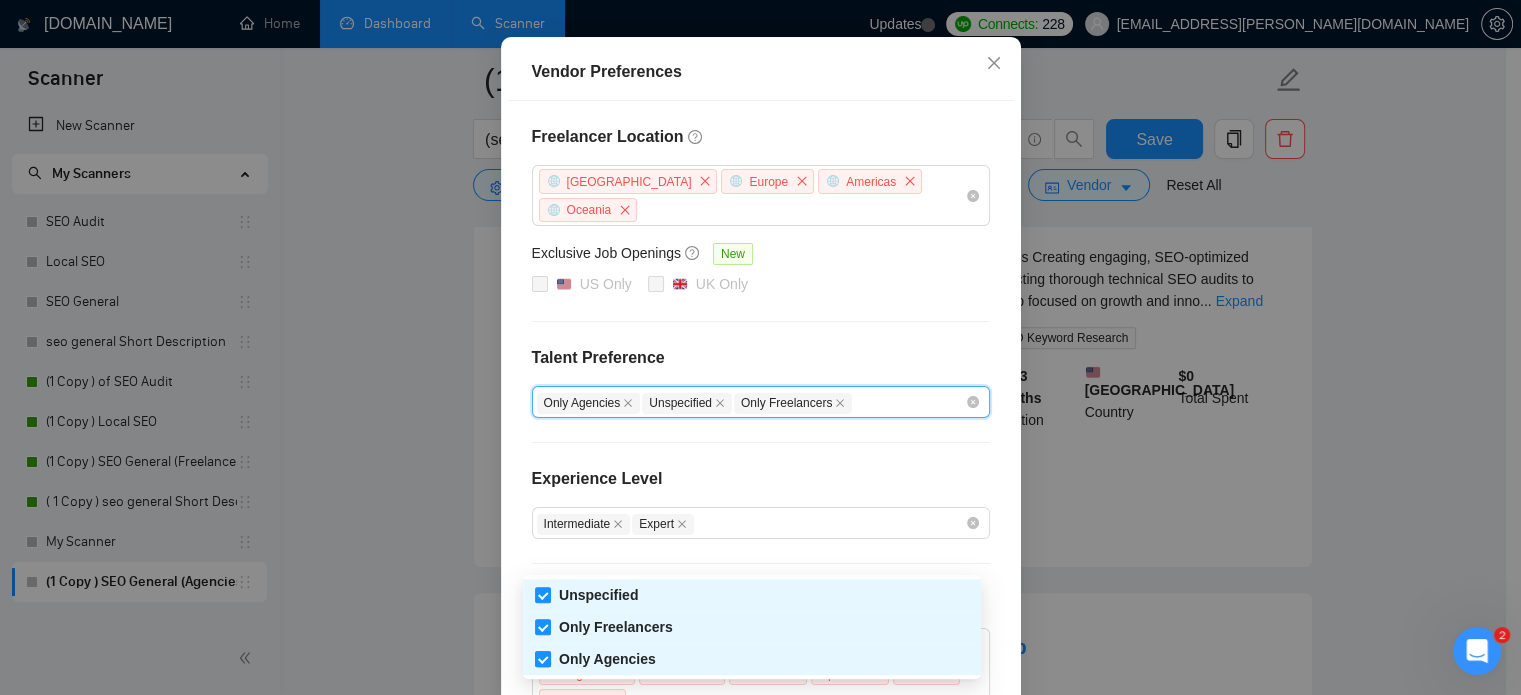 click on "Only Agencies" at bounding box center [607, 659] 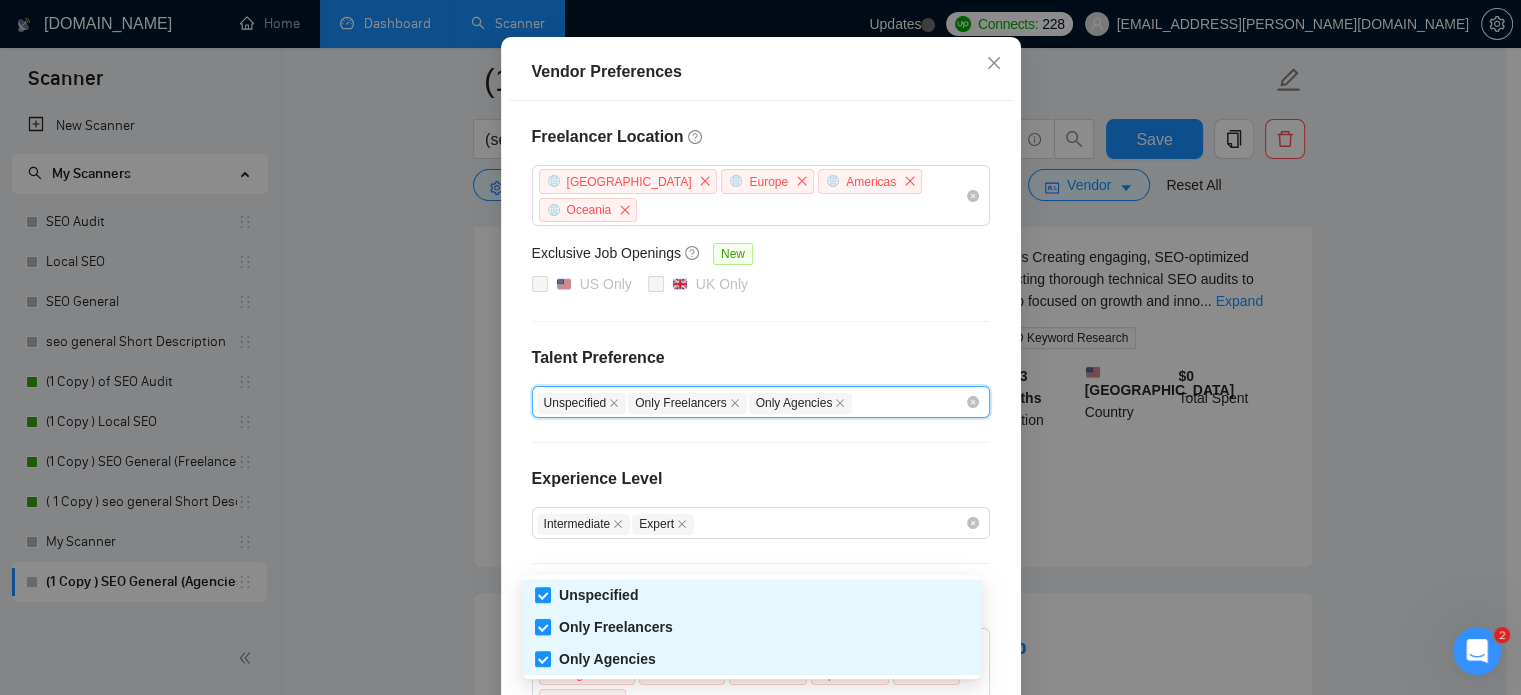 click on "Only Freelancers" at bounding box center (616, 627) 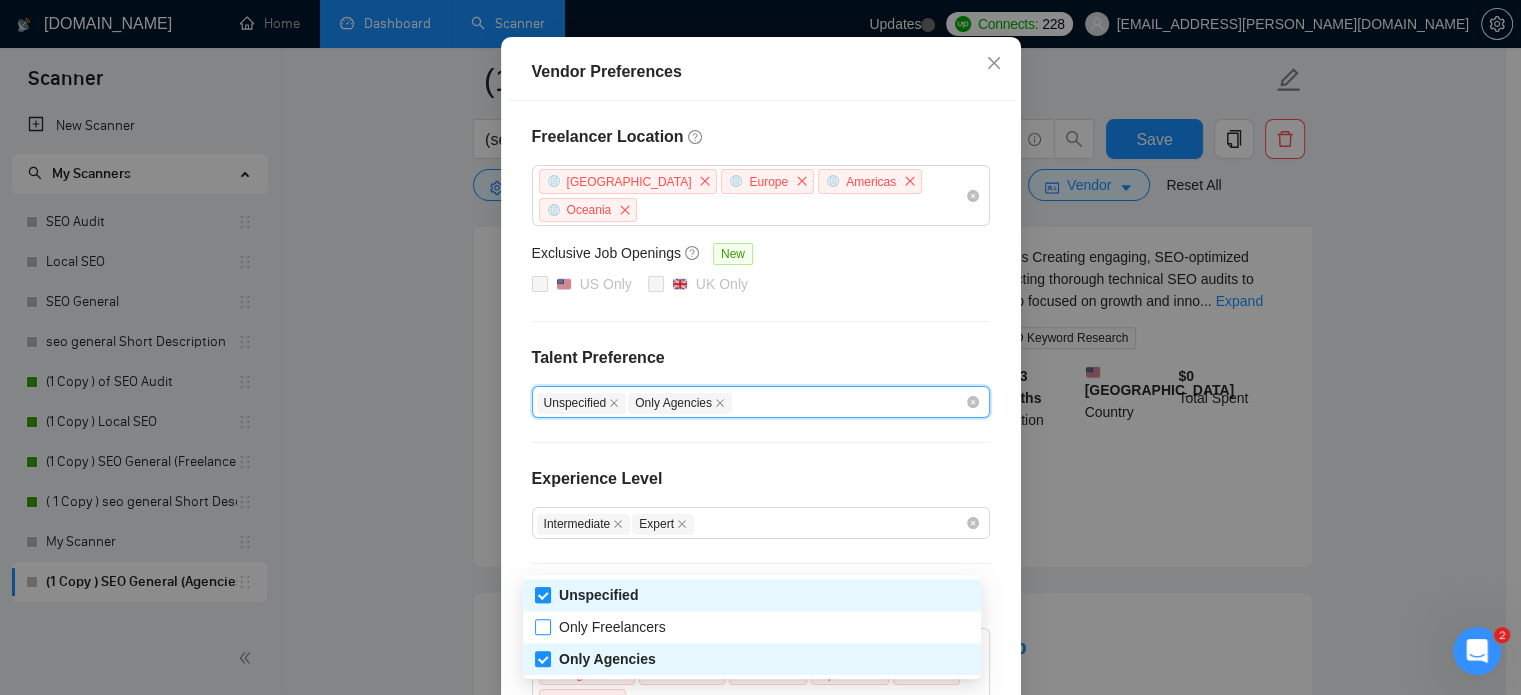 click on "Unspecified" at bounding box center [542, 594] 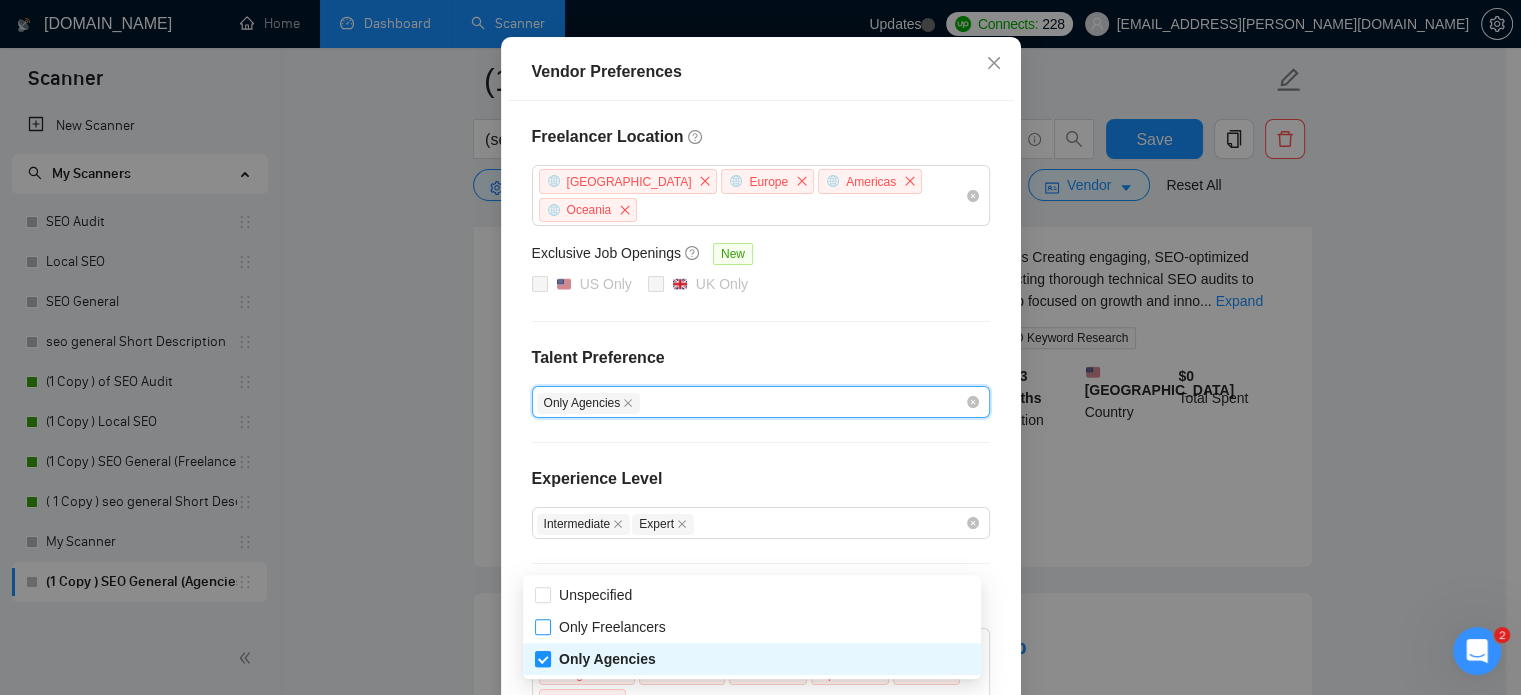 click on "Only Agencies" at bounding box center [599, 659] 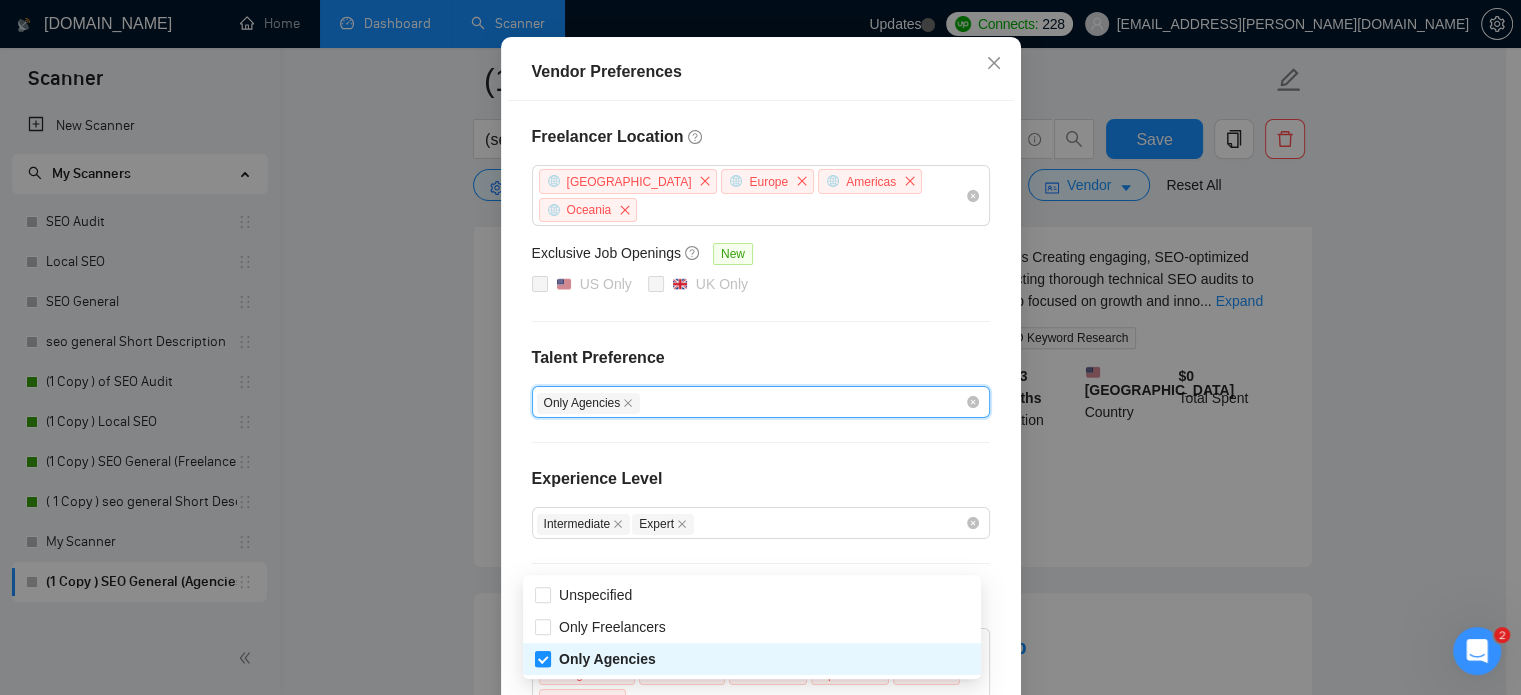 click on "Only Agencies" at bounding box center [542, 658] 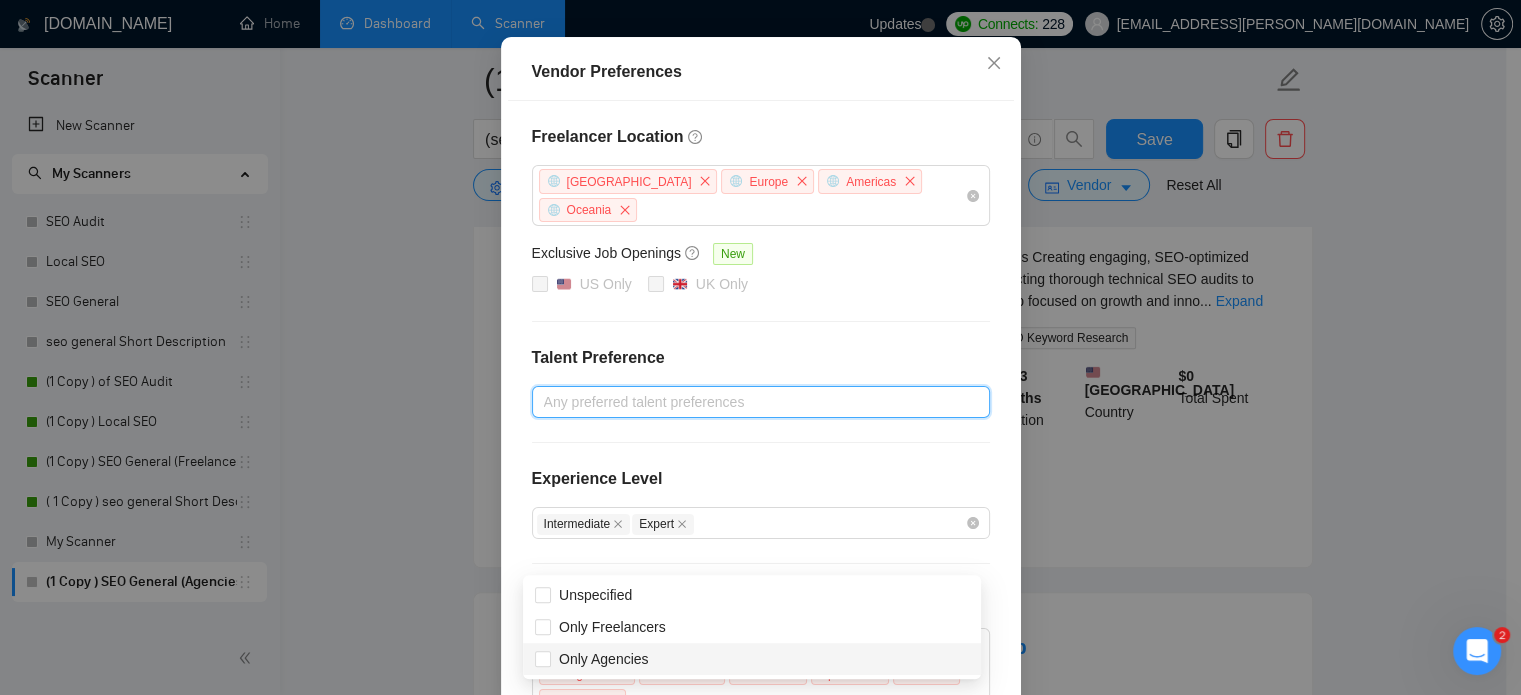 click on "Freelancer Location   [GEOGRAPHIC_DATA] [GEOGRAPHIC_DATA] [GEOGRAPHIC_DATA] [GEOGRAPHIC_DATA]   Exclusive Job Openings [GEOGRAPHIC_DATA] Only [GEOGRAPHIC_DATA] Only Talent Preference   Any preferred talent preferences Experience Level Intermediate Expert   Freelancer's Spoken Languages New German French Arabic Chinese Dutch Portuguese Ukrainian Russian Spanish Italian Japanese" at bounding box center (761, 421) 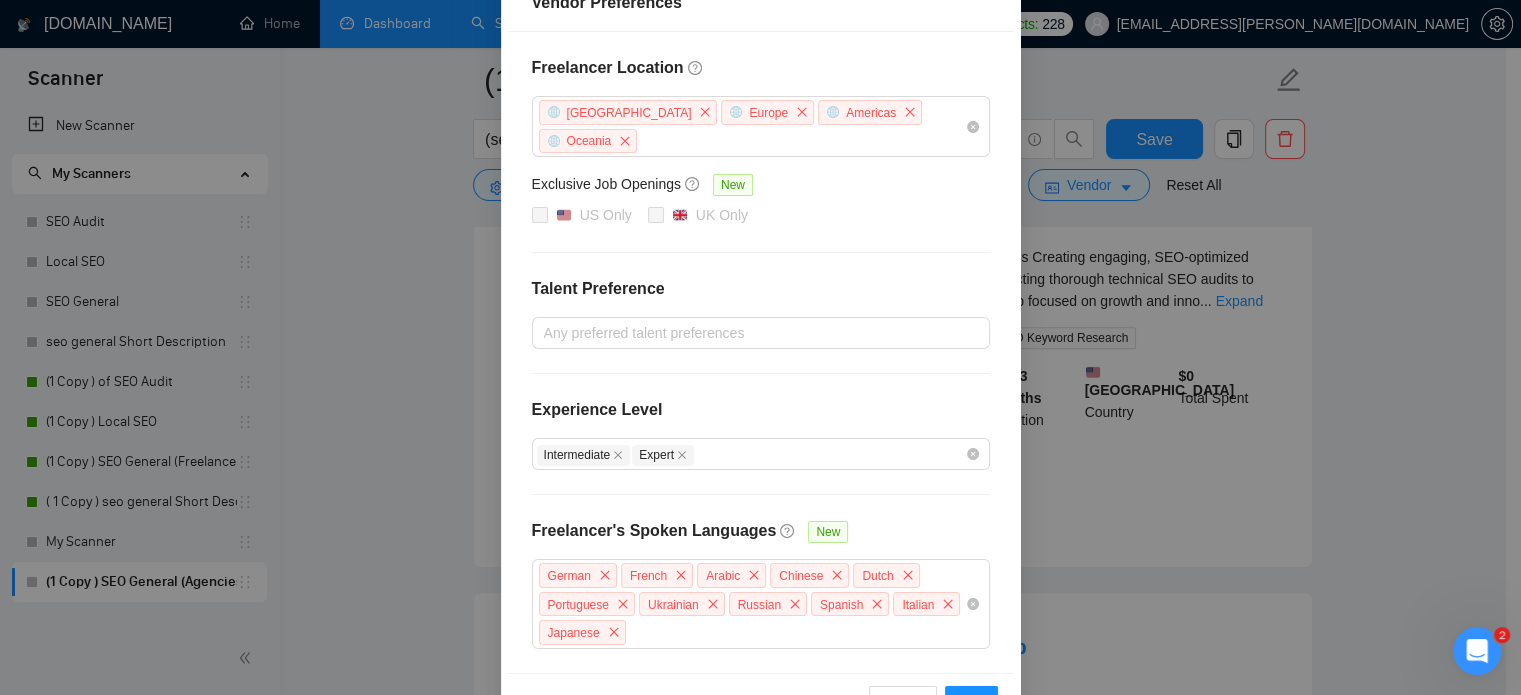 scroll, scrollTop: 283, scrollLeft: 0, axis: vertical 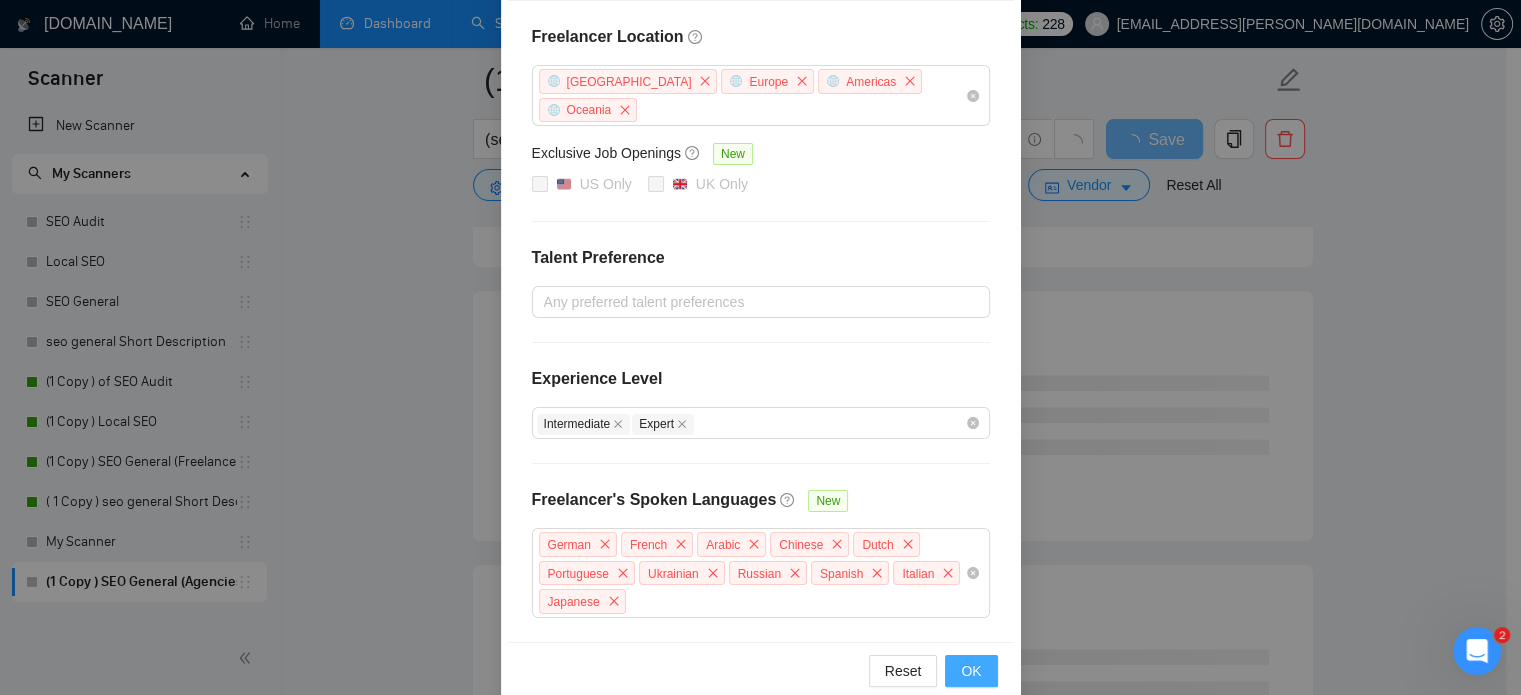 click on "OK" at bounding box center (971, 671) 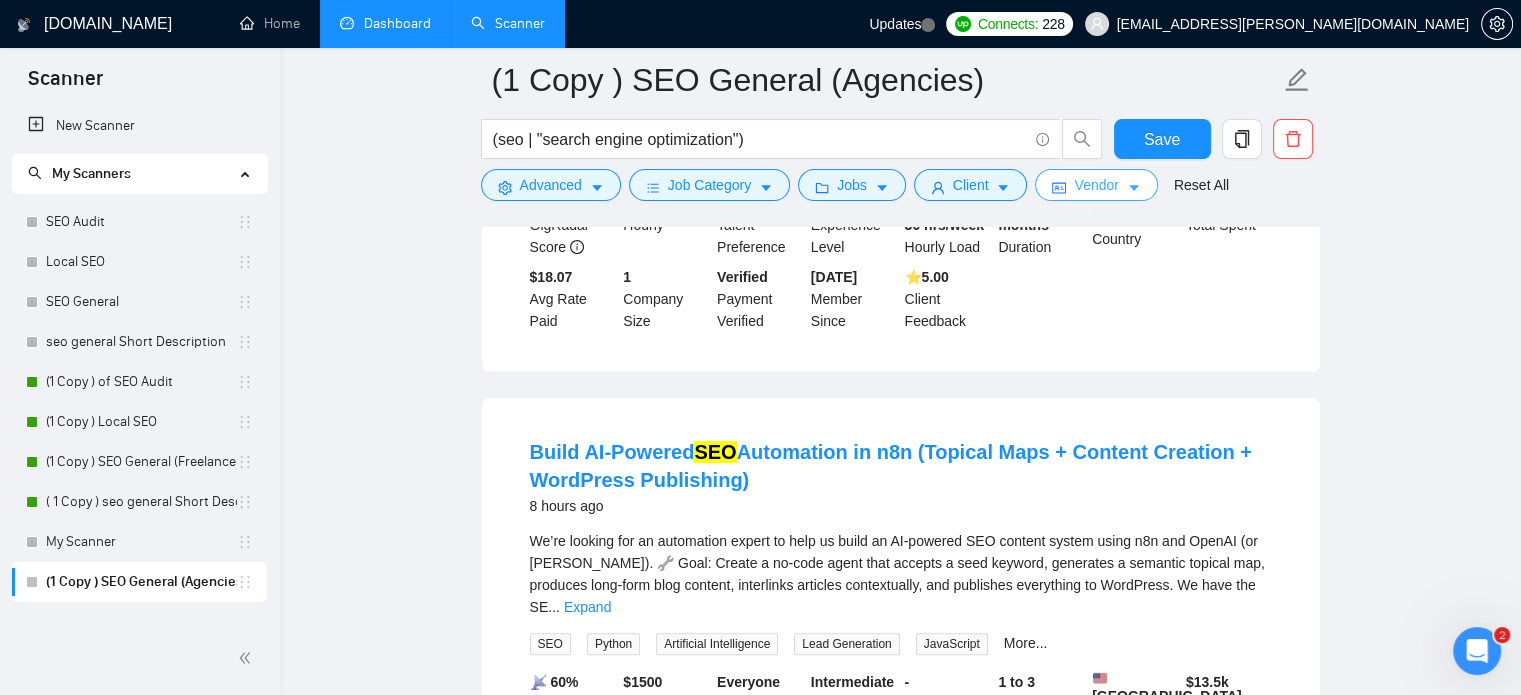 scroll, scrollTop: 474, scrollLeft: 0, axis: vertical 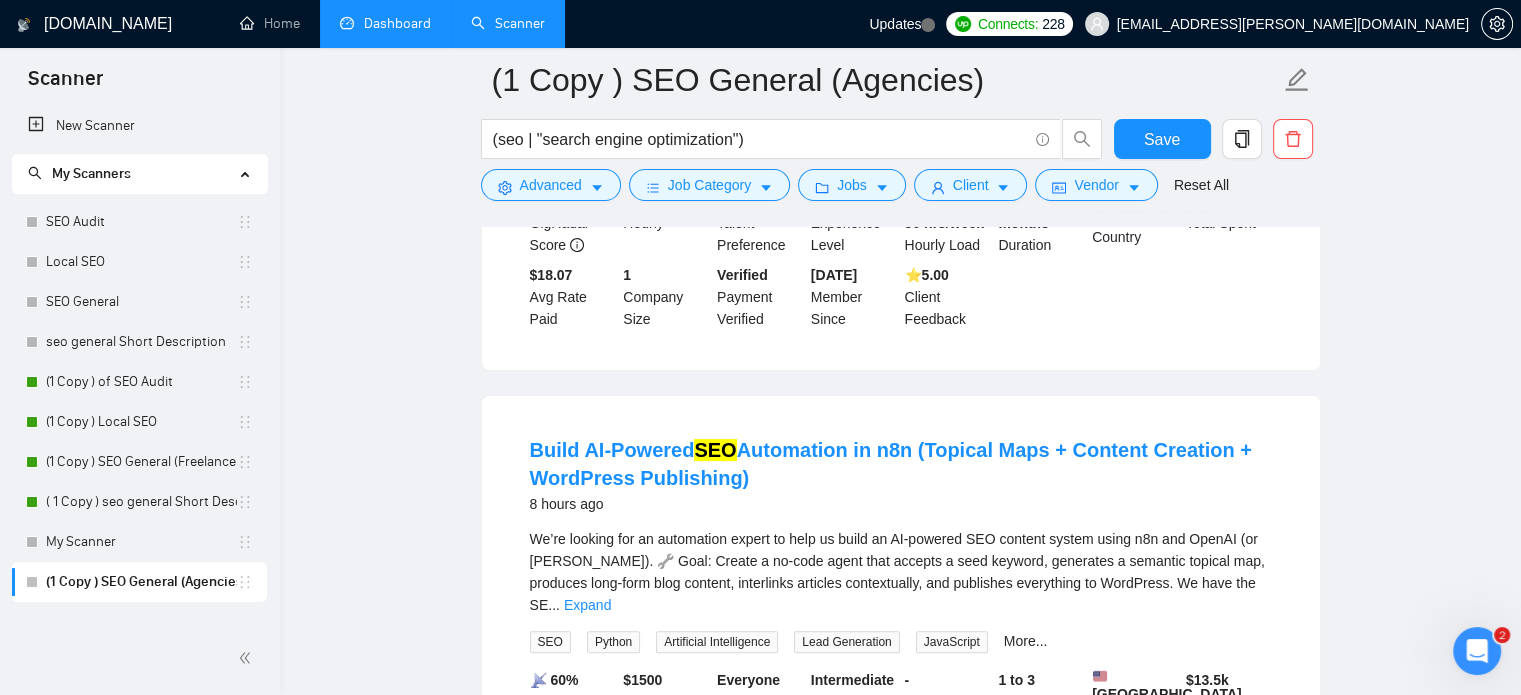 click on "Build AI-Powered  SEO  Automation in n8n (Topical Maps + Content Creation + WordPress Publishing)" at bounding box center (891, 464) 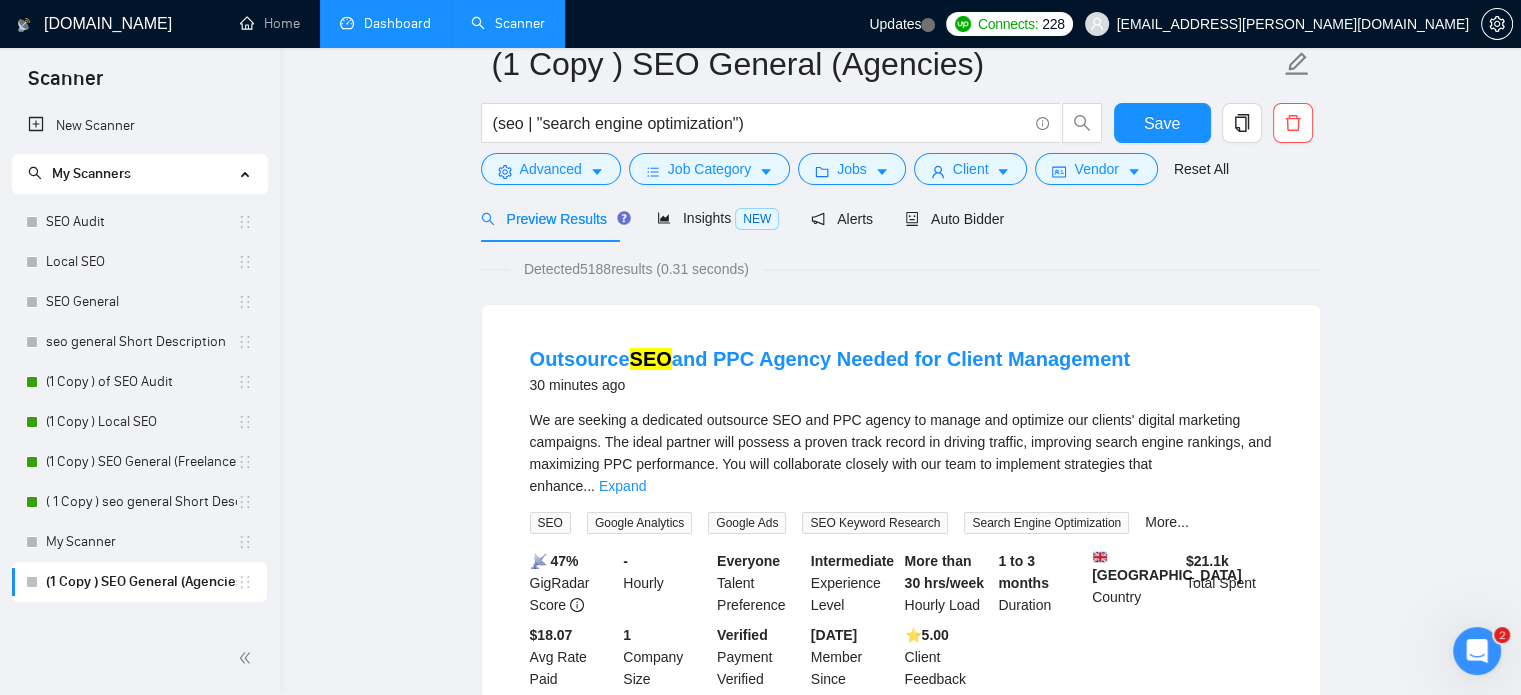 scroll, scrollTop: 0, scrollLeft: 0, axis: both 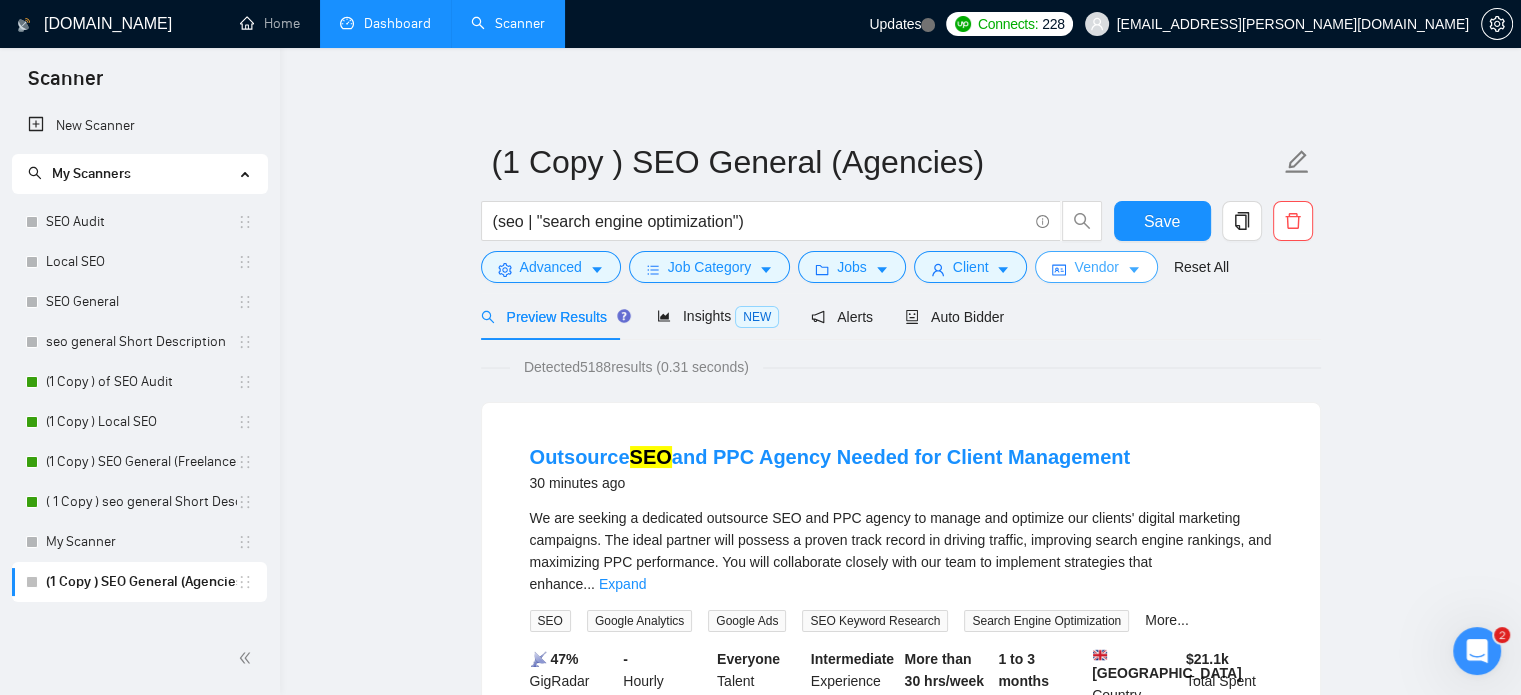 click on "Vendor" at bounding box center [1096, 267] 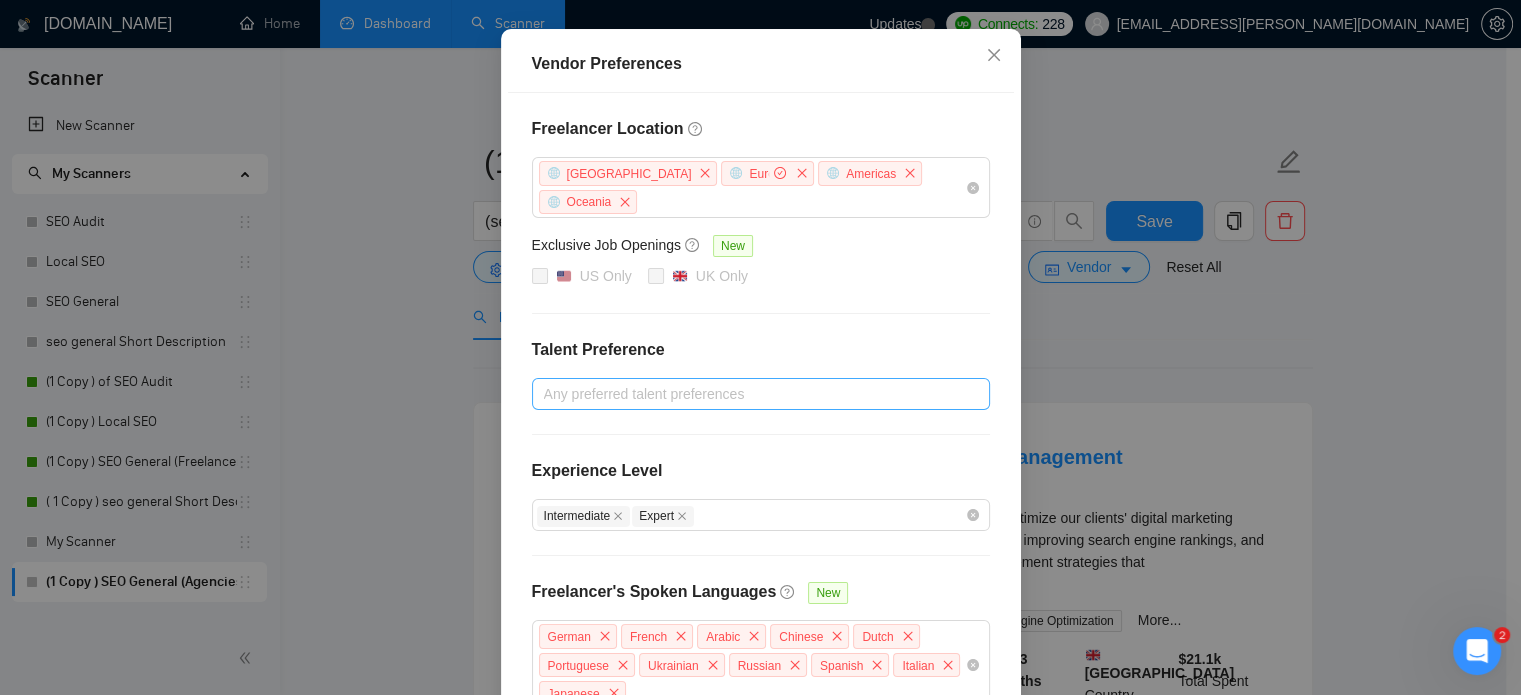 scroll, scrollTop: 192, scrollLeft: 0, axis: vertical 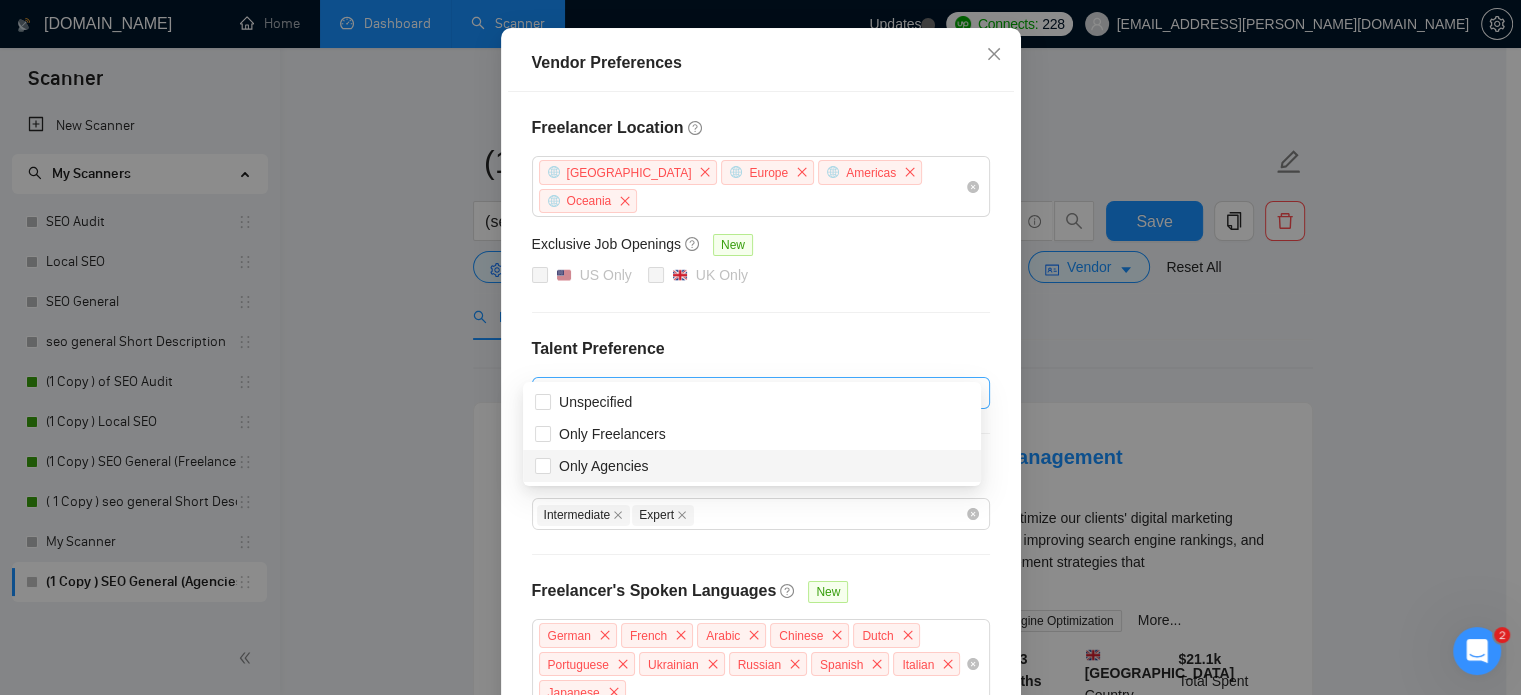 click on "Any preferred talent preferences" at bounding box center [761, 393] 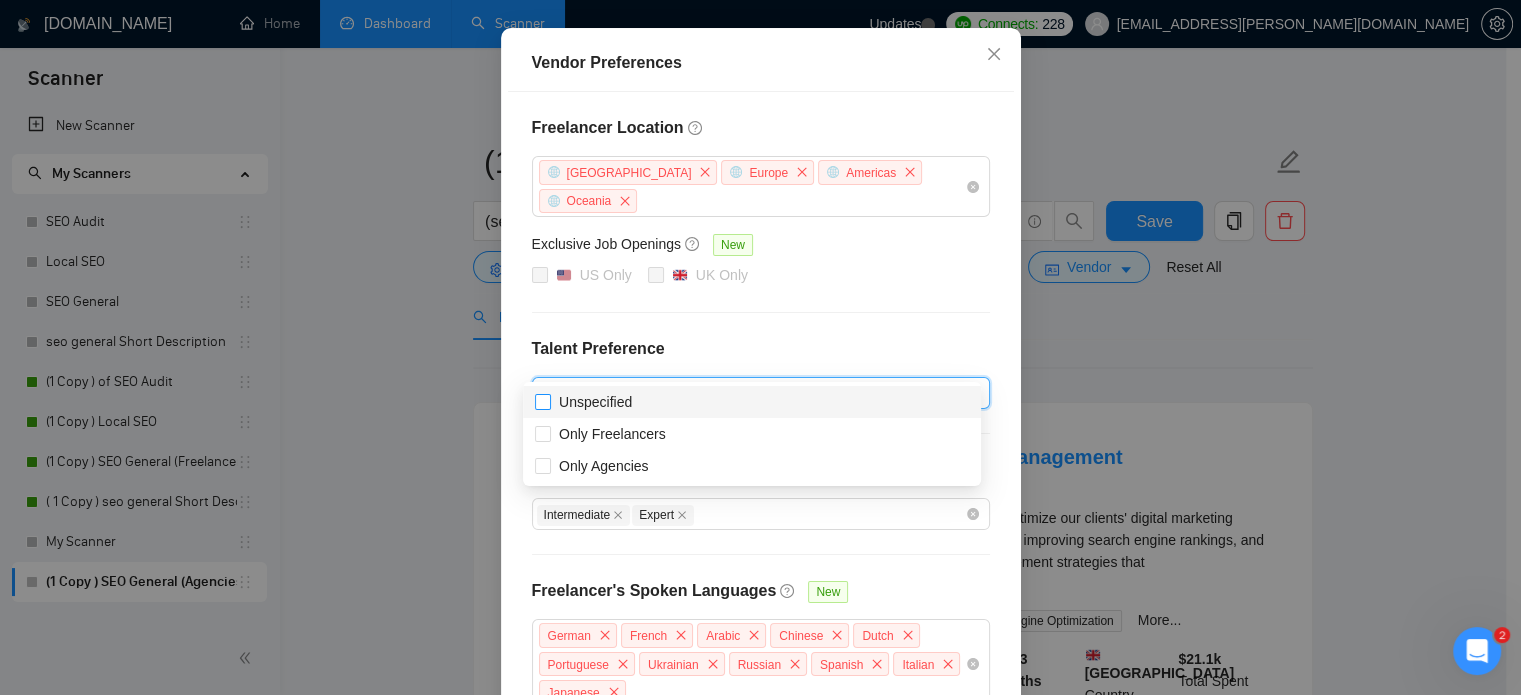 click on "Unspecified" at bounding box center (542, 401) 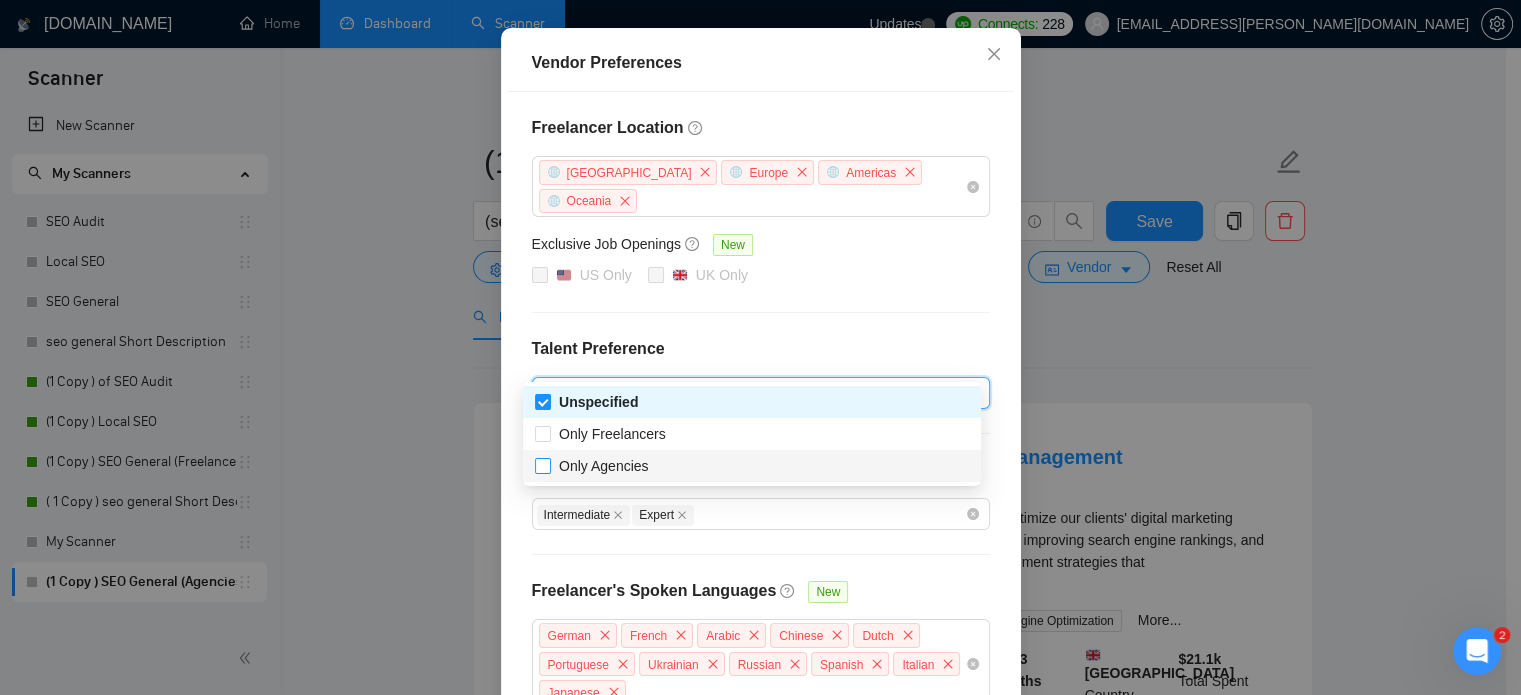 click at bounding box center (543, 466) 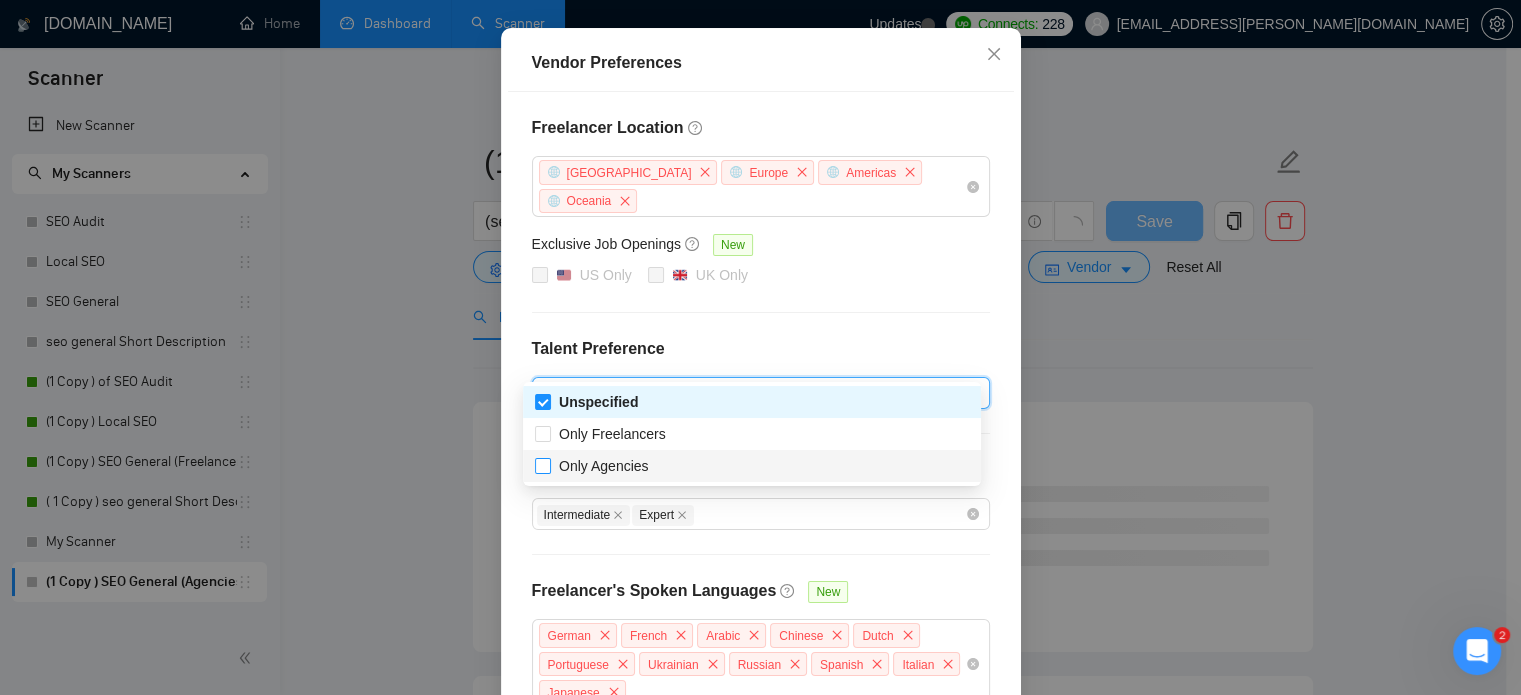 click on "Only Agencies" at bounding box center (542, 465) 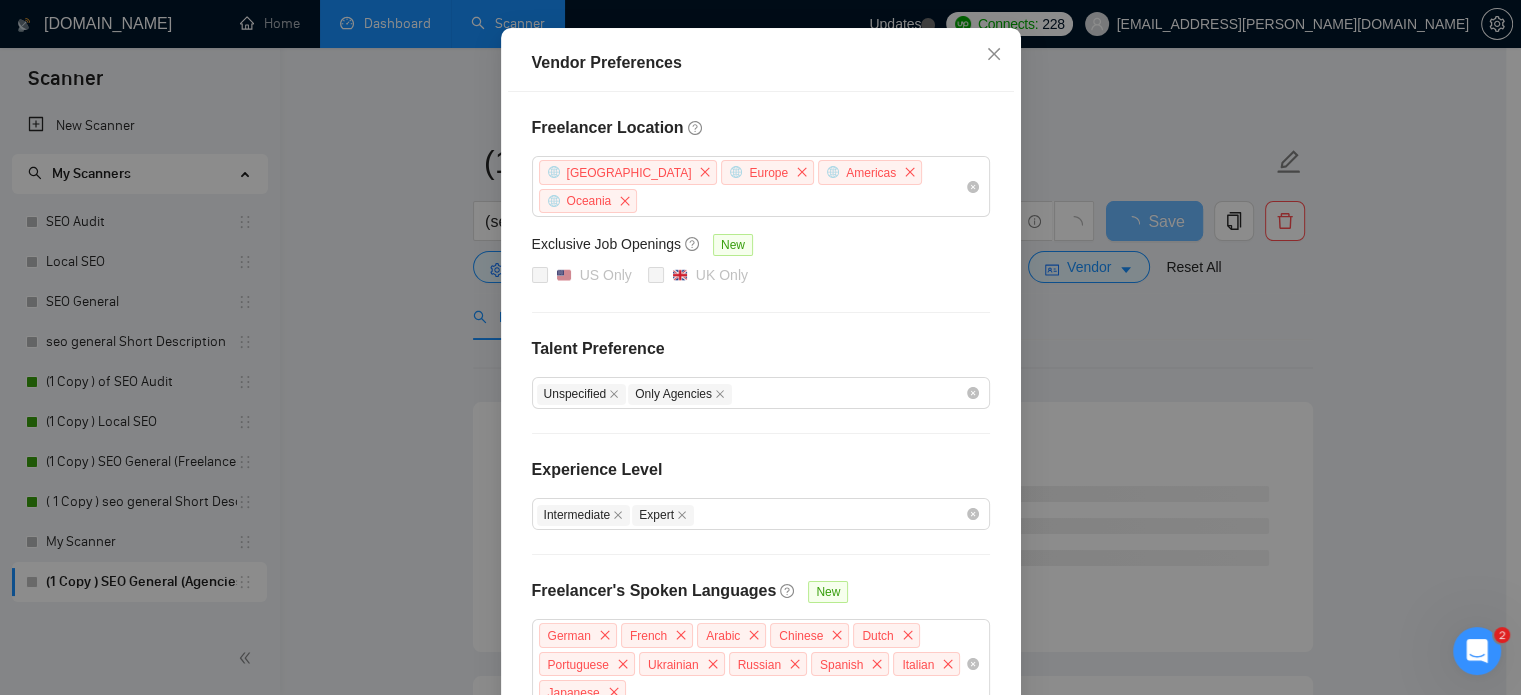click on "Freelancer Location   [GEOGRAPHIC_DATA] [GEOGRAPHIC_DATA] [GEOGRAPHIC_DATA] [GEOGRAPHIC_DATA]   Exclusive Job Openings [GEOGRAPHIC_DATA] Only [GEOGRAPHIC_DATA] Only Talent Preference Unspecified Only Agencies   Experience Level Intermediate Expert   Freelancer's Spoken Languages New German French Arabic Chinese Dutch Portuguese Ukrainian Russian Spanish Italian Japanese" at bounding box center (761, 412) 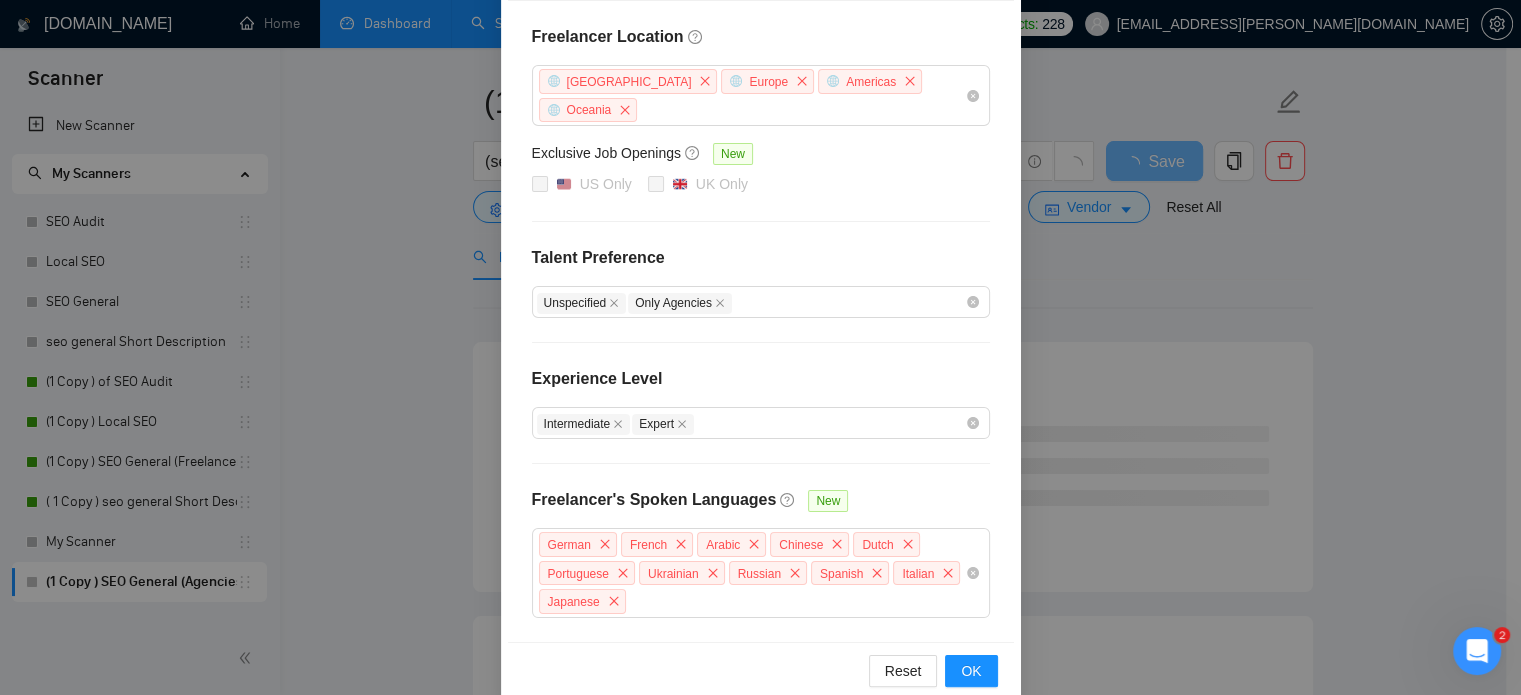 scroll, scrollTop: 70, scrollLeft: 0, axis: vertical 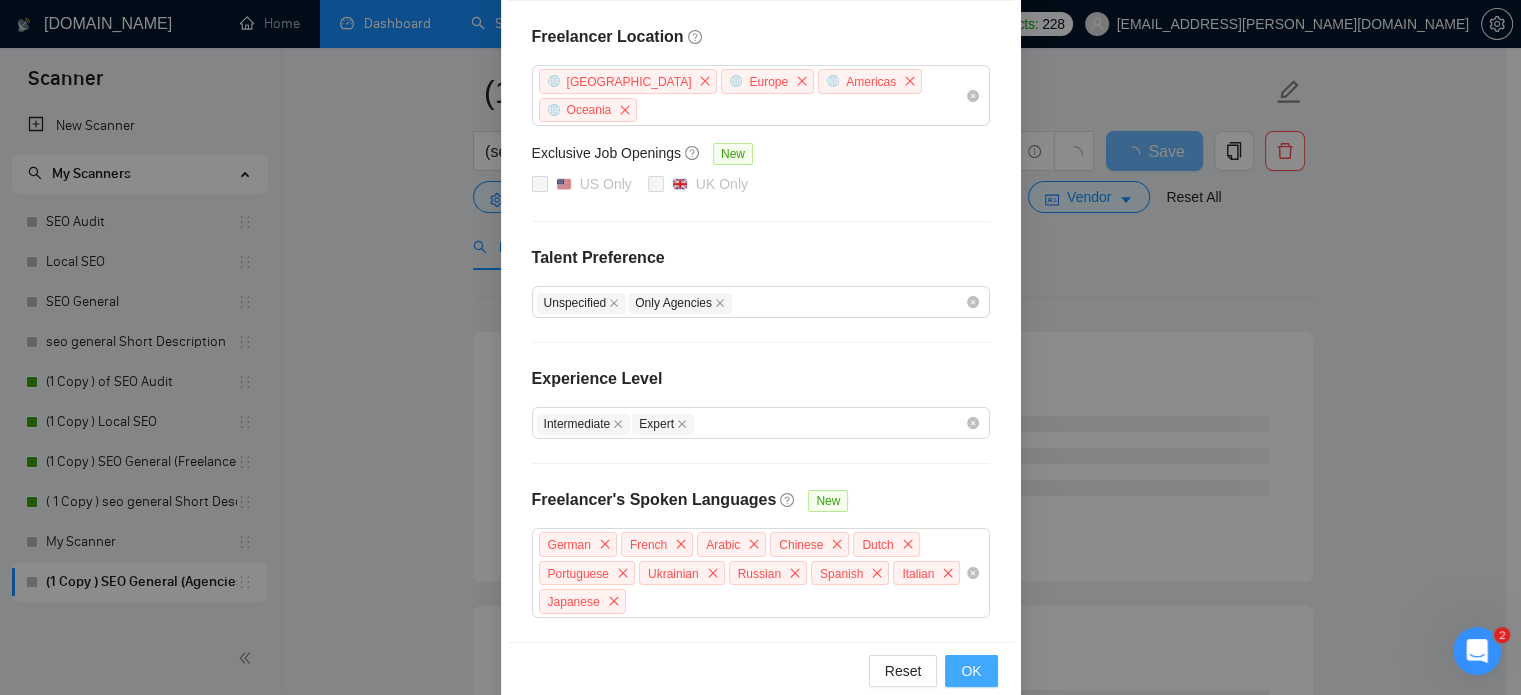 click on "OK" at bounding box center [971, 671] 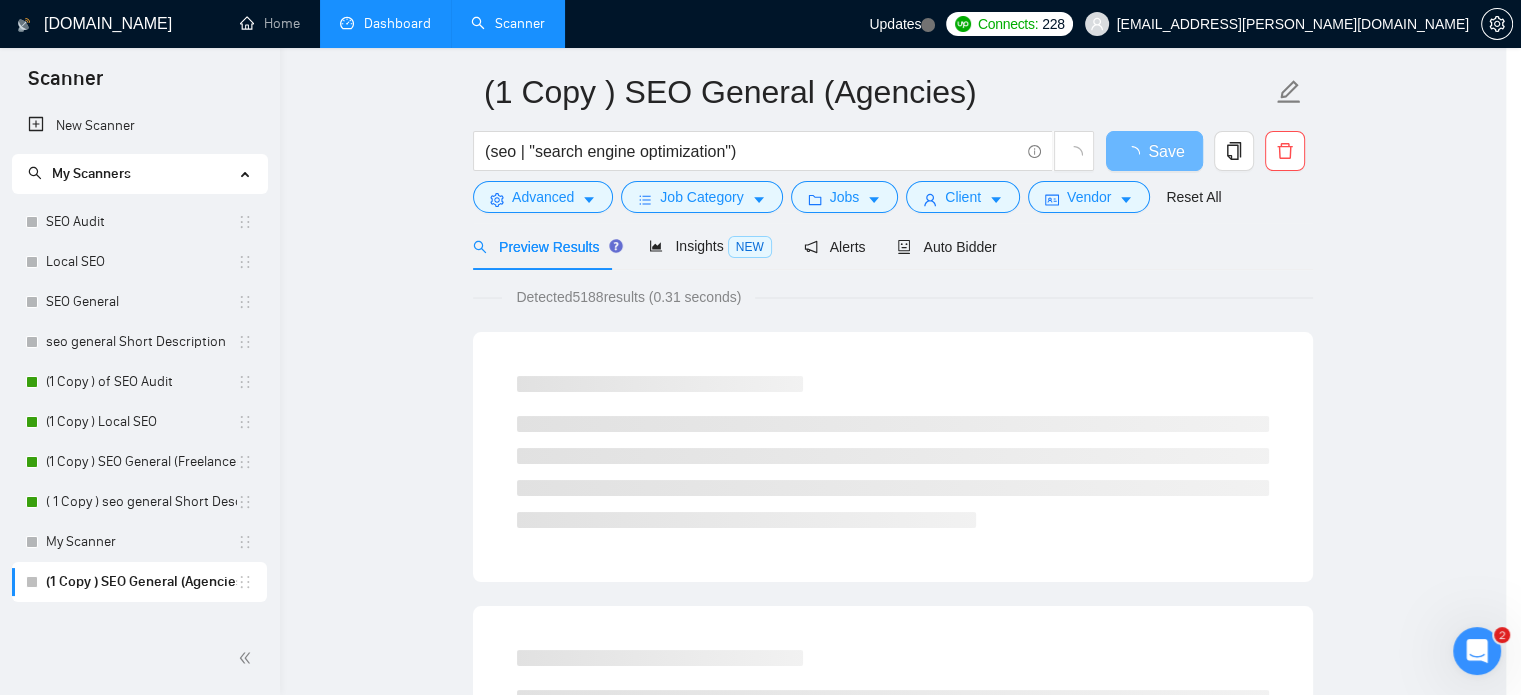 scroll, scrollTop: 183, scrollLeft: 0, axis: vertical 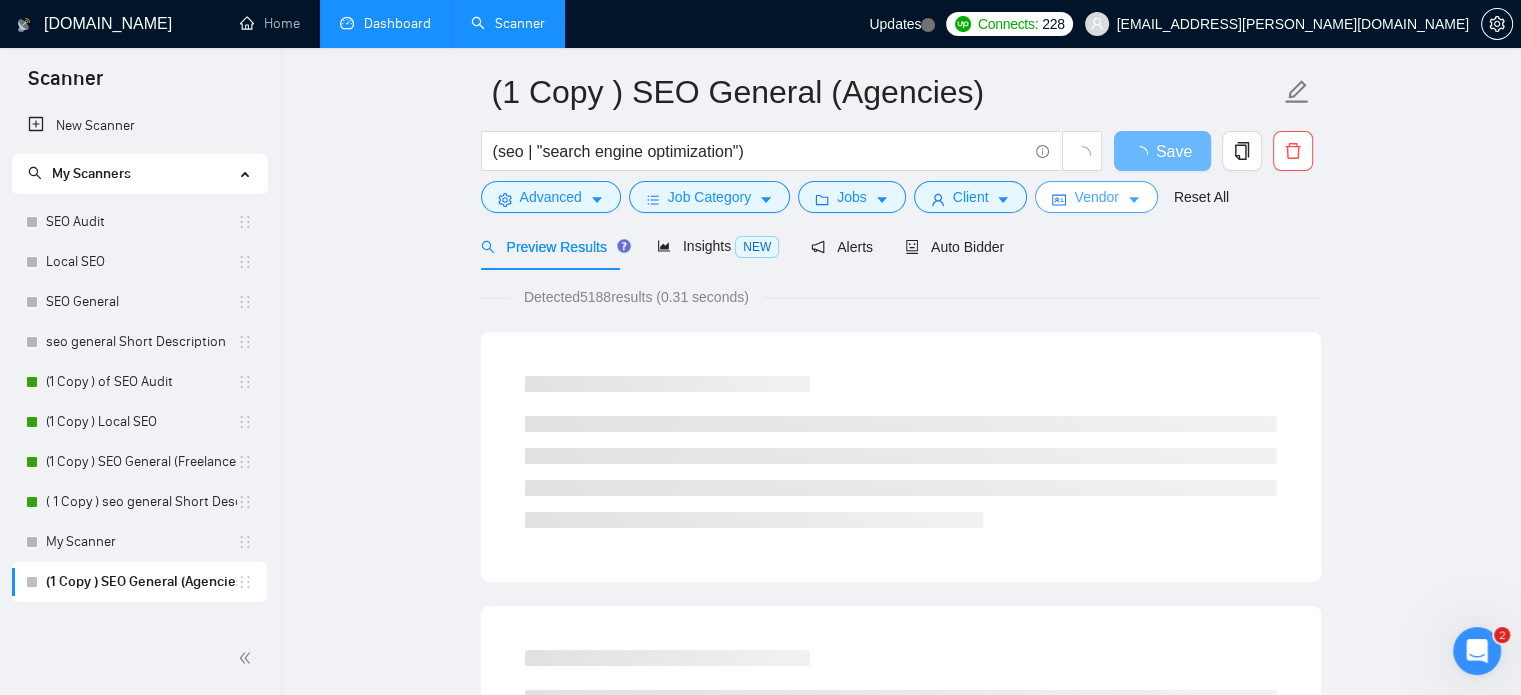 type 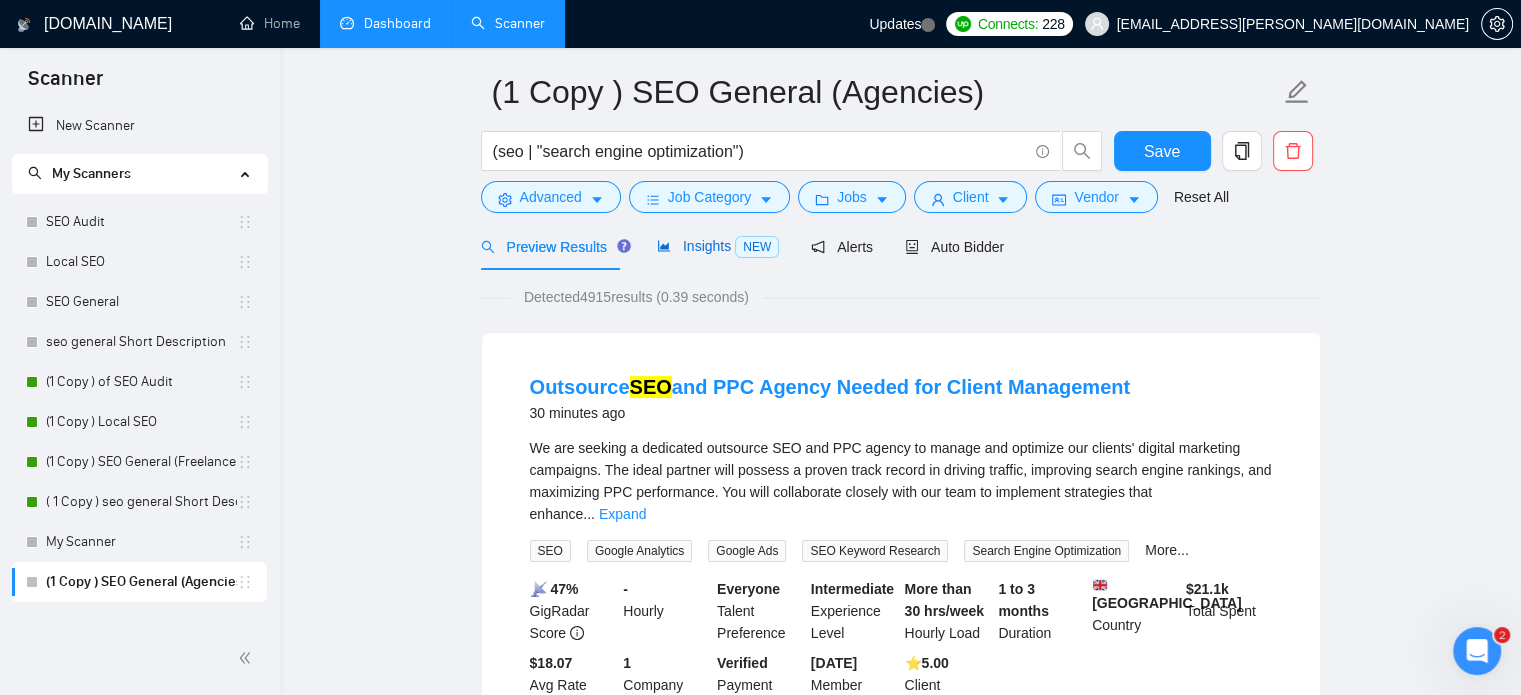 click on "Insights NEW" at bounding box center (718, 246) 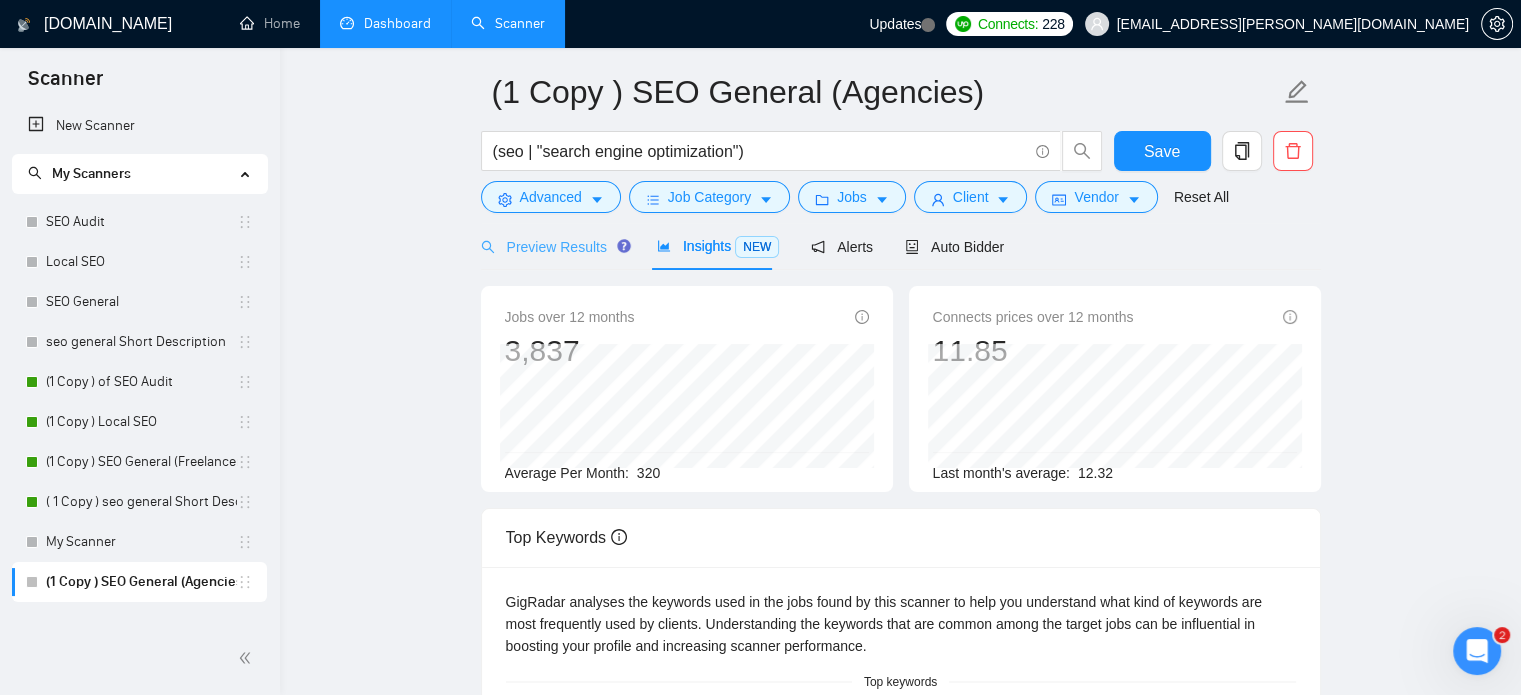click on "Preview Results" at bounding box center [553, 246] 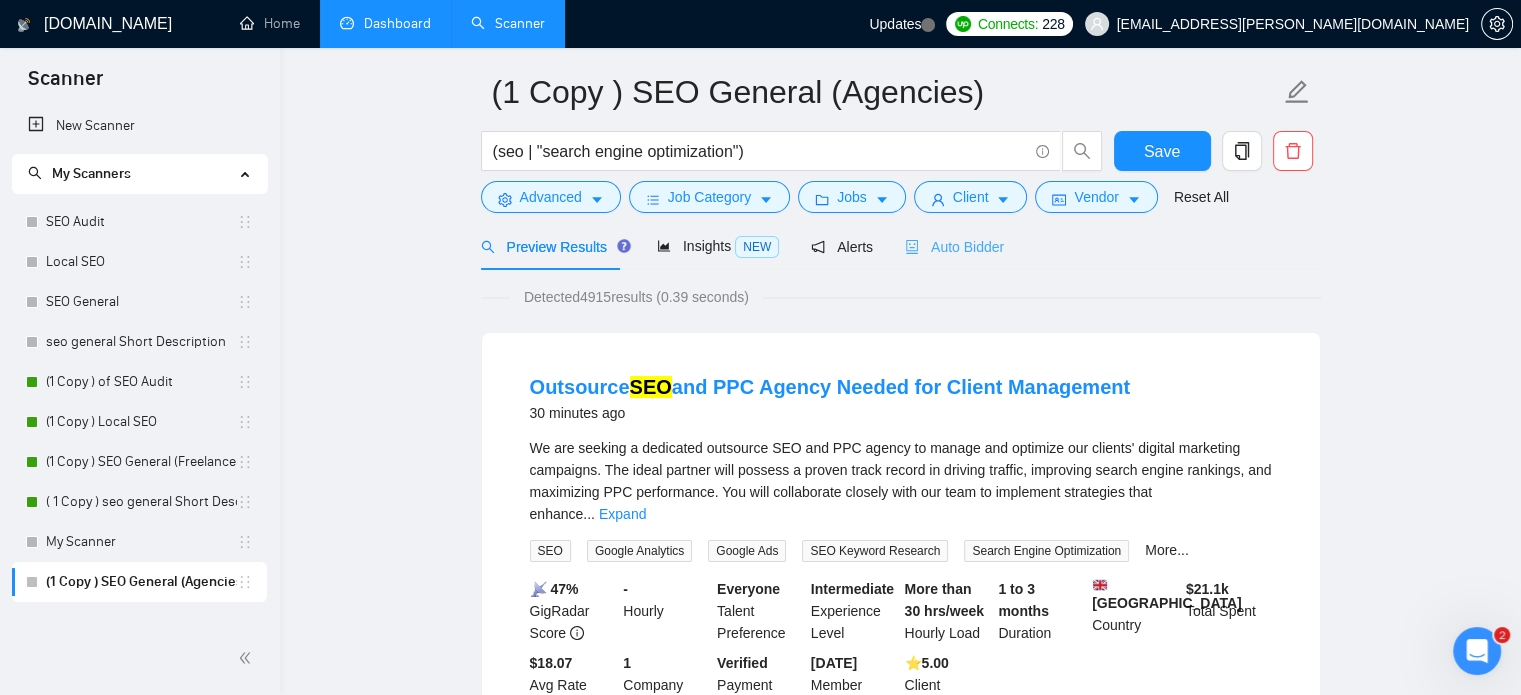 click on "Auto Bidder" at bounding box center [954, 246] 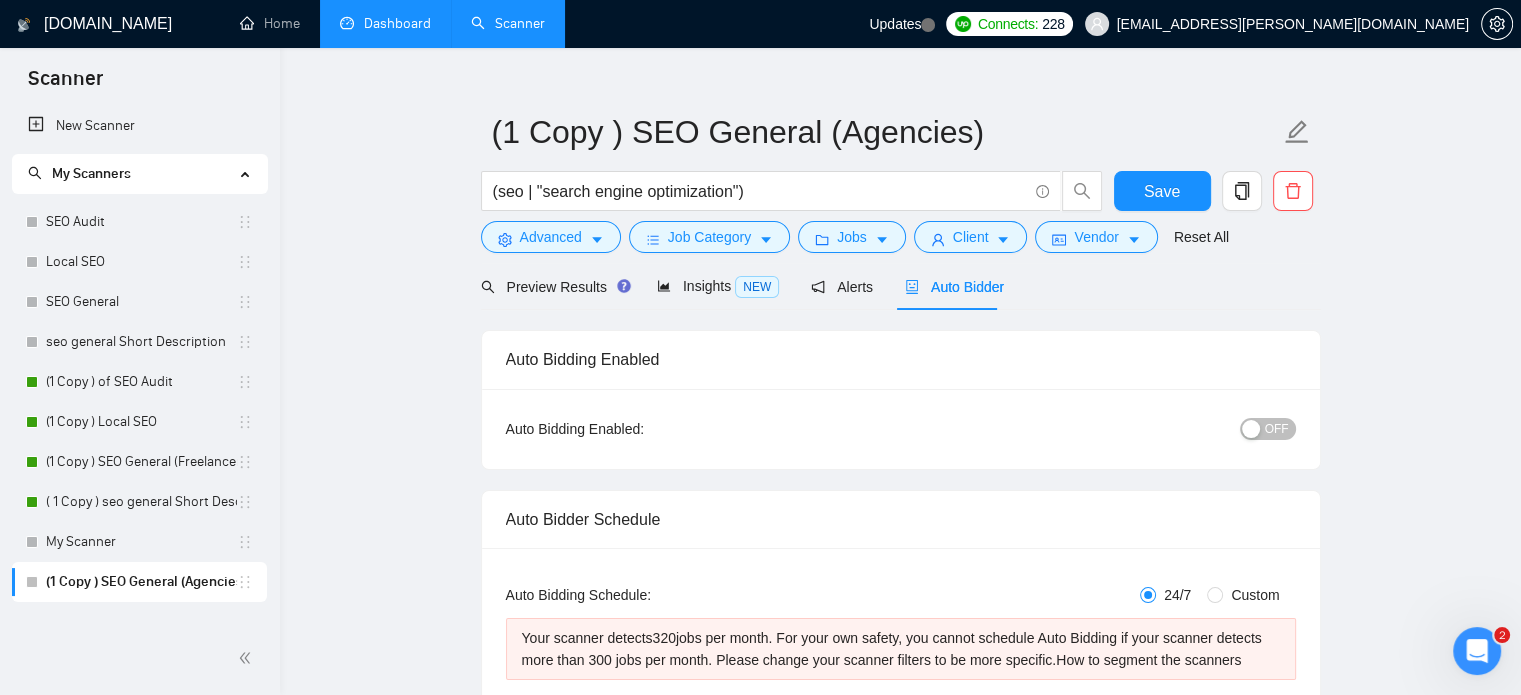 scroll, scrollTop: 8, scrollLeft: 0, axis: vertical 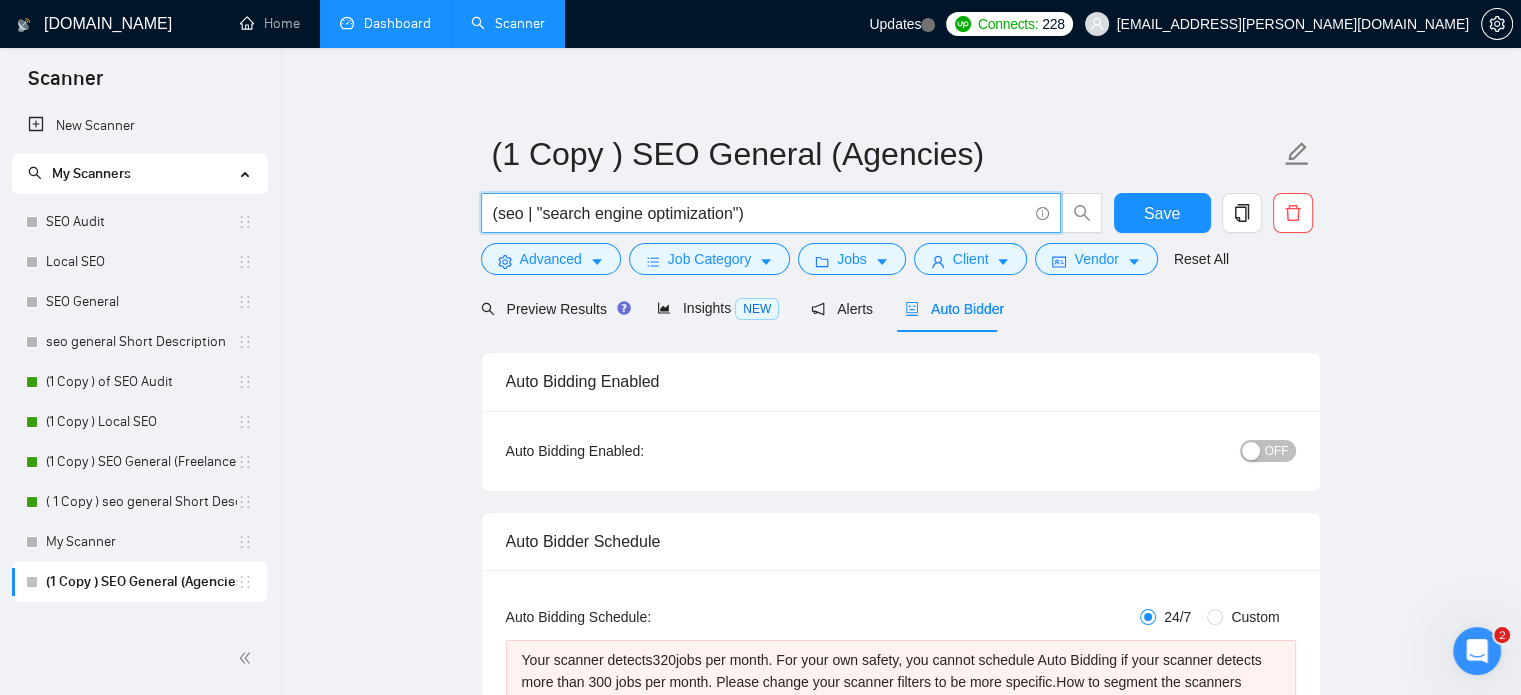 click on "(seo | "search engine optimization")" at bounding box center (760, 213) 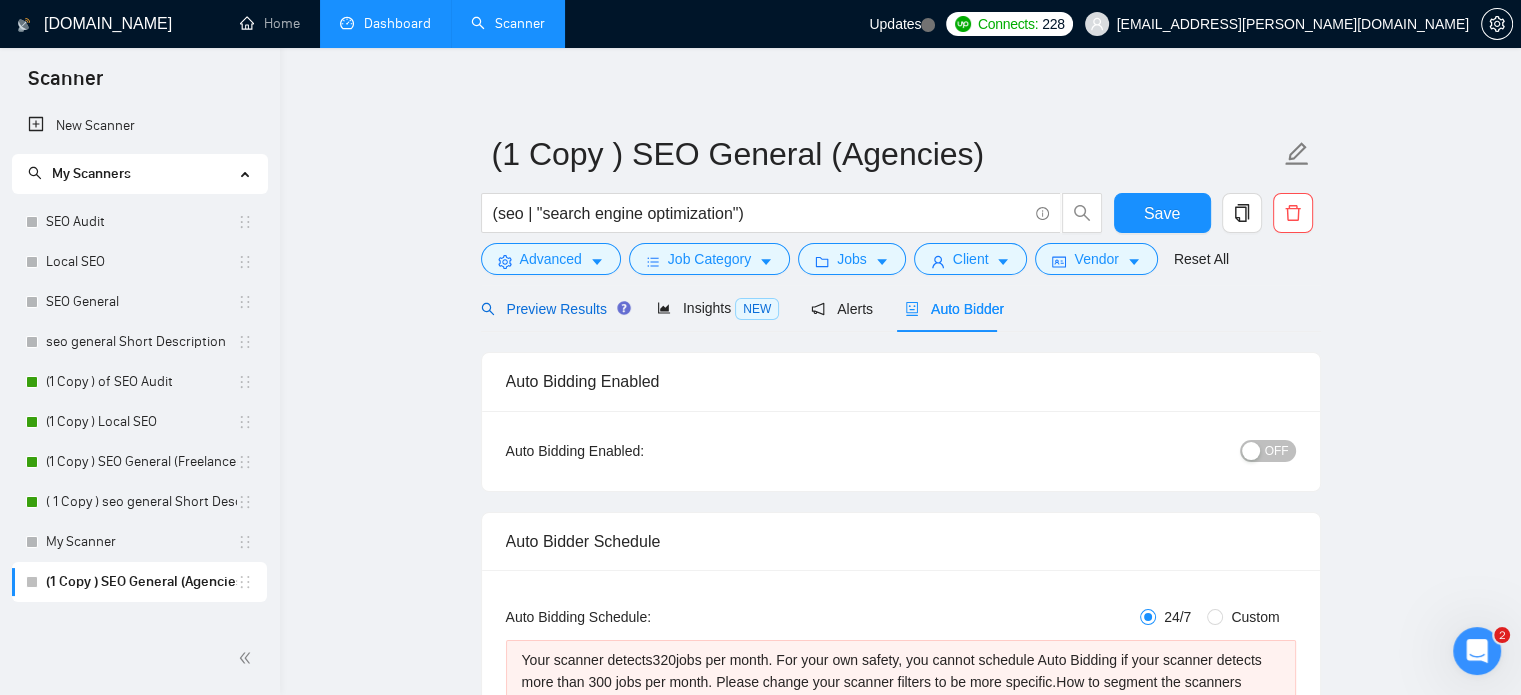 click on "Preview Results" at bounding box center [553, 309] 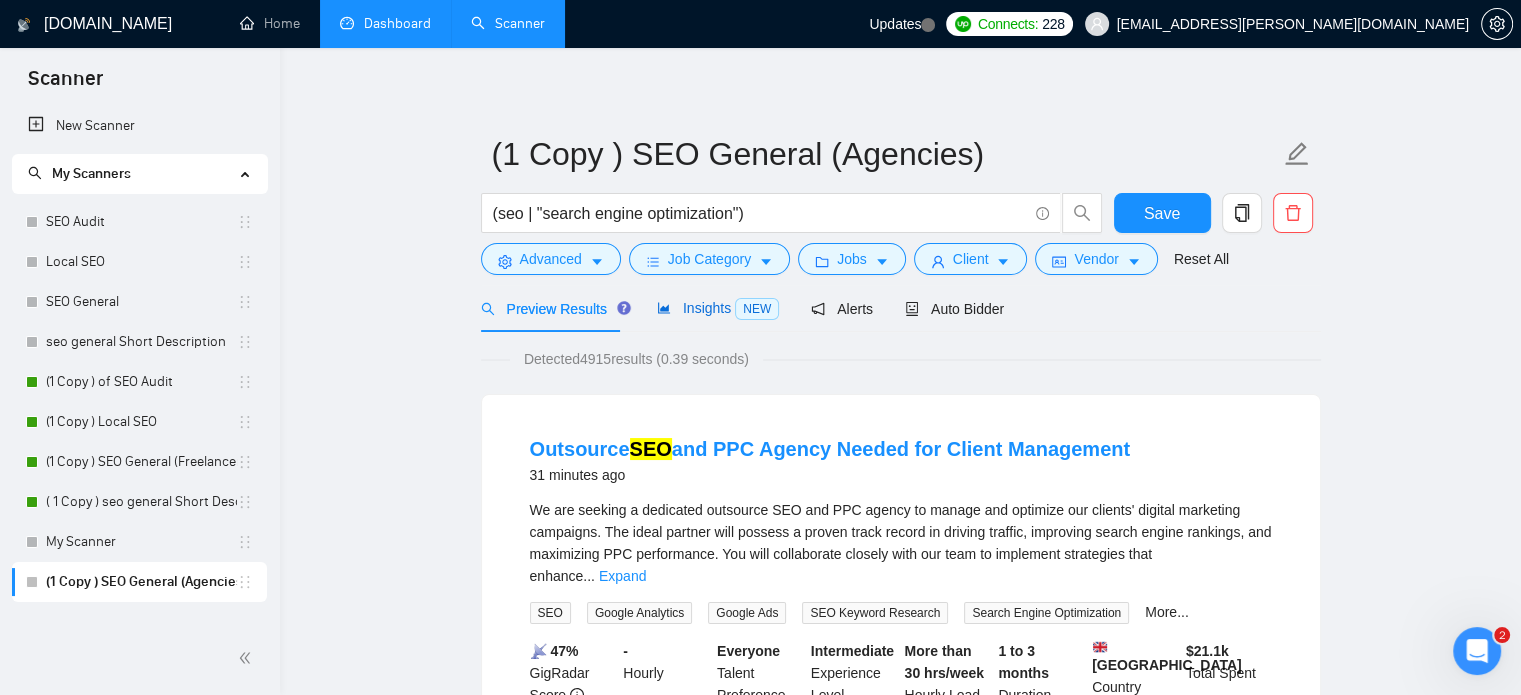 click on "Insights NEW" at bounding box center (718, 308) 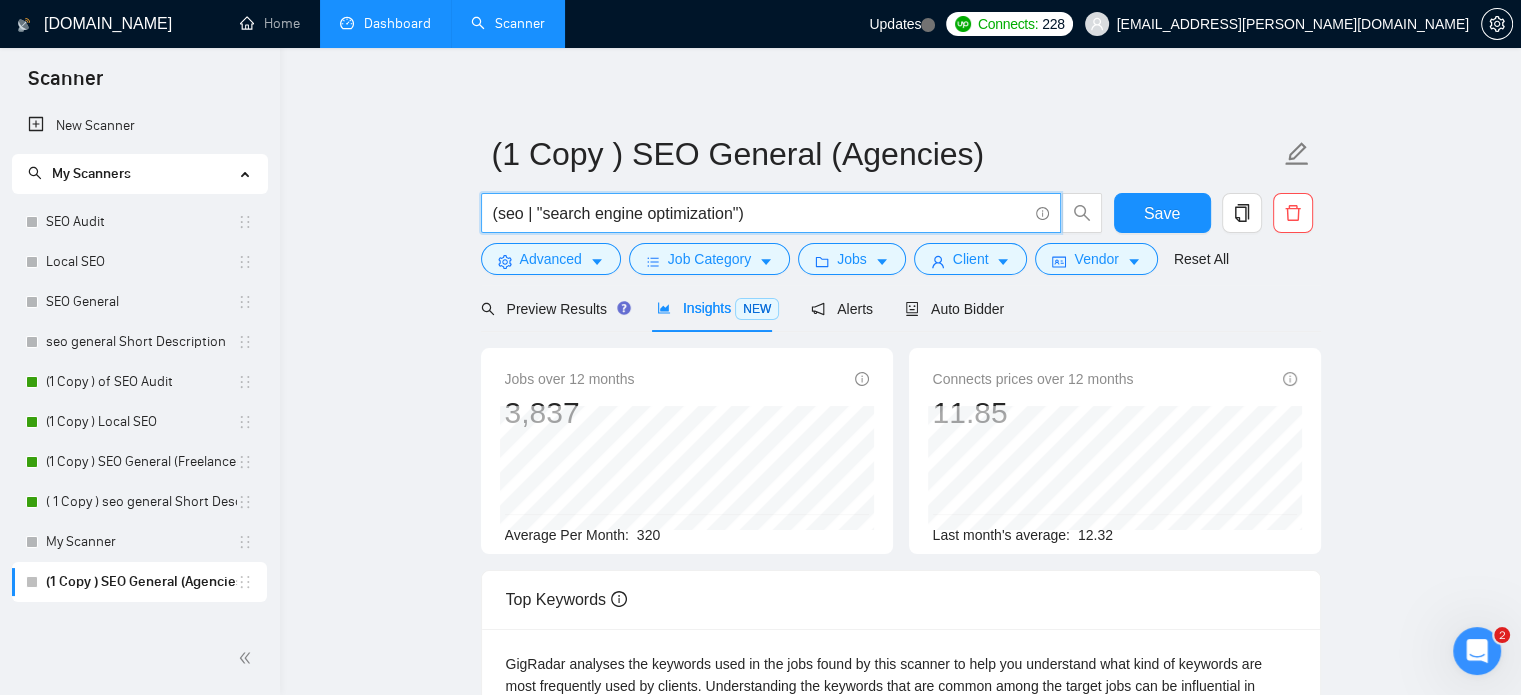 click on "(seo | "search engine optimization")" at bounding box center (760, 213) 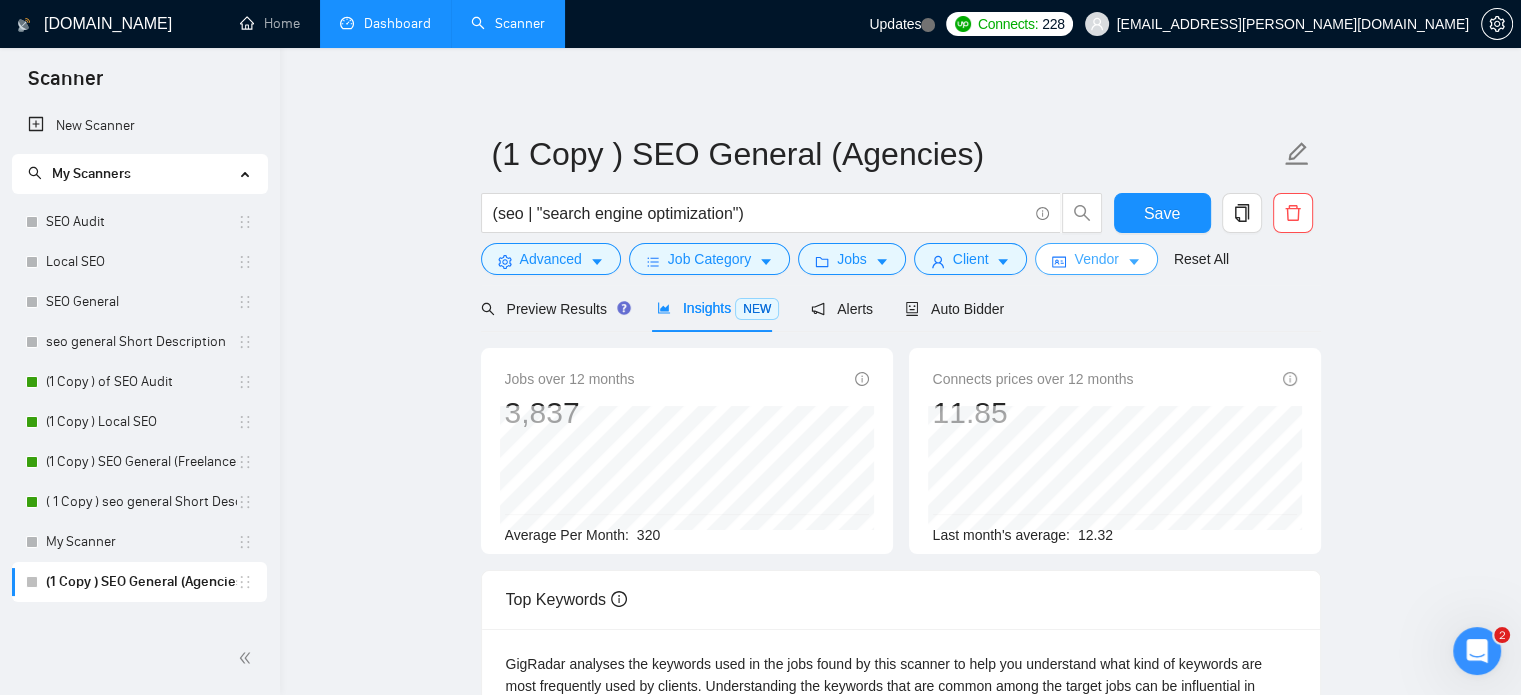 click on "Vendor" at bounding box center (1096, 259) 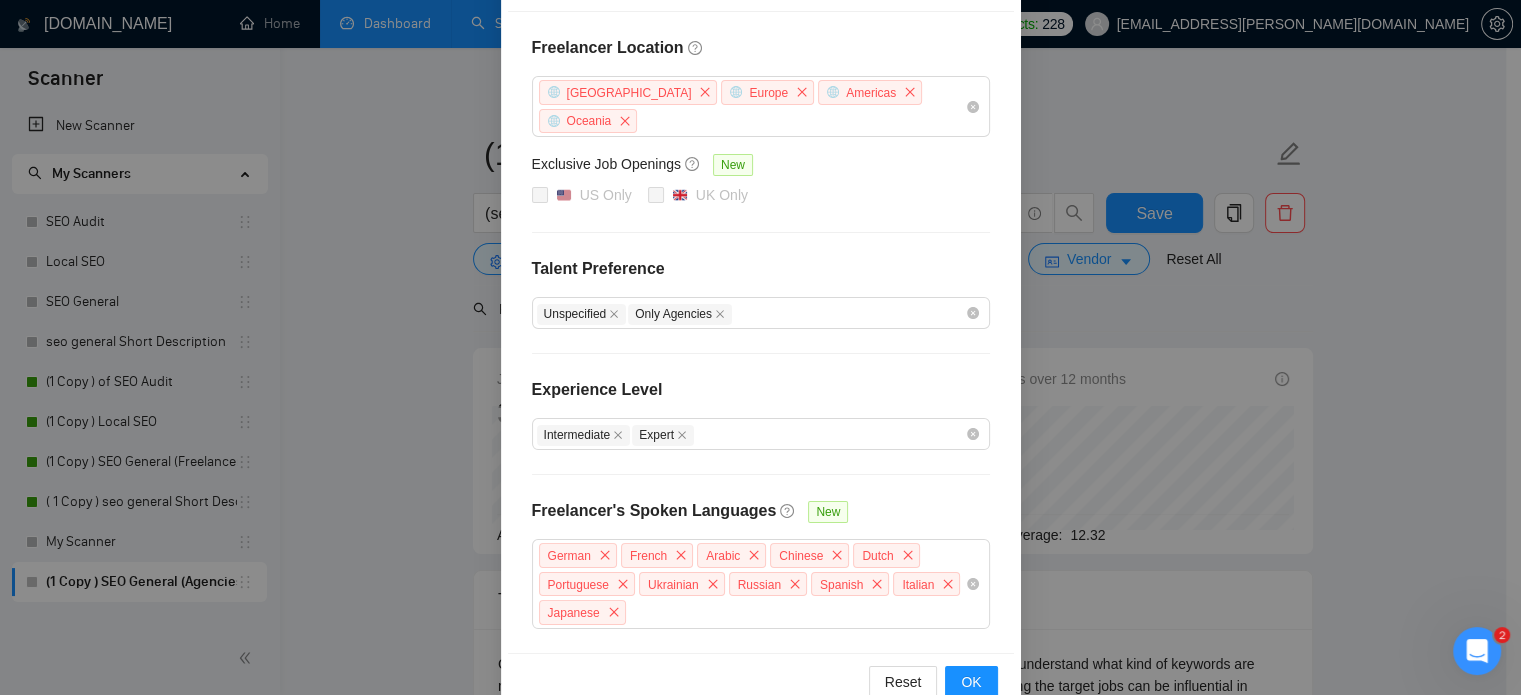 scroll, scrollTop: 283, scrollLeft: 0, axis: vertical 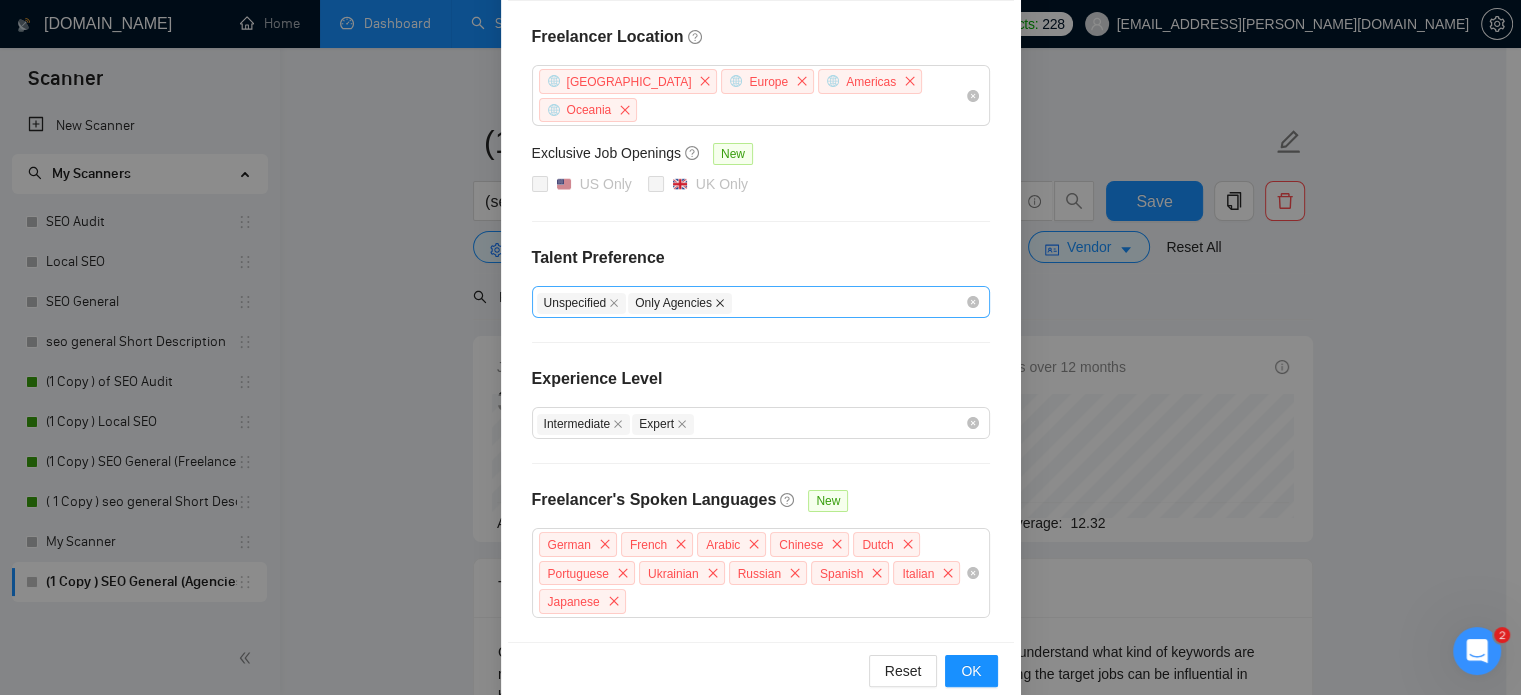 click 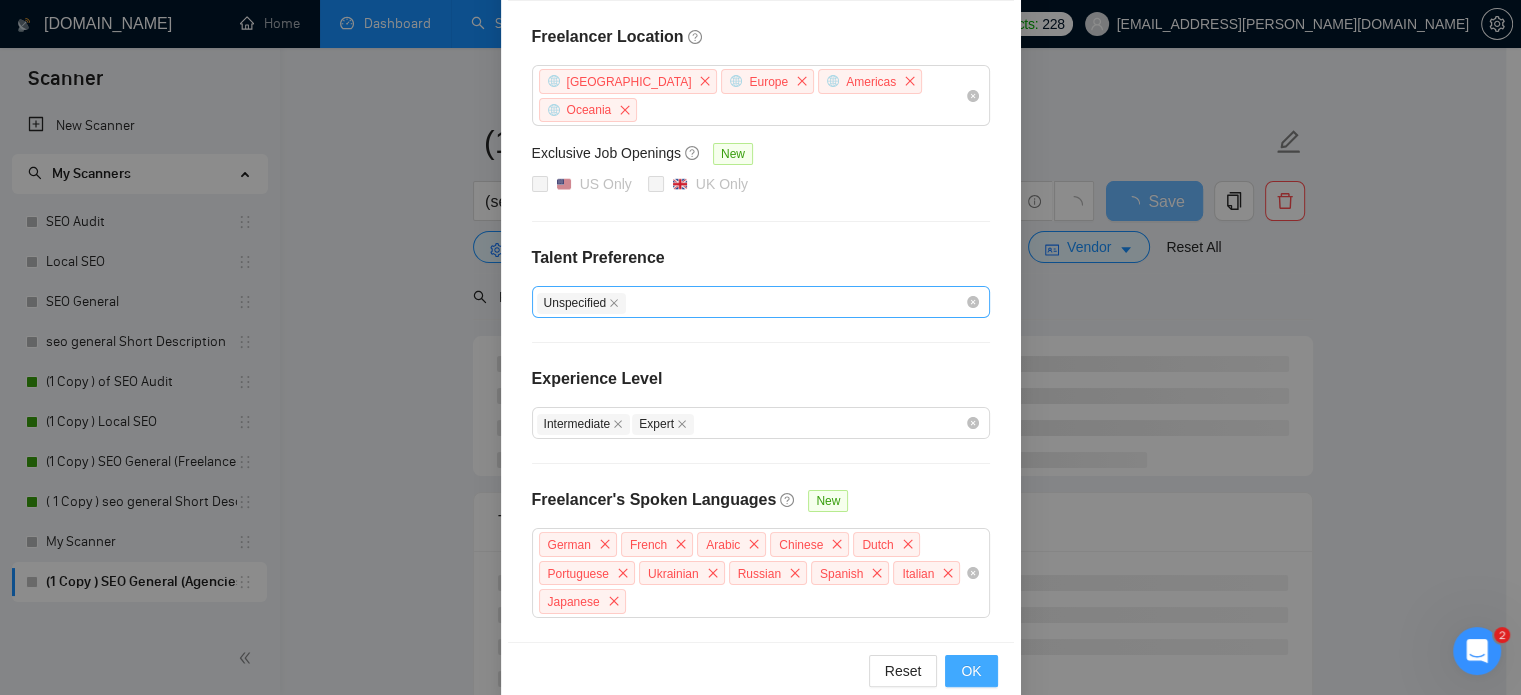 click on "OK" at bounding box center (971, 671) 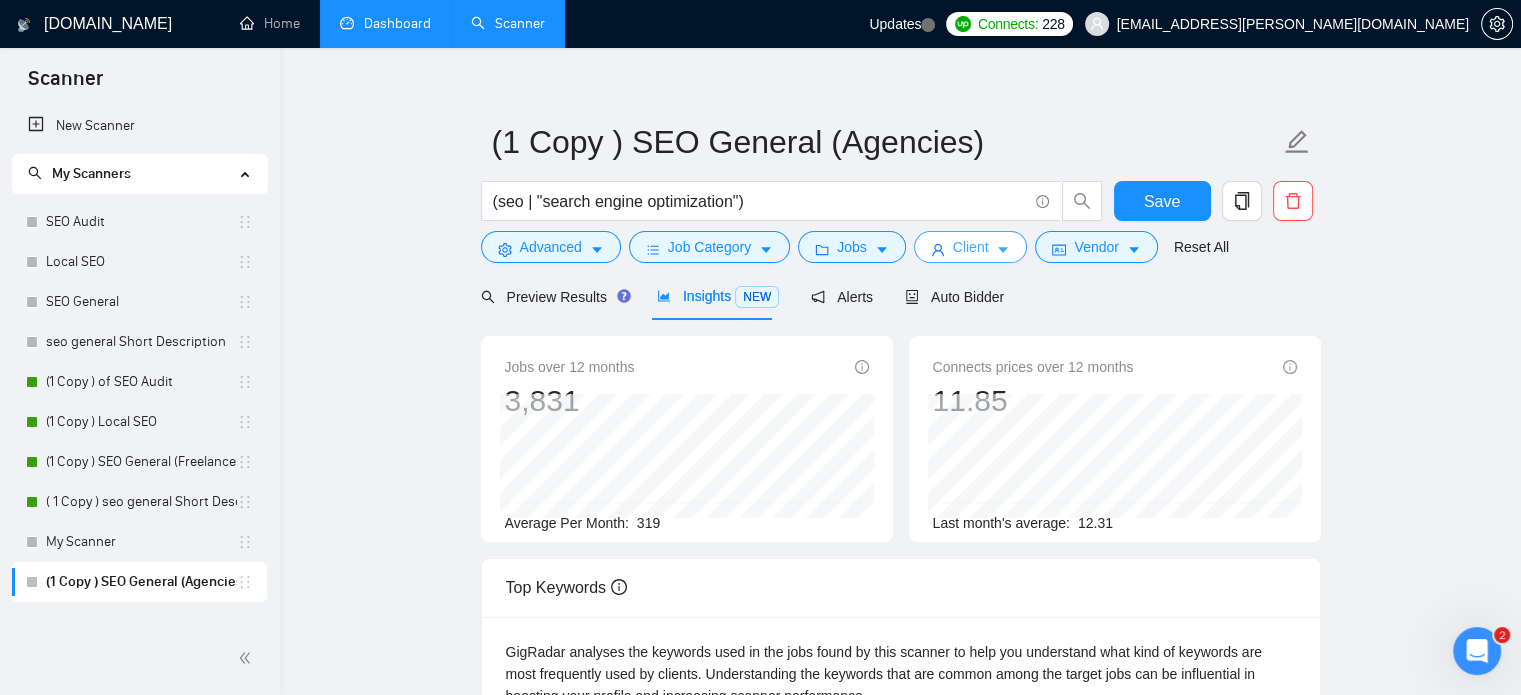 click on "Client" at bounding box center [971, 247] 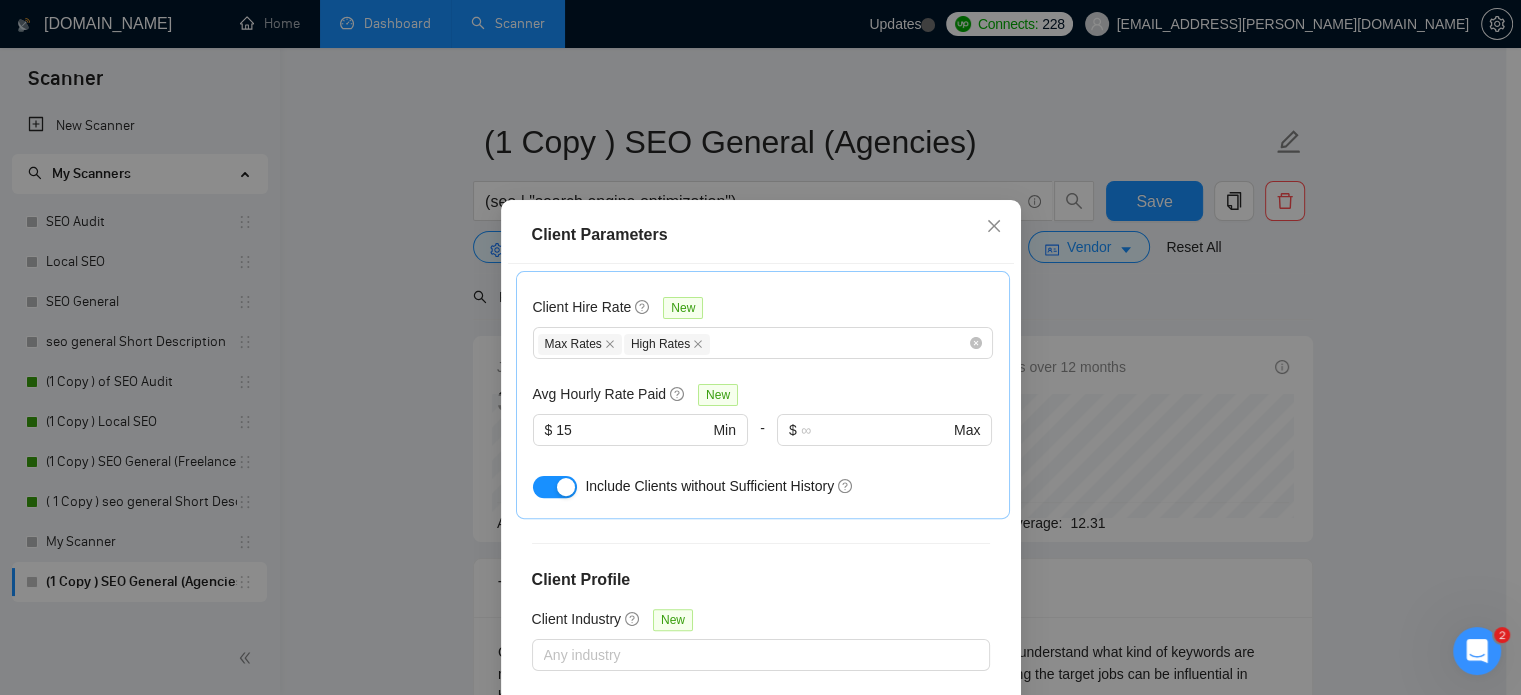 scroll, scrollTop: 816, scrollLeft: 0, axis: vertical 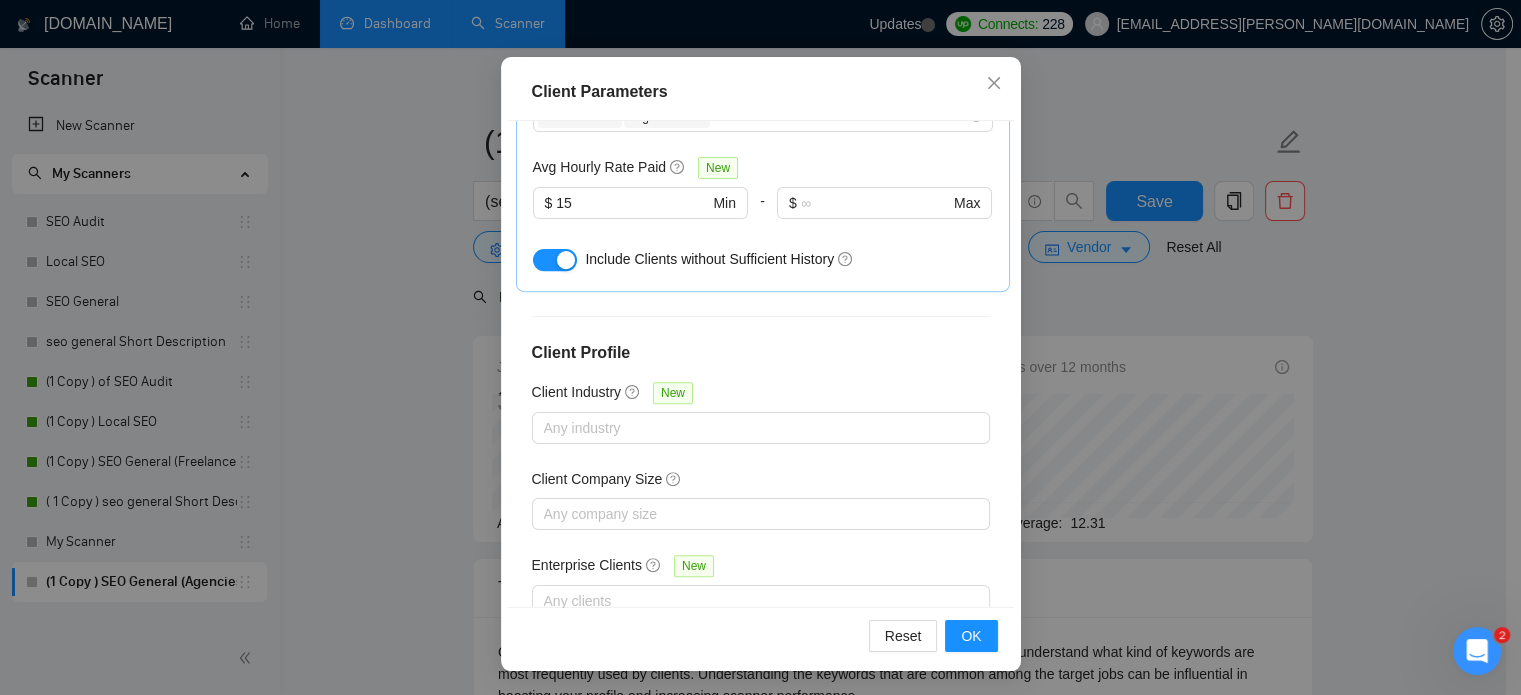 click on "Client Parameters Client Location Include Client Countries   Select Exclude Client Countries [GEOGRAPHIC_DATA] [GEOGRAPHIC_DATA] [GEOGRAPHIC_DATA] [GEOGRAPHIC_DATA] [GEOGRAPHIC_DATA] [GEOGRAPHIC_DATA] [GEOGRAPHIC_DATA] [GEOGRAPHIC_DATA] [US_STATE] [GEOGRAPHIC_DATA] [GEOGRAPHIC_DATA]   Client Rating Client Min Average Feedback Include clients with no feedback Client Payment Details Payment Verified Hire Rate Stats   Client Total Spent $ Min - $ Max Client Hire Rate New Max Rates High Rates     Avg Hourly Rate Paid New $ 15 Min - $ Max Include Clients without Sufficient History Client Profile Client Industry New   Any industry Client Company Size   Any company size Enterprise Clients New   Any clients Reset OK" at bounding box center (760, 347) 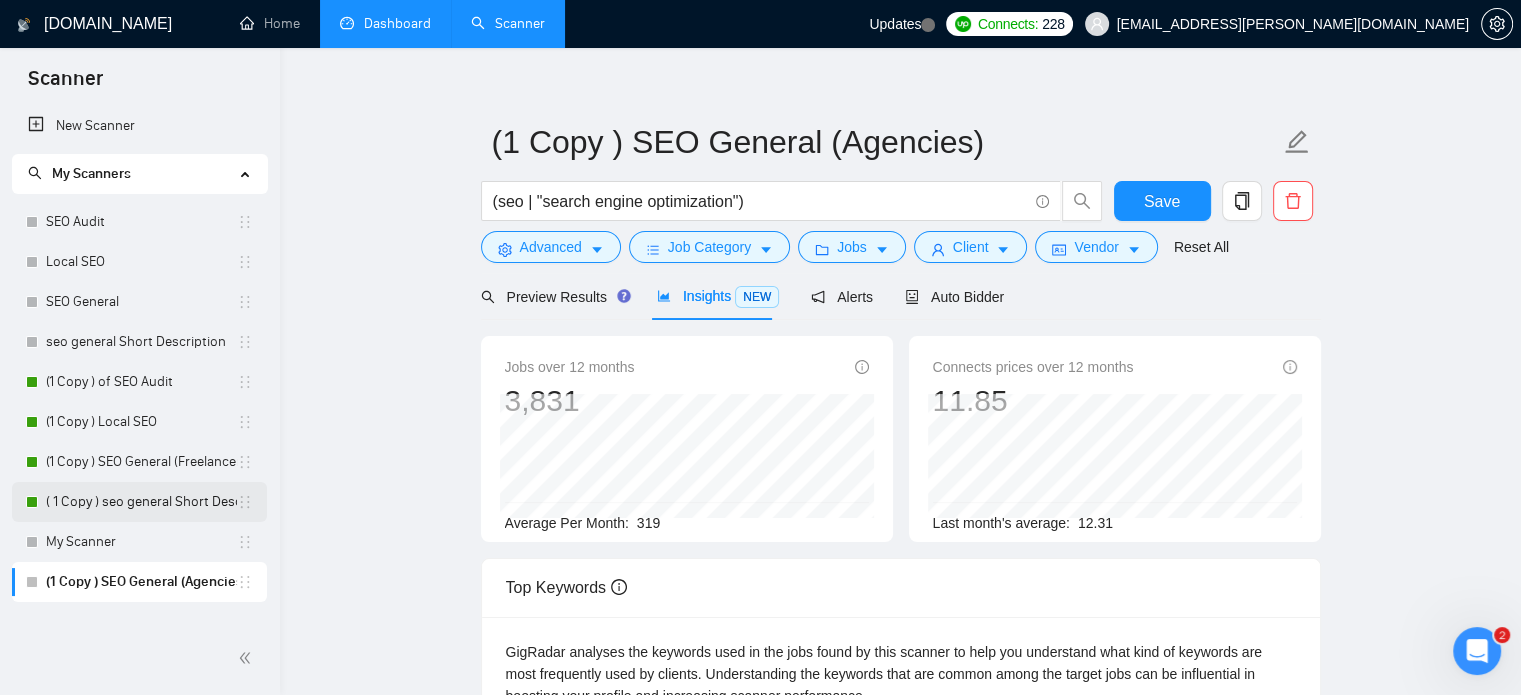 click on "( 1 Copy ) seo general Short Description" at bounding box center (141, 502) 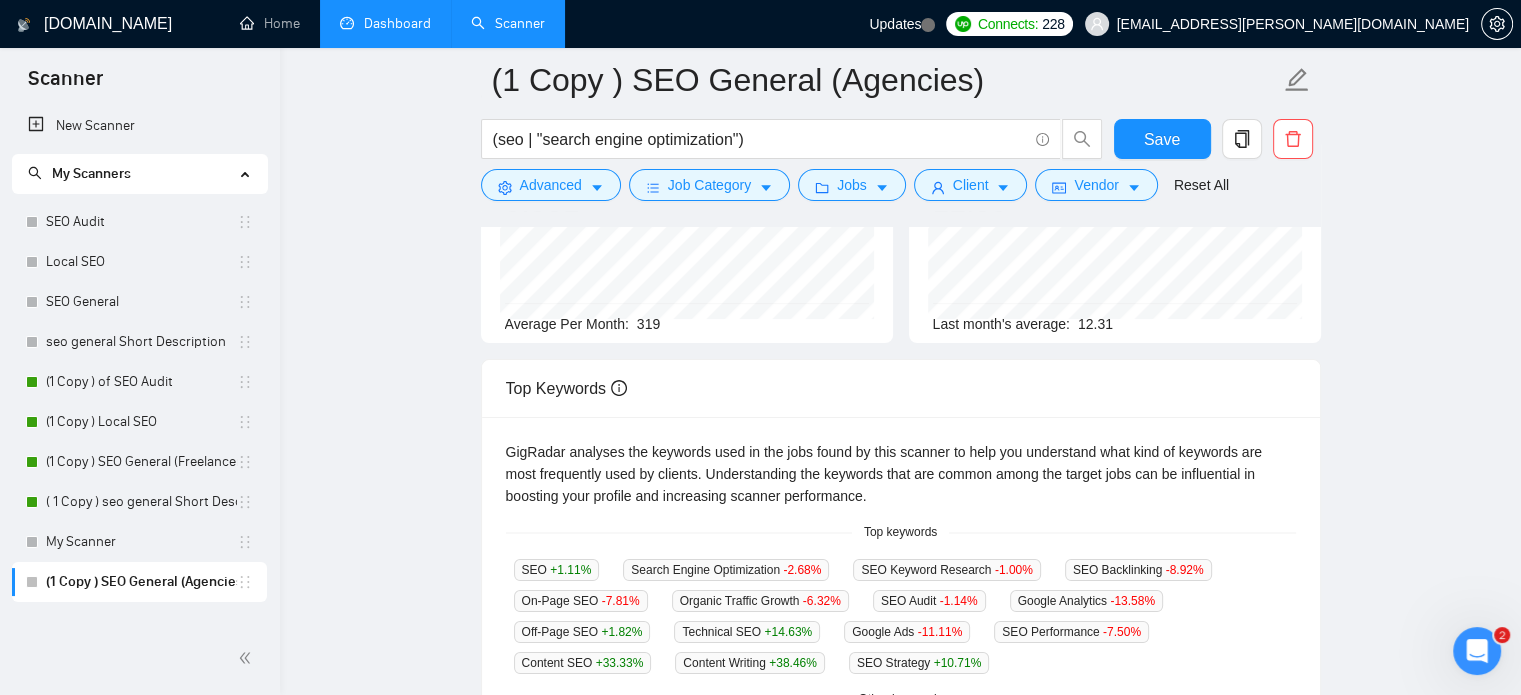 scroll, scrollTop: 0, scrollLeft: 0, axis: both 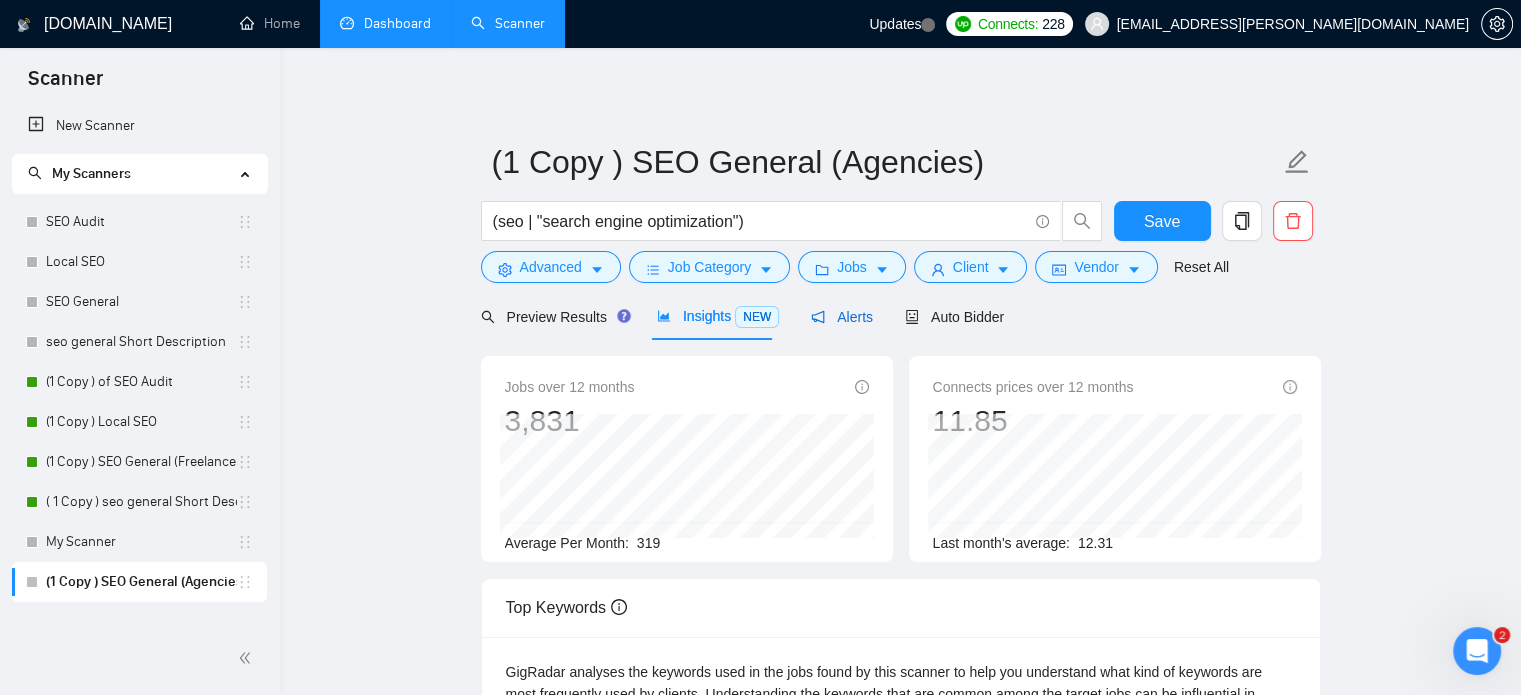 click on "Alerts" at bounding box center (842, 317) 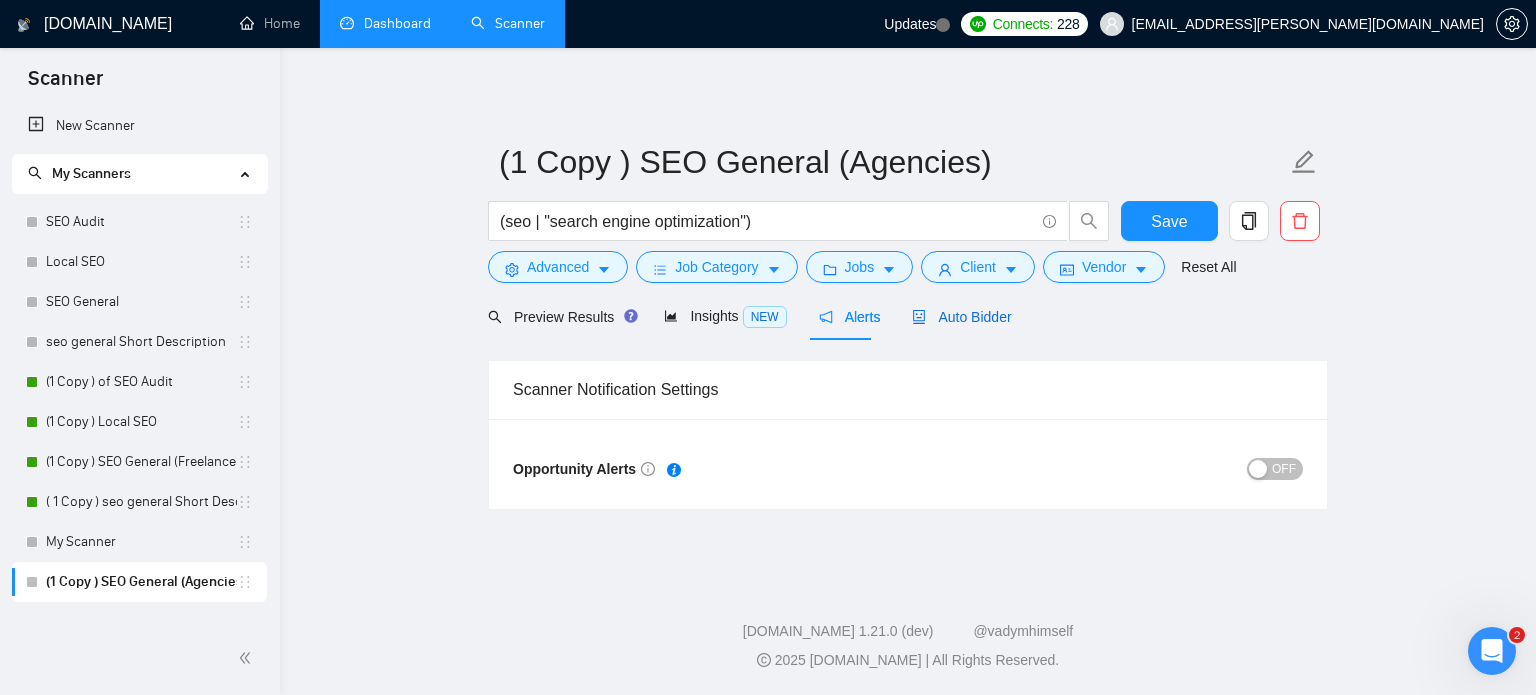 click on "Auto Bidder" at bounding box center [961, 317] 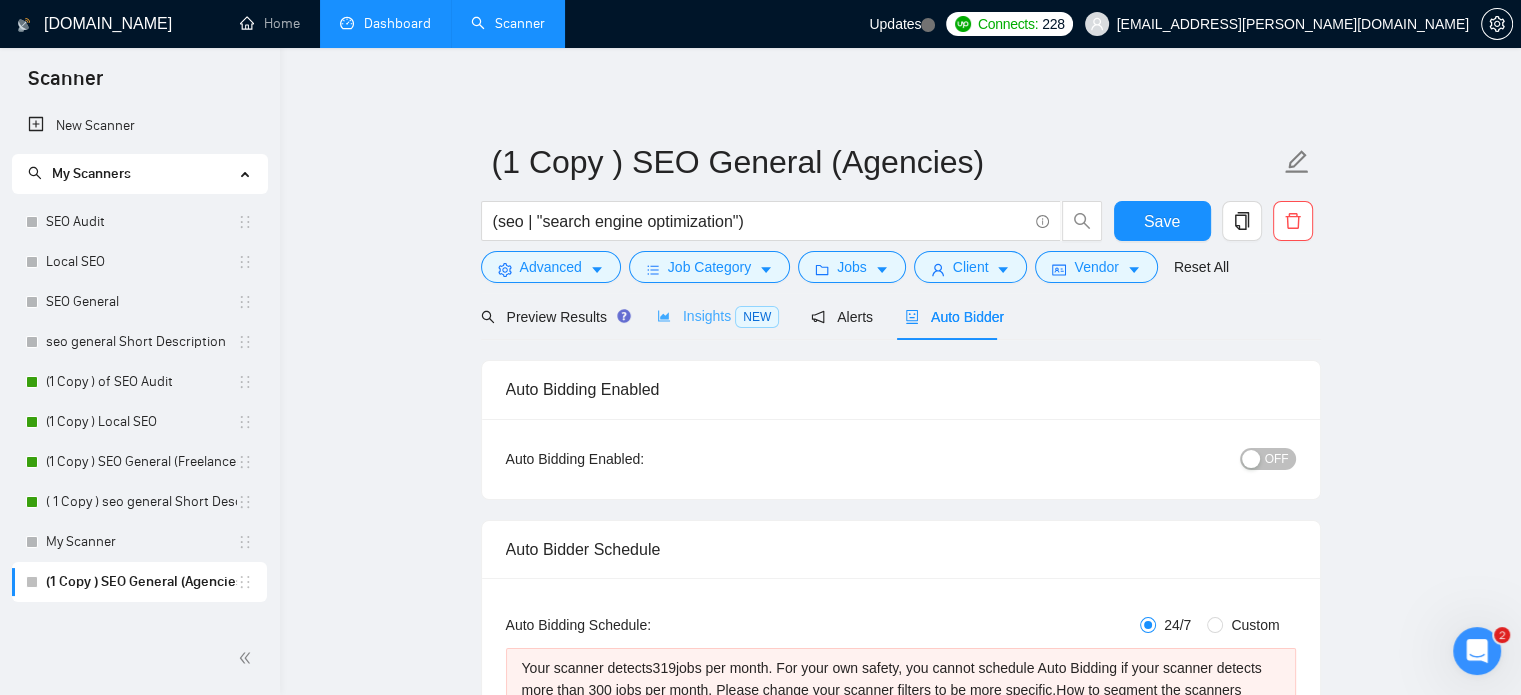 type 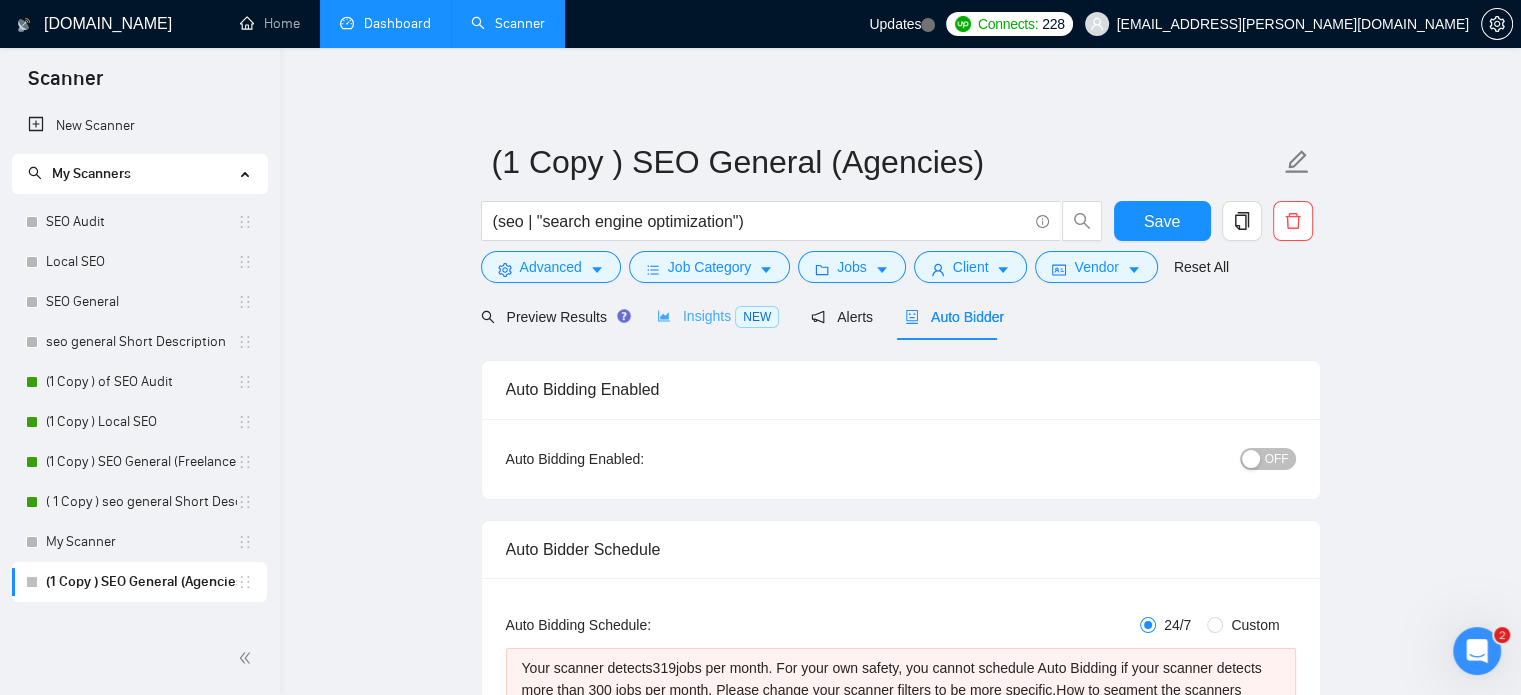 click on "Insights NEW" at bounding box center (718, 316) 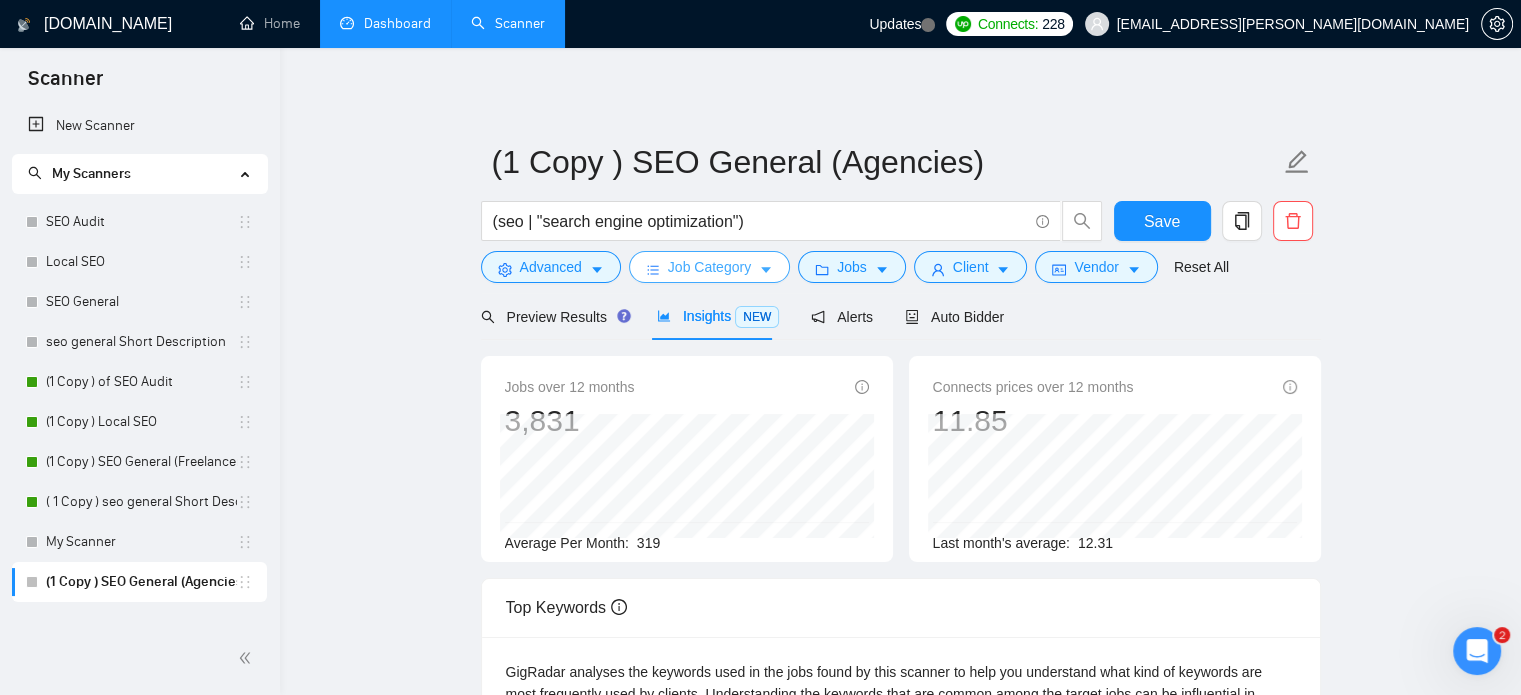 click on "Job Category" at bounding box center (709, 267) 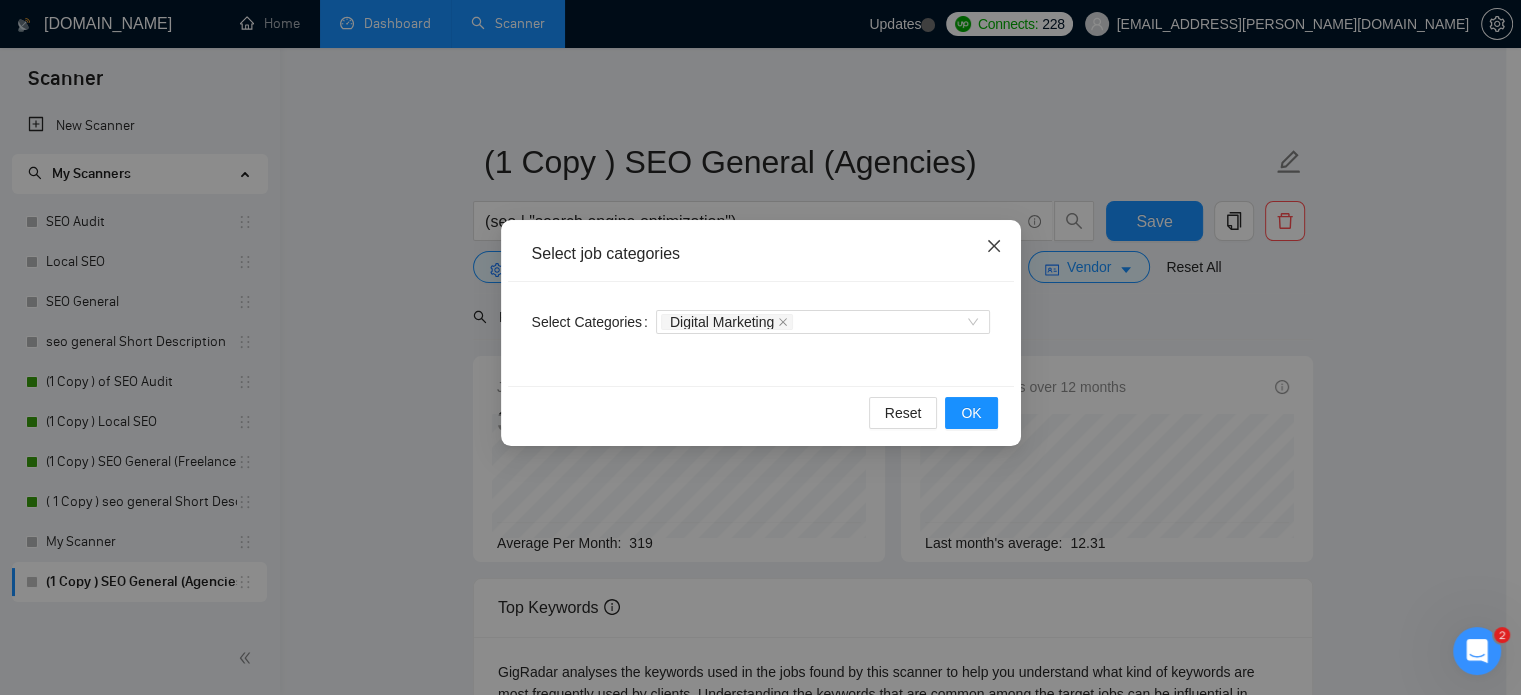 click 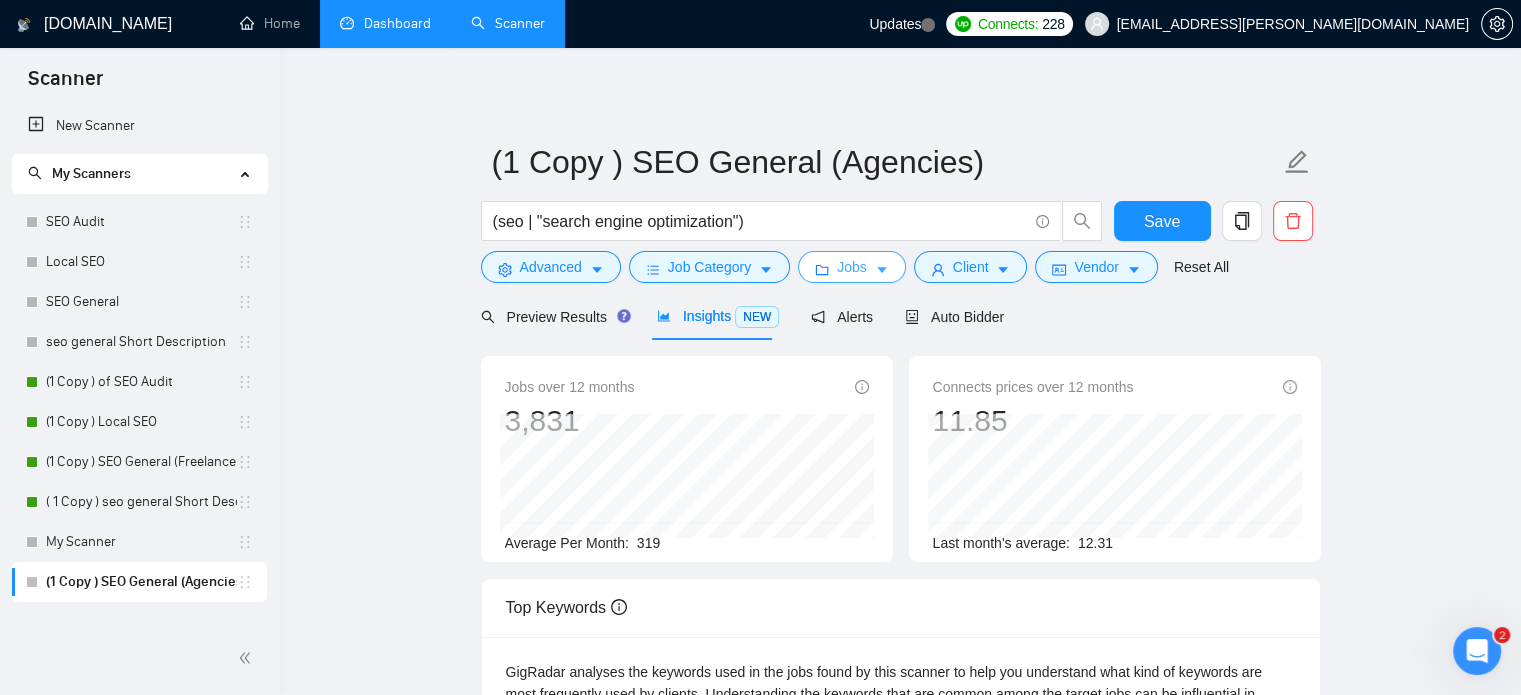 click on "Jobs" at bounding box center (852, 267) 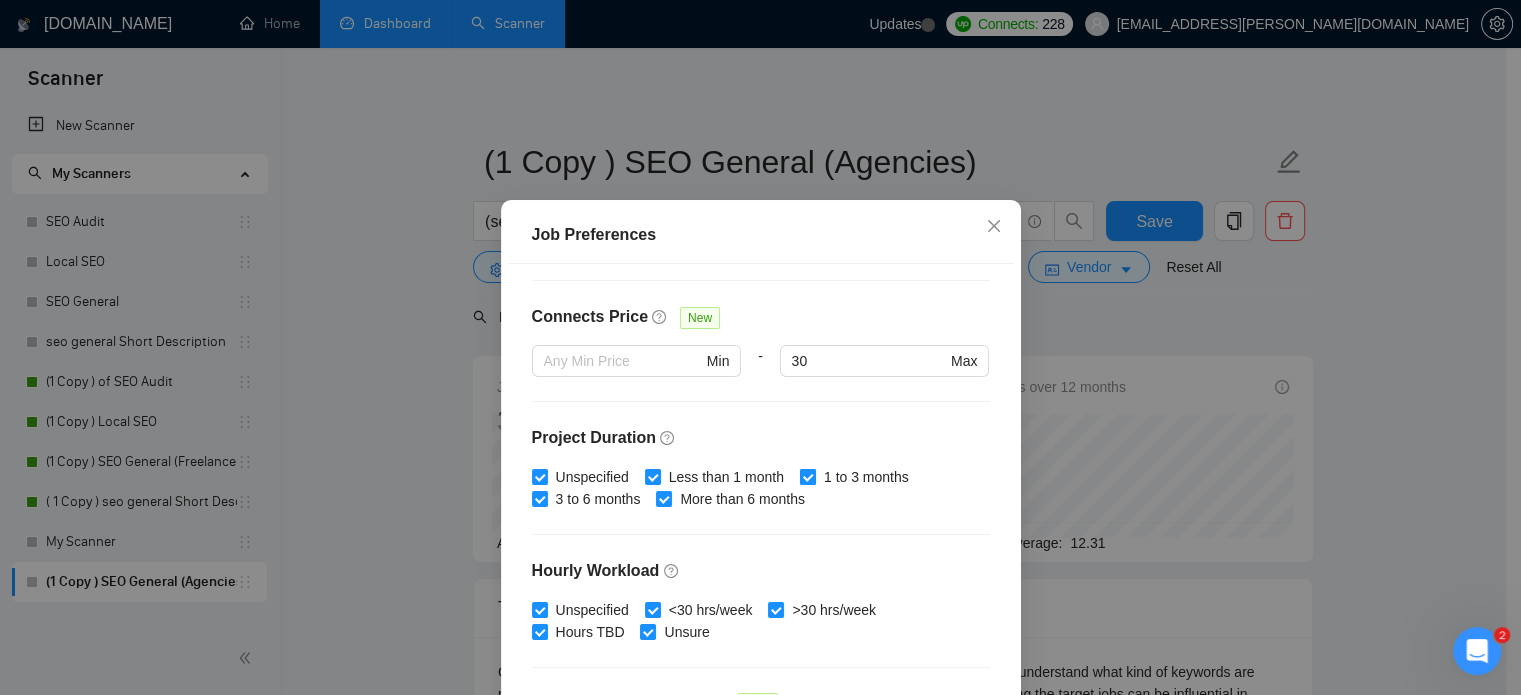 scroll, scrollTop: 640, scrollLeft: 0, axis: vertical 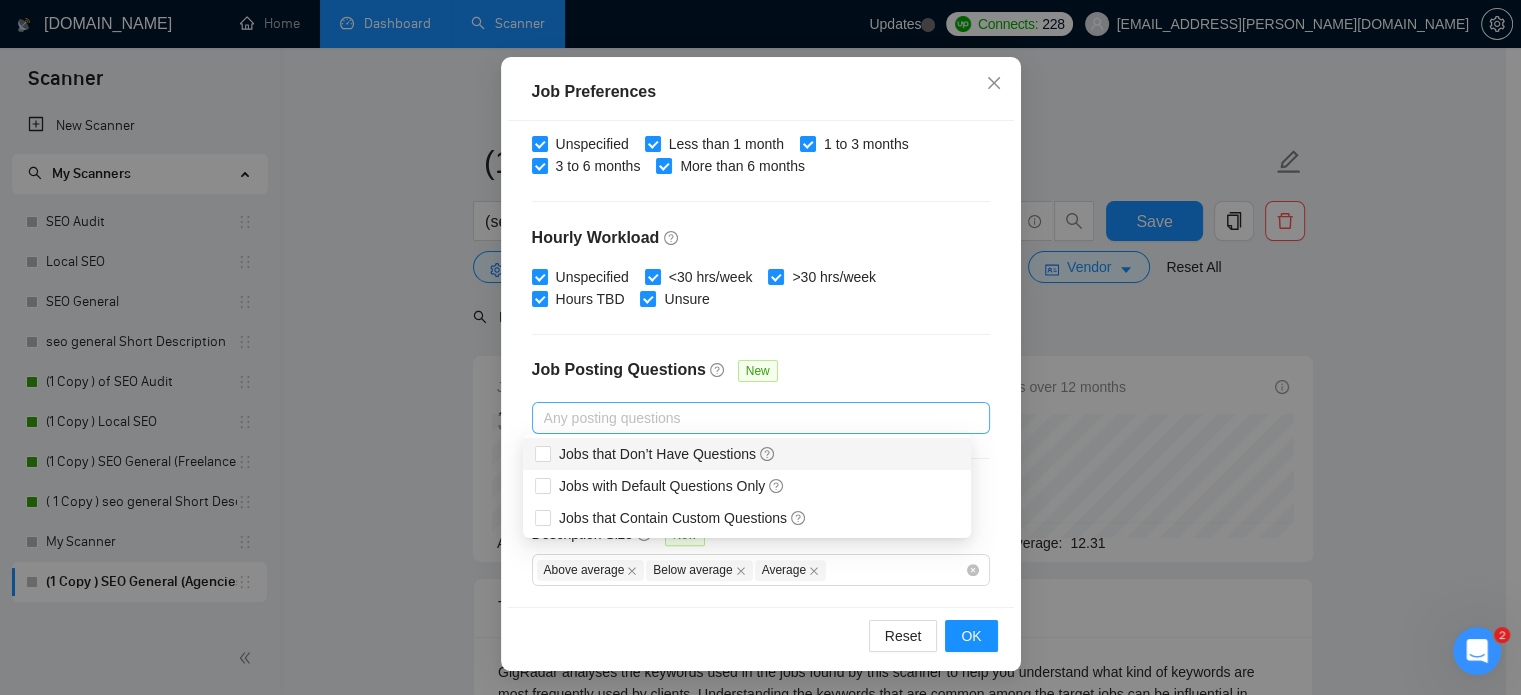 click at bounding box center [751, 418] 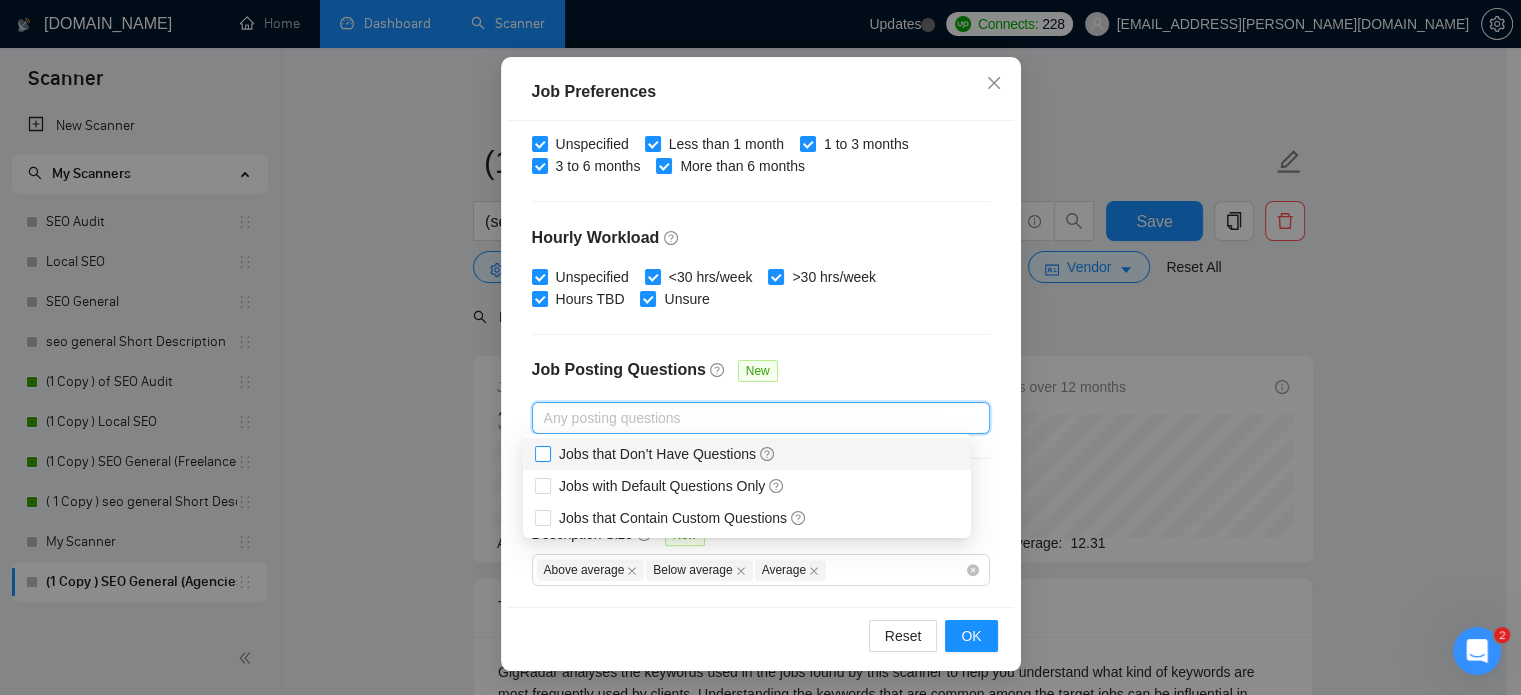 click at bounding box center (543, 454) 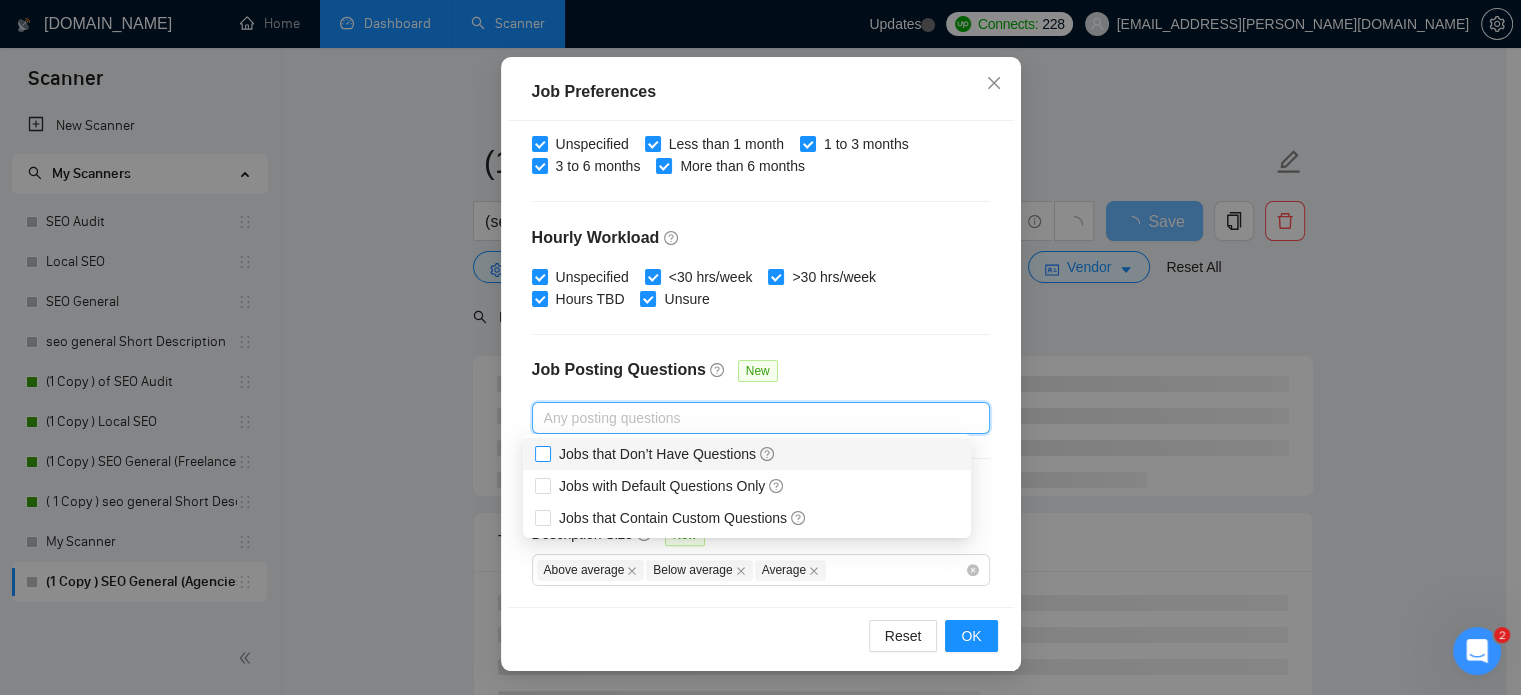 click on "Jobs that Don’t Have Questions" at bounding box center (542, 453) 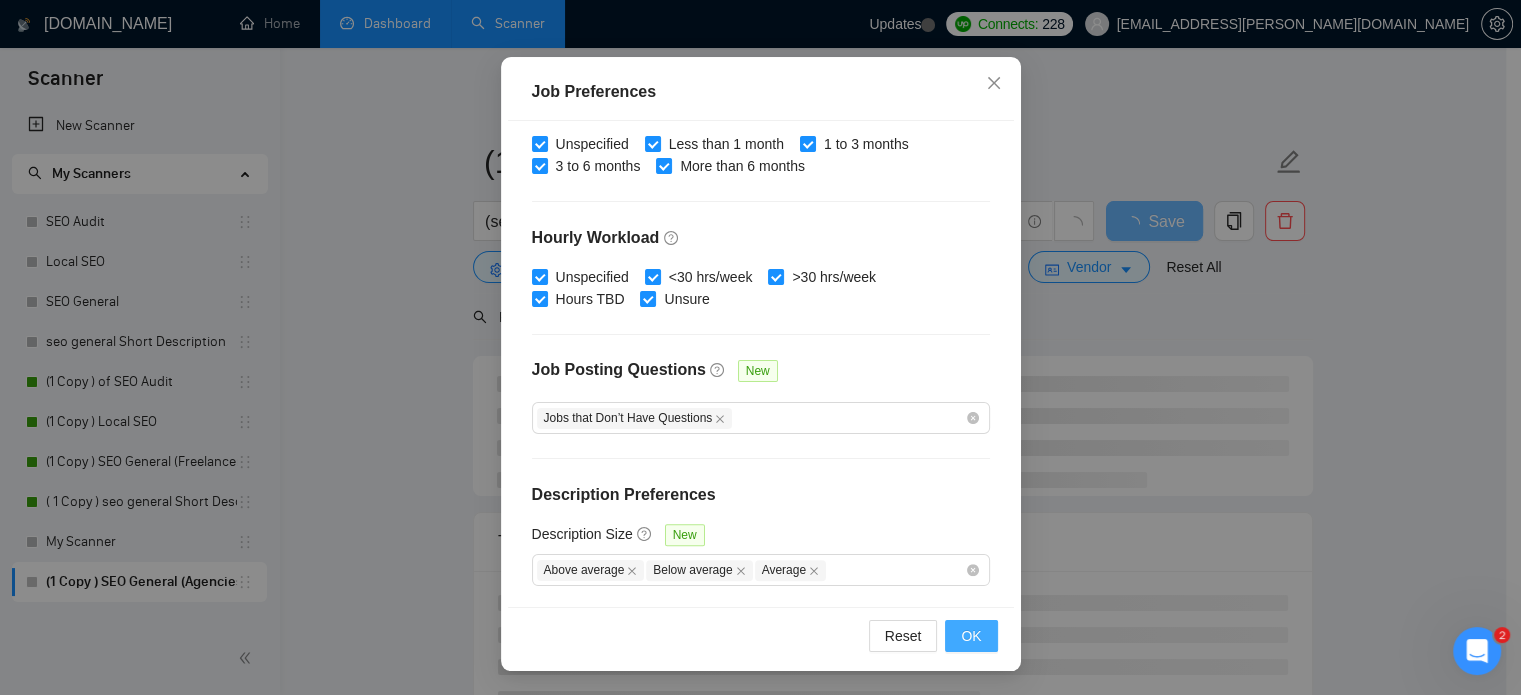 click on "OK" at bounding box center (971, 636) 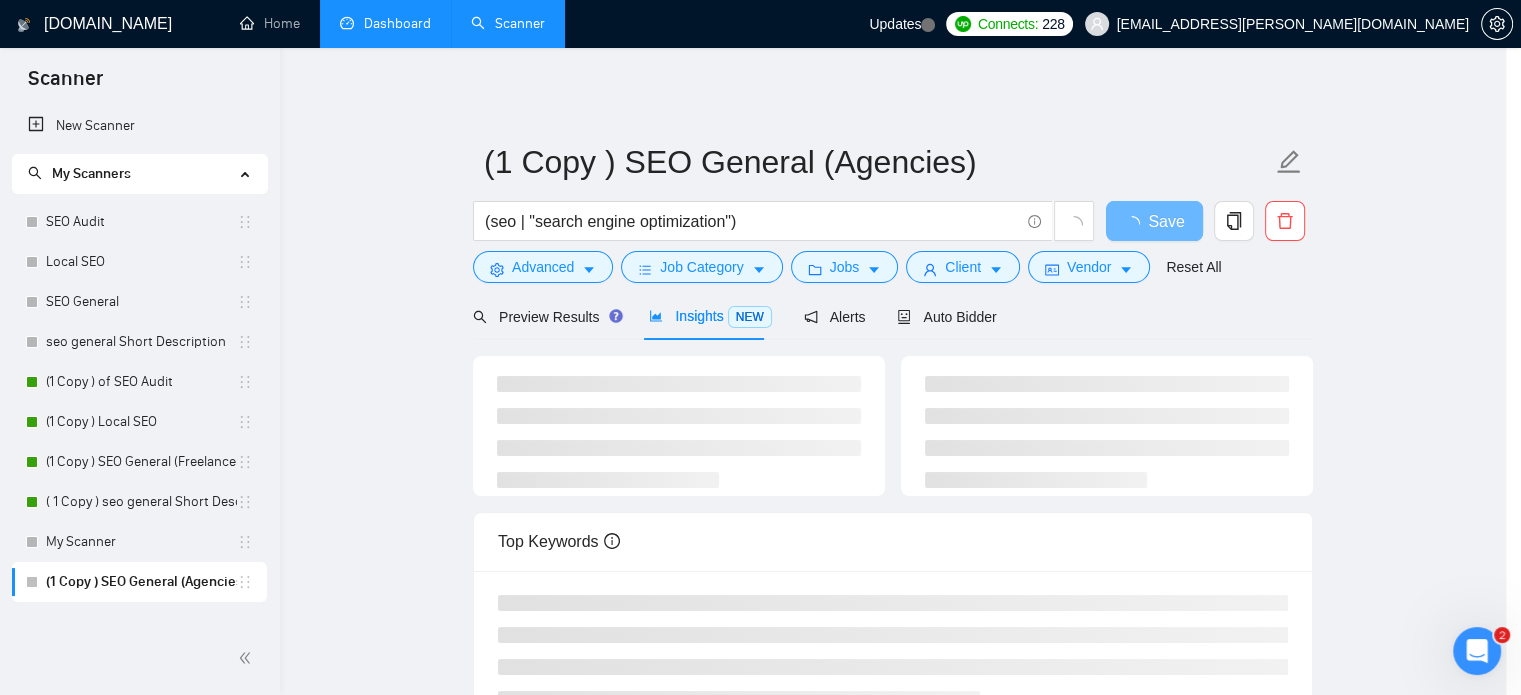 scroll, scrollTop: 63, scrollLeft: 0, axis: vertical 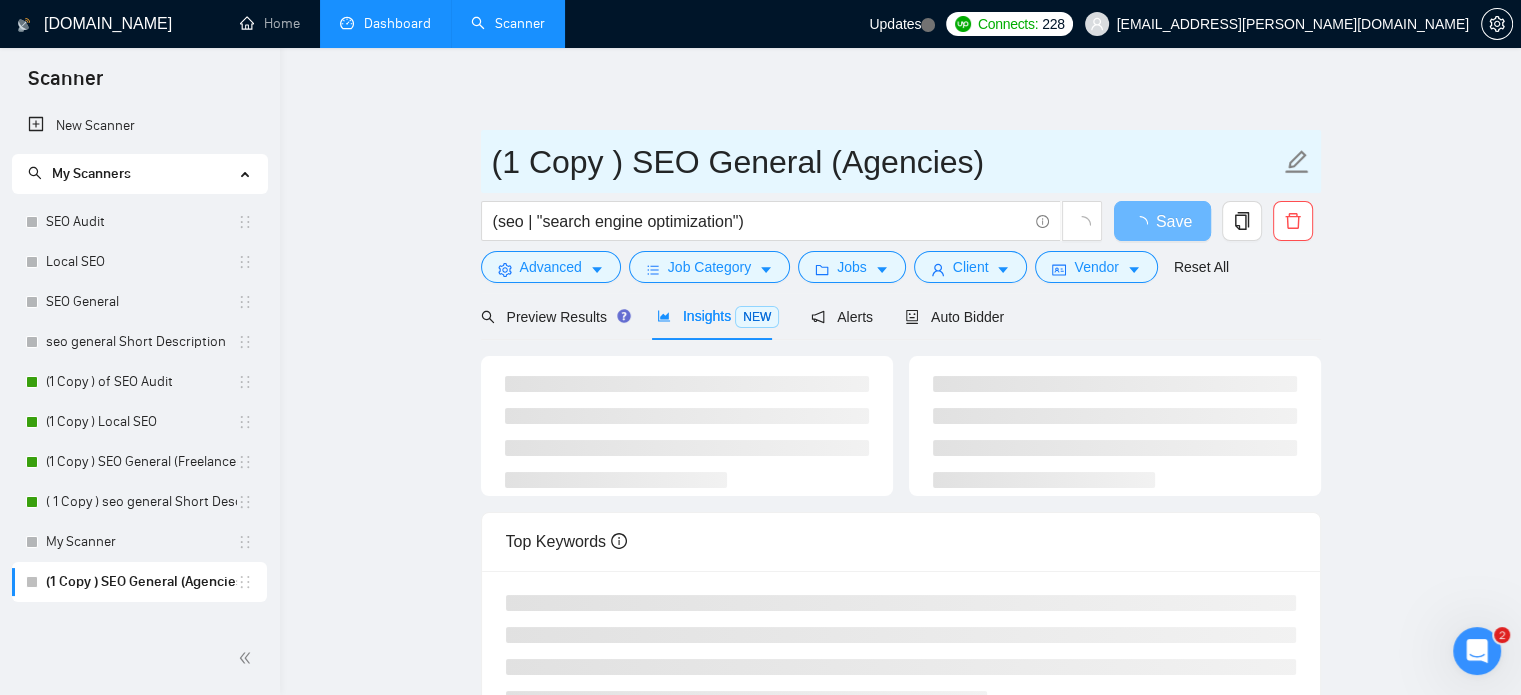 click on "(1 Copy ) SEO General (Agencies)" at bounding box center [886, 162] 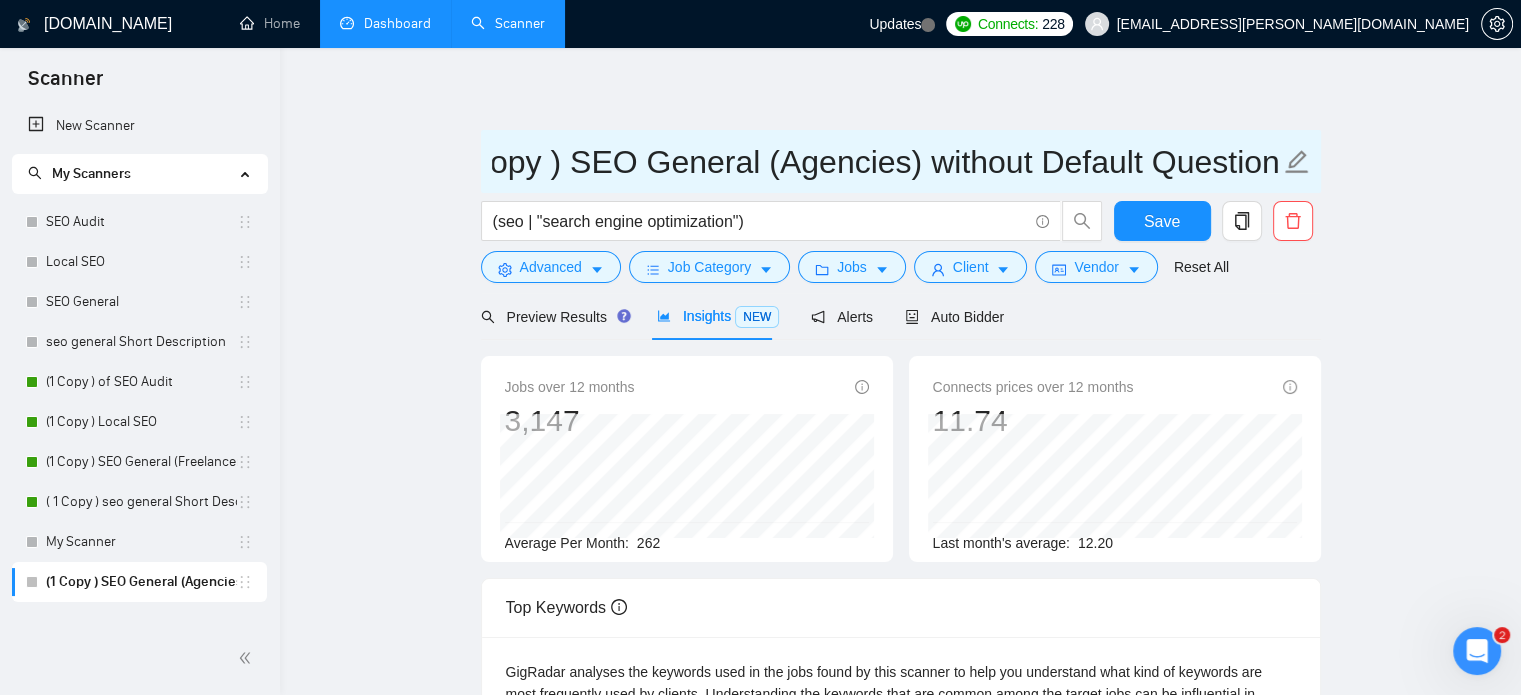 scroll, scrollTop: 0, scrollLeft: 67, axis: horizontal 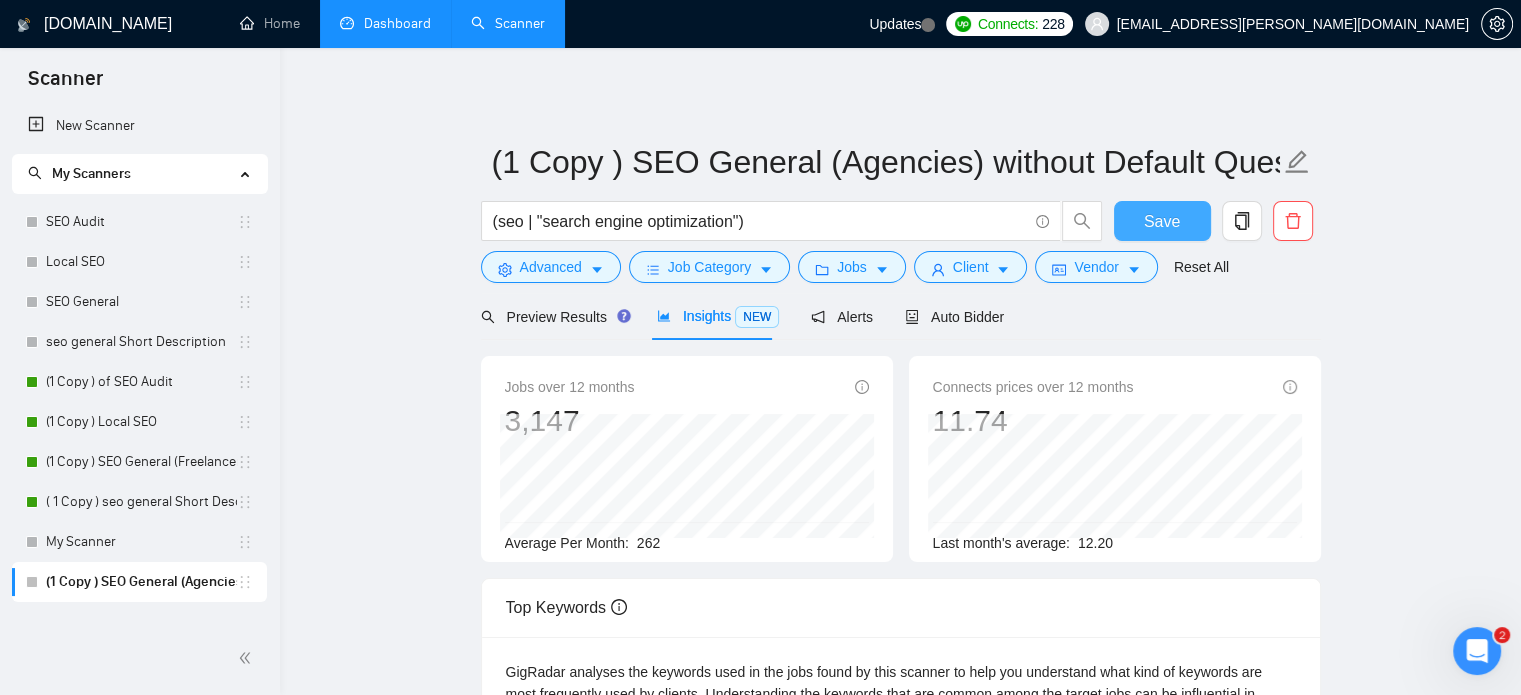 click on "Save" at bounding box center [1162, 221] 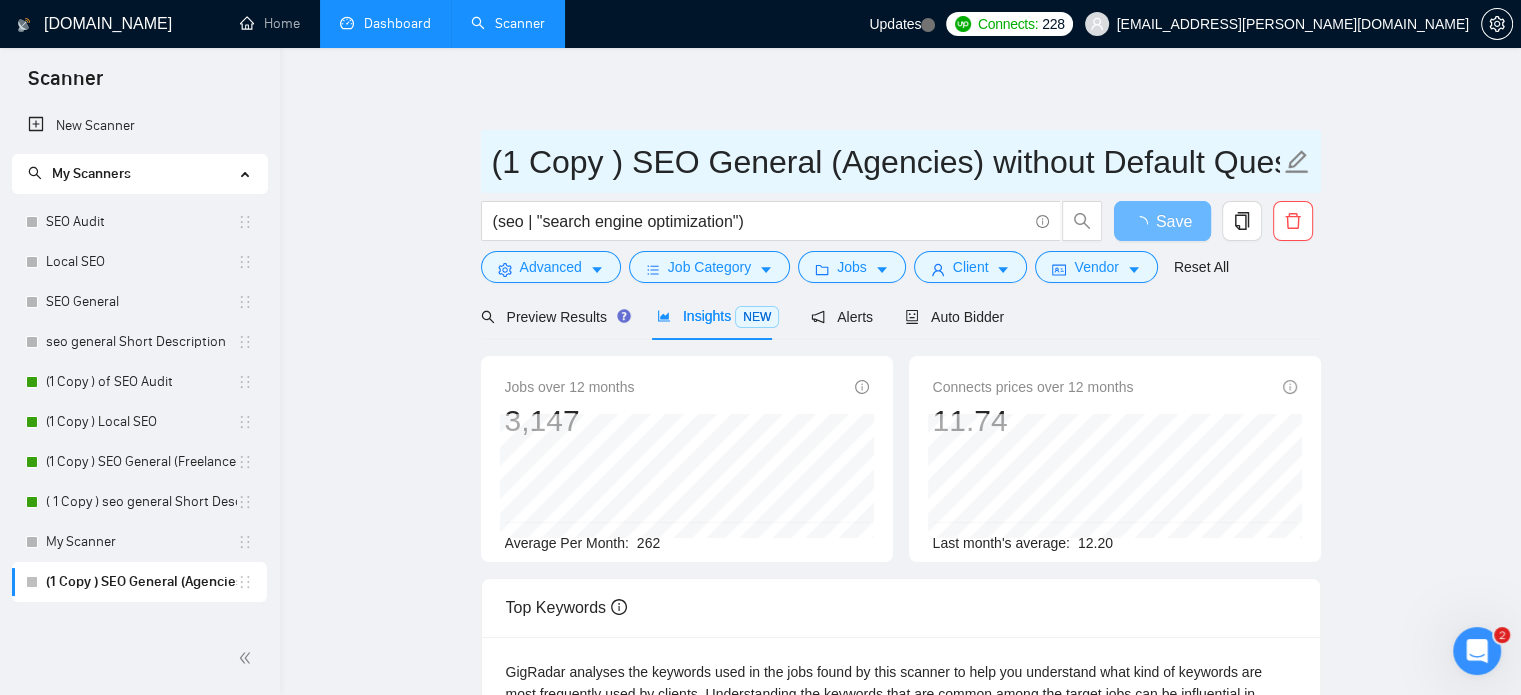 click on "(1 Copy ) SEO General (Agencies) without Default Question" at bounding box center (886, 162) 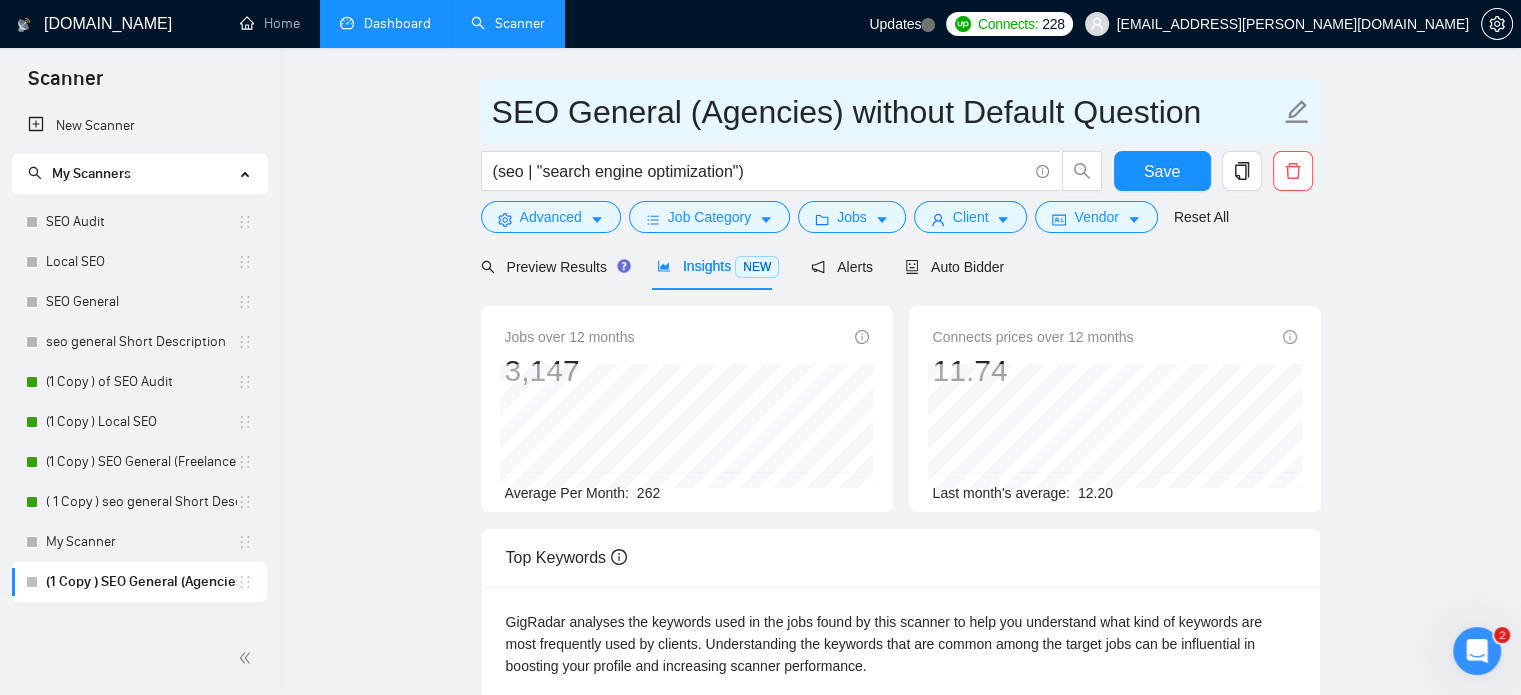 scroll, scrollTop: 0, scrollLeft: 0, axis: both 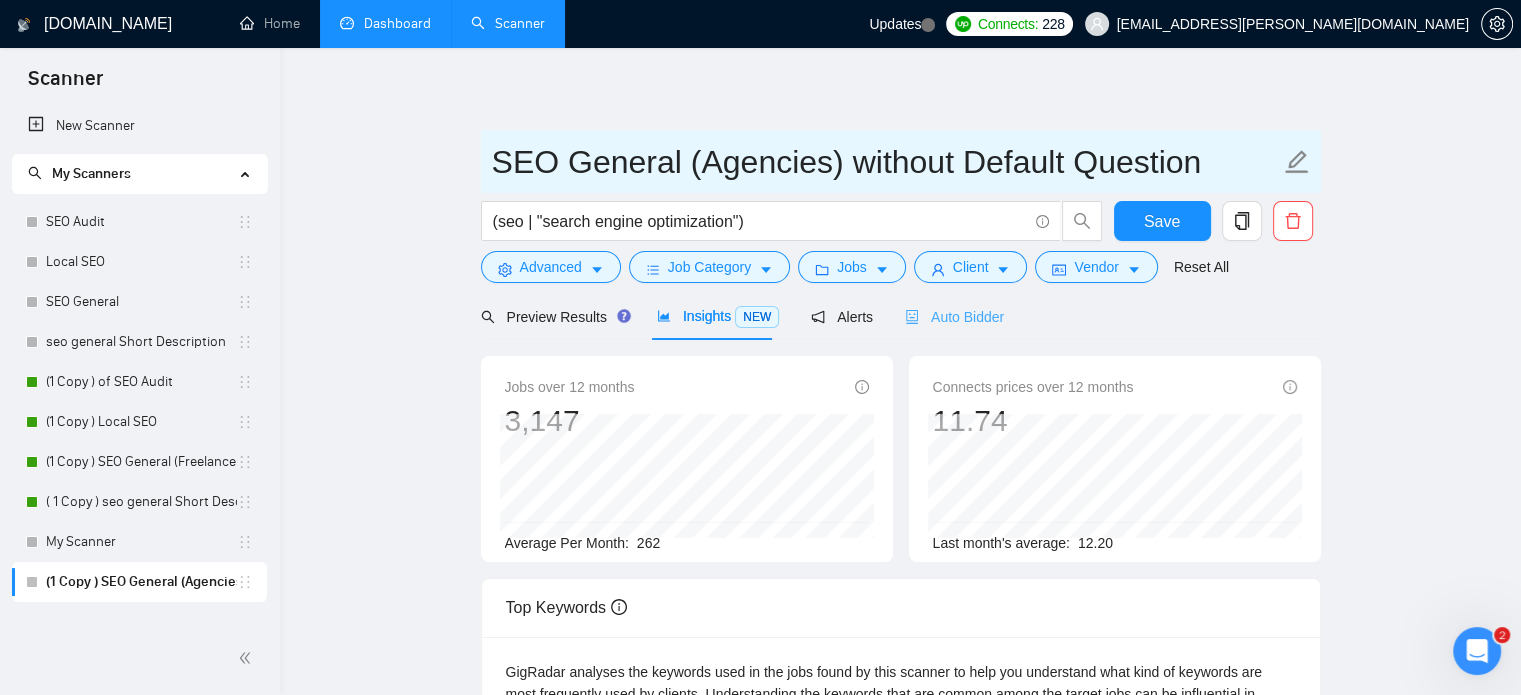 type on "SEO General (Agencies) without Default Question" 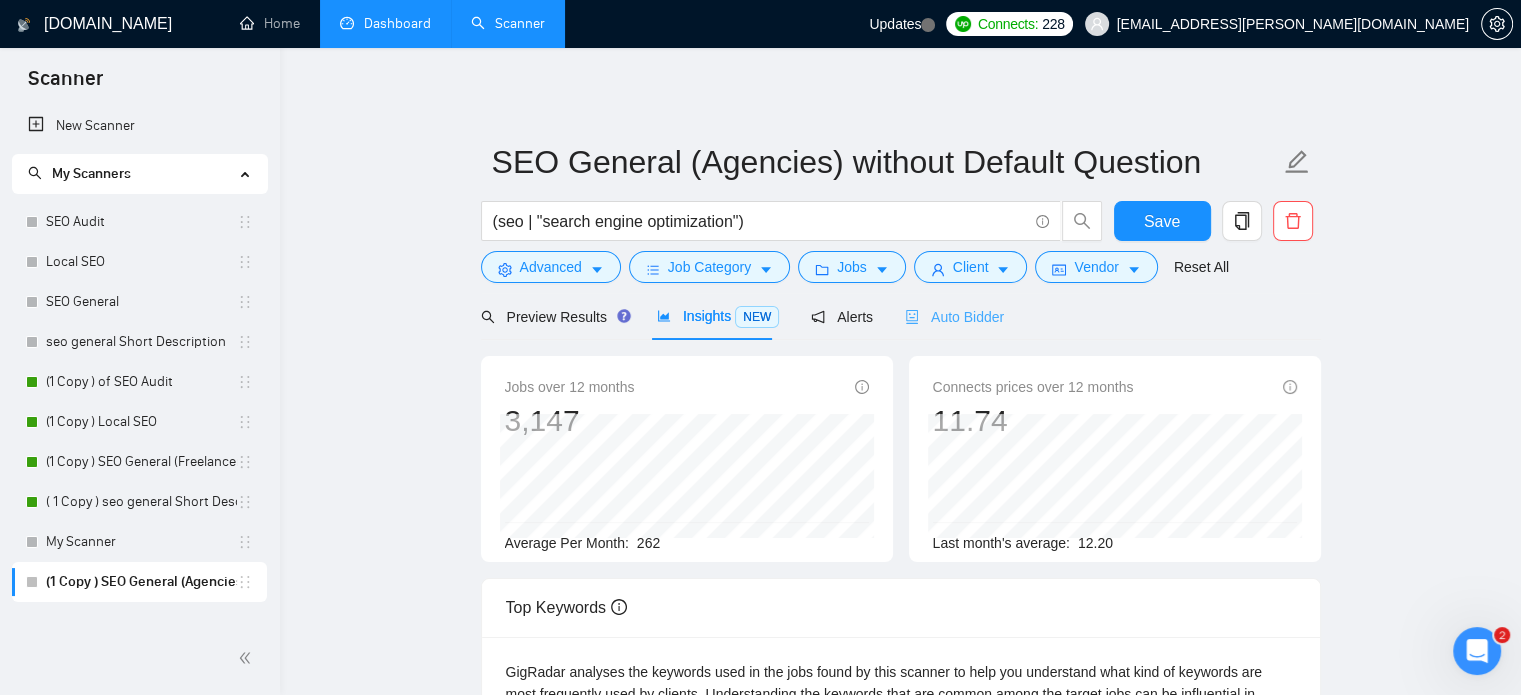 click on "Auto Bidder" at bounding box center (954, 316) 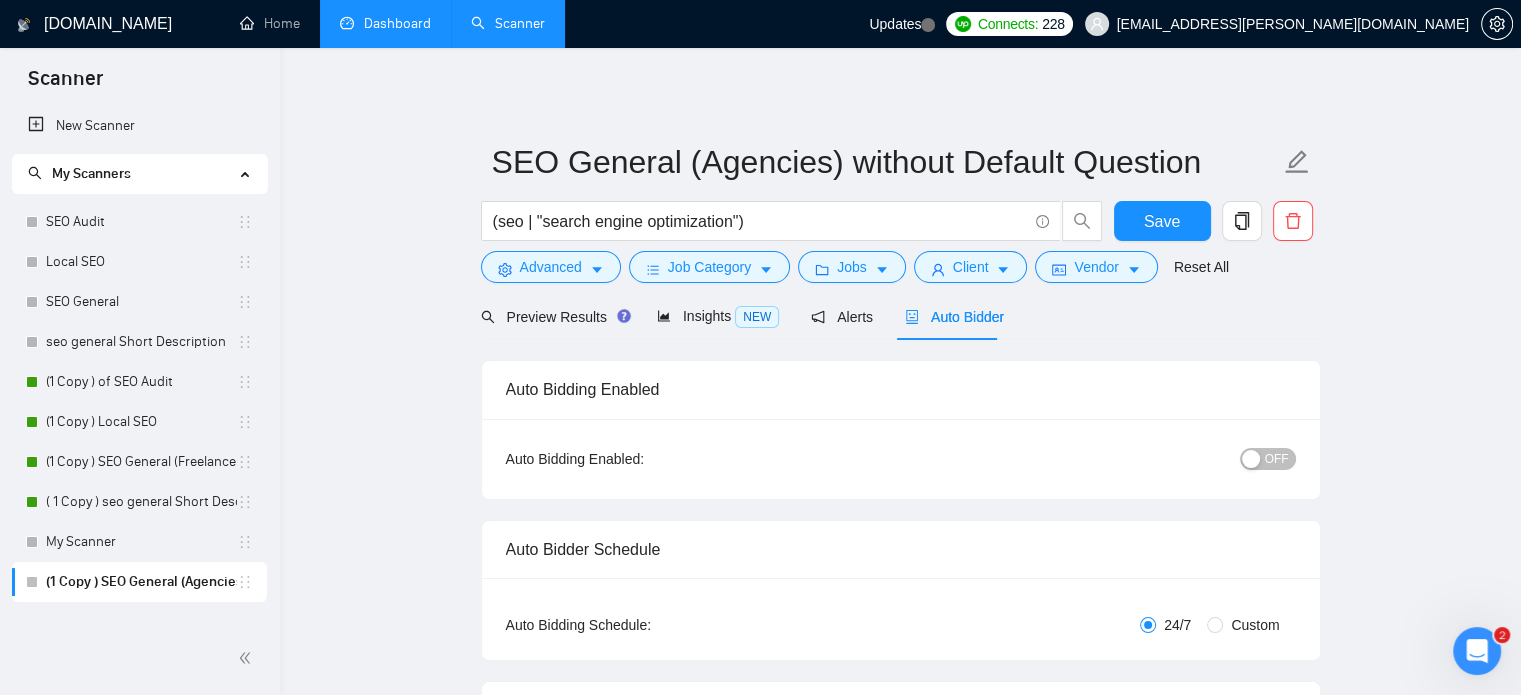 click on "OFF" at bounding box center [1277, 459] 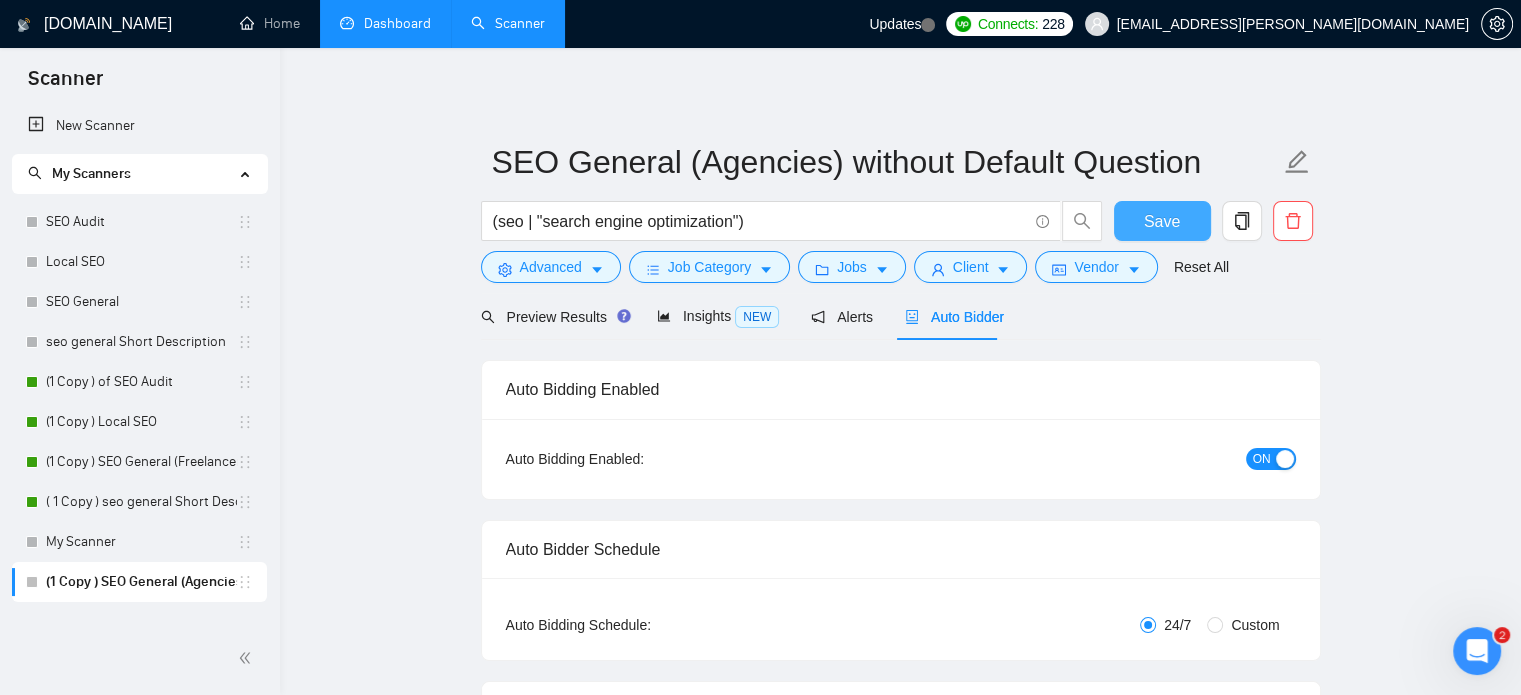 click on "Save" at bounding box center [1162, 221] 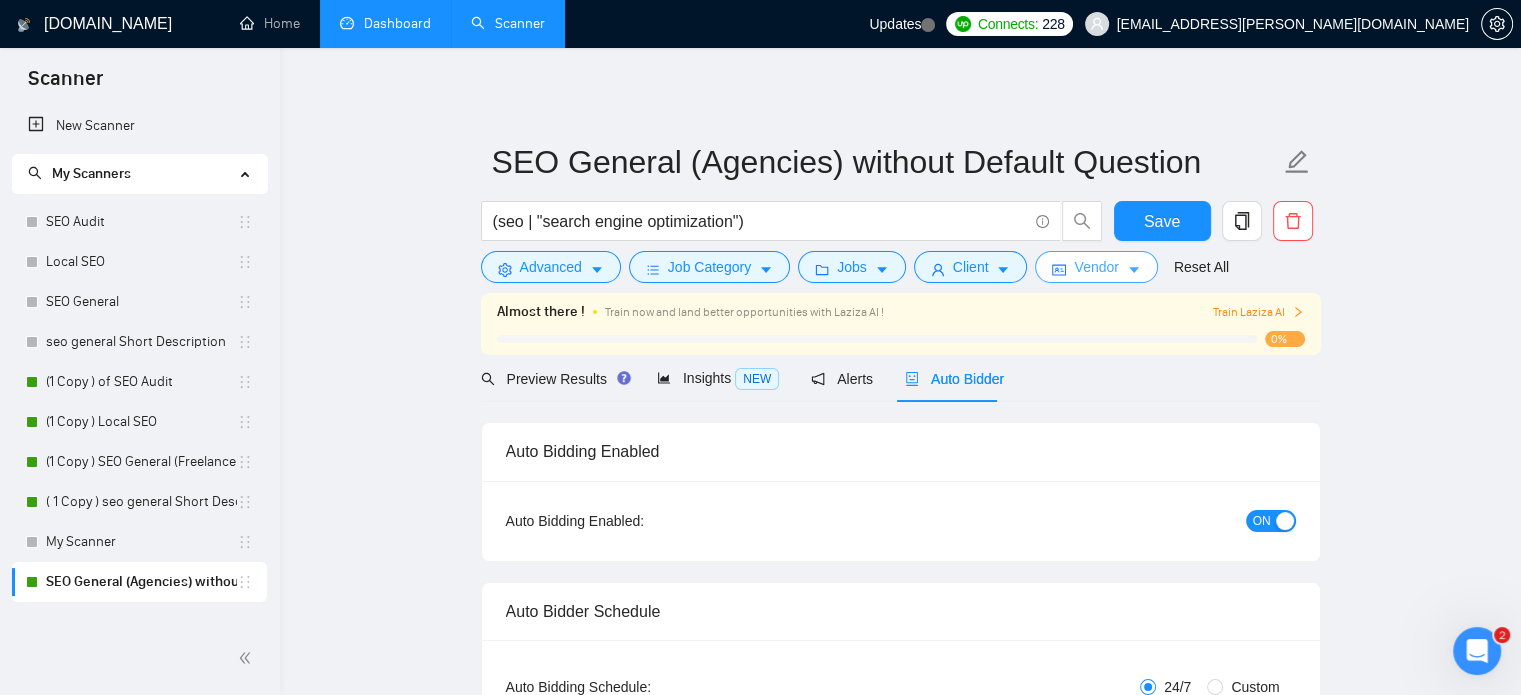 type 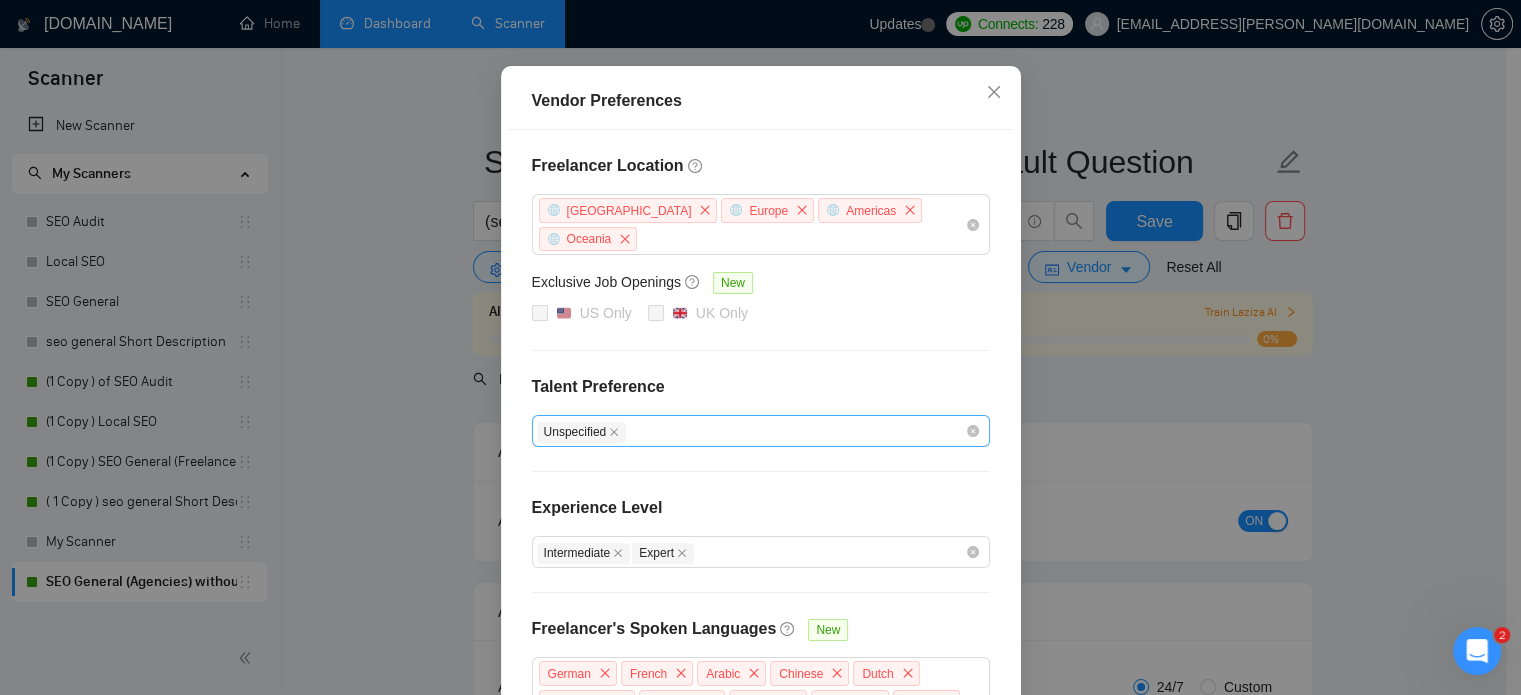 scroll, scrollTop: 260, scrollLeft: 0, axis: vertical 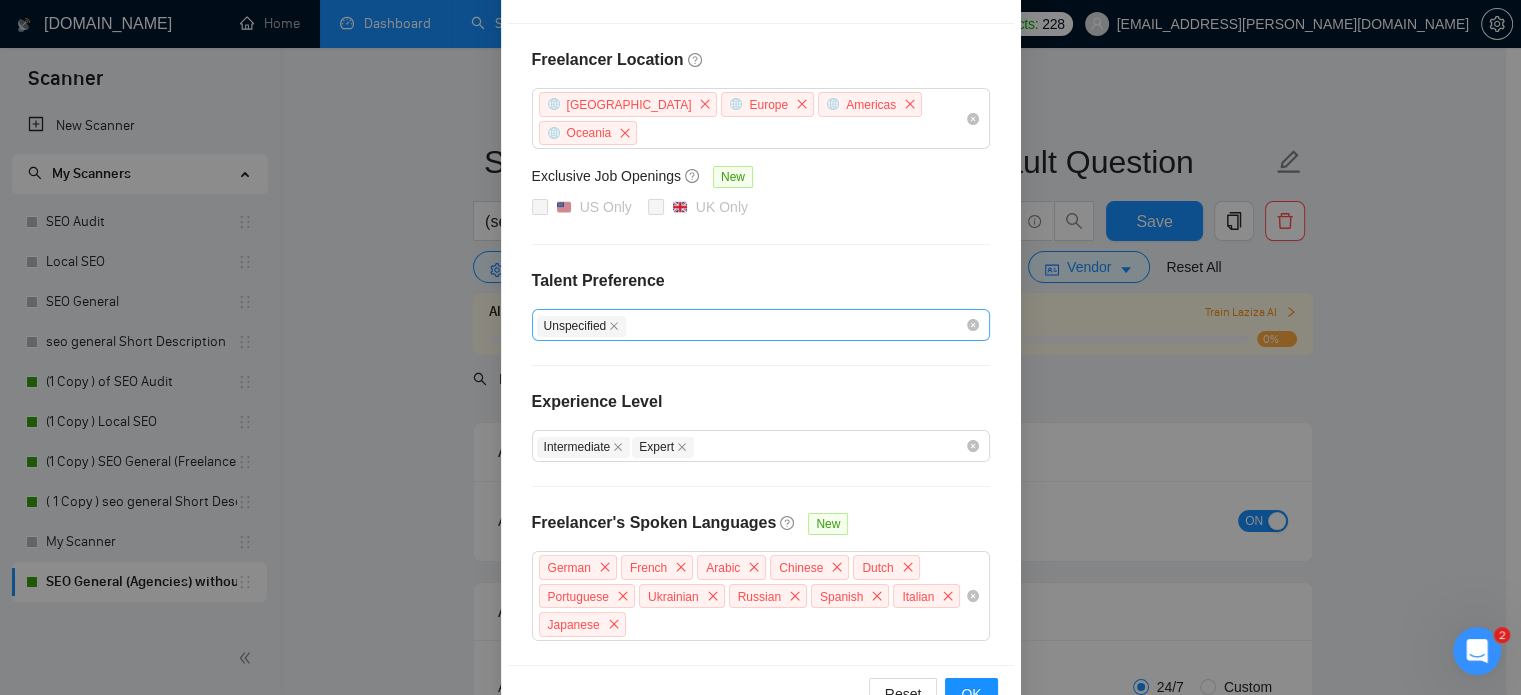 click on "Unspecified" at bounding box center (751, 325) 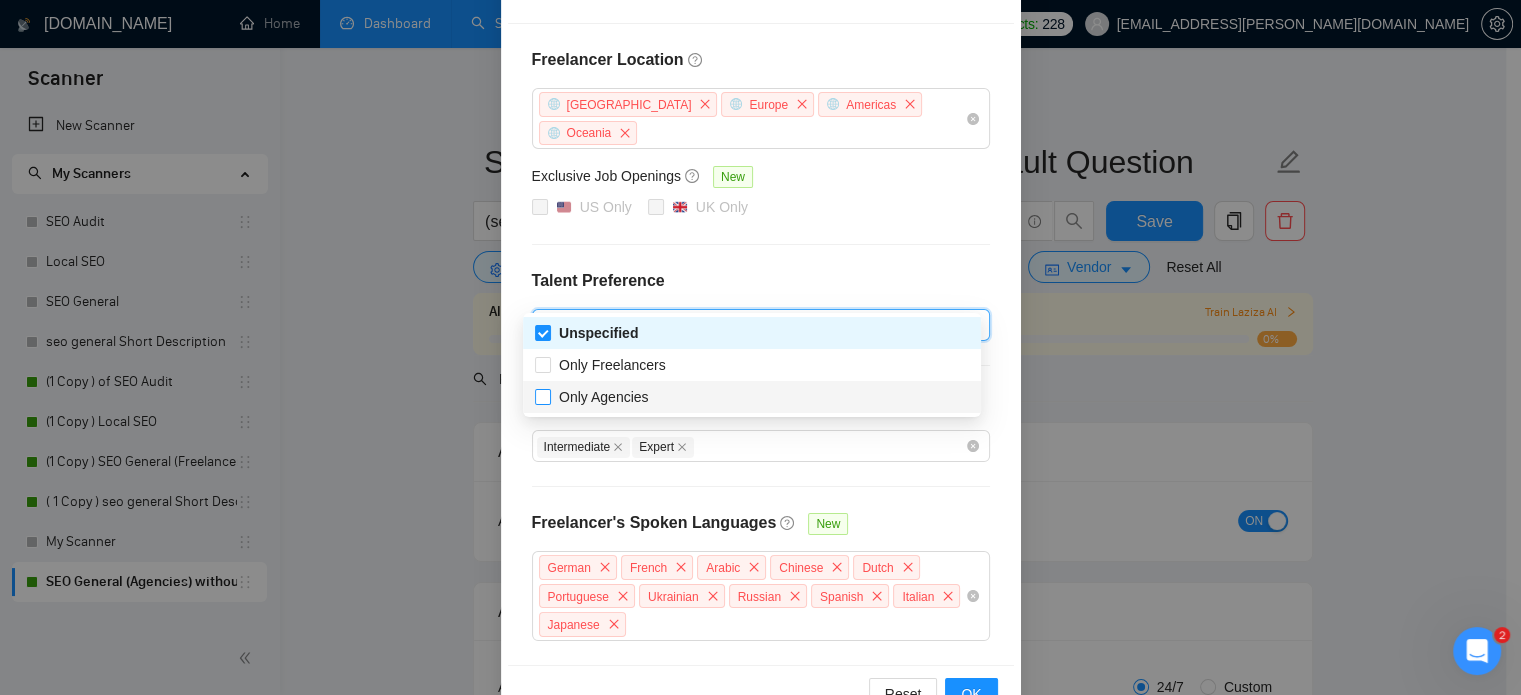 click on "Only Agencies" at bounding box center [604, 397] 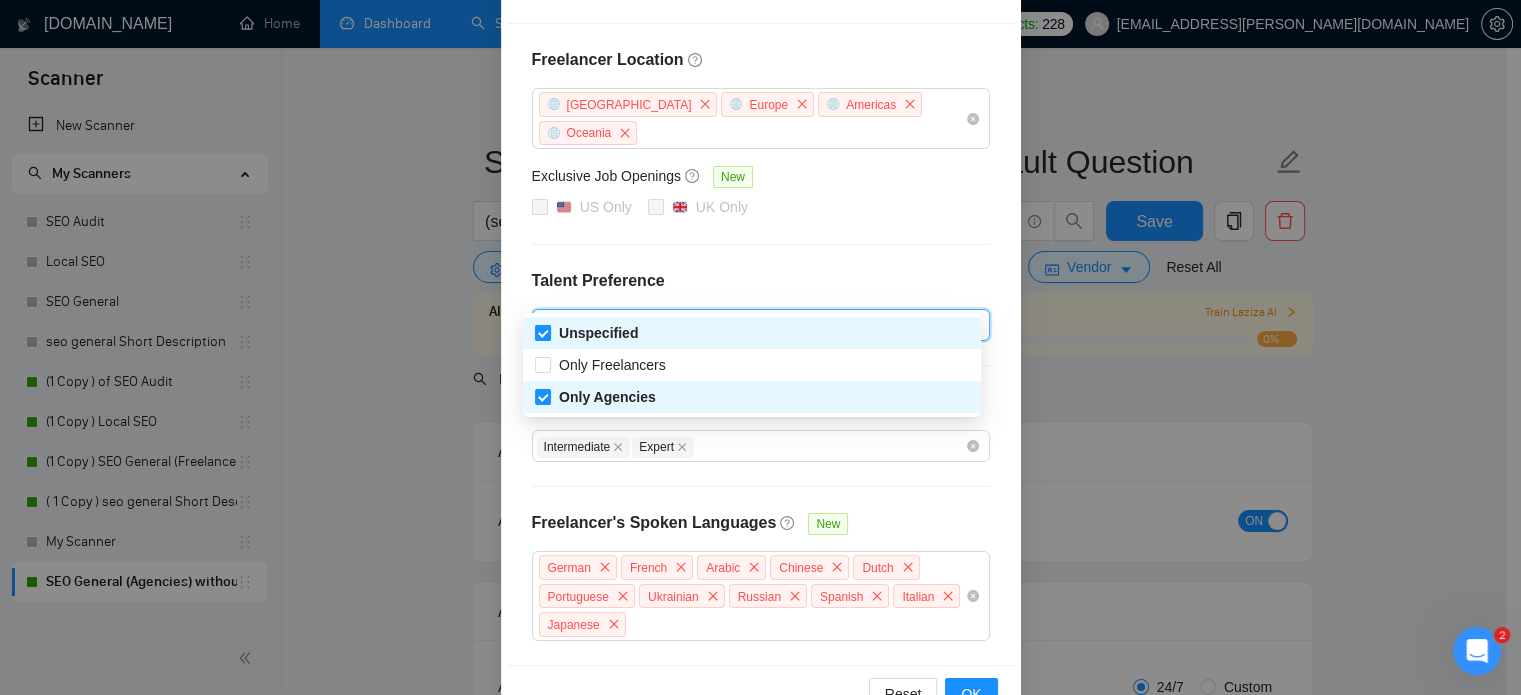 click on "Unspecified" at bounding box center (542, 332) 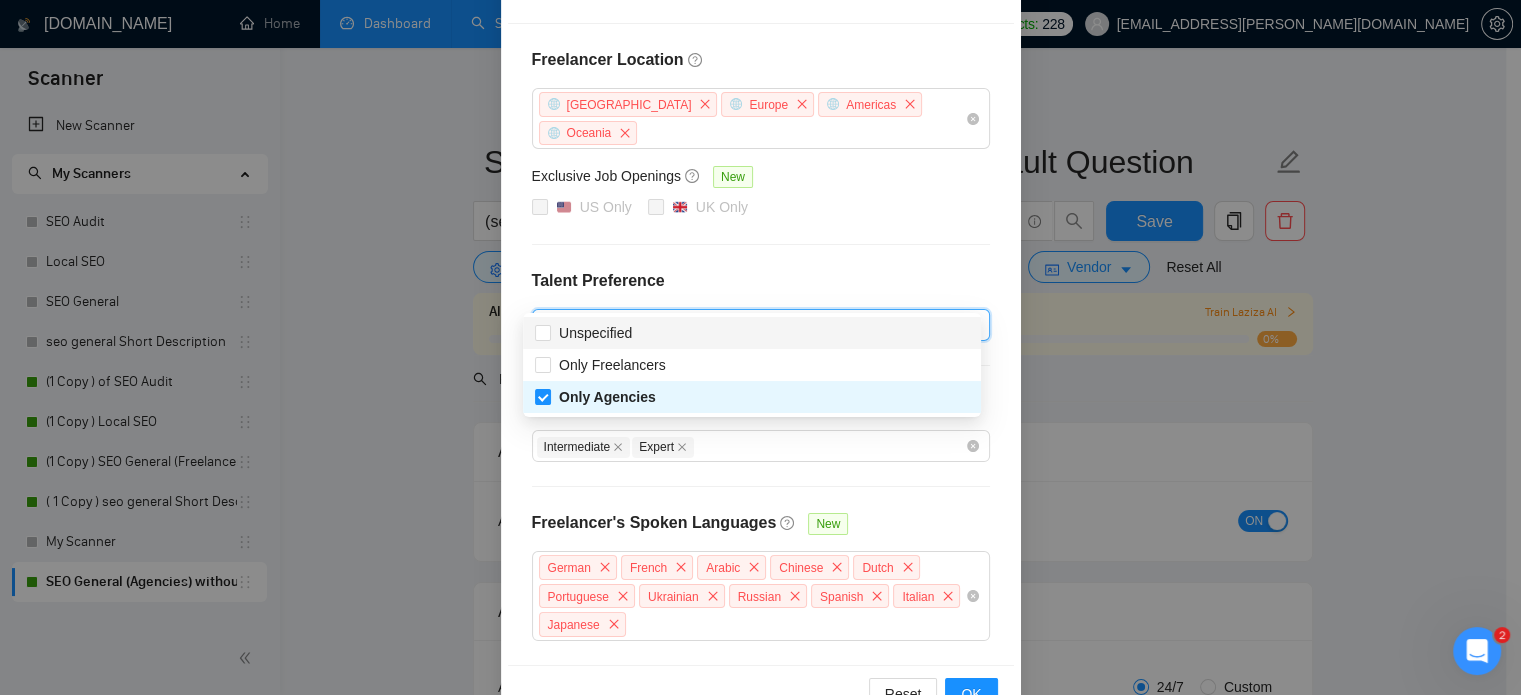 click on "US Only [GEOGRAPHIC_DATA] Only" at bounding box center (761, 208) 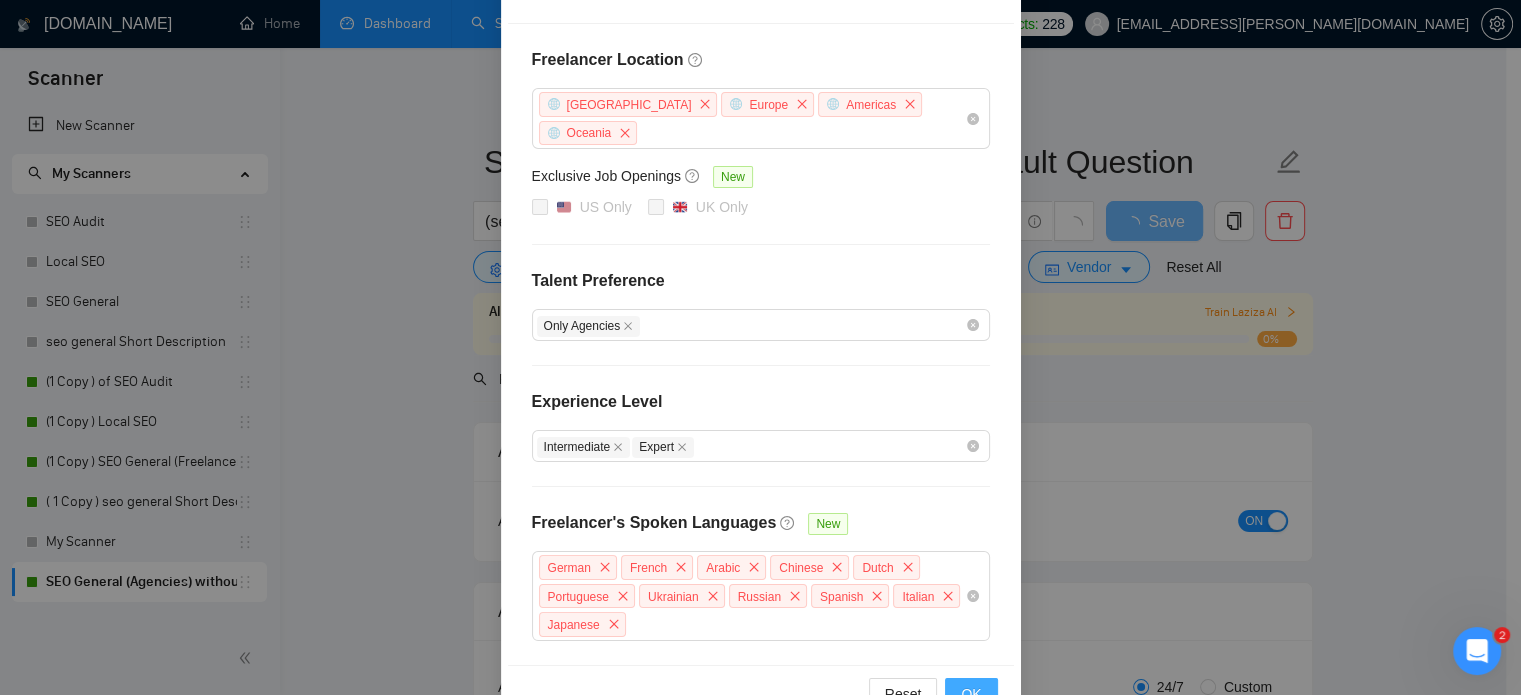 click on "OK" at bounding box center [971, 694] 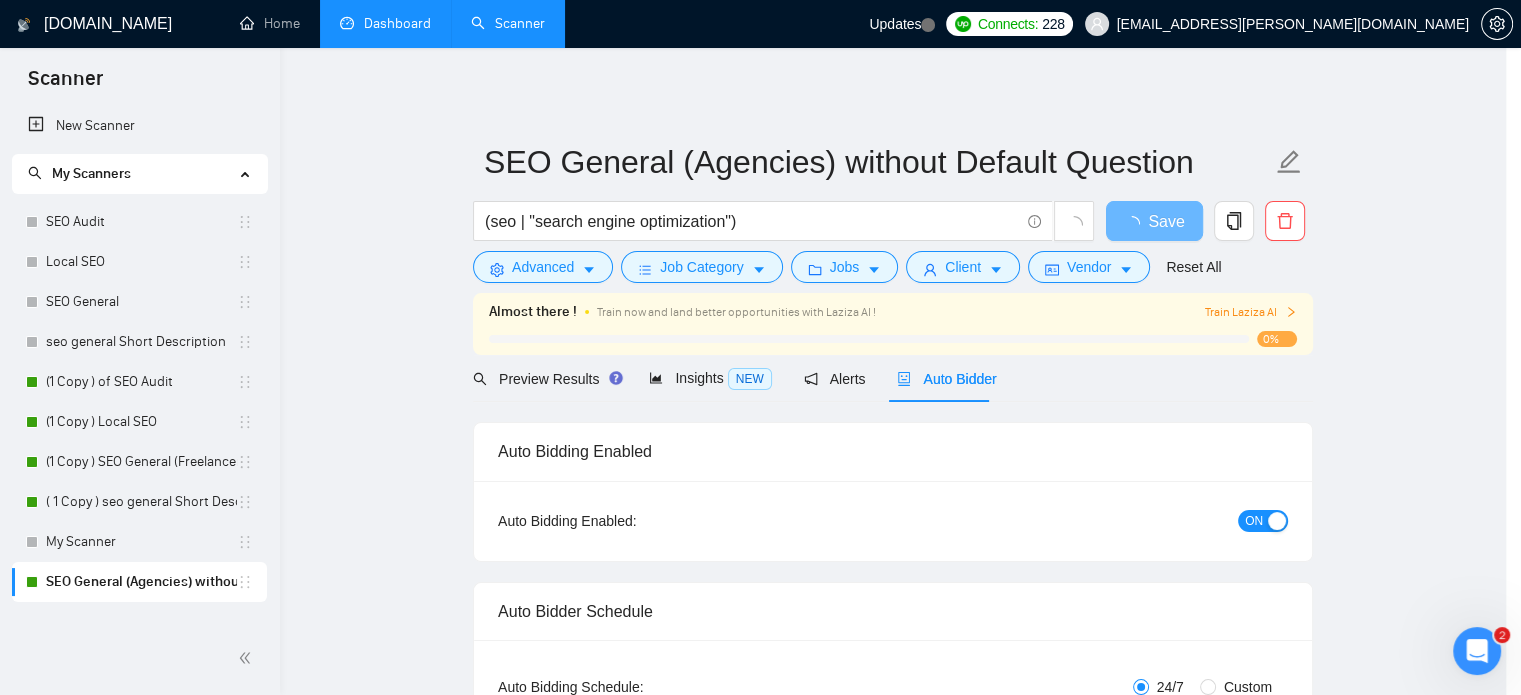 scroll, scrollTop: 183, scrollLeft: 0, axis: vertical 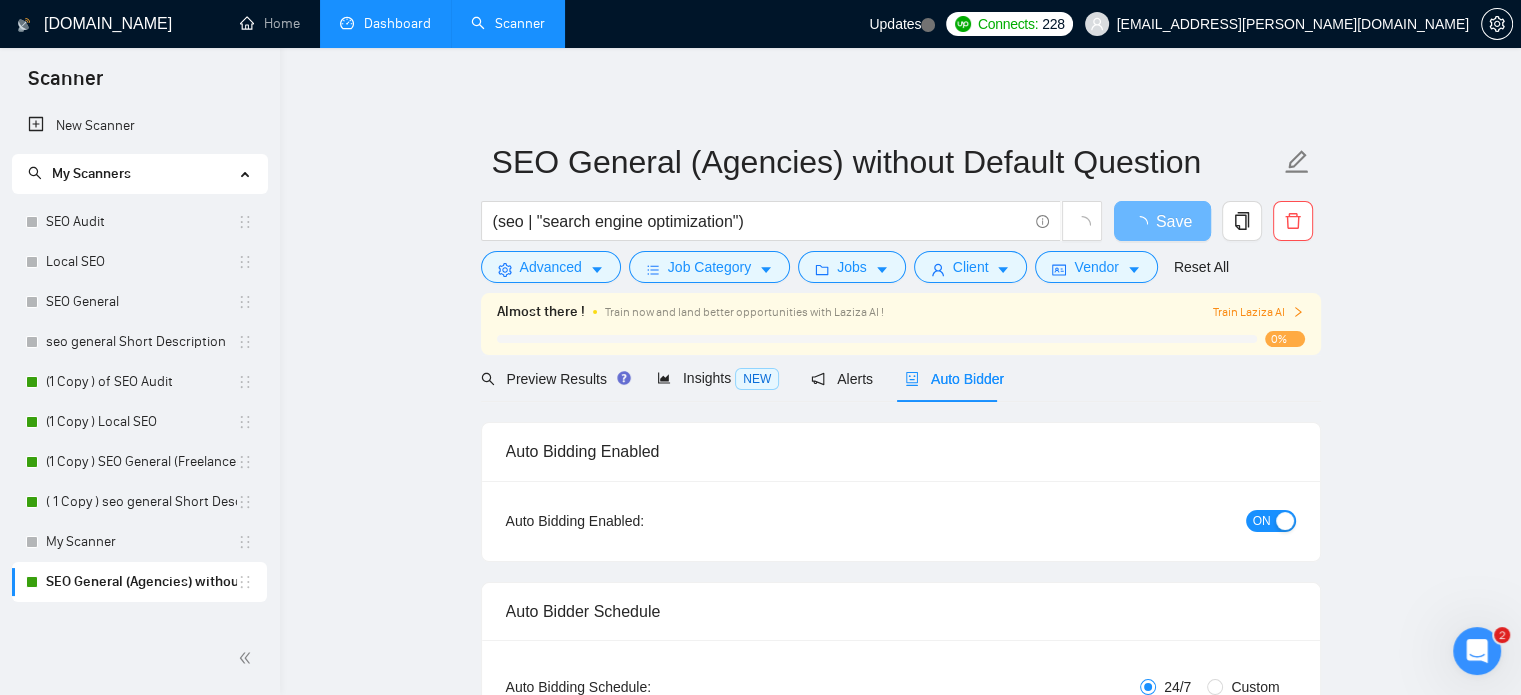 click on "Auto Bidding Type: Automated (recommended) Semi-automated Auto Bidding Schedule: 24/7 Custom Custom Auto Bidder Schedule Repeat every week [DATE] [DATE] [DATE] [DATE] [DATE] [DATE] [DATE] Active Hours ( [GEOGRAPHIC_DATA]/[GEOGRAPHIC_DATA] ): From: To: ( 24  hours) [GEOGRAPHIC_DATA]/[GEOGRAPHIC_DATA]" at bounding box center [901, 681] 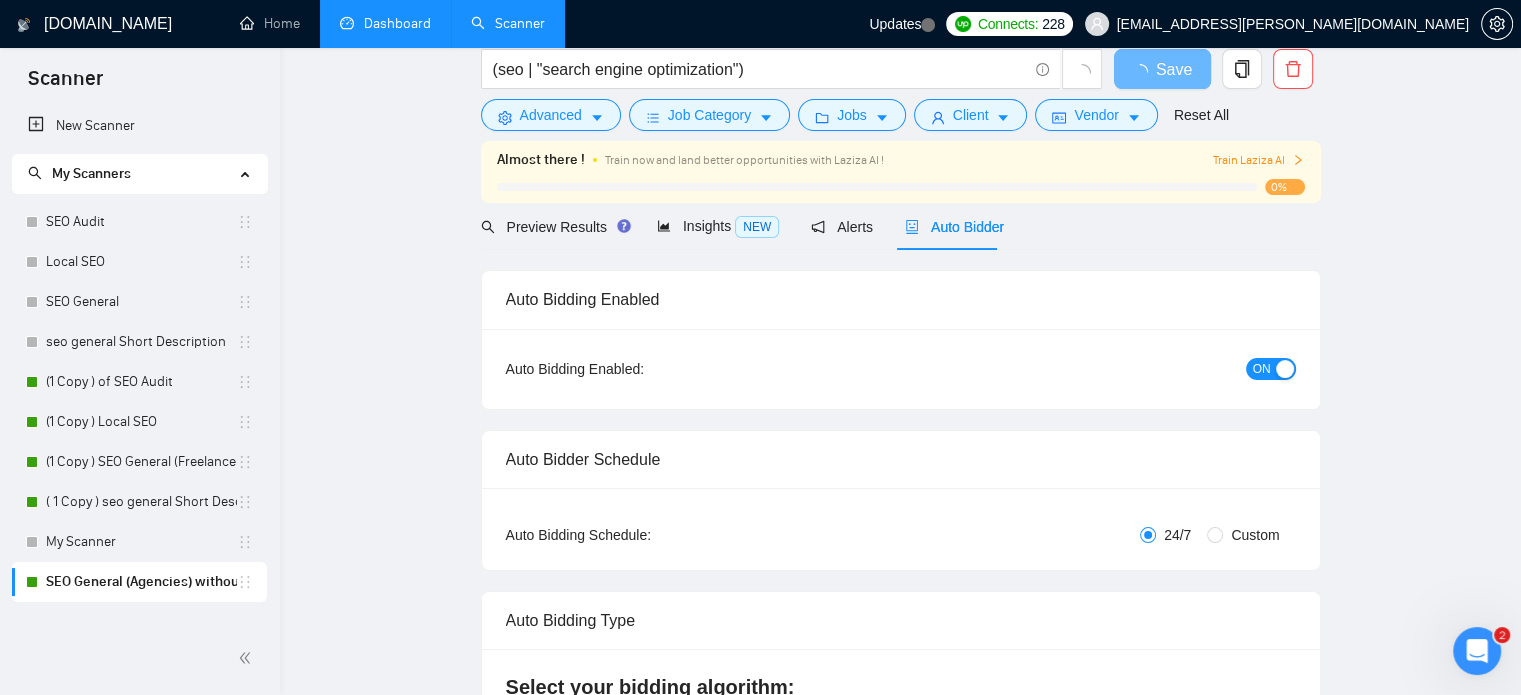 scroll, scrollTop: 0, scrollLeft: 0, axis: both 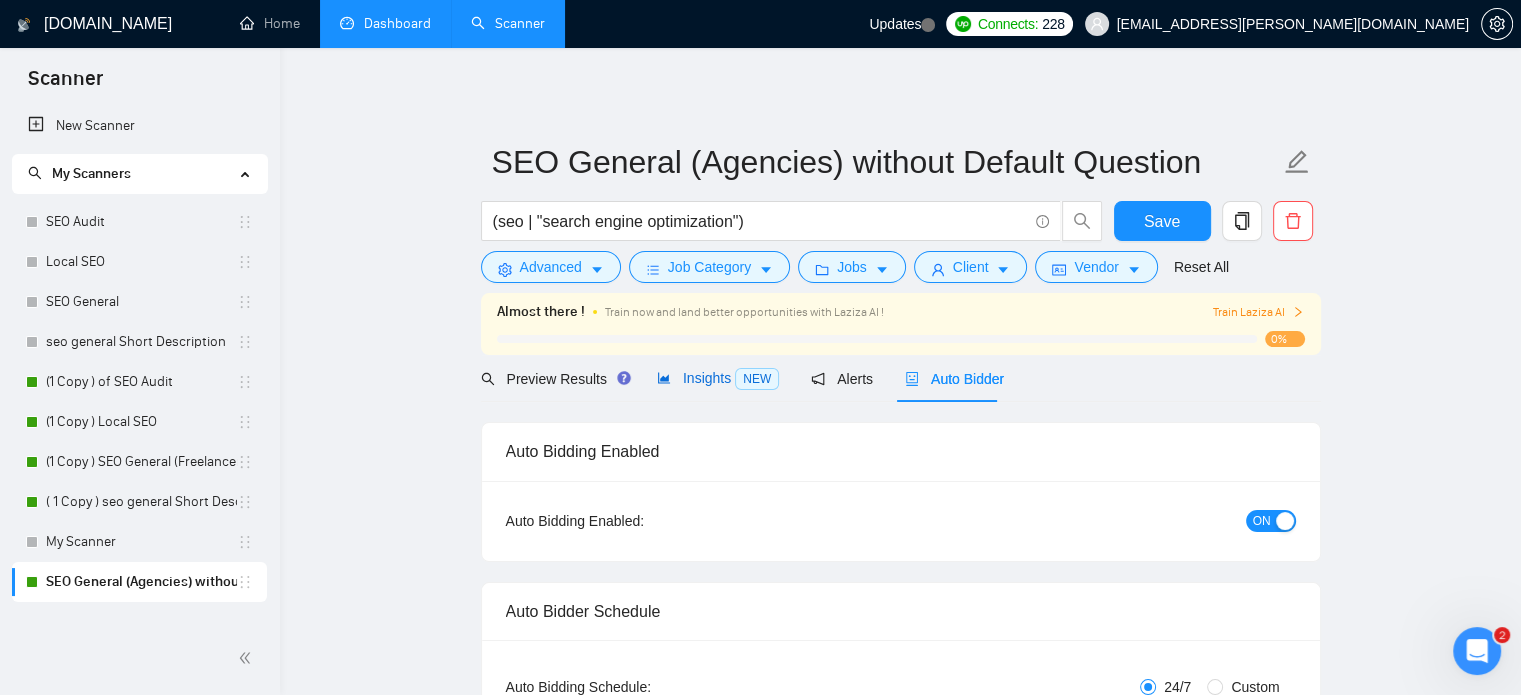 click on "Insights NEW" at bounding box center (718, 378) 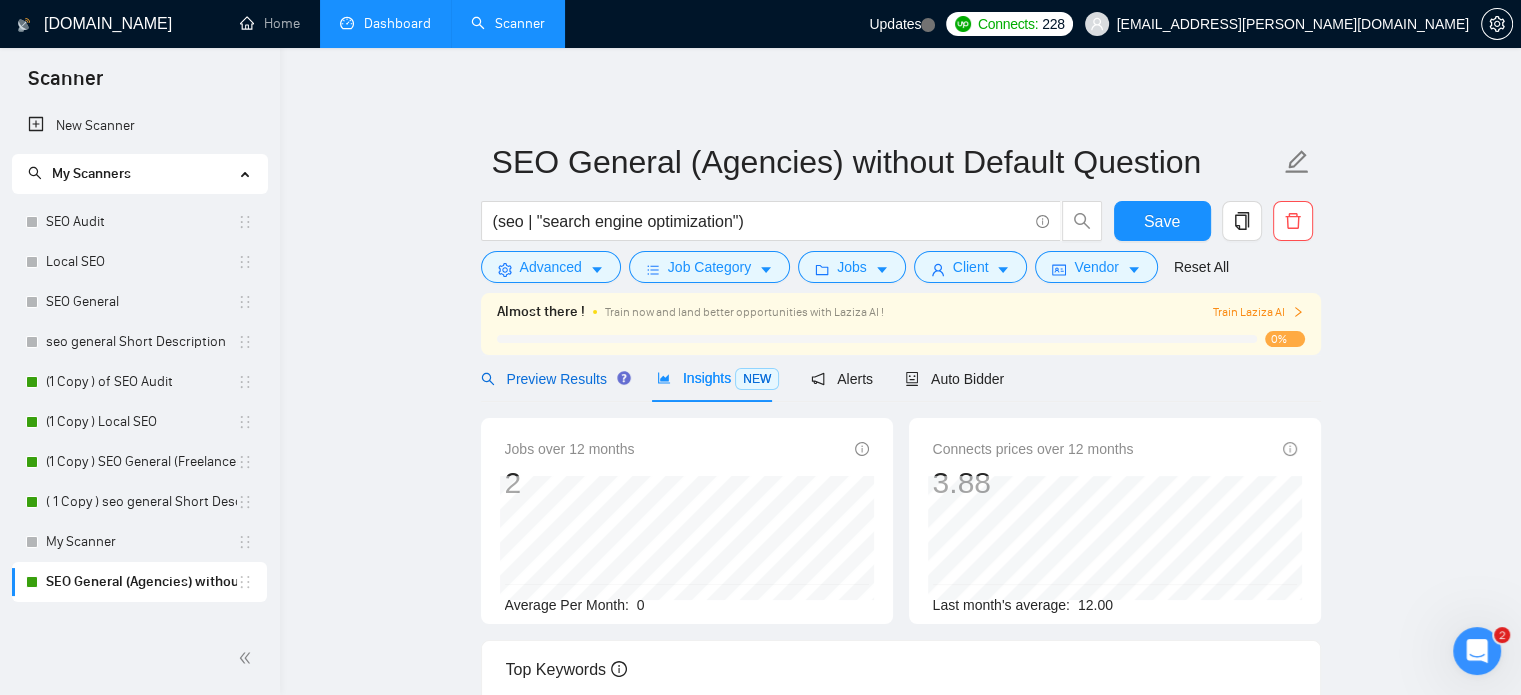 click on "Preview Results" at bounding box center [553, 379] 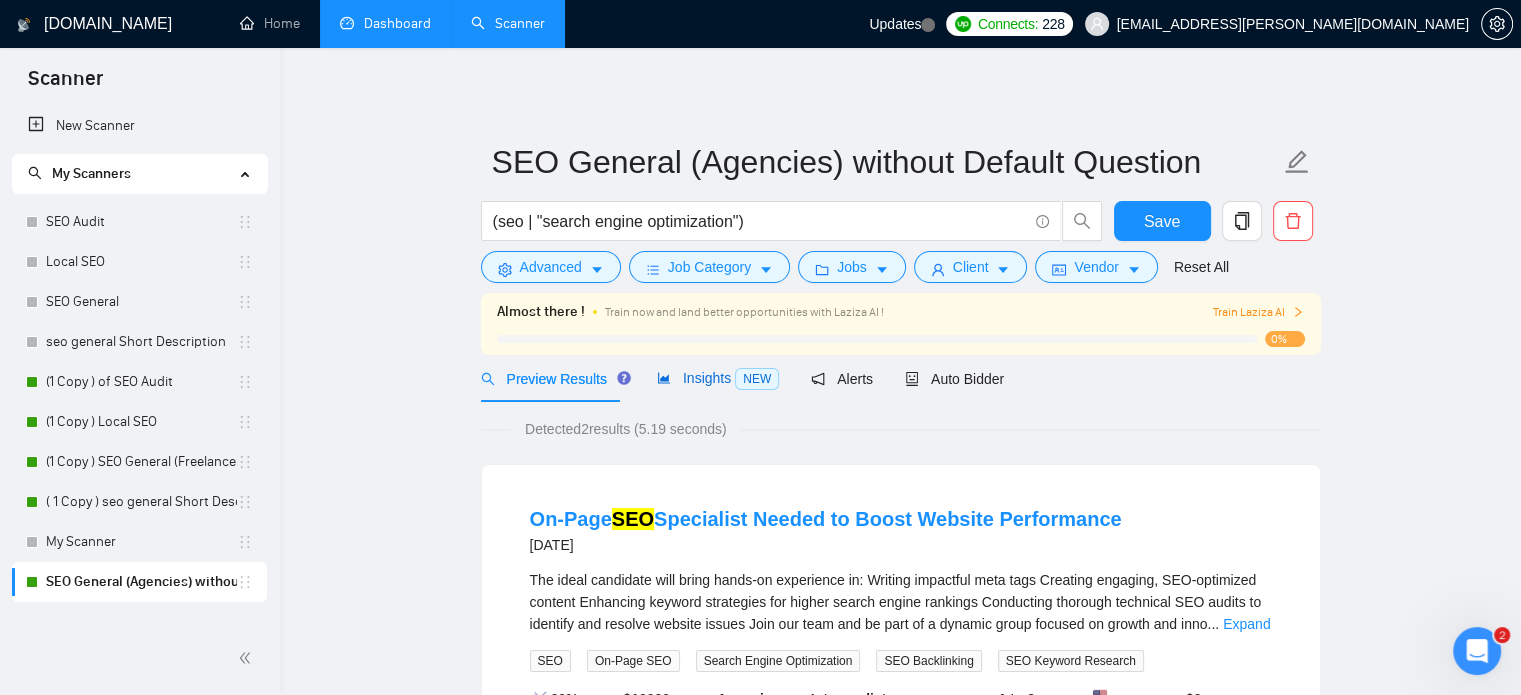 click on "Insights NEW" at bounding box center [718, 378] 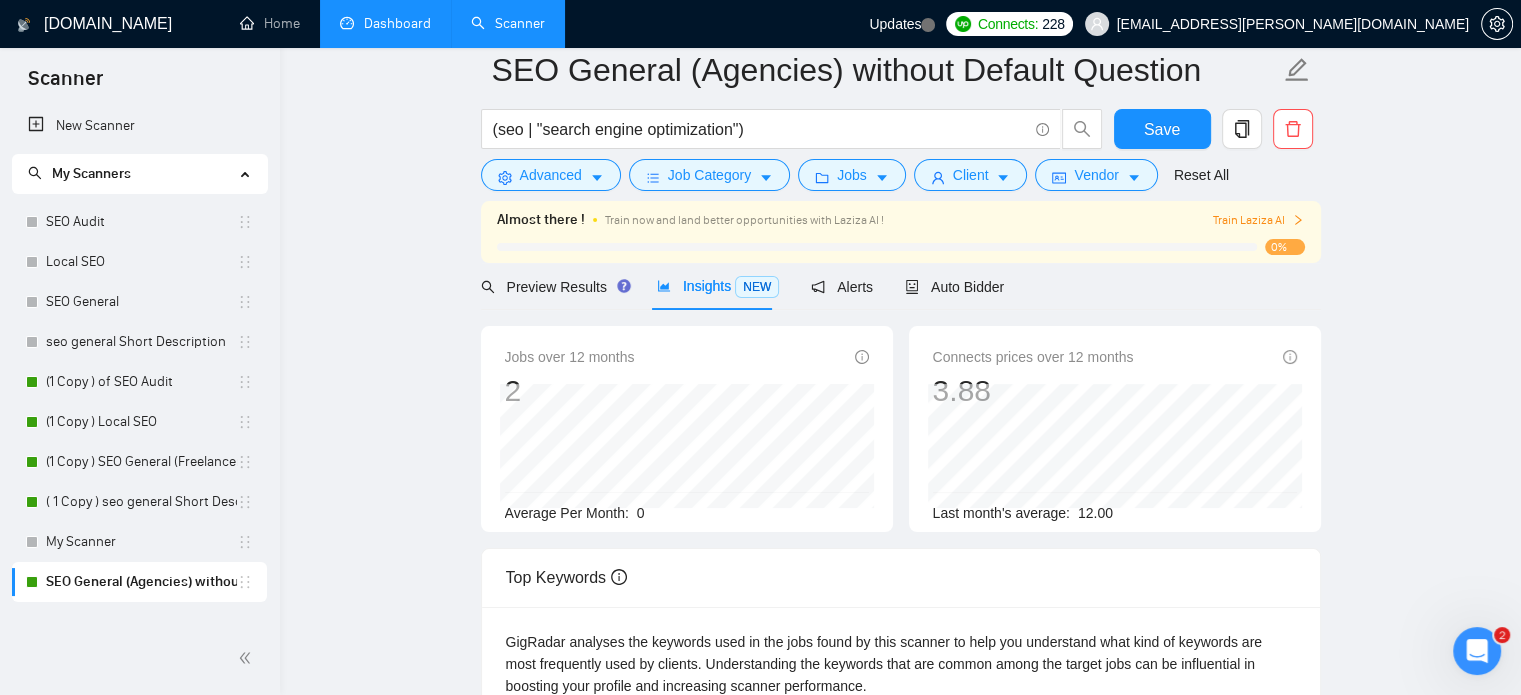 scroll, scrollTop: 0, scrollLeft: 0, axis: both 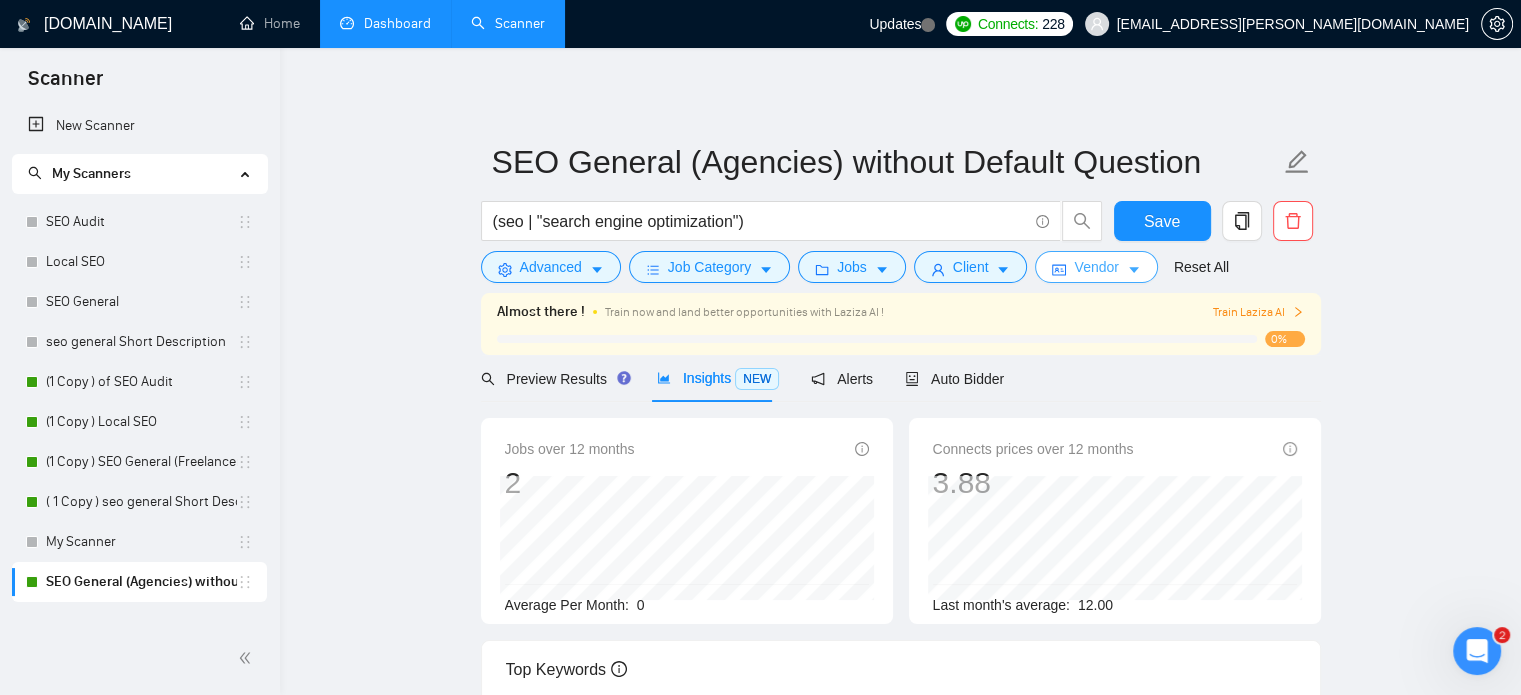 click on "Vendor" at bounding box center [1096, 267] 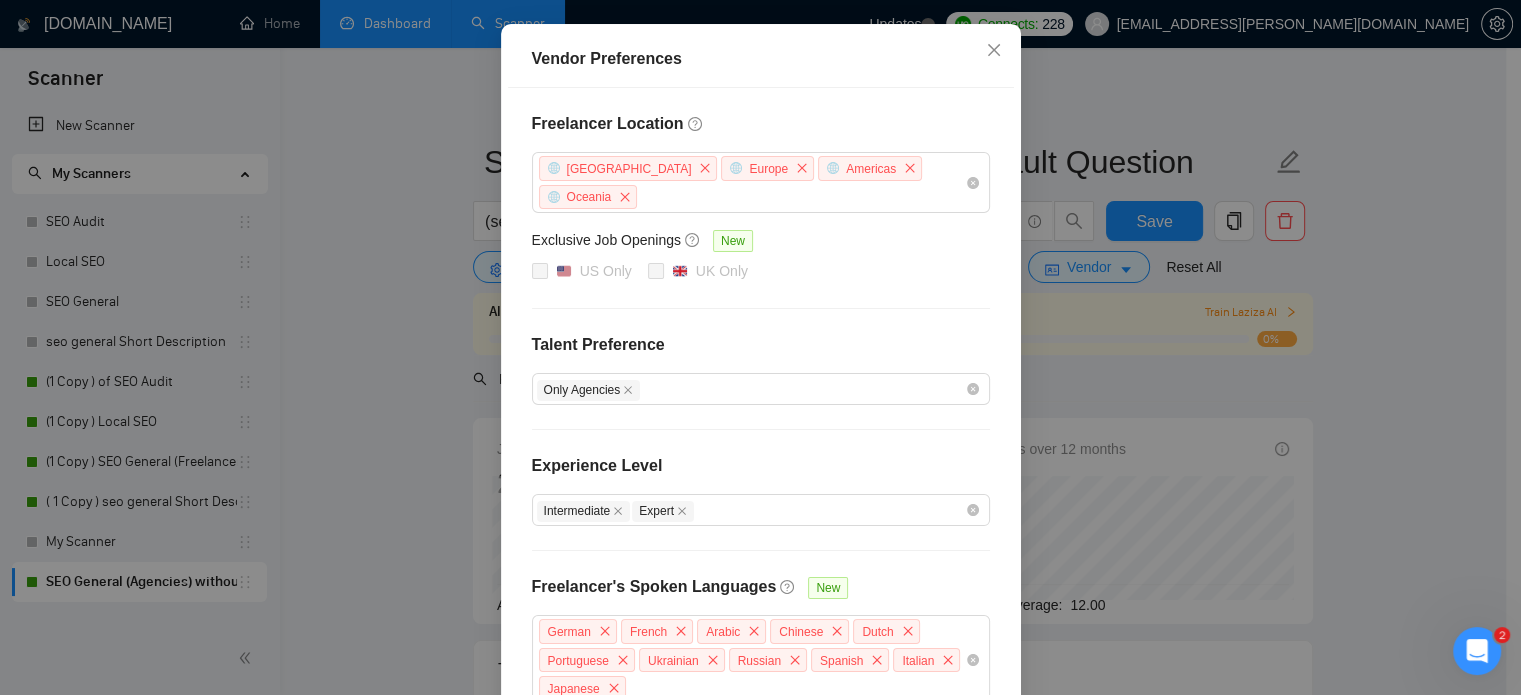 scroll, scrollTop: 208, scrollLeft: 0, axis: vertical 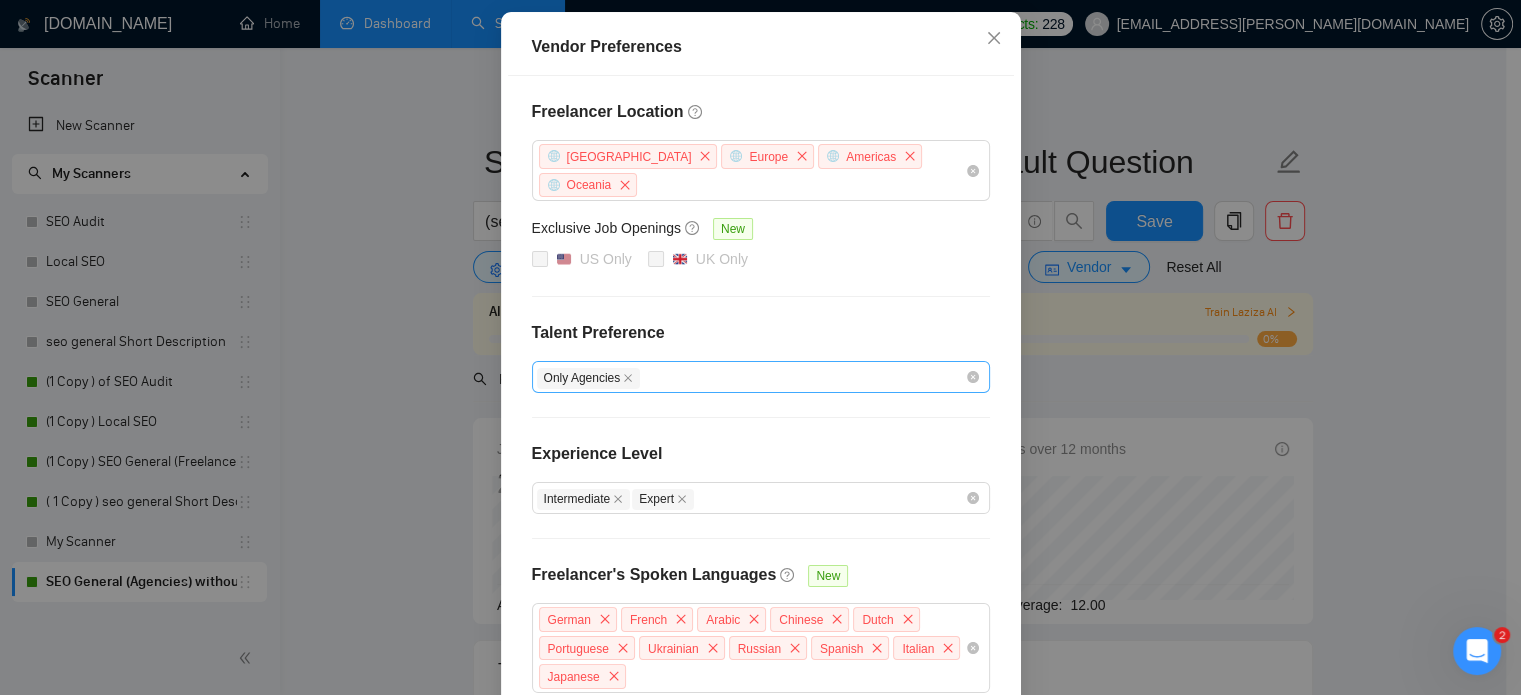 click on "Only Agencies" at bounding box center [751, 377] 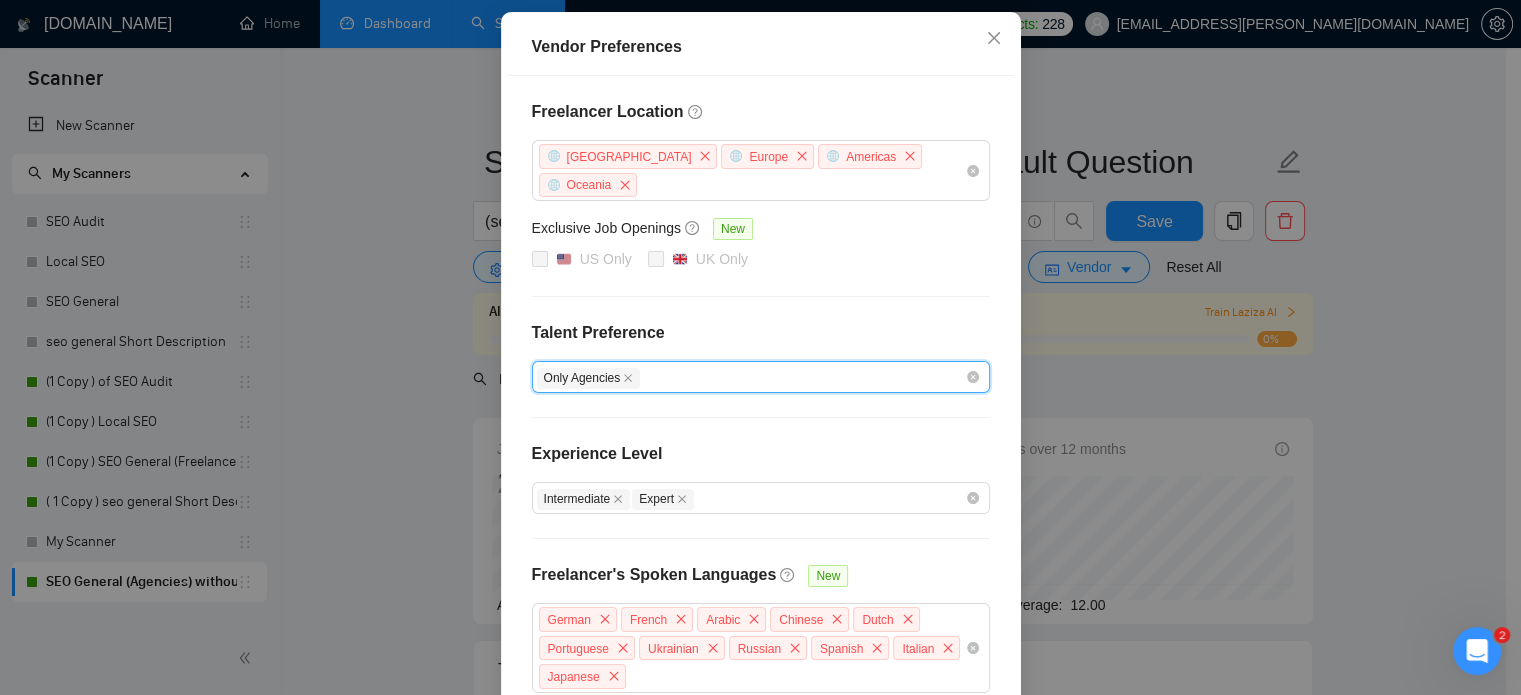 click on "Only Agencies" at bounding box center (751, 377) 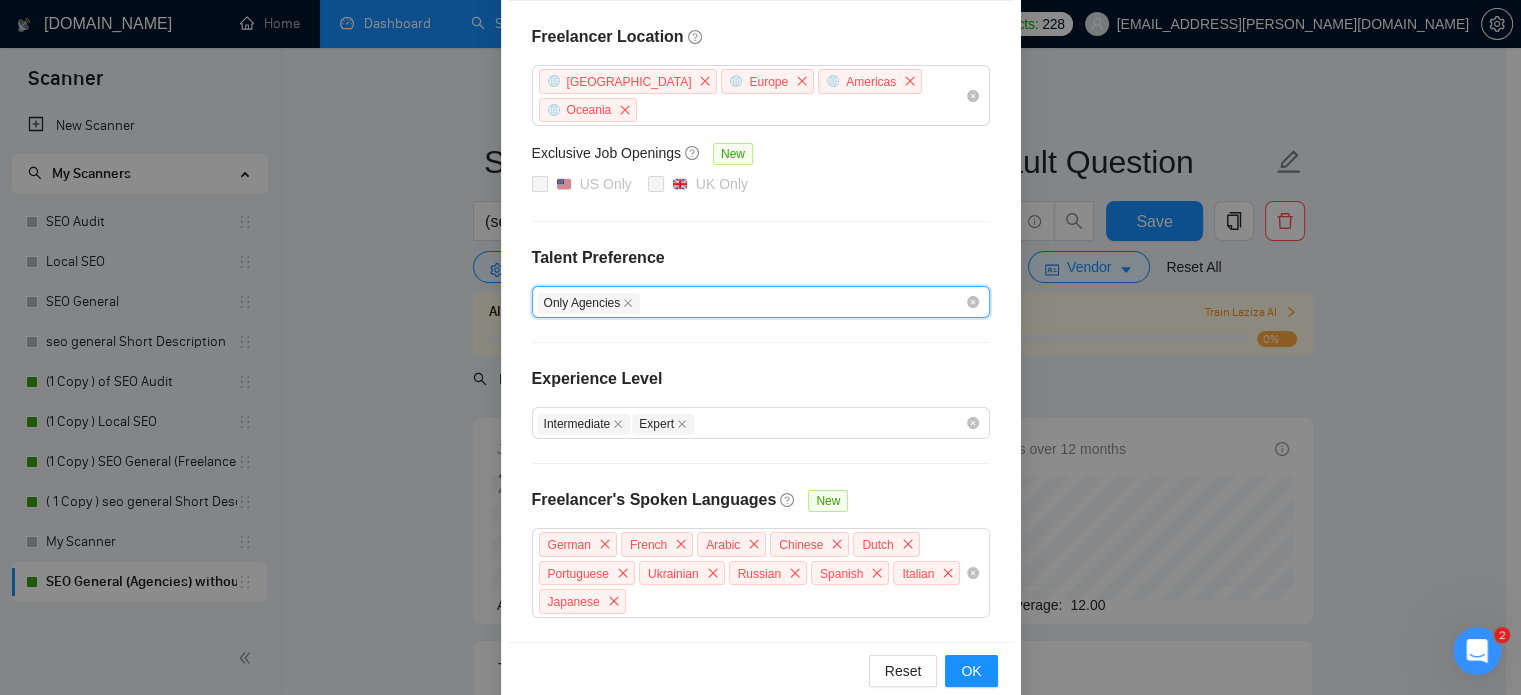 scroll, scrollTop: 0, scrollLeft: 0, axis: both 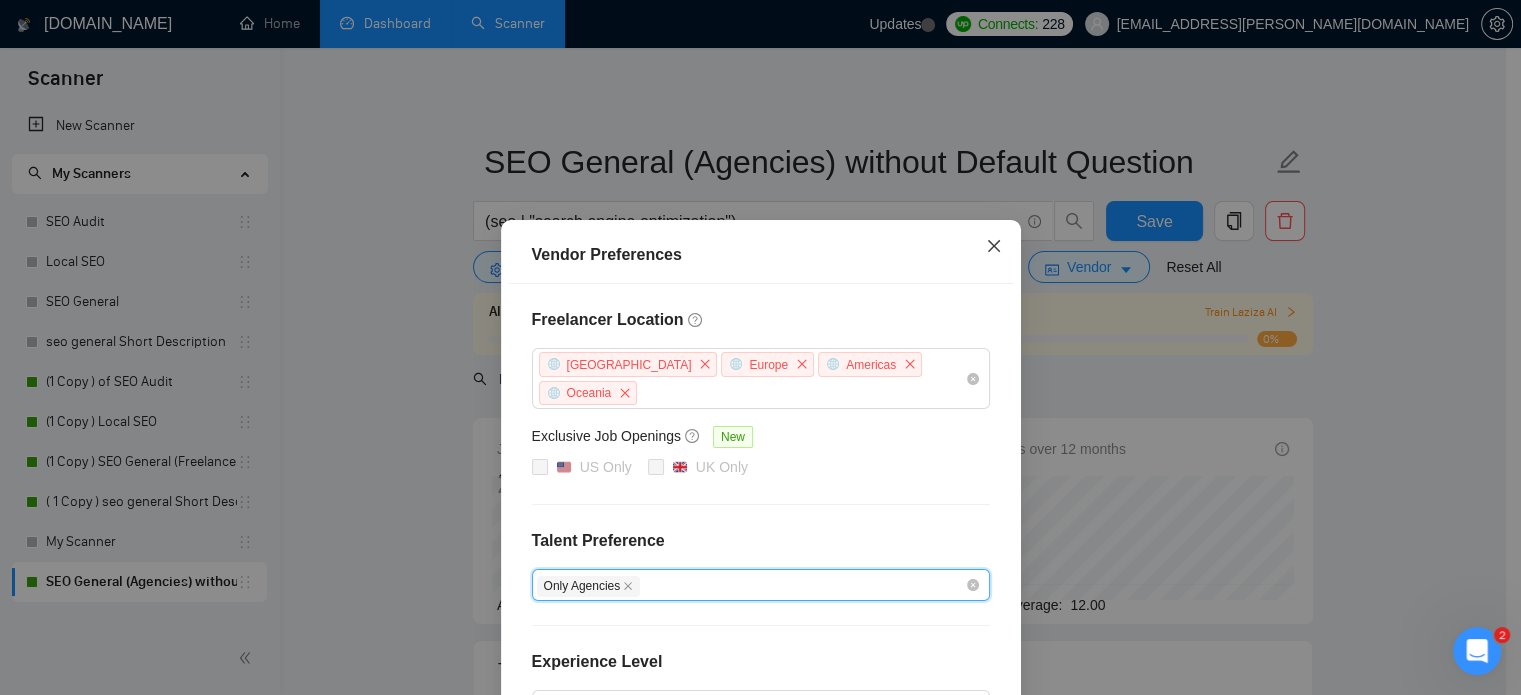 click 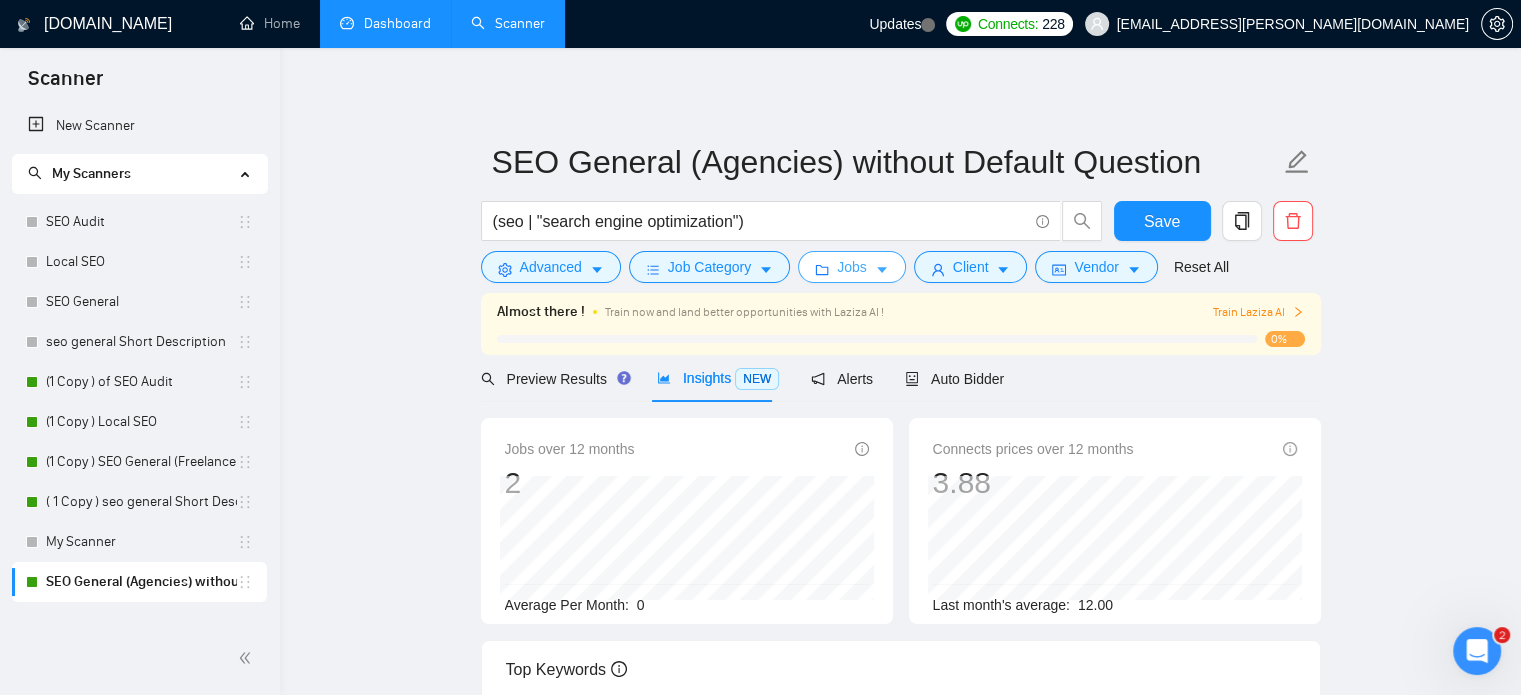 click on "Jobs" at bounding box center [852, 267] 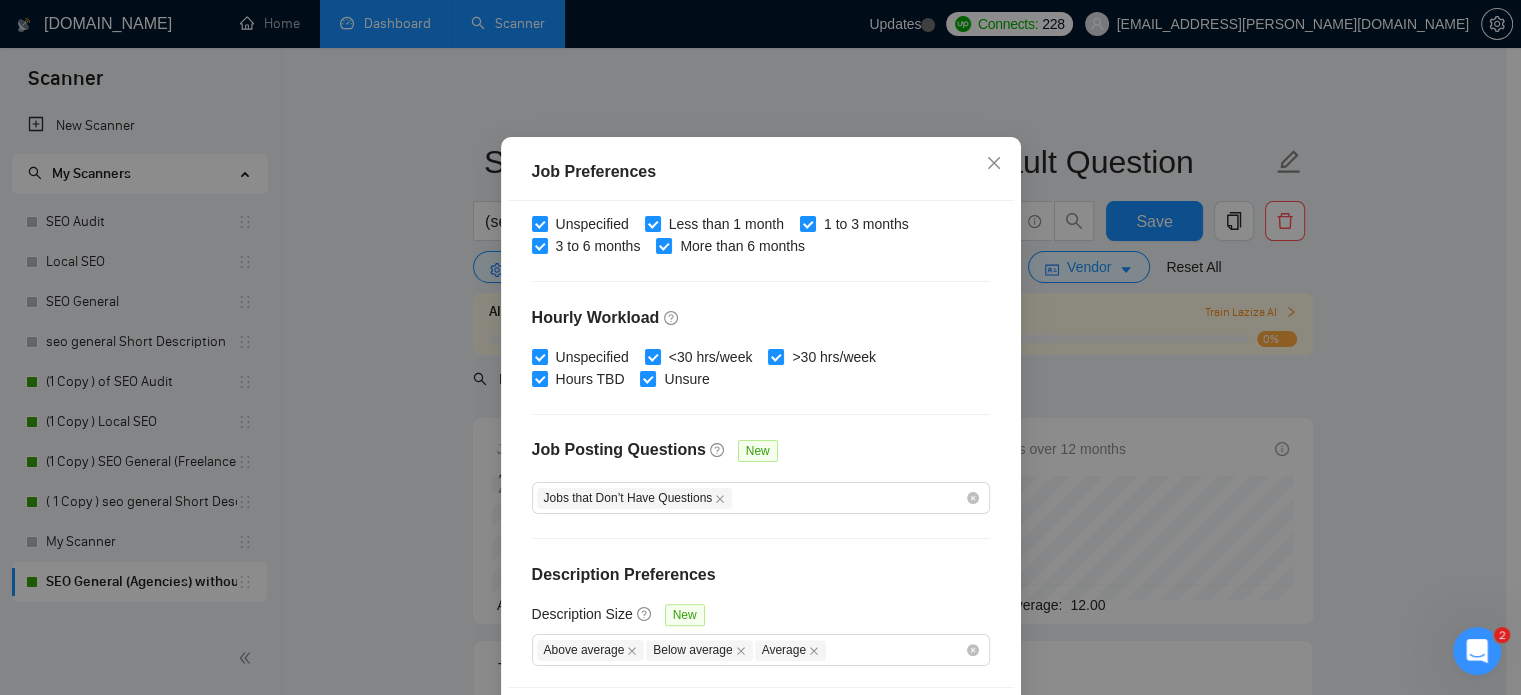 scroll, scrollTop: 143, scrollLeft: 0, axis: vertical 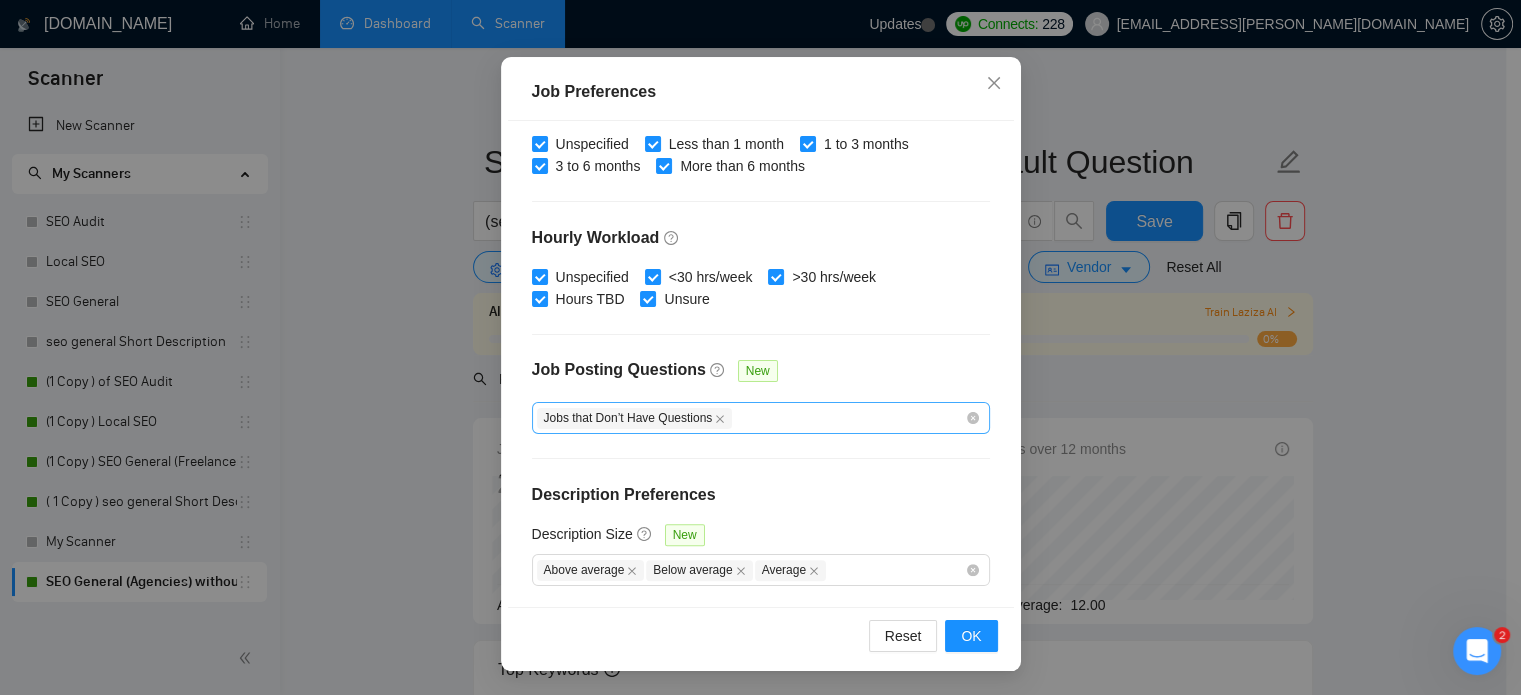 click on "Jobs that Don’t Have Questions" at bounding box center (751, 418) 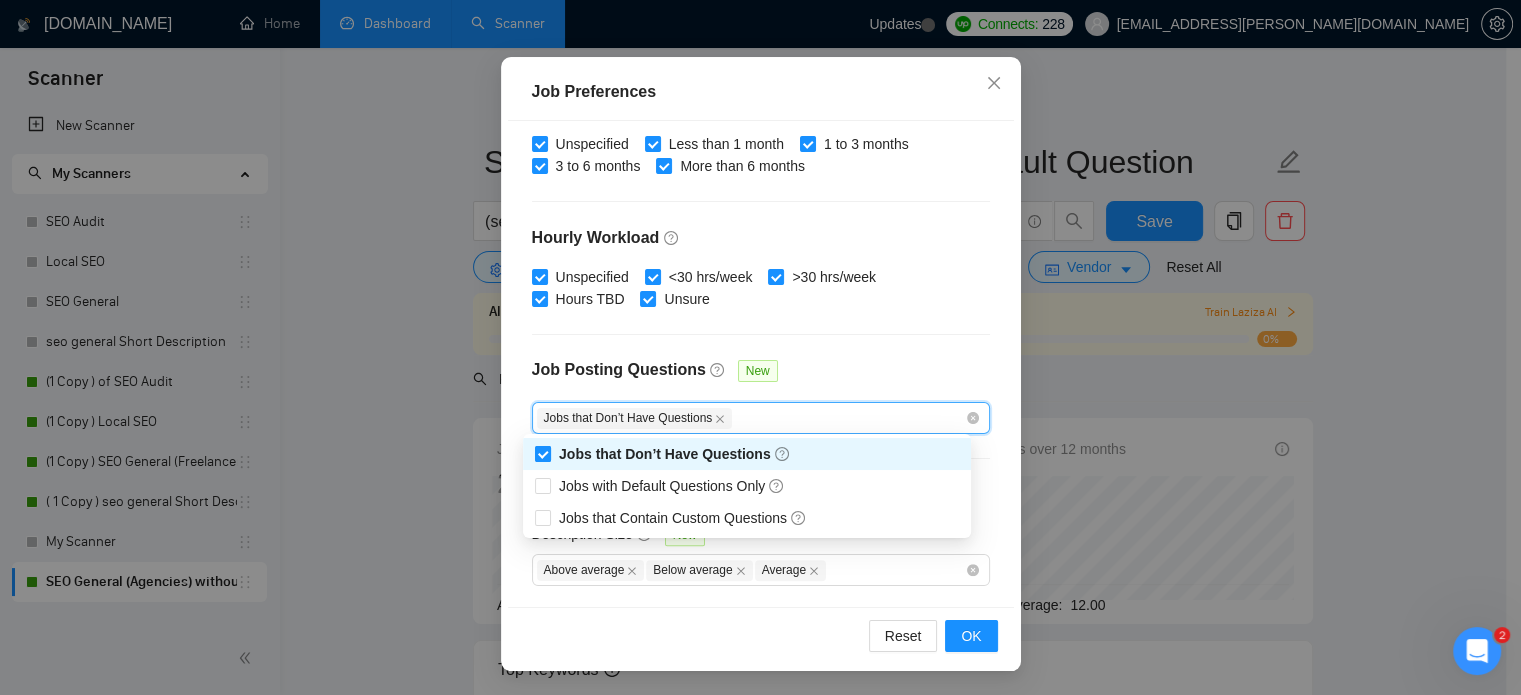 click on "Jobs that Don’t Have Questions" at bounding box center [667, 454] 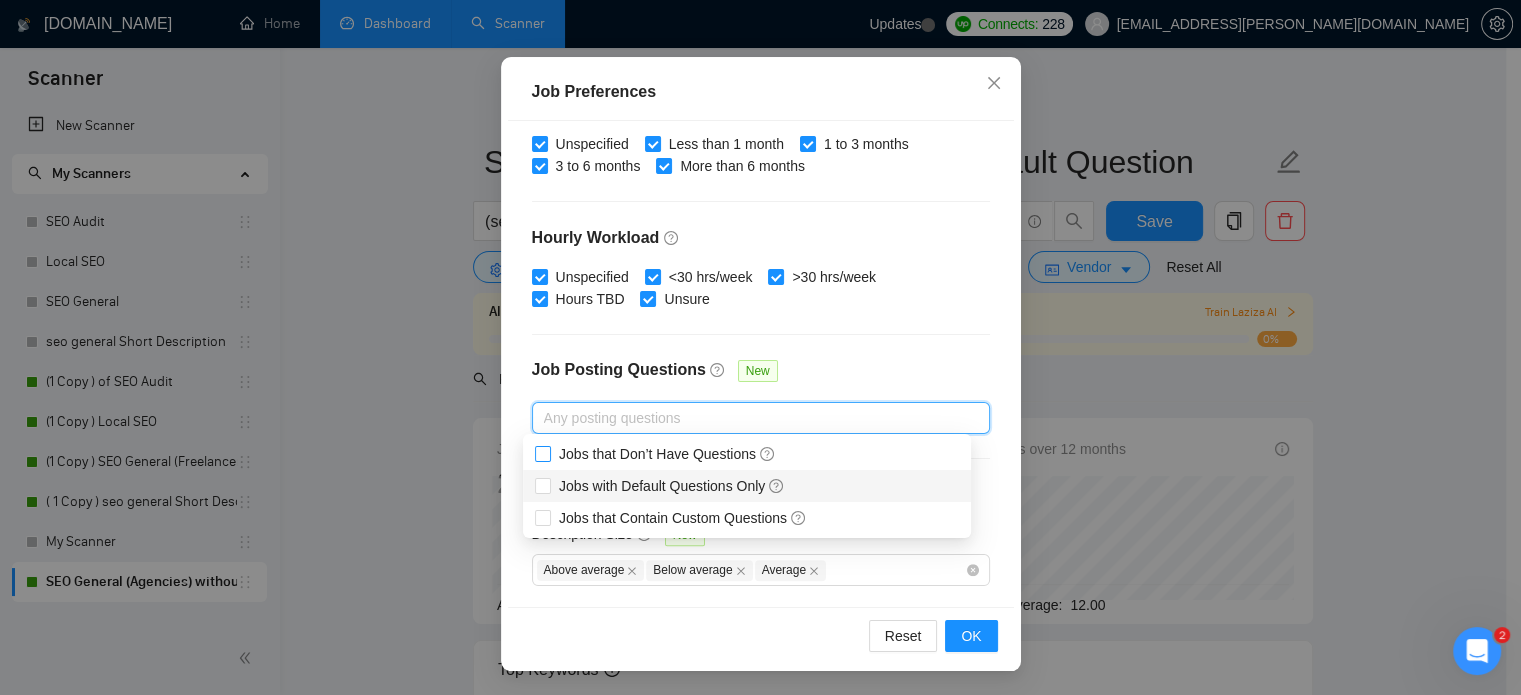 click on "Jobs with Default Questions Only" at bounding box center [747, 486] 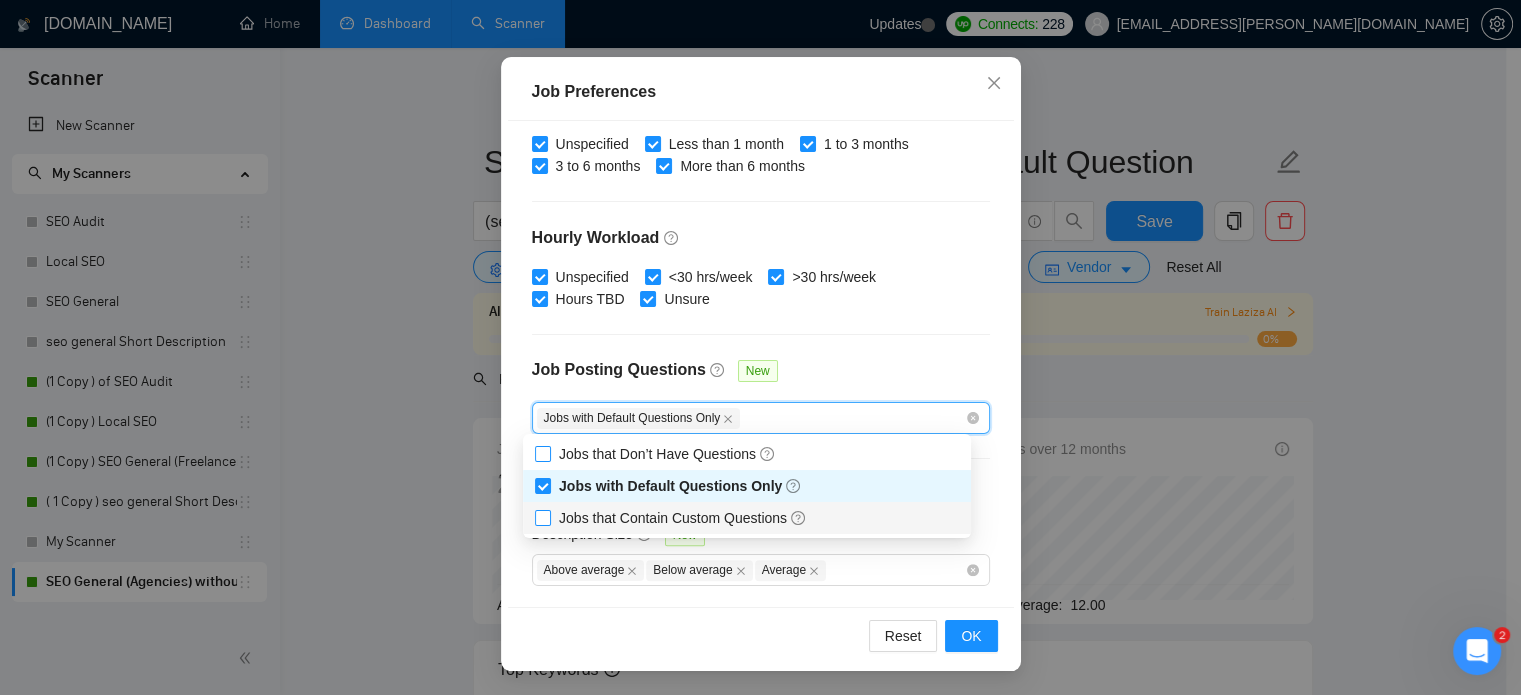 click on "Jobs that Contain Custom Questions" at bounding box center (542, 517) 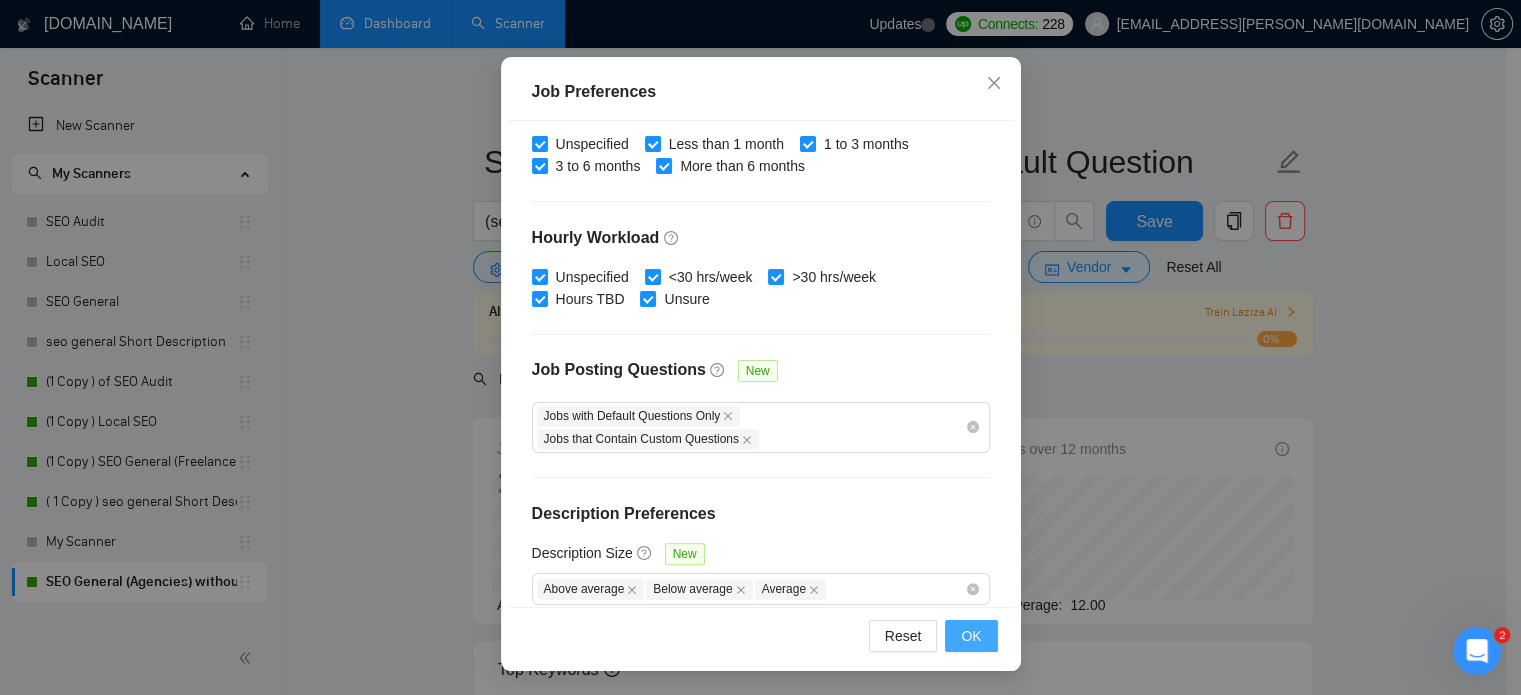 click on "OK" at bounding box center (971, 636) 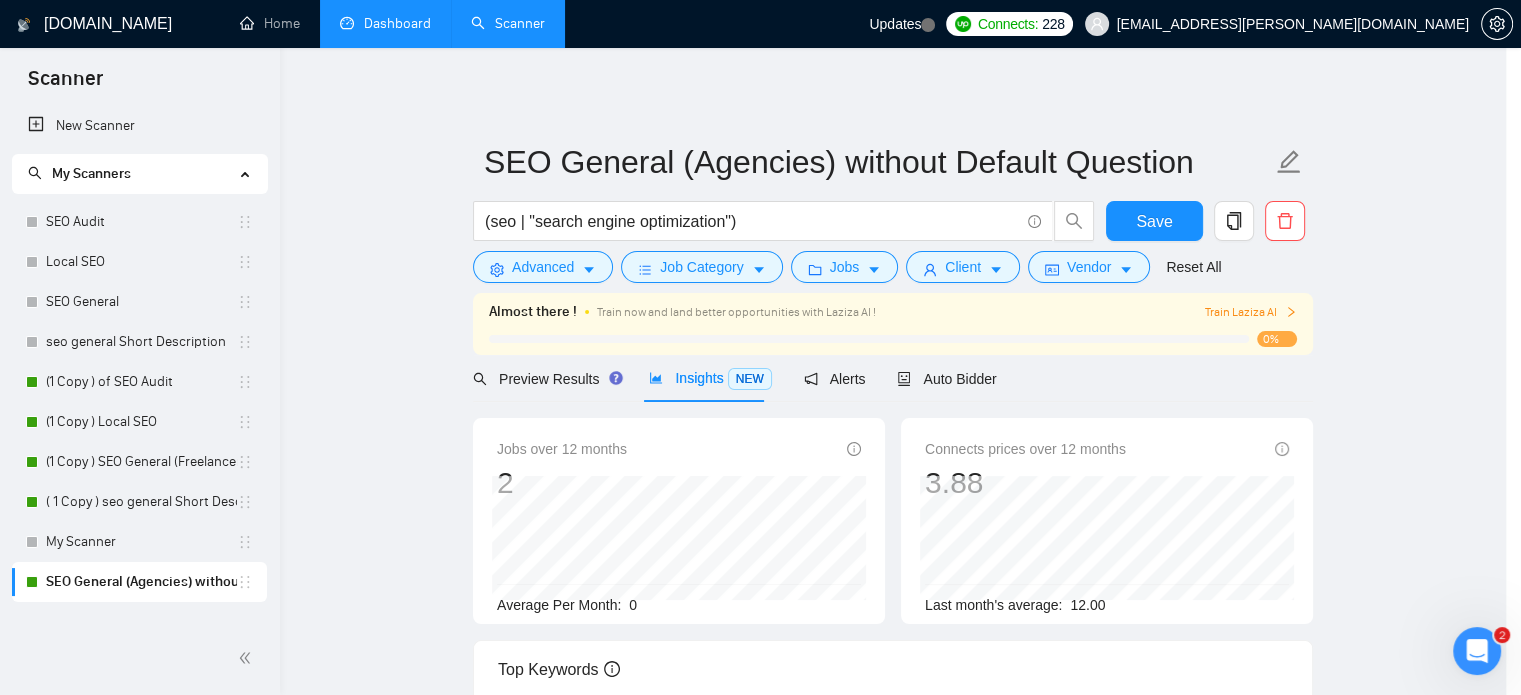 scroll, scrollTop: 63, scrollLeft: 0, axis: vertical 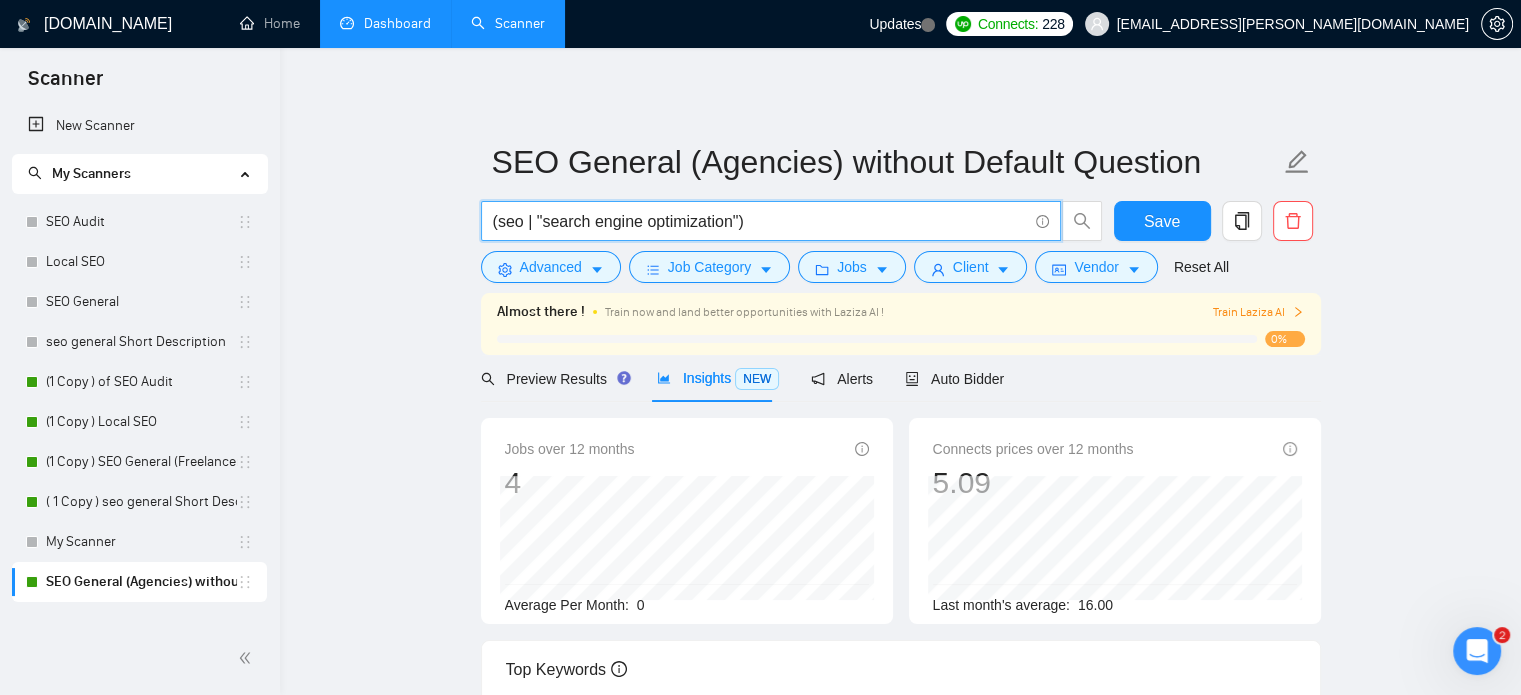 click on "(seo | "search engine optimization")" at bounding box center (760, 221) 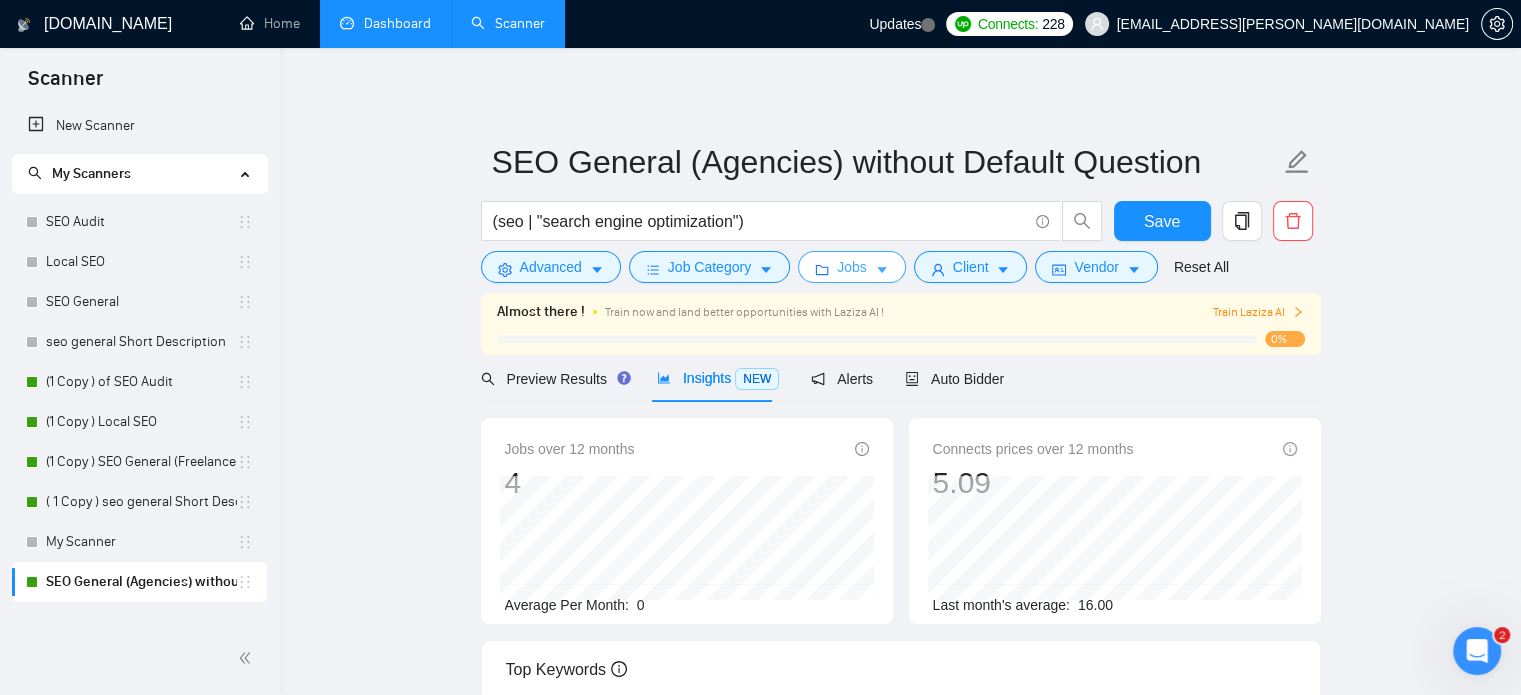 click 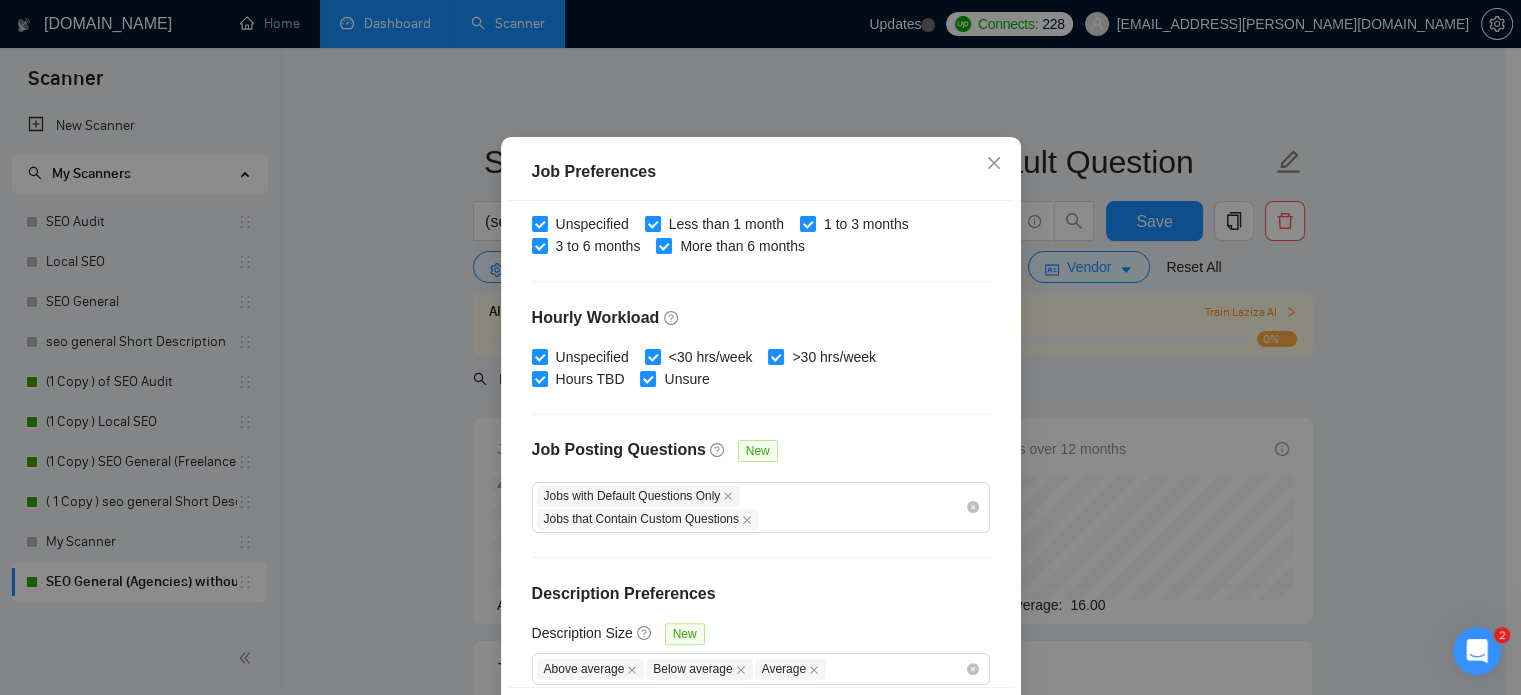 scroll, scrollTop: 659, scrollLeft: 0, axis: vertical 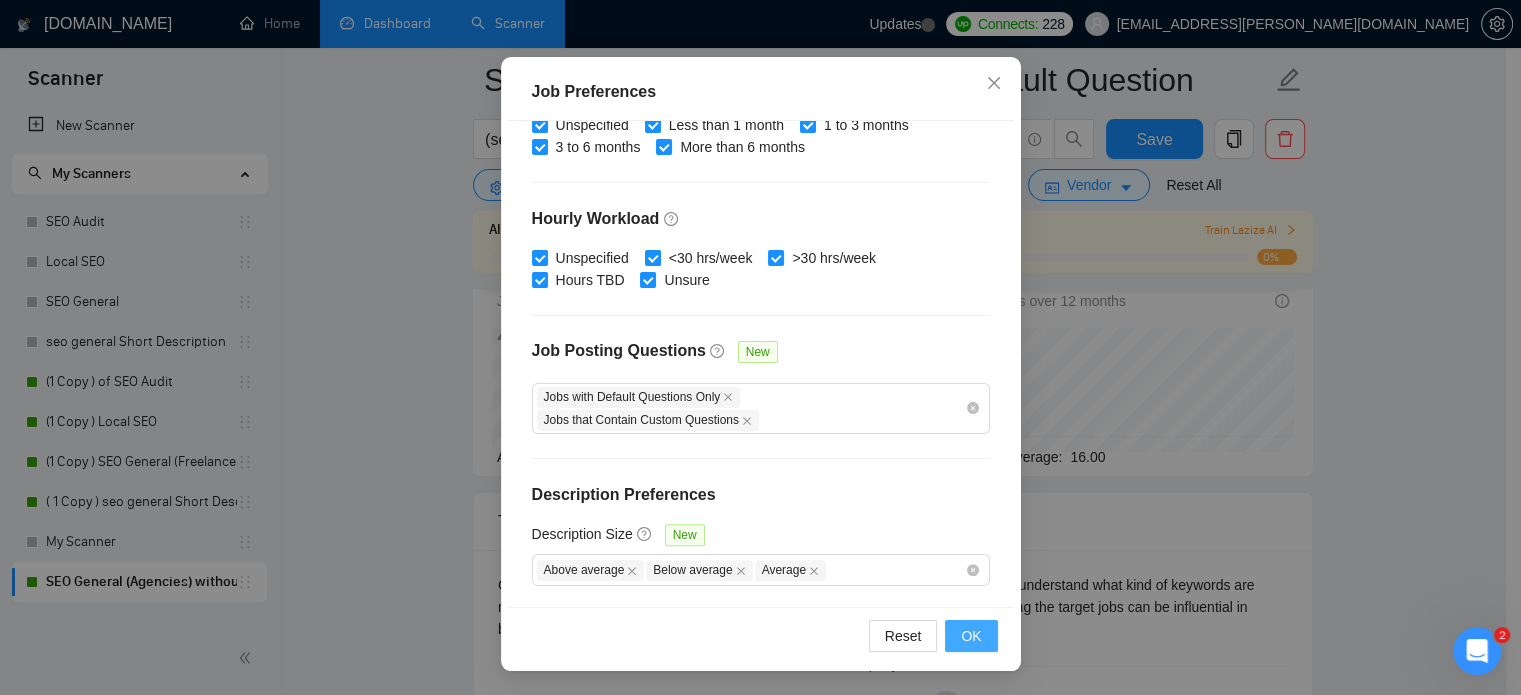 click on "OK" at bounding box center (971, 636) 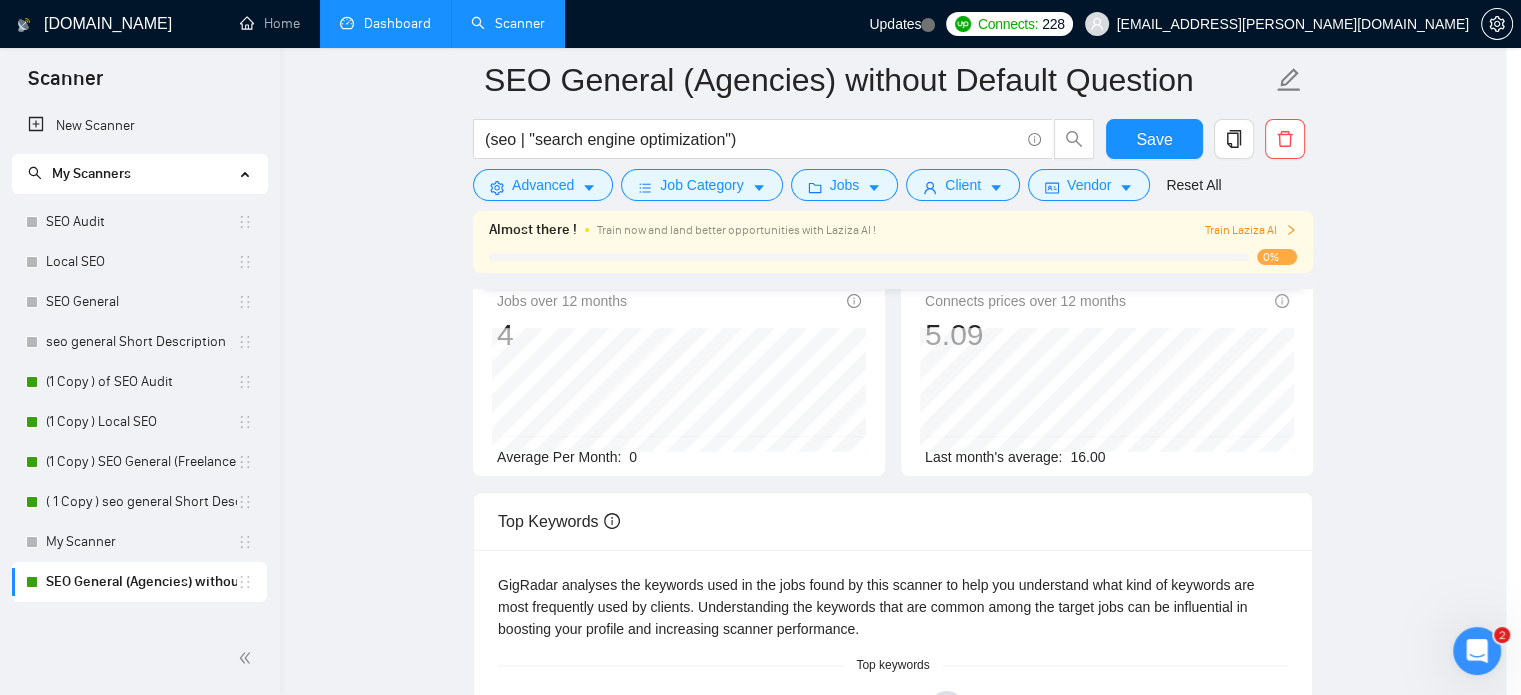 scroll, scrollTop: 63, scrollLeft: 0, axis: vertical 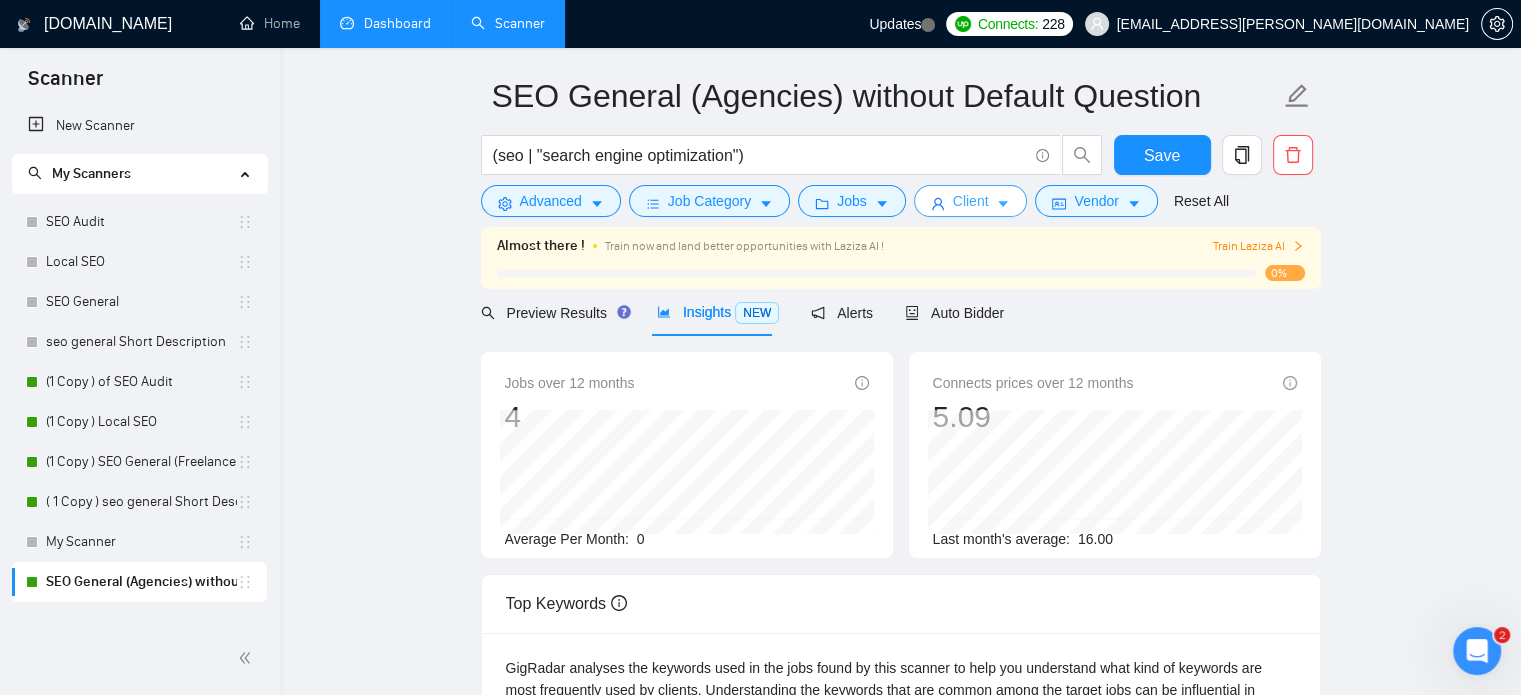 click on "Client" at bounding box center (971, 201) 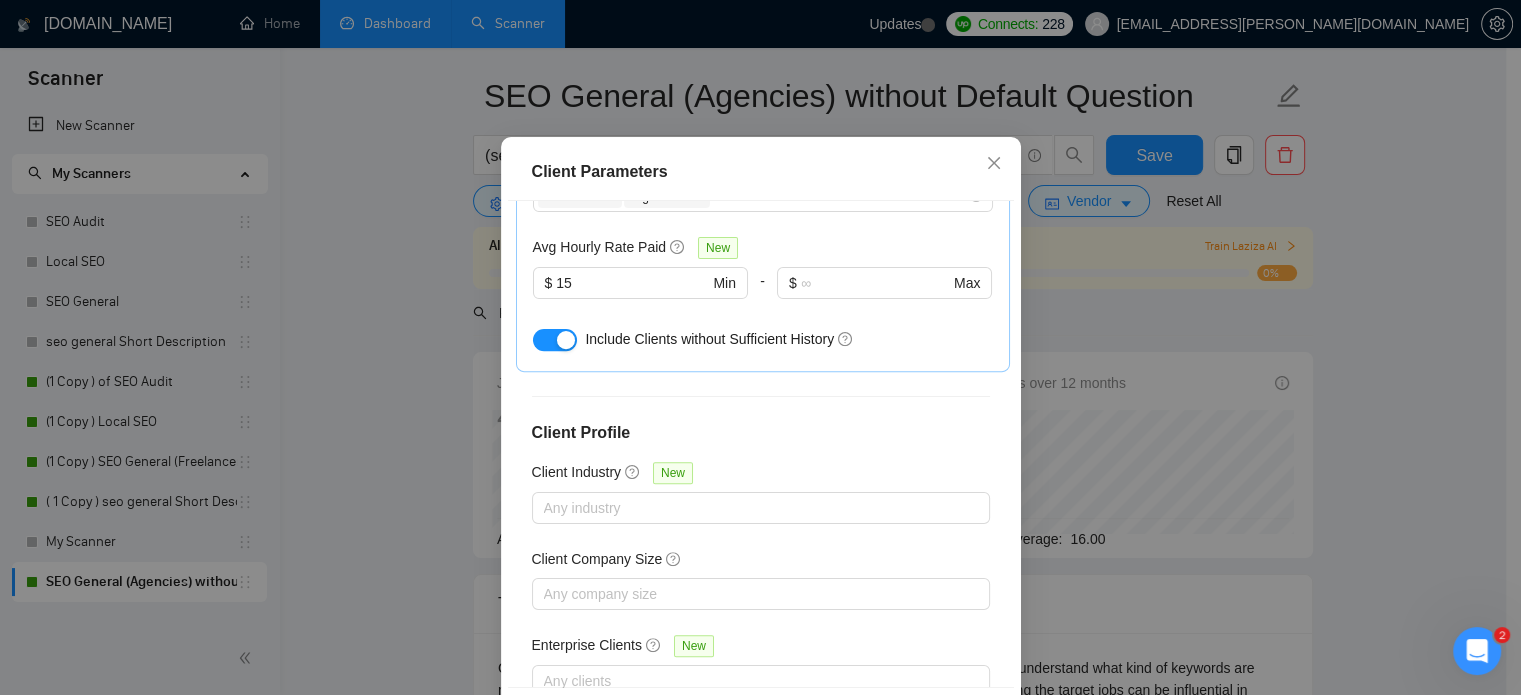 click on "Client Parameters Client Location Include Client Countries   Select Exclude Client Countries [GEOGRAPHIC_DATA] [GEOGRAPHIC_DATA] [GEOGRAPHIC_DATA] [GEOGRAPHIC_DATA] [GEOGRAPHIC_DATA] [GEOGRAPHIC_DATA] [GEOGRAPHIC_DATA] [GEOGRAPHIC_DATA] [US_STATE] [GEOGRAPHIC_DATA] [GEOGRAPHIC_DATA]   Client Rating Client Min Average Feedback Include clients with no feedback Client Payment Details Payment Verified Hire Rate Stats   Client Total Spent $ Min - $ Max Client Hire Rate New Max Rates High Rates     Avg Hourly Rate Paid New $ 15 Min - $ Max Include Clients without Sufficient History Client Profile Client Industry New   Any industry Client Company Size   Any company size Enterprise Clients New   Any clients Reset OK" at bounding box center (761, 444) 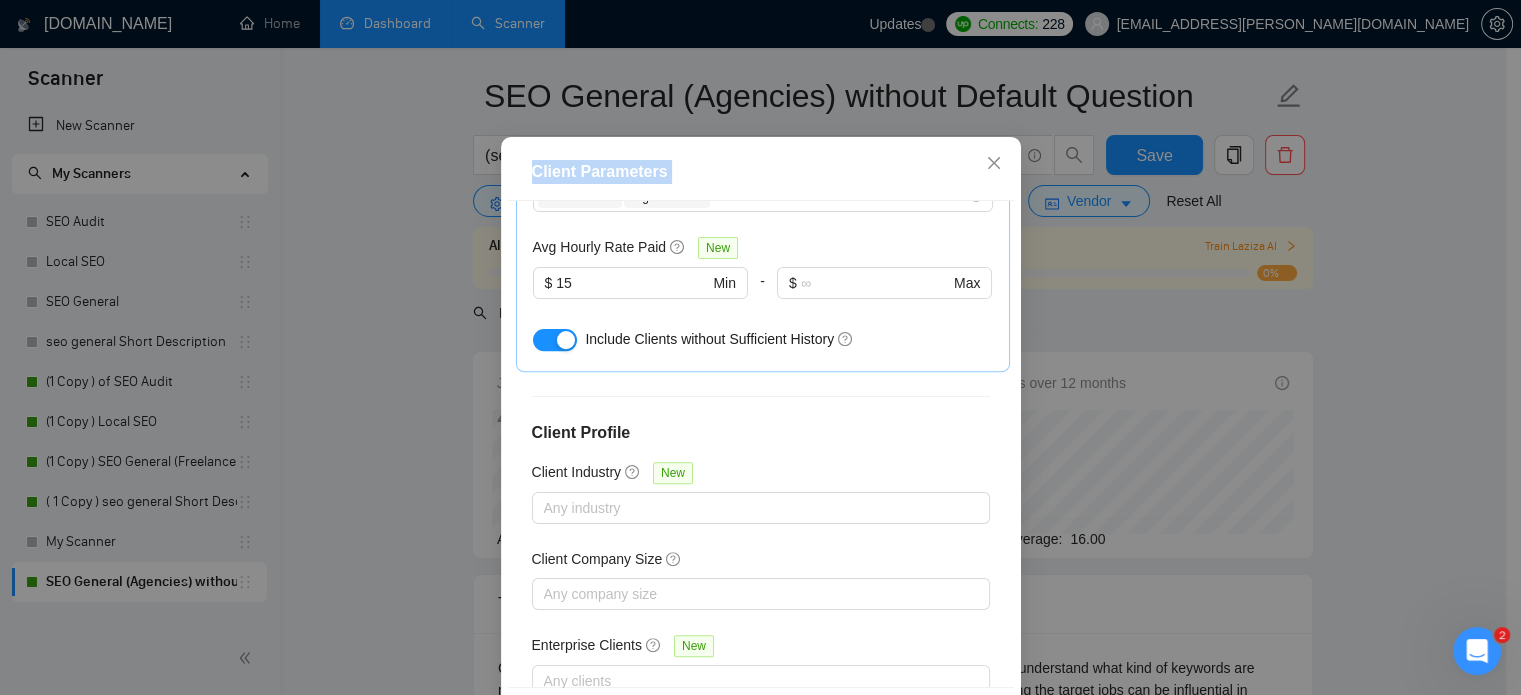 click on "Client Parameters Client Location Include Client Countries   Select Exclude Client Countries [GEOGRAPHIC_DATA] [GEOGRAPHIC_DATA] [GEOGRAPHIC_DATA] [GEOGRAPHIC_DATA] [GEOGRAPHIC_DATA] [GEOGRAPHIC_DATA] [GEOGRAPHIC_DATA] [GEOGRAPHIC_DATA] [US_STATE] [GEOGRAPHIC_DATA] [GEOGRAPHIC_DATA]   Client Rating Client Min Average Feedback Include clients with no feedback Client Payment Details Payment Verified Hire Rate Stats   Client Total Spent $ Min - $ Max Client Hire Rate New Max Rates High Rates     Avg Hourly Rate Paid New $ 15 Min - $ Max Include Clients without Sufficient History Client Profile Client Industry New   Any industry Client Company Size   Any company size Enterprise Clients New   Any clients Reset OK" at bounding box center [761, 444] 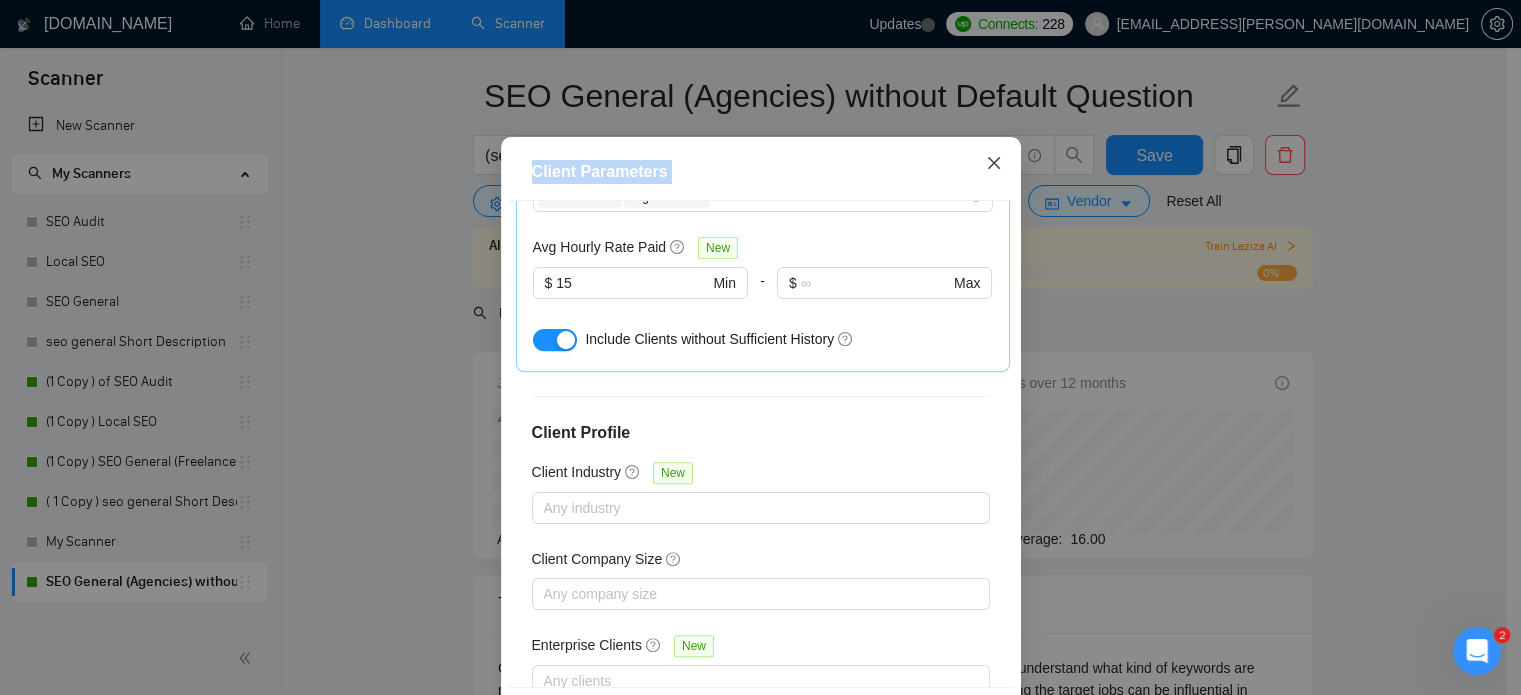 click 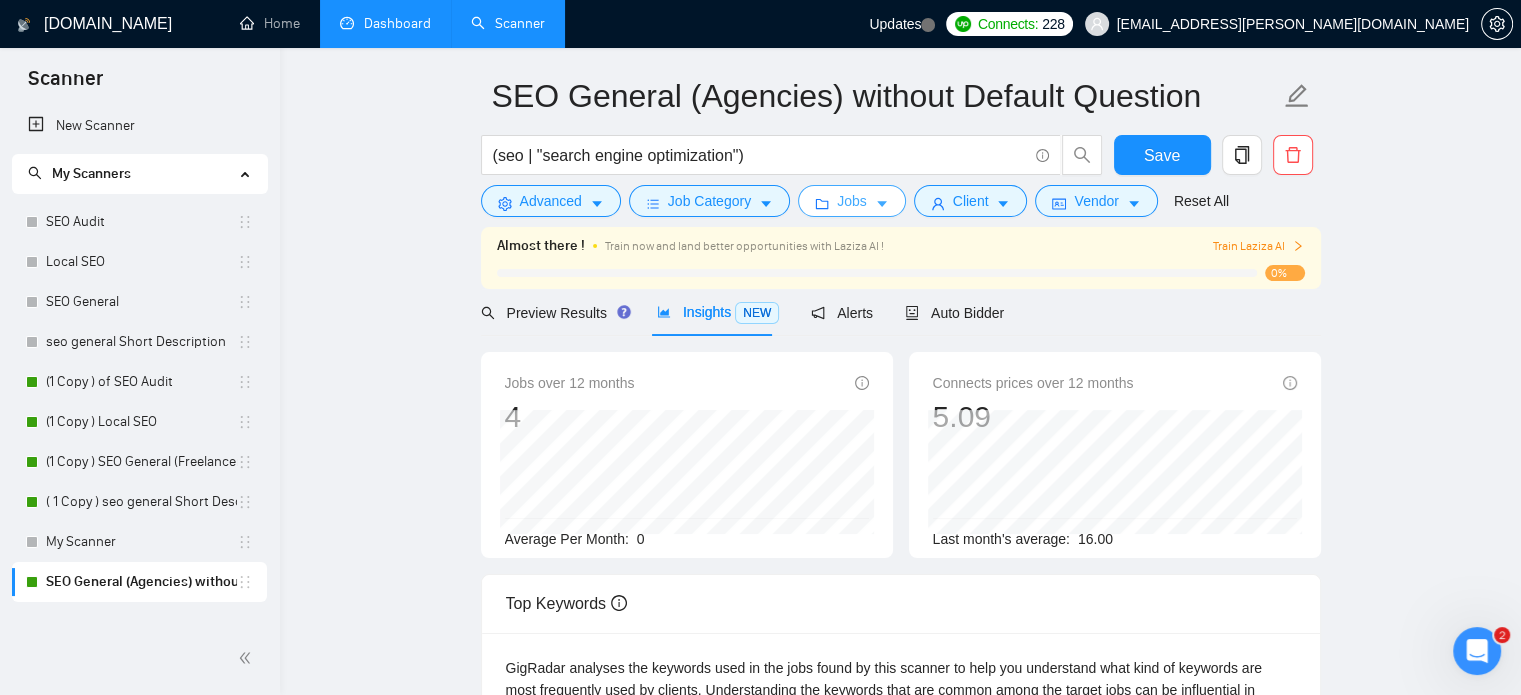 click on "Jobs" at bounding box center [852, 201] 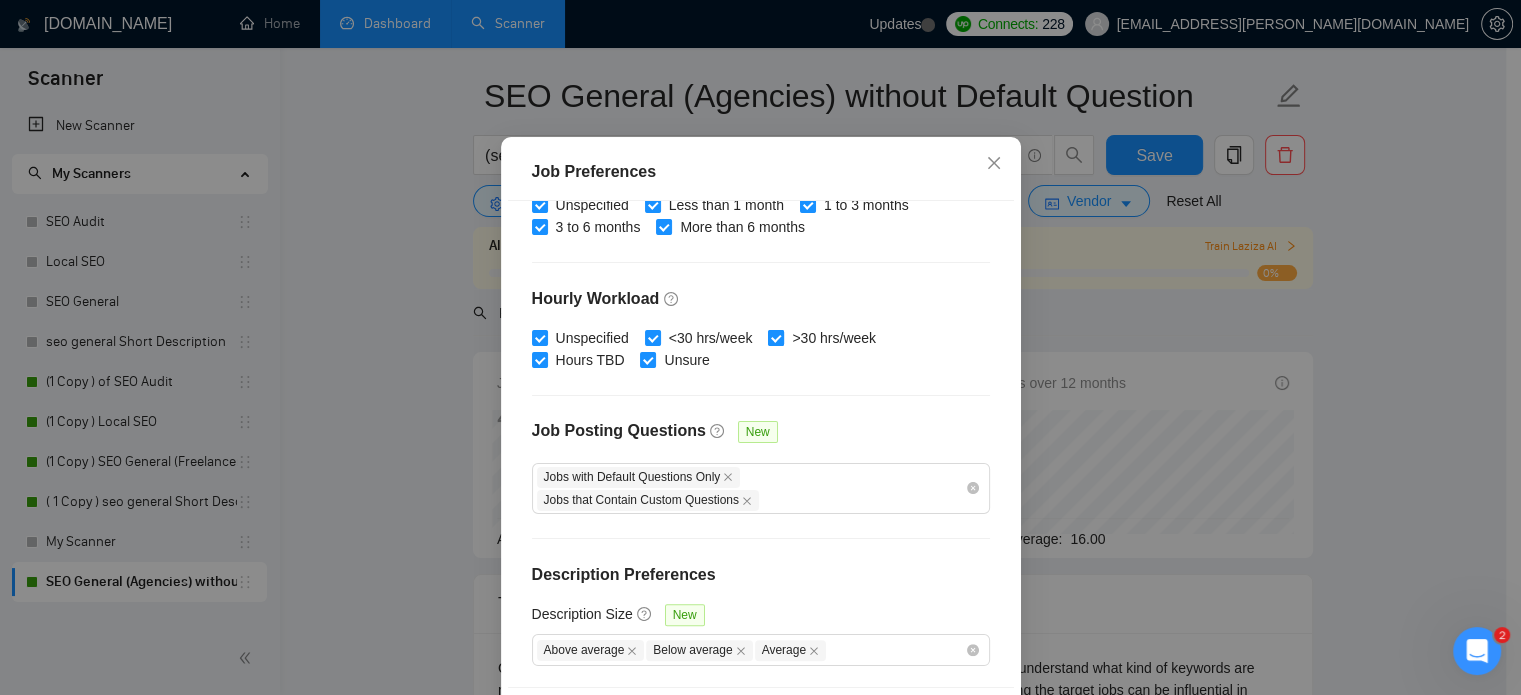 scroll, scrollTop: 143, scrollLeft: 0, axis: vertical 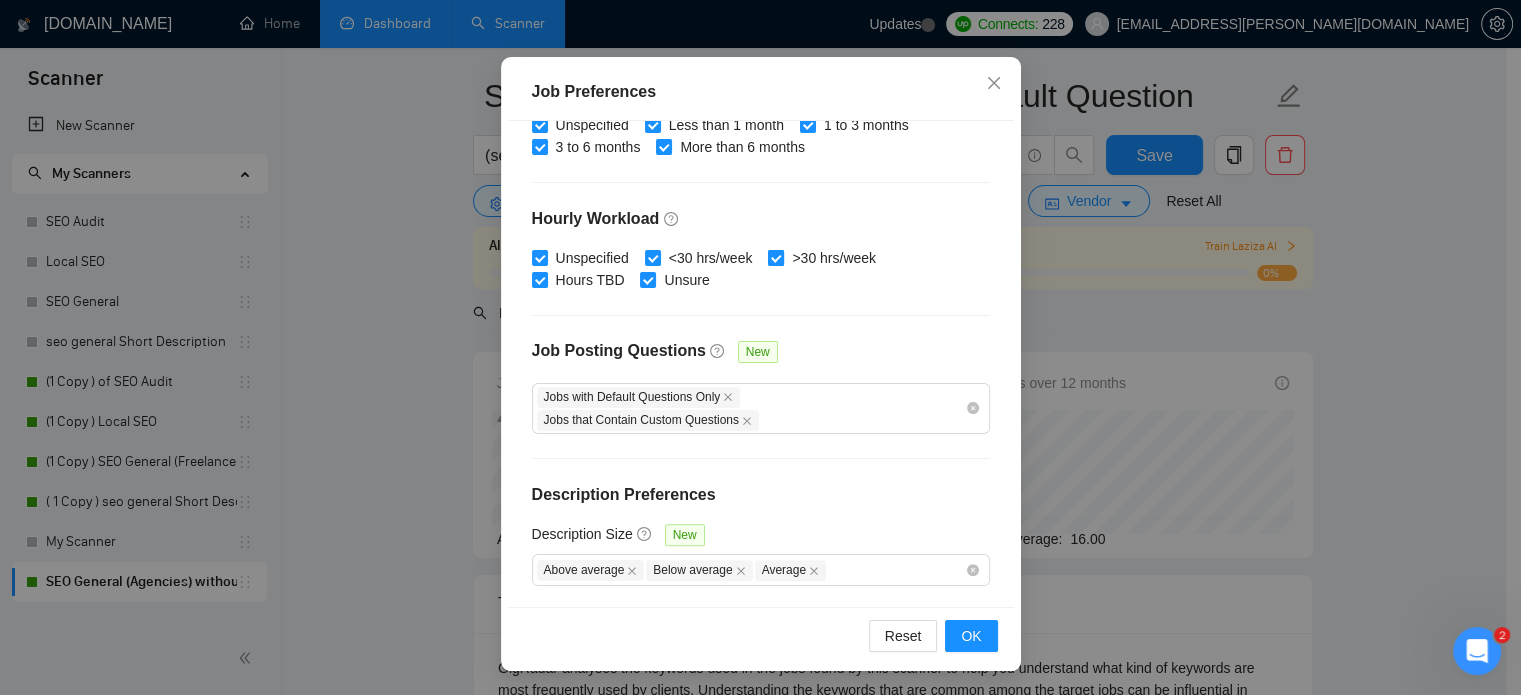 click on "Jobs with Default Questions Only Jobs that Contain Custom Questions" at bounding box center [751, 408] 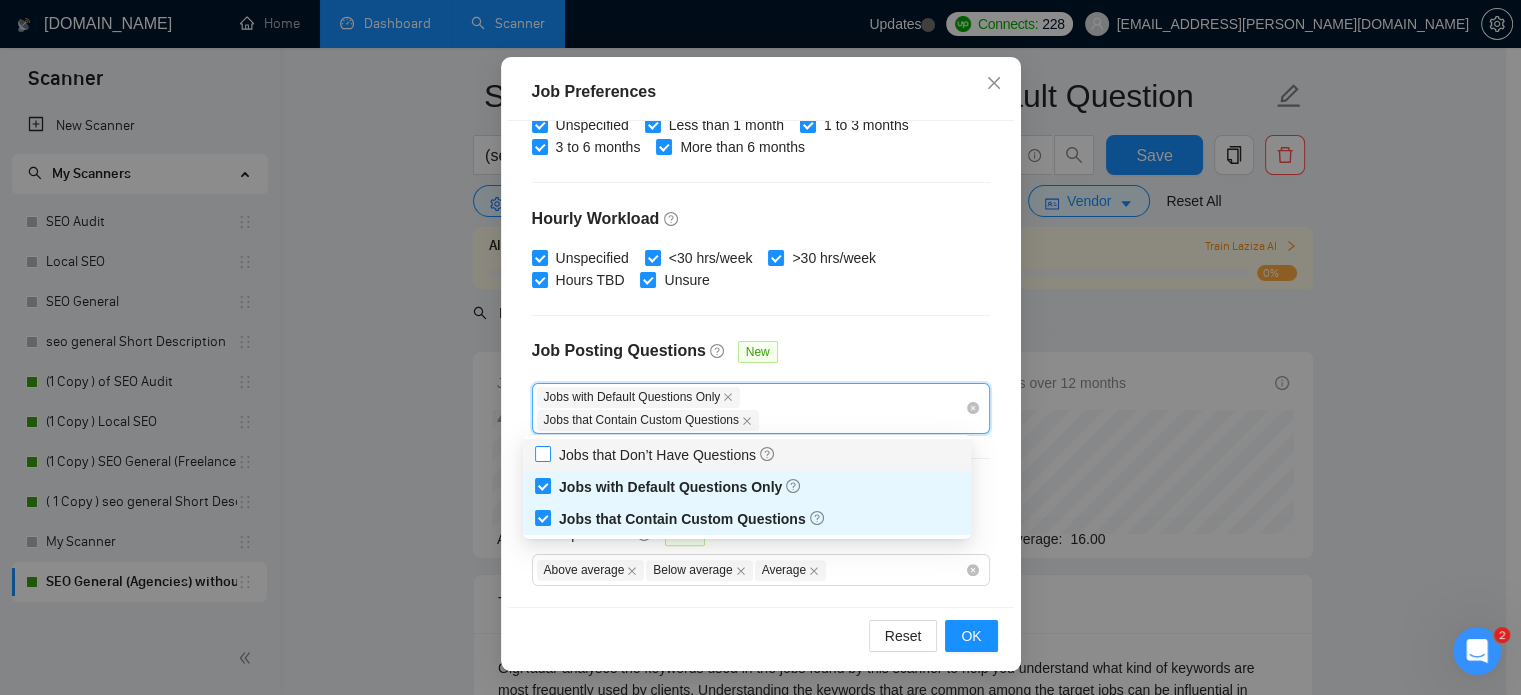 click on "Jobs that Don’t Have Questions" at bounding box center (667, 455) 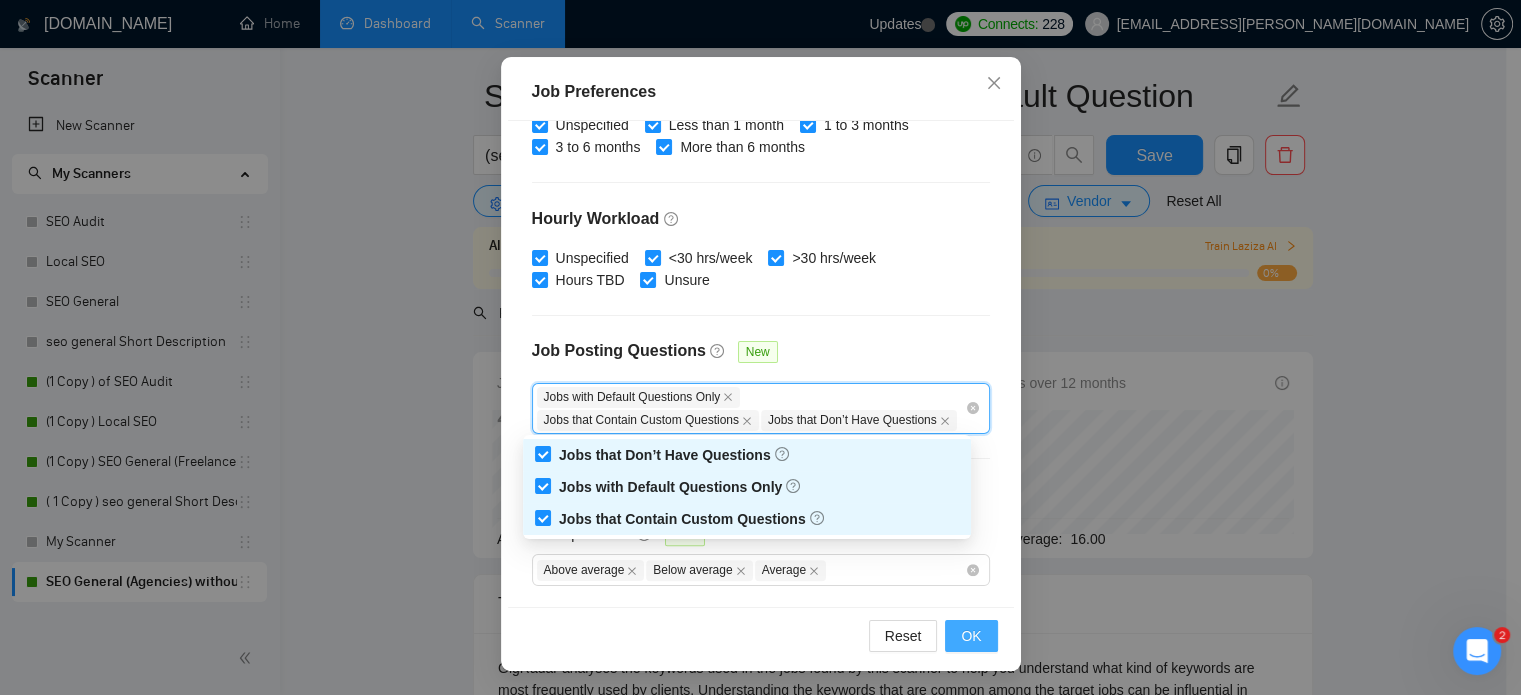 click on "OK" at bounding box center [971, 636] 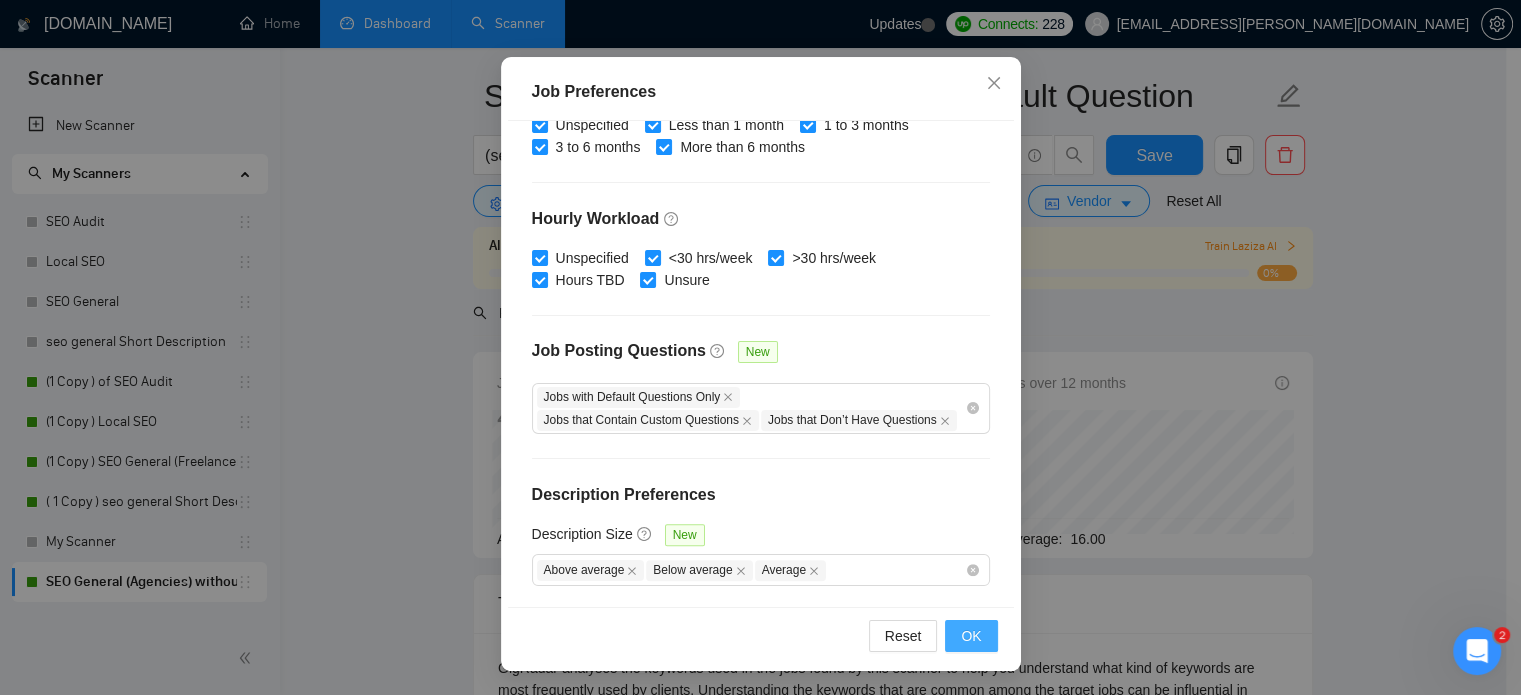 scroll, scrollTop: 63, scrollLeft: 0, axis: vertical 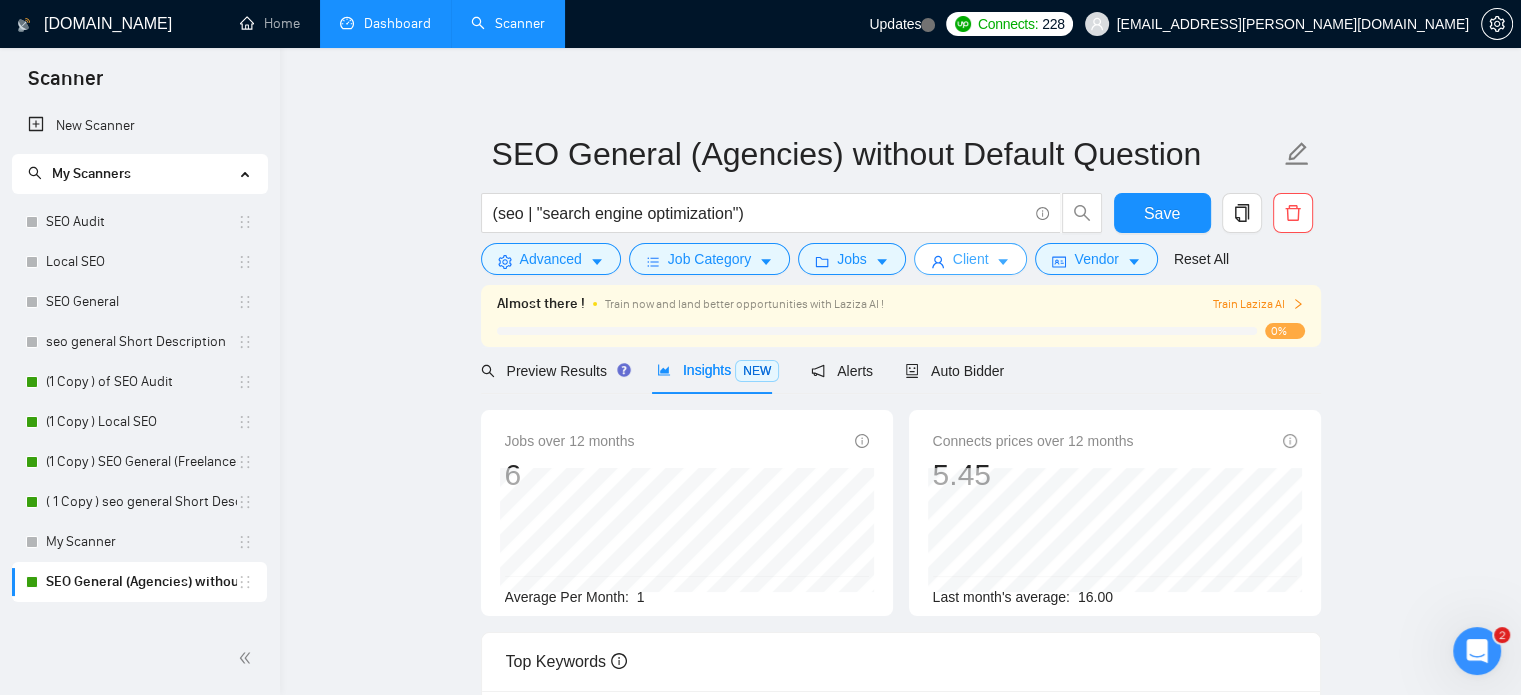 click on "Client" at bounding box center [971, 259] 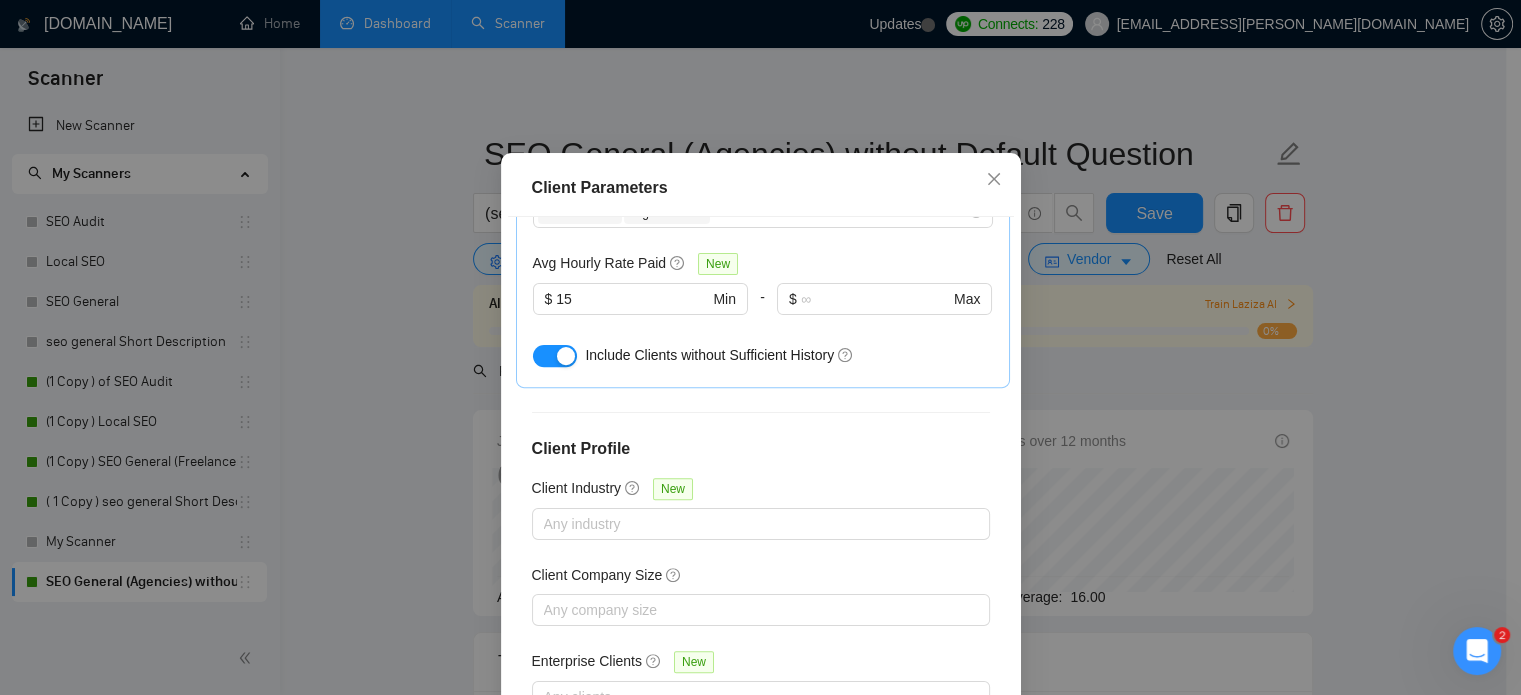 scroll, scrollTop: 42, scrollLeft: 0, axis: vertical 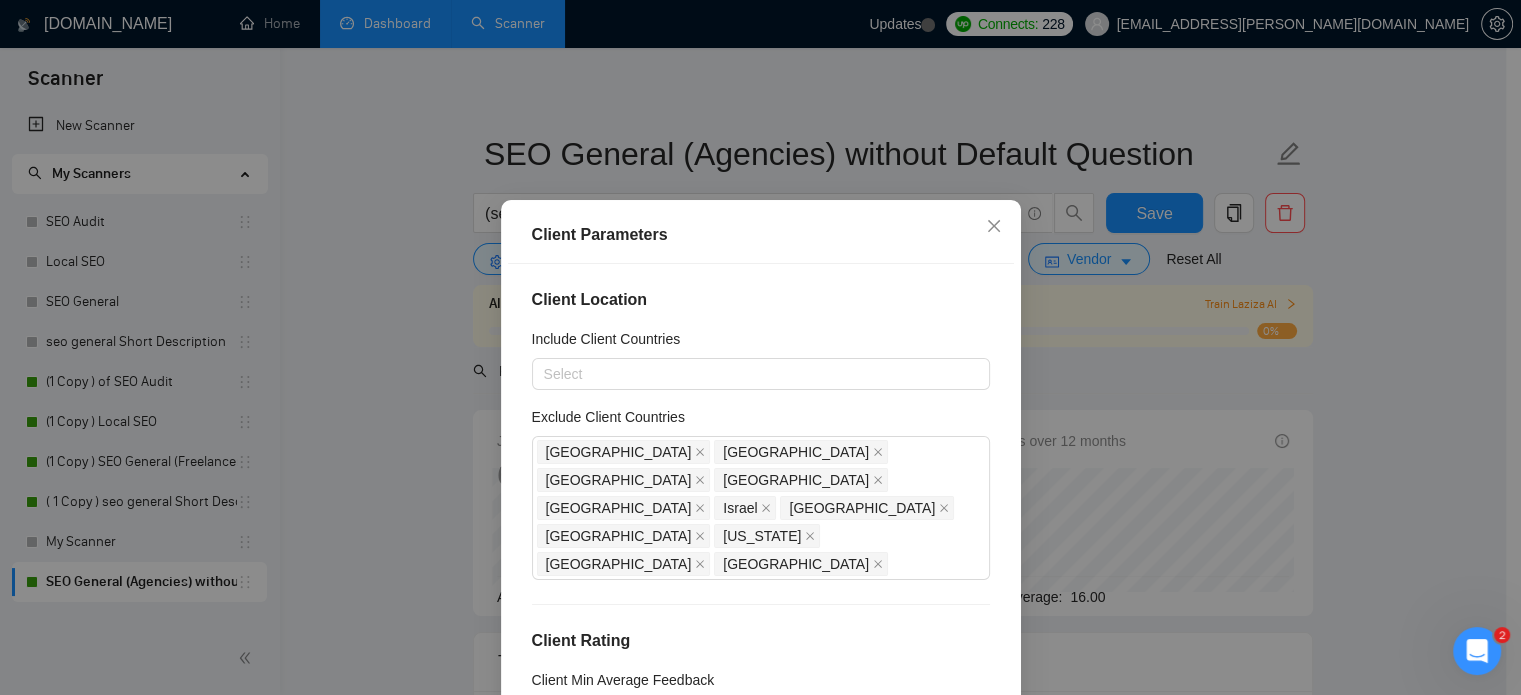 click on "Client Parameters Client Location Include Client Countries   Select Exclude Client Countries [GEOGRAPHIC_DATA] [GEOGRAPHIC_DATA] [GEOGRAPHIC_DATA] [GEOGRAPHIC_DATA] [GEOGRAPHIC_DATA] [GEOGRAPHIC_DATA] [GEOGRAPHIC_DATA] [GEOGRAPHIC_DATA] [US_STATE] [GEOGRAPHIC_DATA] [GEOGRAPHIC_DATA]   Client Rating Client Min Average Feedback Include clients with no feedback Client Payment Details Payment Verified Hire Rate Stats   Client Total Spent $ Min - $ Max Client Hire Rate New Max Rates High Rates     Avg Hourly Rate Paid New $ 15 Min - $ Max Include Clients without Sufficient History Client Profile Client Industry New   Any industry Client Company Size   Any company size Enterprise Clients New   Any clients Reset OK" at bounding box center [760, 347] 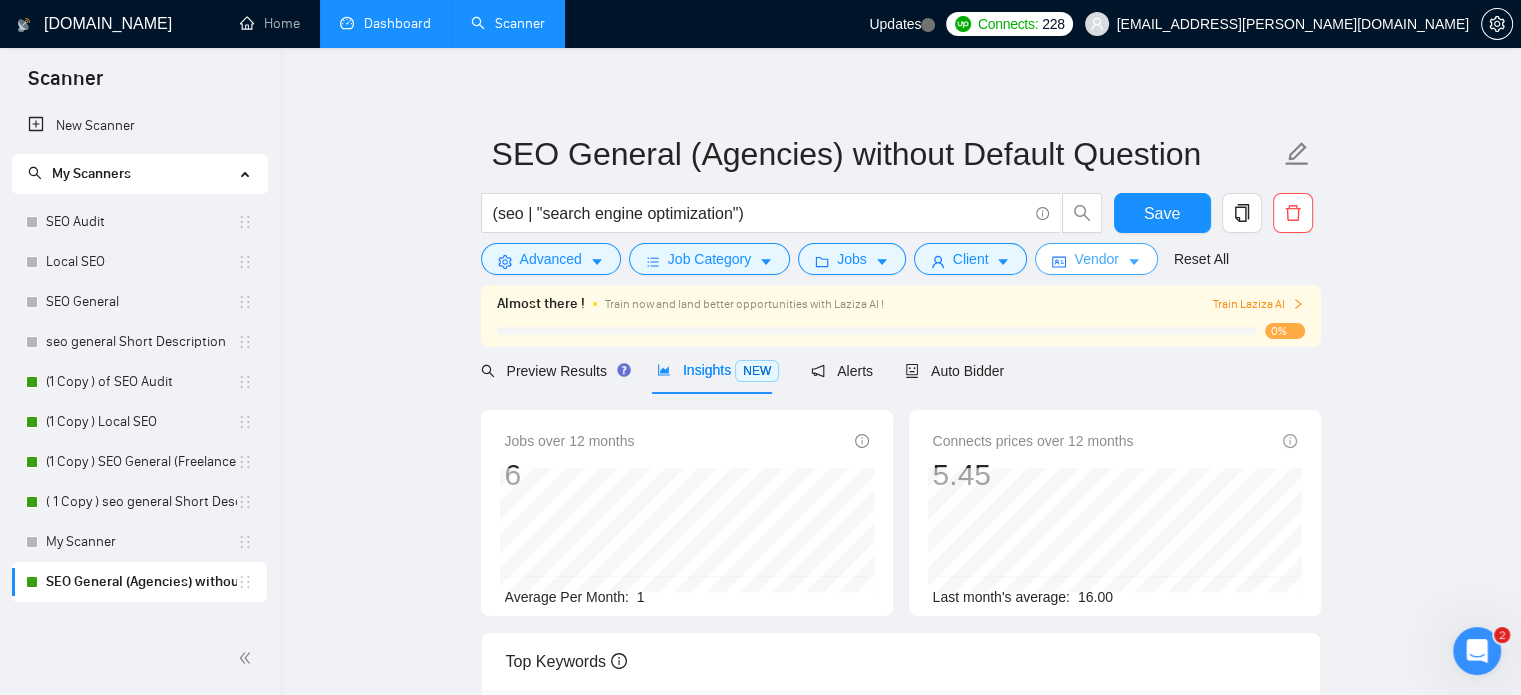 click on "Vendor" at bounding box center (1096, 259) 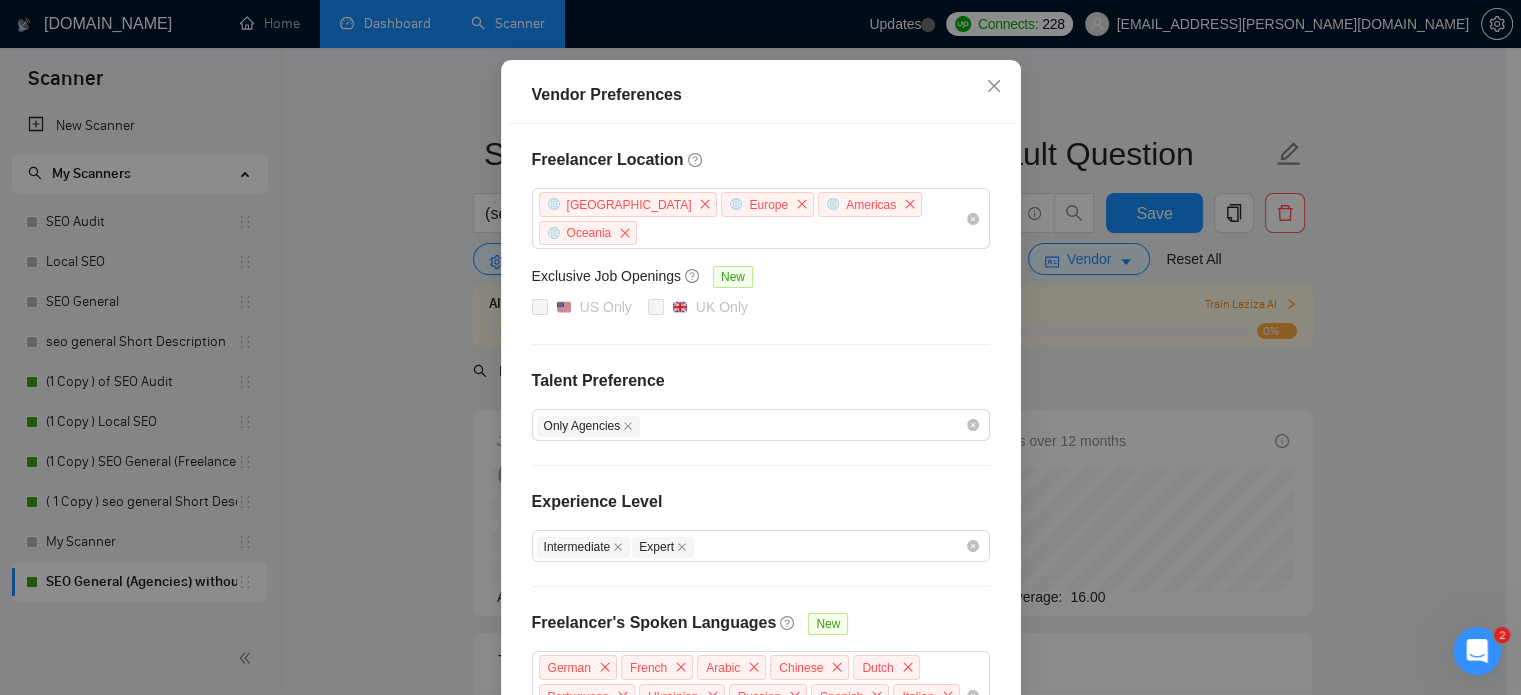 scroll, scrollTop: 176, scrollLeft: 0, axis: vertical 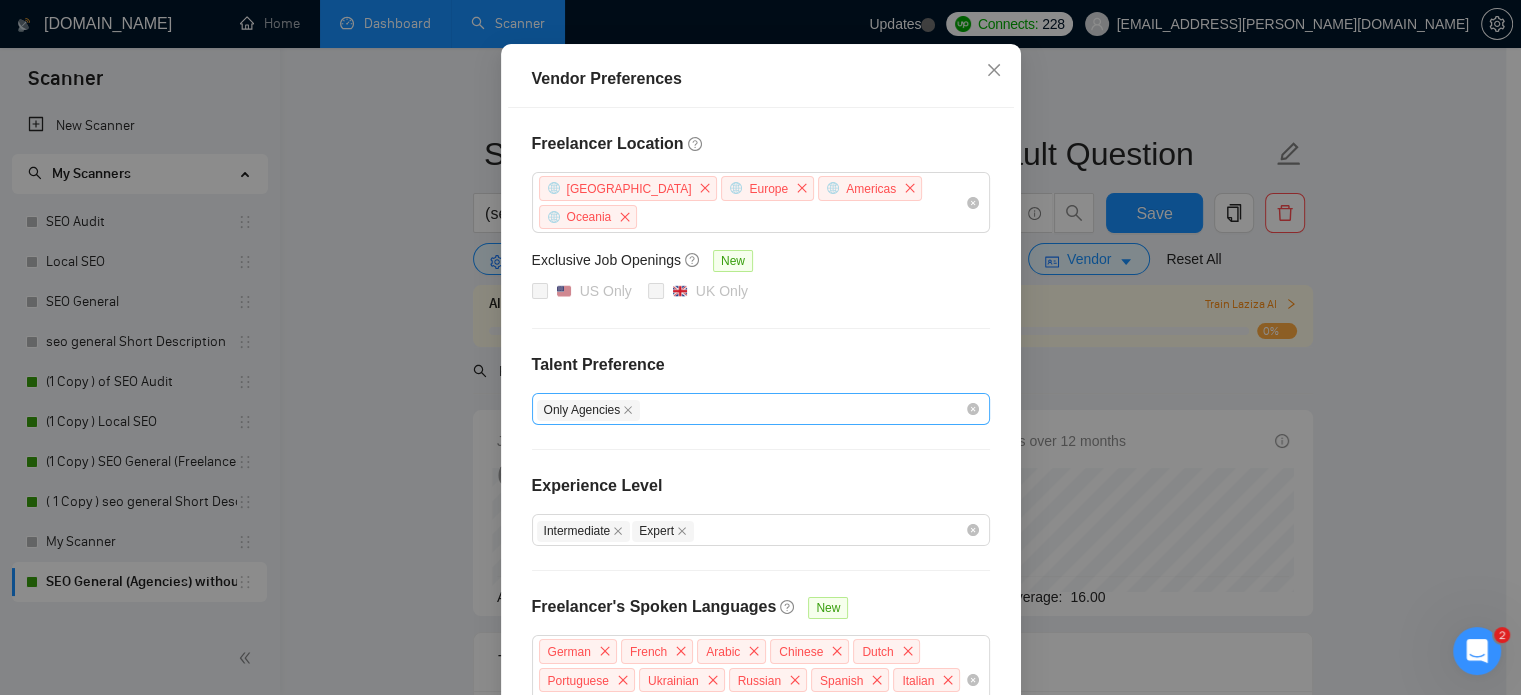 click on "Only Agencies" at bounding box center (751, 409) 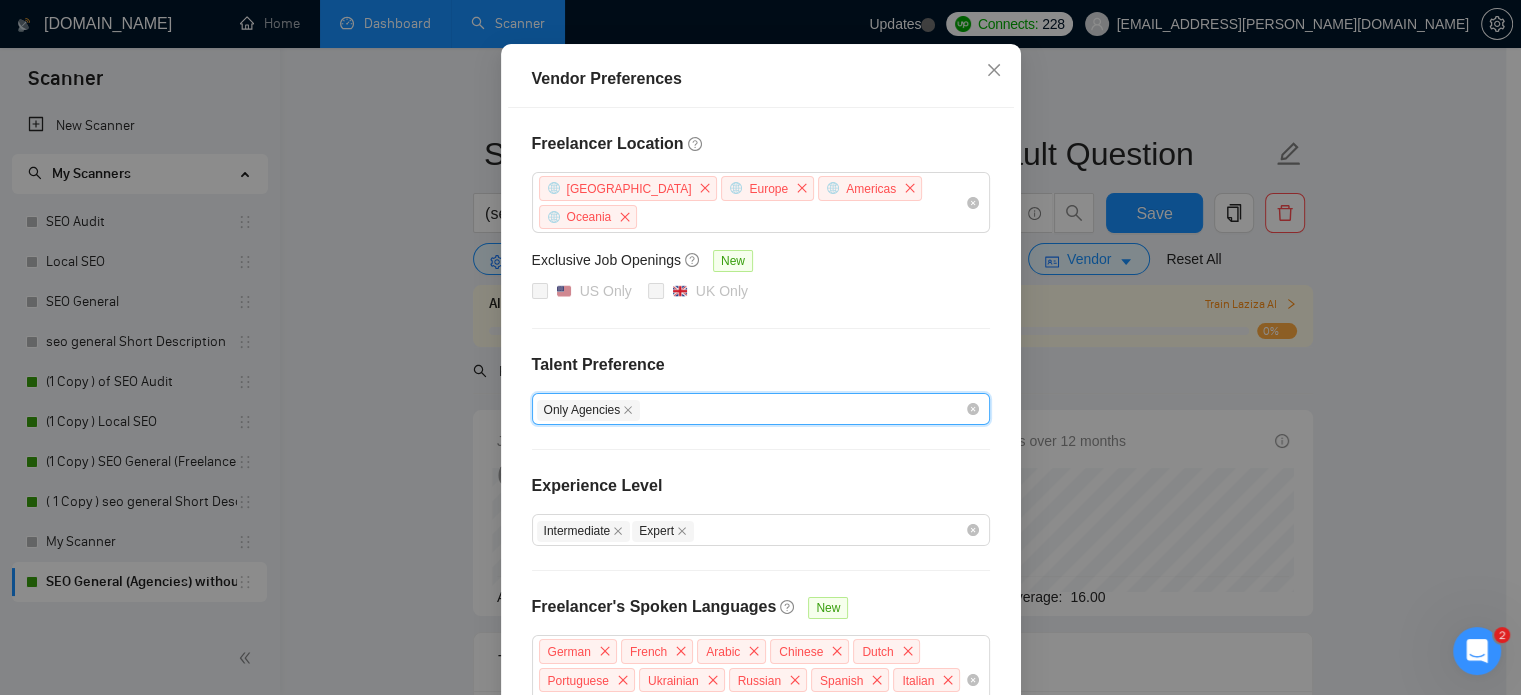 click on "Only Agencies" at bounding box center [751, 409] 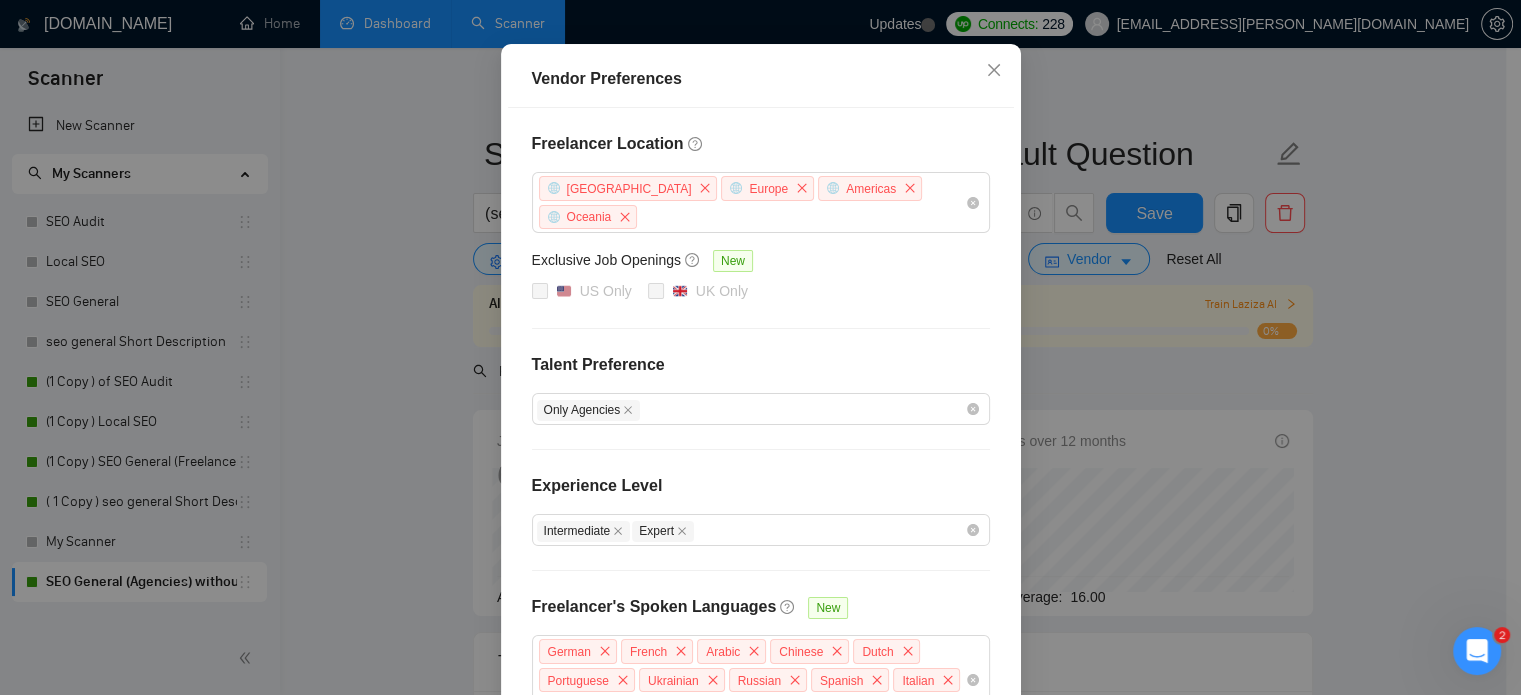 click on "Vendor Preferences Freelancer Location   [GEOGRAPHIC_DATA] [GEOGRAPHIC_DATA] [GEOGRAPHIC_DATA] [GEOGRAPHIC_DATA]   Exclusive Job Openings [GEOGRAPHIC_DATA] Only UK Only Talent Preference Only Agencies   Experience Level Intermediate Expert   Freelancer's Spoken Languages New German French Arabic Chinese Dutch Portuguese Ukrainian Russian Spanish Italian Japanese   Reset OK" at bounding box center [760, 347] 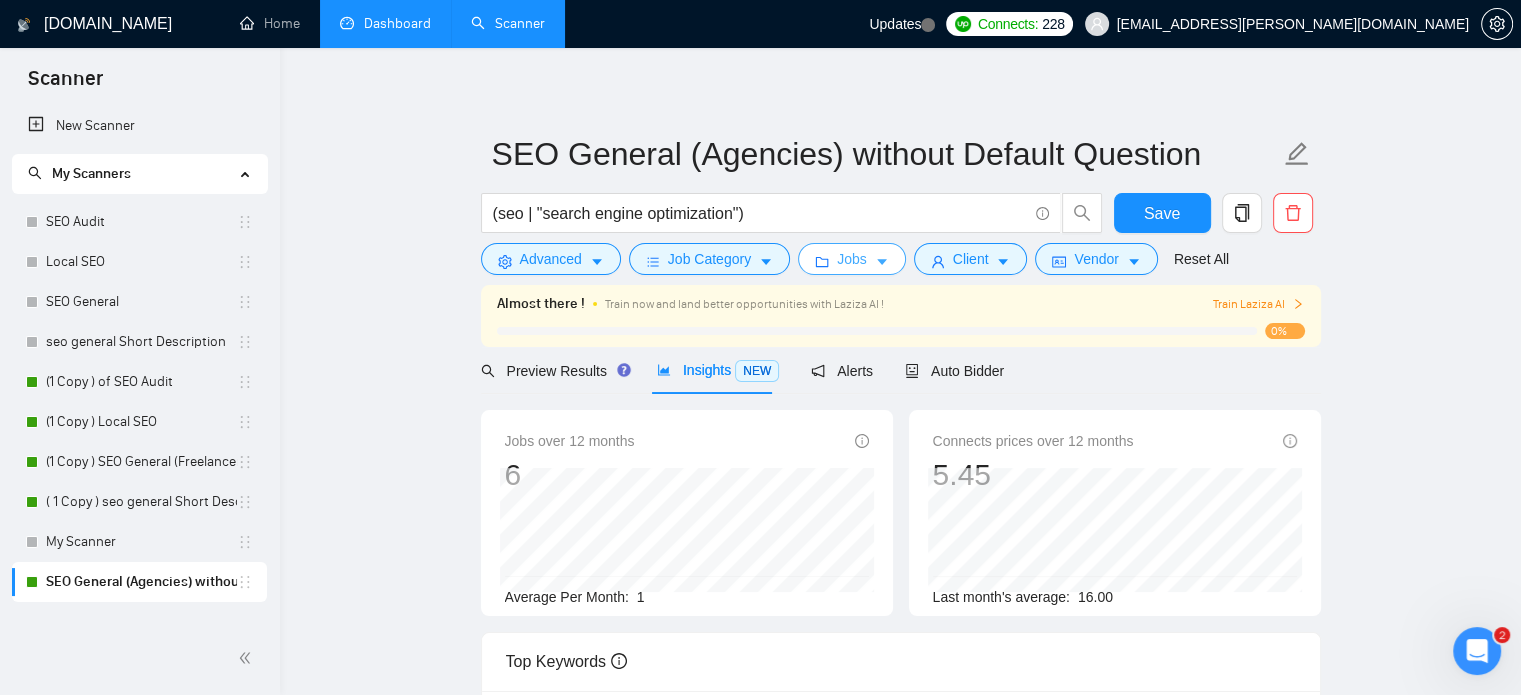 click 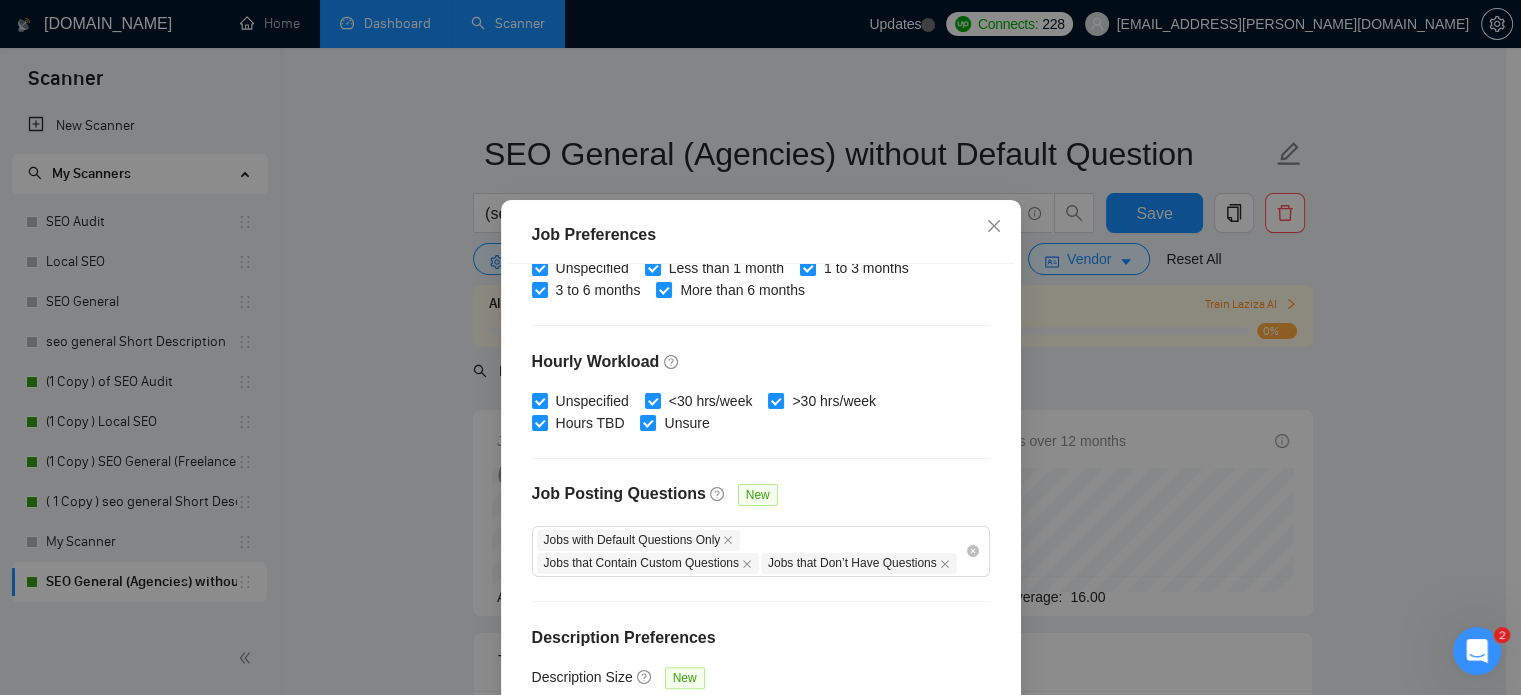 click on "Job Preferences Budget Project Type All Fixed Price Hourly Rate   Fixed Price Budget $ 700 Min - $ Max Estimate Fixed Price When It’s Not Available New   Hourly Rate Price Budget $ 20 Min - $ Max Estimate Hourly Rate When It’s Not Available New Include Budget Placeholders Include Jobs with Unspecified Budget   Connects Price New Min - 30 Max Project Duration   Unspecified Less than 1 month 1 to 3 months 3 to 6 months More than 6 months Hourly Workload   Unspecified <30 hrs/week >30 hrs/week Hours TBD Unsure Job Posting Questions New Jobs with Default Questions Only Jobs that Contain Custom Questions Jobs that Don’t Have Questions   Description Preferences Description Size New Above average Below average Average   Reset OK" at bounding box center [760, 347] 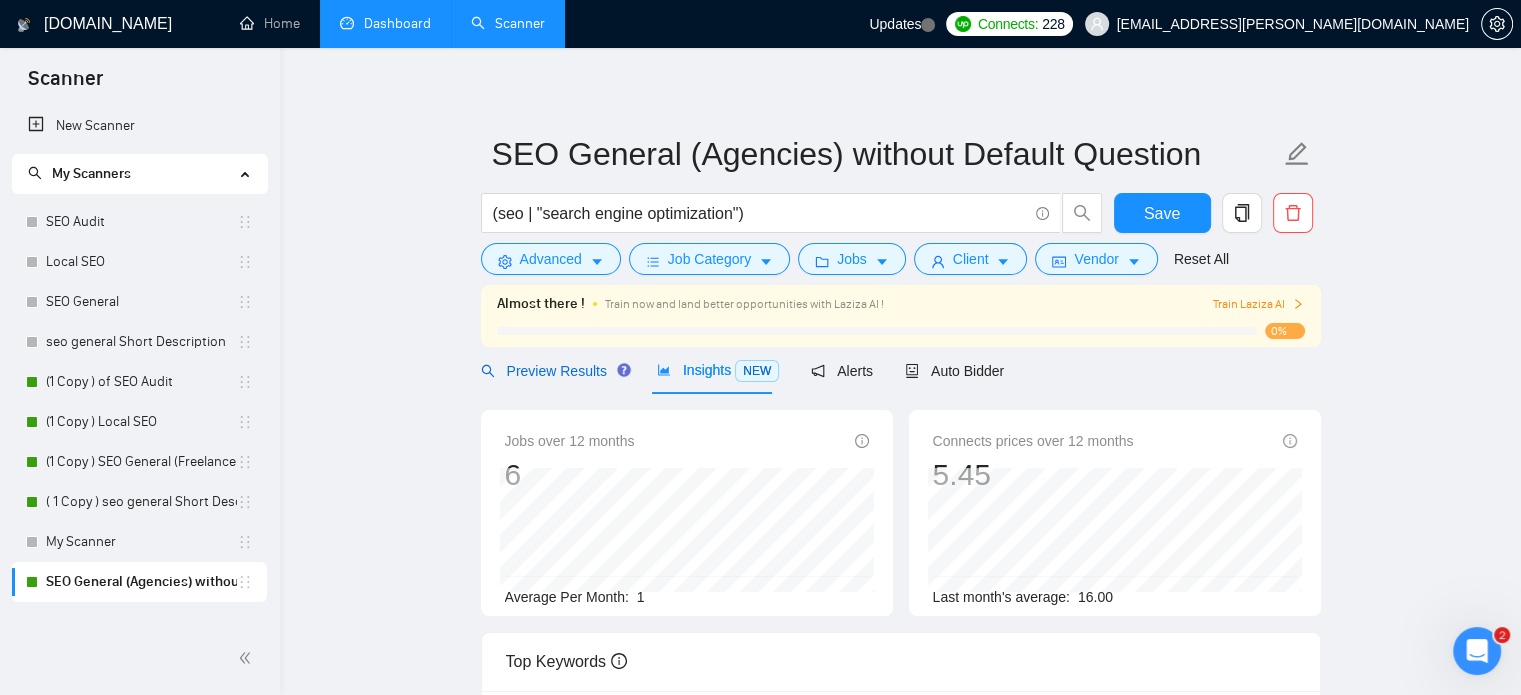 click on "Preview Results" at bounding box center [553, 371] 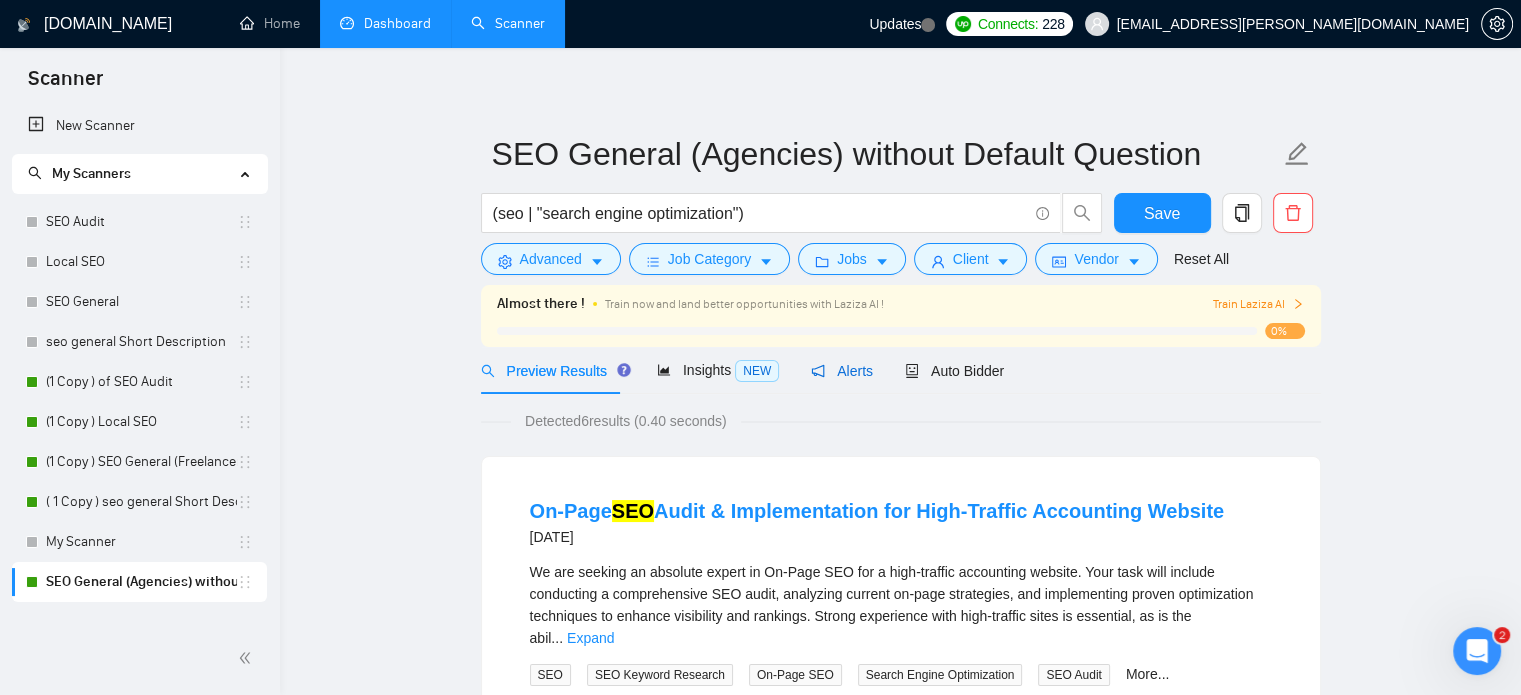 click on "Alerts" at bounding box center (842, 371) 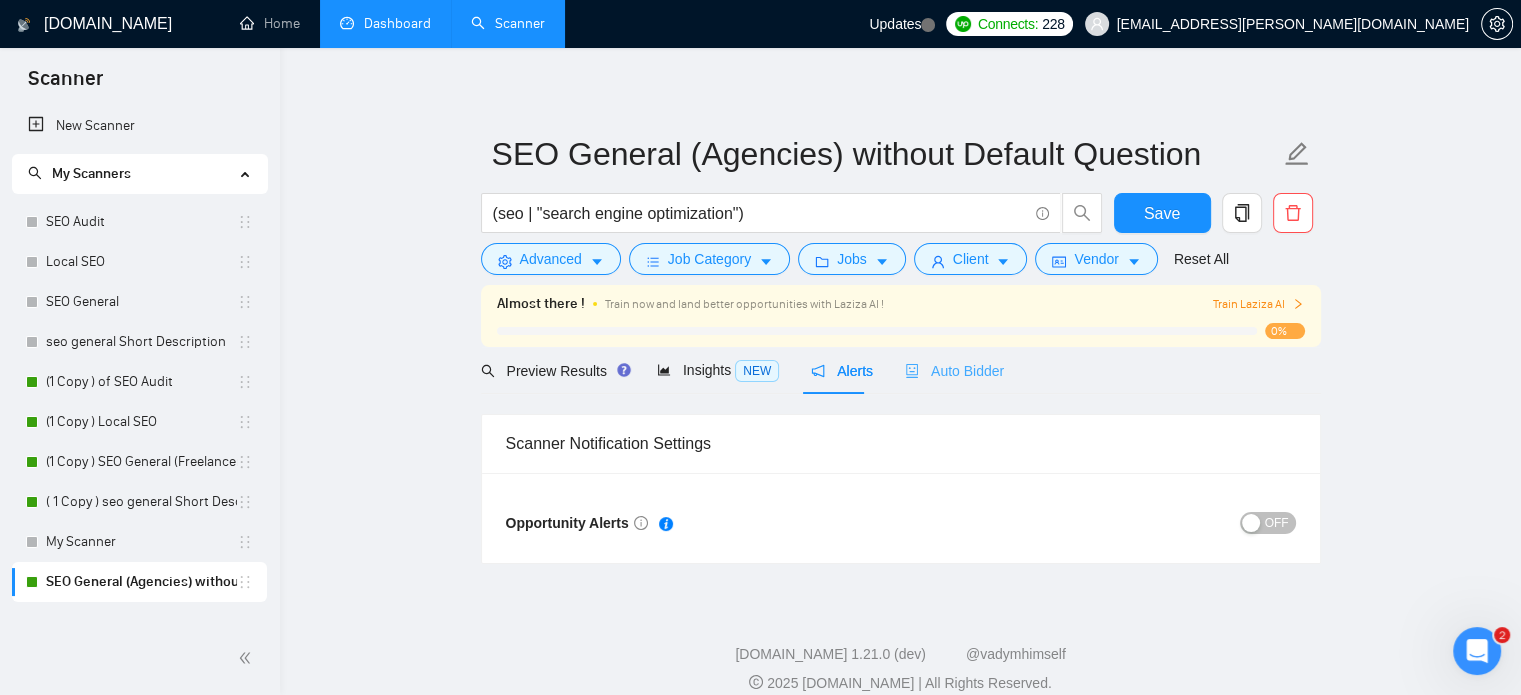 click on "Auto Bidder" at bounding box center (954, 370) 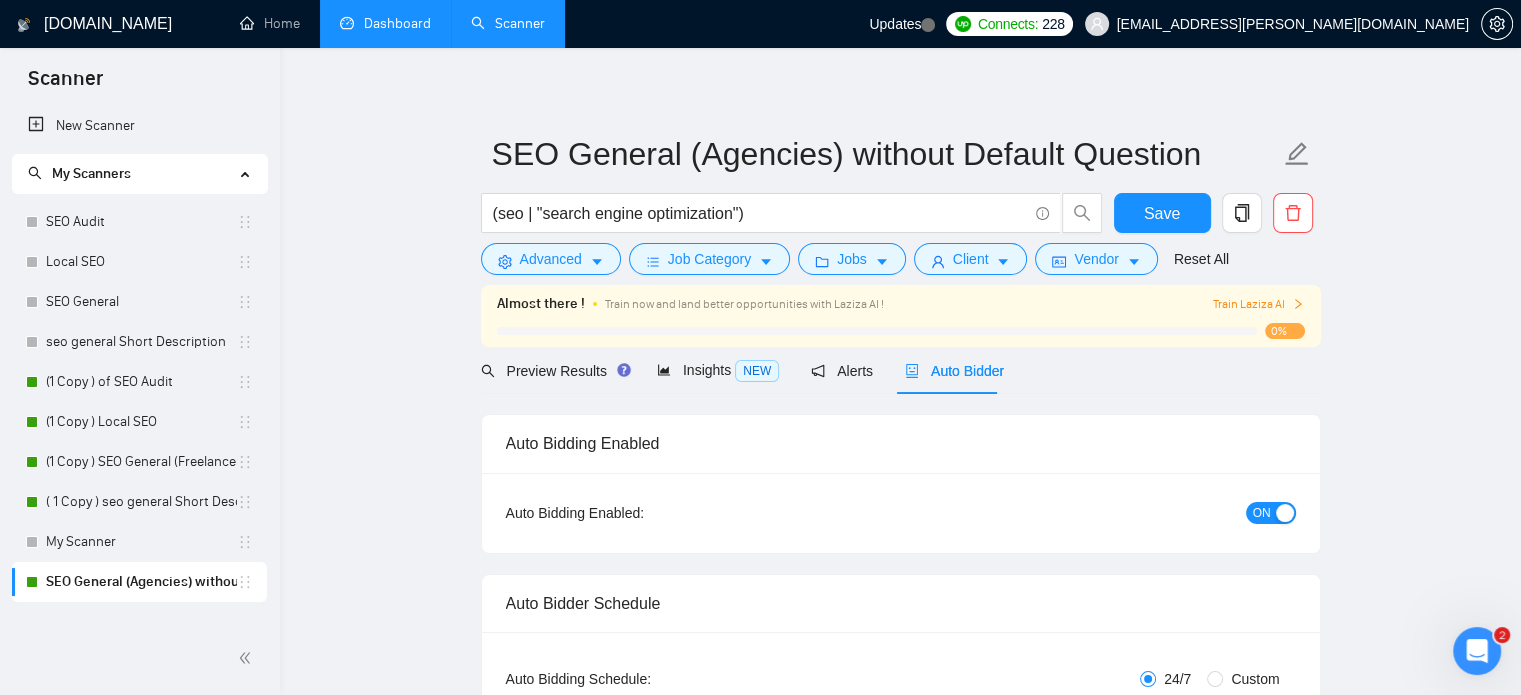 type 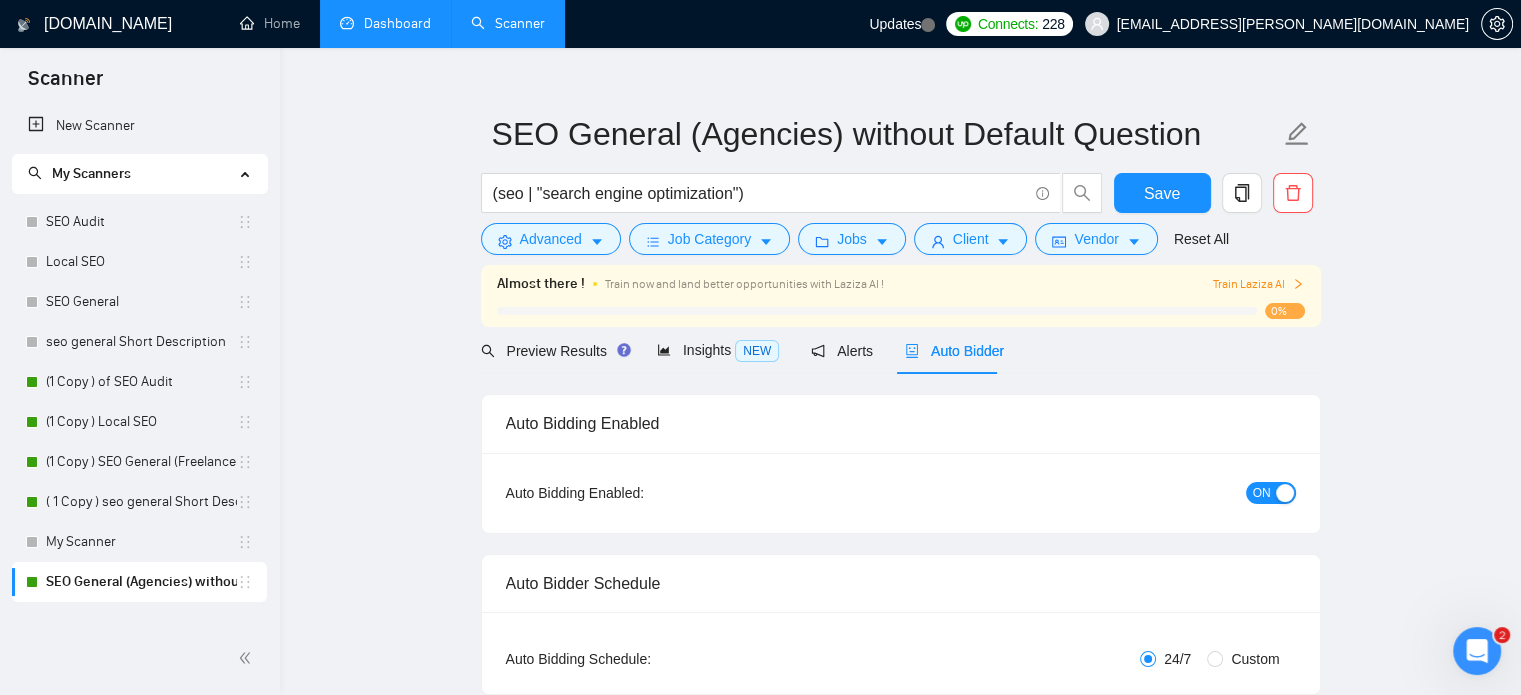 scroll, scrollTop: 0, scrollLeft: 0, axis: both 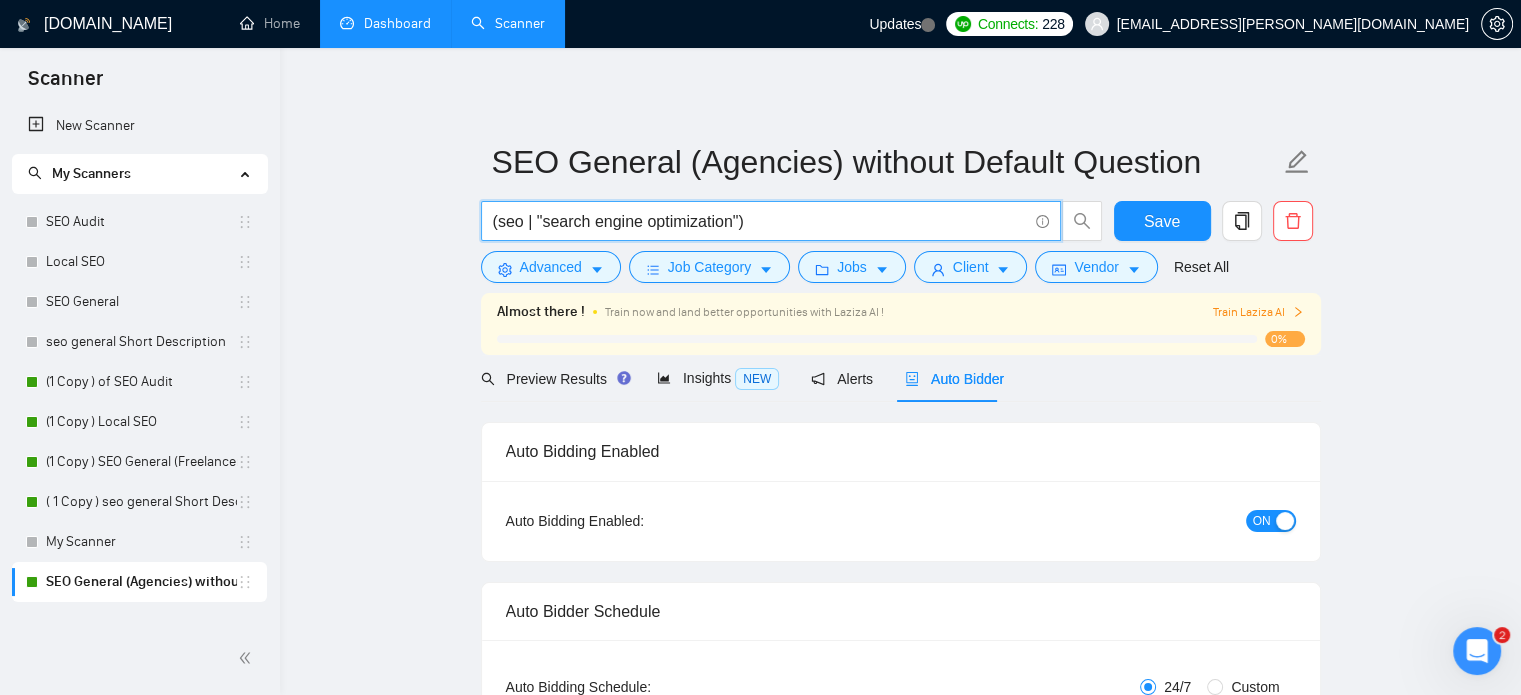 click on "(seo | "search engine optimization")" at bounding box center [760, 221] 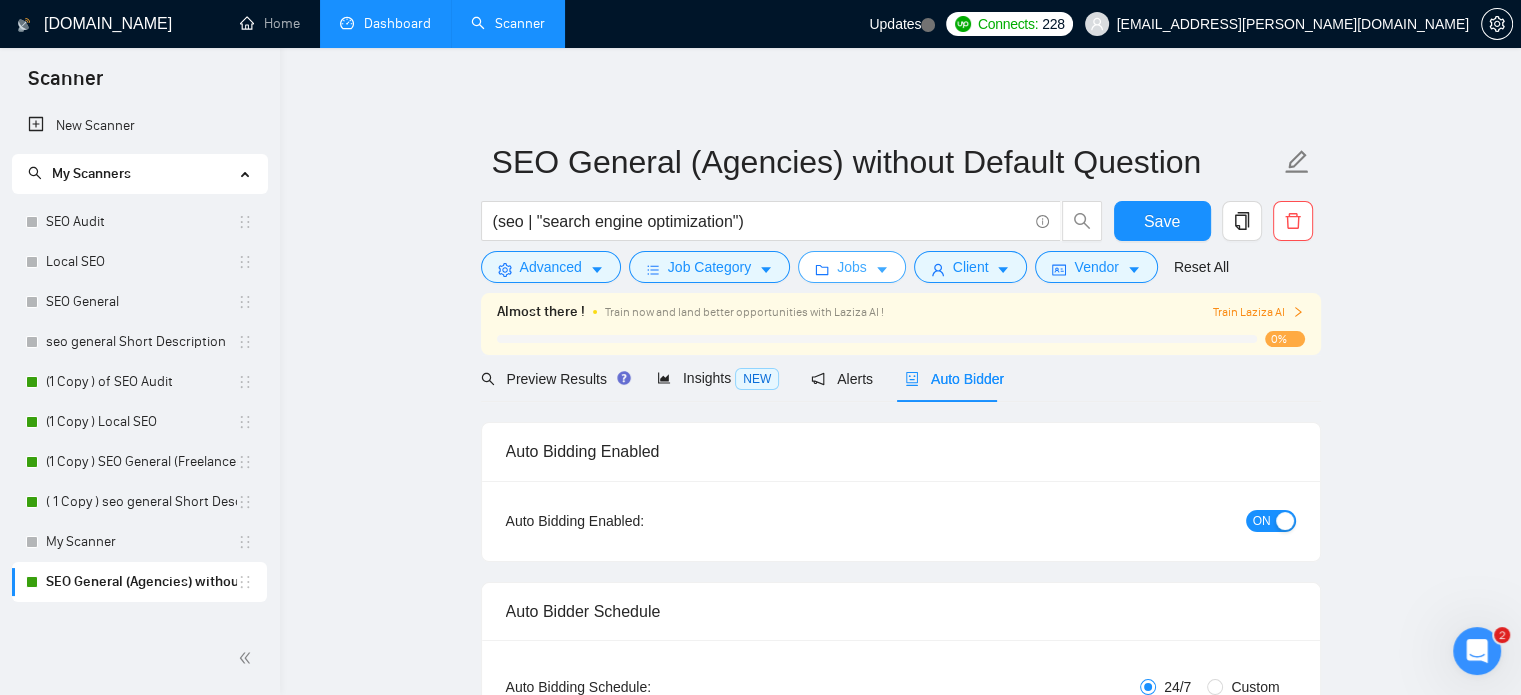 click on "Jobs" at bounding box center [852, 267] 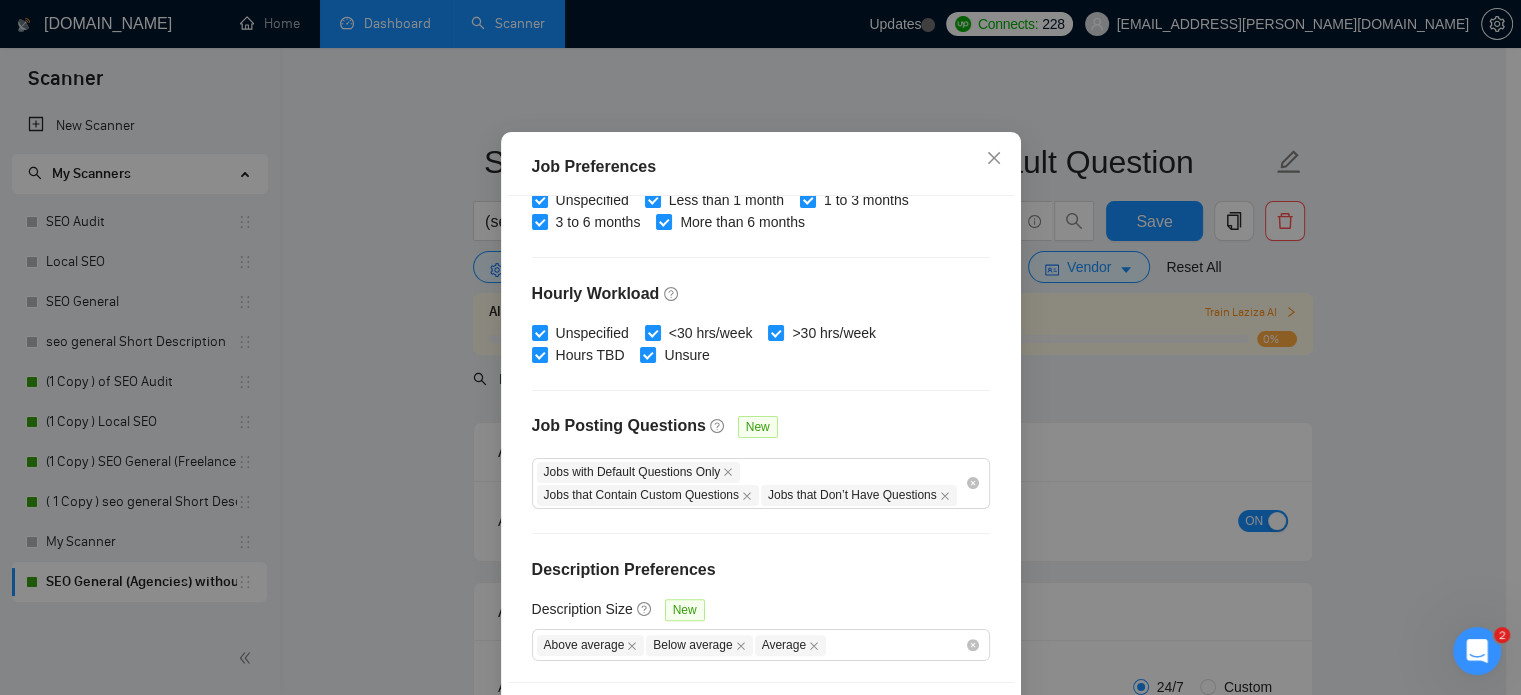 scroll, scrollTop: 72, scrollLeft: 0, axis: vertical 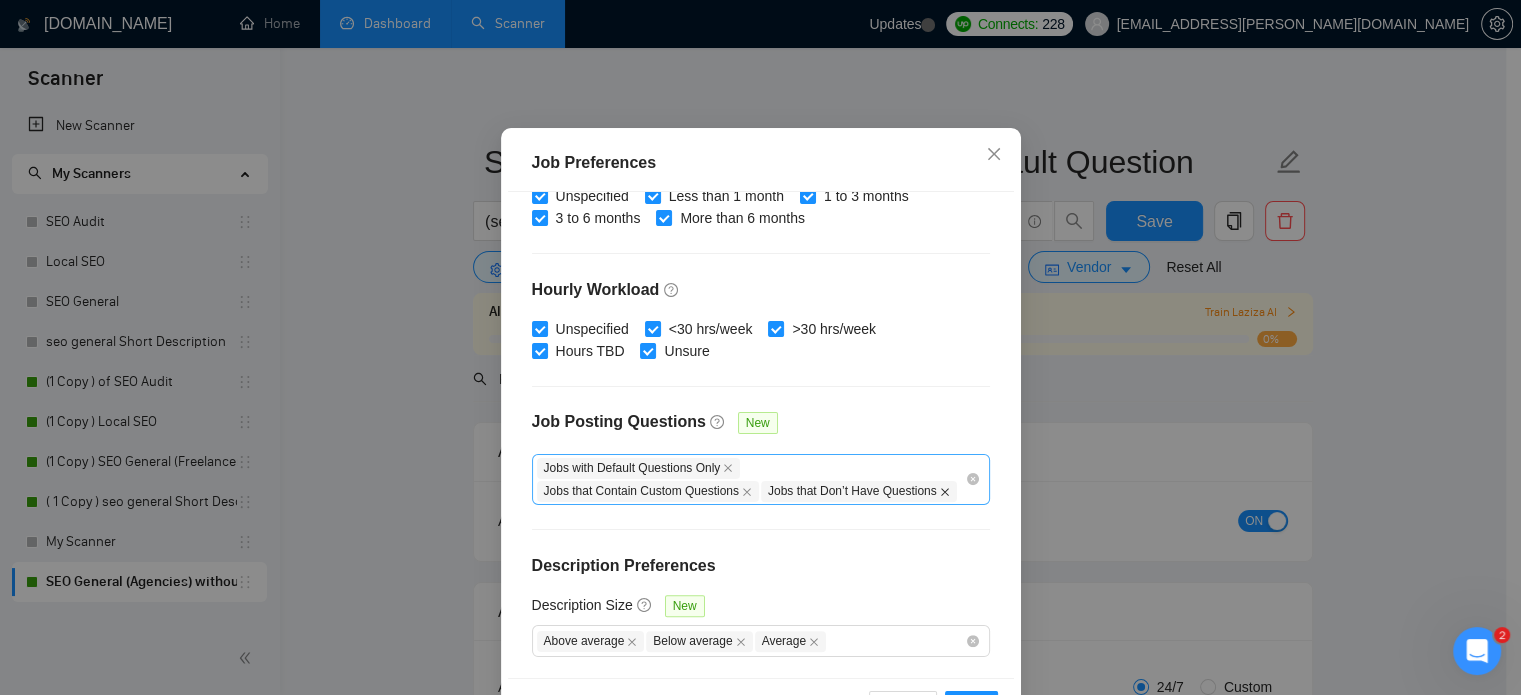 click 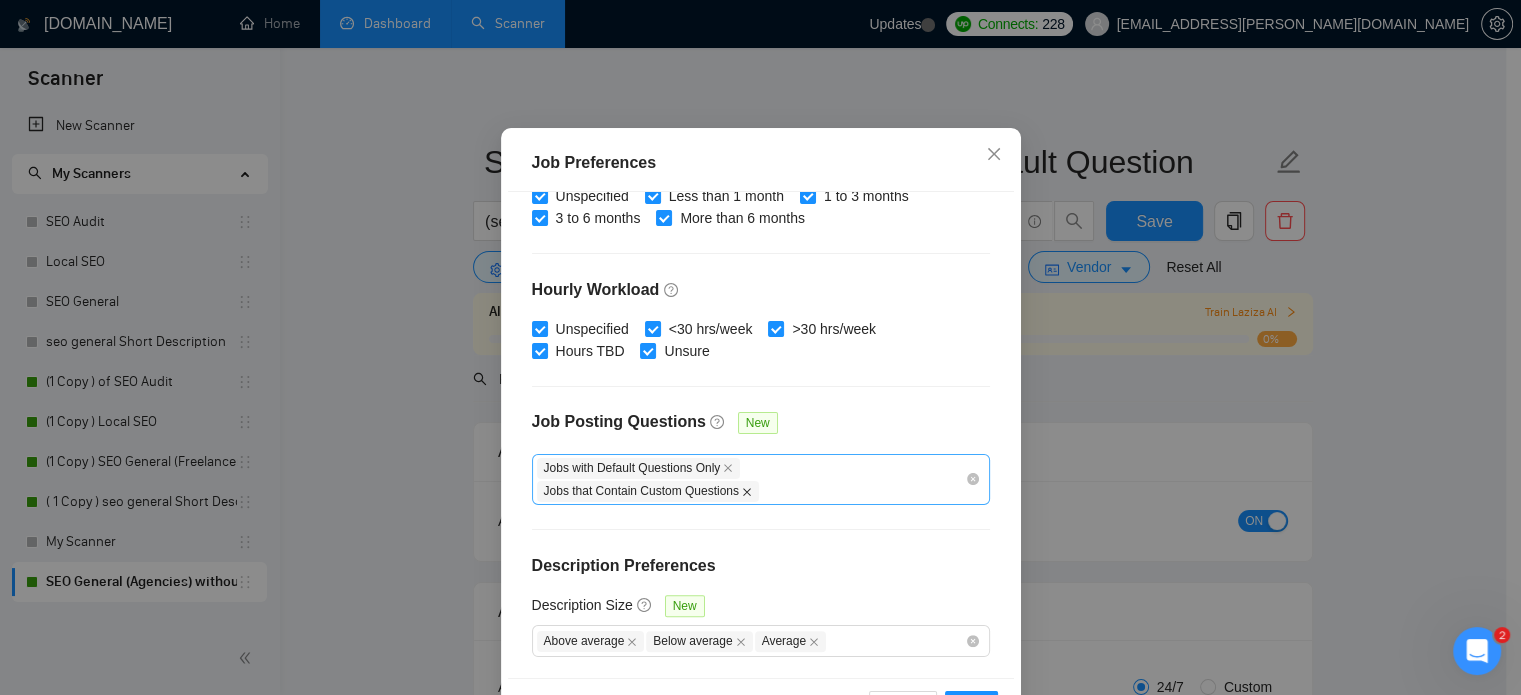 click 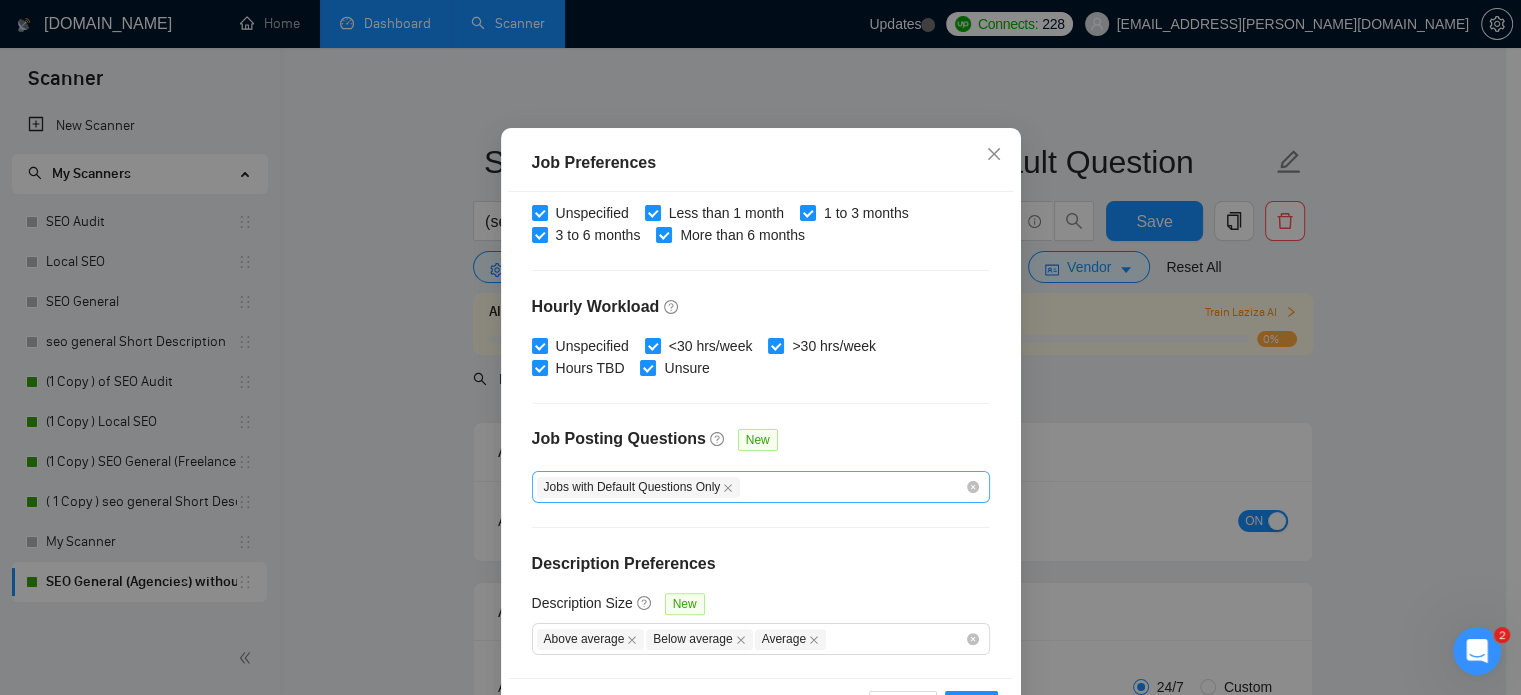 scroll, scrollTop: 641, scrollLeft: 0, axis: vertical 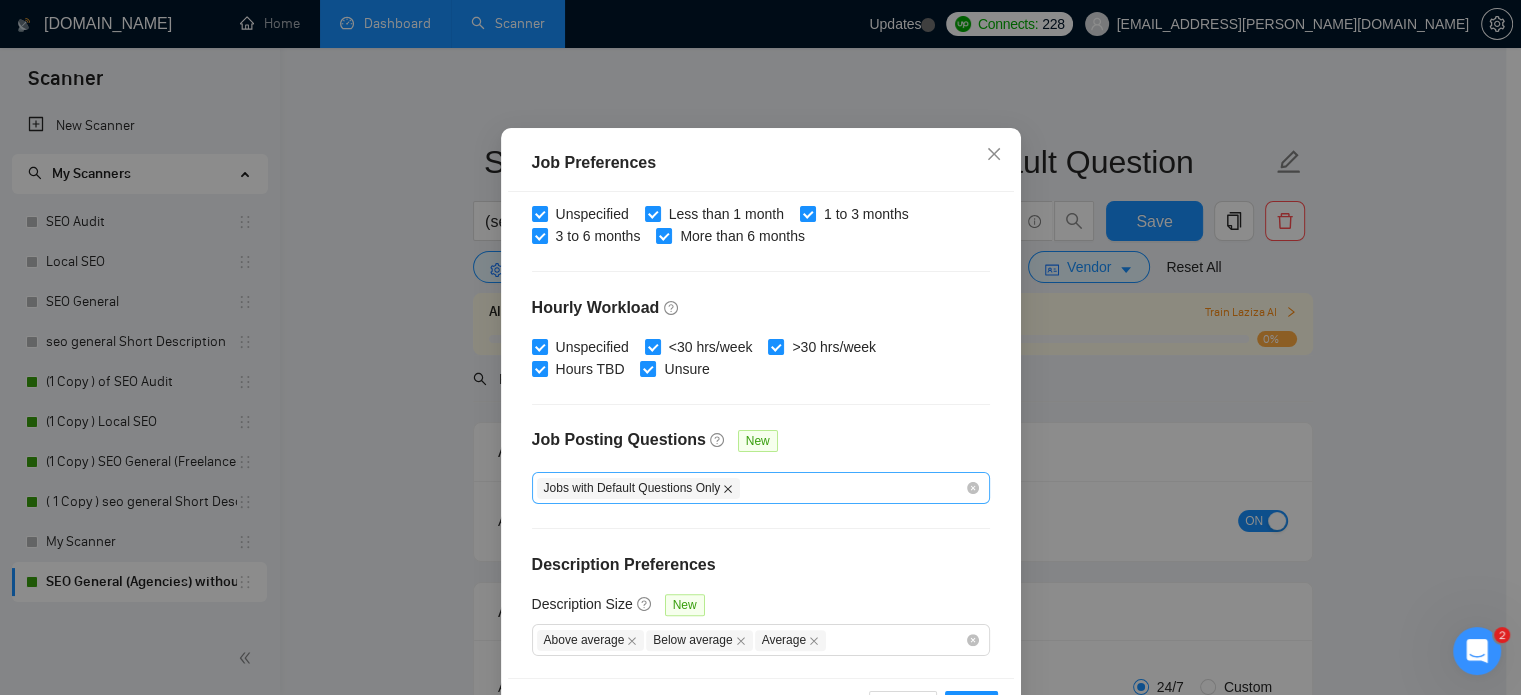 click 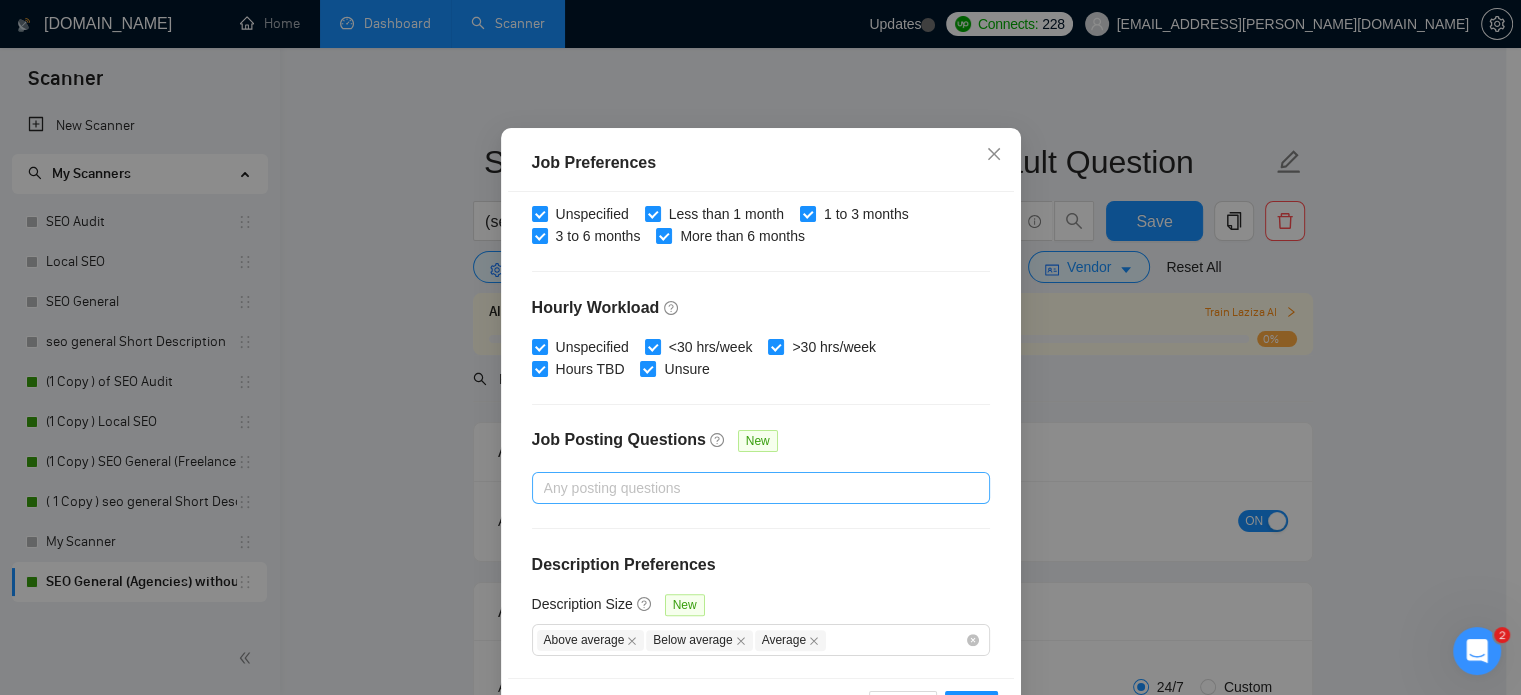 scroll, scrollTop: 640, scrollLeft: 0, axis: vertical 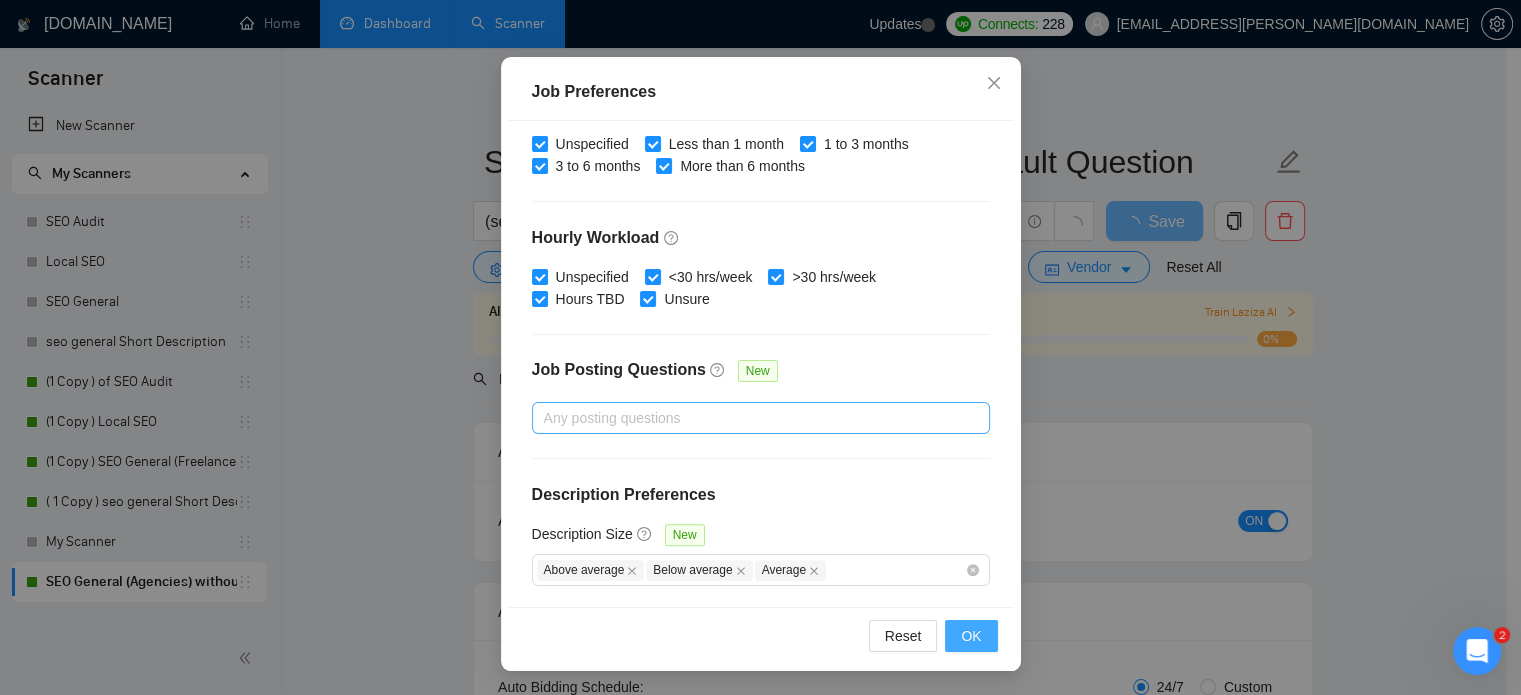 click on "OK" at bounding box center (971, 636) 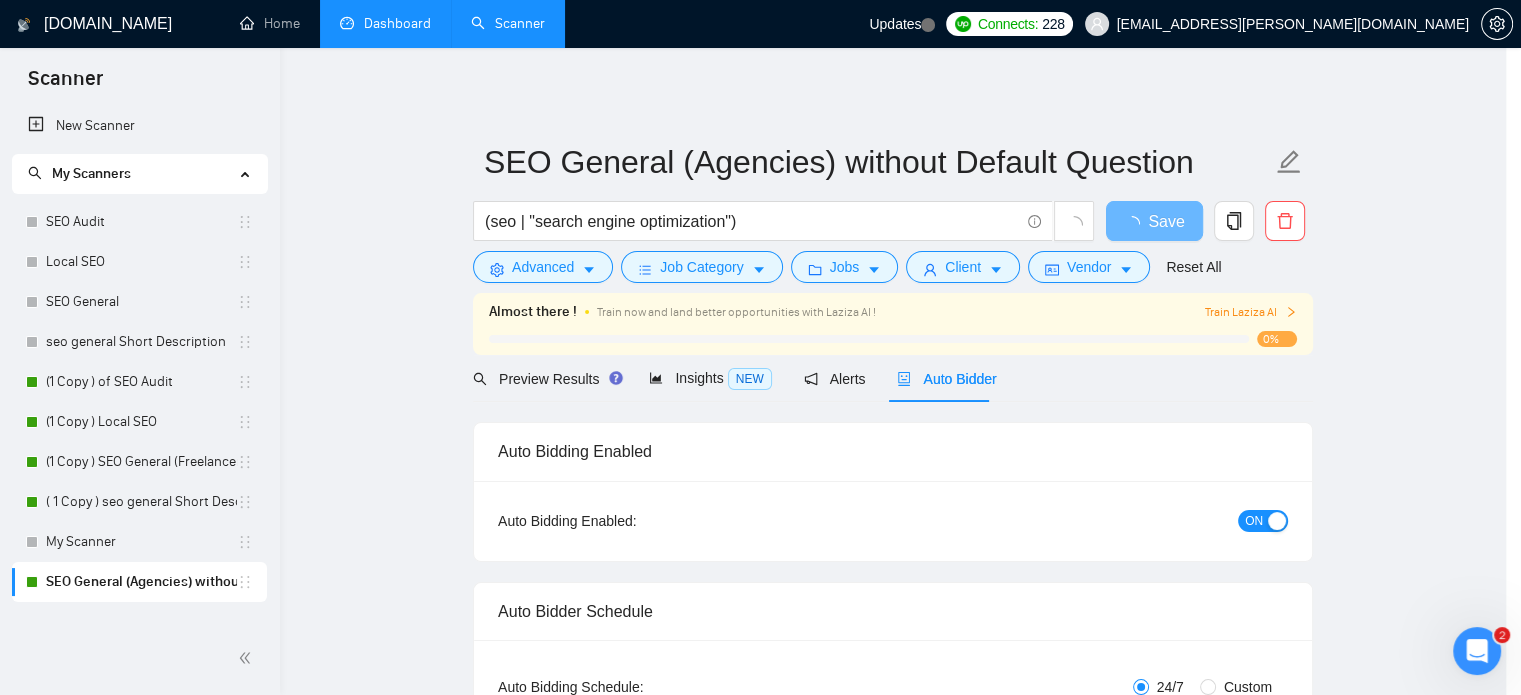 scroll, scrollTop: 63, scrollLeft: 0, axis: vertical 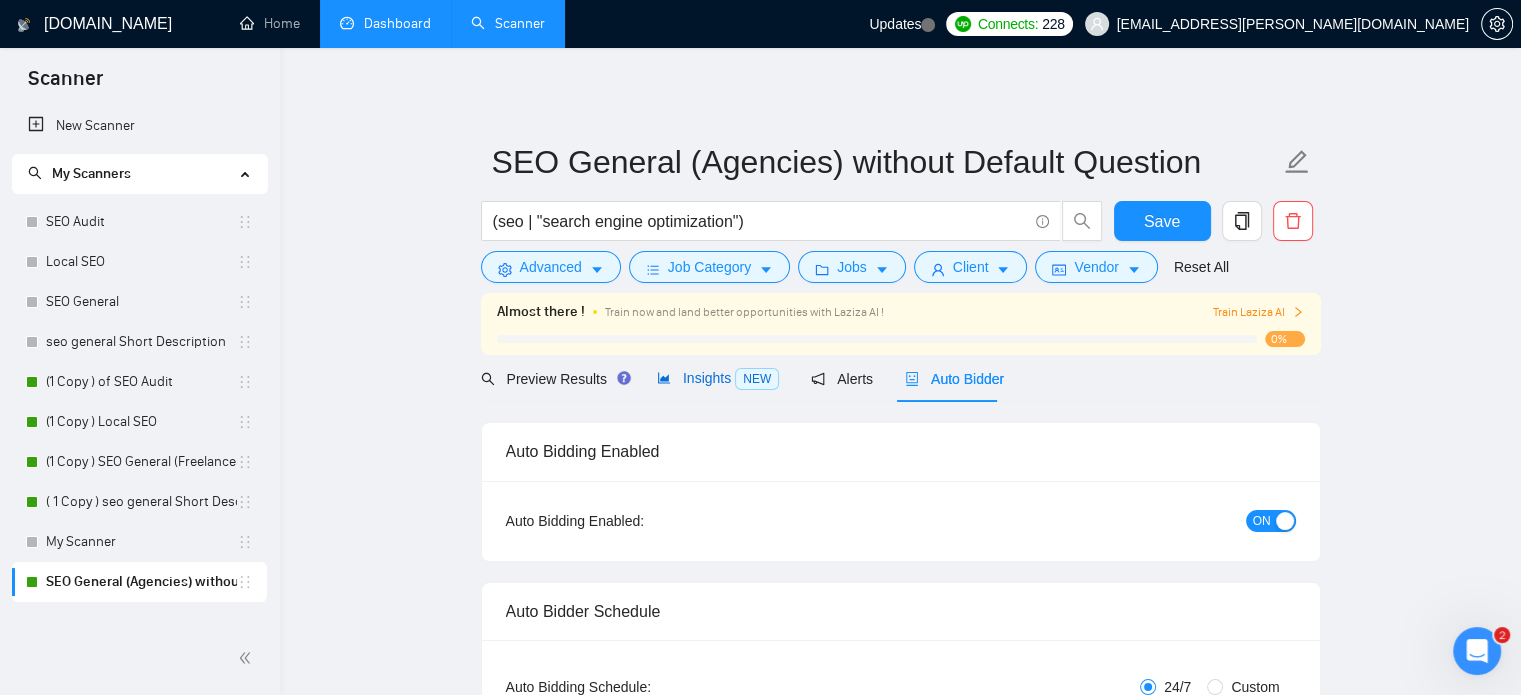 click on "Insights NEW" at bounding box center [718, 378] 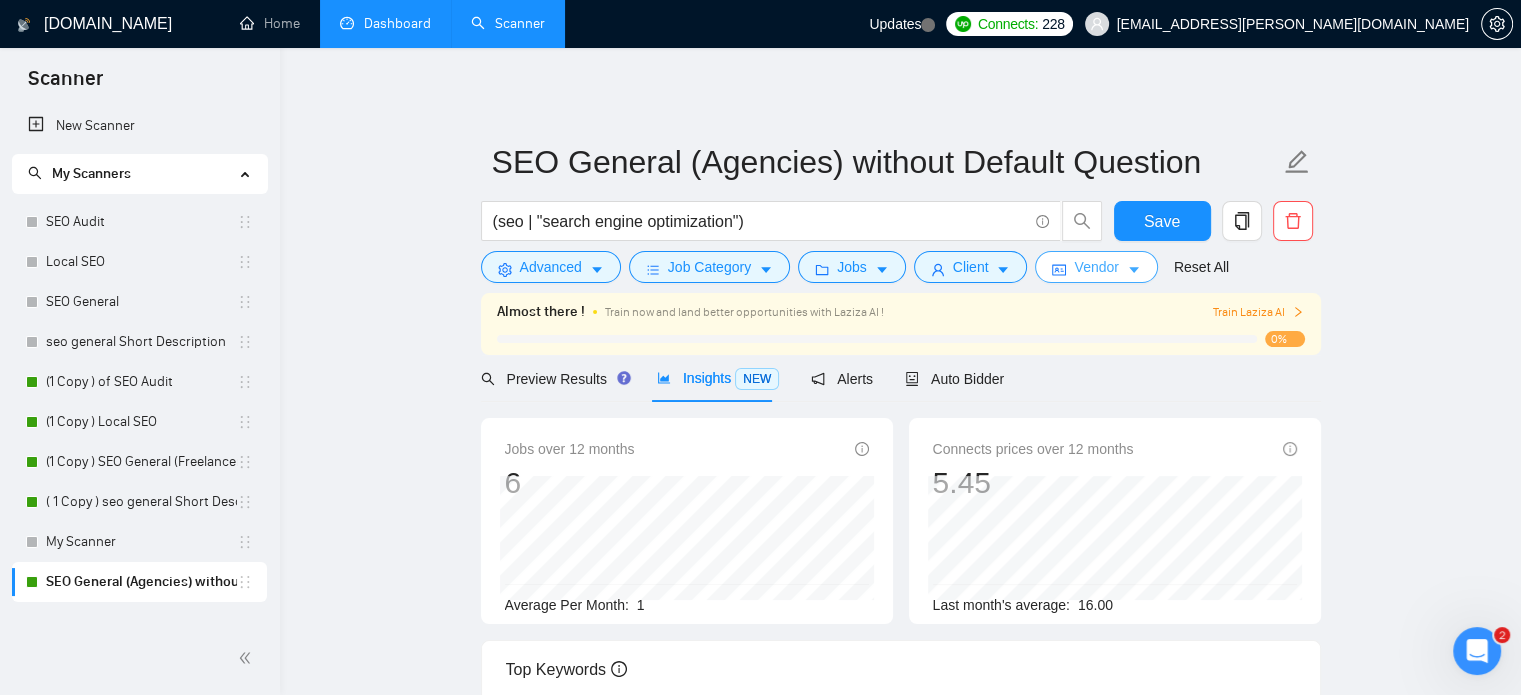 click on "Vendor" at bounding box center [1096, 267] 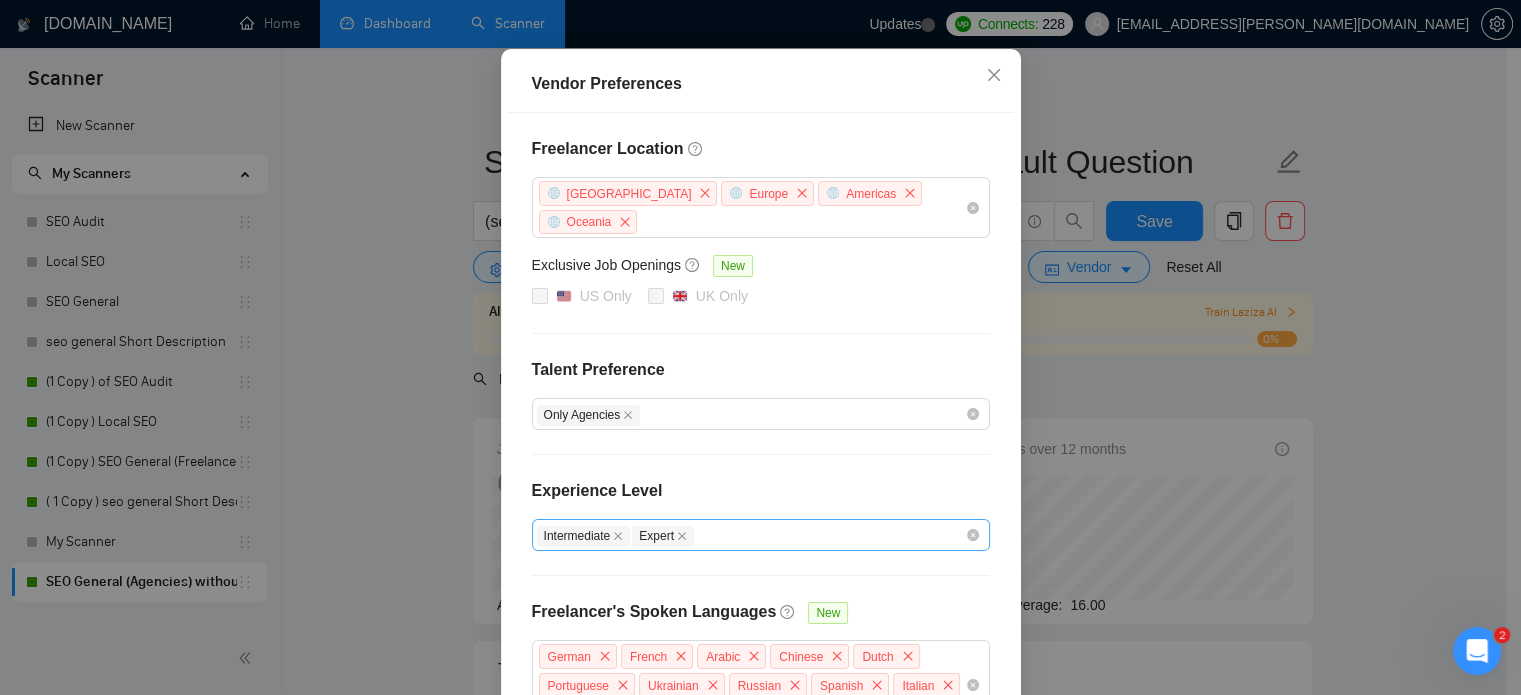 scroll, scrollTop: 283, scrollLeft: 0, axis: vertical 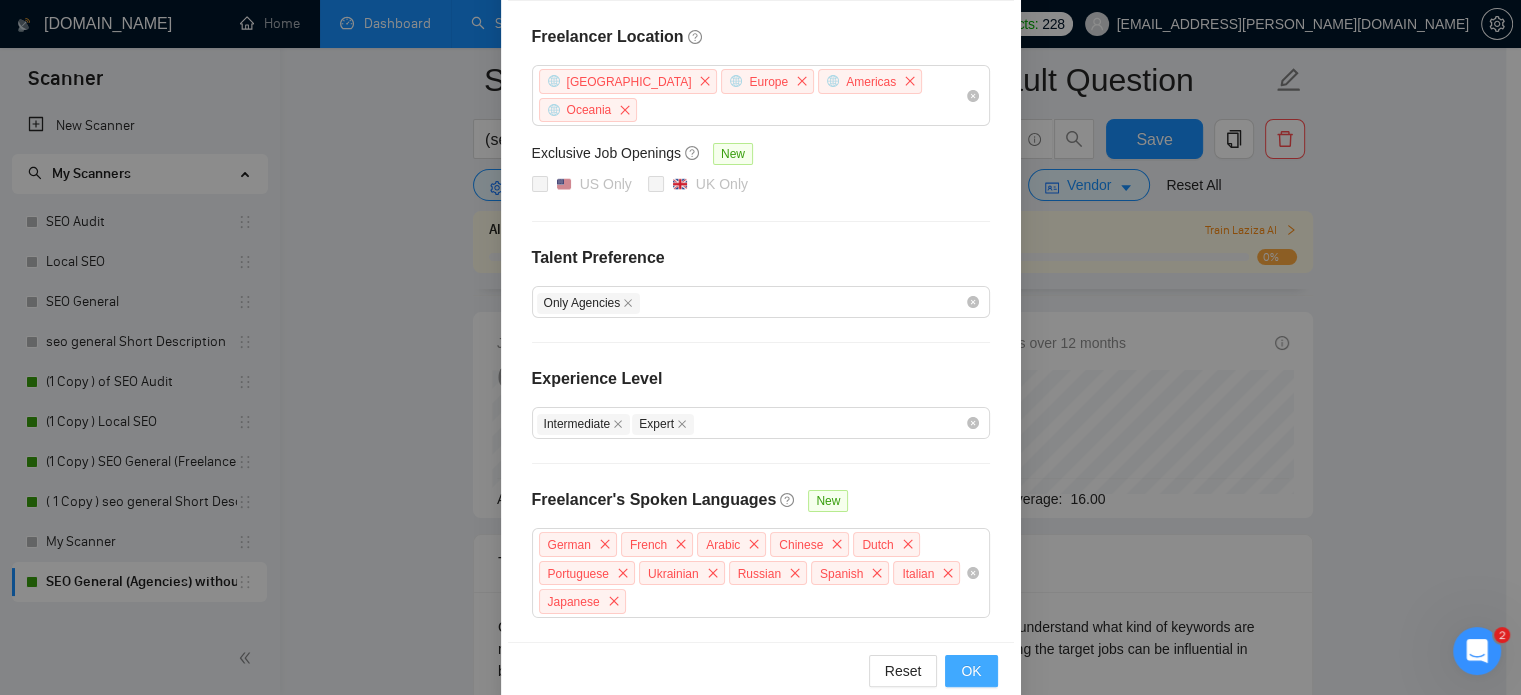 click on "OK" at bounding box center (971, 671) 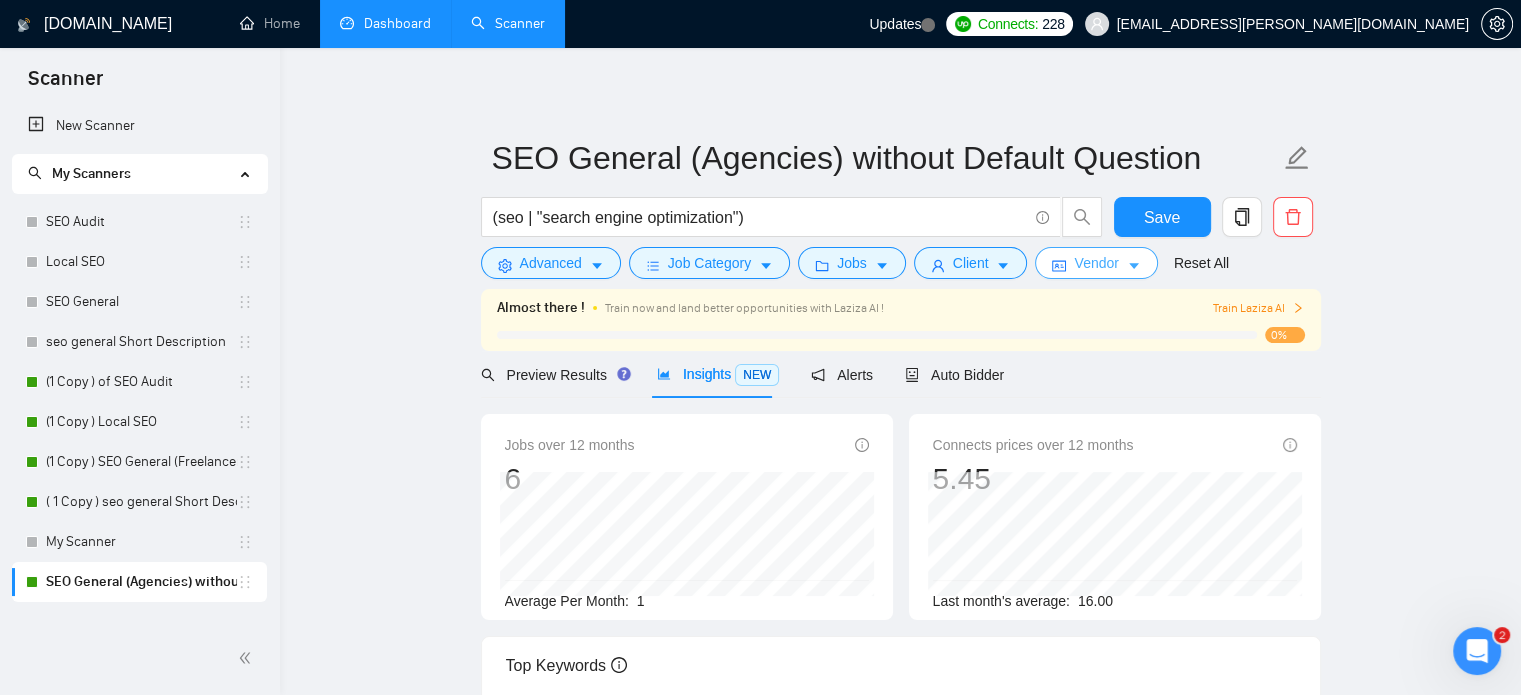 scroll, scrollTop: 0, scrollLeft: 0, axis: both 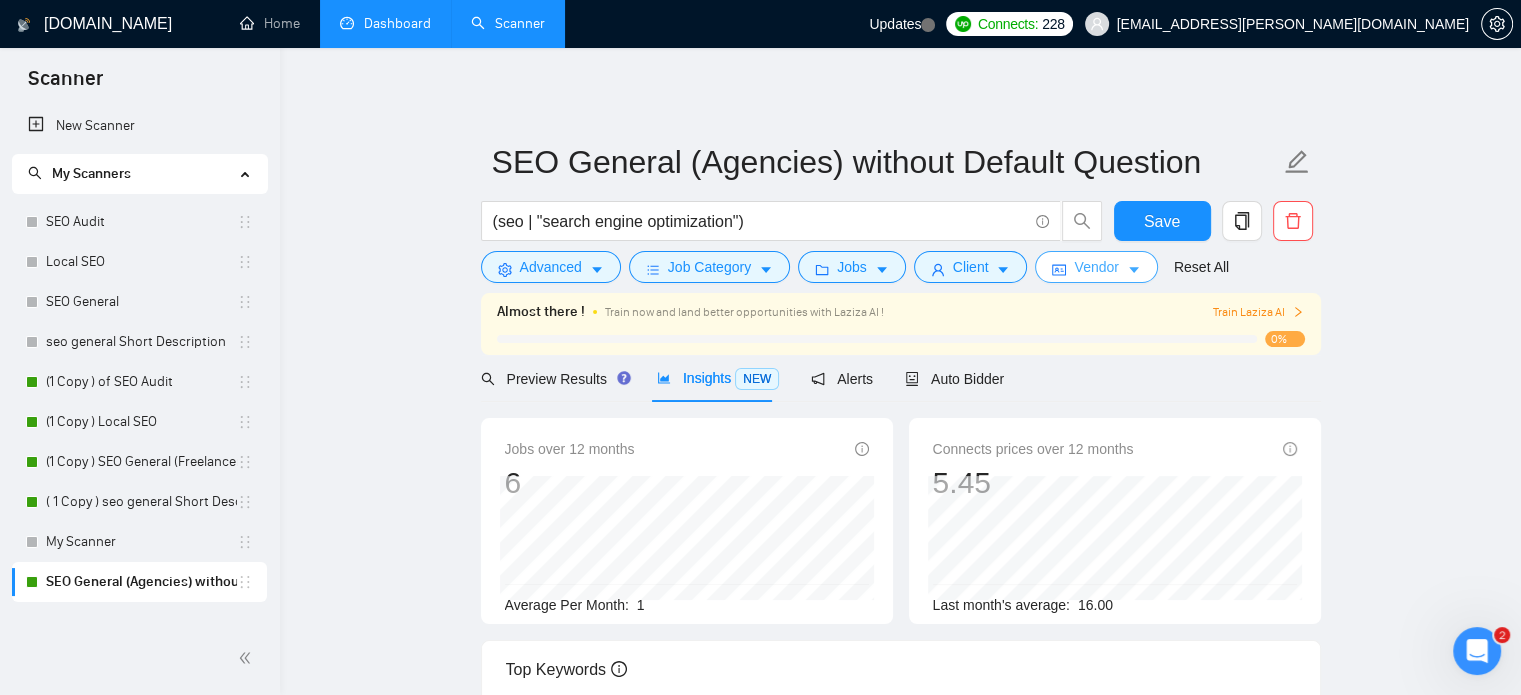 click on "Vendor" at bounding box center (1096, 267) 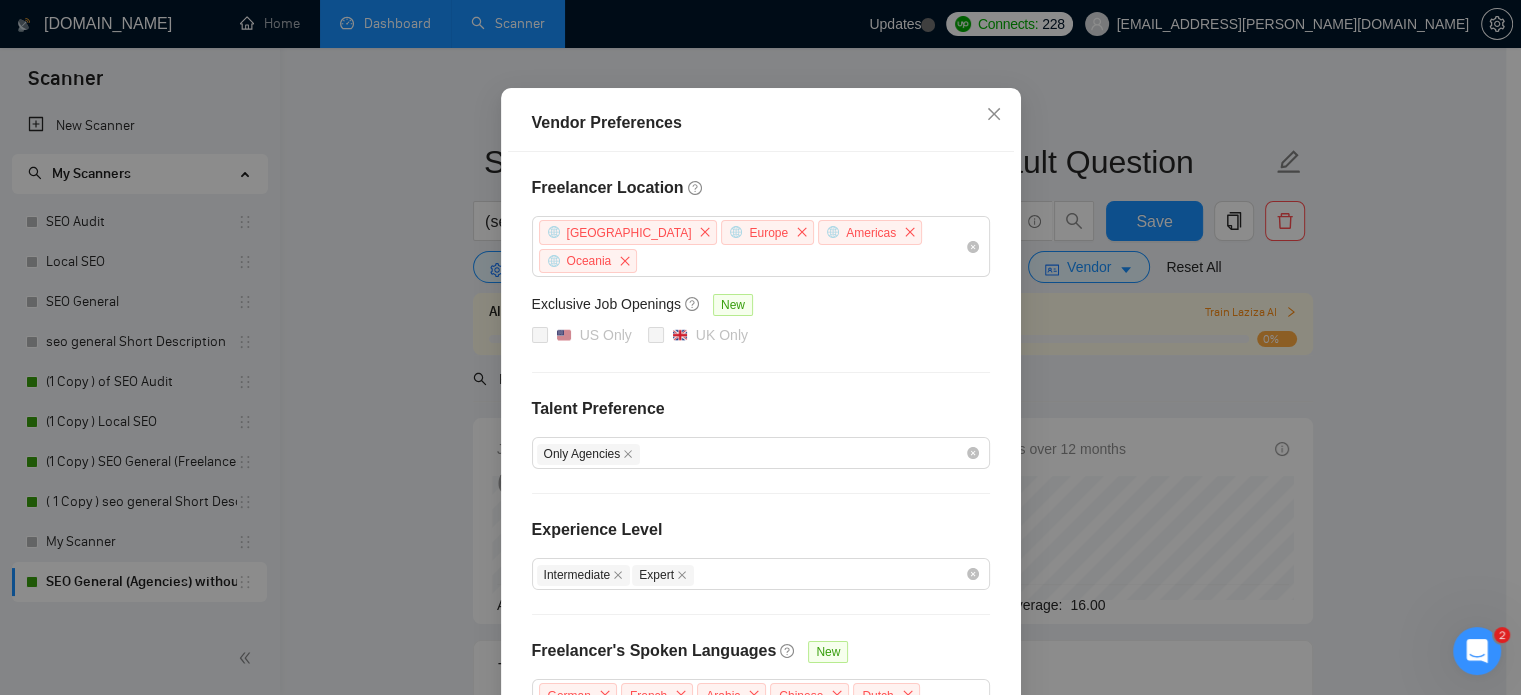 scroll, scrollTop: 134, scrollLeft: 0, axis: vertical 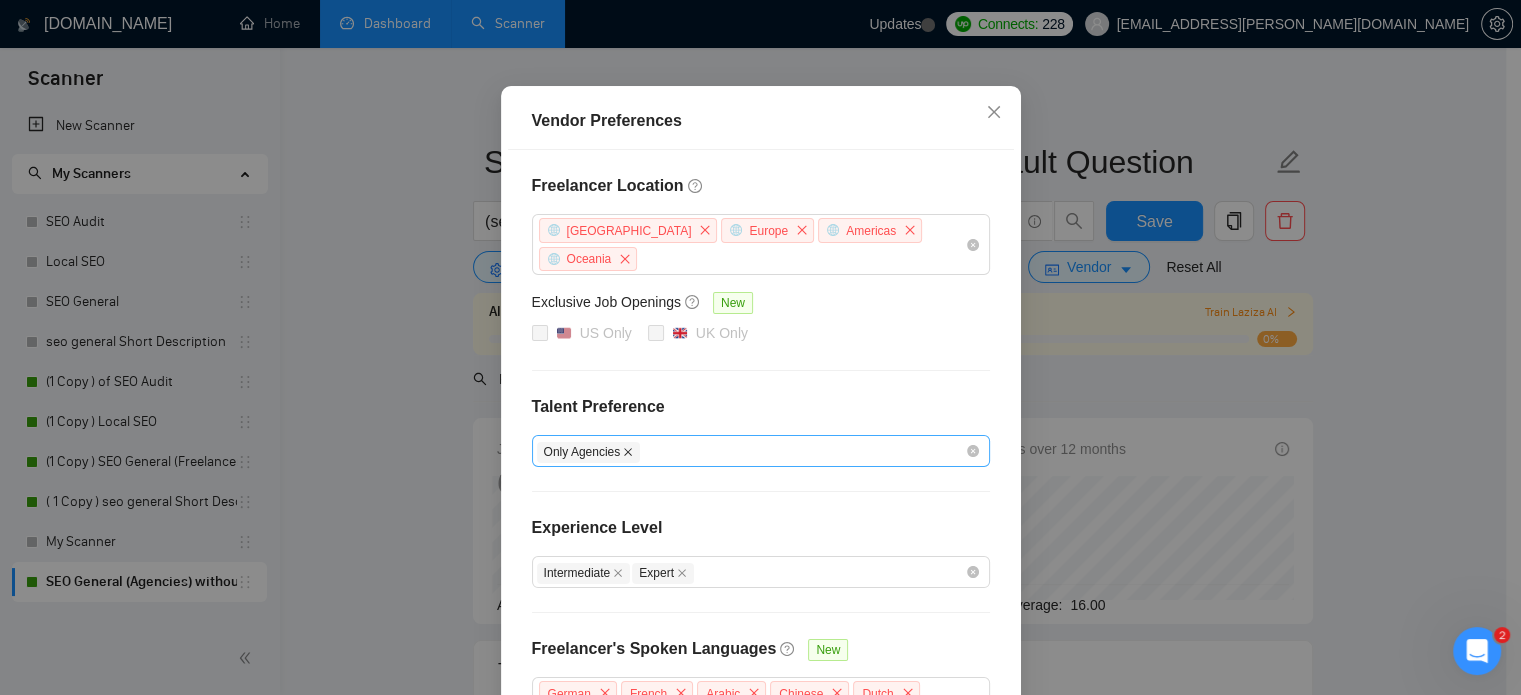 click 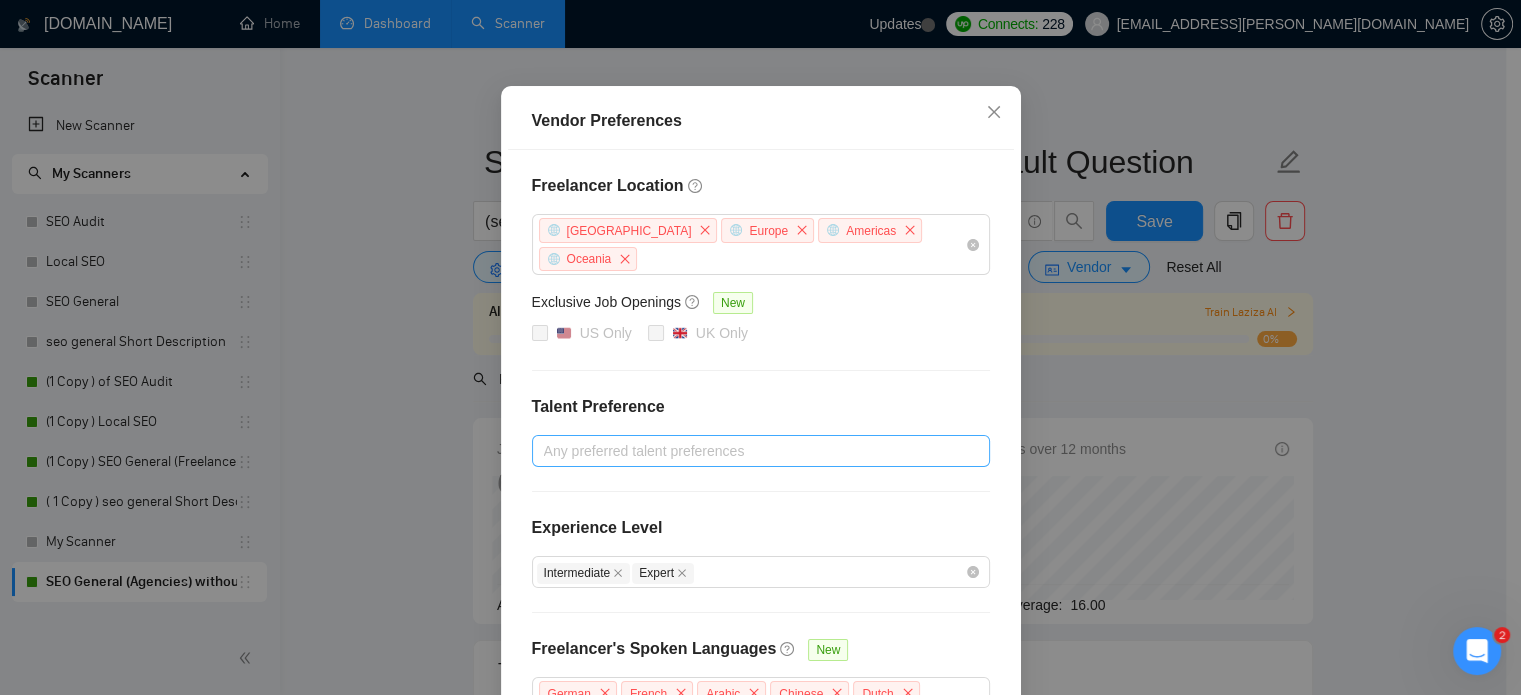 checkbox on "false" 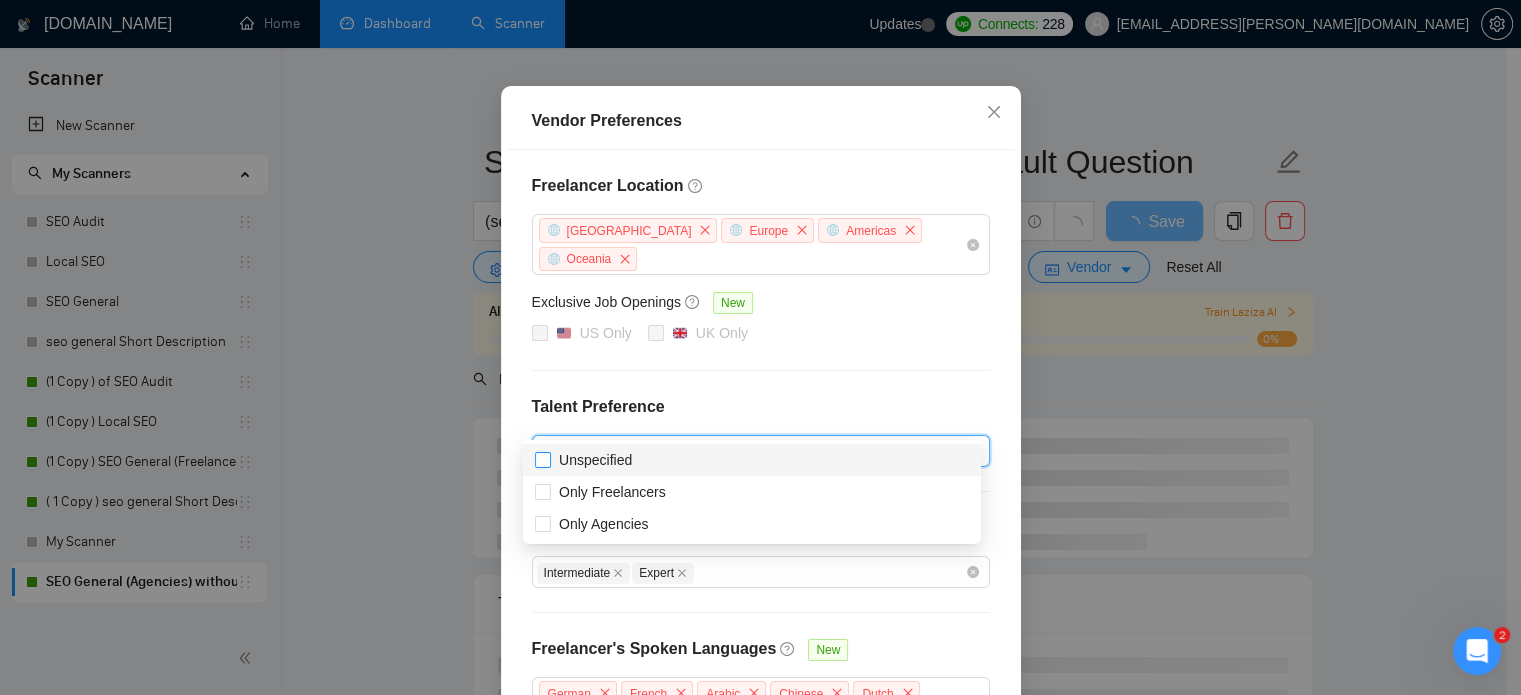 click on "Unspecified" at bounding box center (595, 460) 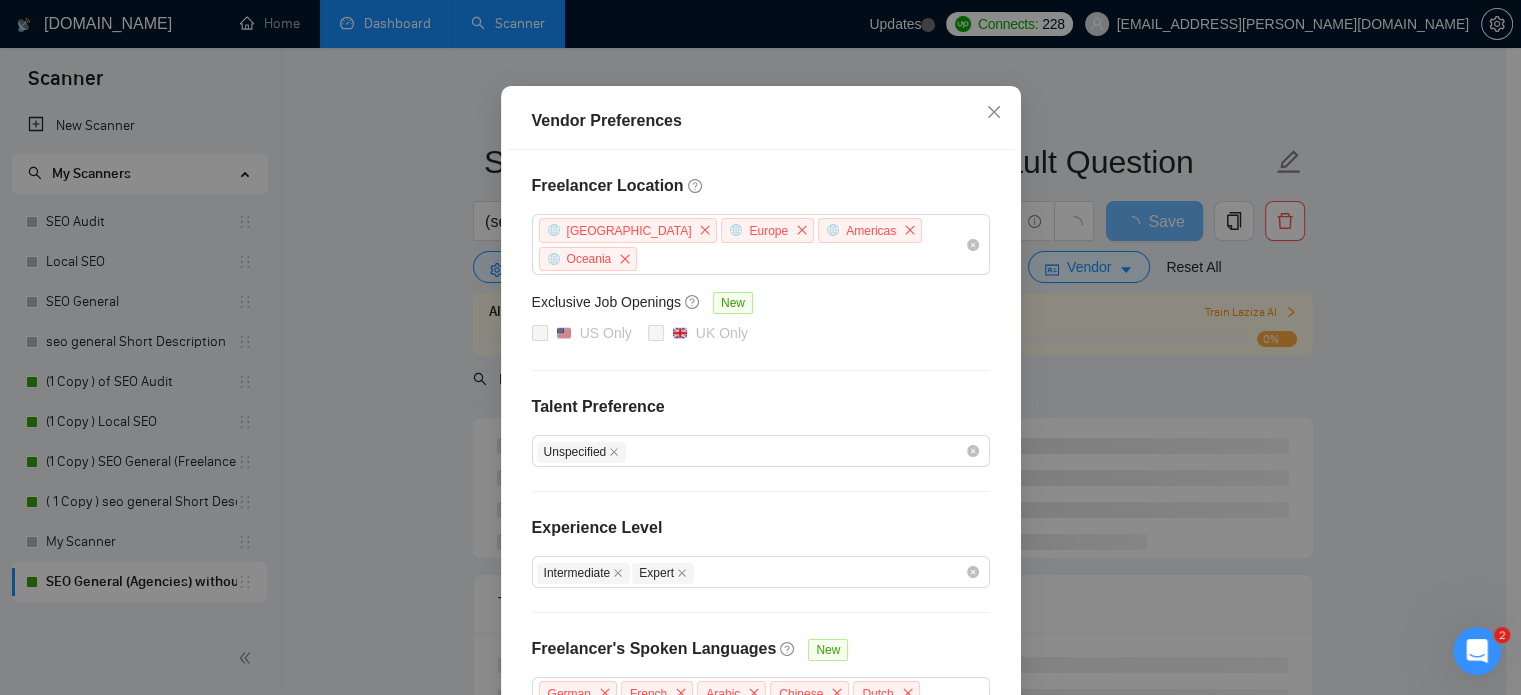click on "Talent Preference" at bounding box center (761, 407) 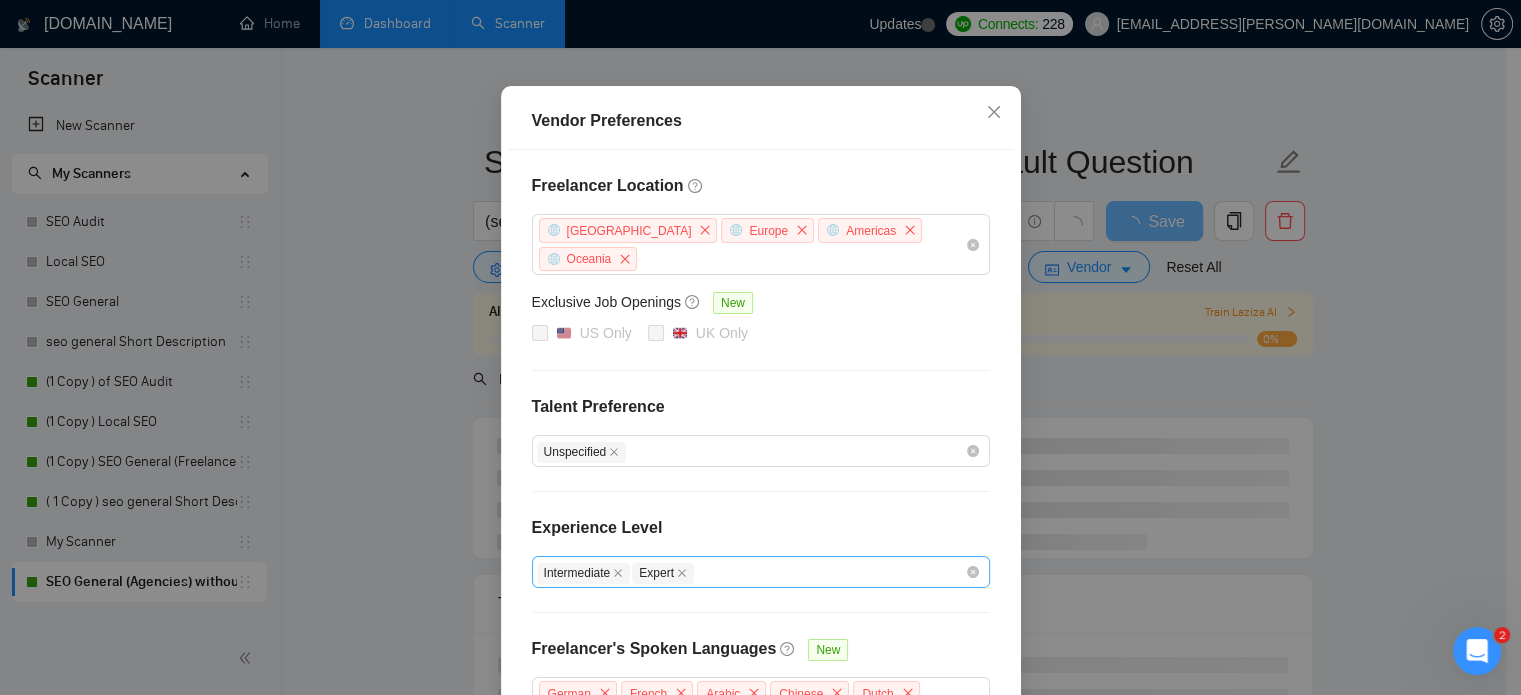 scroll, scrollTop: 283, scrollLeft: 0, axis: vertical 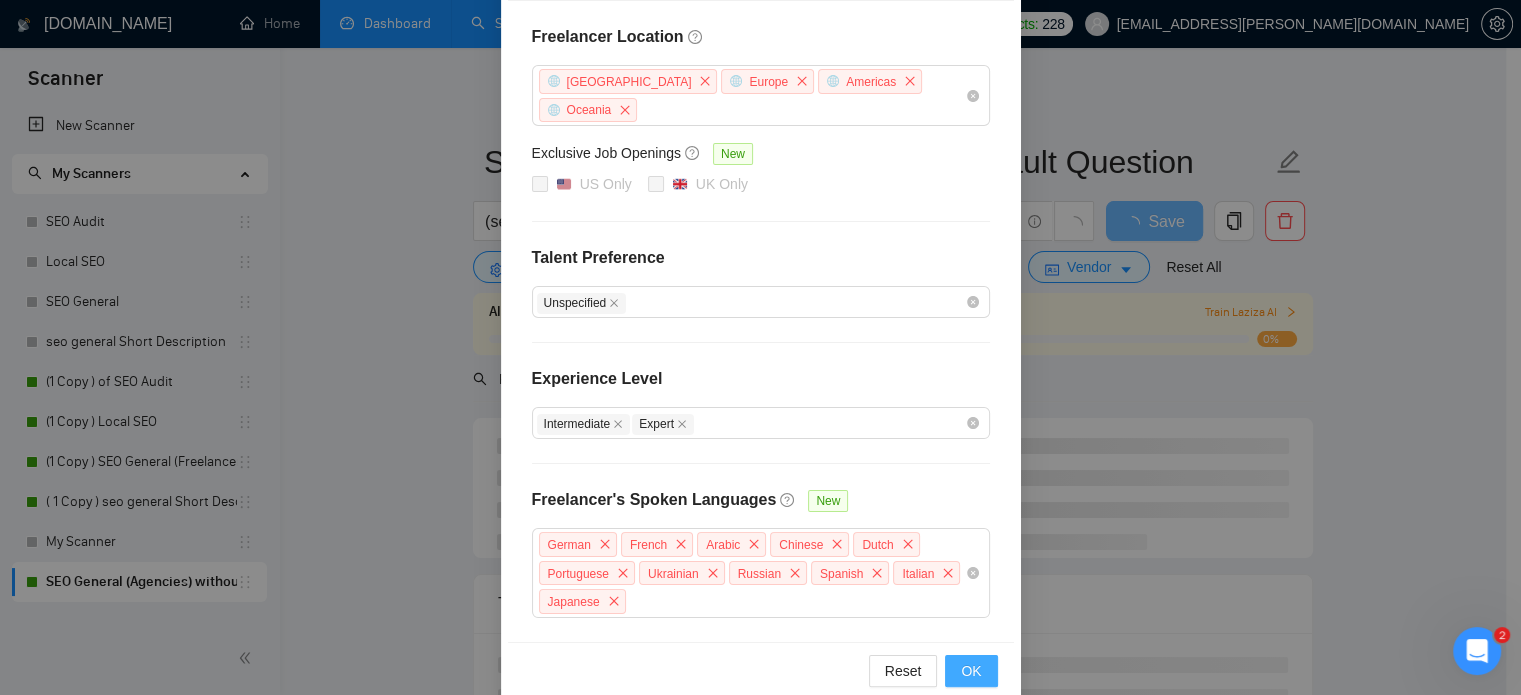 click on "OK" at bounding box center [971, 671] 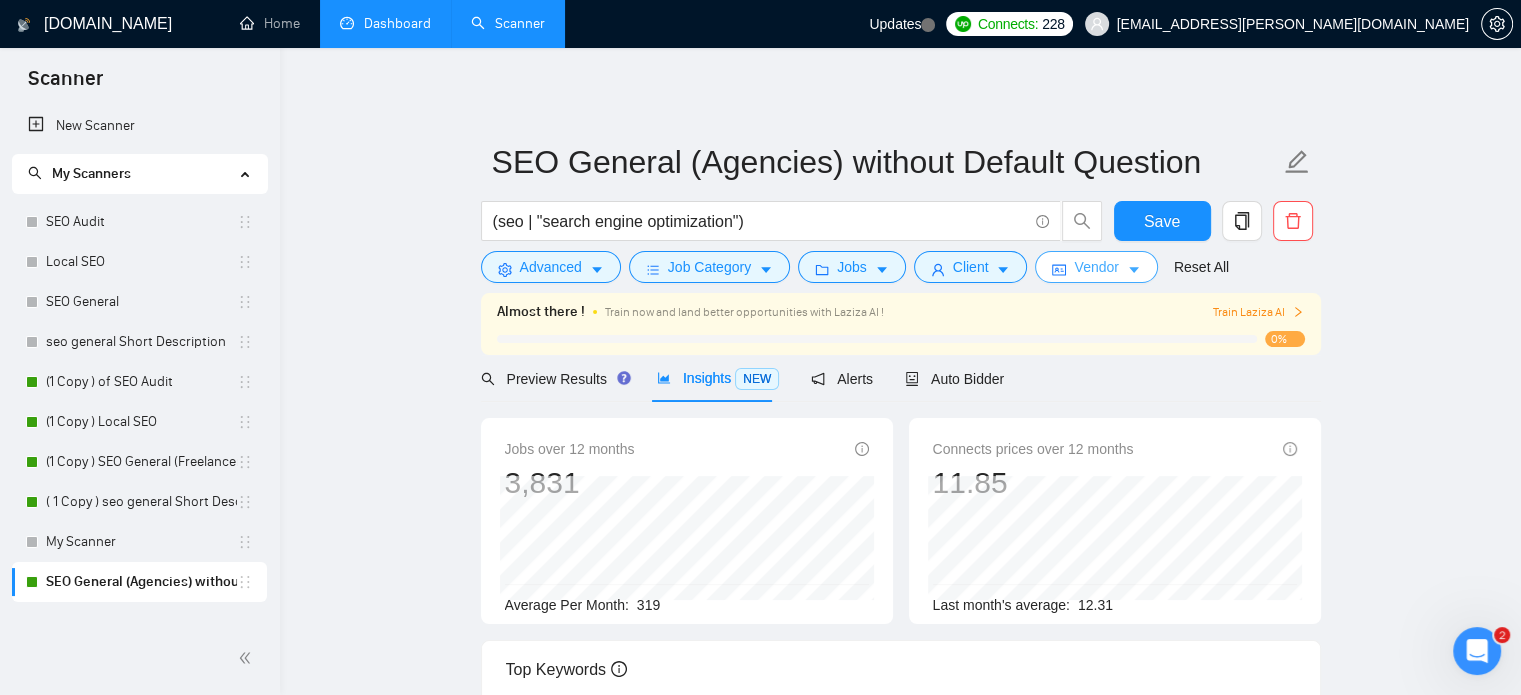 click on "Vendor" at bounding box center (1096, 267) 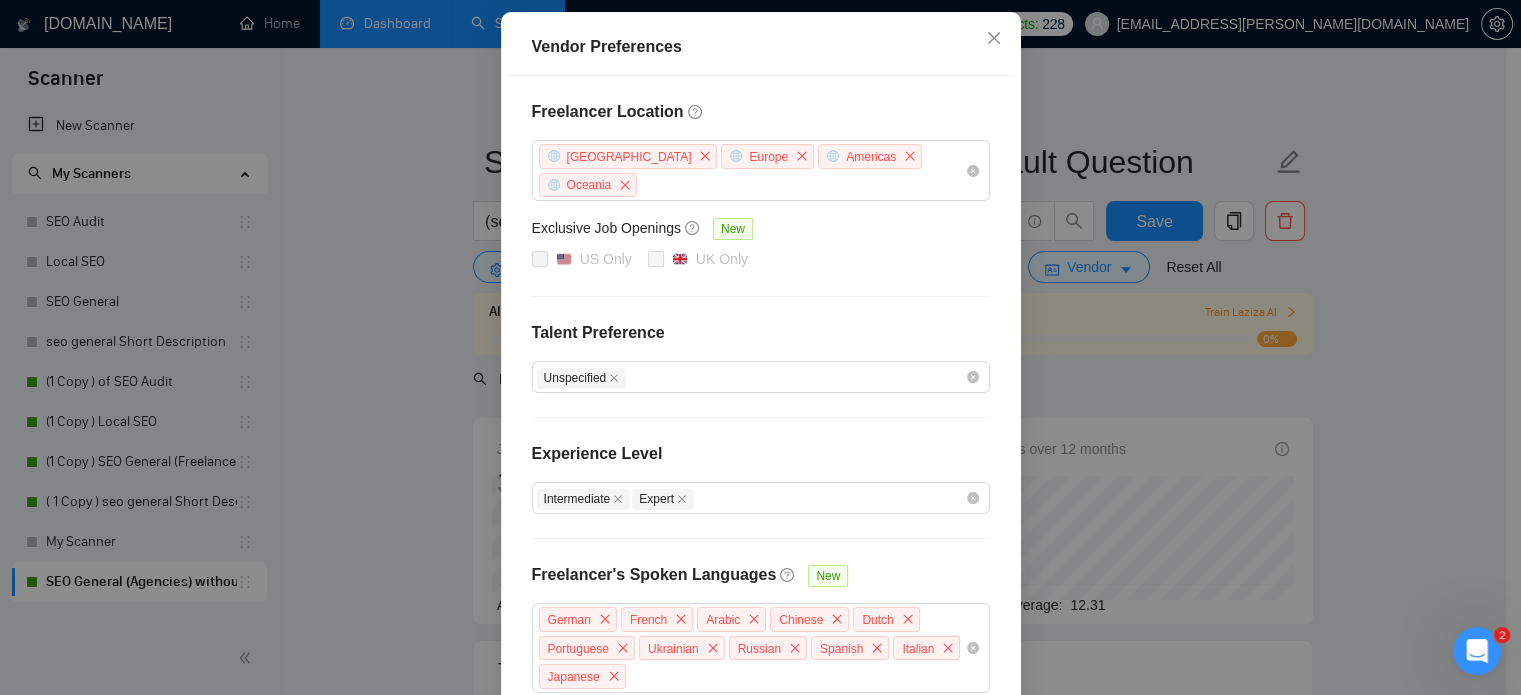 scroll, scrollTop: 220, scrollLeft: 0, axis: vertical 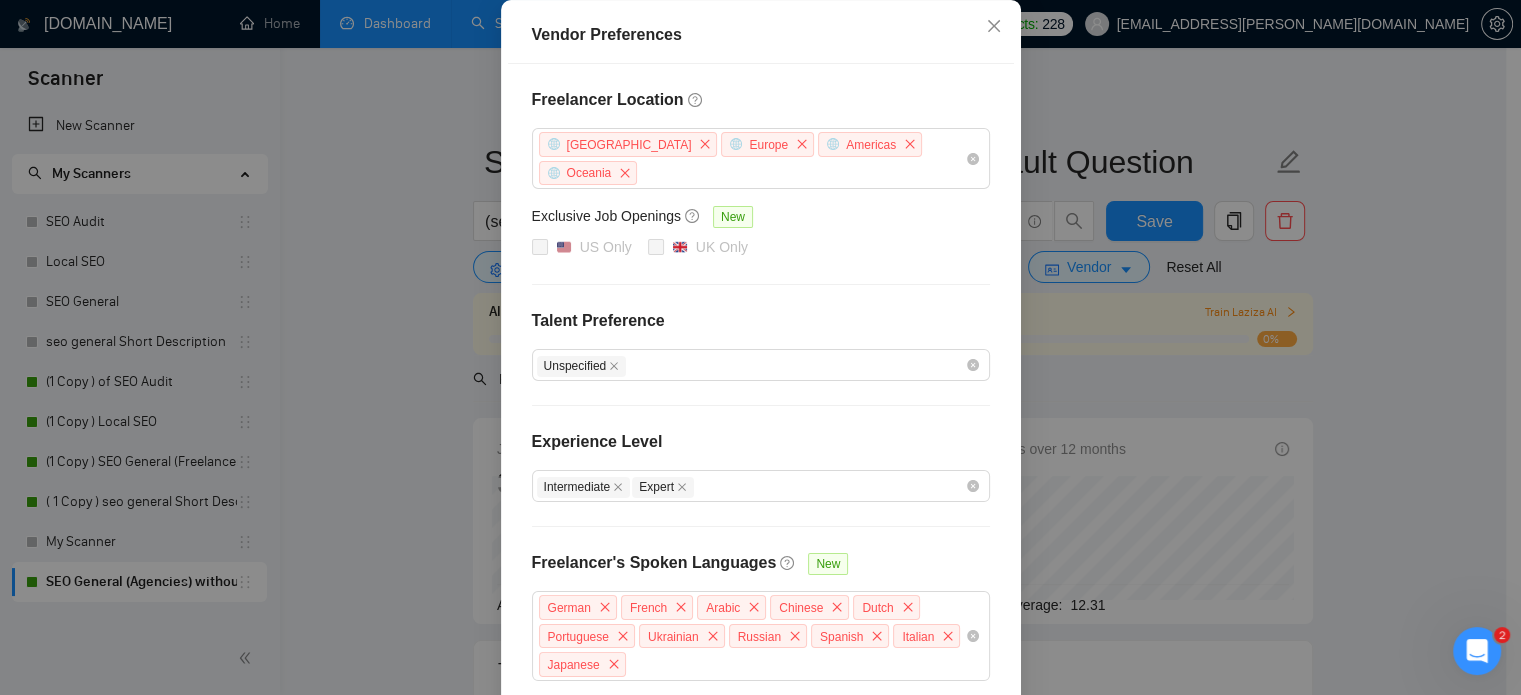 click on "OK" at bounding box center (971, 734) 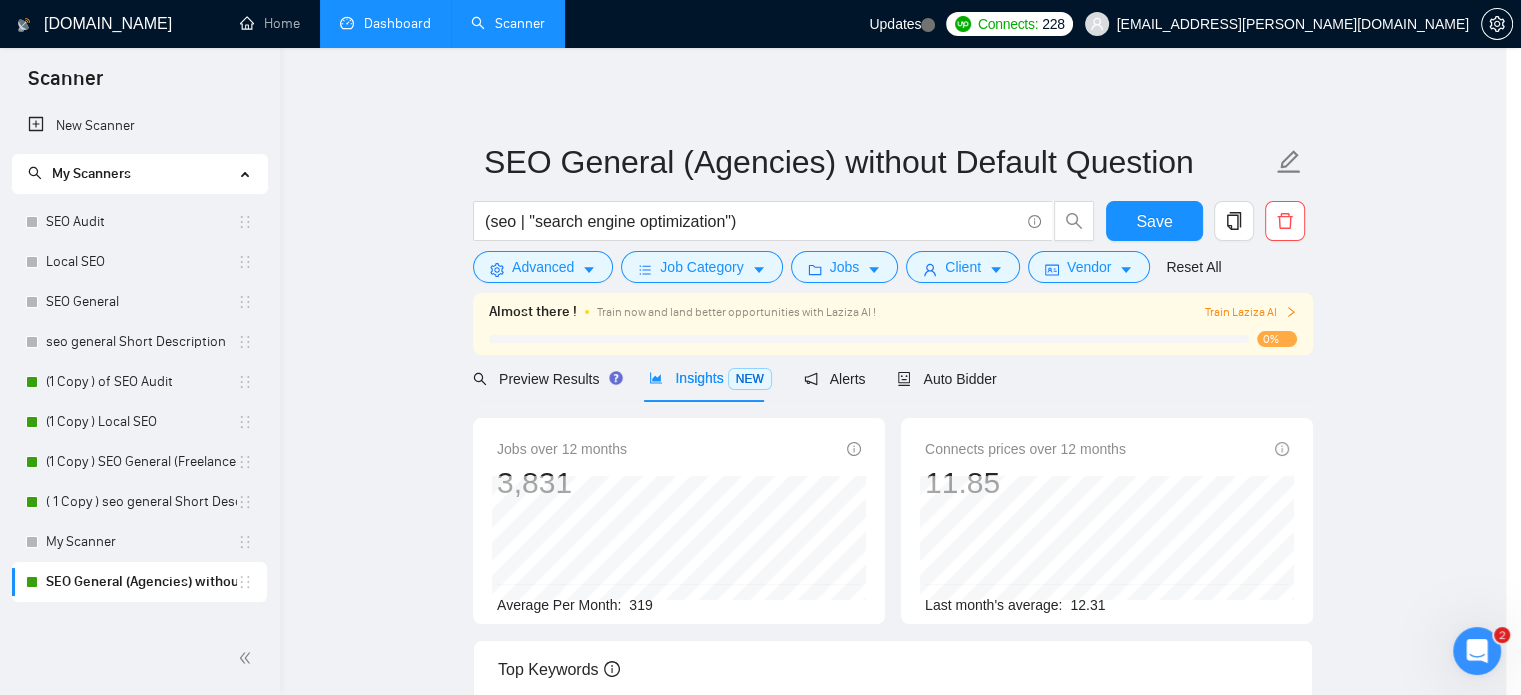 scroll, scrollTop: 183, scrollLeft: 0, axis: vertical 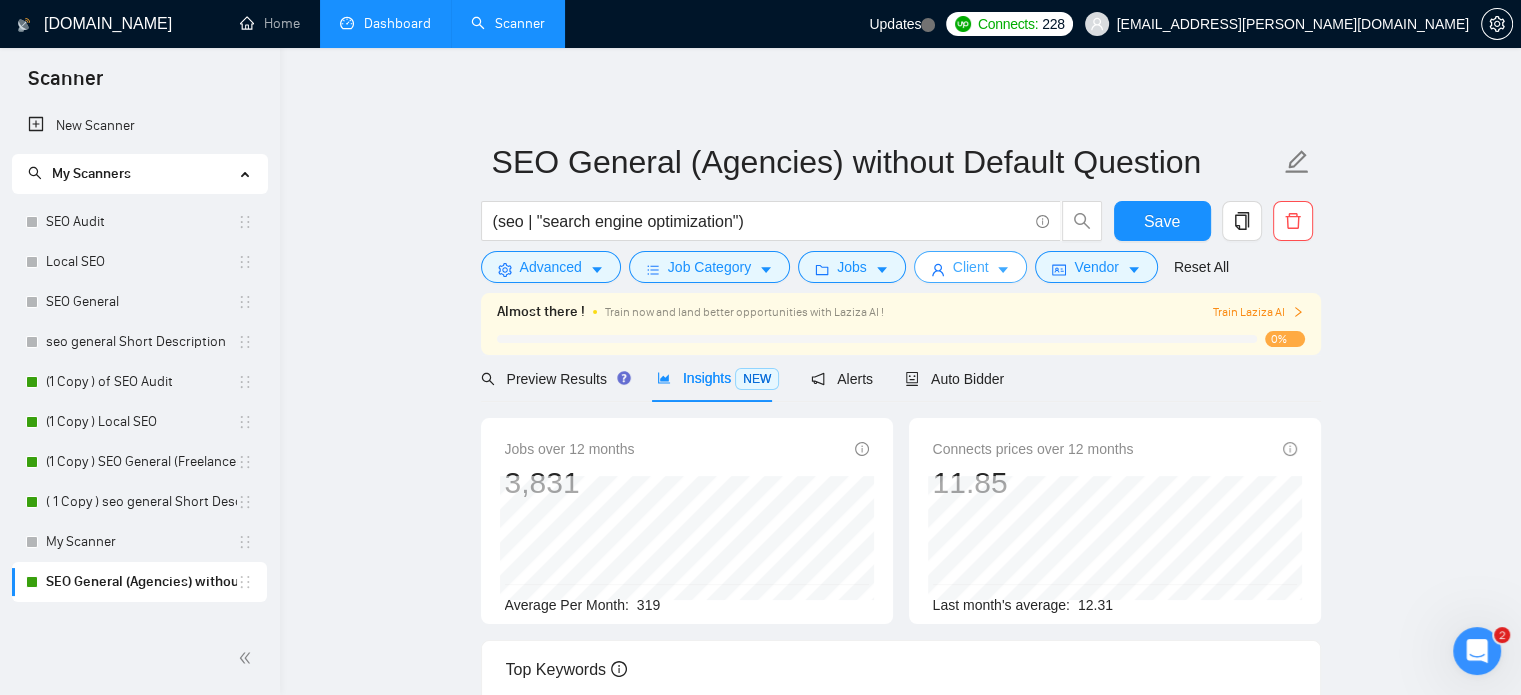 click on "Client" at bounding box center (971, 267) 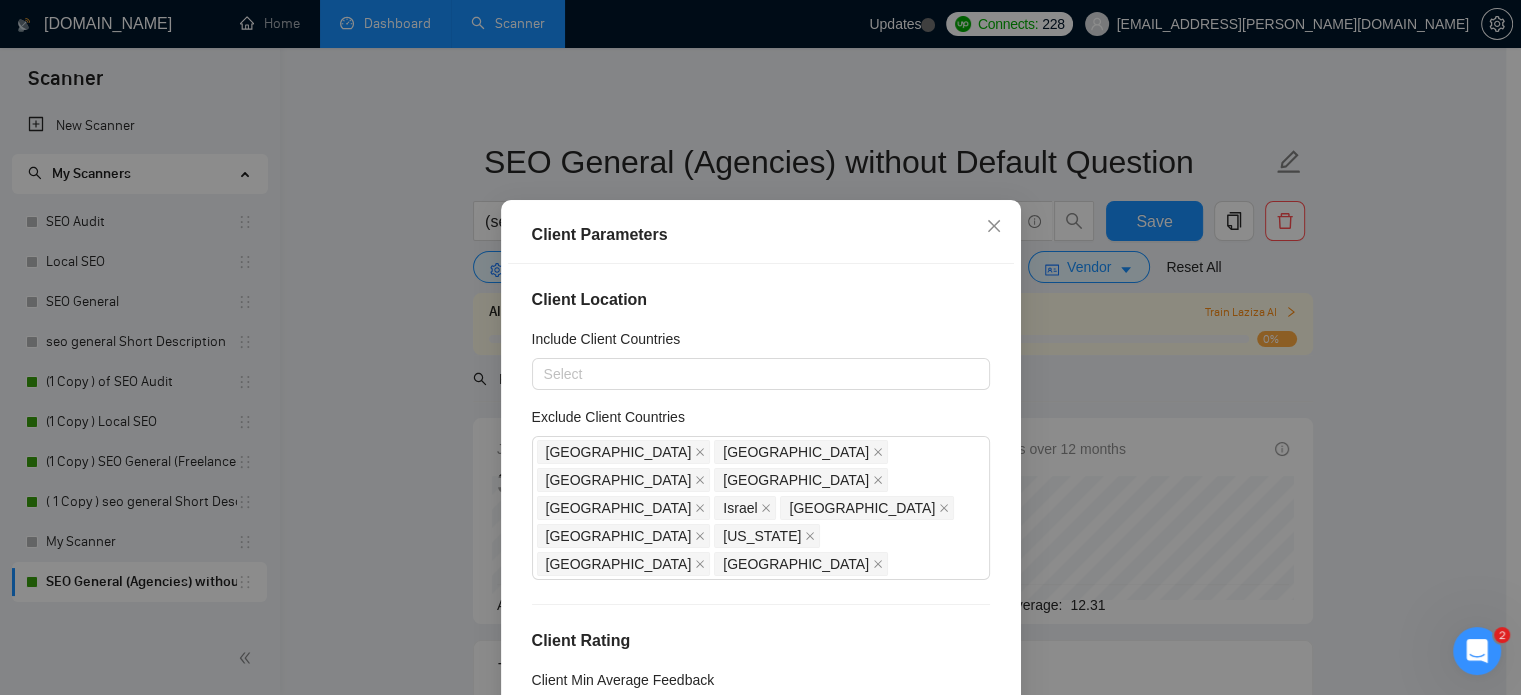 click on "Client Parameters Client Location Include Client Countries   Select Exclude Client Countries [GEOGRAPHIC_DATA] [GEOGRAPHIC_DATA] [GEOGRAPHIC_DATA] [GEOGRAPHIC_DATA] [GEOGRAPHIC_DATA] [GEOGRAPHIC_DATA] [GEOGRAPHIC_DATA] [GEOGRAPHIC_DATA] [US_STATE] [GEOGRAPHIC_DATA] [GEOGRAPHIC_DATA]   Client Rating Client Min Average Feedback Include clients with no feedback Client Payment Details Payment Verified Hire Rate Stats   Client Total Spent $ Min - $ Max Client Hire Rate New Max Rates High Rates     Avg Hourly Rate Paid New $ 15 Min - $ Max Include Clients without Sufficient History Client Profile Client Industry New   Any industry Client Company Size   Any company size Enterprise Clients New   Any clients Reset OK" at bounding box center [760, 347] 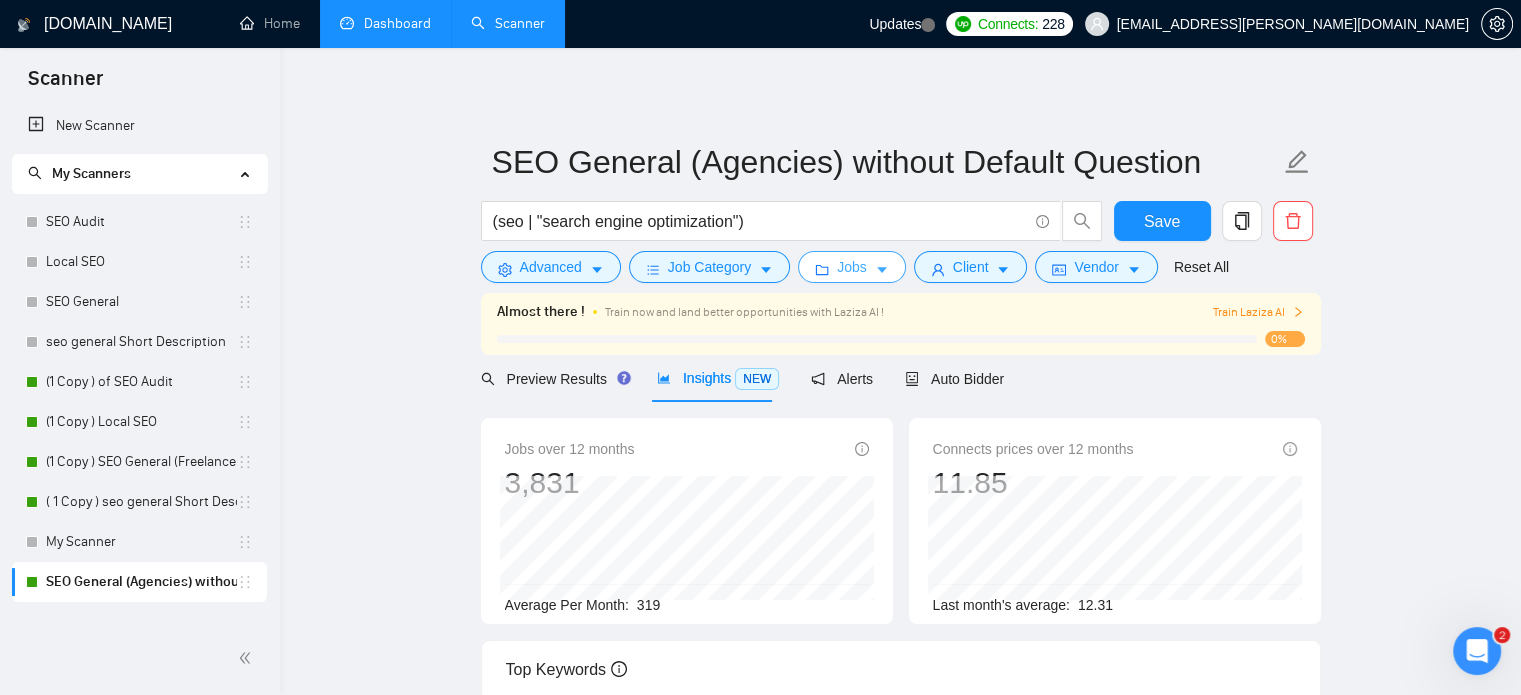 click 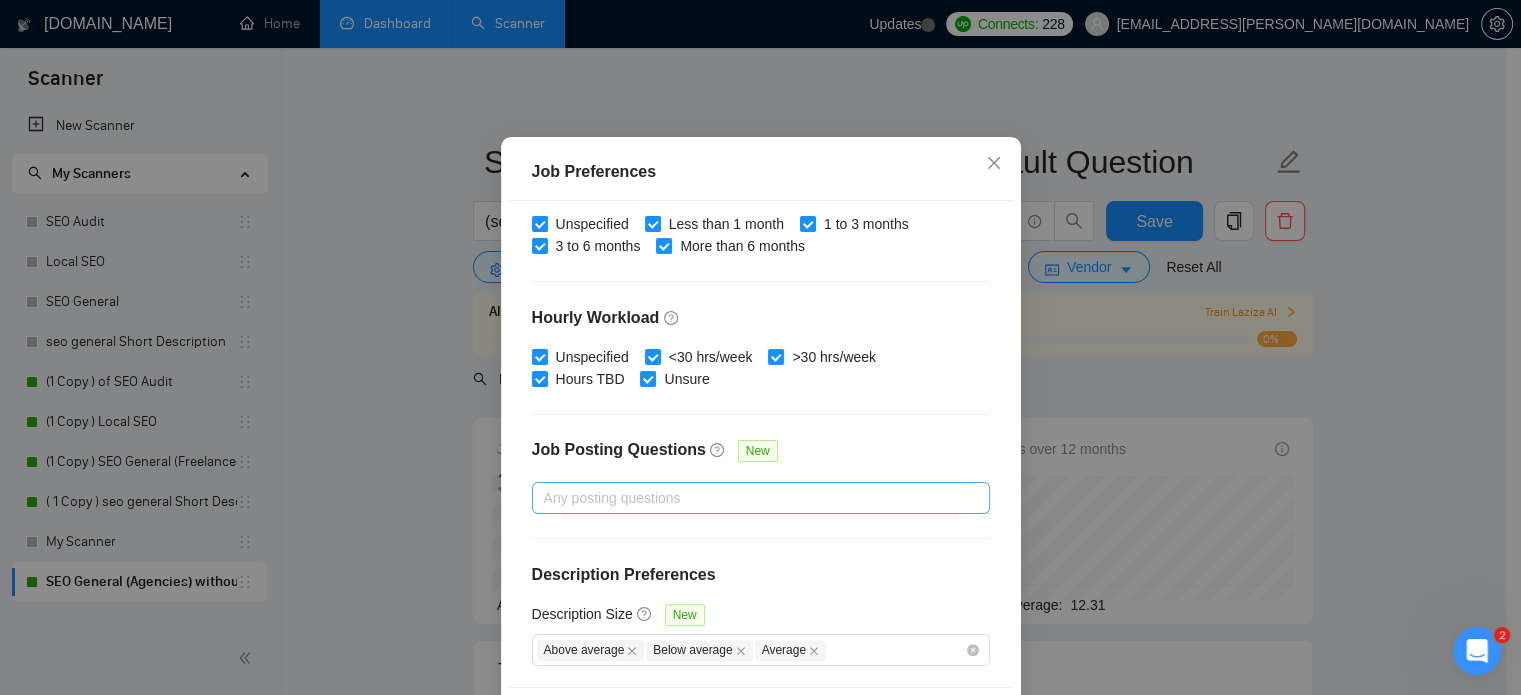 scroll, scrollTop: 143, scrollLeft: 0, axis: vertical 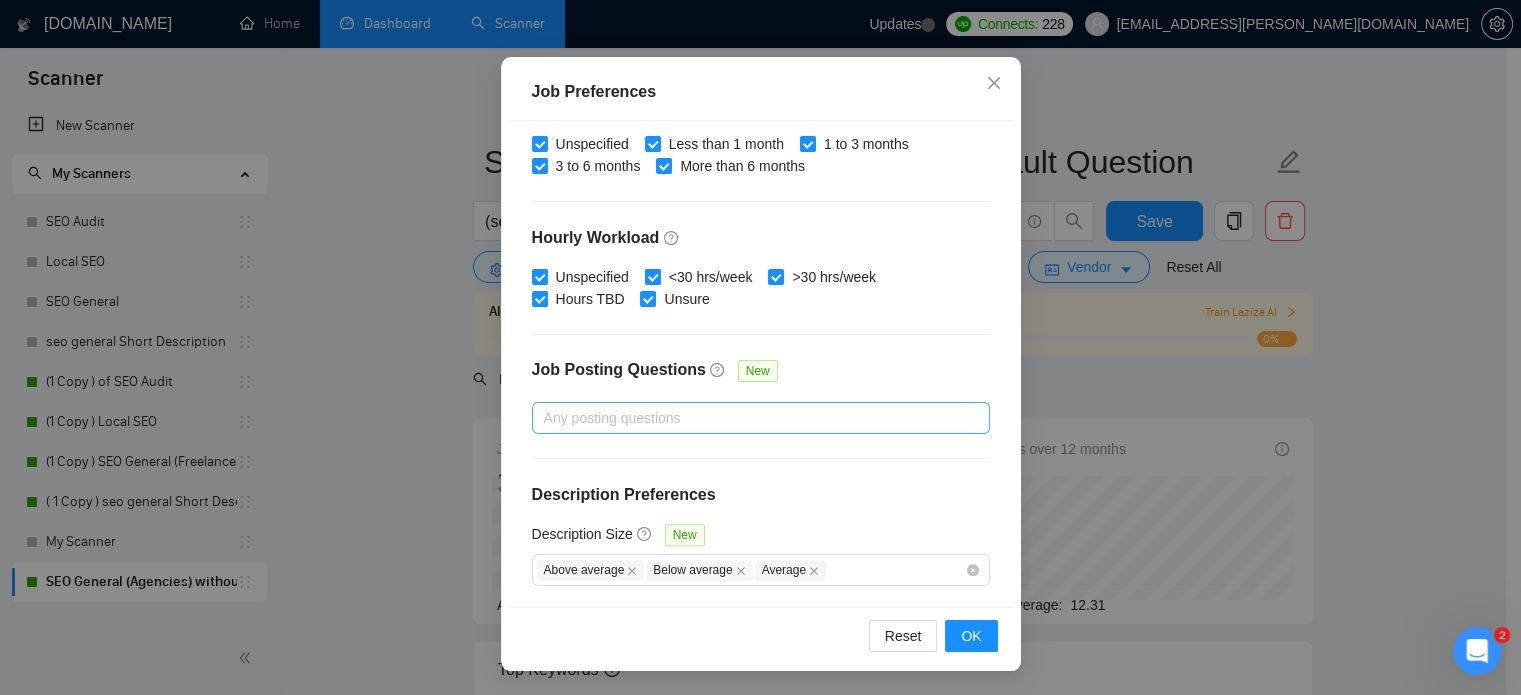 click at bounding box center (751, 418) 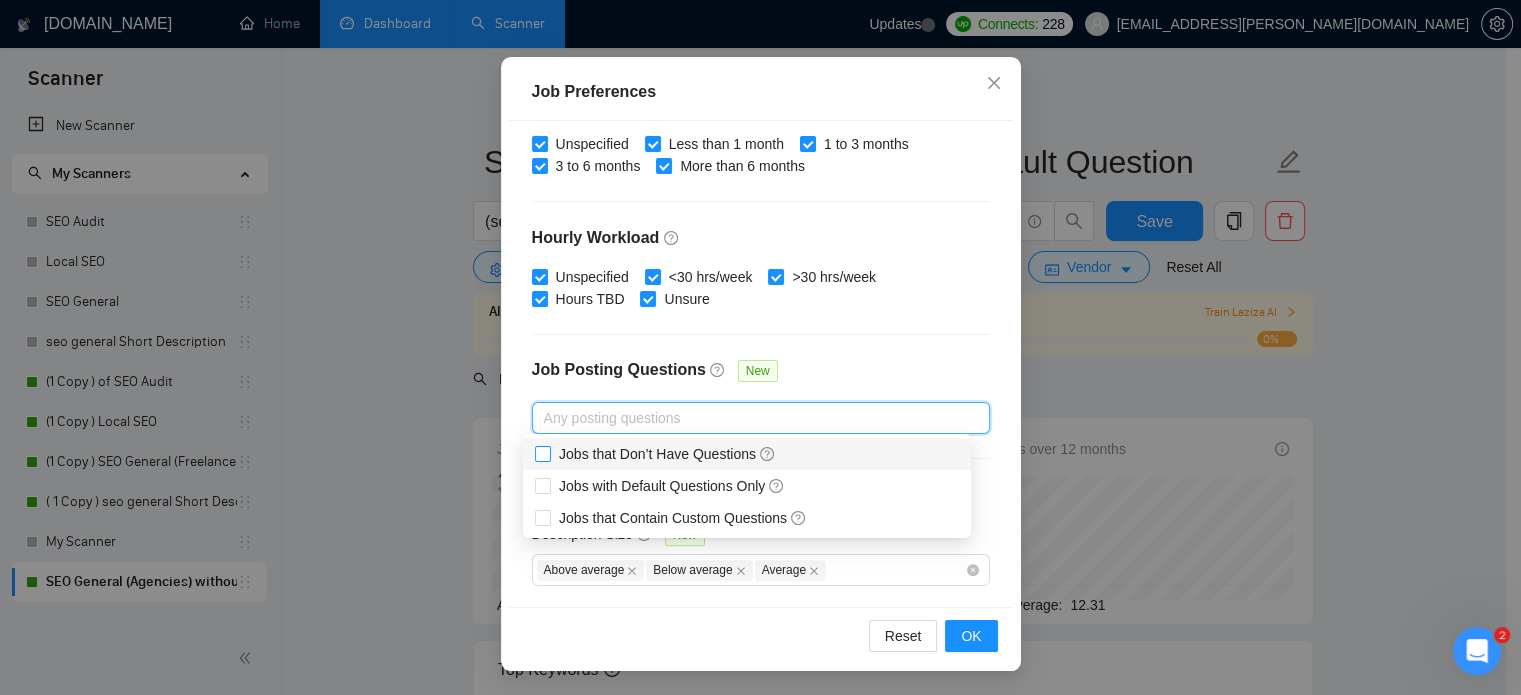click on "Jobs that Don’t Have Questions" at bounding box center [667, 454] 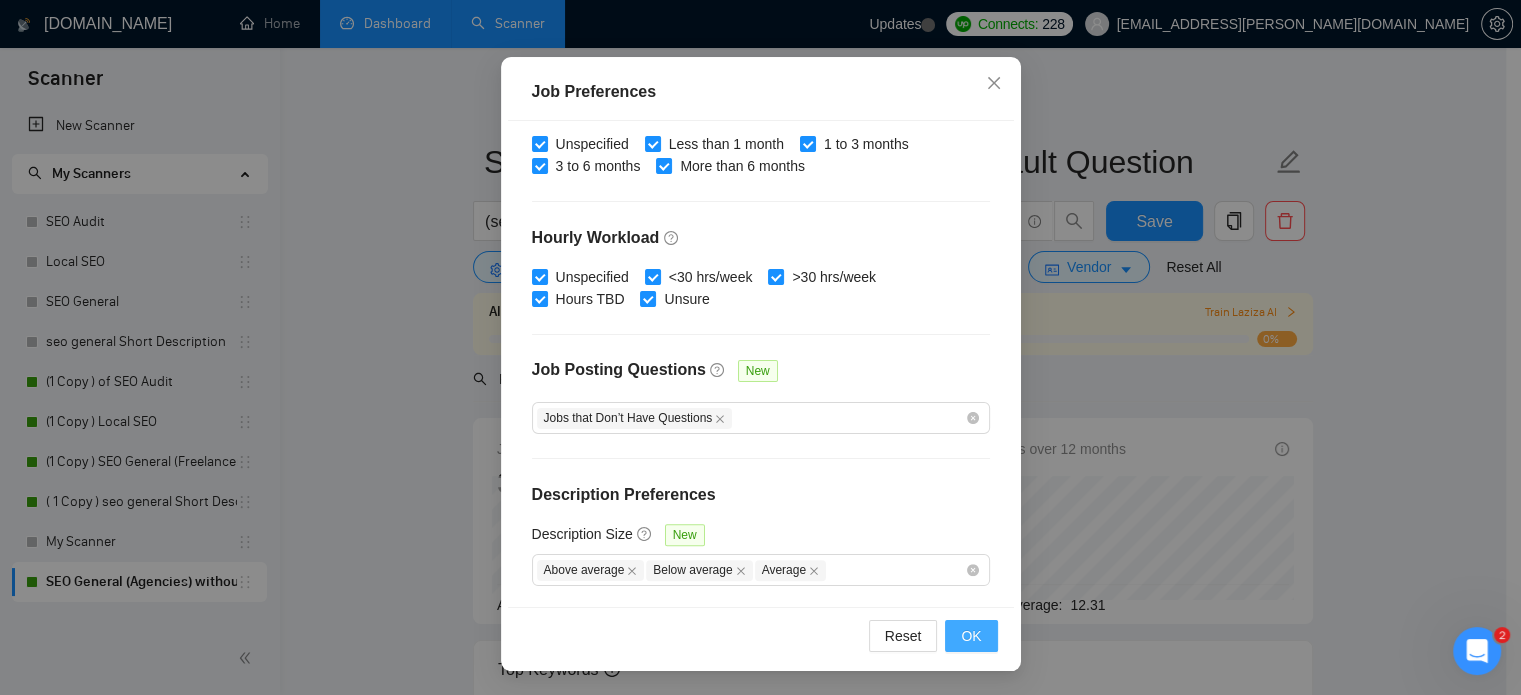 click on "OK" at bounding box center (971, 636) 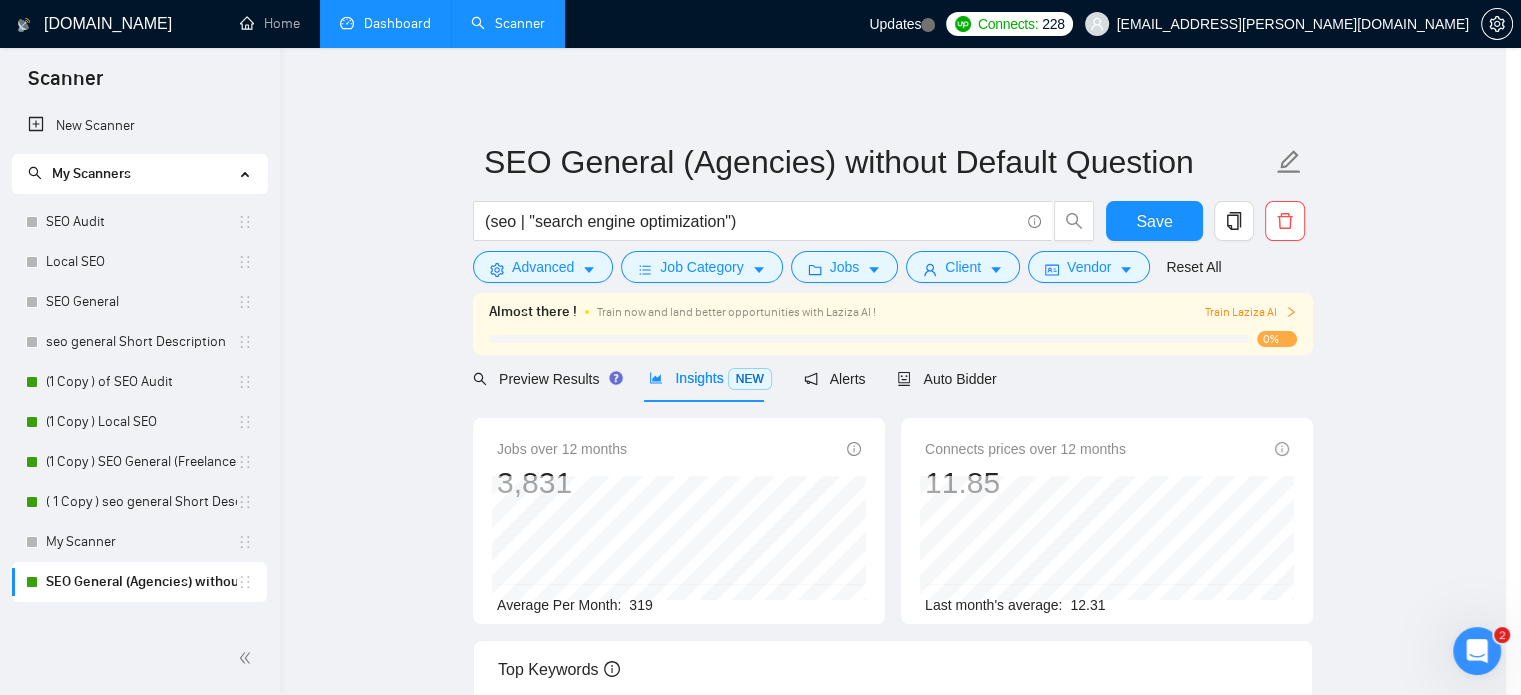 scroll, scrollTop: 63, scrollLeft: 0, axis: vertical 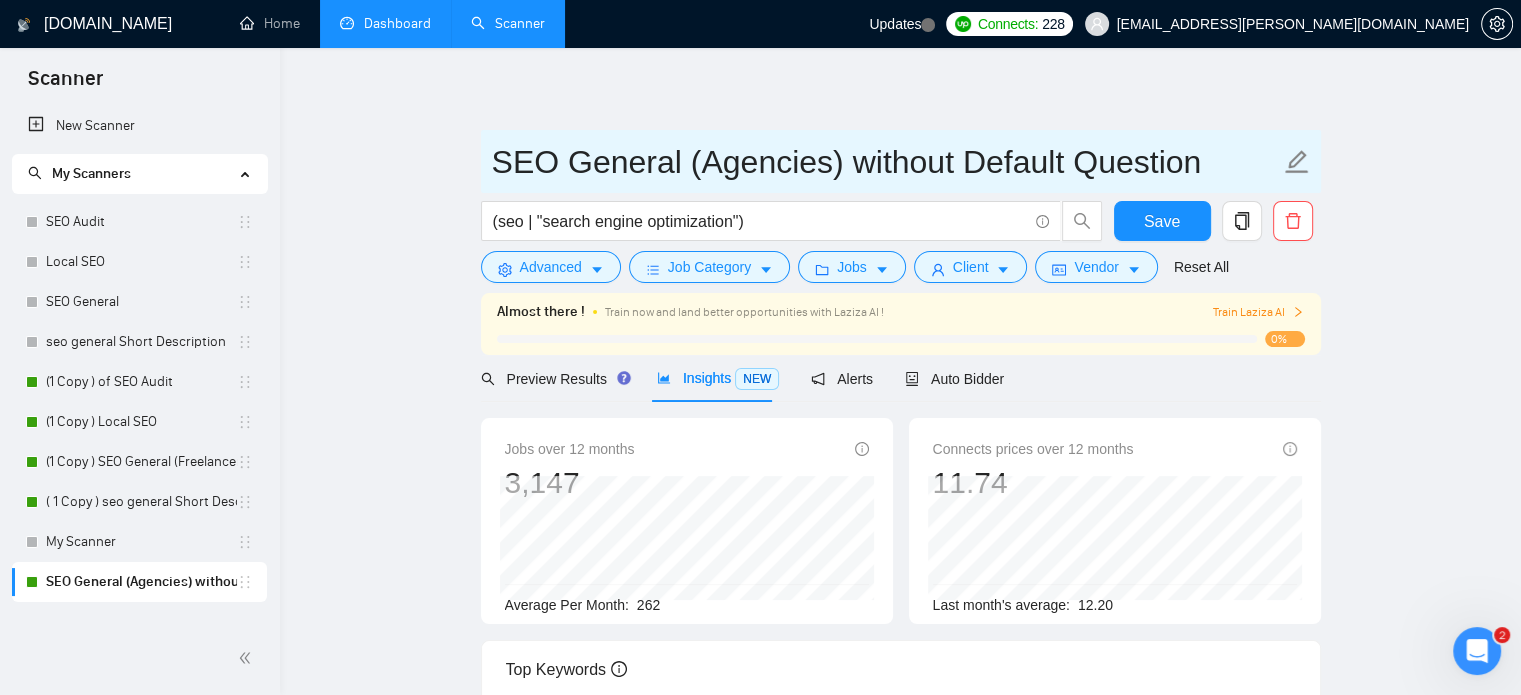 drag, startPoint x: 823, startPoint y: 162, endPoint x: 686, endPoint y: 165, distance: 137.03284 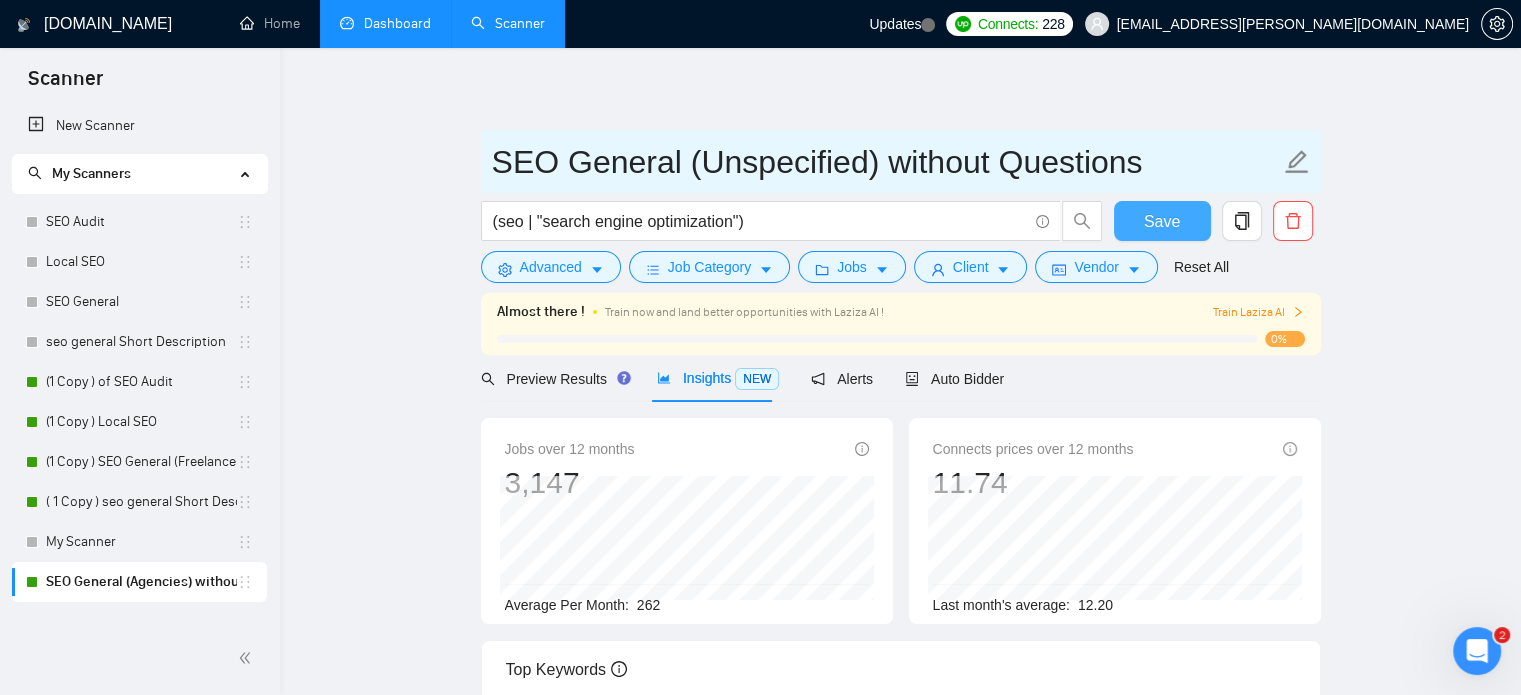 type on "SEO General (Unspecified) without Questions" 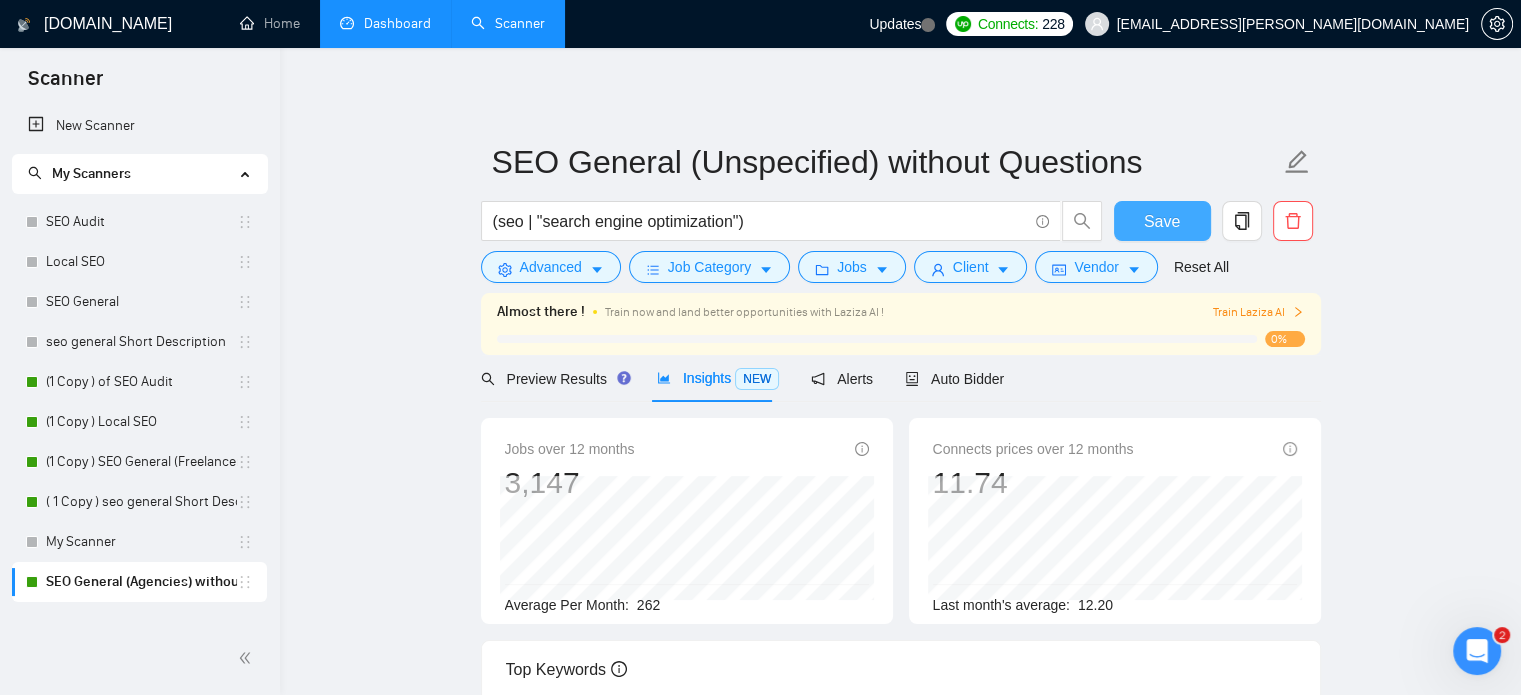 click on "Save" at bounding box center [1162, 221] 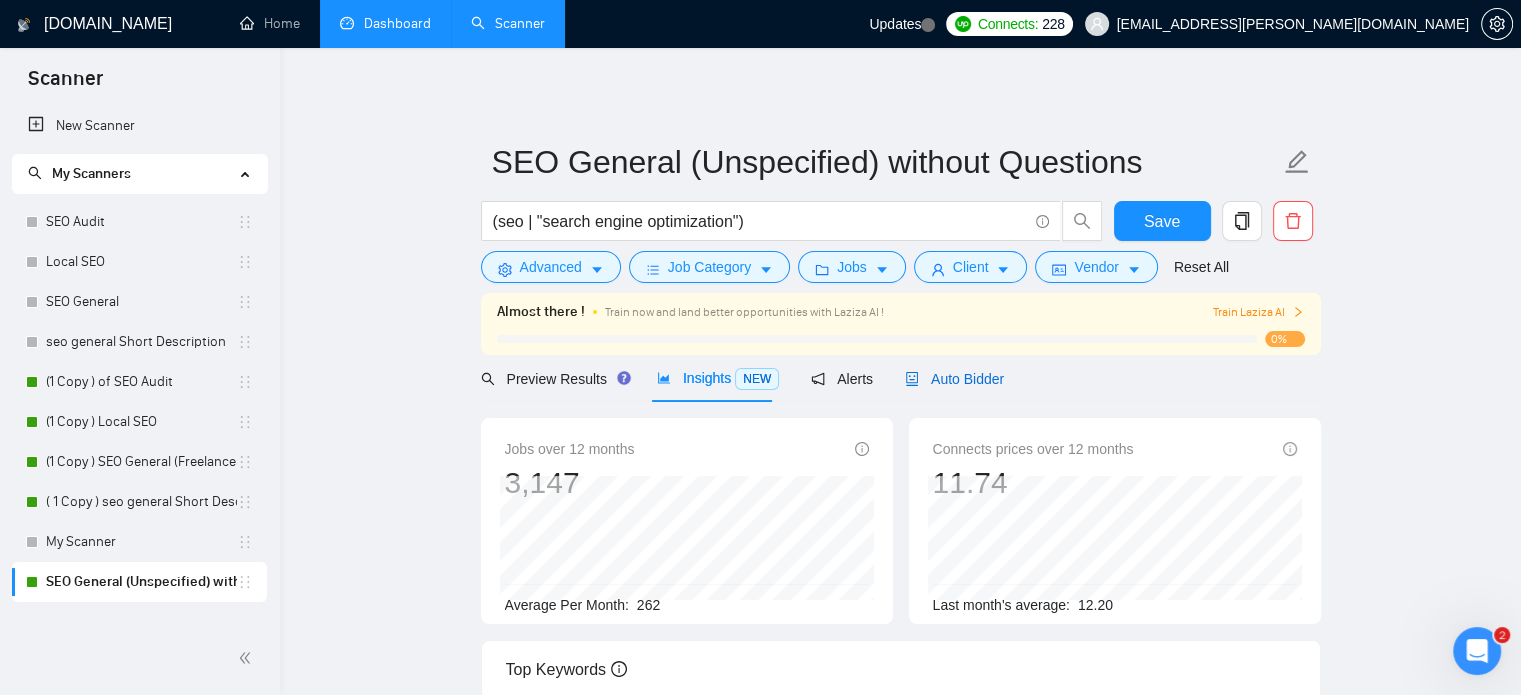 click 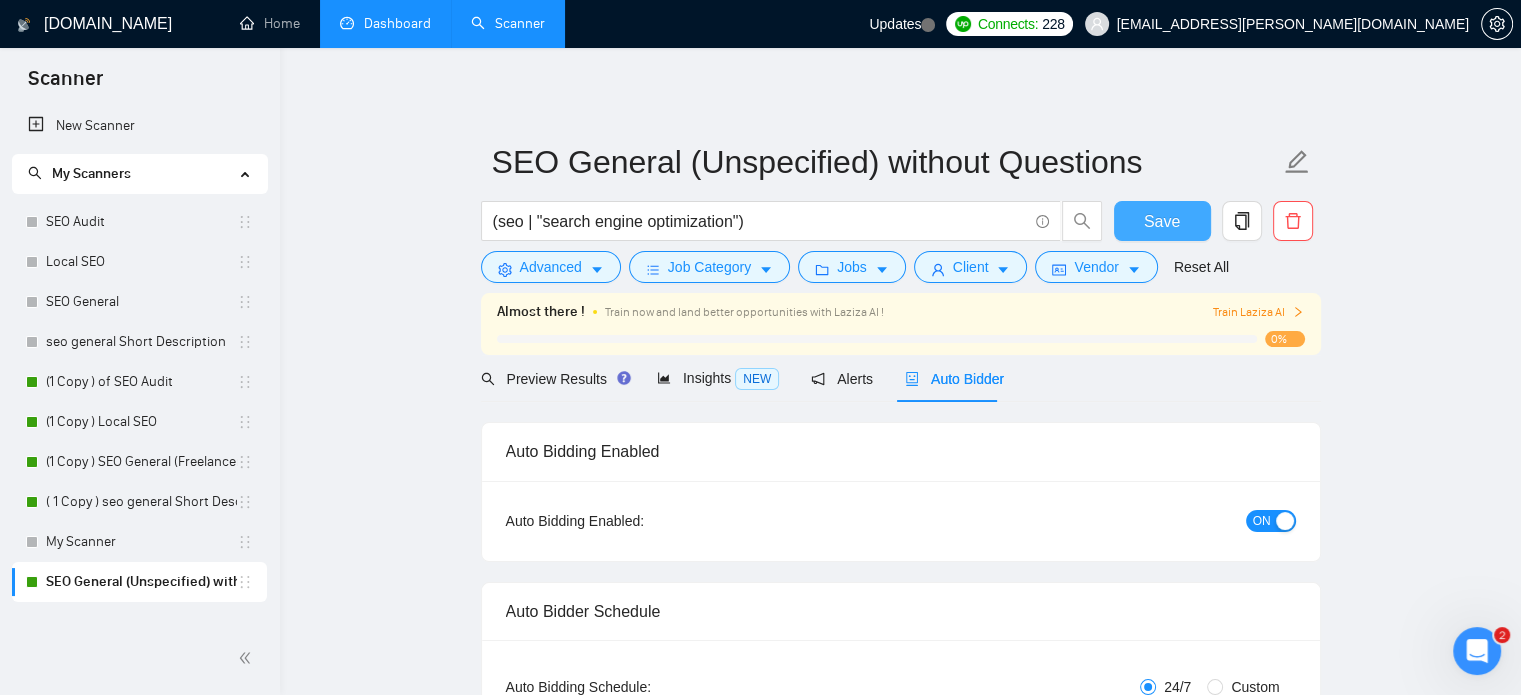 click on "Save" at bounding box center [1162, 221] 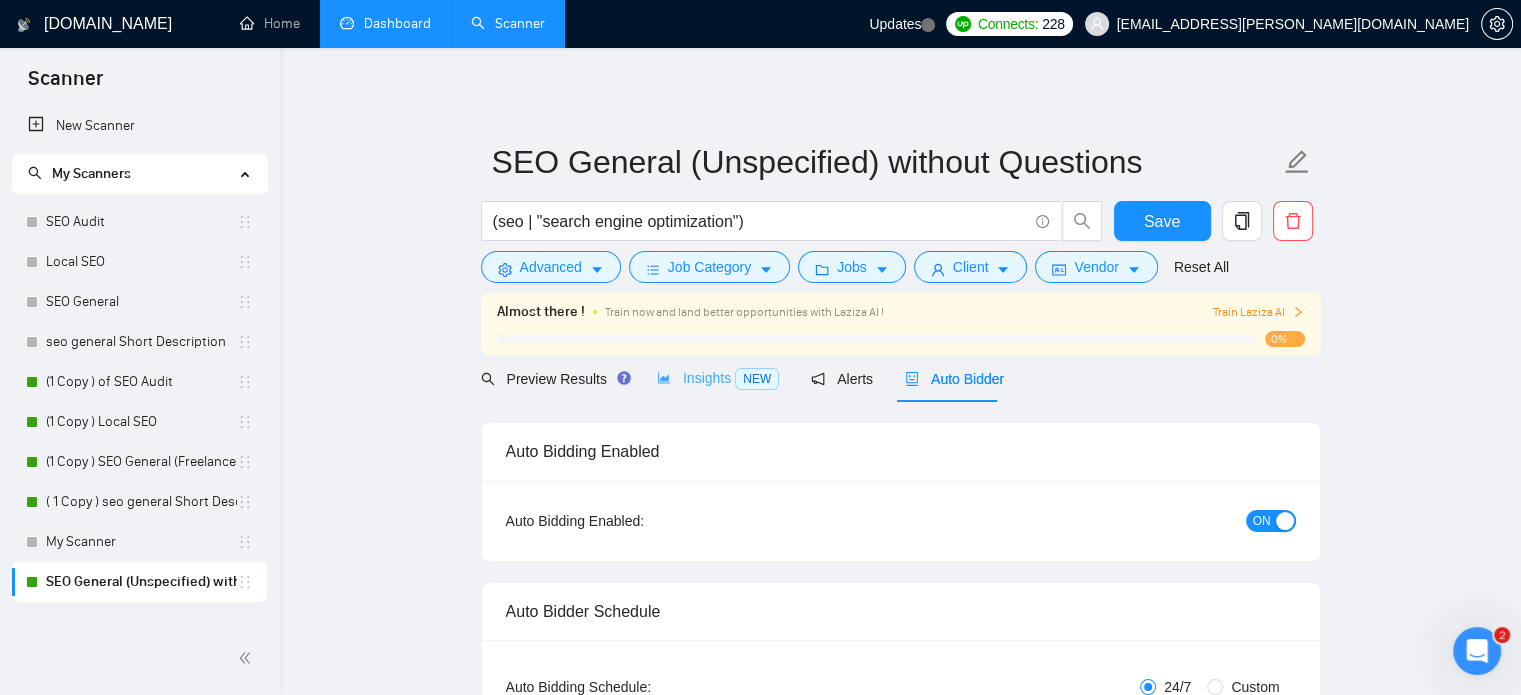 click on "Insights NEW" at bounding box center [718, 378] 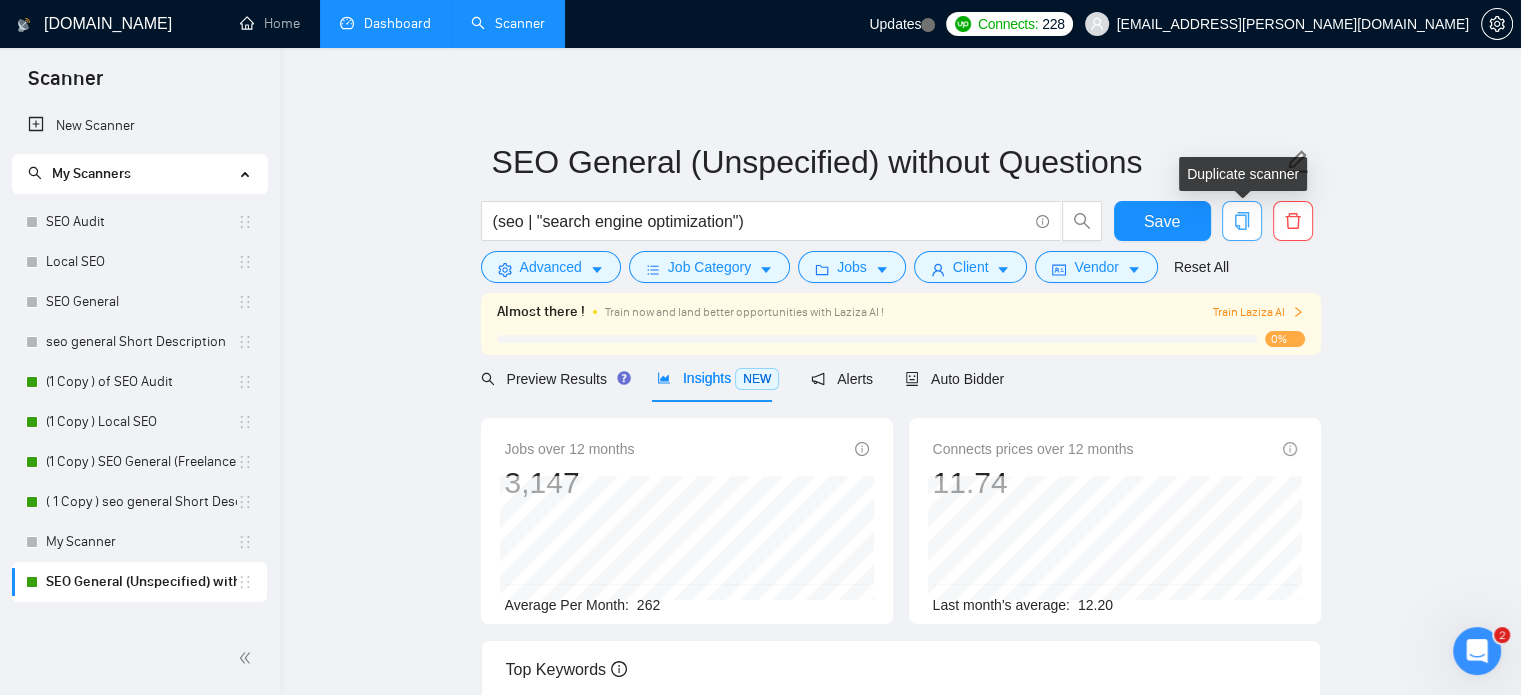 click at bounding box center [1242, 221] 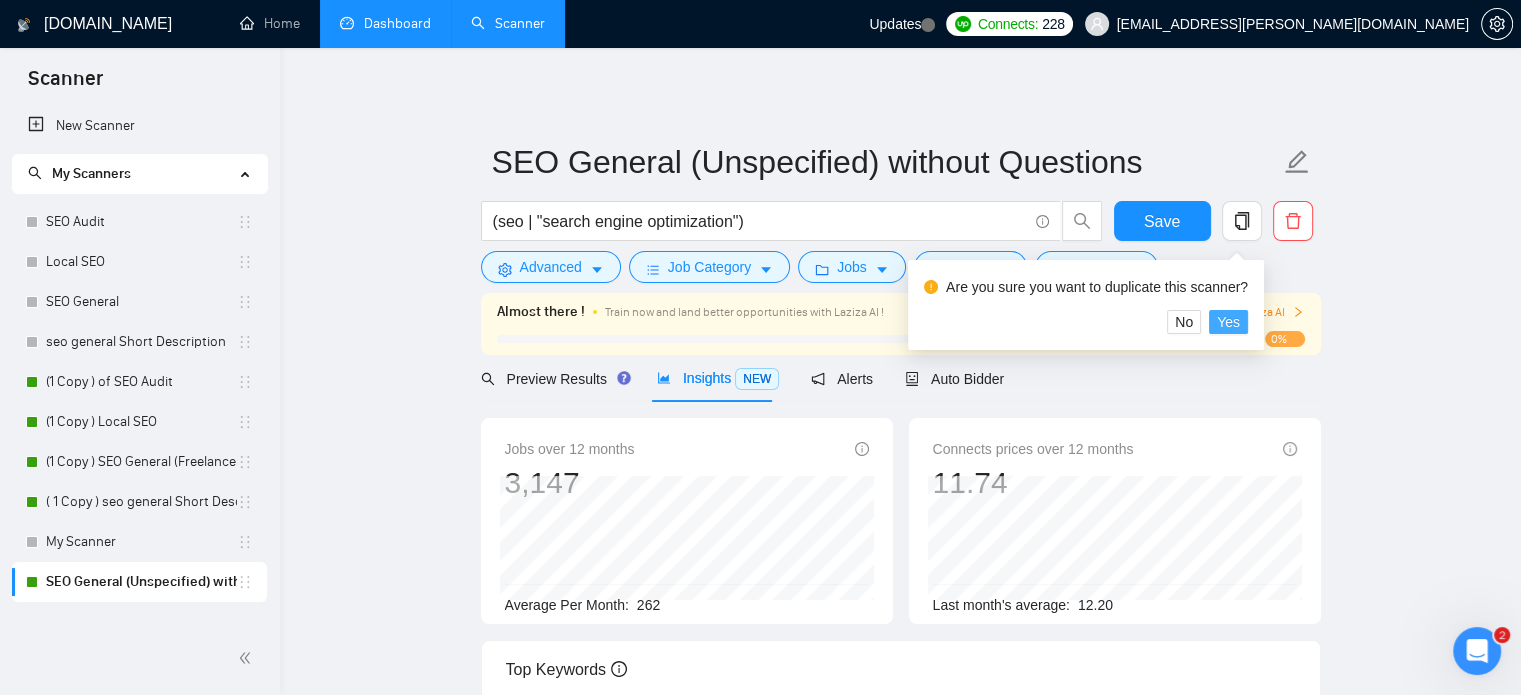 click on "Yes" at bounding box center [1228, 322] 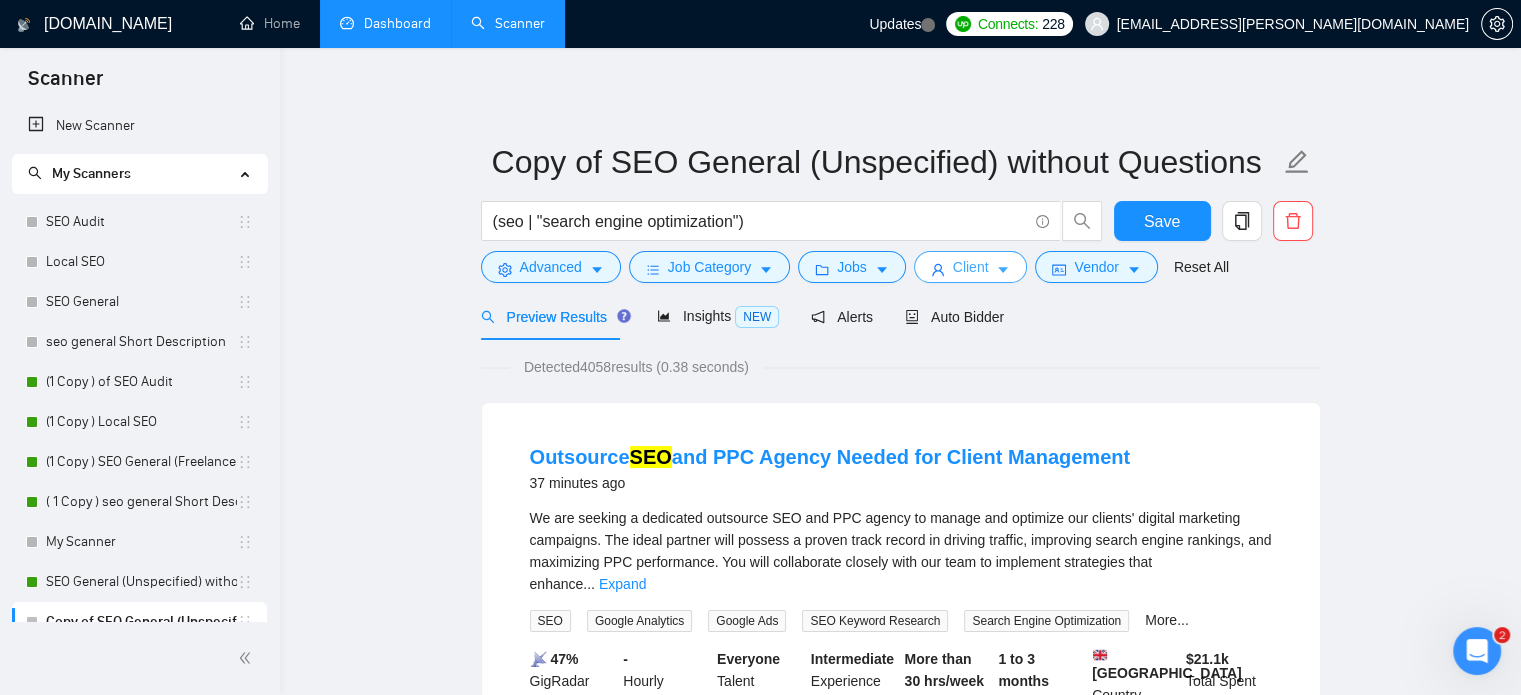 click on "Client" at bounding box center (971, 267) 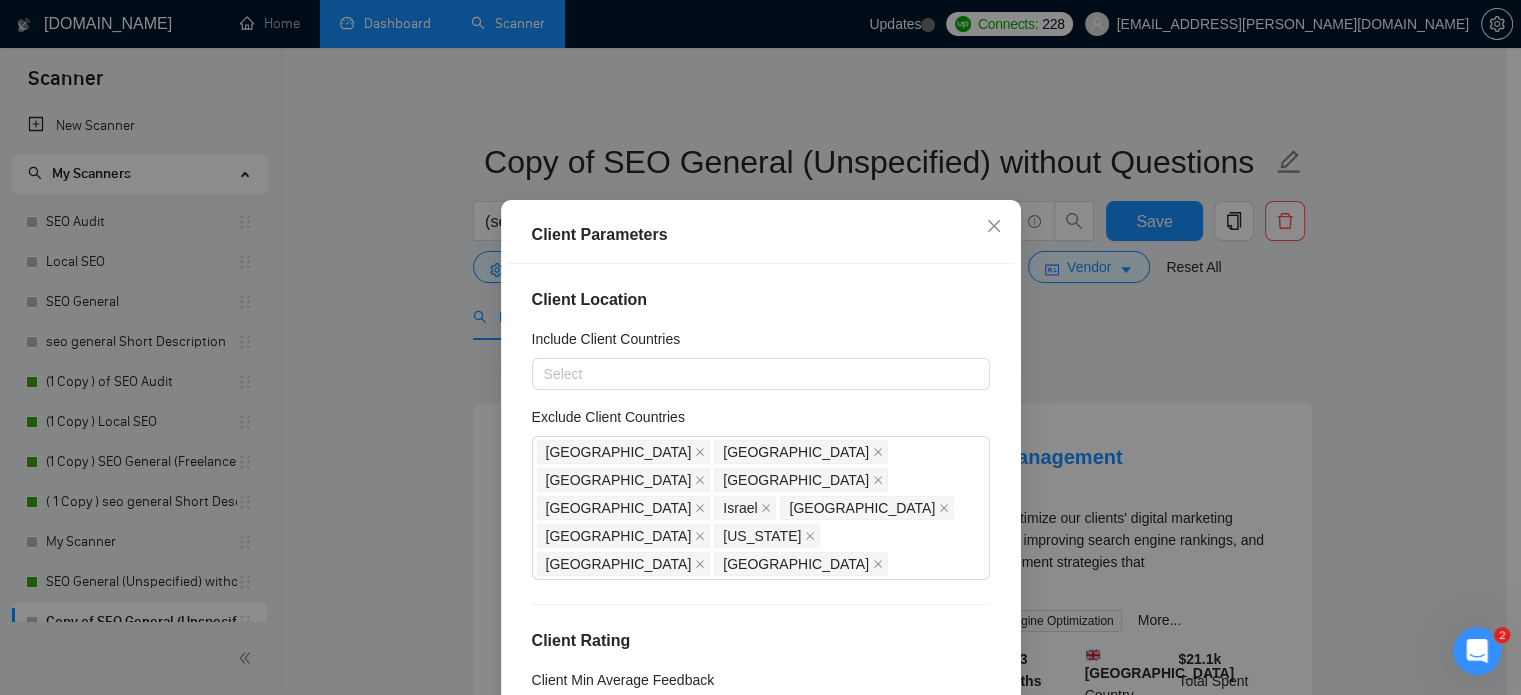 click on "Client Parameters Client Location Include Client Countries   Select Exclude Client Countries [GEOGRAPHIC_DATA] [GEOGRAPHIC_DATA] [GEOGRAPHIC_DATA] [GEOGRAPHIC_DATA] [GEOGRAPHIC_DATA] [GEOGRAPHIC_DATA] [GEOGRAPHIC_DATA] [GEOGRAPHIC_DATA] [US_STATE] [GEOGRAPHIC_DATA] [GEOGRAPHIC_DATA]   Client Rating Client Min Average Feedback Include clients with no feedback Client Payment Details Payment Verified Hire Rate Stats   Client Total Spent $ Min - $ Max Client Hire Rate New Max Rates High Rates     Avg Hourly Rate Paid New $ 15 Min - $ Max Include Clients without Sufficient History Client Profile Client Industry New   Any industry Client Company Size   Any company size Enterprise Clients New   Any clients Reset OK" at bounding box center (760, 347) 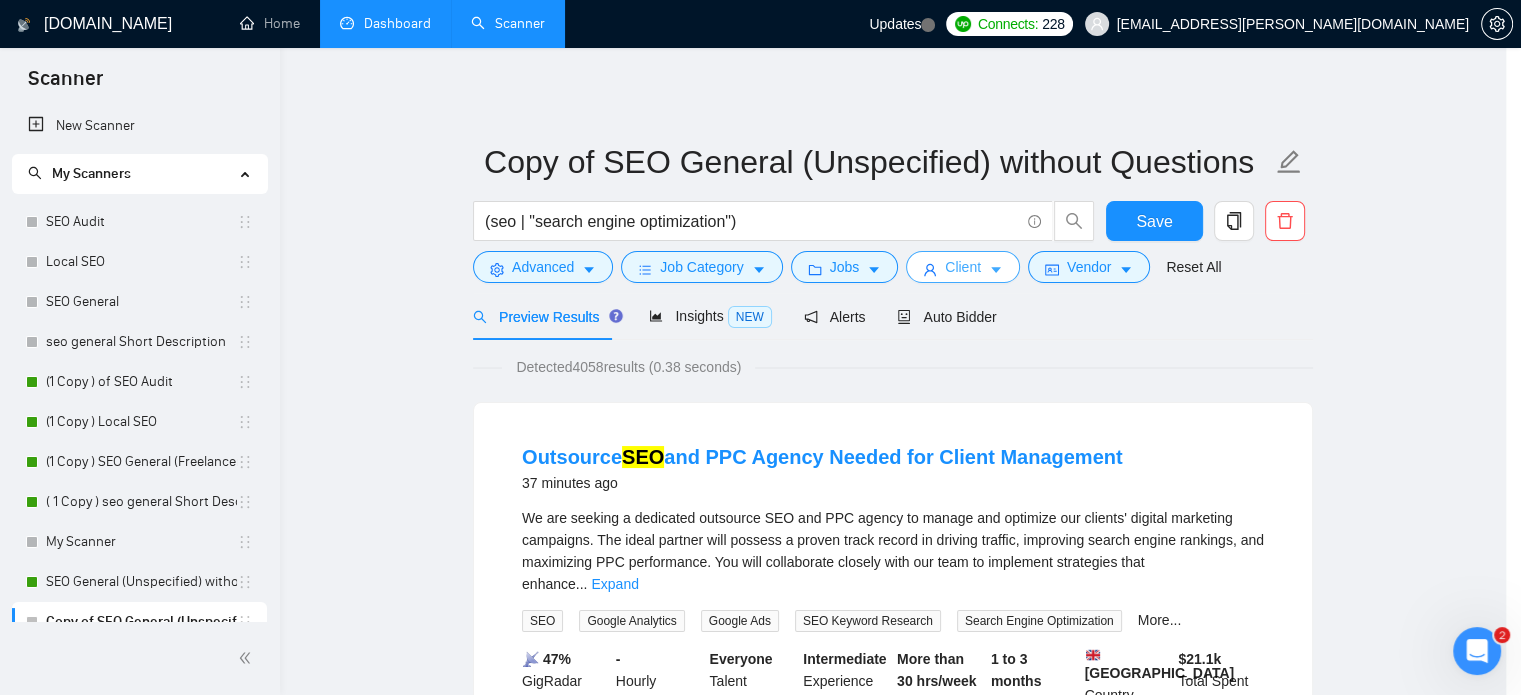 click on "Scanner New Scanner My Scanners SEO Audit Local SEO SEO General seo general Short Description (1 Copy ) of SEO Audit (1 Copy ) Local SEO (1 Copy ) SEO General (Freelancers) ( 1 Copy ) seo general Short Description My Scanner SEO General (Unspecified) without Questions Copy of SEO General (Unspecified) without Questions [DOMAIN_NAME] Home Dashboard Scanner Updates
Connects: 228 [EMAIL_ADDRESS][PERSON_NAME][DOMAIN_NAME] Copy of SEO General (Unspecified) without Questions (seo | "search engine optimization") Save Advanced   Job Category   Jobs   Client   Vendor   Reset All Preview Results Insights NEW Alerts Auto Bidder Detected   4058  results   (0.38 seconds) Outsource  SEO  and PPC Agency Needed for Client Management 37 minutes ago ... Expand SEO Google Analytics Google Ads SEO Keyword Research Search Engine Optimization More... 📡   47% GigRadar Score   - Hourly Everyone Talent Preference Intermediate Experience Level More than 30 hrs/week Hourly Load Duration" at bounding box center [753, 347] 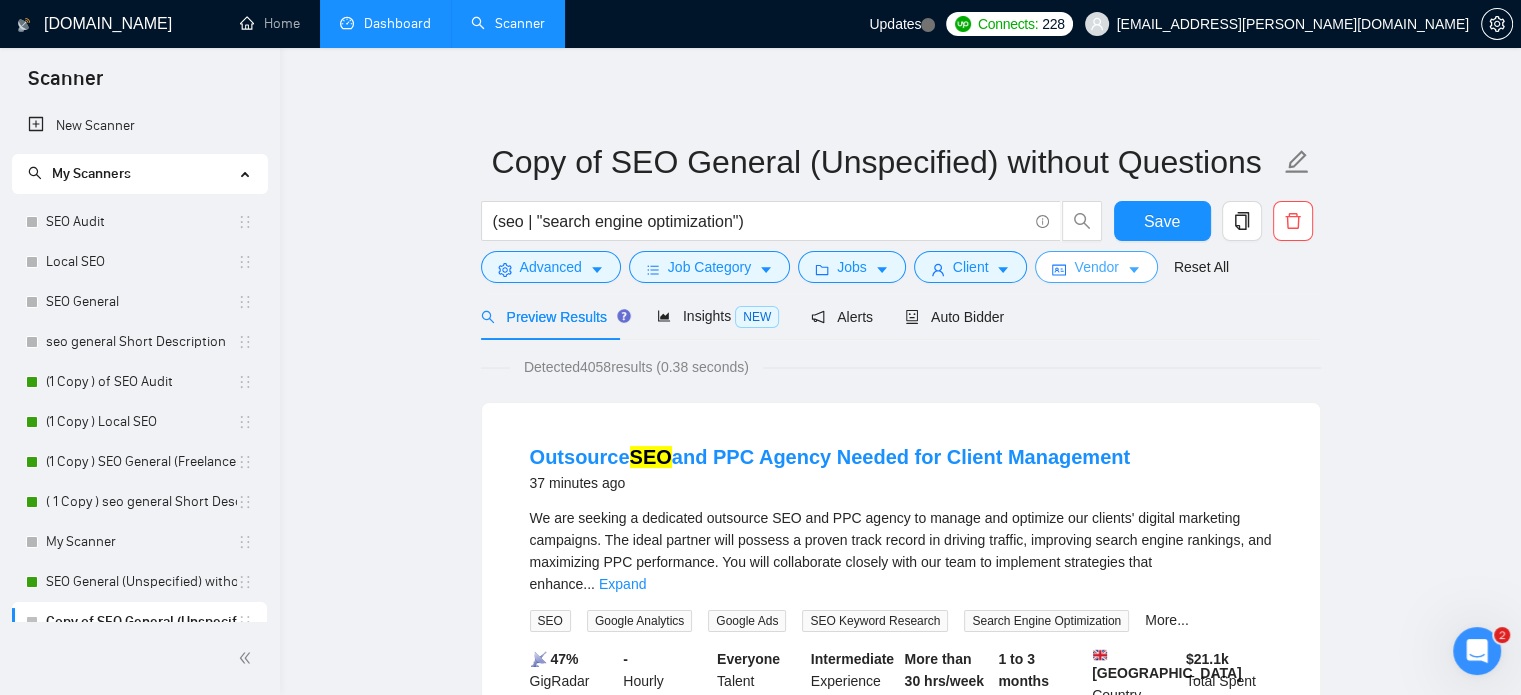 click 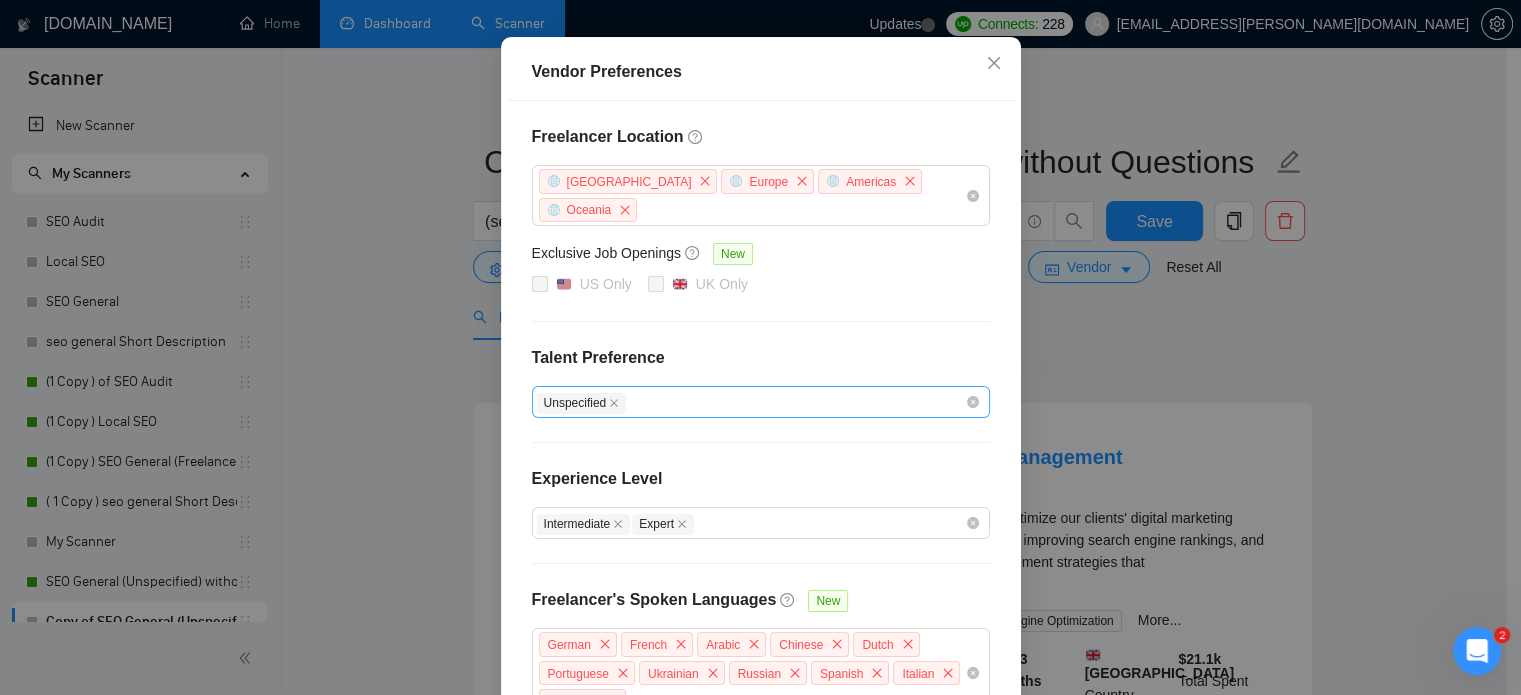 click on "Unspecified" at bounding box center (582, 403) 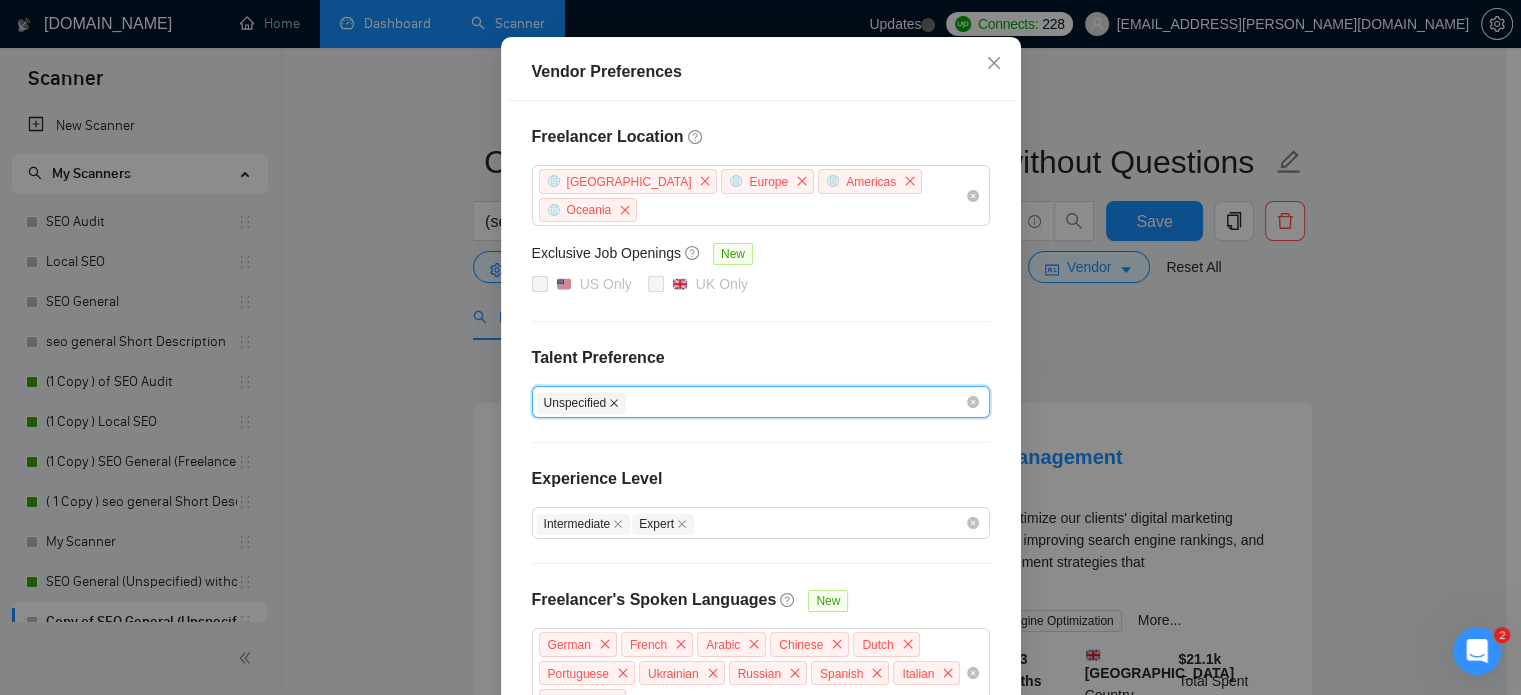 click 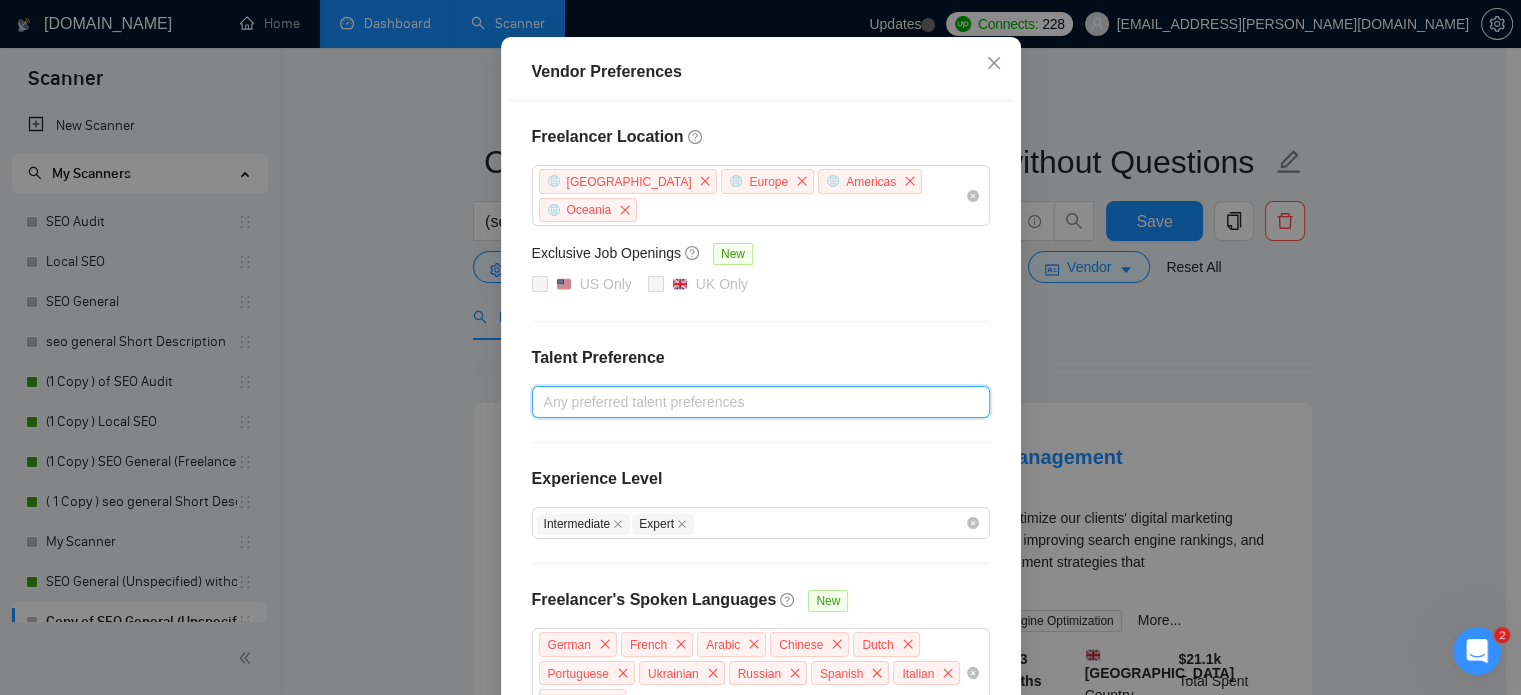 click at bounding box center [751, 402] 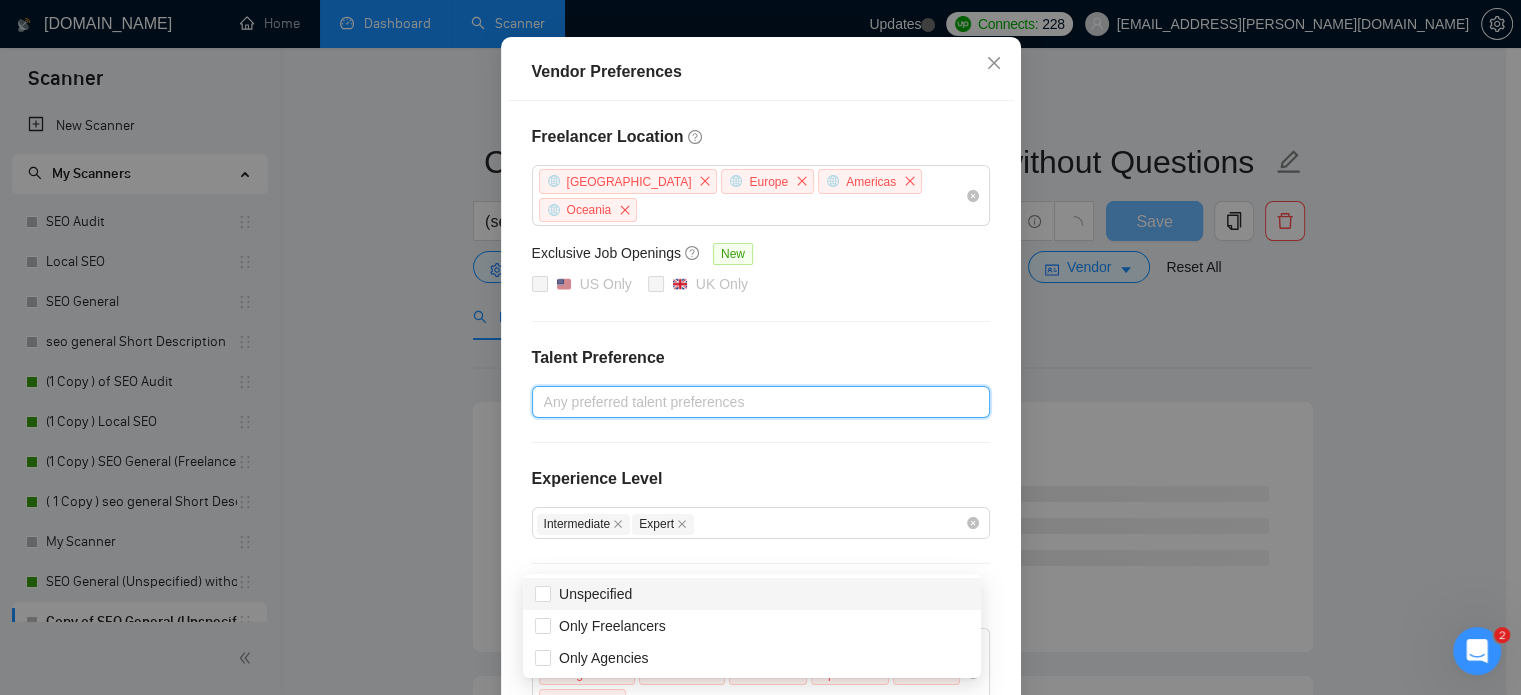 scroll, scrollTop: 52, scrollLeft: 0, axis: vertical 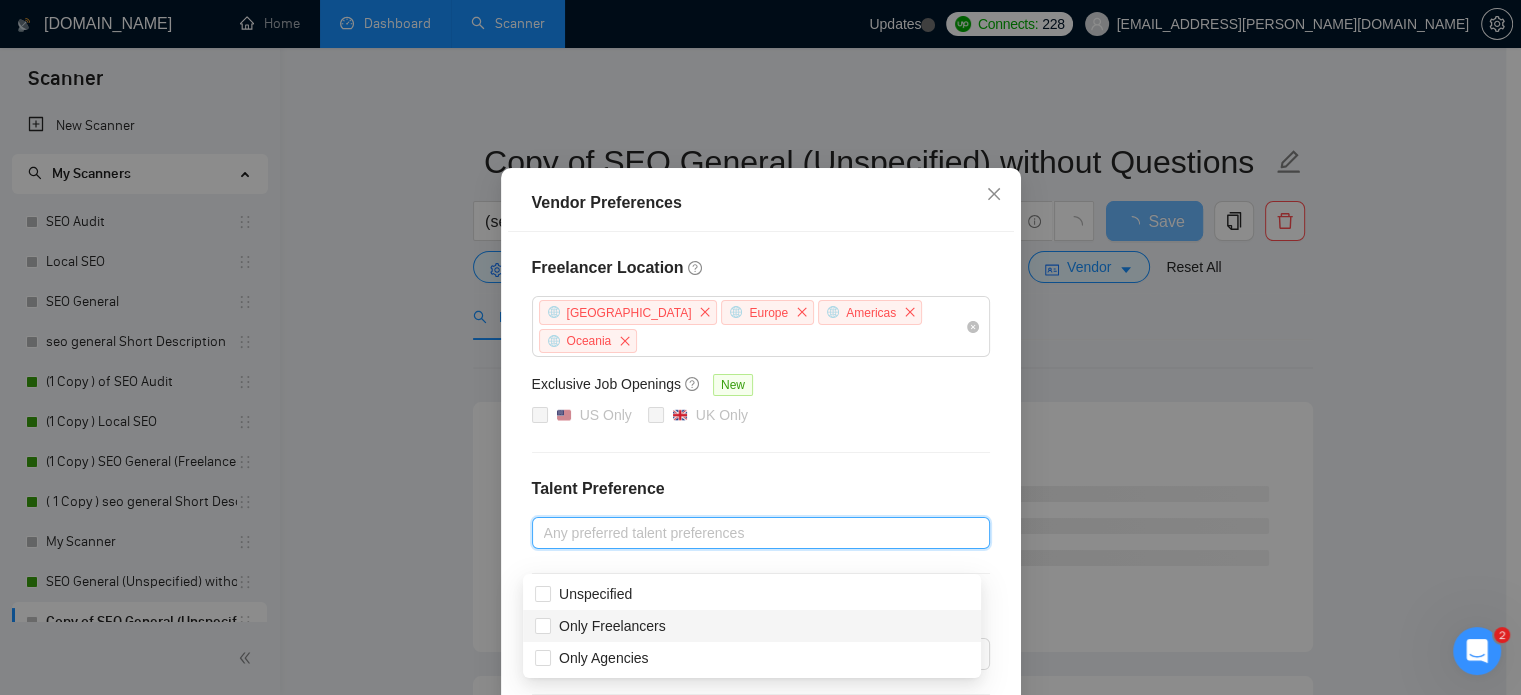 click on "Only Freelancers" at bounding box center [752, 626] 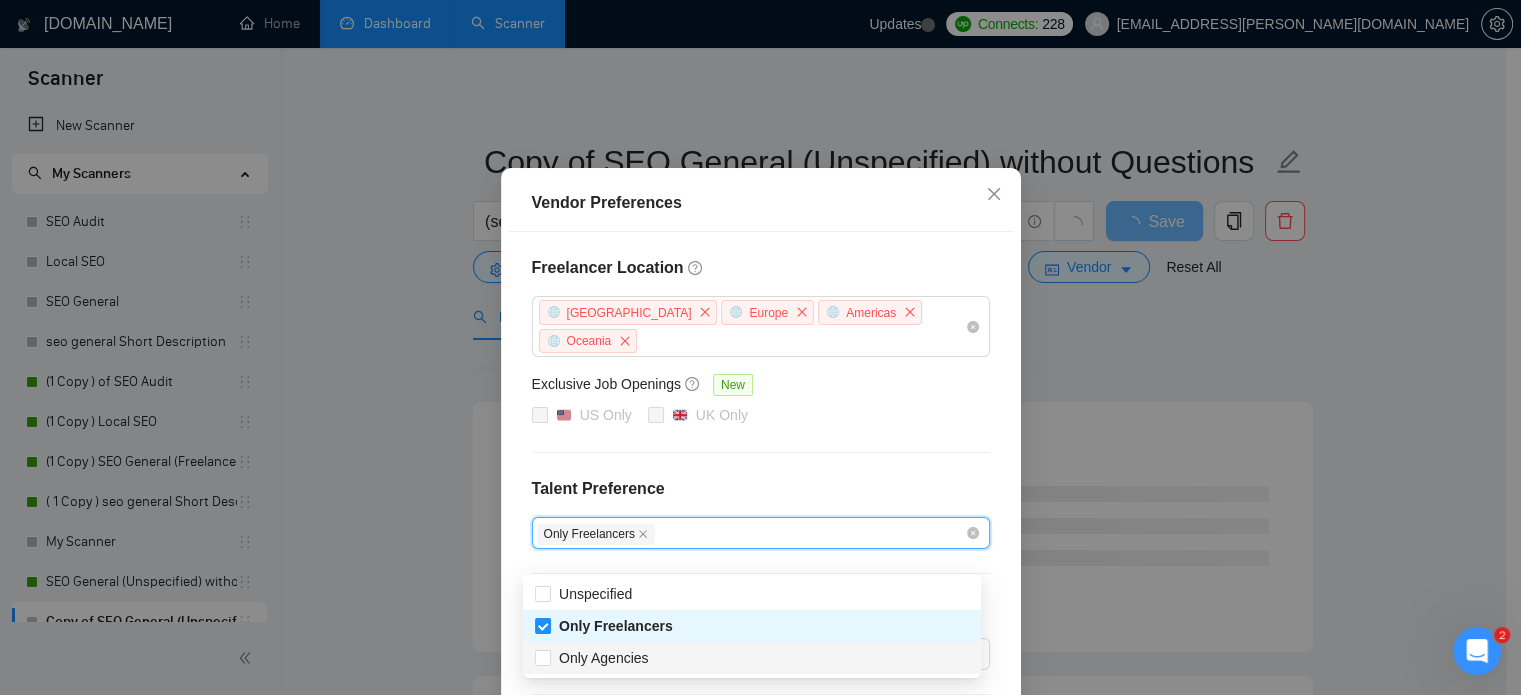 click on "Only Agencies" at bounding box center (752, 658) 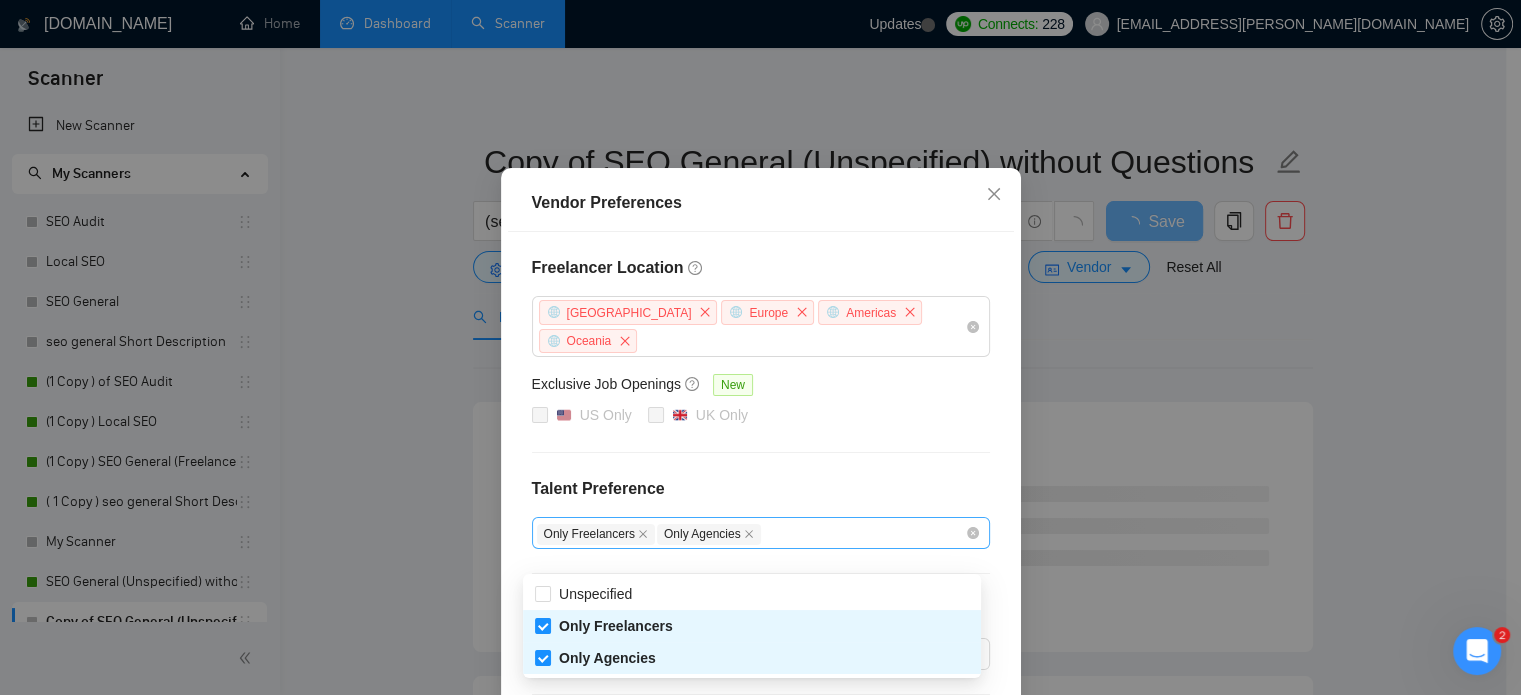 click on "Talent Preference" at bounding box center [761, 489] 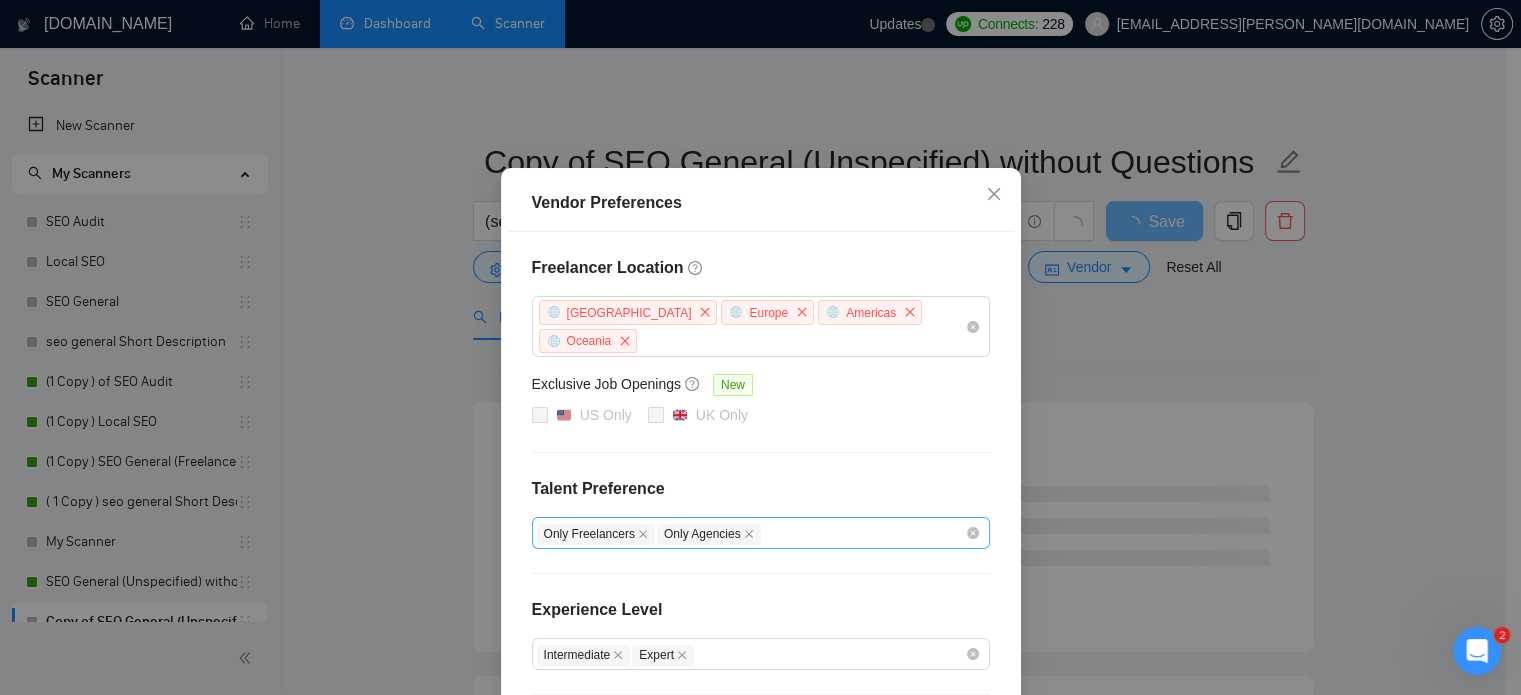 click on "Talent Preference" at bounding box center [761, 489] 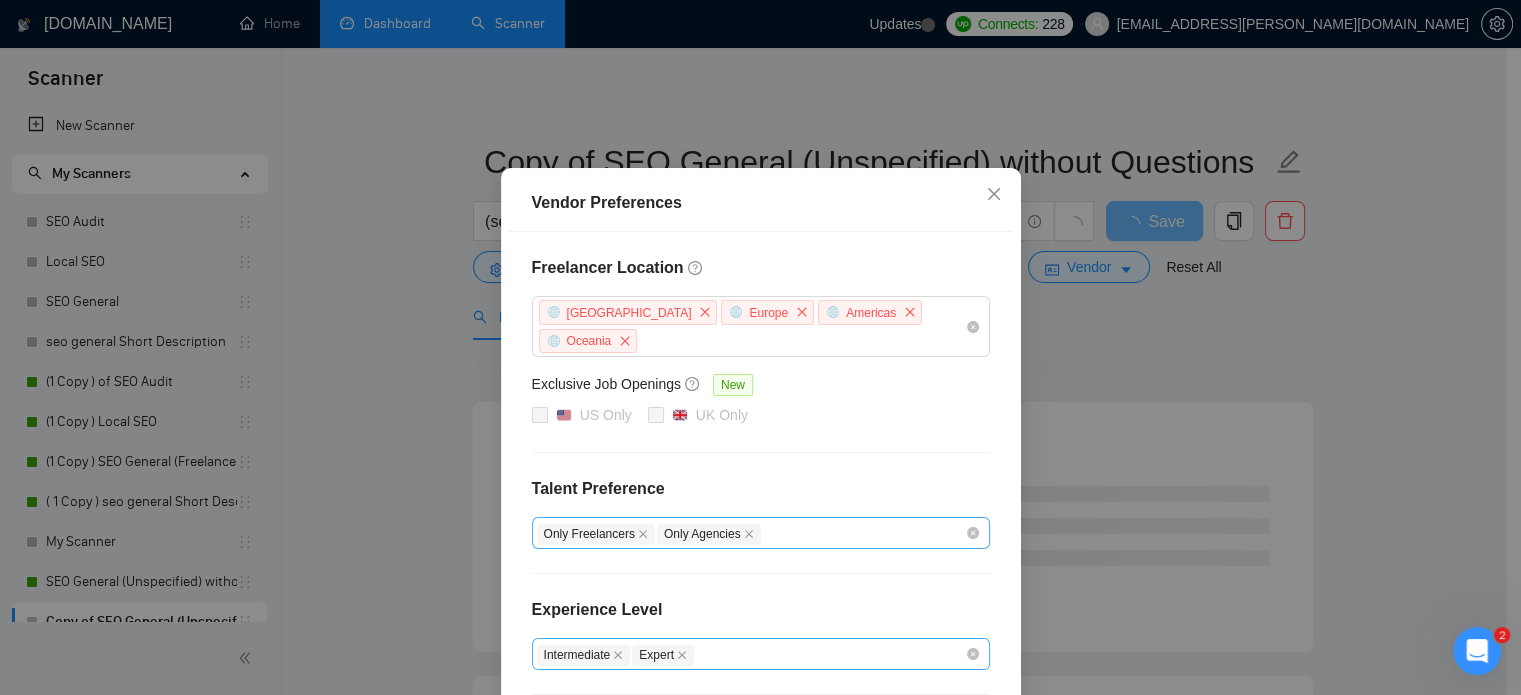 scroll, scrollTop: 283, scrollLeft: 0, axis: vertical 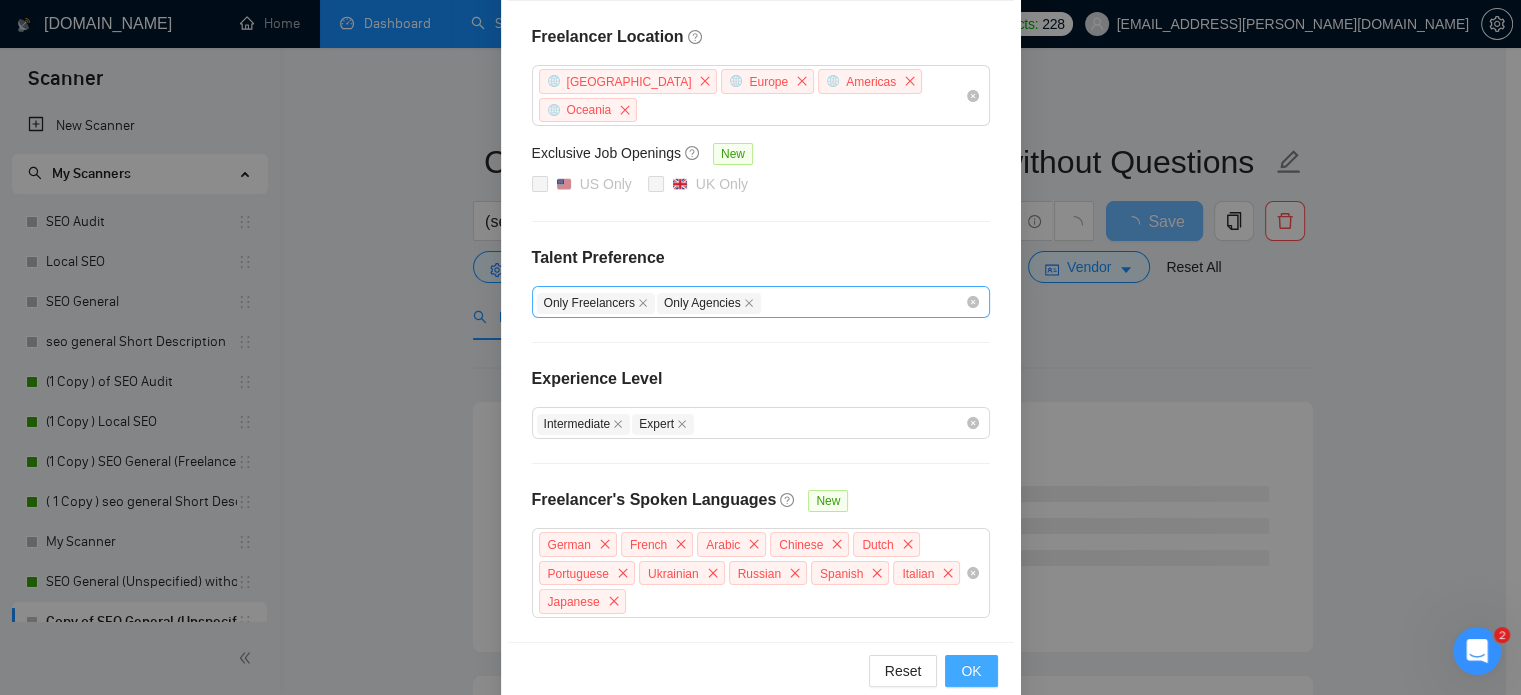 click on "OK" at bounding box center (971, 671) 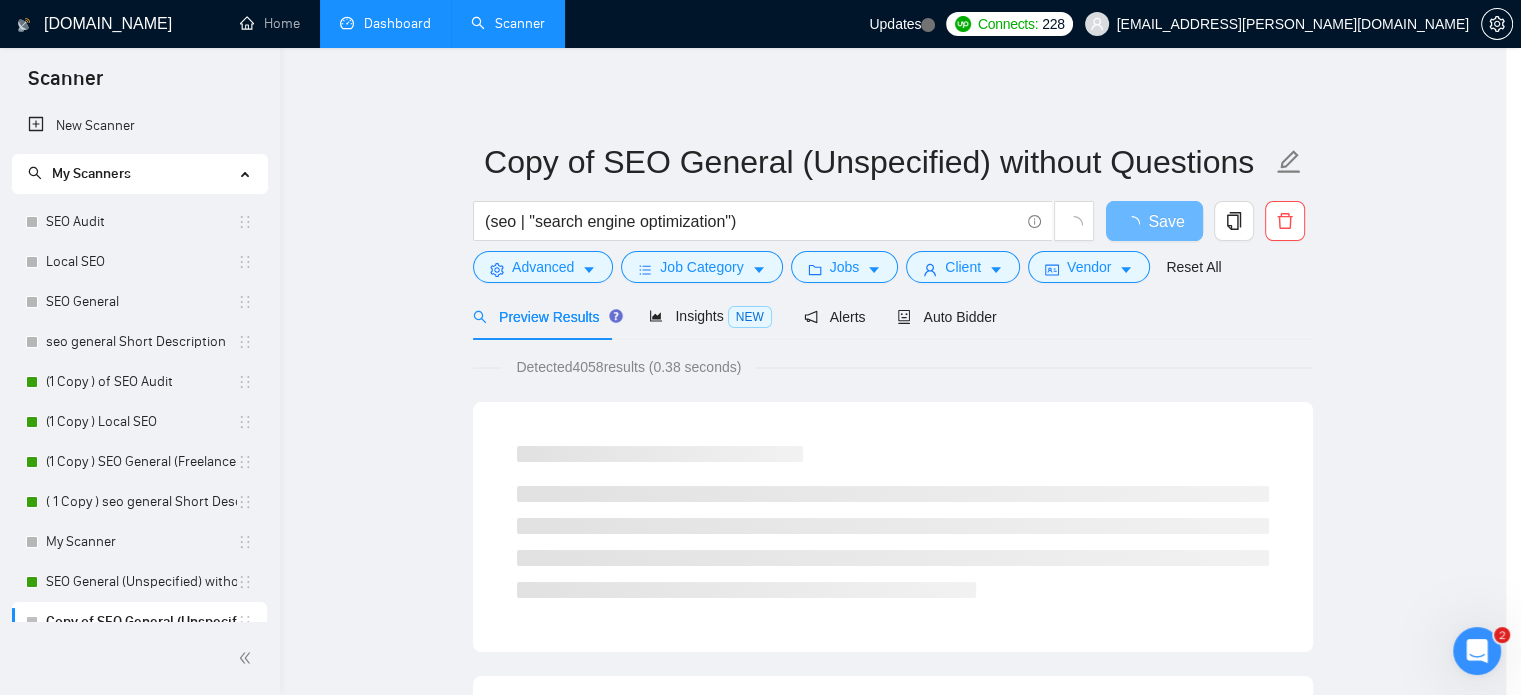 scroll, scrollTop: 183, scrollLeft: 0, axis: vertical 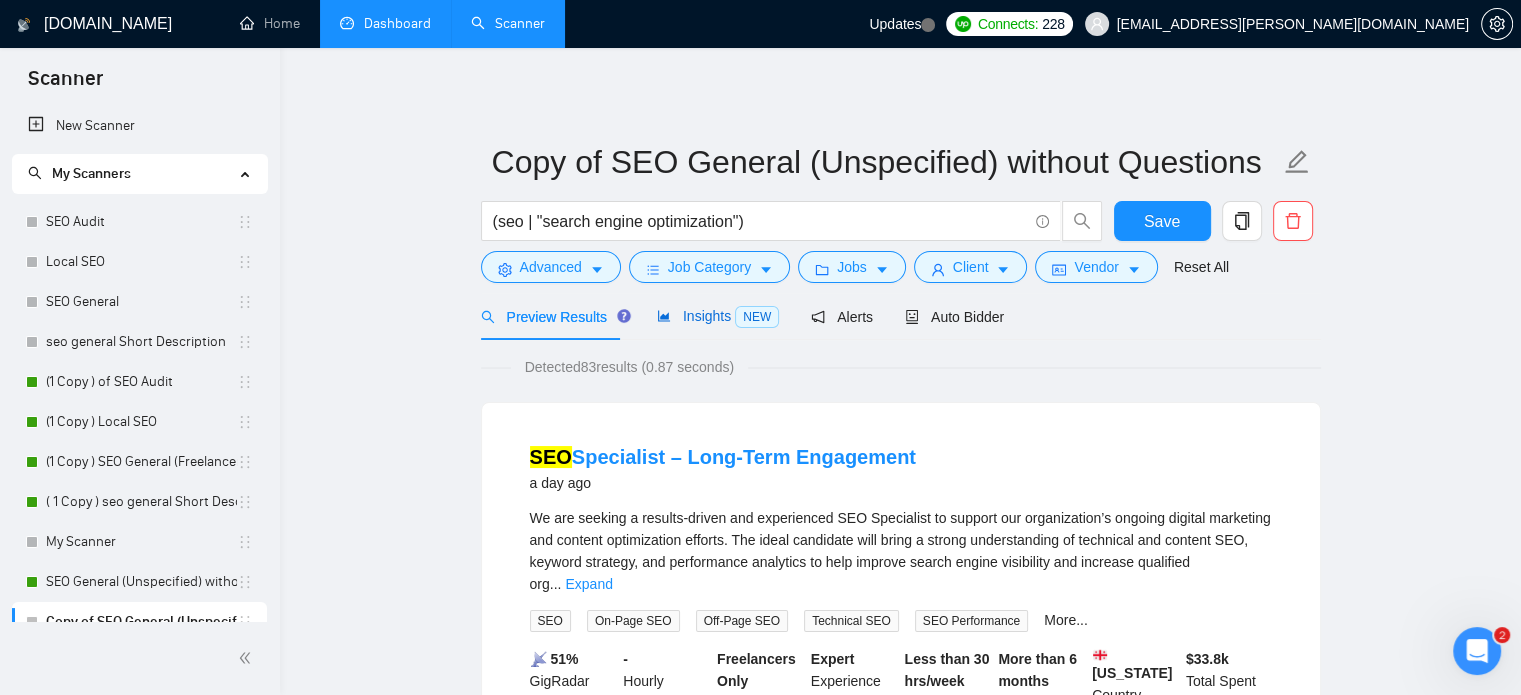 click on "Insights NEW" at bounding box center (718, 316) 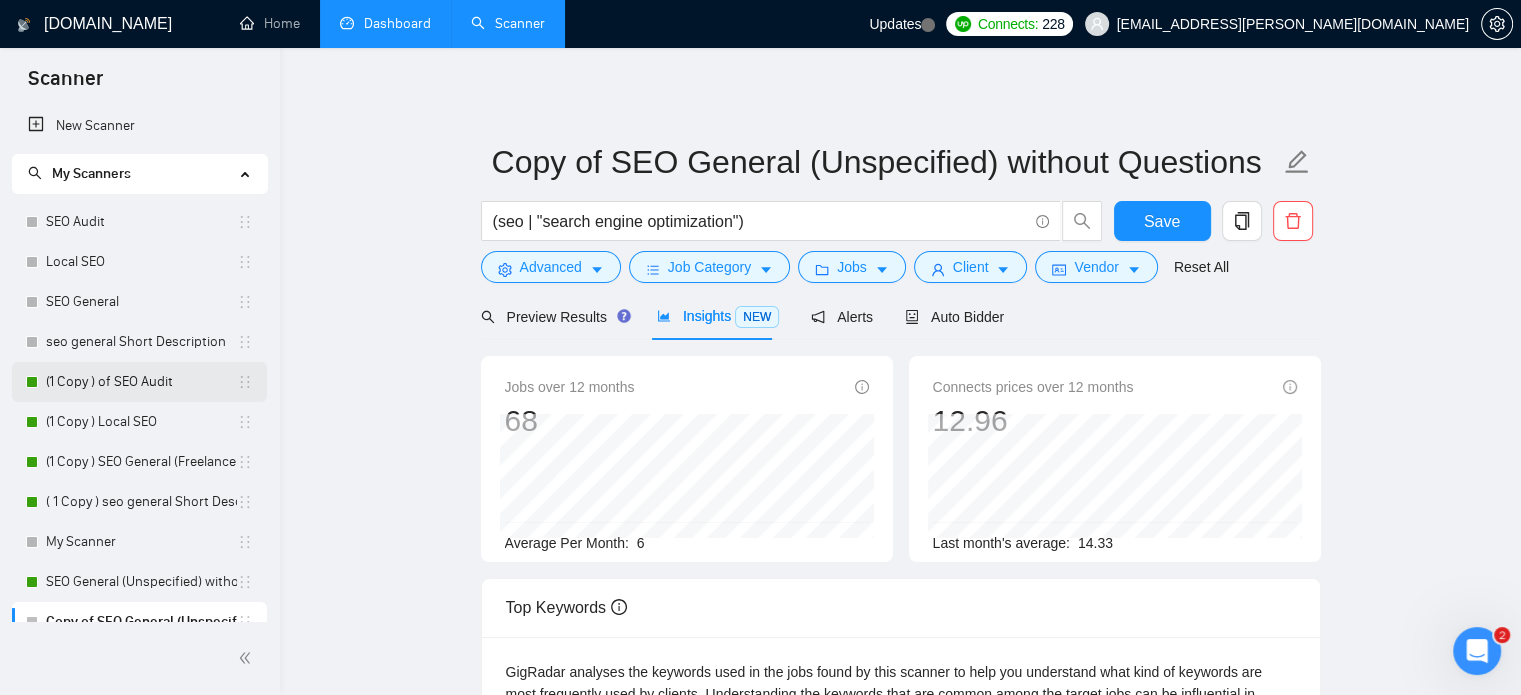 scroll, scrollTop: 20, scrollLeft: 0, axis: vertical 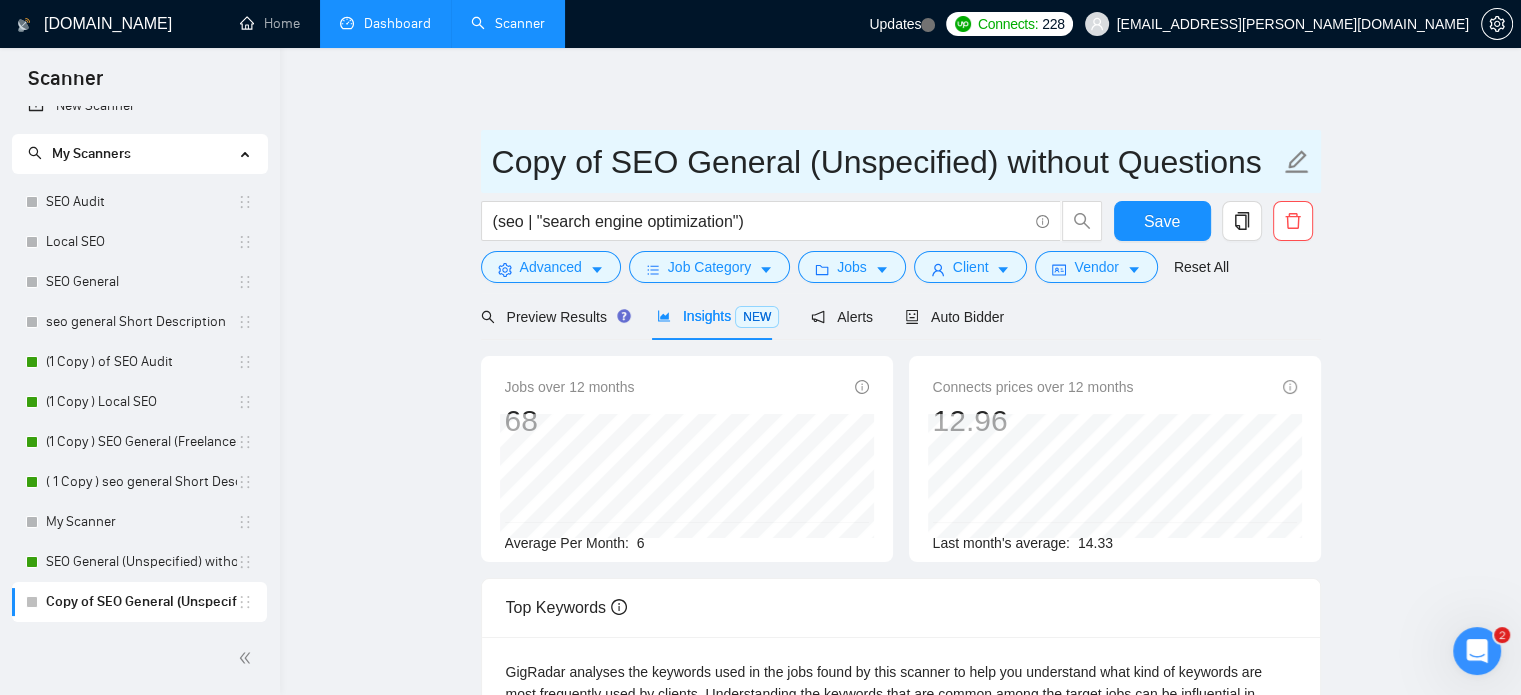 drag, startPoint x: 1112, startPoint y: 171, endPoint x: 1075, endPoint y: 174, distance: 37.12142 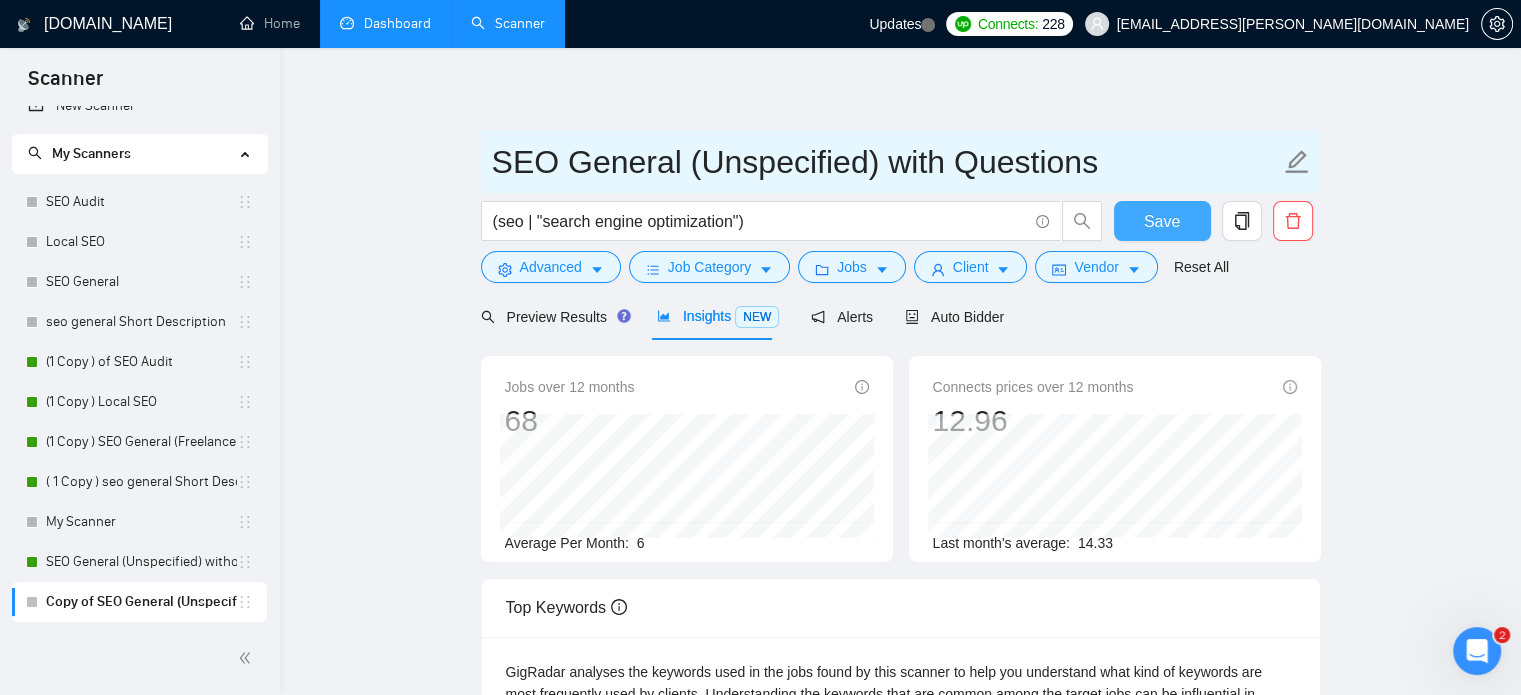 type on "SEO General (Unspecified) with Questions" 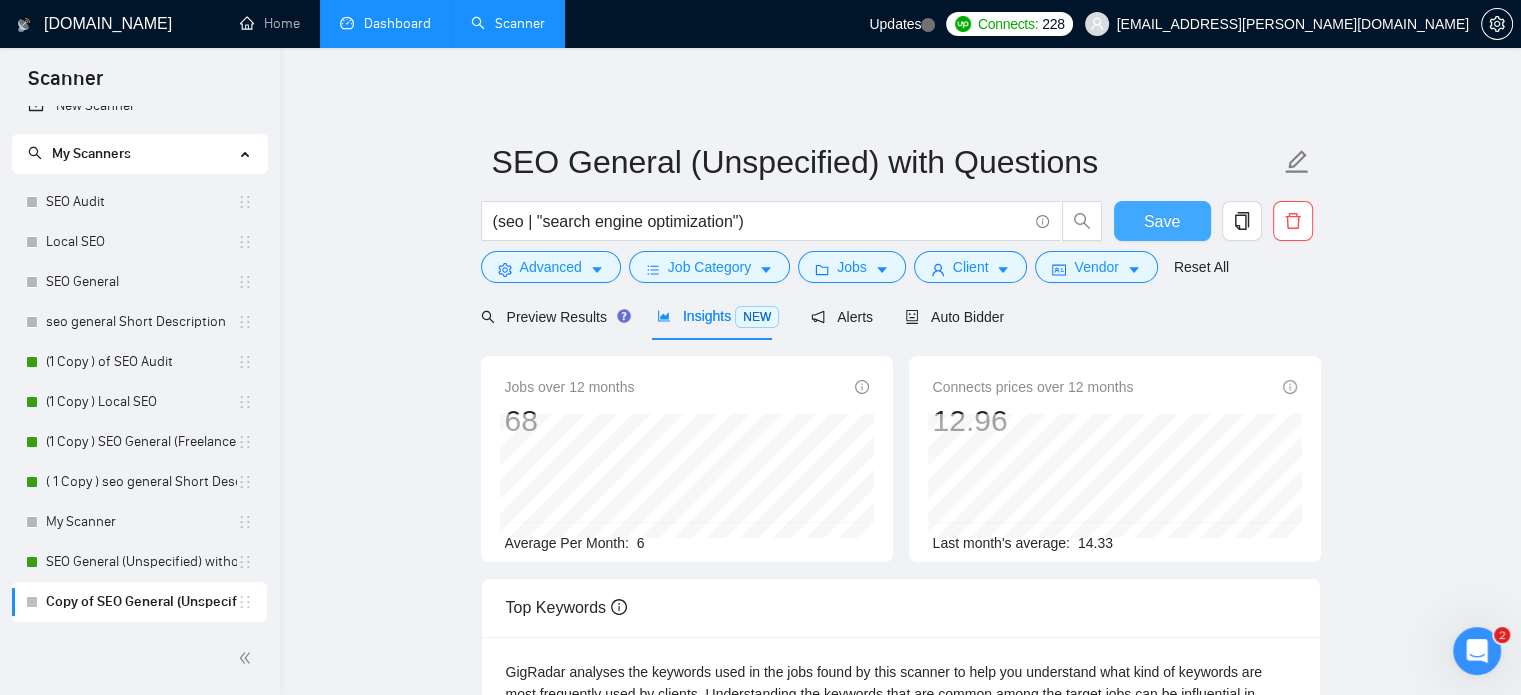 click on "Save" at bounding box center [1162, 221] 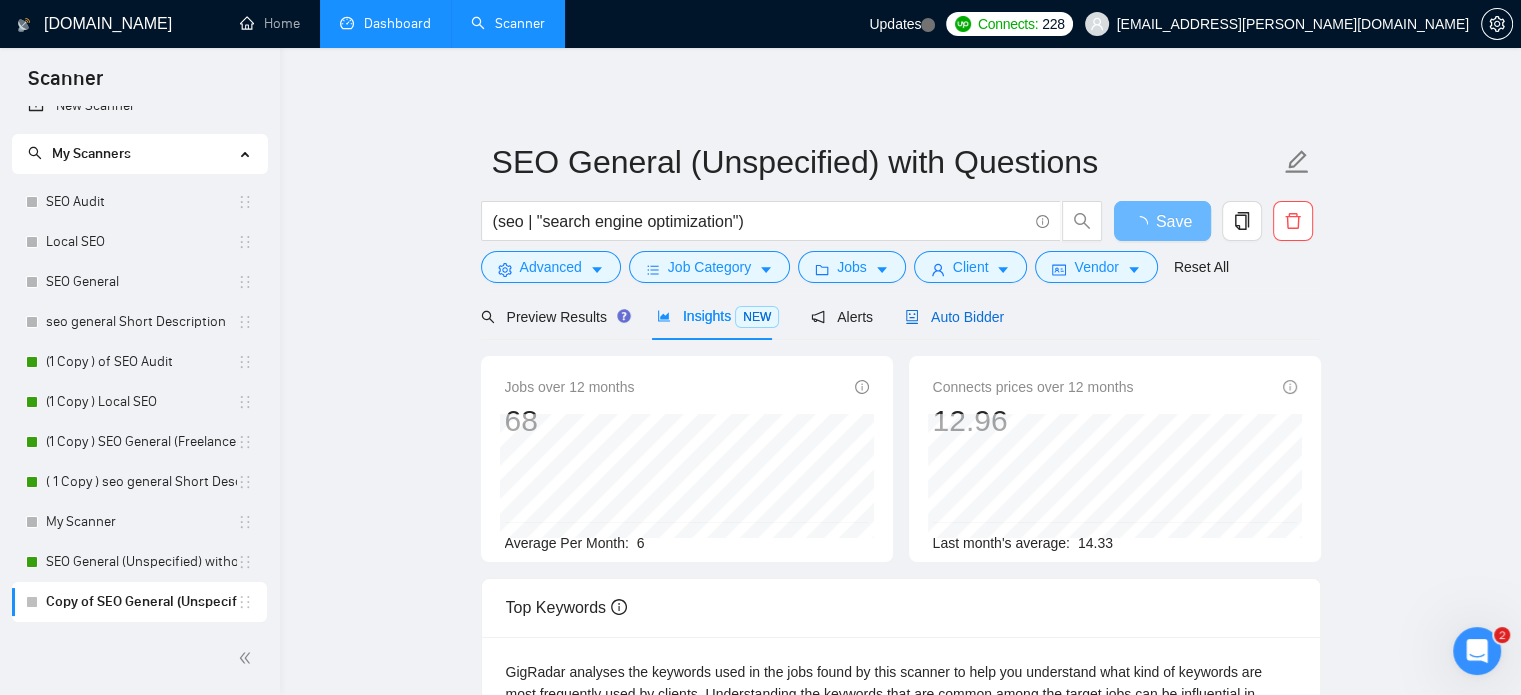 click on "Auto Bidder" at bounding box center (954, 317) 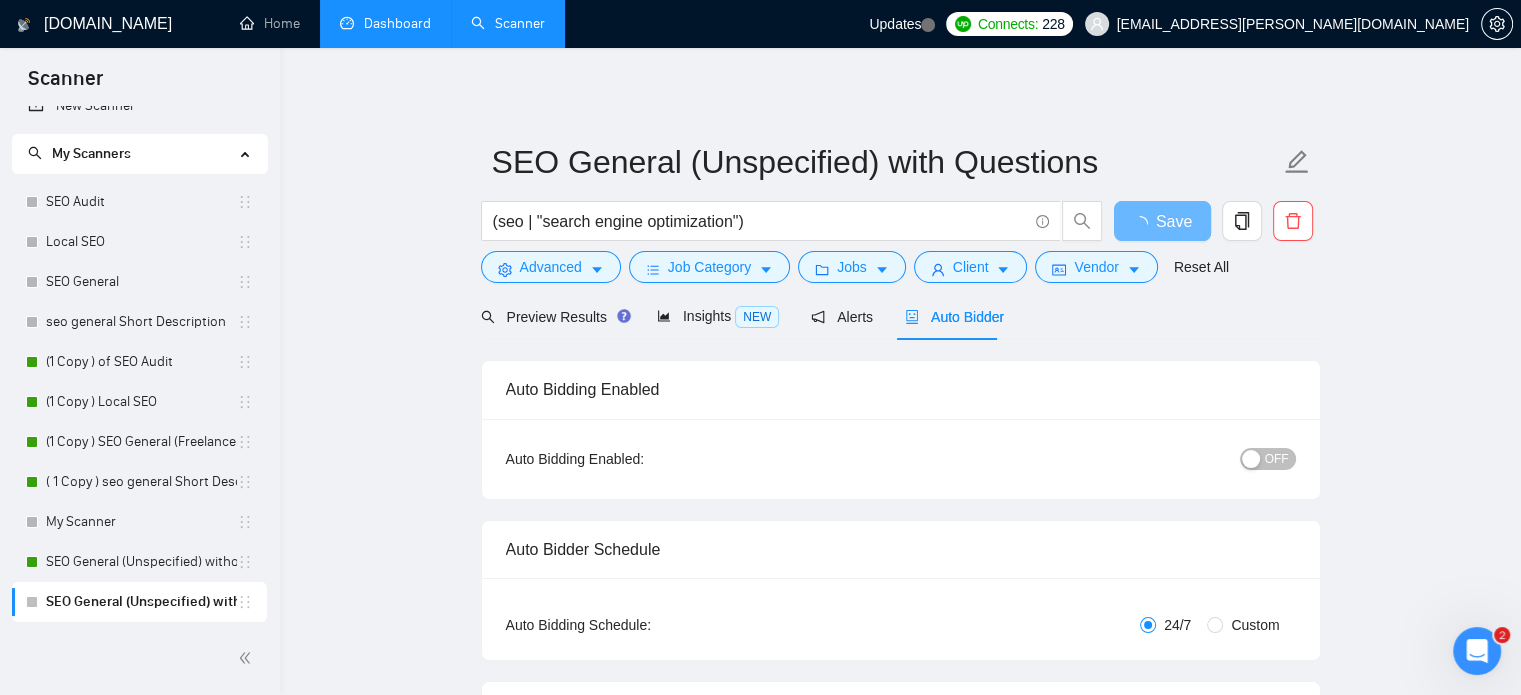 click on "OFF" at bounding box center [1277, 459] 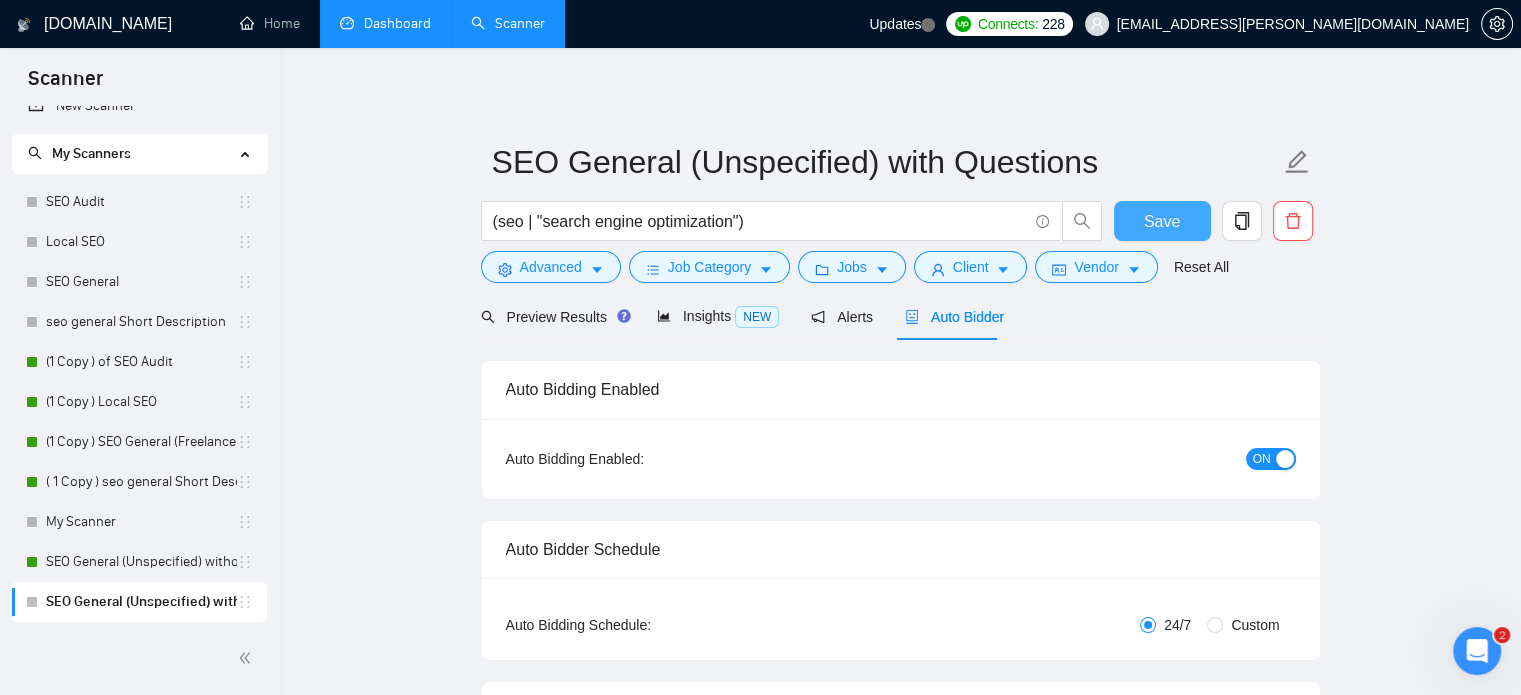 click on "Save" at bounding box center (1162, 221) 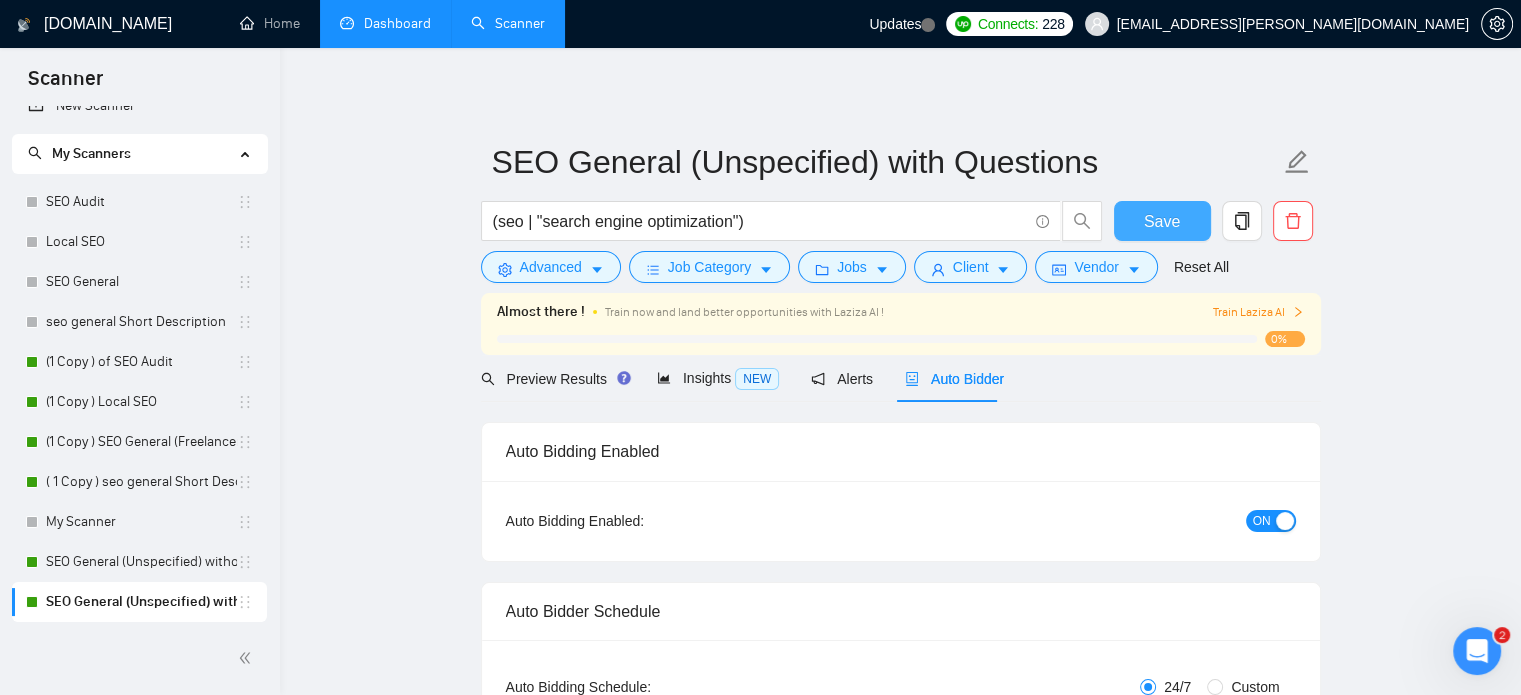 type 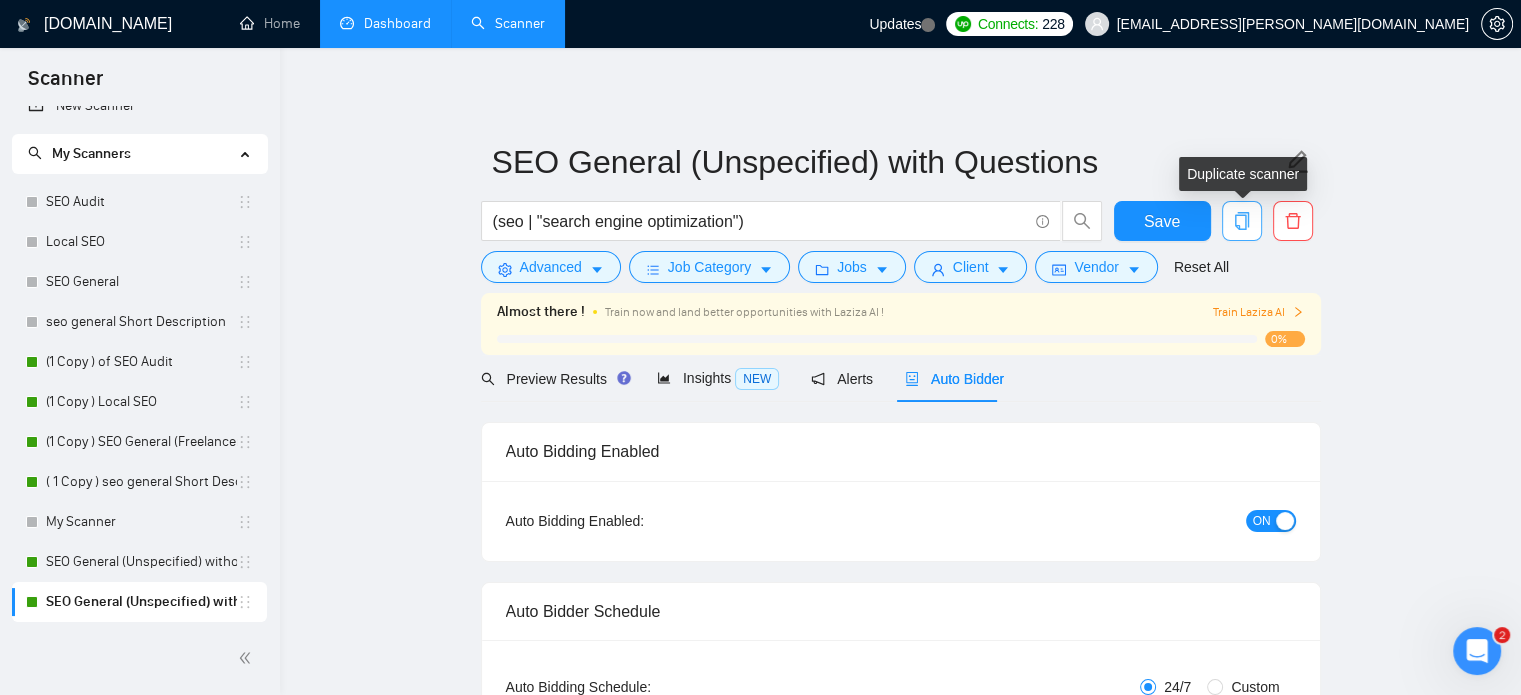 click at bounding box center [1242, 221] 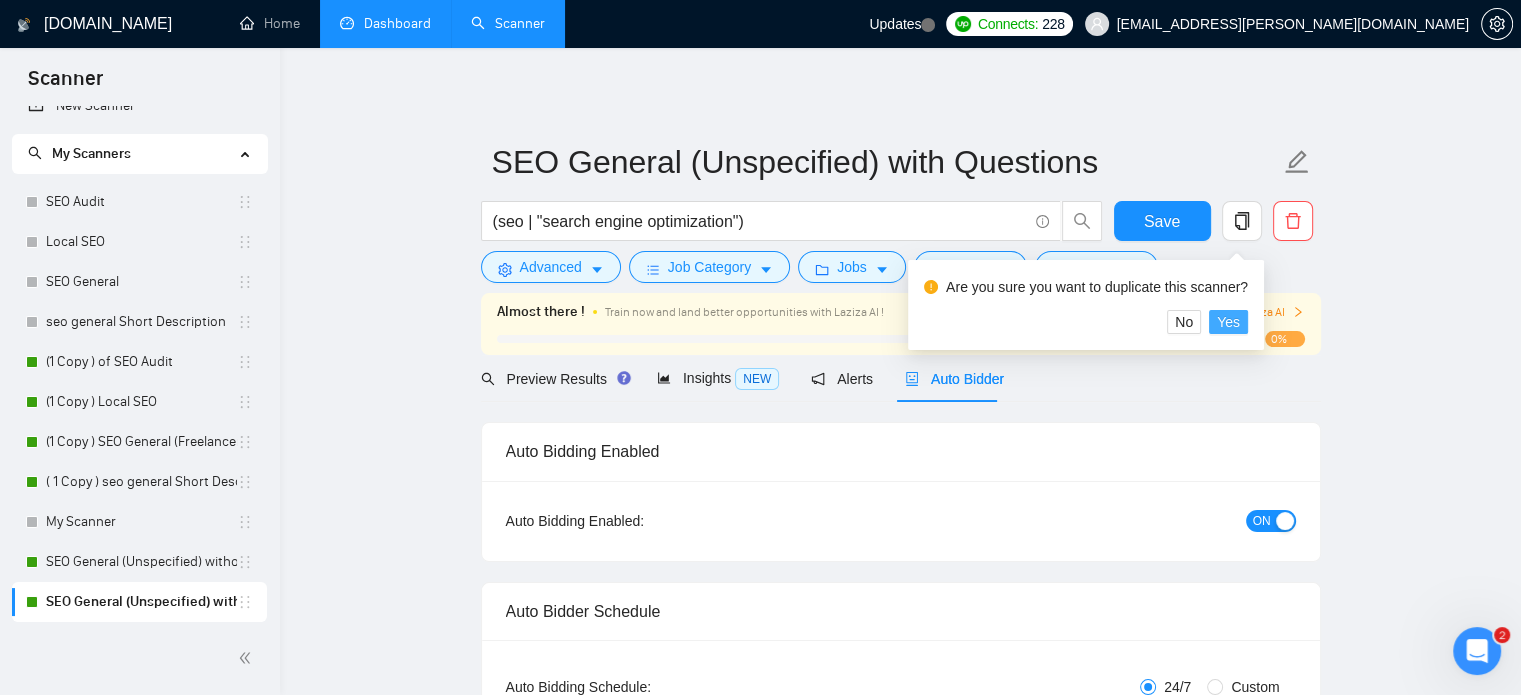 click on "Yes" at bounding box center (1228, 322) 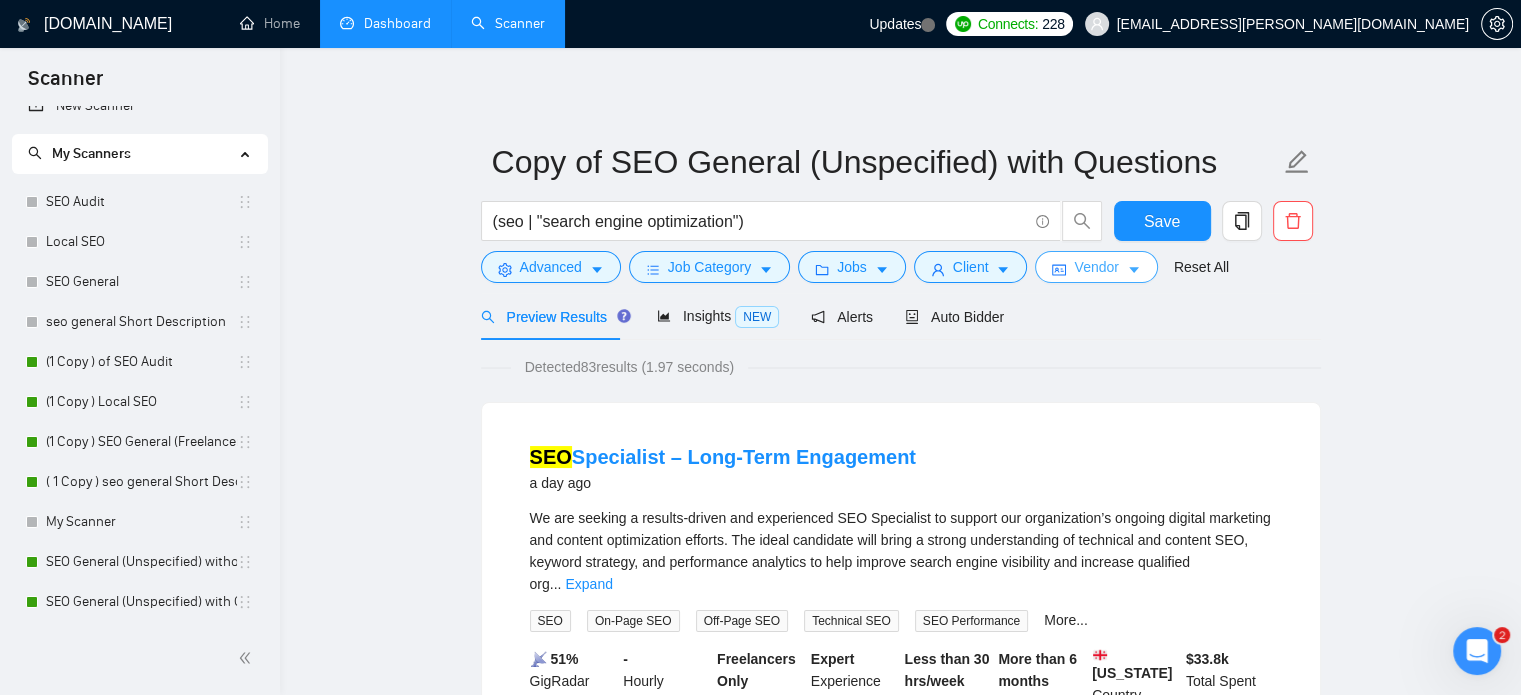 click 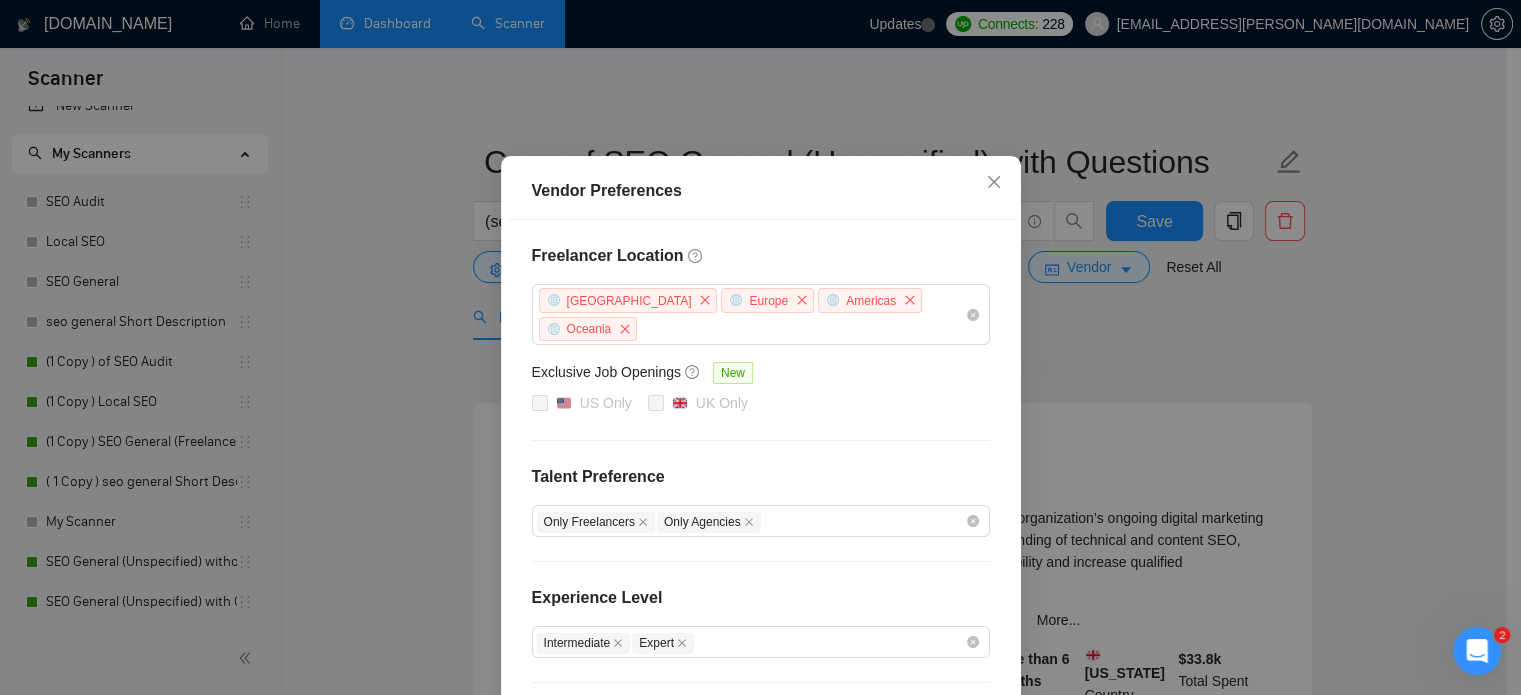 scroll, scrollTop: 0, scrollLeft: 0, axis: both 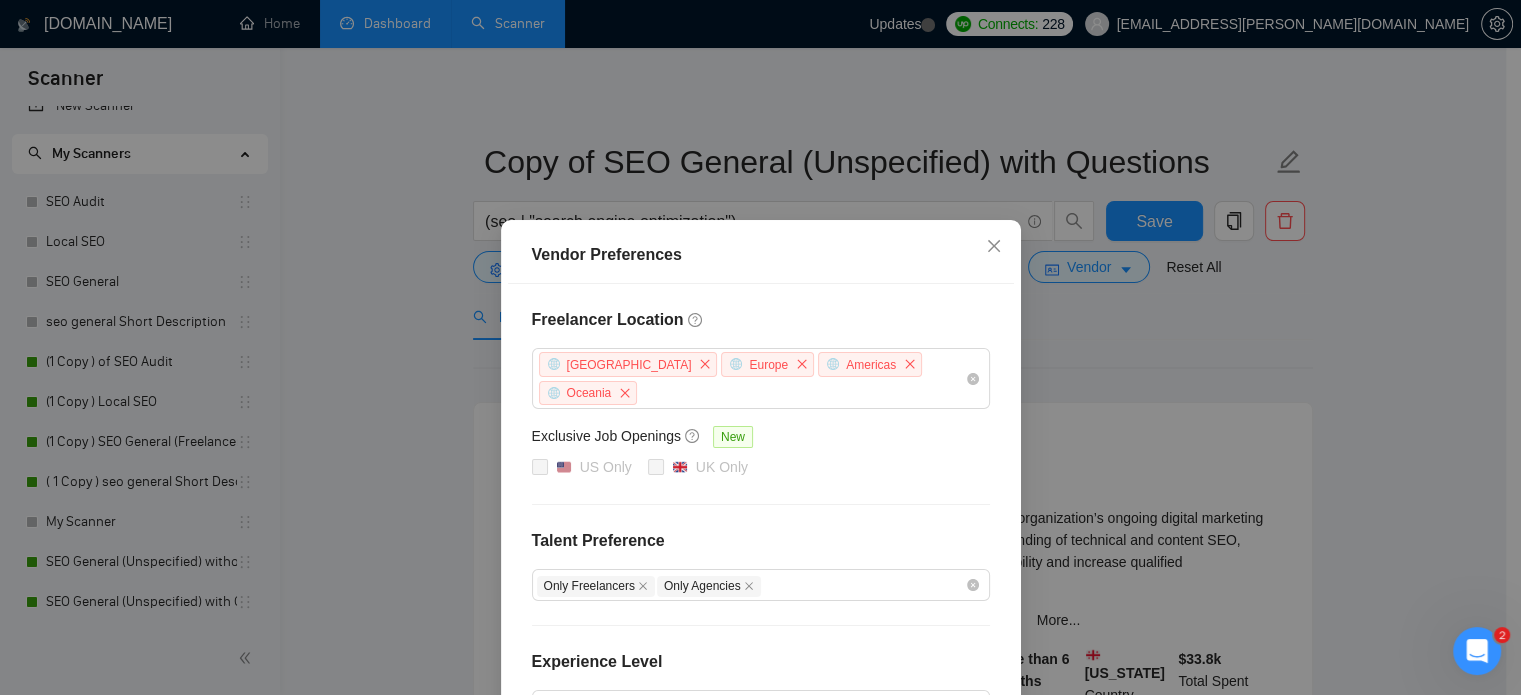 click on "Vendor Preferences Freelancer Location   [GEOGRAPHIC_DATA] [GEOGRAPHIC_DATA] [GEOGRAPHIC_DATA] [GEOGRAPHIC_DATA]   Exclusive Job Openings [GEOGRAPHIC_DATA] Only UK Only Talent Preference Only Freelancers Only Agencies   Experience Level Intermediate Expert   Freelancer's Spoken Languages New German French Arabic Chinese Dutch Portuguese Ukrainian Russian Spanish Italian Japanese   Reset OK" at bounding box center (760, 347) 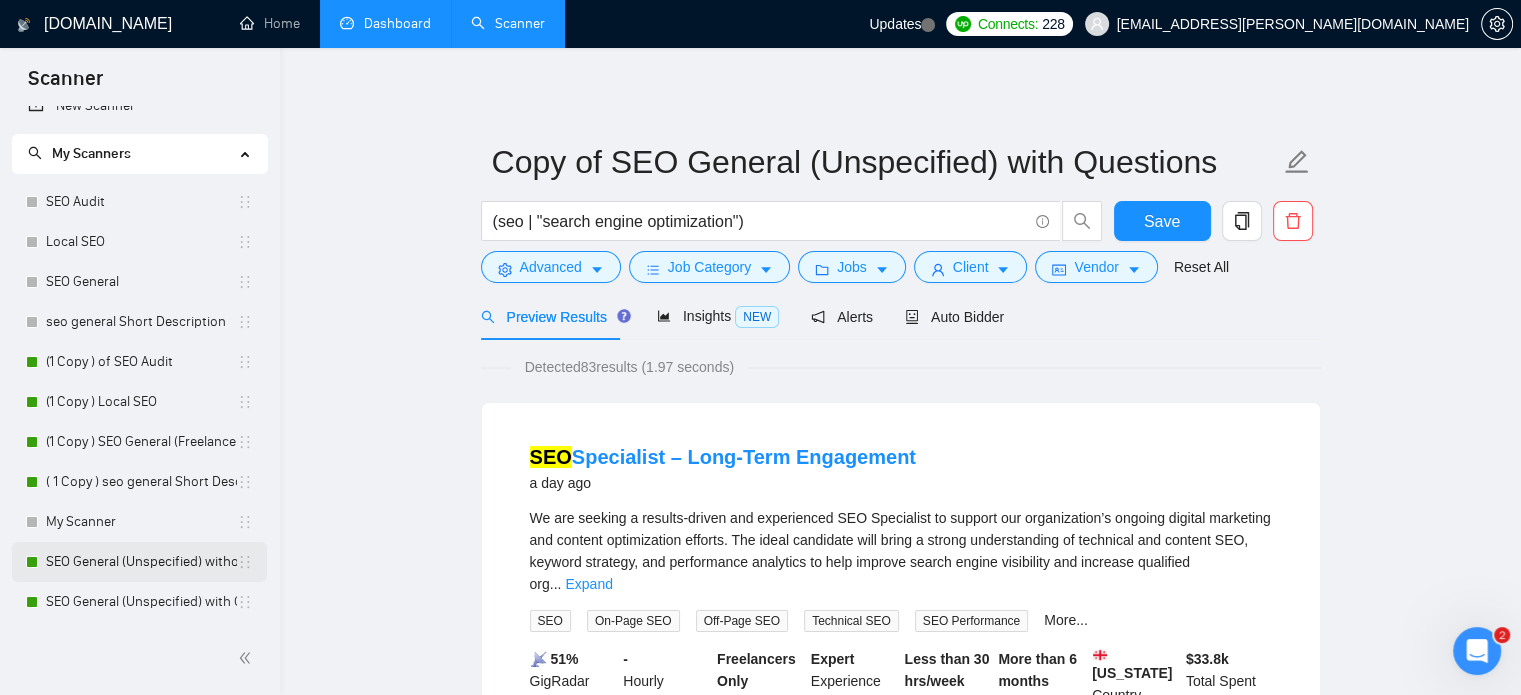 click on "SEO General (Unspecified) without Questions" at bounding box center [141, 562] 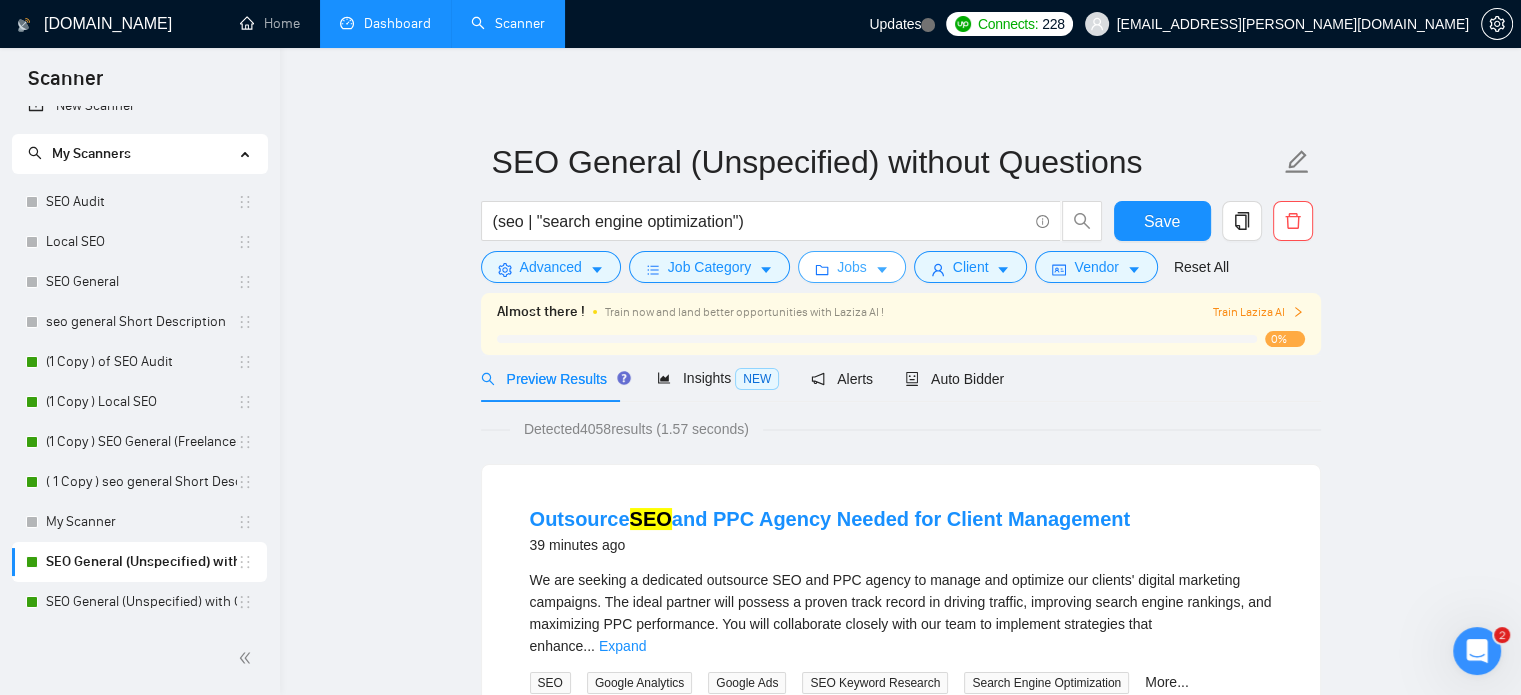 click on "Jobs" at bounding box center (852, 267) 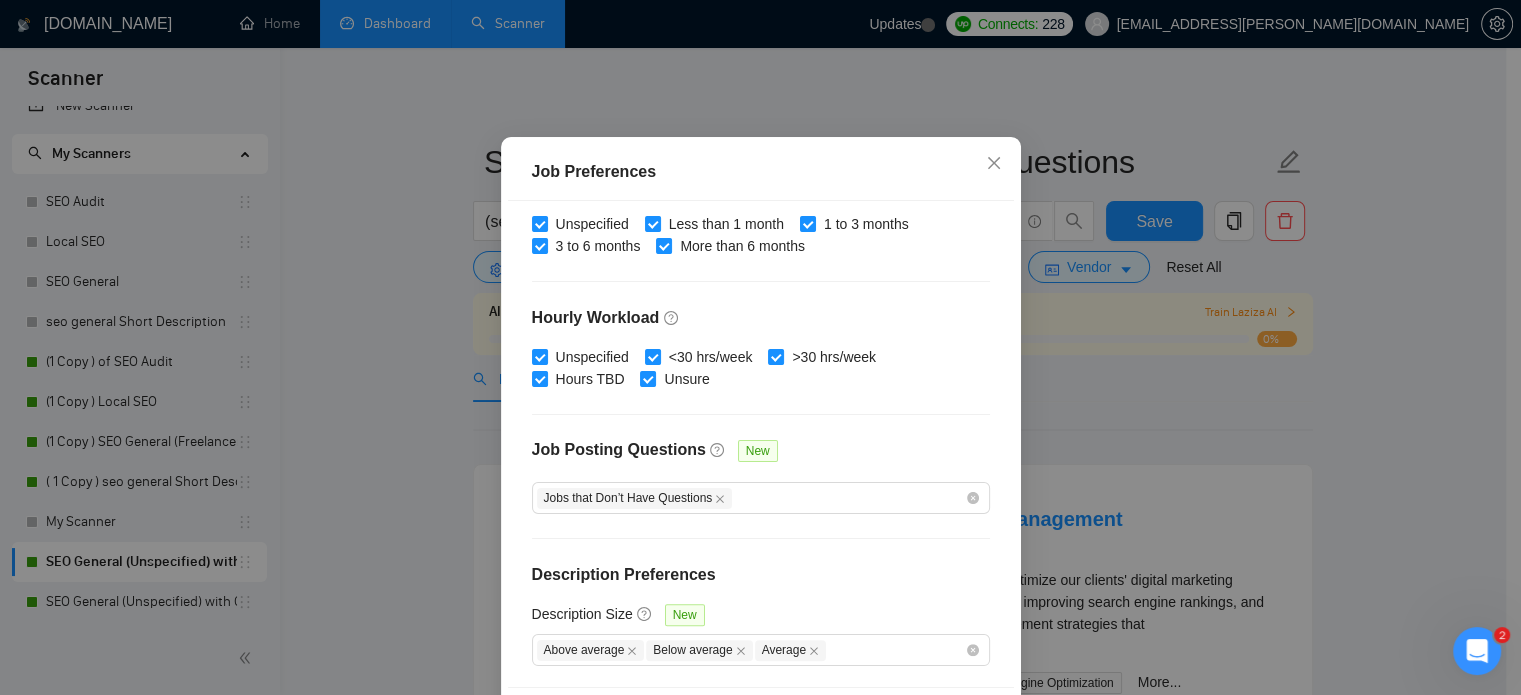 scroll, scrollTop: 143, scrollLeft: 0, axis: vertical 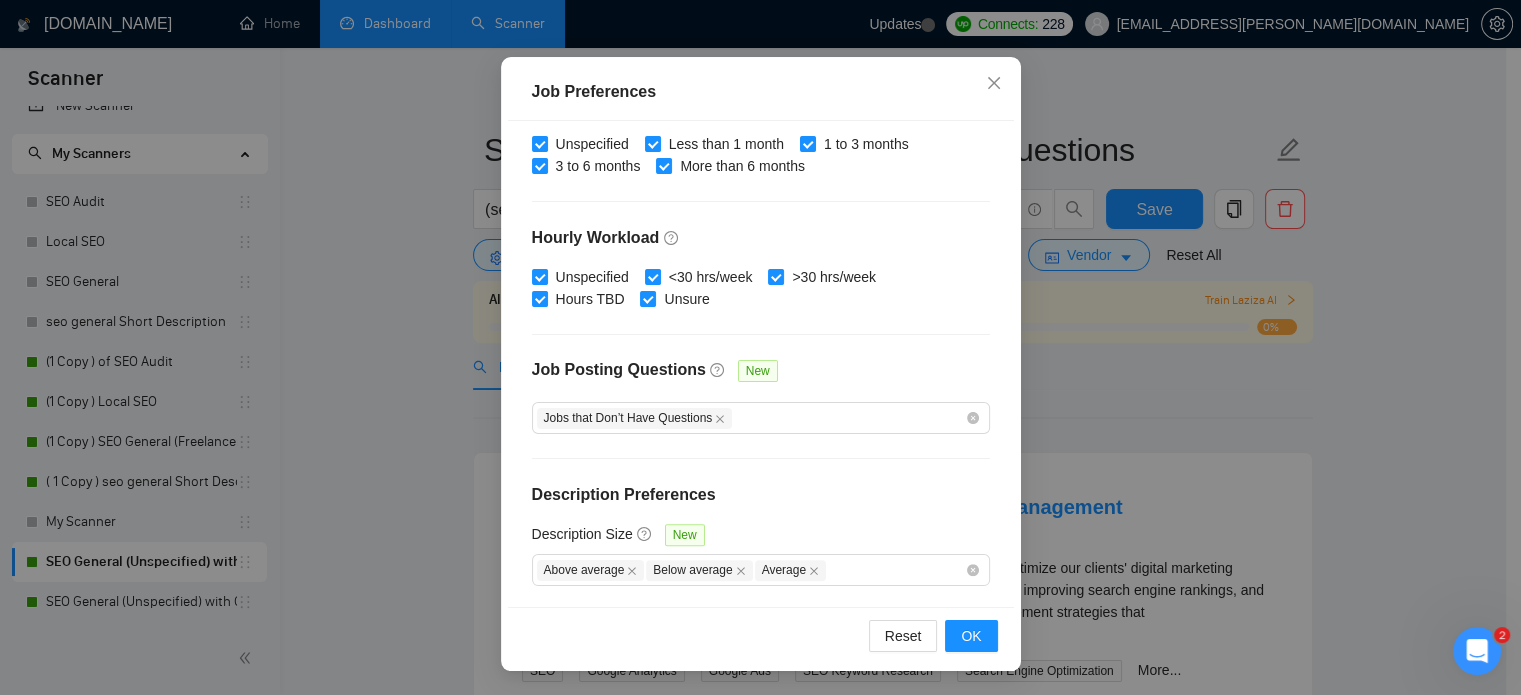 click on "Job Preferences Budget Project Type All Fixed Price Hourly Rate   Fixed Price Budget $ 700 Min - $ Max Estimate Fixed Price When It’s Not Available New   Hourly Rate Price Budget $ 20 Min - $ Max Estimate Hourly Rate When It’s Not Available New Include Budget Placeholders Include Jobs with Unspecified Budget   Connects Price New Min - 30 Max Project Duration   Unspecified Less than 1 month 1 to 3 months 3 to 6 months More than 6 months Hourly Workload   Unspecified <30 hrs/week >30 hrs/week Hours TBD Unsure Job Posting Questions New Jobs that Don’t Have Questions   Description Preferences Description Size New Above average Below average Average   Reset OK" at bounding box center [760, 347] 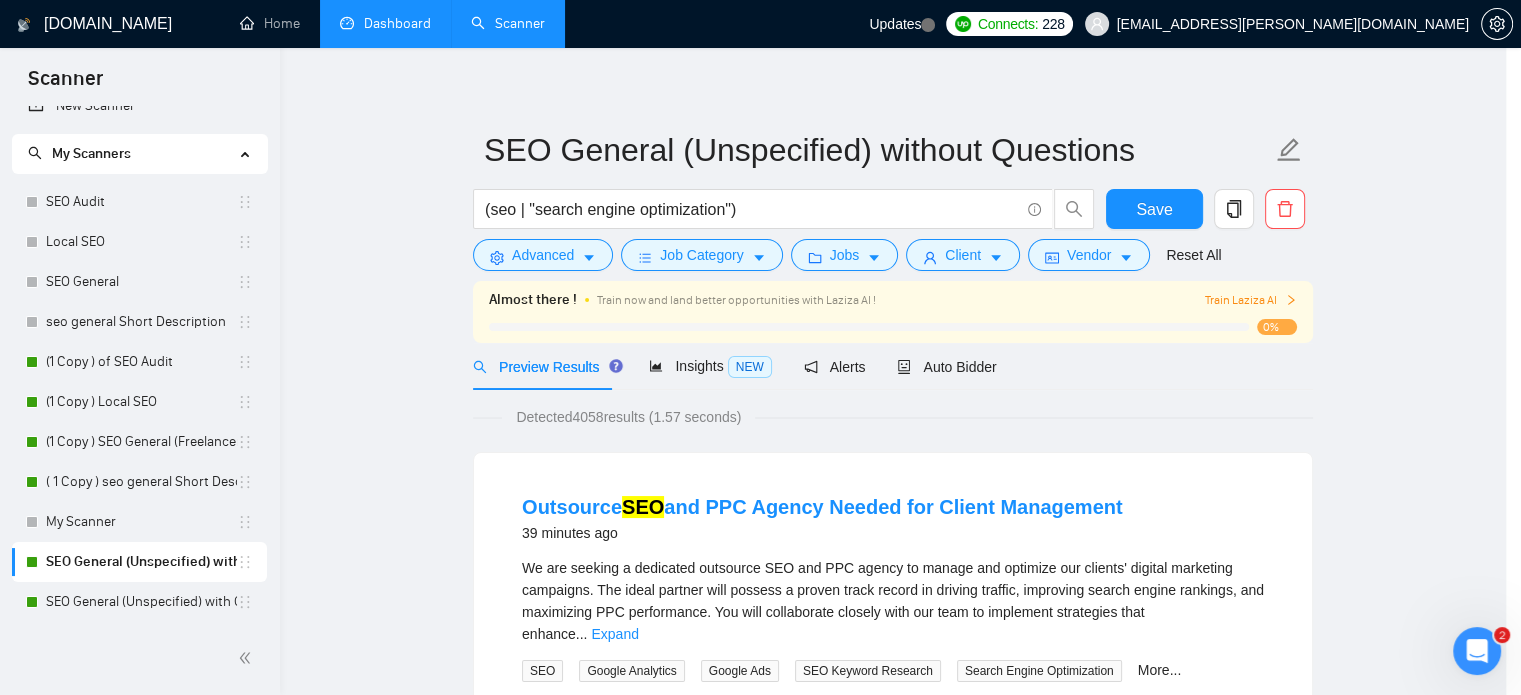 scroll, scrollTop: 63, scrollLeft: 0, axis: vertical 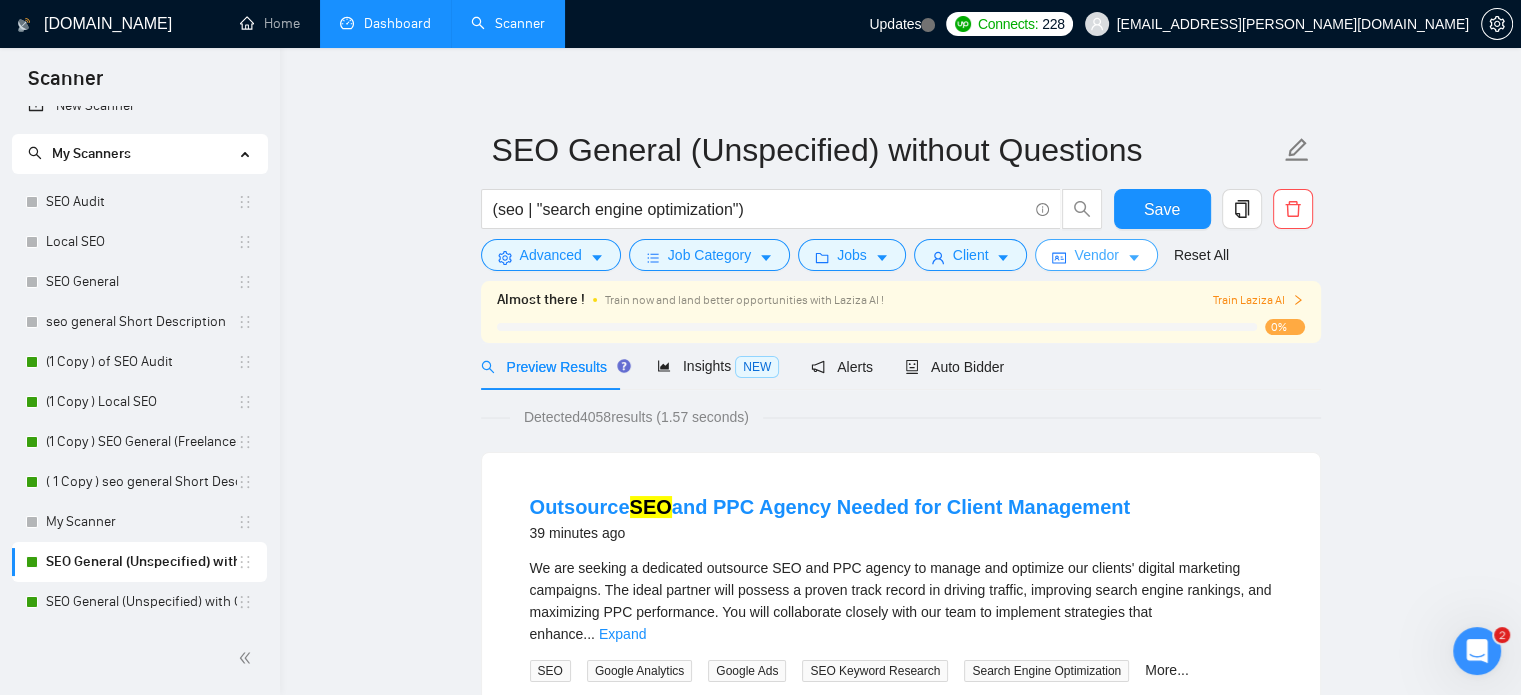 click on "Vendor" at bounding box center (1096, 255) 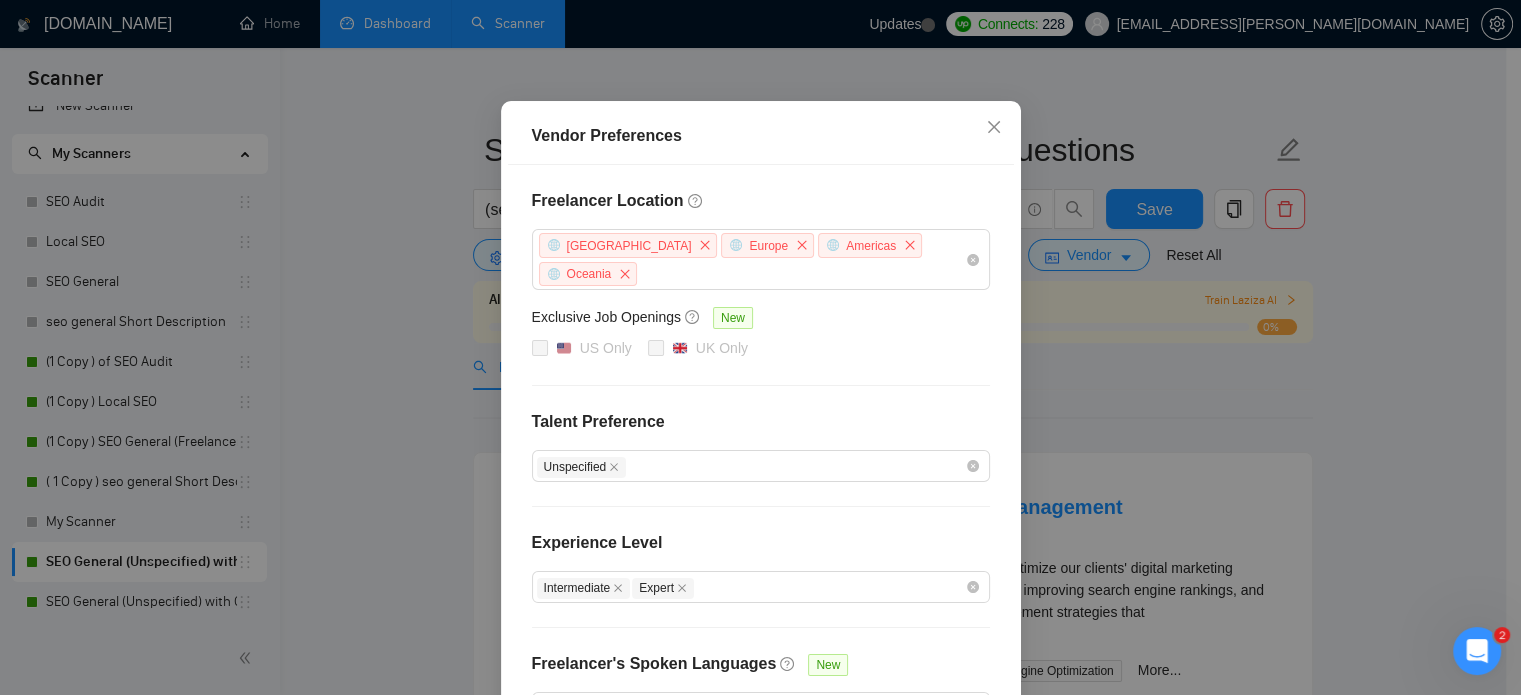 scroll, scrollTop: 128, scrollLeft: 0, axis: vertical 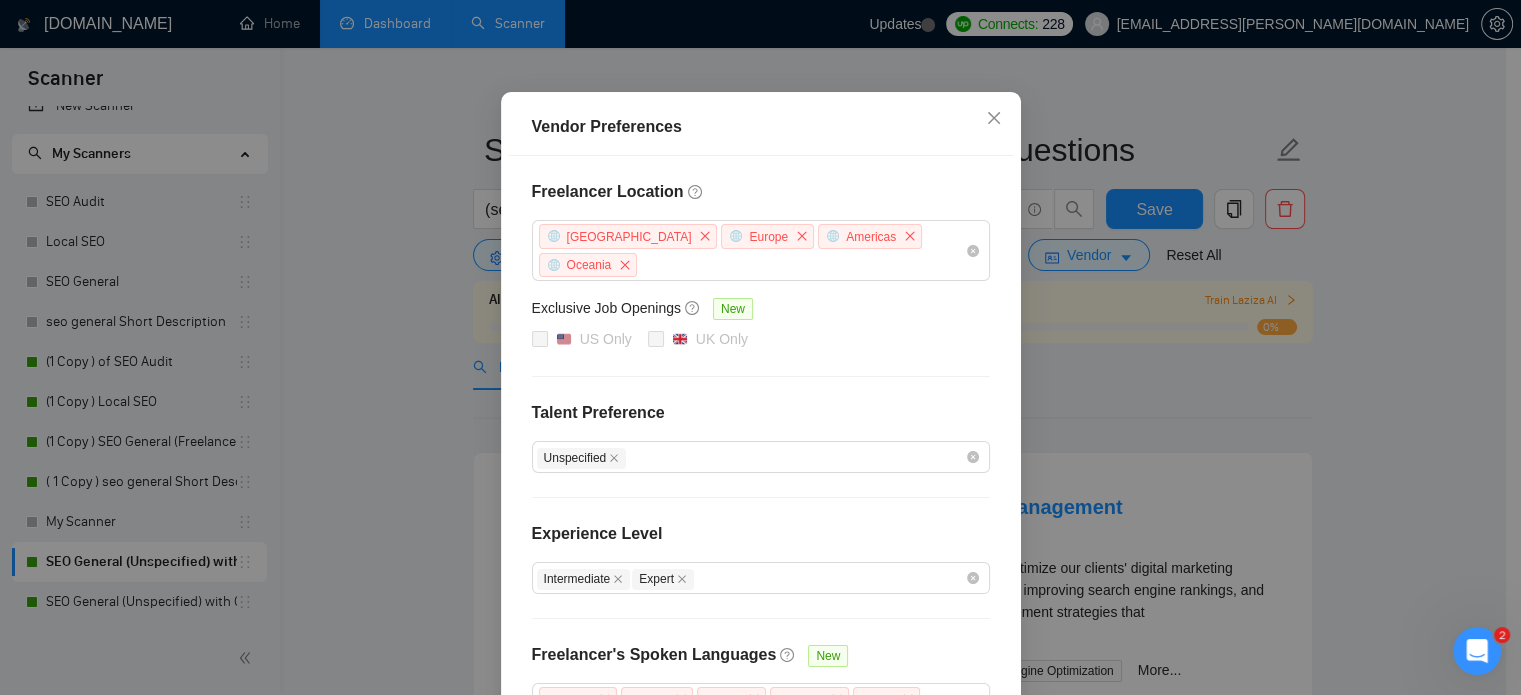 click on "Vendor Preferences Freelancer Location   [GEOGRAPHIC_DATA] [GEOGRAPHIC_DATA] [GEOGRAPHIC_DATA] [GEOGRAPHIC_DATA]   Exclusive Job Openings [GEOGRAPHIC_DATA] Only UK Only Talent Preference Unspecified   Experience Level Intermediate Expert   Freelancer's Spoken Languages New German French Arabic Chinese Dutch Portuguese Ukrainian Russian Spanish Italian Japanese   Reset OK" at bounding box center (760, 347) 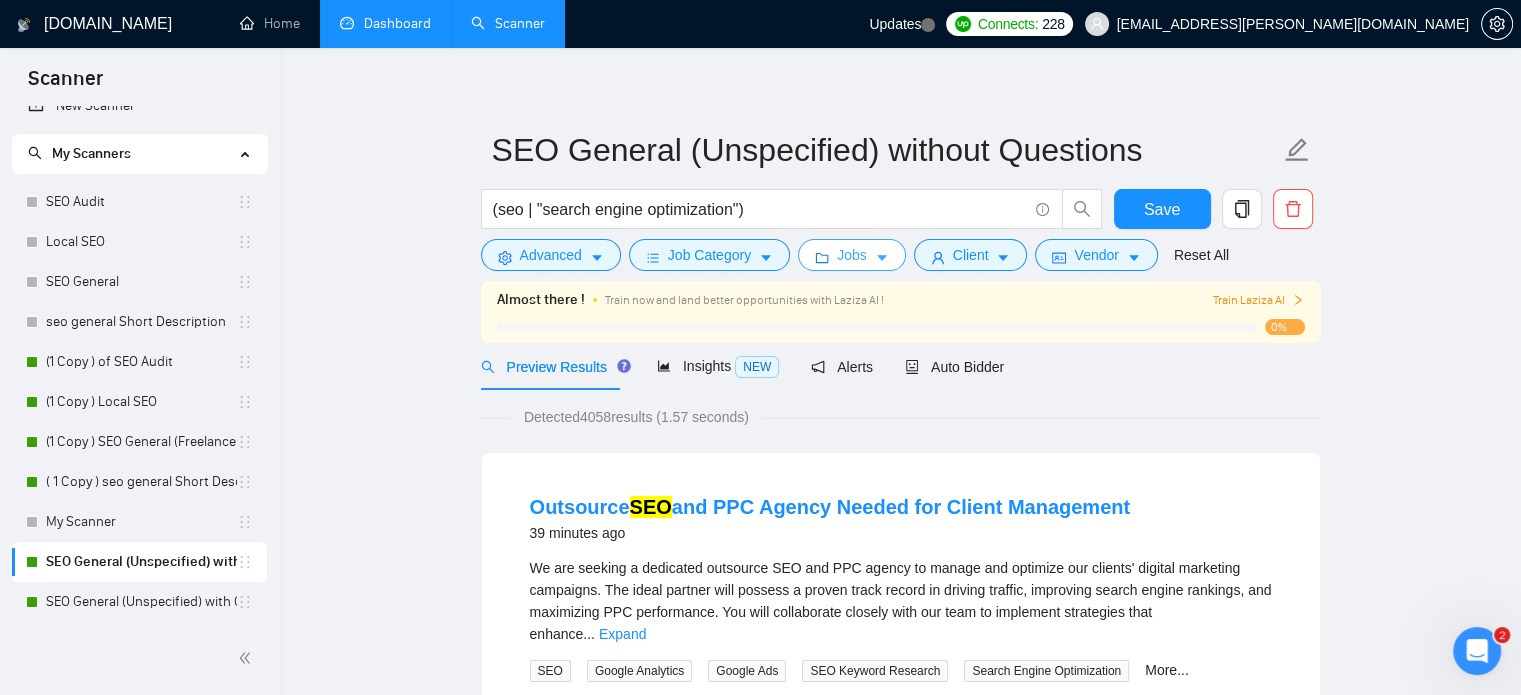 click on "Jobs" at bounding box center [852, 255] 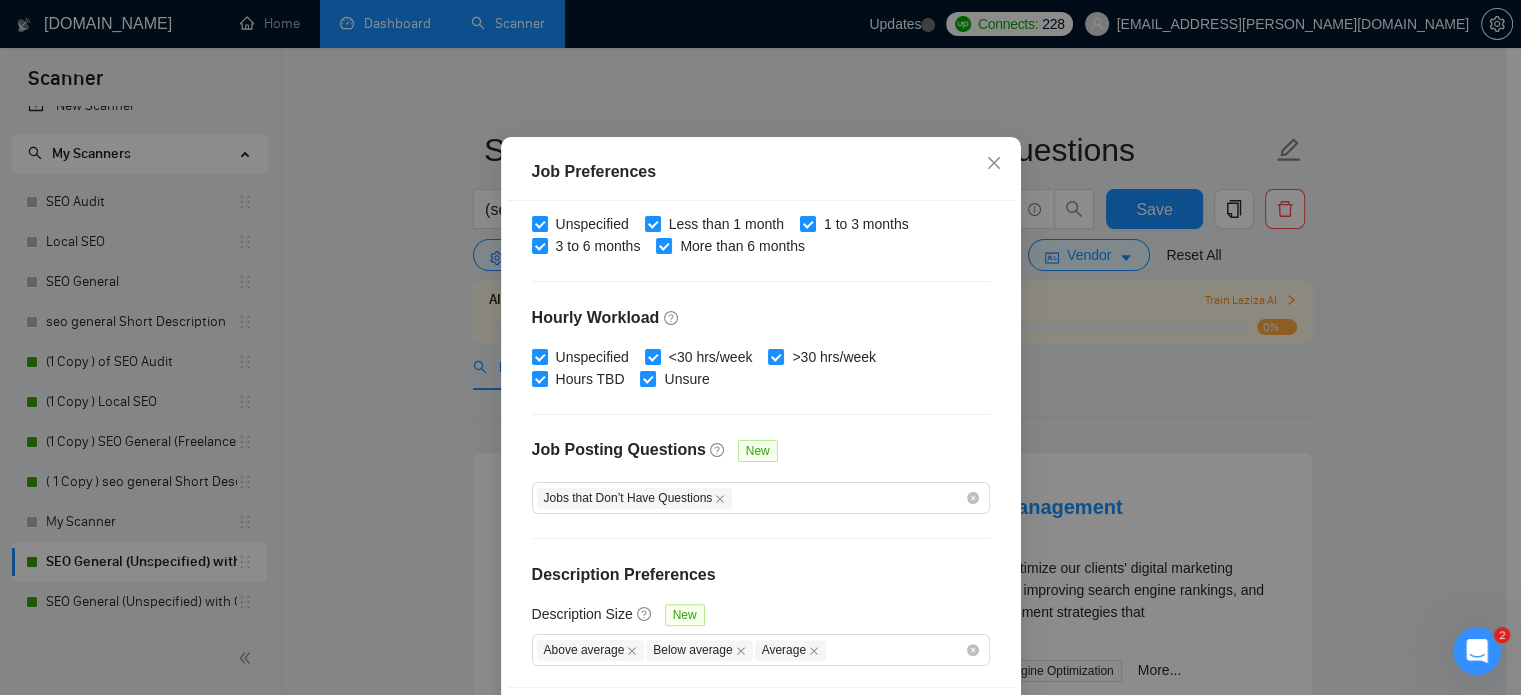 click on "Job Preferences Budget Project Type All Fixed Price Hourly Rate   Fixed Price Budget $ 700 Min - $ Max Estimate Fixed Price When It’s Not Available New   Hourly Rate Price Budget $ 20 Min - $ Max Estimate Hourly Rate When It’s Not Available New Include Budget Placeholders Include Jobs with Unspecified Budget   Connects Price New Min - 30 Max Project Duration   Unspecified Less than 1 month 1 to 3 months 3 to 6 months More than 6 months Hourly Workload   Unspecified <30 hrs/week >30 hrs/week Hours TBD Unsure Job Posting Questions New Jobs that Don’t Have Questions   Description Preferences Description Size New Above average Below average Average   Reset OK" at bounding box center (760, 347) 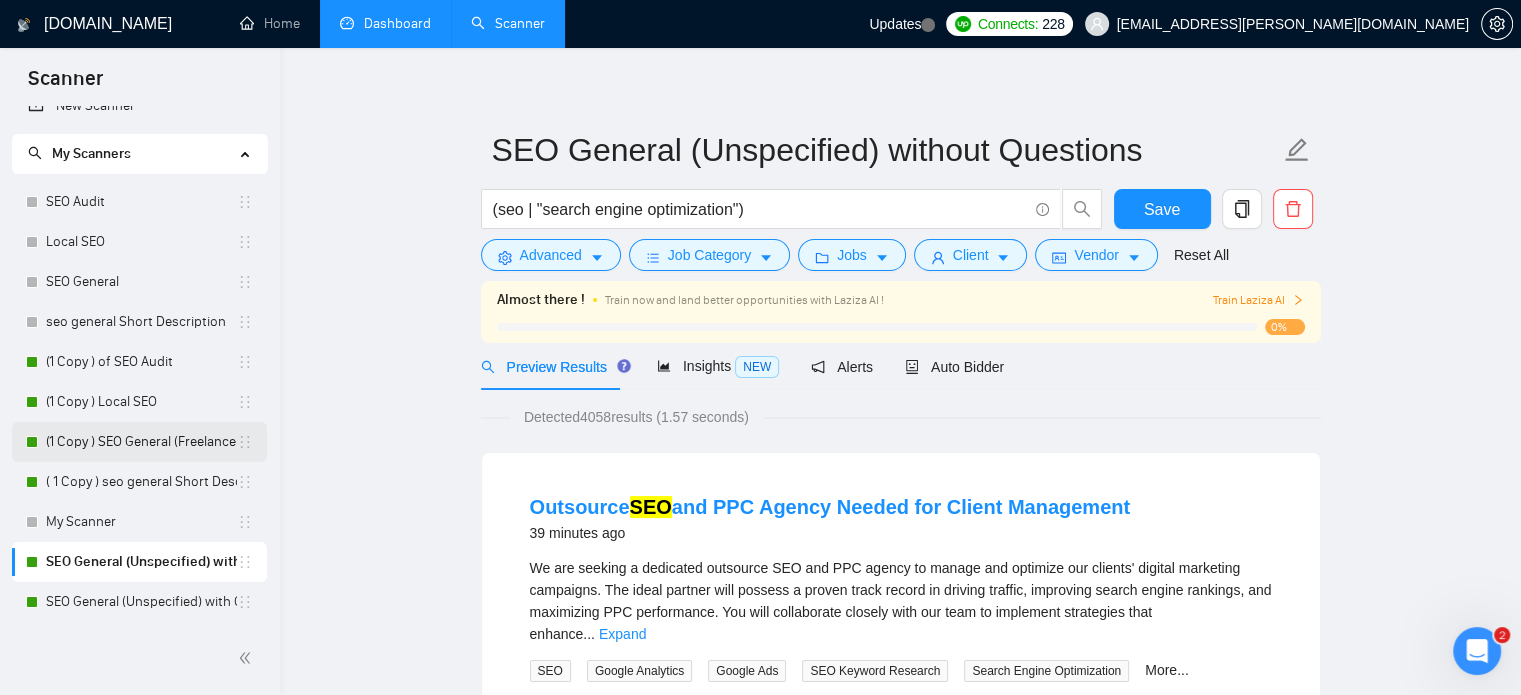 click on "(1 Copy ) SEO General (Freelancers)" at bounding box center (141, 442) 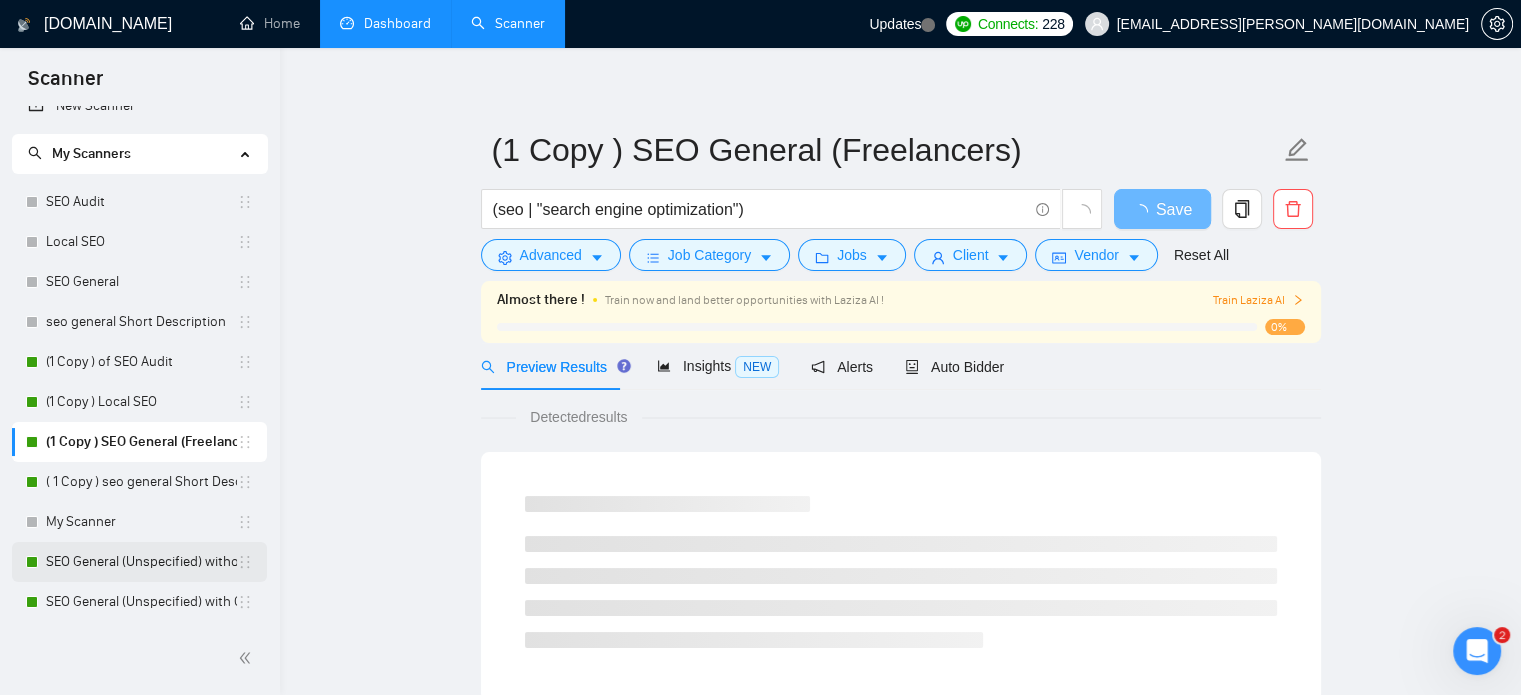 click on "SEO General (Unspecified) without Questions" at bounding box center (141, 562) 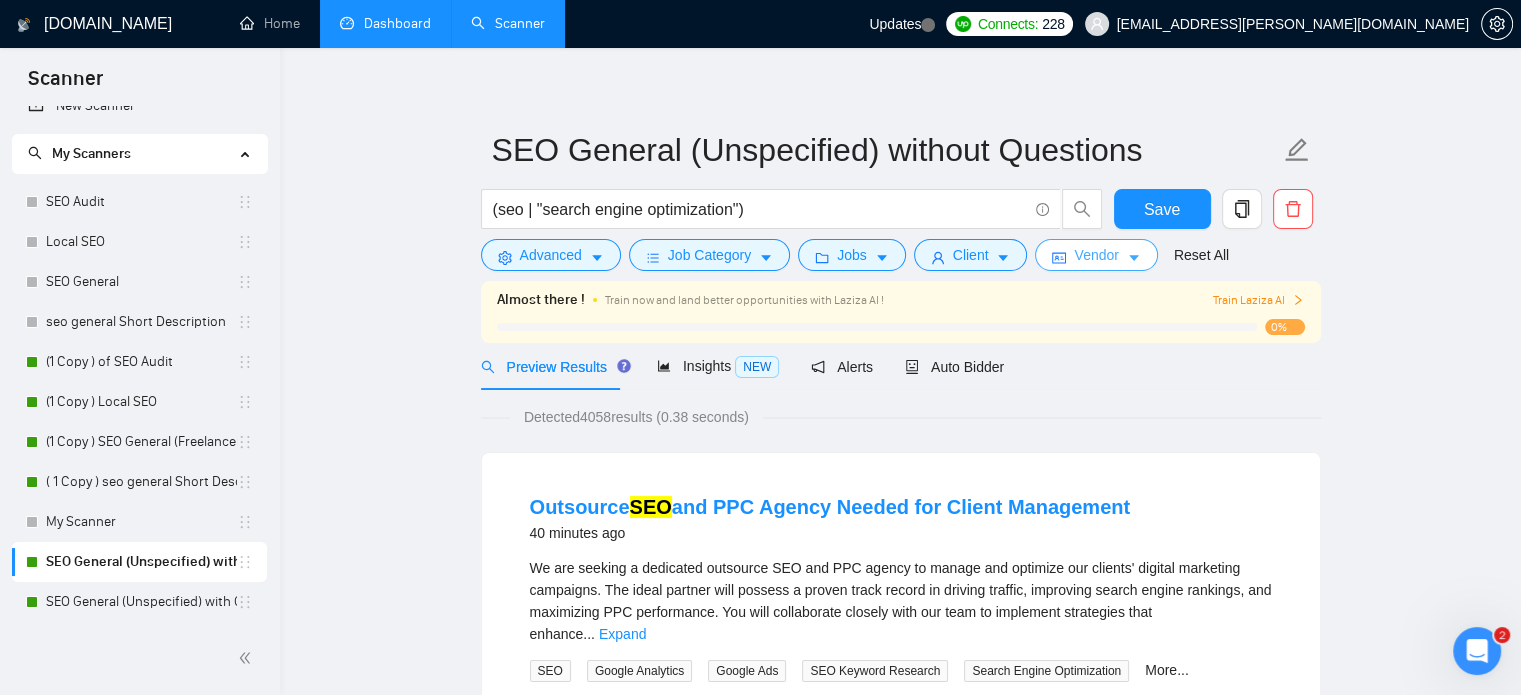 click on "Vendor" at bounding box center (1096, 255) 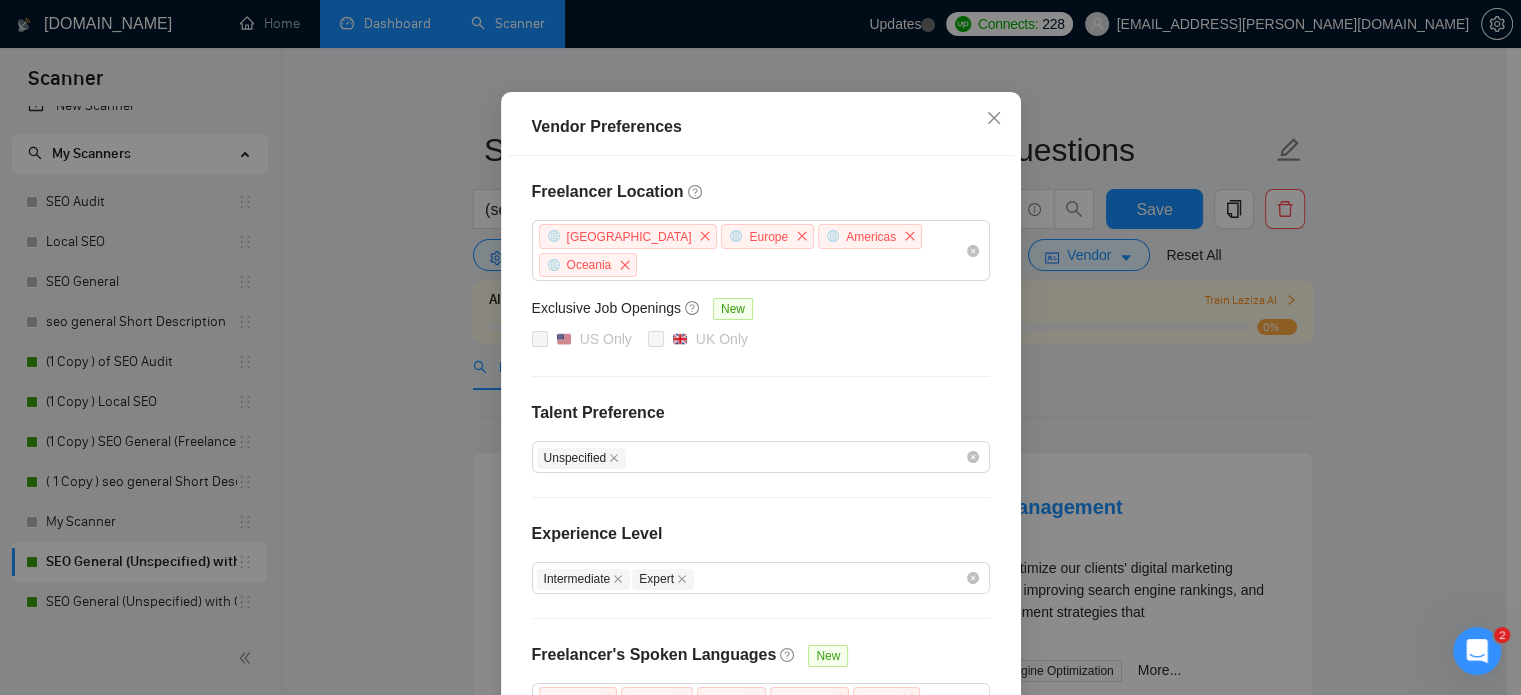 scroll, scrollTop: 124, scrollLeft: 0, axis: vertical 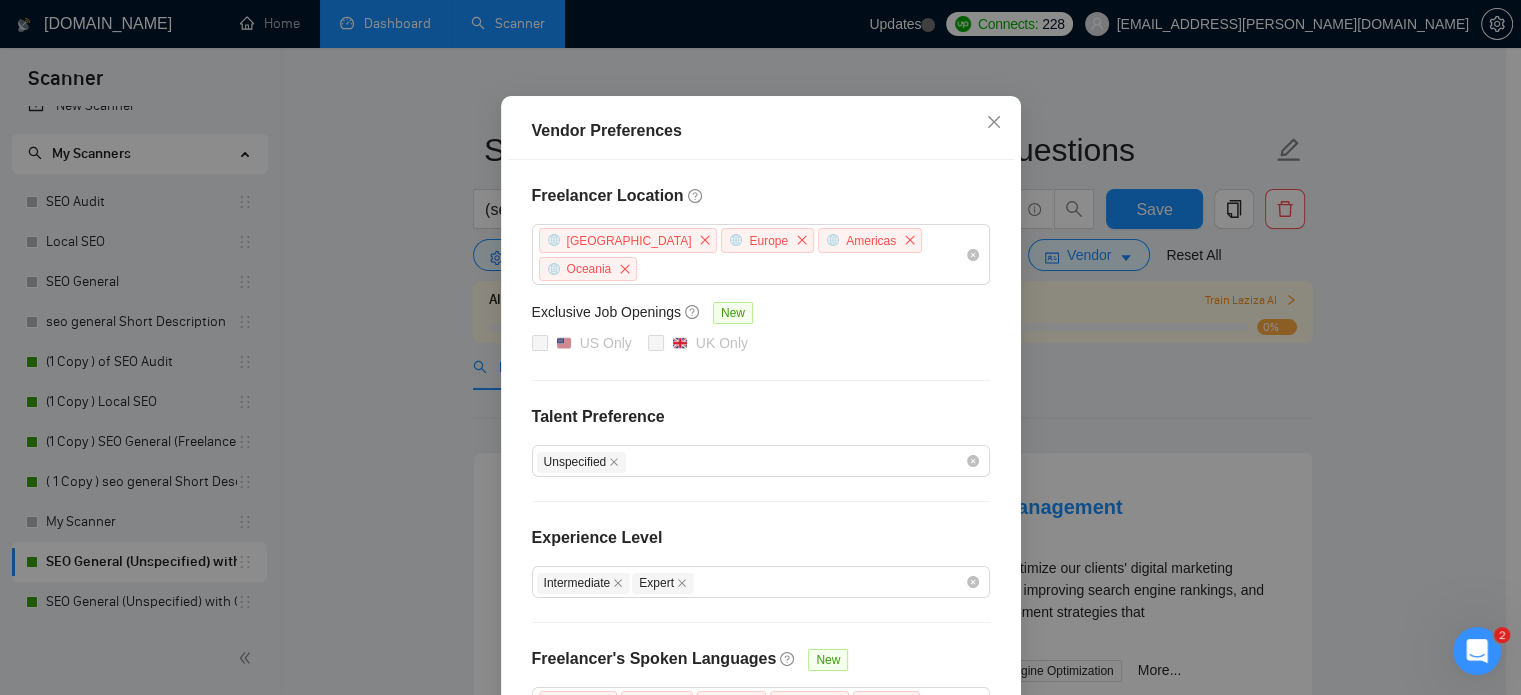 click on "Vendor Preferences Freelancer Location   [GEOGRAPHIC_DATA] [GEOGRAPHIC_DATA] [GEOGRAPHIC_DATA] [GEOGRAPHIC_DATA]   Exclusive Job Openings [GEOGRAPHIC_DATA] Only UK Only Talent Preference Unspecified   Experience Level Intermediate Expert   Freelancer's Spoken Languages New German French Arabic Chinese Dutch Portuguese Ukrainian Russian Spanish Italian Japanese   Reset OK" at bounding box center (760, 347) 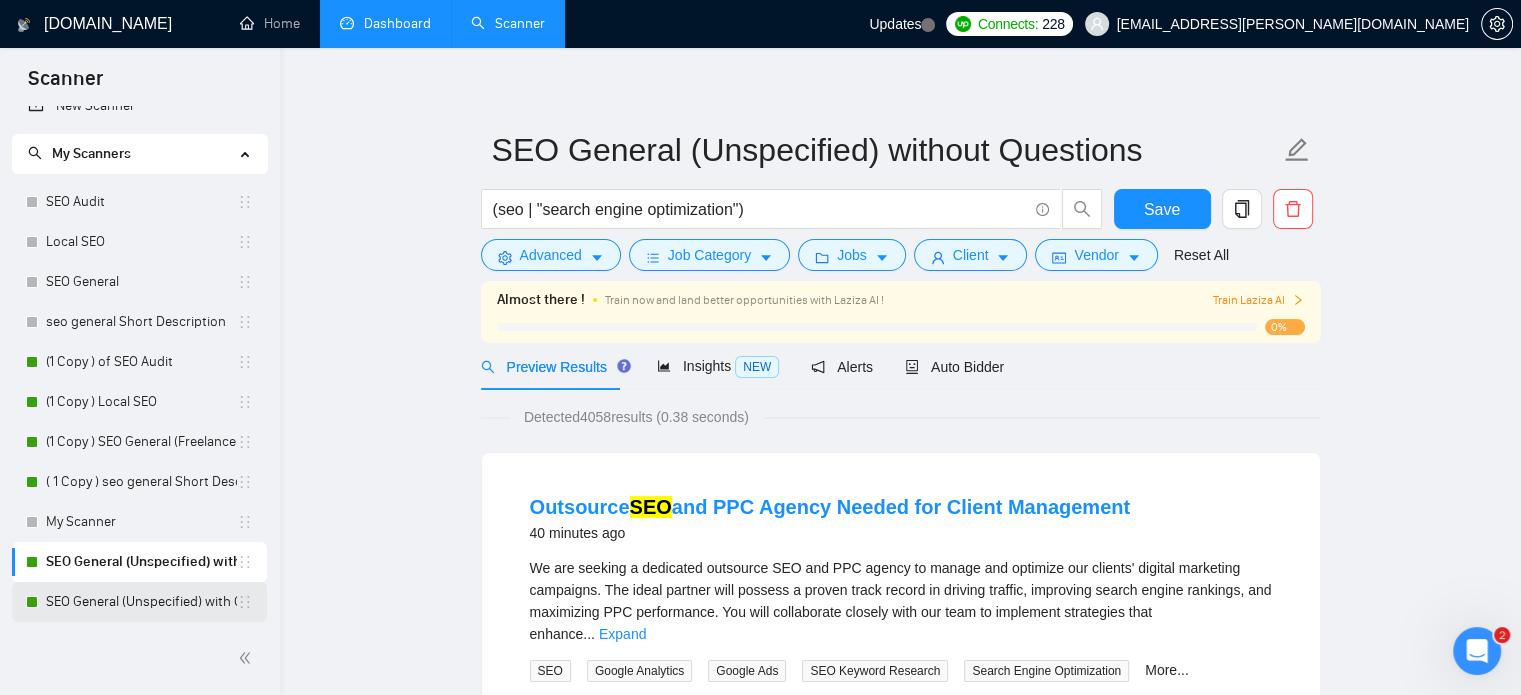 click on "SEO General (Unspecified) with Questions" at bounding box center [141, 602] 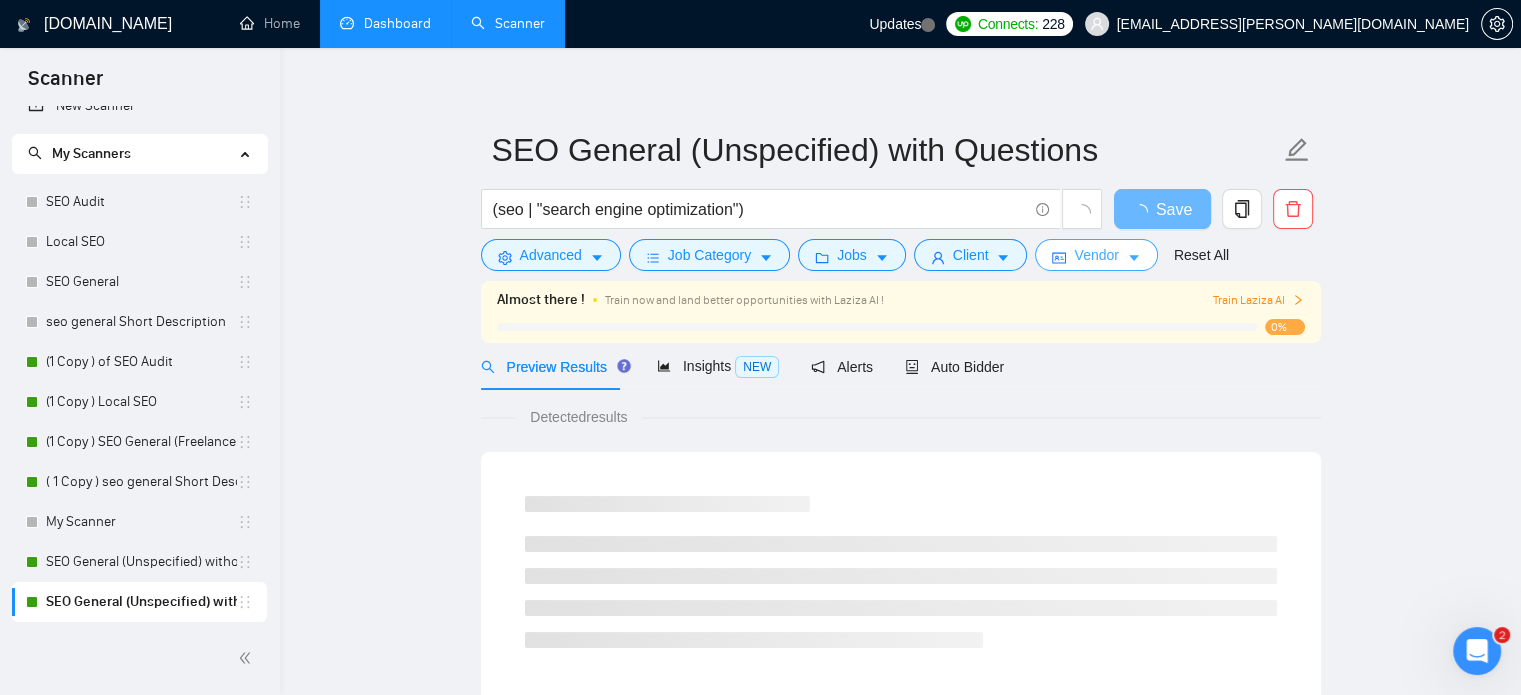 click on "Vendor" at bounding box center (1096, 255) 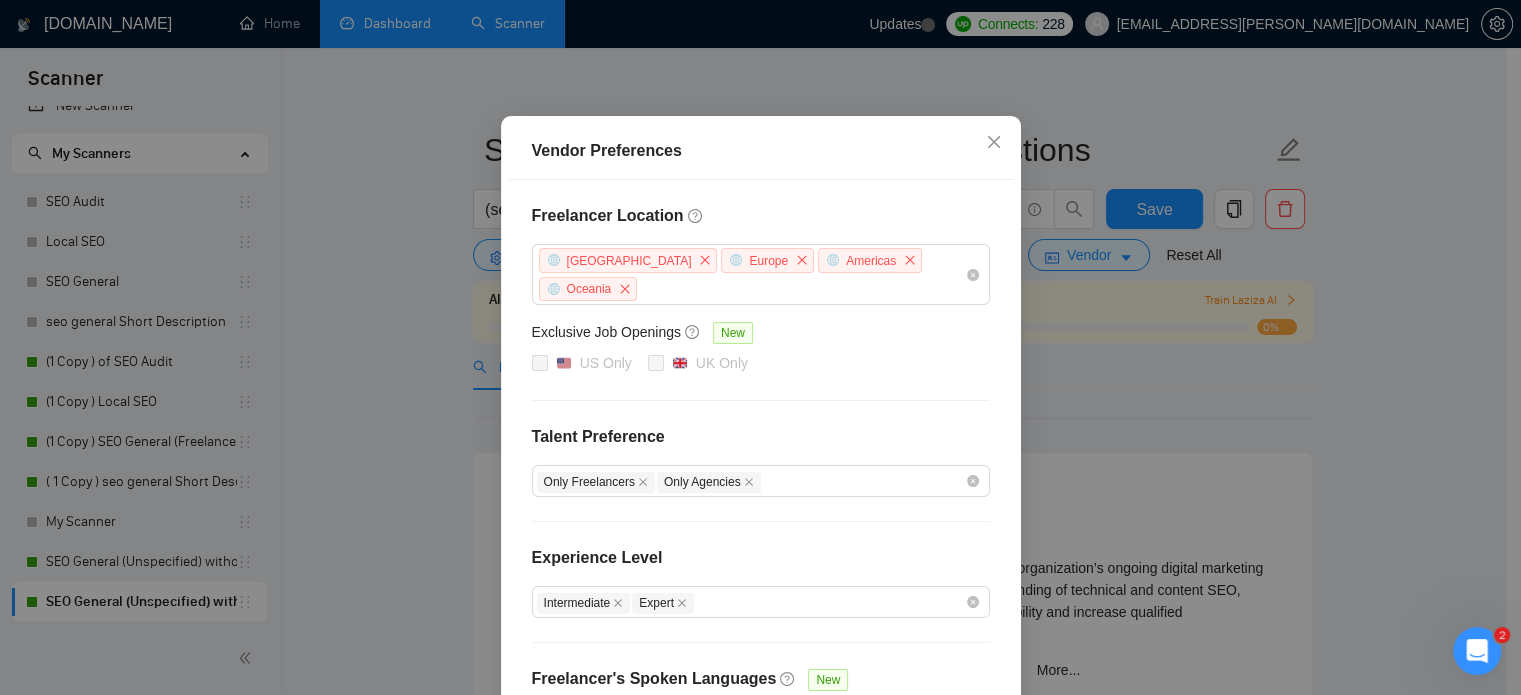 scroll, scrollTop: 112, scrollLeft: 0, axis: vertical 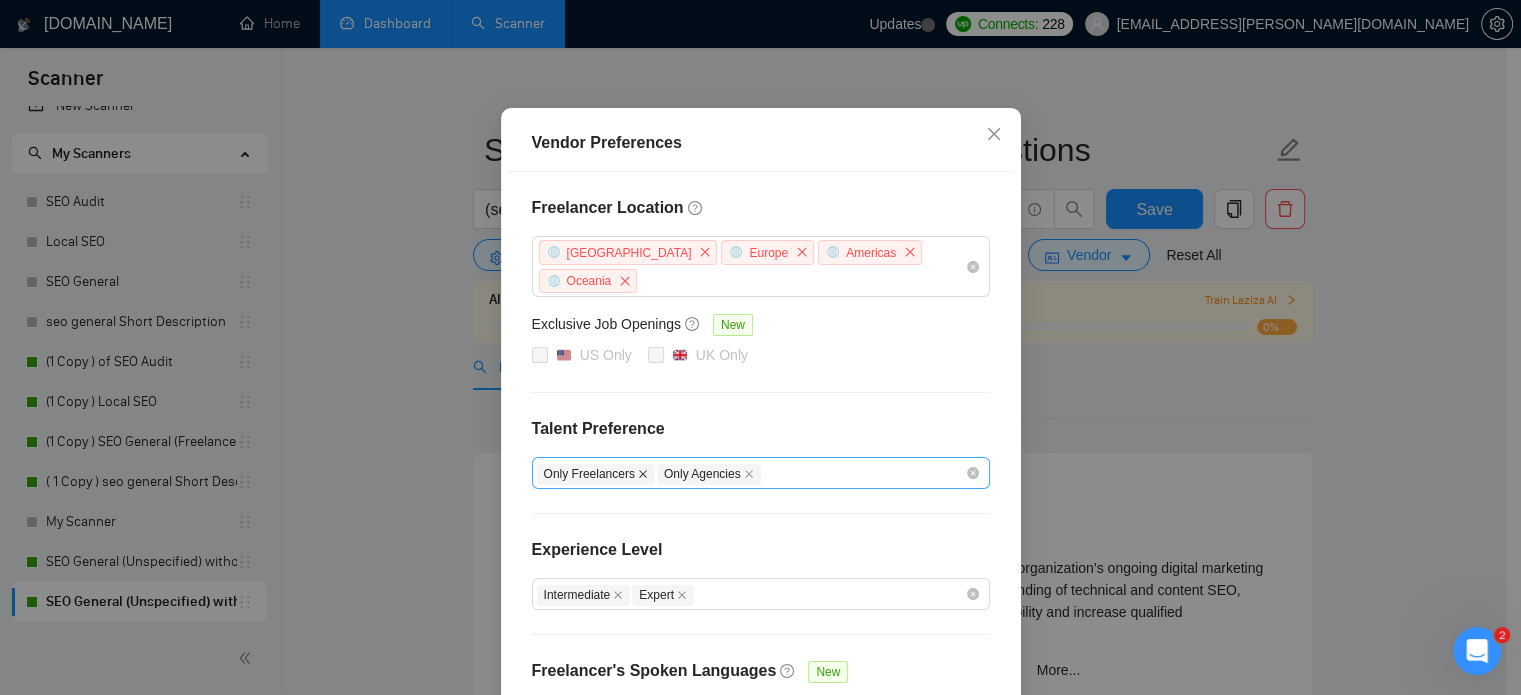 click 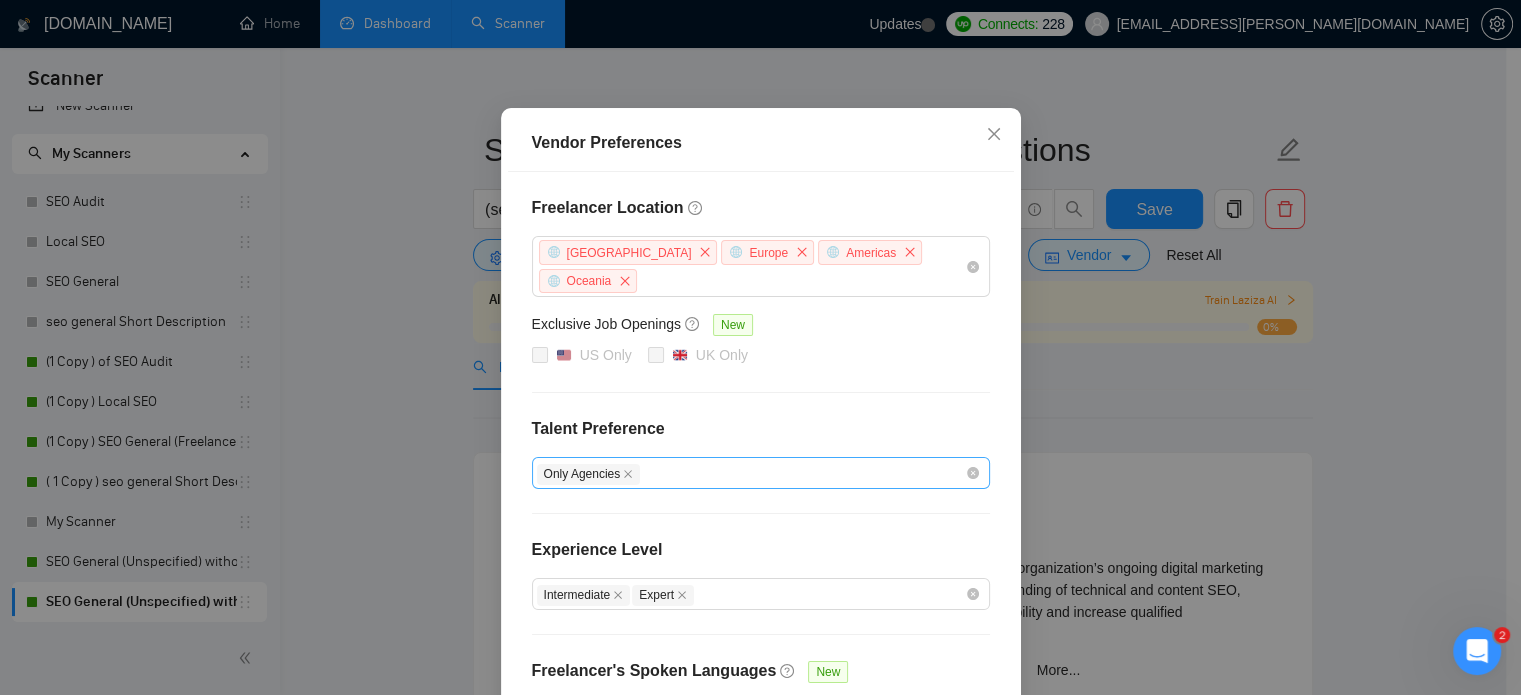 click on "Only Agencies" at bounding box center [589, 474] 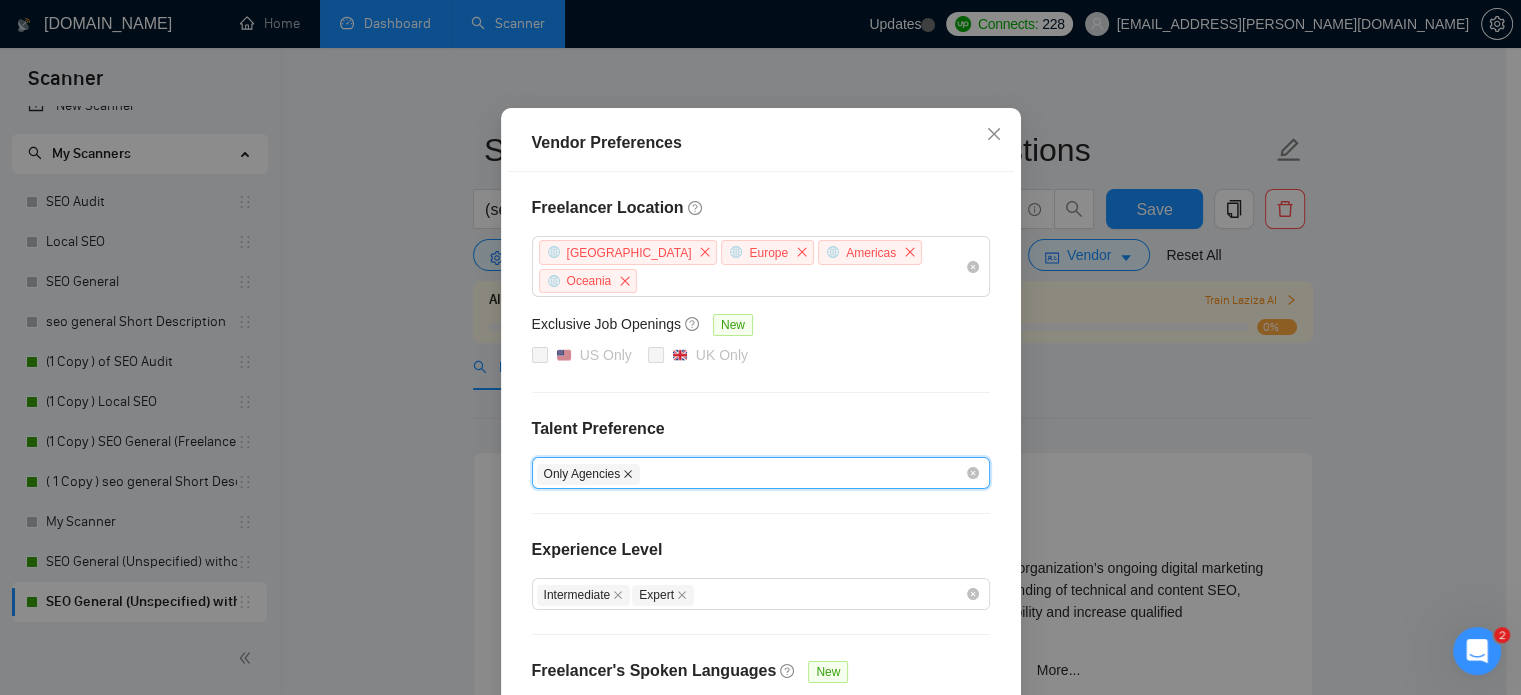 click 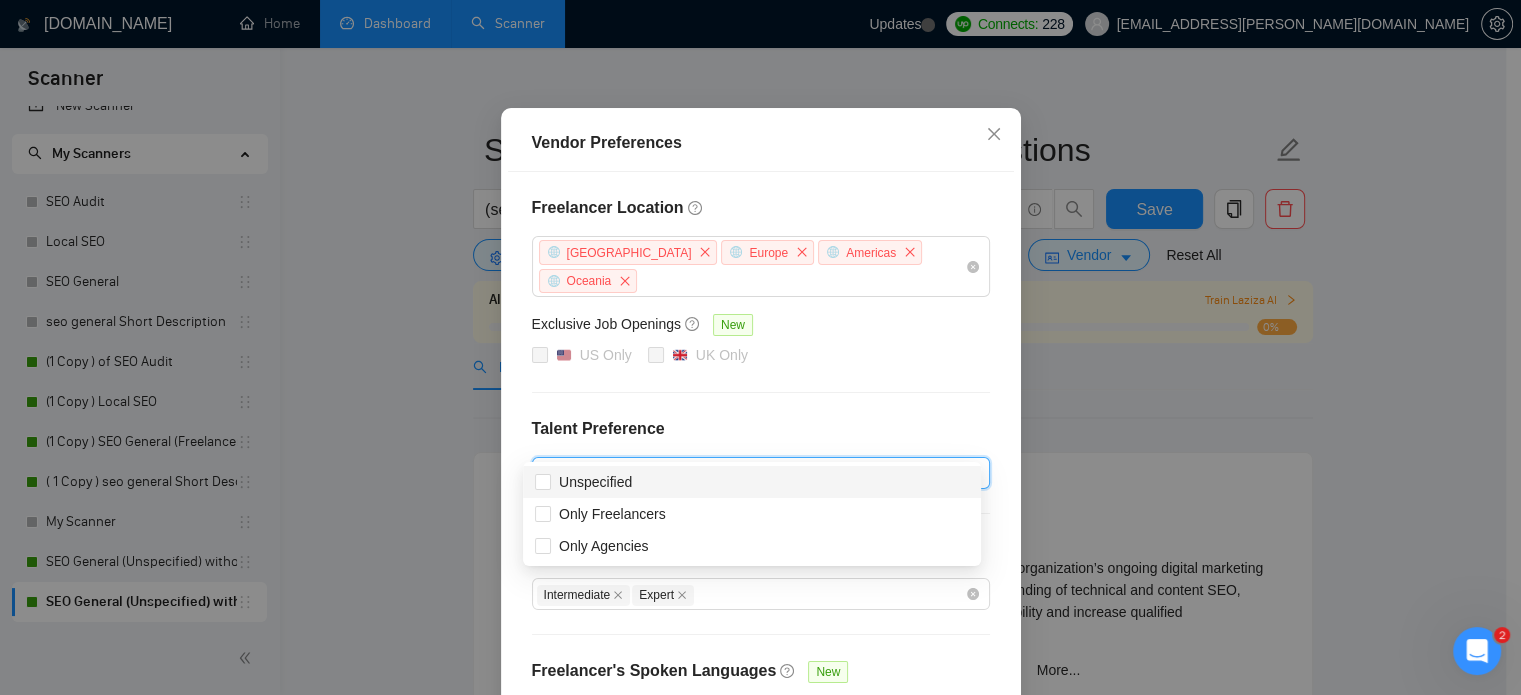 click at bounding box center [751, 473] 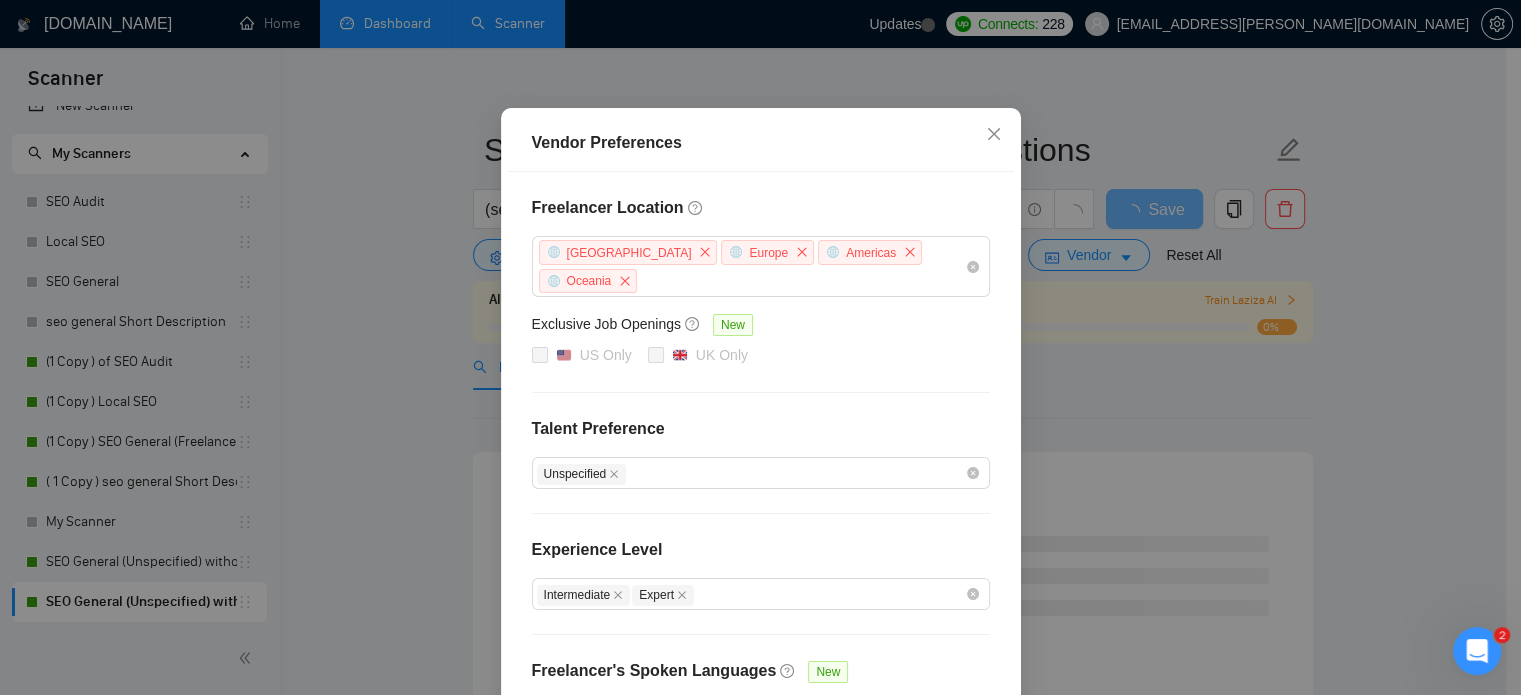 click on "Talent Preference" at bounding box center (761, 429) 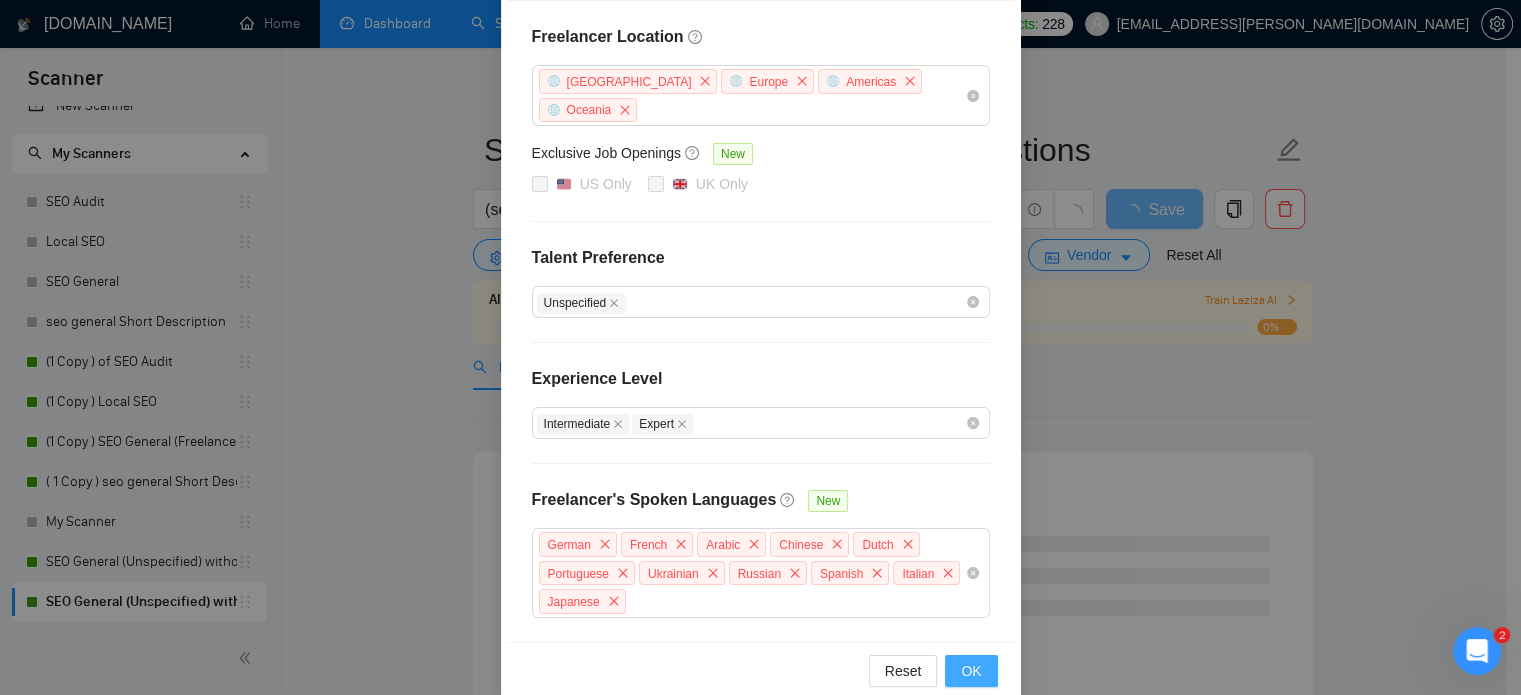 click on "OK" at bounding box center [971, 671] 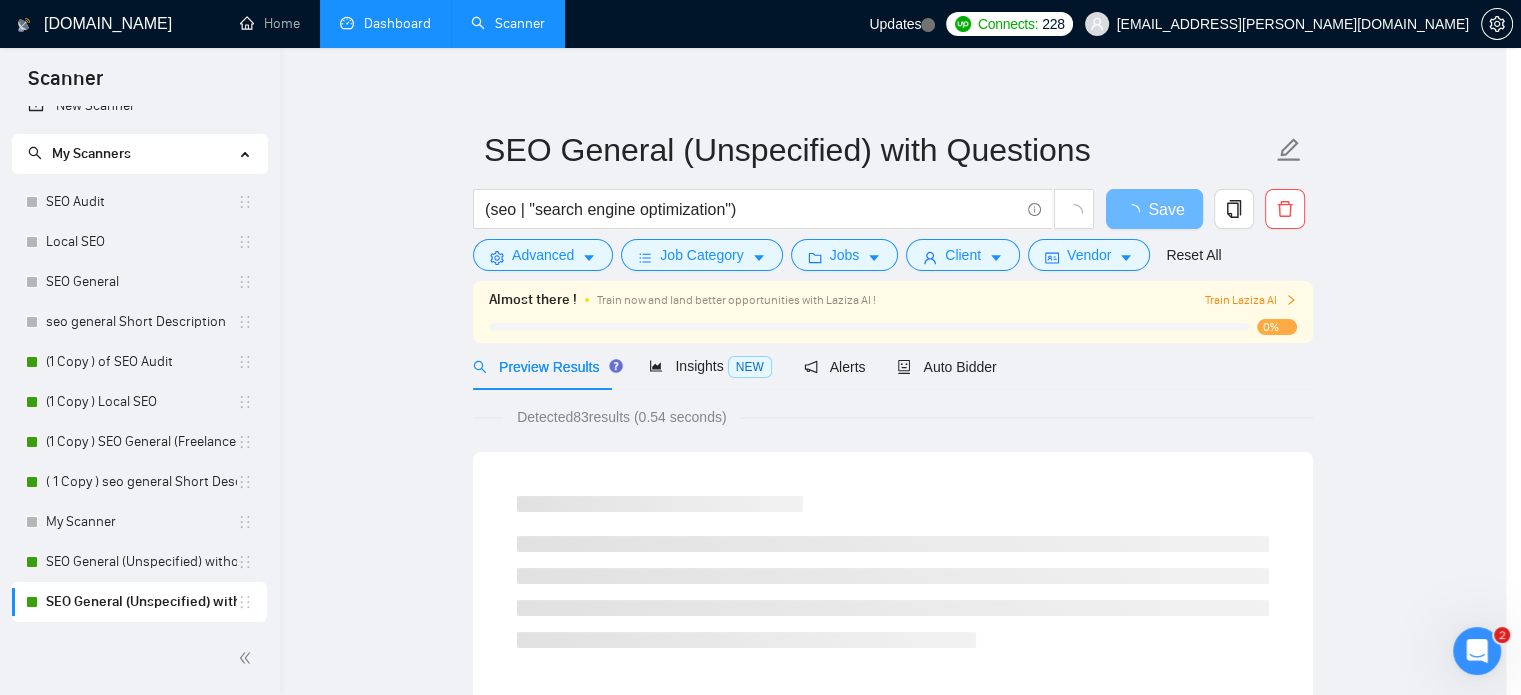 scroll, scrollTop: 183, scrollLeft: 0, axis: vertical 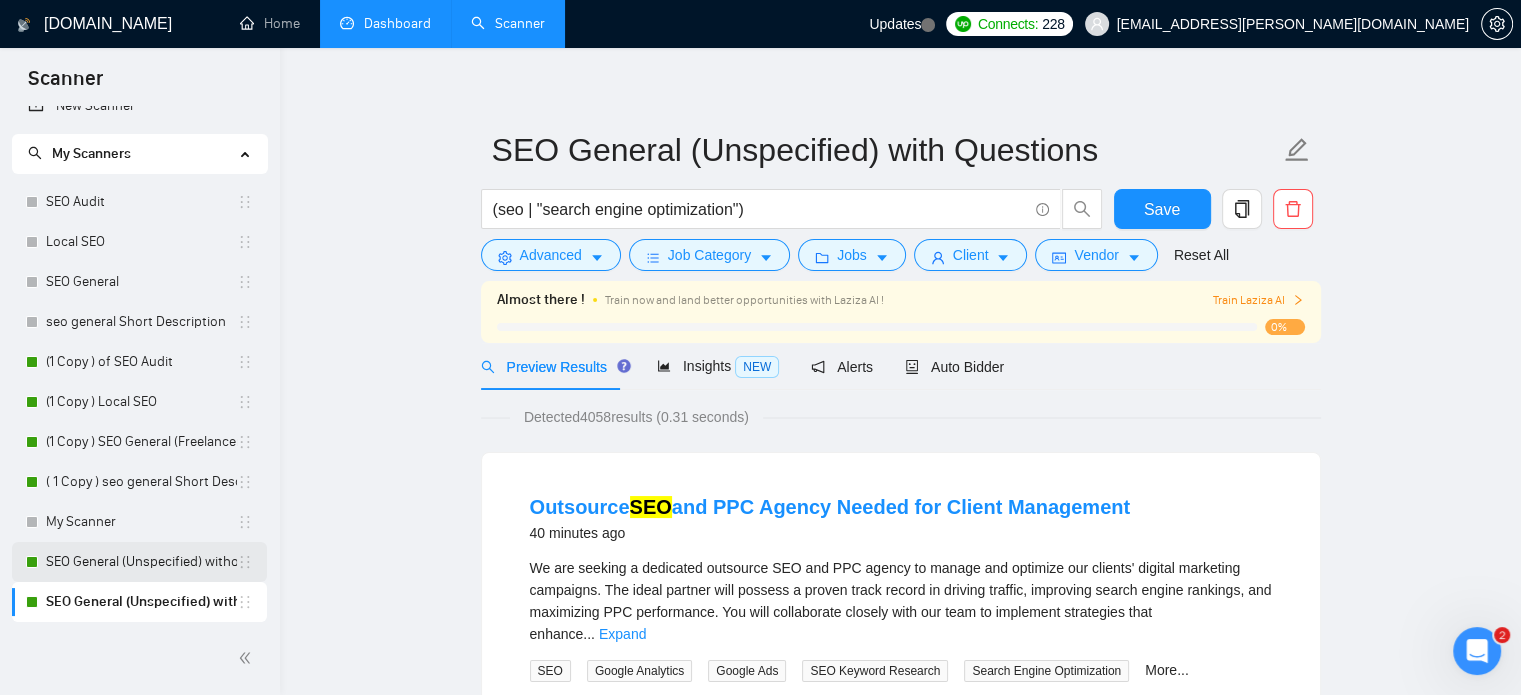 click on "SEO General (Unspecified) without Questions" at bounding box center (141, 562) 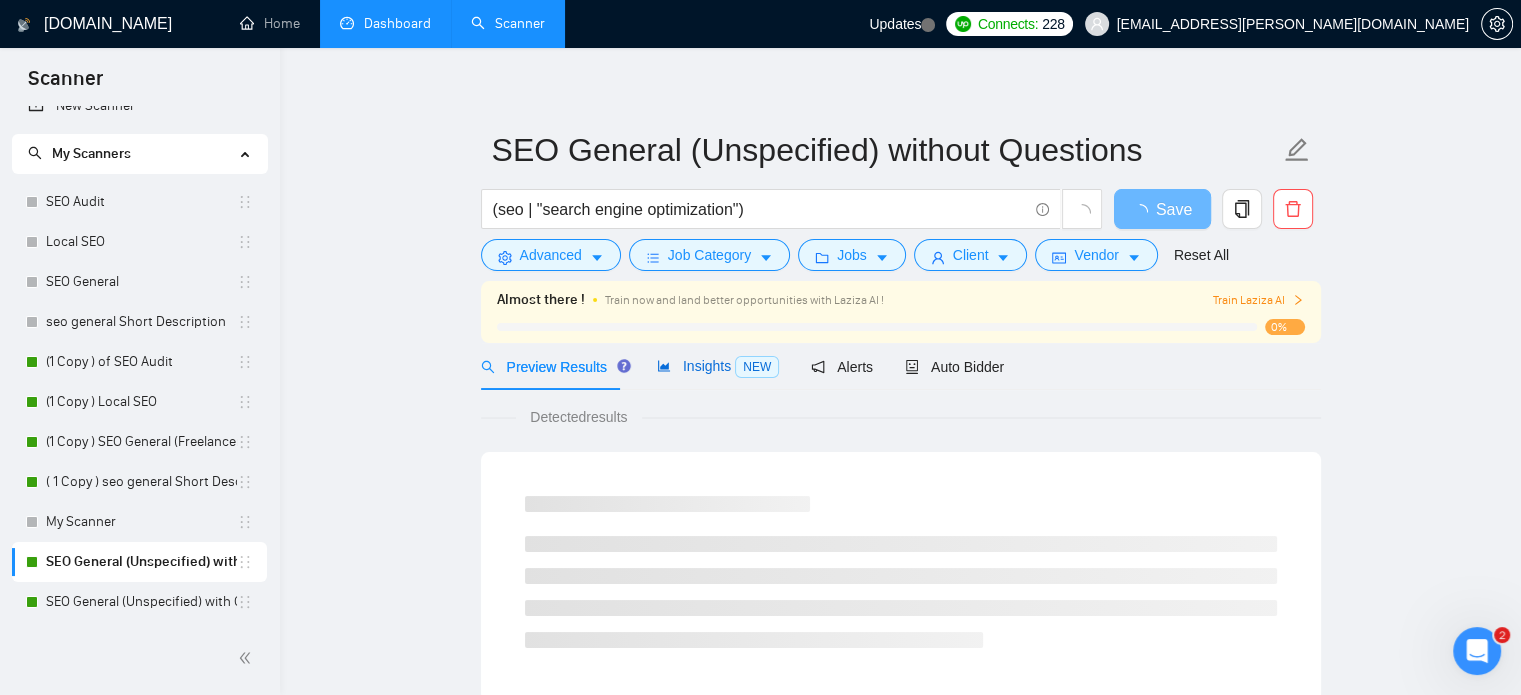 click on "Insights NEW" at bounding box center [718, 366] 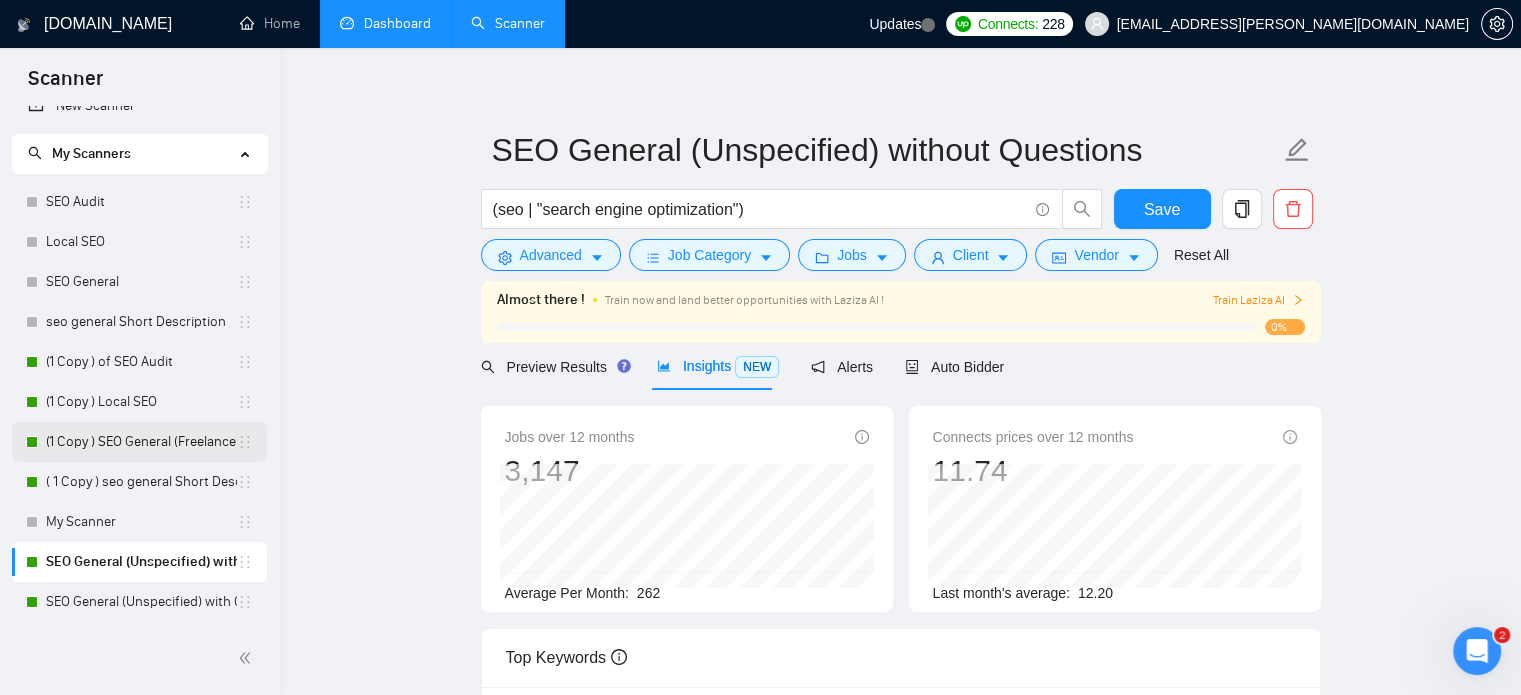 click on "(1 Copy ) SEO General (Freelancers)" at bounding box center (141, 442) 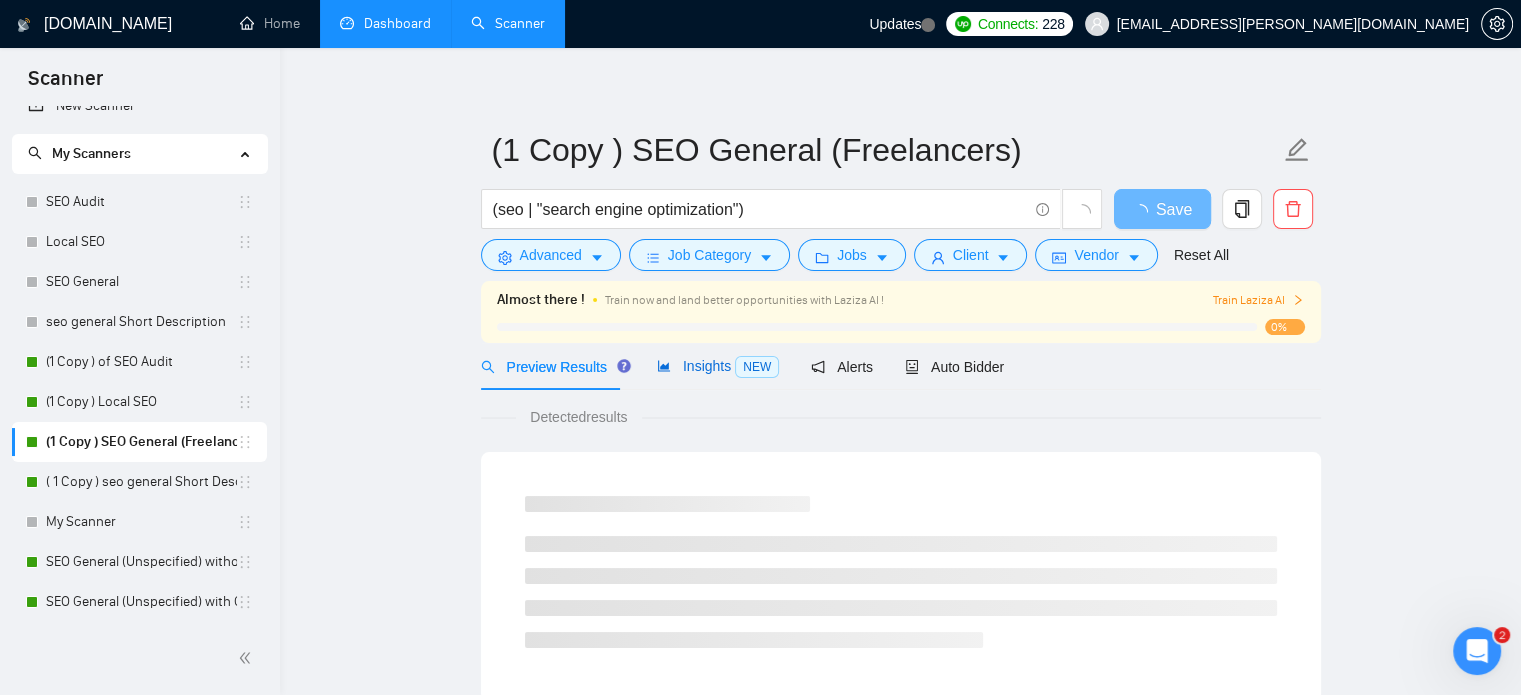 click on "Insights NEW" at bounding box center [718, 366] 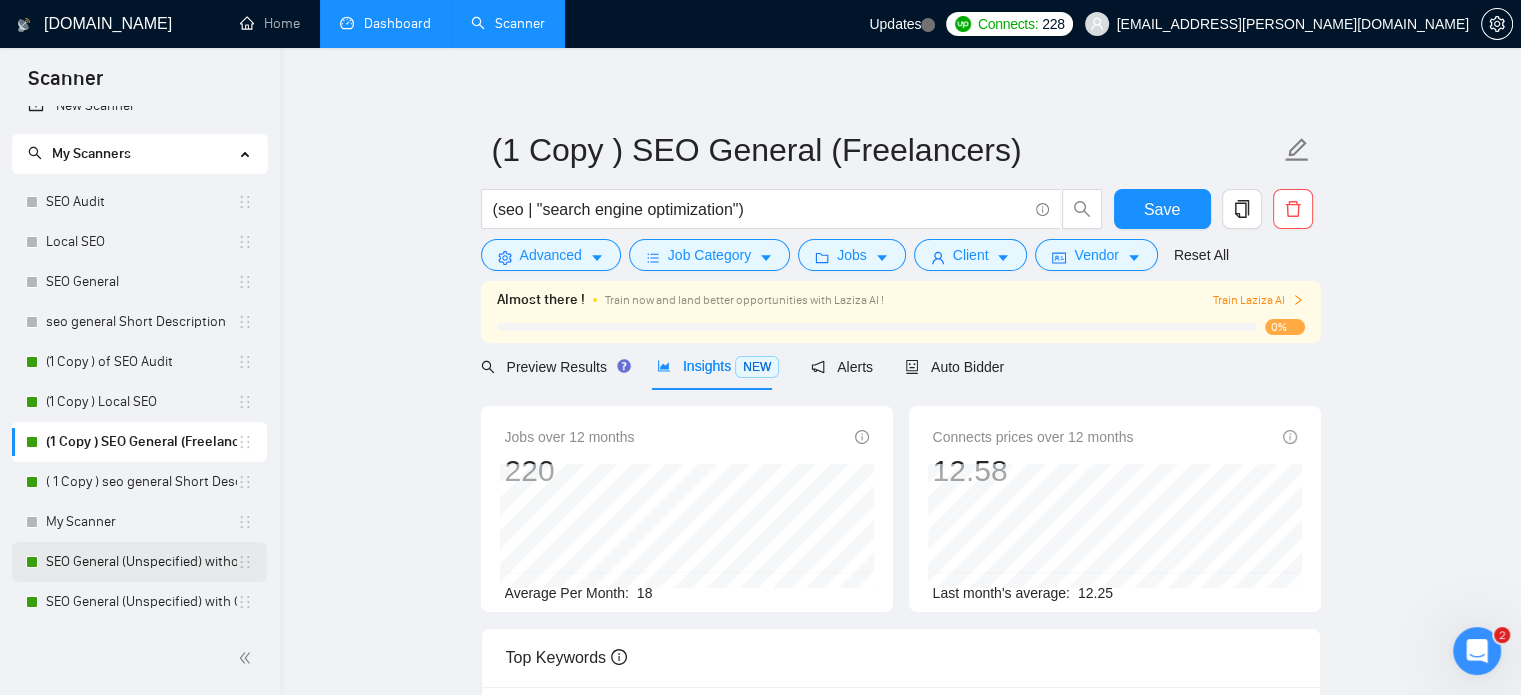 click on "SEO General (Unspecified) without Questions" at bounding box center (141, 562) 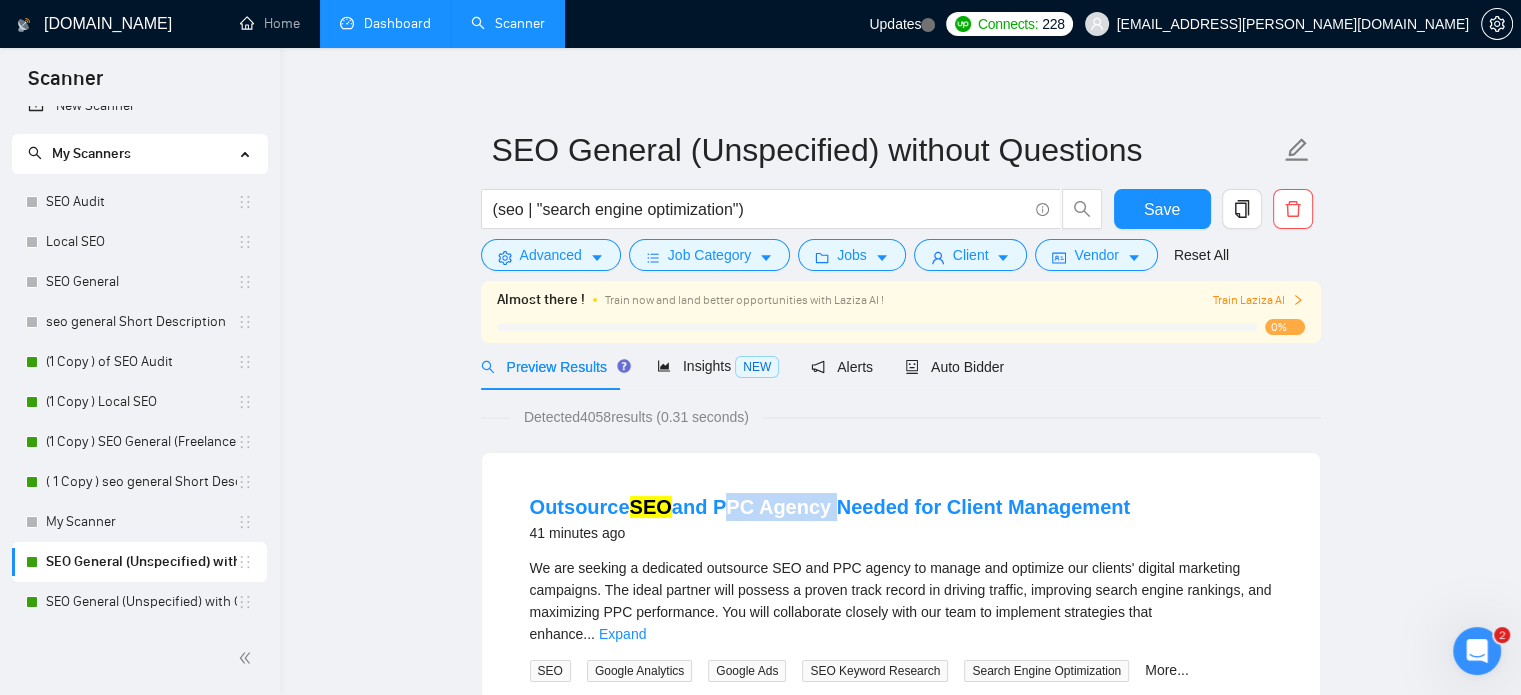 drag, startPoint x: 711, startPoint y: 483, endPoint x: 816, endPoint y: 491, distance: 105.30432 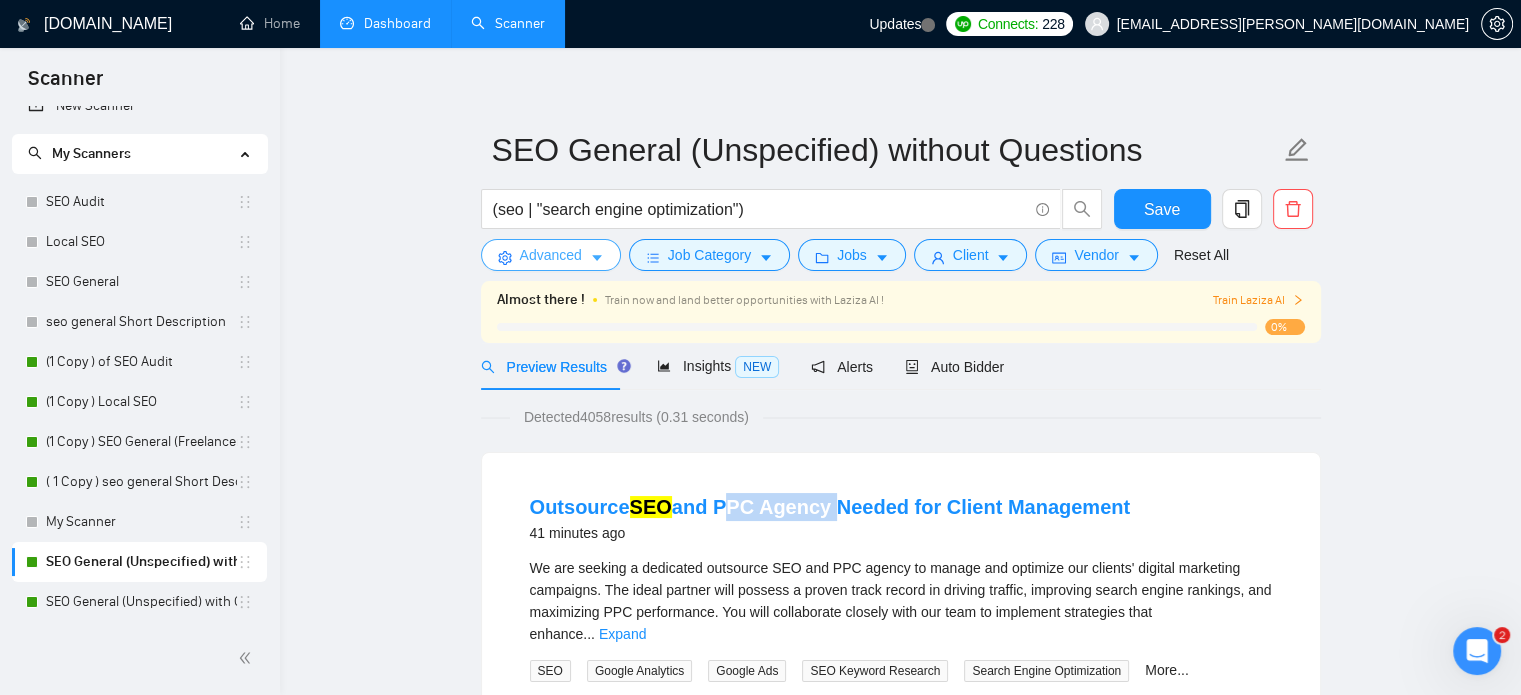 click on "Advanced" at bounding box center (551, 255) 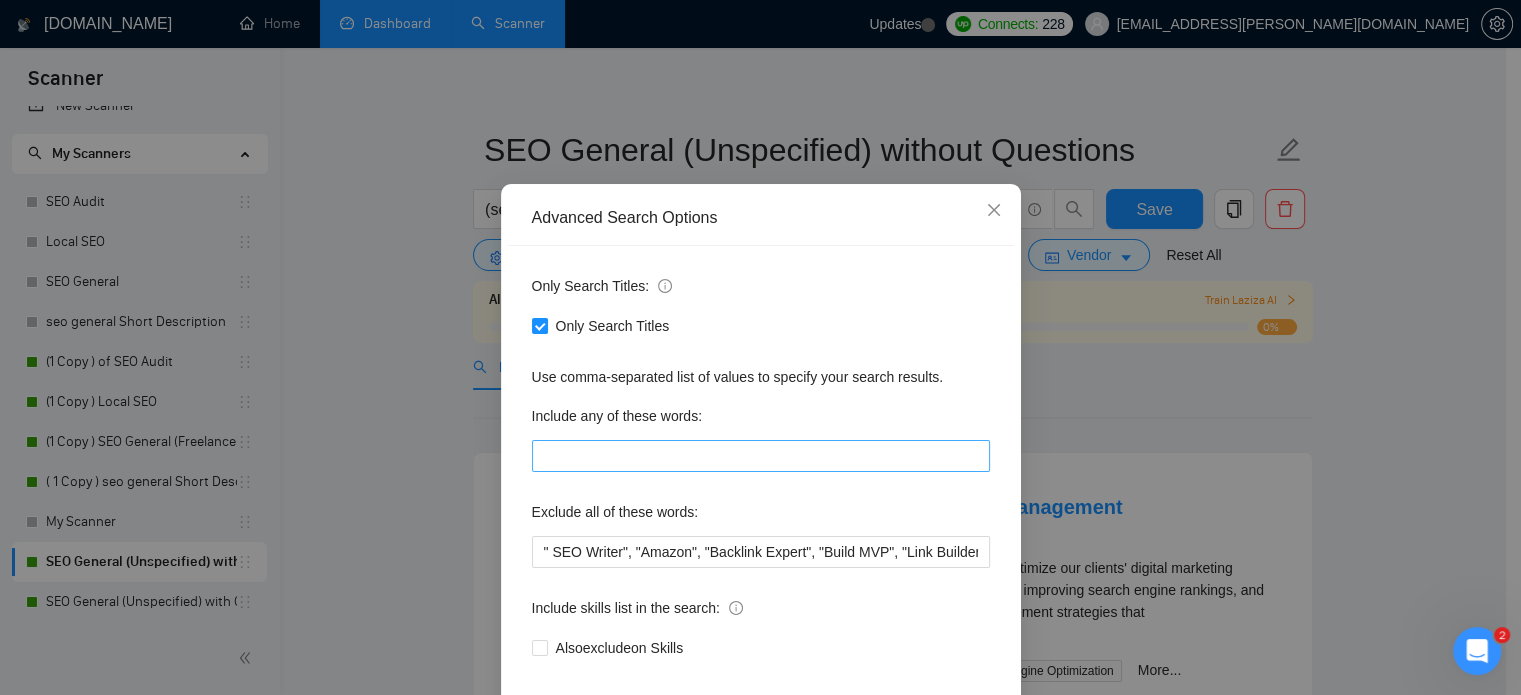 scroll, scrollTop: 136, scrollLeft: 0, axis: vertical 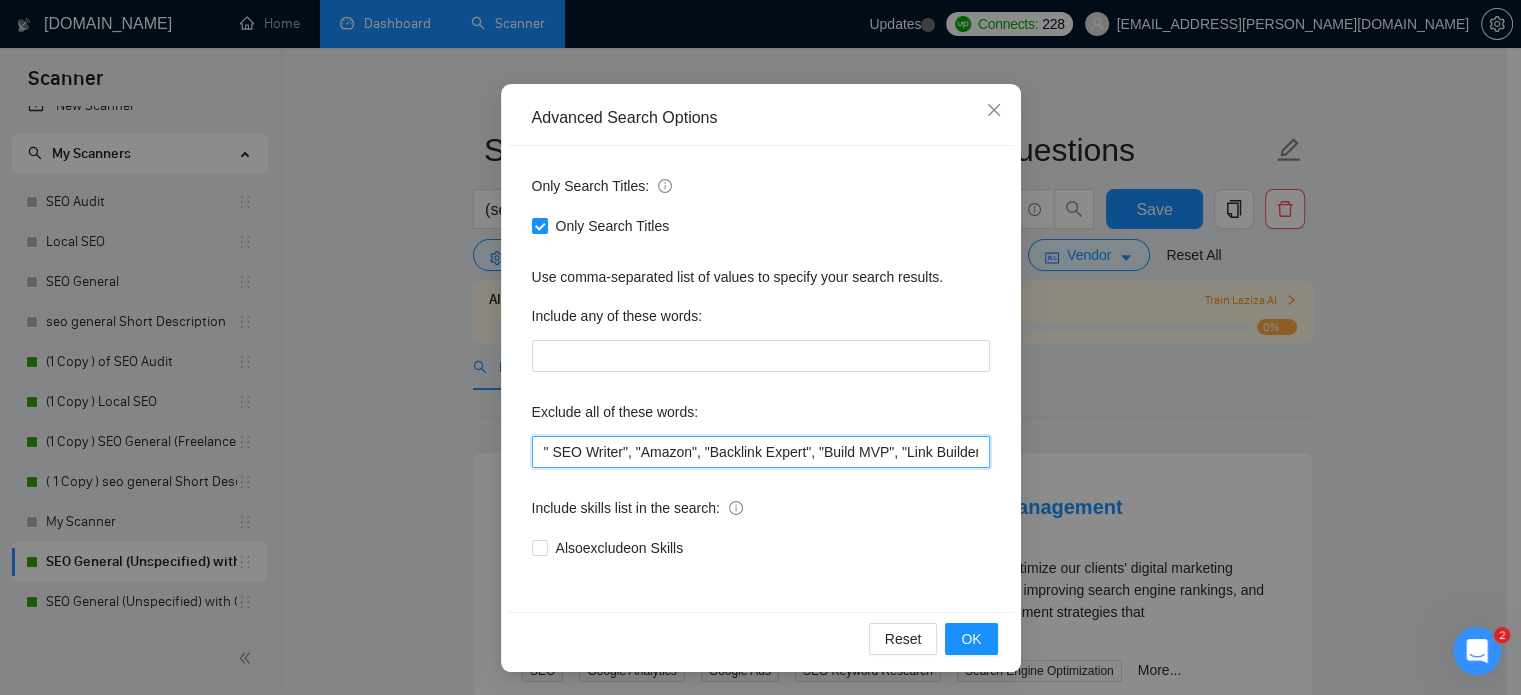click on "" SEO Writer", "Amazon", "Backlink Expert", "Build MVP", "Link Builder", "E-commerce", "Ecommerce", "Local", "low budget", "web development", developer, casino, gambling, "to join our", "content writer", "LinkedIn", "ad account", "Shopify"" at bounding box center (761, 452) 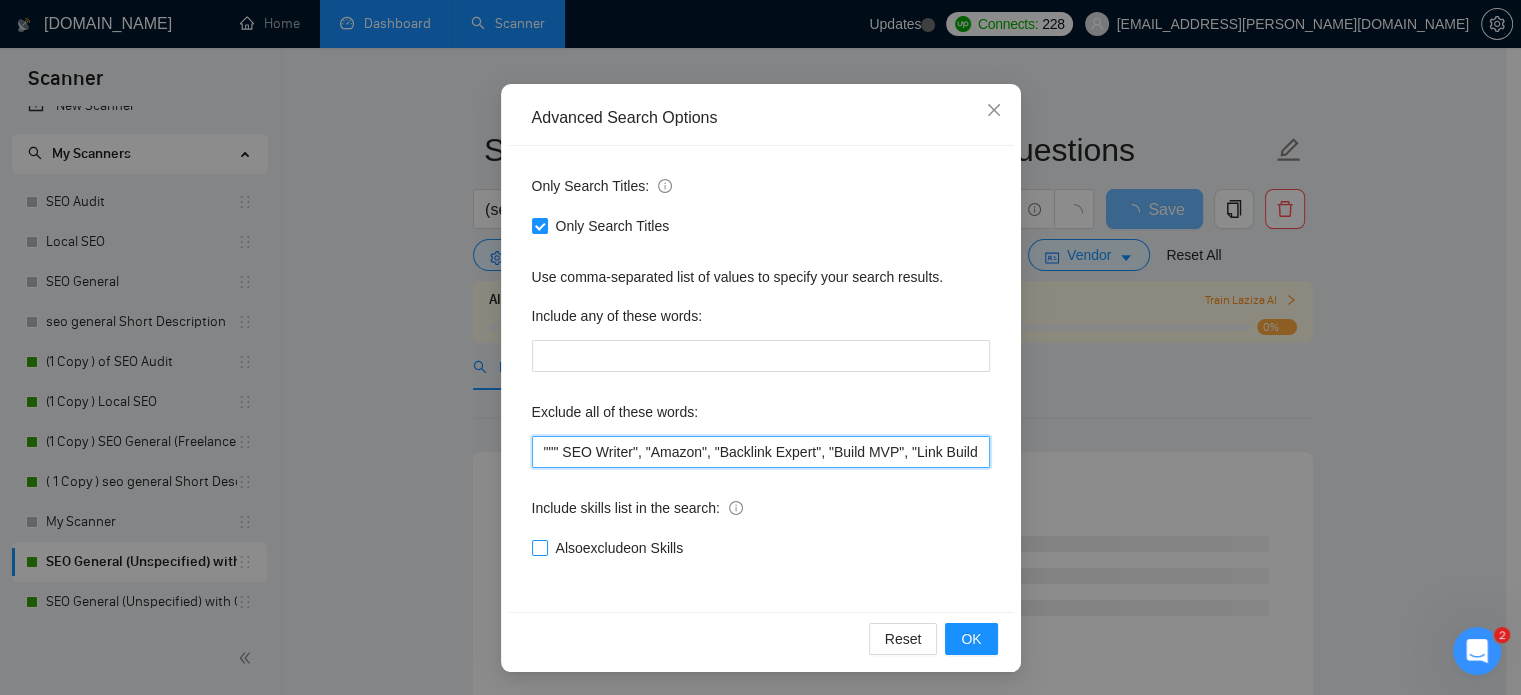 paste on "PPC Agency" 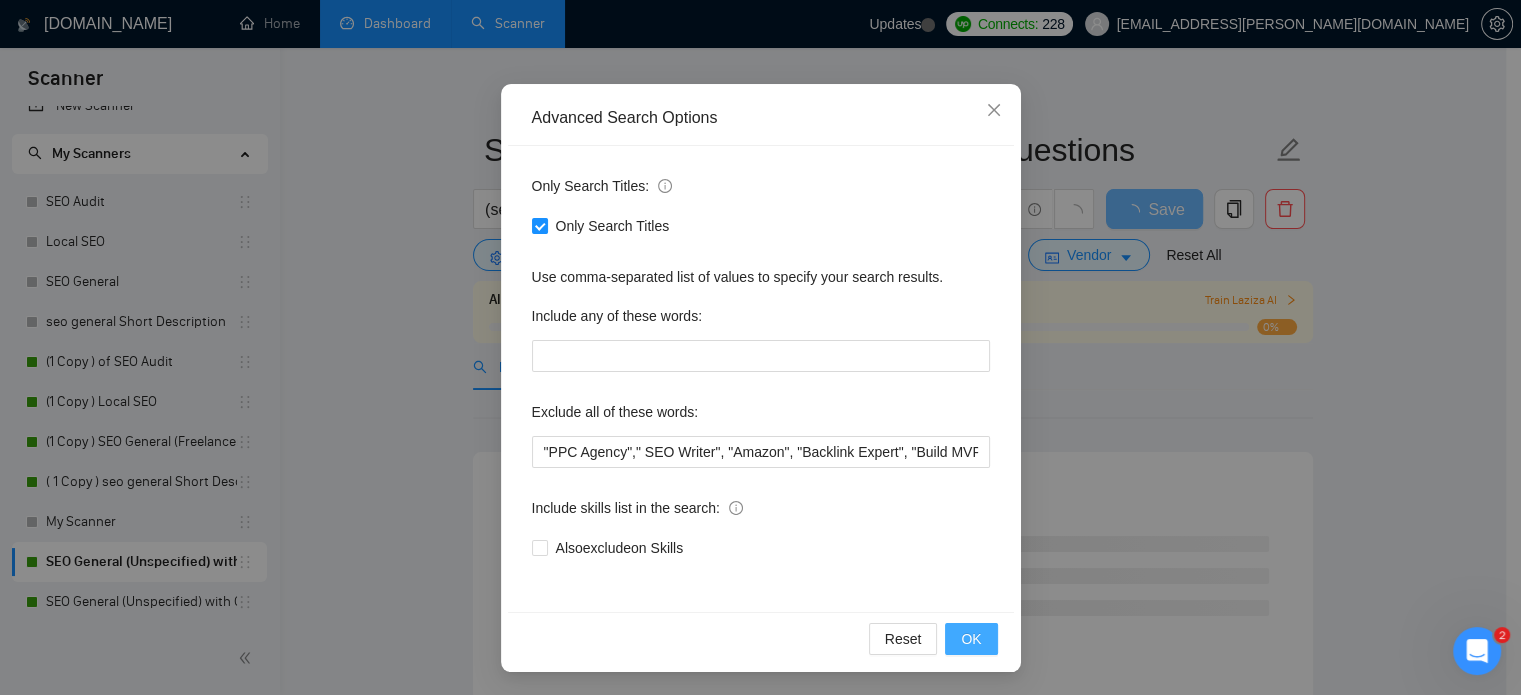 click on "OK" at bounding box center [971, 639] 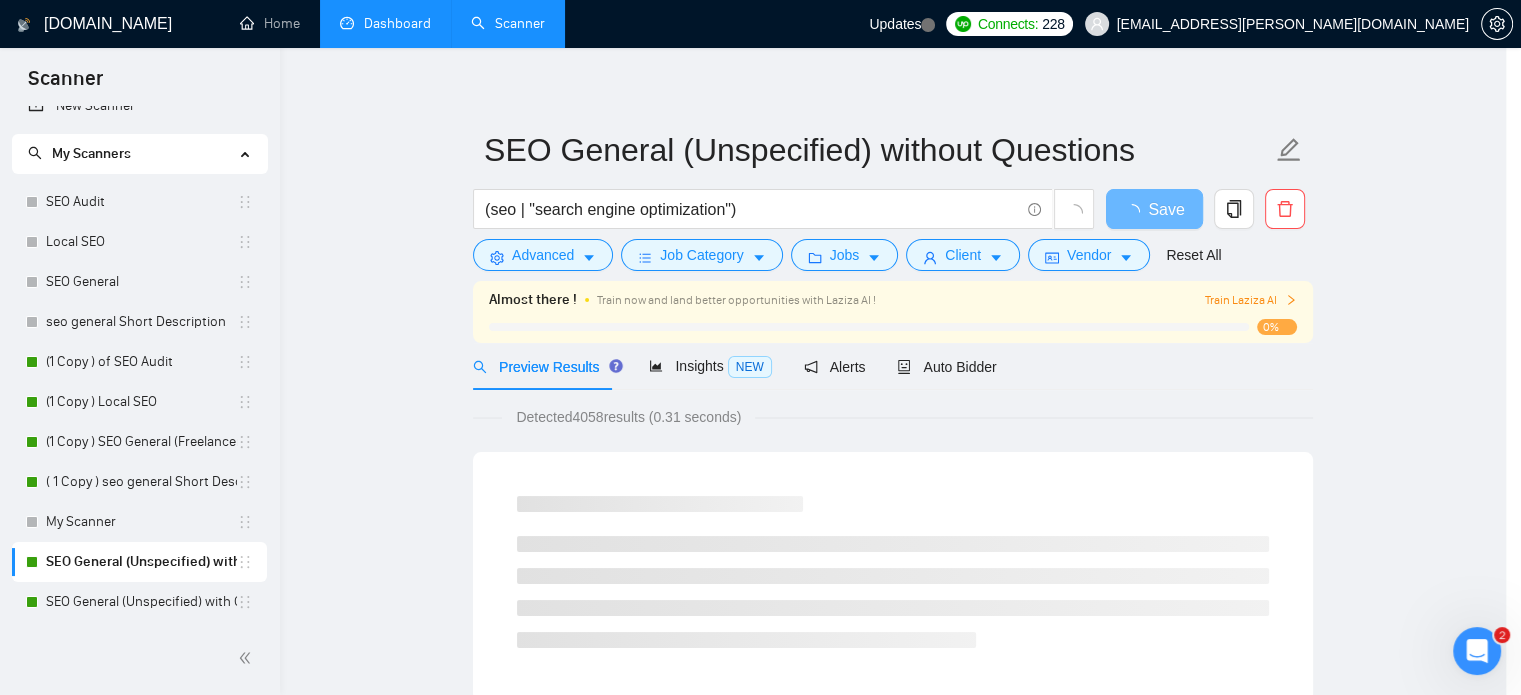 scroll, scrollTop: 0, scrollLeft: 0, axis: both 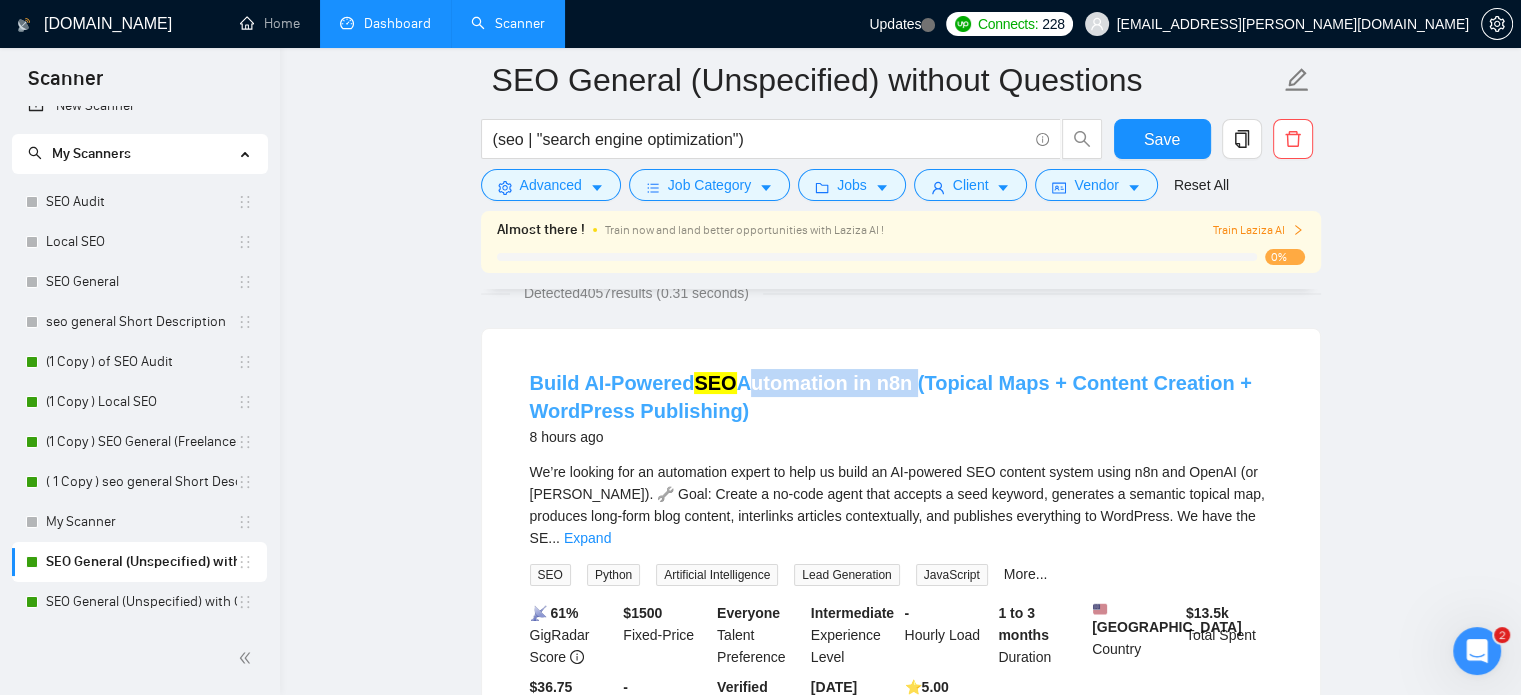 drag, startPoint x: 736, startPoint y: 367, endPoint x: 907, endPoint y: 376, distance: 171.23668 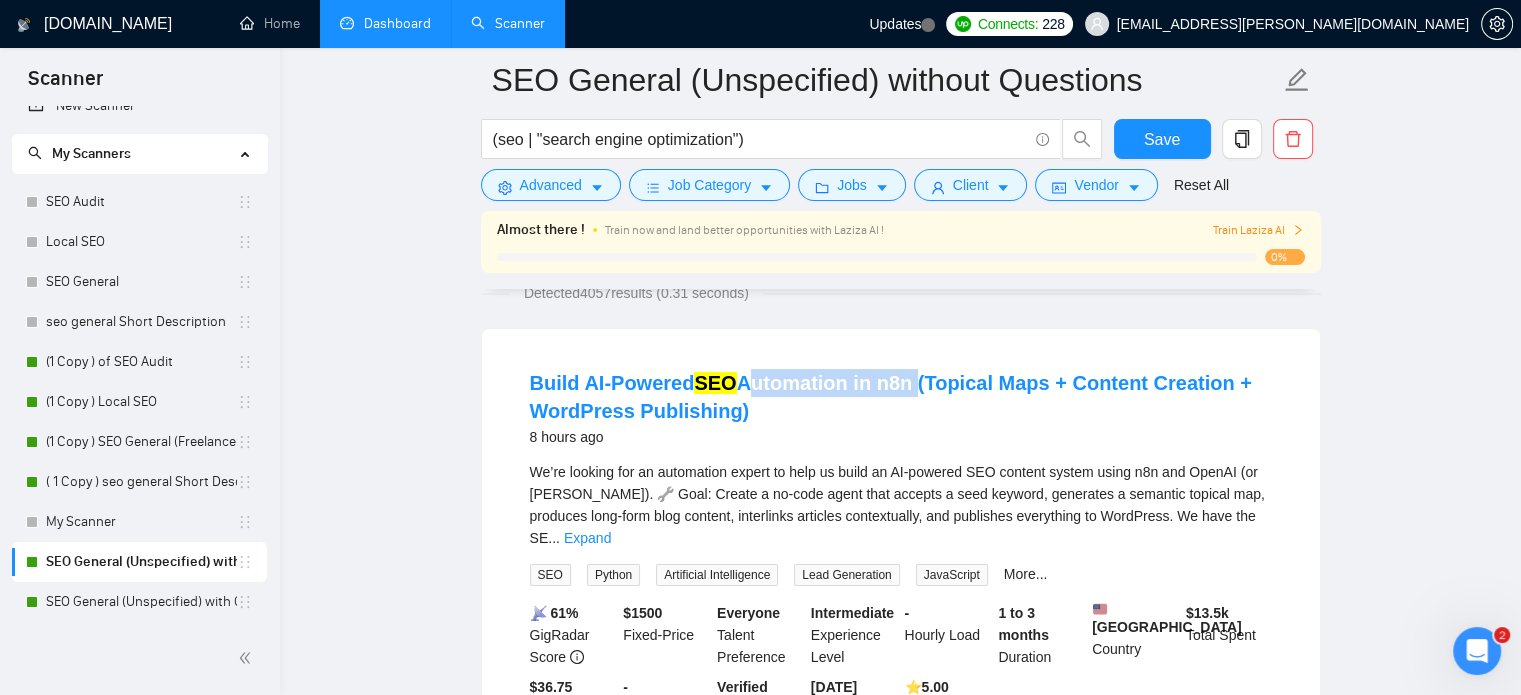 click on "Build AI-Powered  SEO  Automation in n8n (Topical Maps + Content Creation + WordPress Publishing) 8 hours ago We’re looking for an automation expert to help us build an AI-powered SEO content system using n8n and OpenAI (or [PERSON_NAME]).
🔧 Goal:
Create a no-code agent that accepts a seed keyword, generates a semantic topical map, produces long-form blog content, interlinks articles contextually, and publishes everything to WordPress.
We have the SE ... Expand SEO Python Artificial Intelligence Lead Generation JavaScript More... 📡   61% GigRadar Score   $ 1500 Fixed-Price Everyone Talent Preference Intermediate Experience Level - Hourly Load 1 to 3 months Duration   [GEOGRAPHIC_DATA] Country $ 13.5k Total Spent $36.75 Avg Rate Paid - Company Size Verified Payment Verified [DATE] Member Since ⭐️  5.00 Client Feedback" at bounding box center [901, 555] 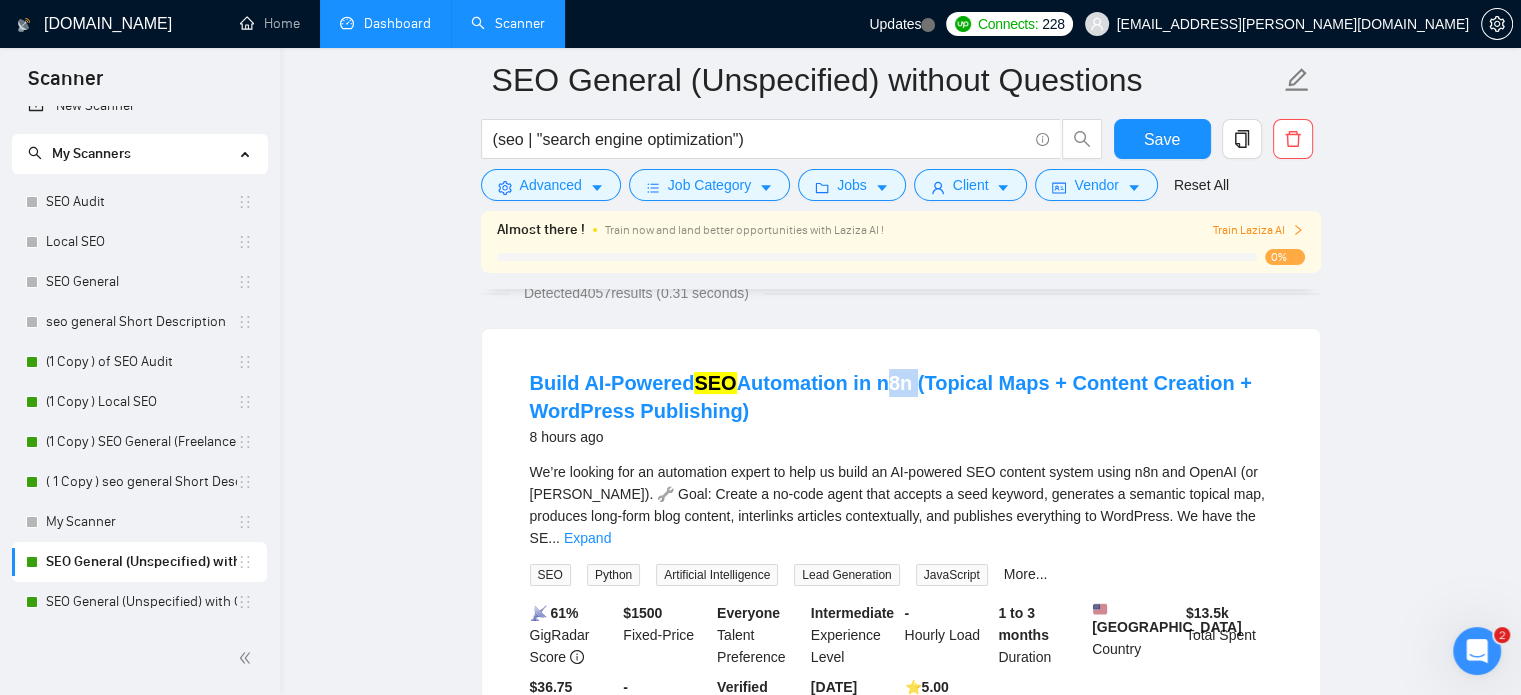 drag, startPoint x: 901, startPoint y: 359, endPoint x: 872, endPoint y: 359, distance: 29 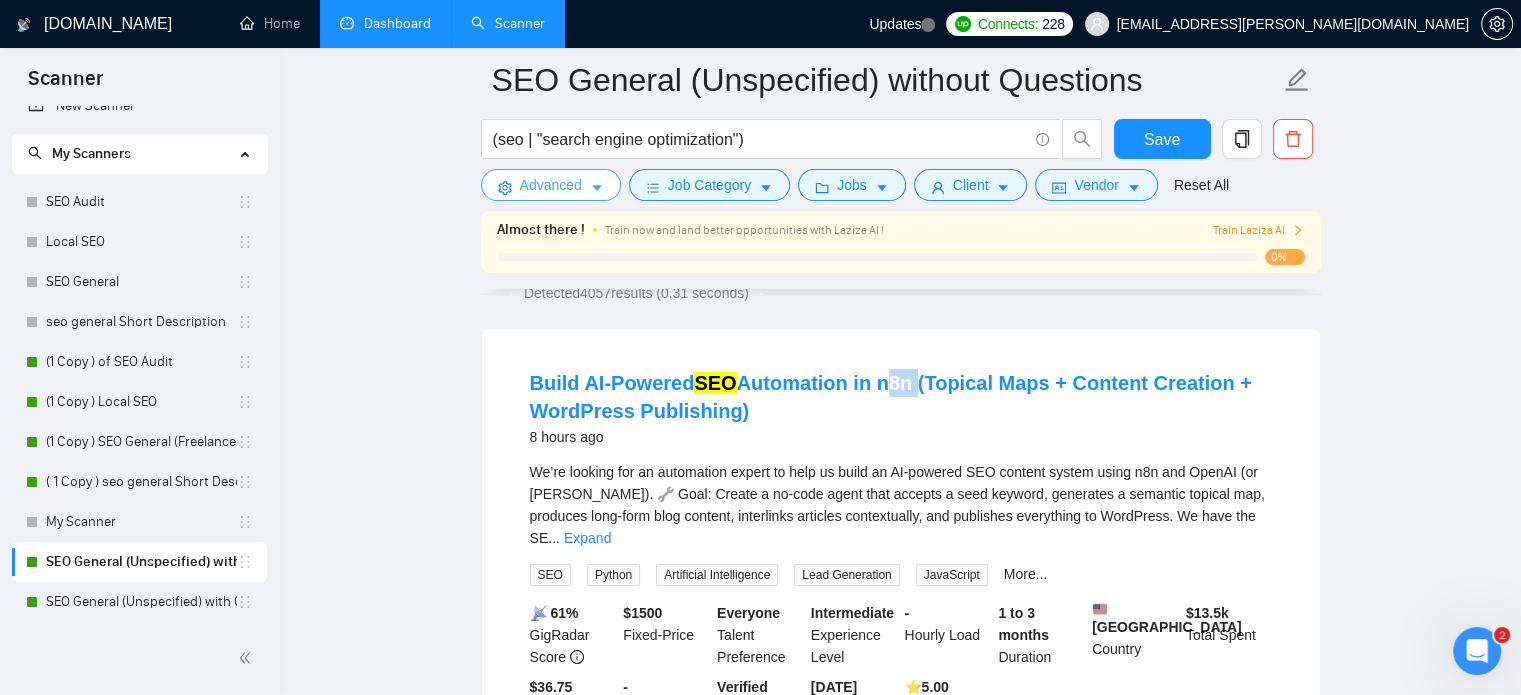 click on "Advanced" at bounding box center (551, 185) 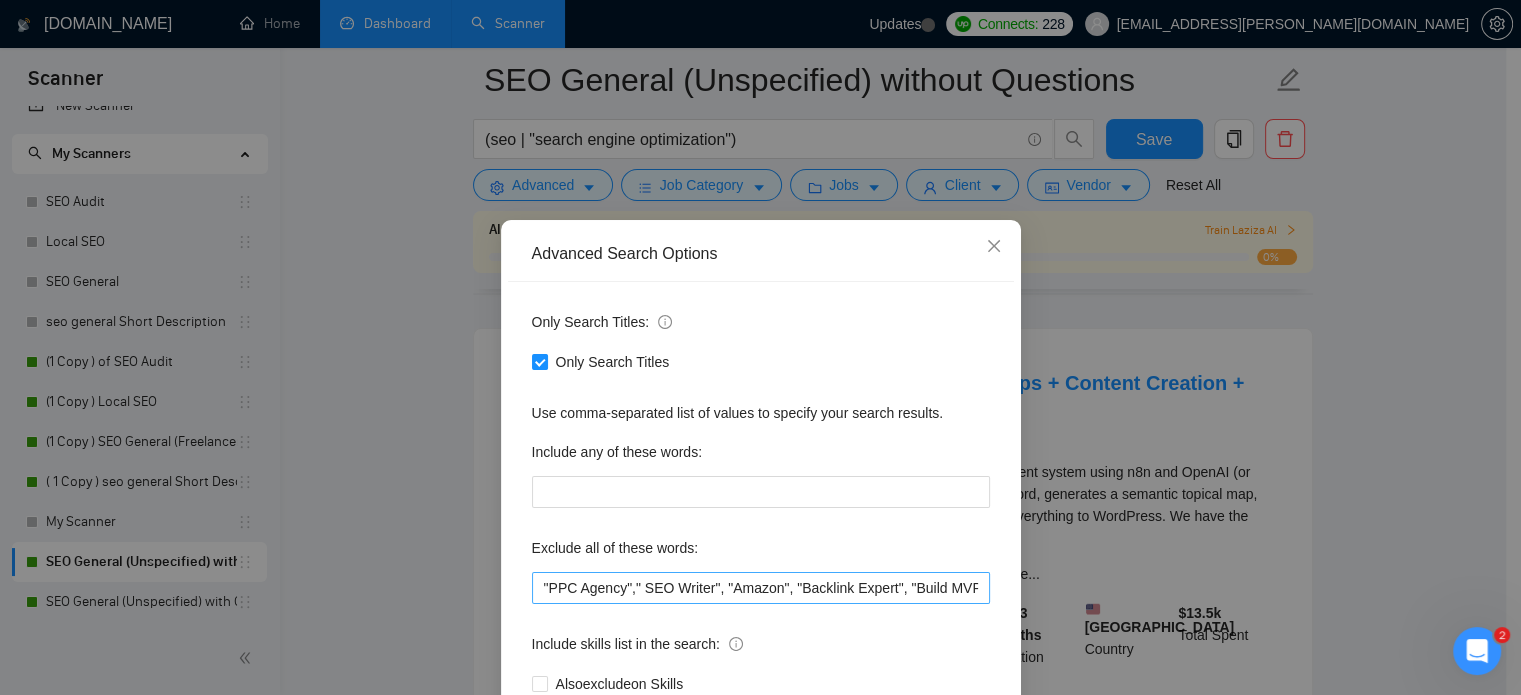 scroll, scrollTop: 136, scrollLeft: 0, axis: vertical 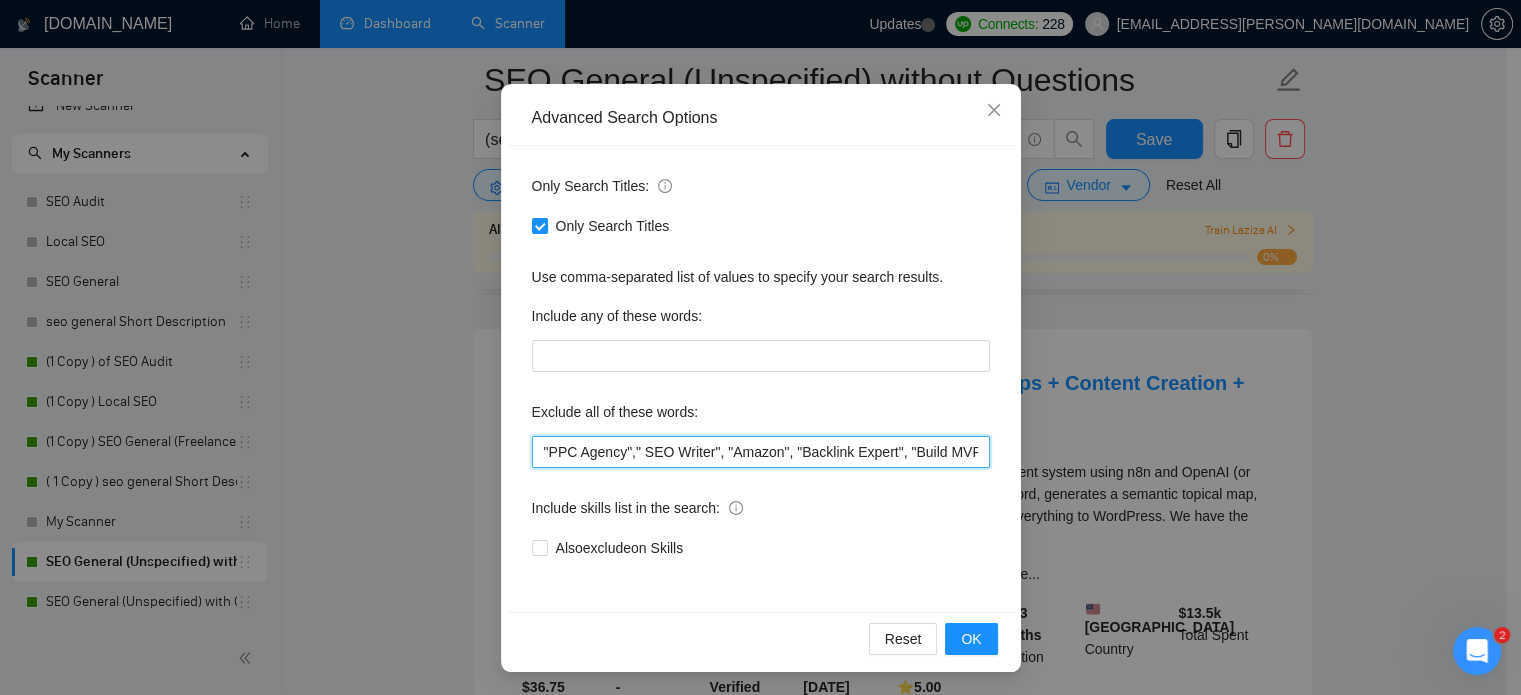 click on ""PPC Agency"," SEO Writer", "Amazon", "Backlink Expert", "Build MVP", "Link Builder", "E-commerce", "Ecommerce", "Local", "low budget", "web development", developer, casino, gambling, "to join our", "content writer", "LinkedIn", "ad account", "Shopify"" at bounding box center (761, 452) 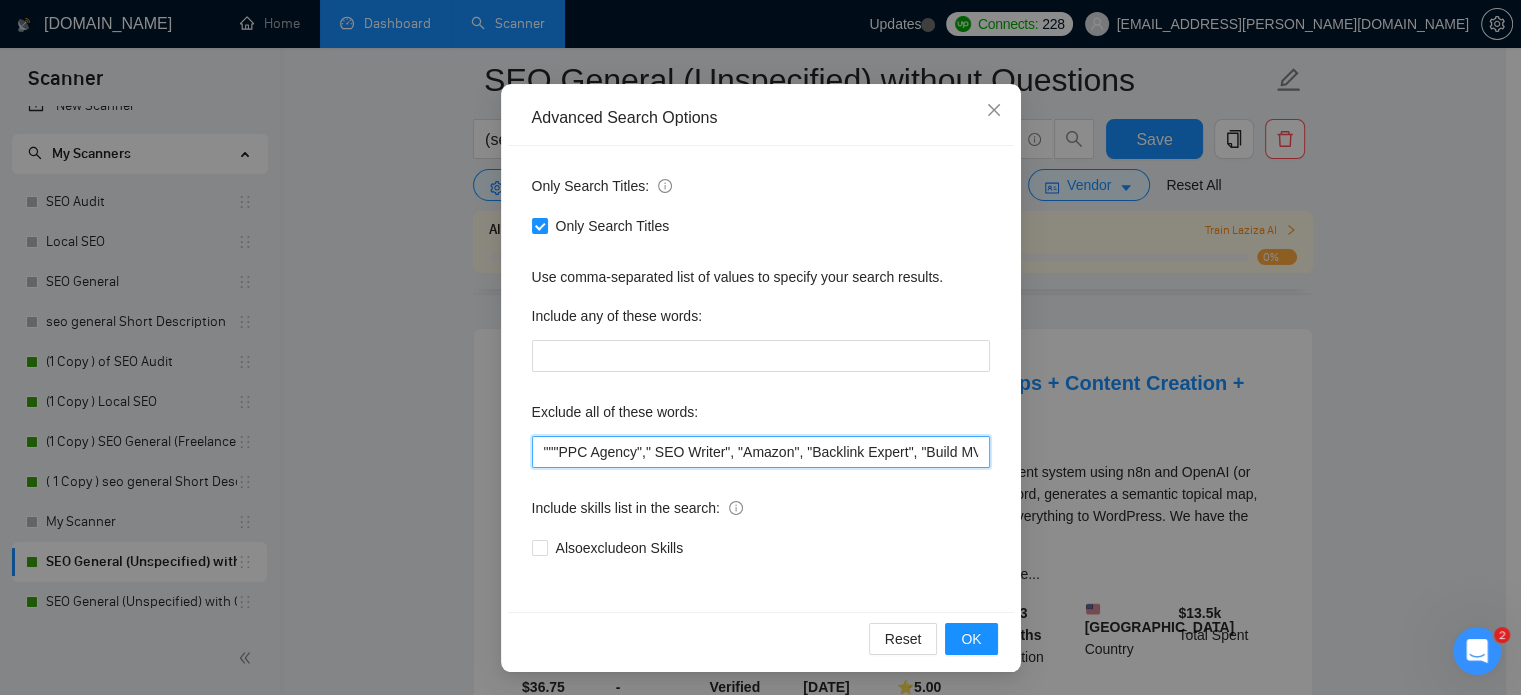 paste on "n8n" 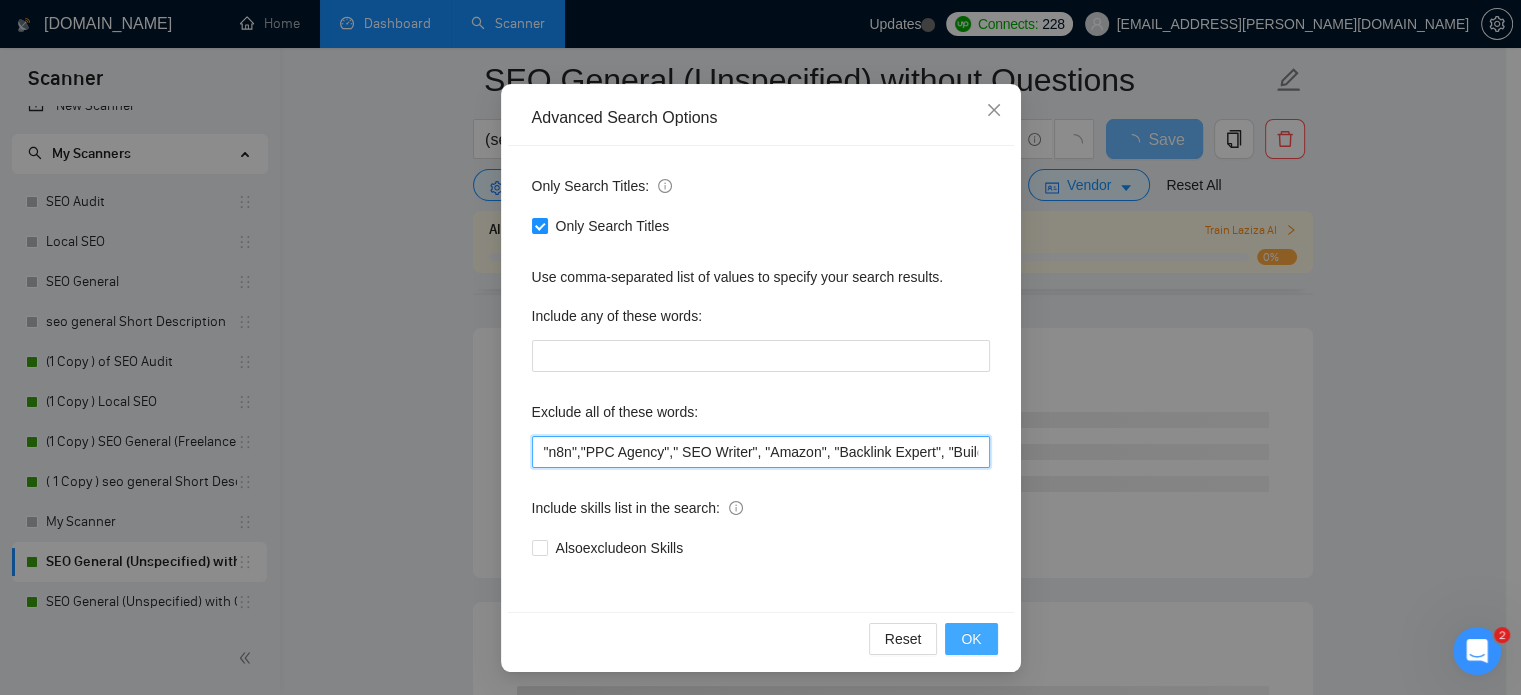 type on ""n8n","PPC Agency"," SEO Writer", "Amazon", "Backlink Expert", "Build MVP", "Link Builder", "E-commerce", "Ecommerce", "Local", "low budget", "web development", developer, casino, gambling, "to join our", "content writer", "LinkedIn", "ad account", "Shopify"" 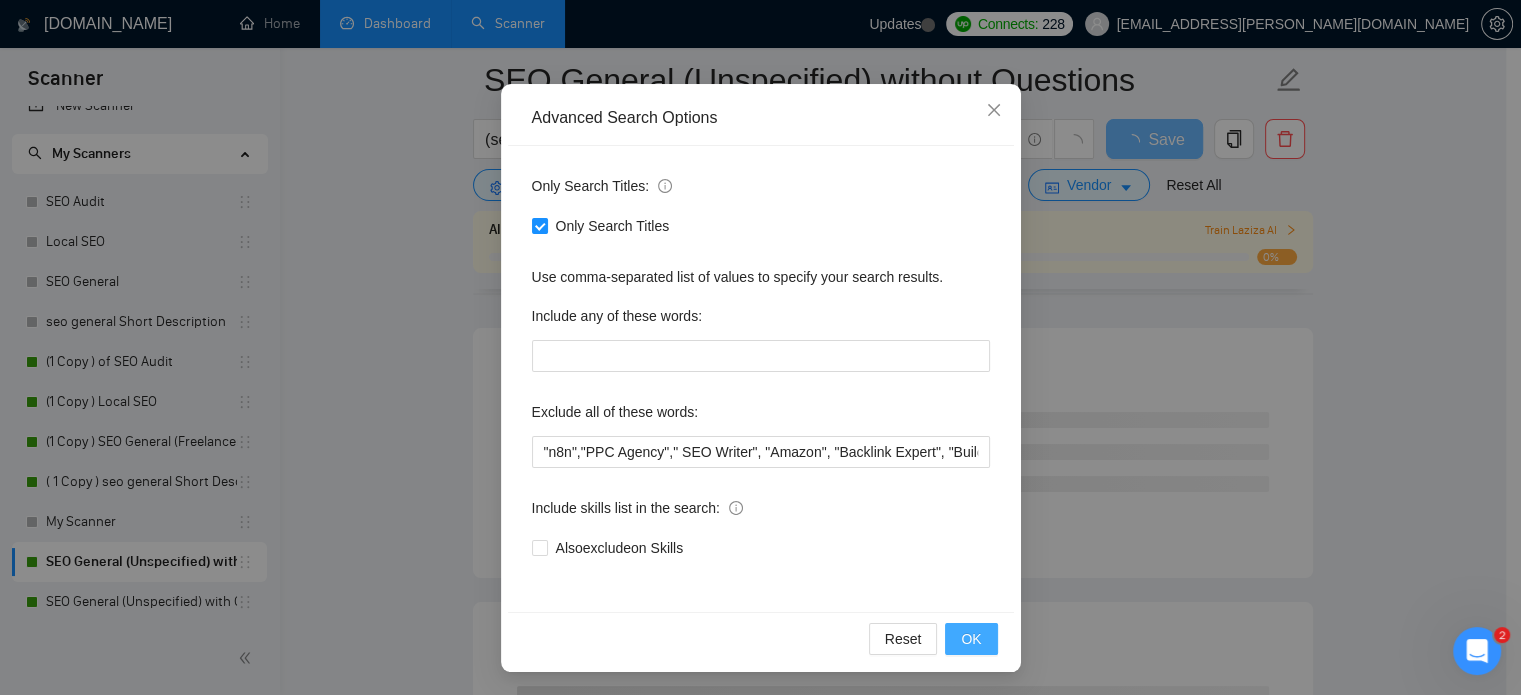 click on "OK" at bounding box center (971, 639) 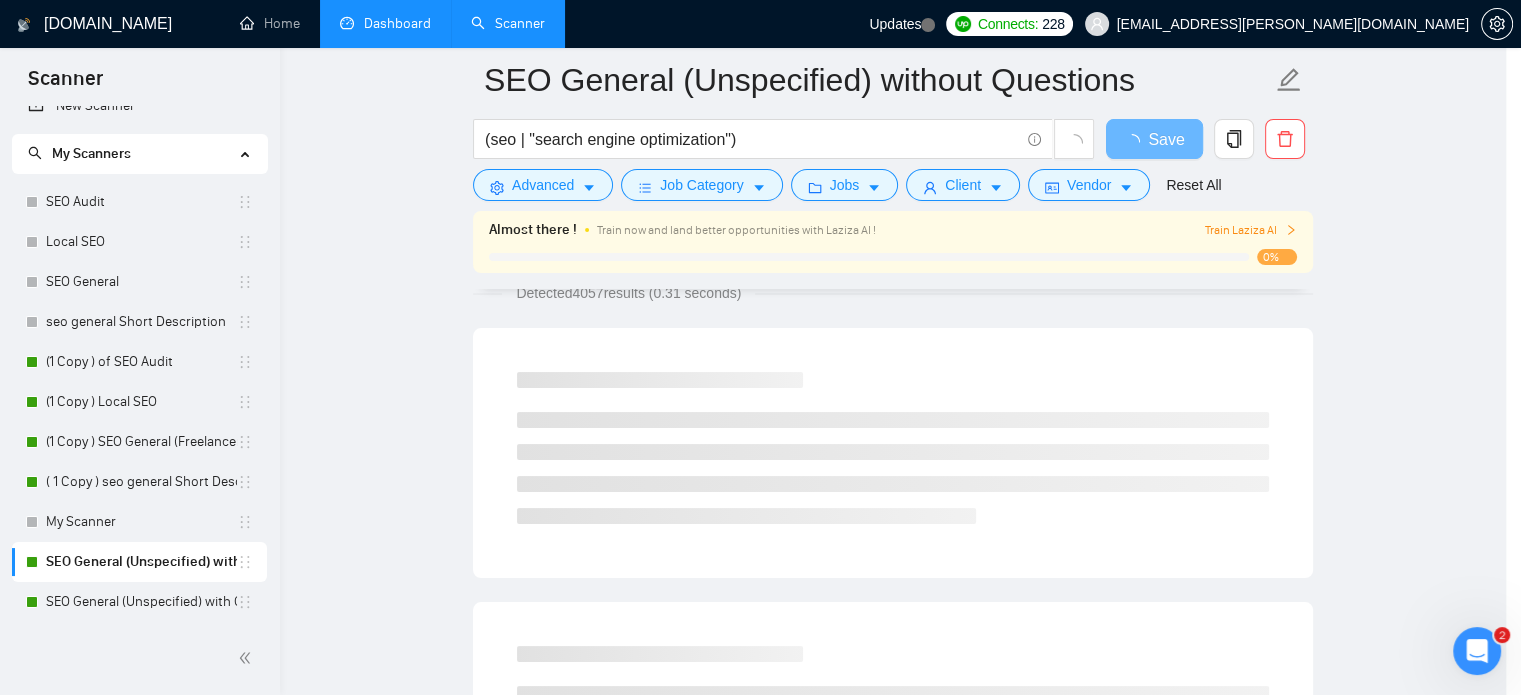 scroll, scrollTop: 36, scrollLeft: 0, axis: vertical 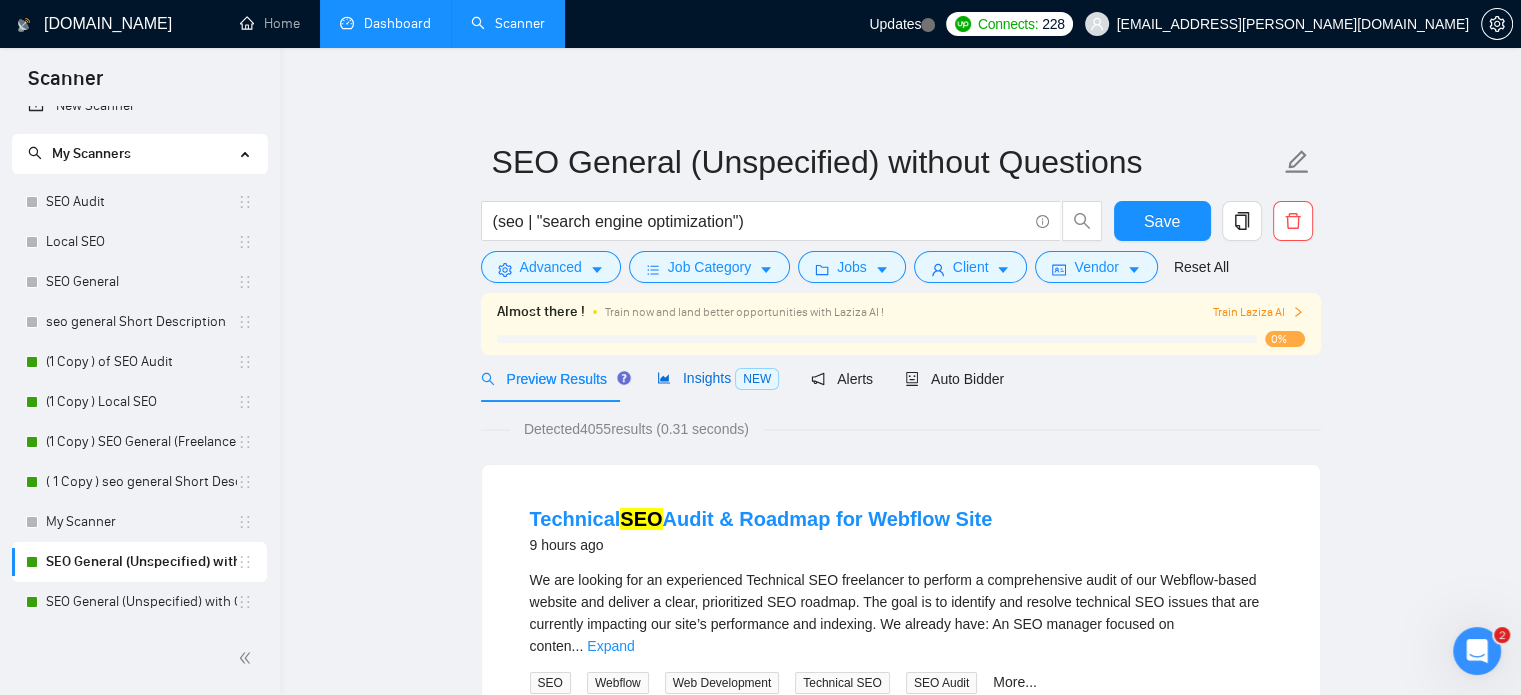 click on "Insights NEW" at bounding box center [718, 378] 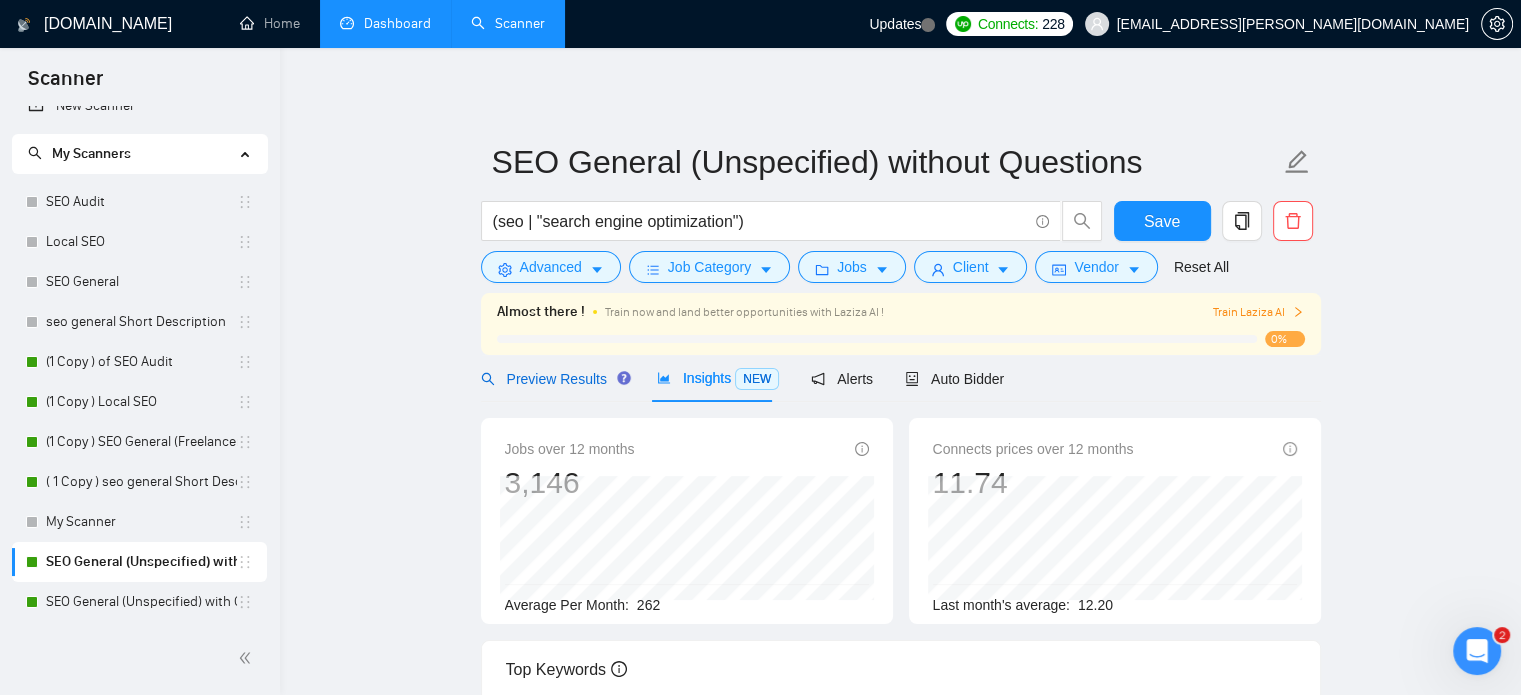 click on "Preview Results" at bounding box center (553, 379) 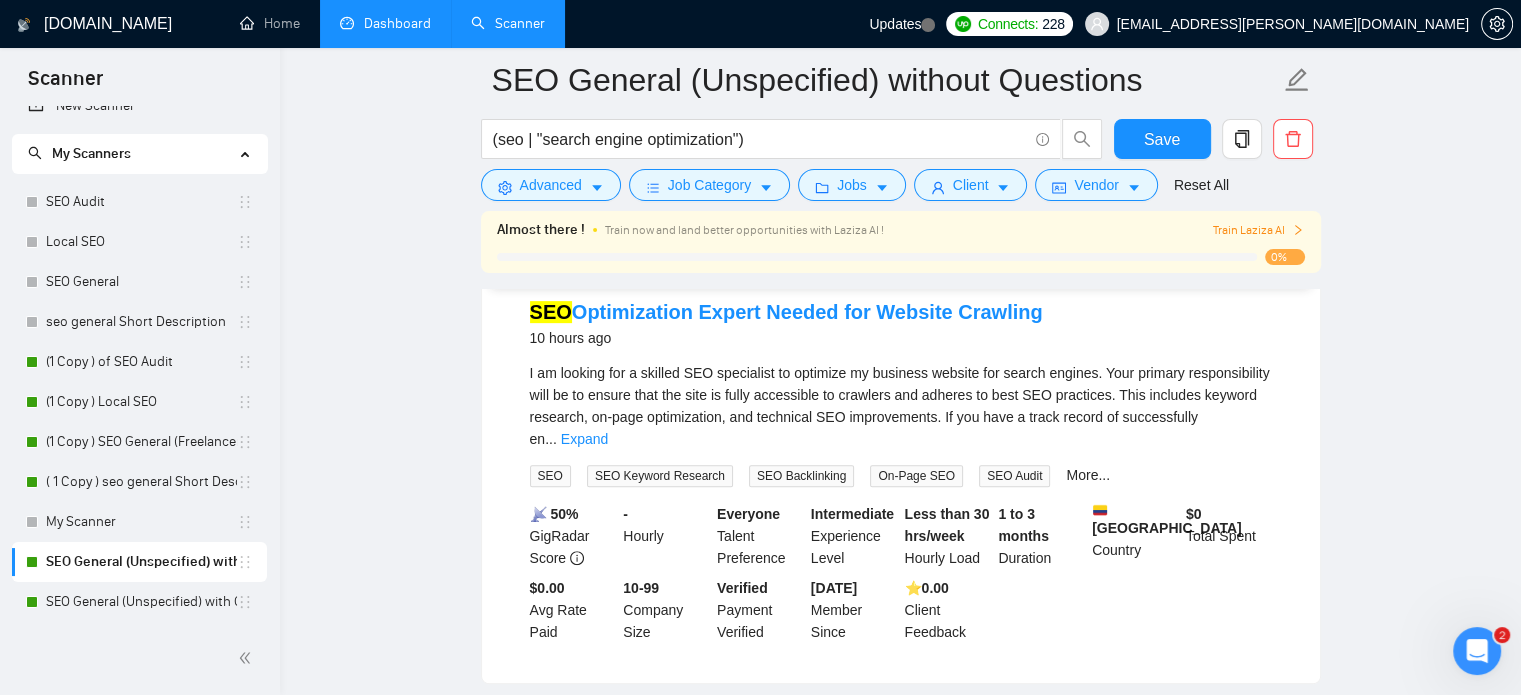 scroll, scrollTop: 594, scrollLeft: 0, axis: vertical 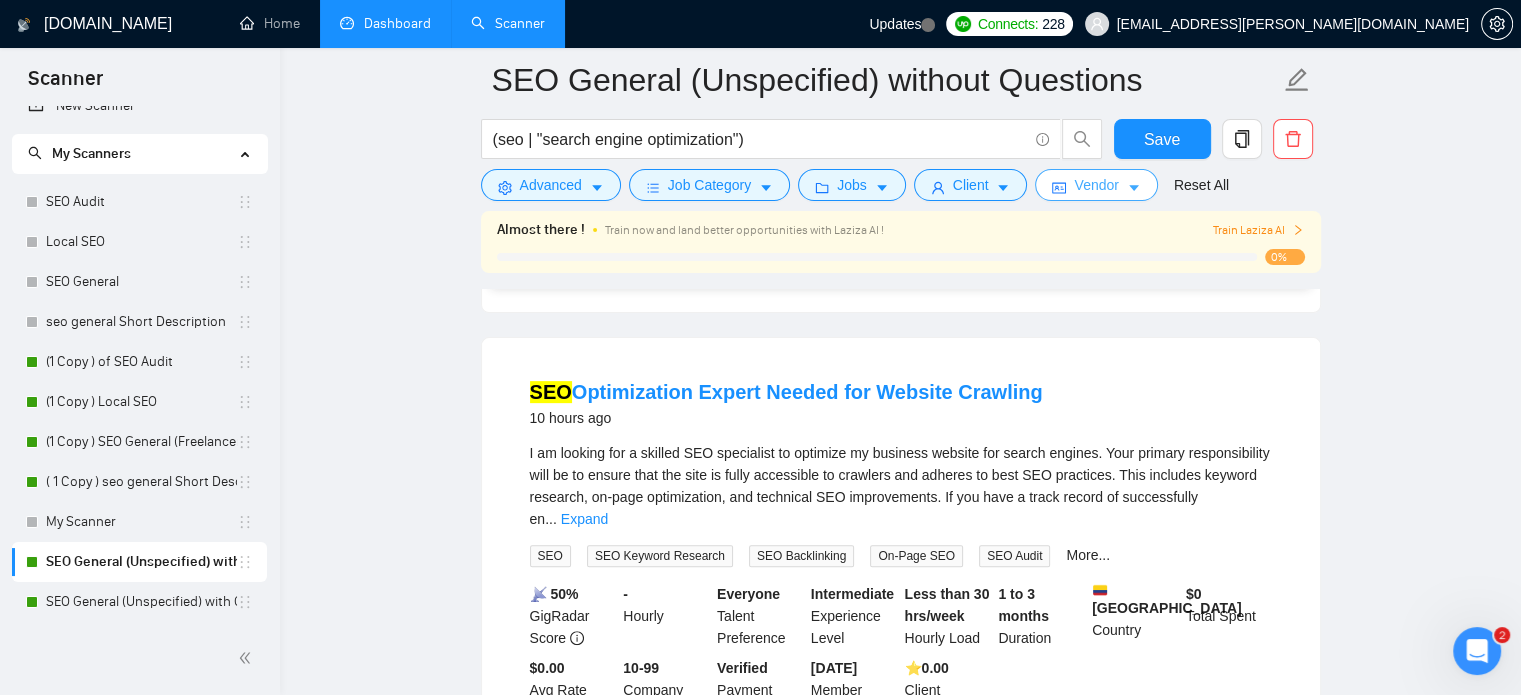 click on "Vendor" at bounding box center (1096, 185) 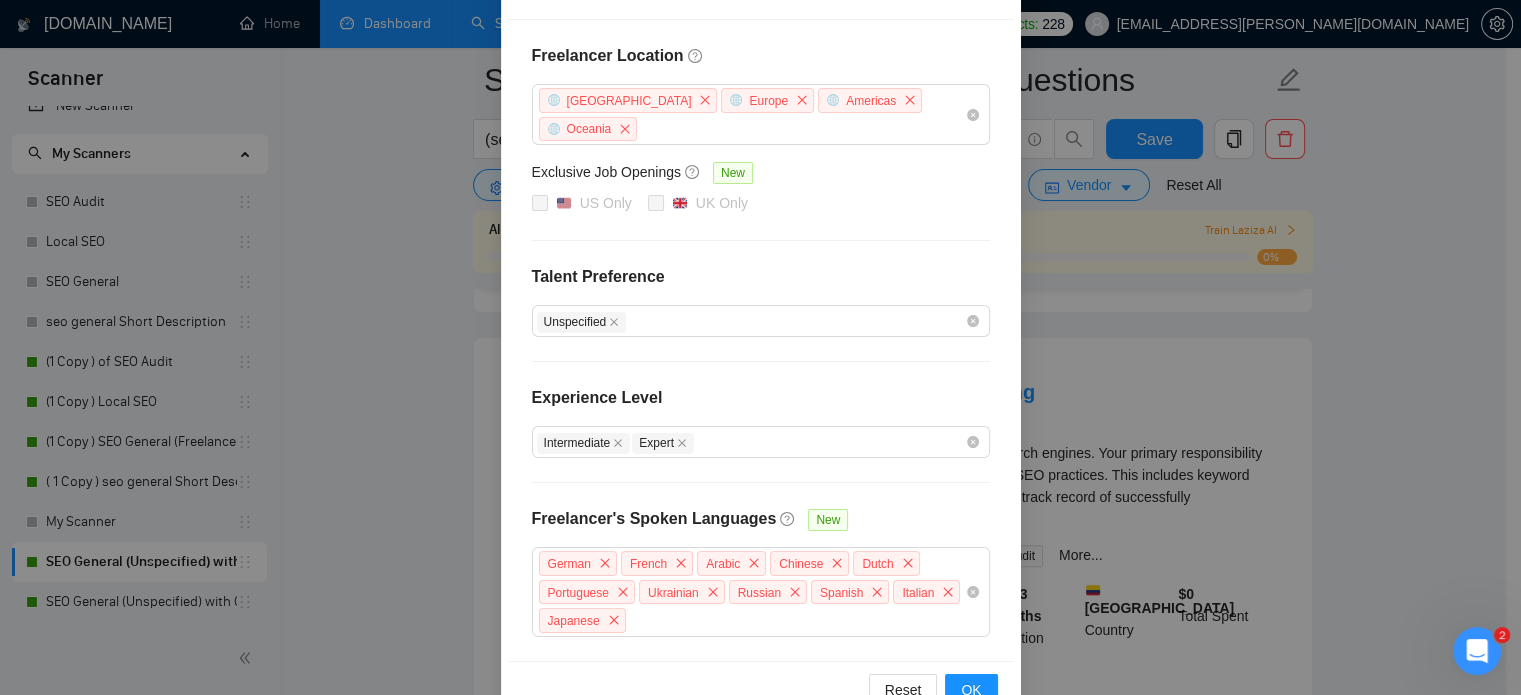 scroll, scrollTop: 283, scrollLeft: 0, axis: vertical 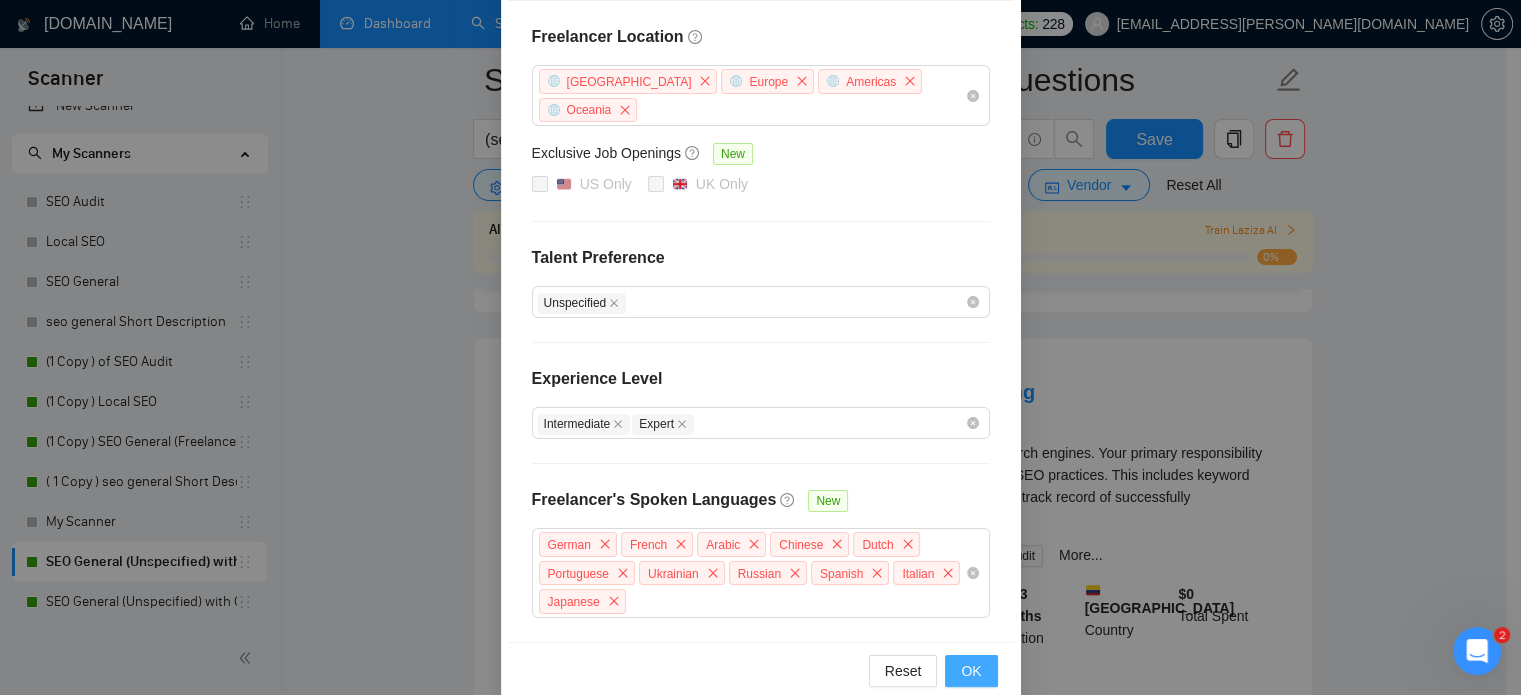 click on "OK" at bounding box center [971, 671] 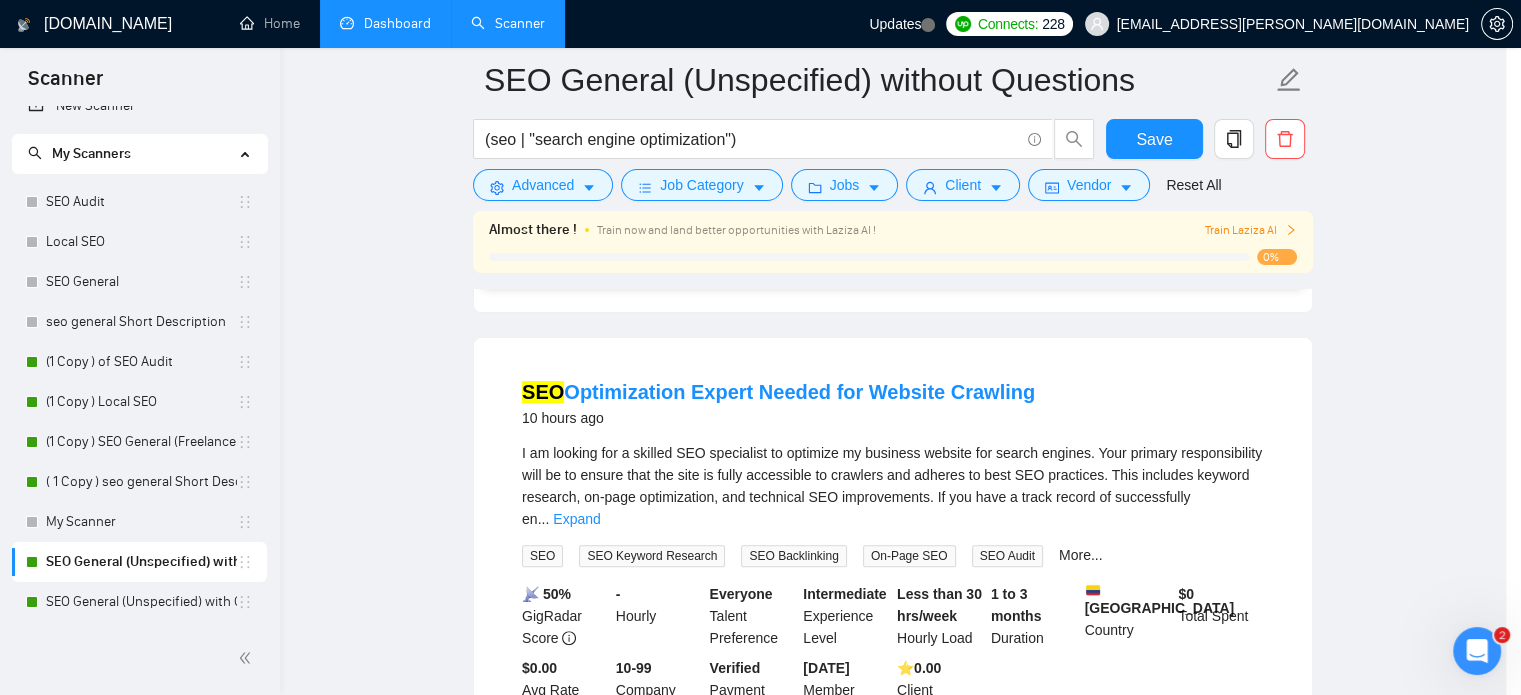 scroll, scrollTop: 183, scrollLeft: 0, axis: vertical 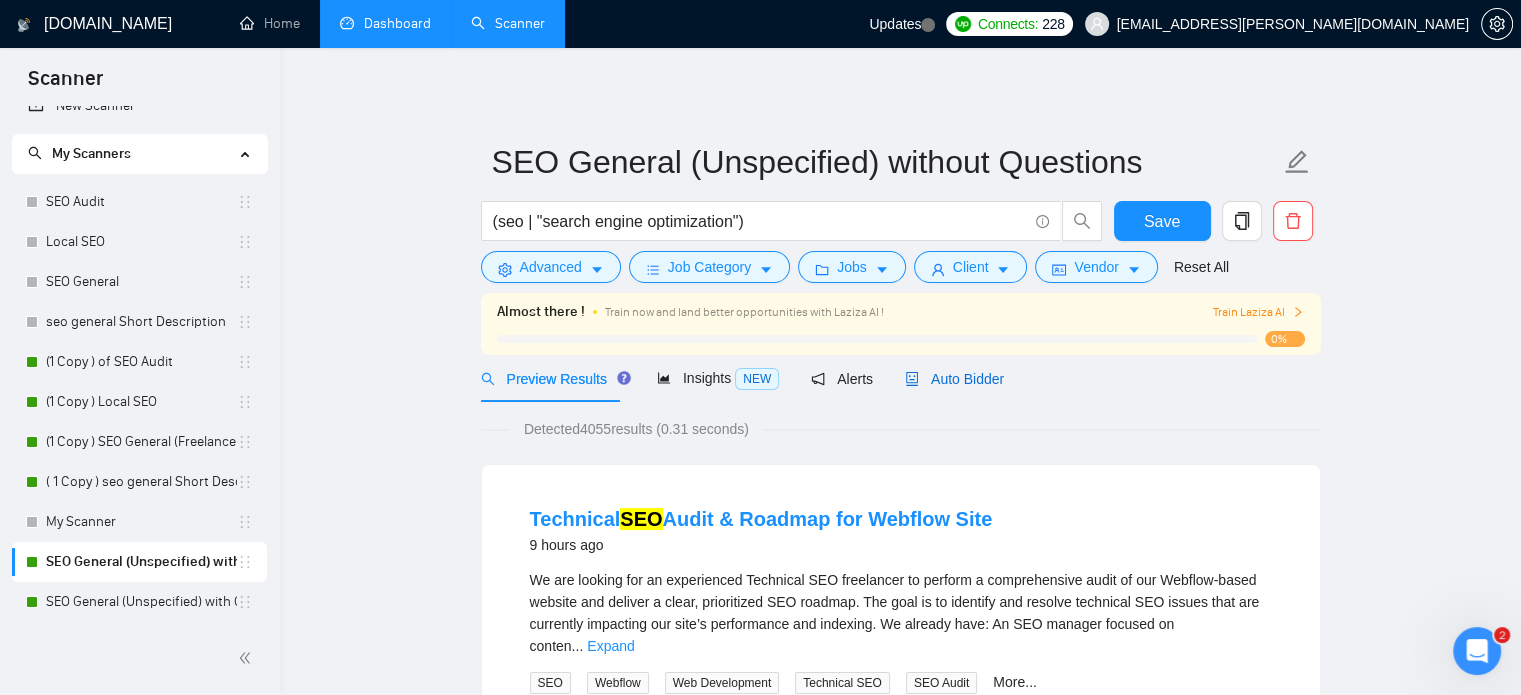 click on "Auto Bidder" at bounding box center [954, 379] 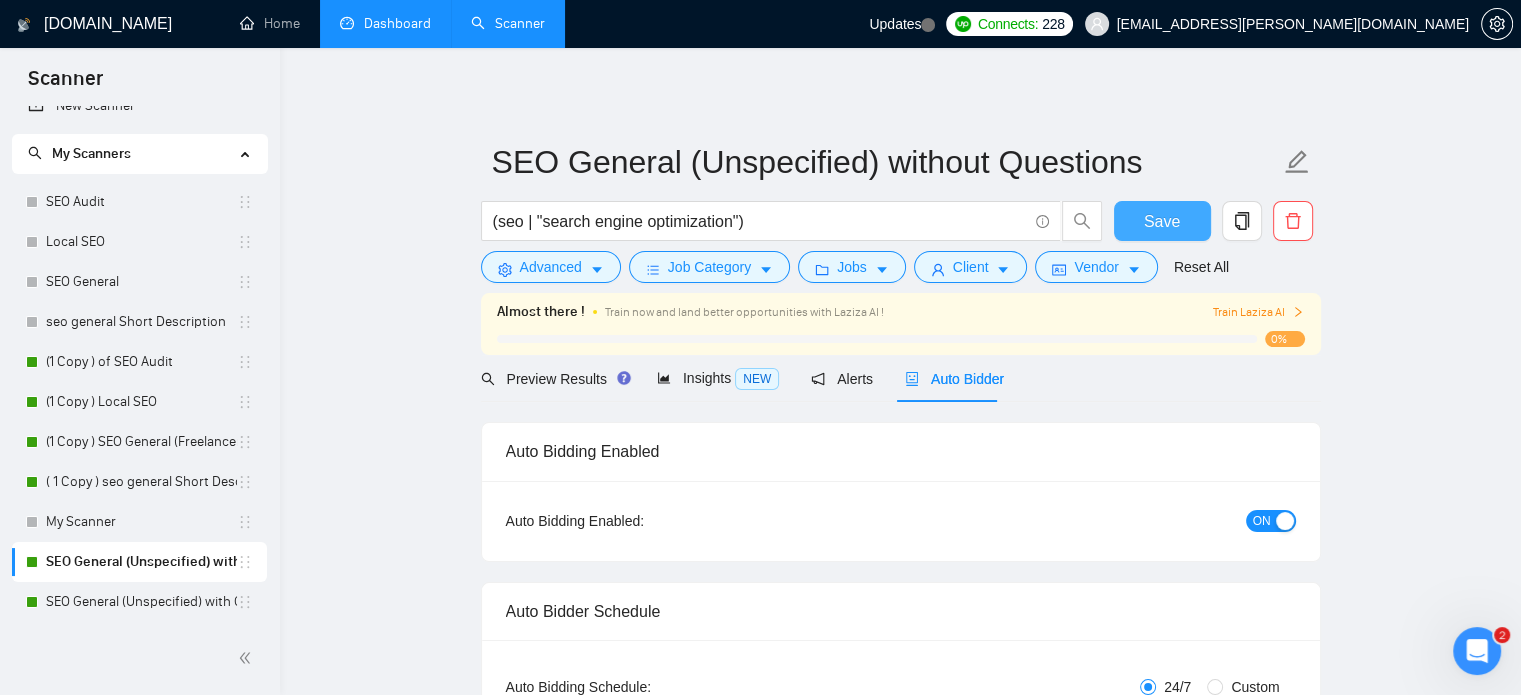 click on "Save" at bounding box center (1162, 221) 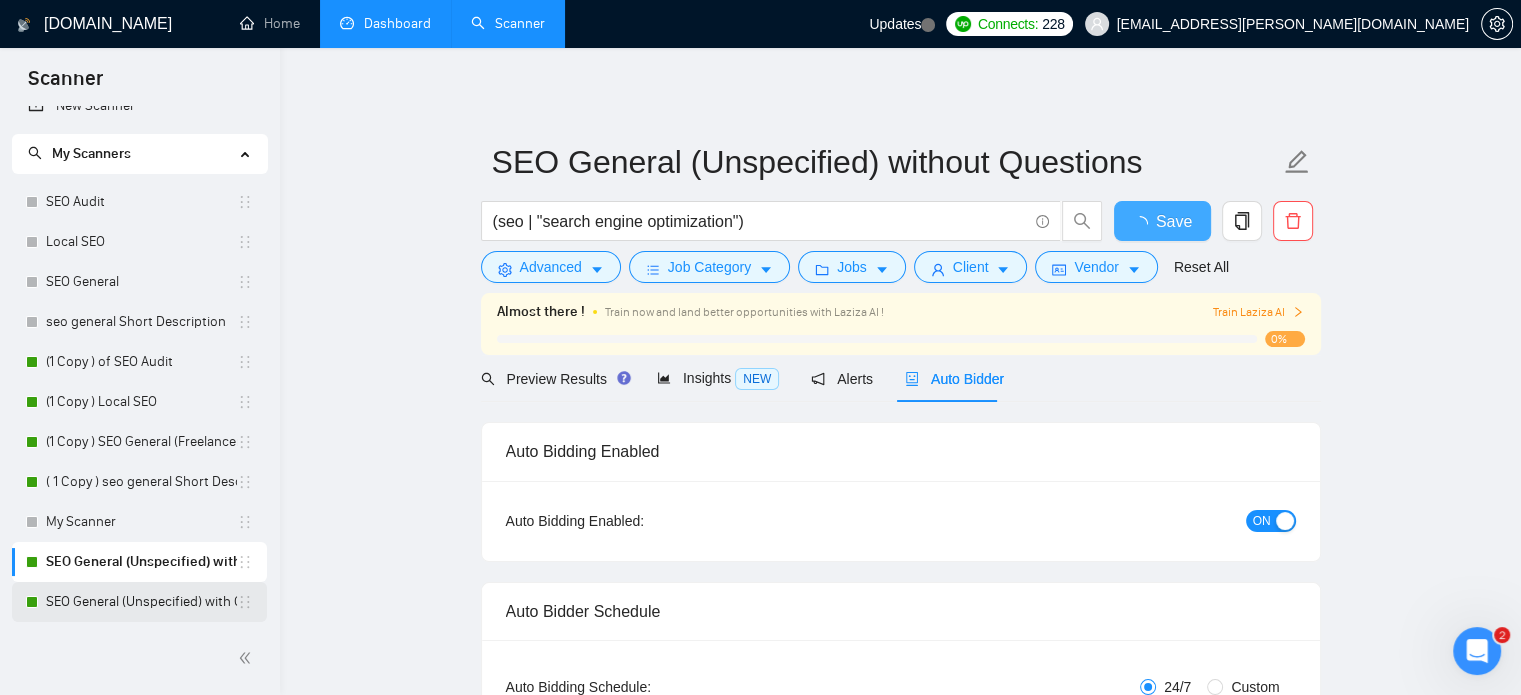 type 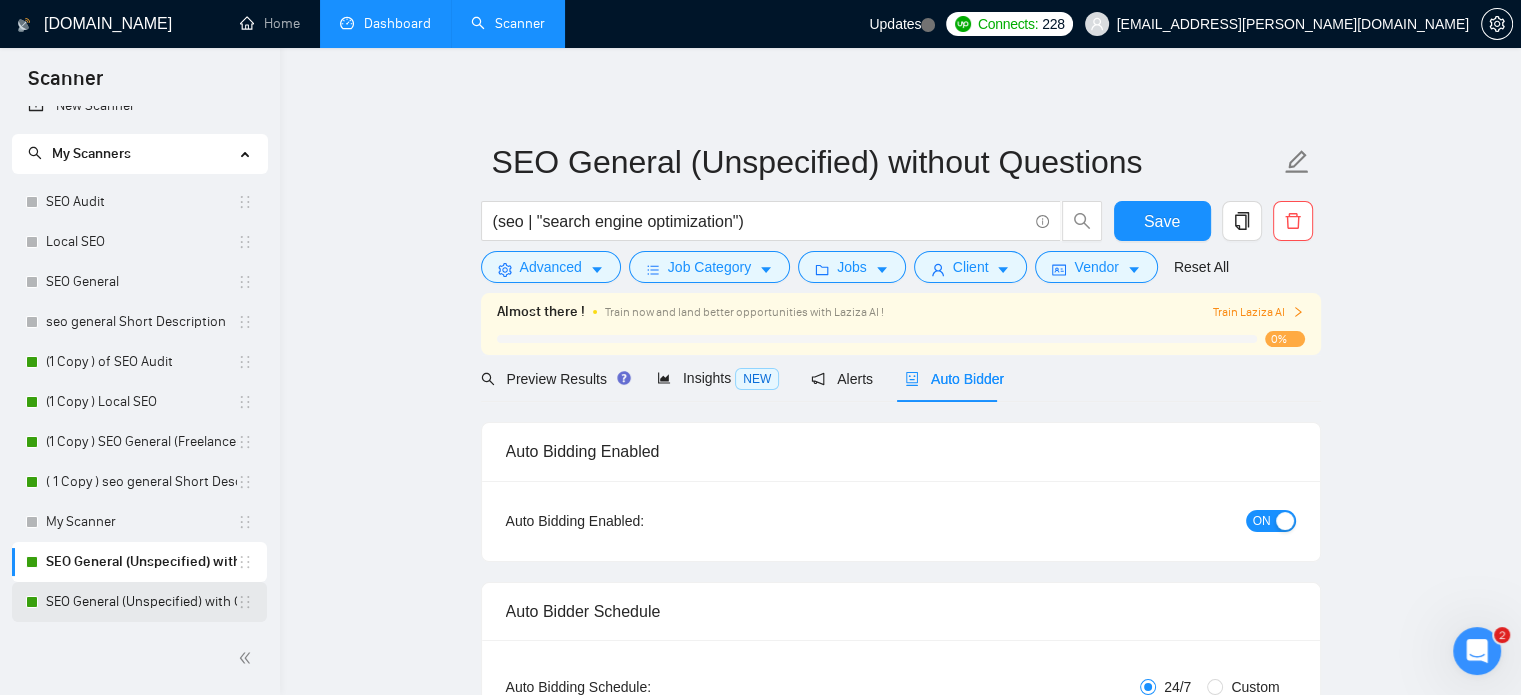 click on "SEO General (Unspecified) with Questions" at bounding box center (141, 602) 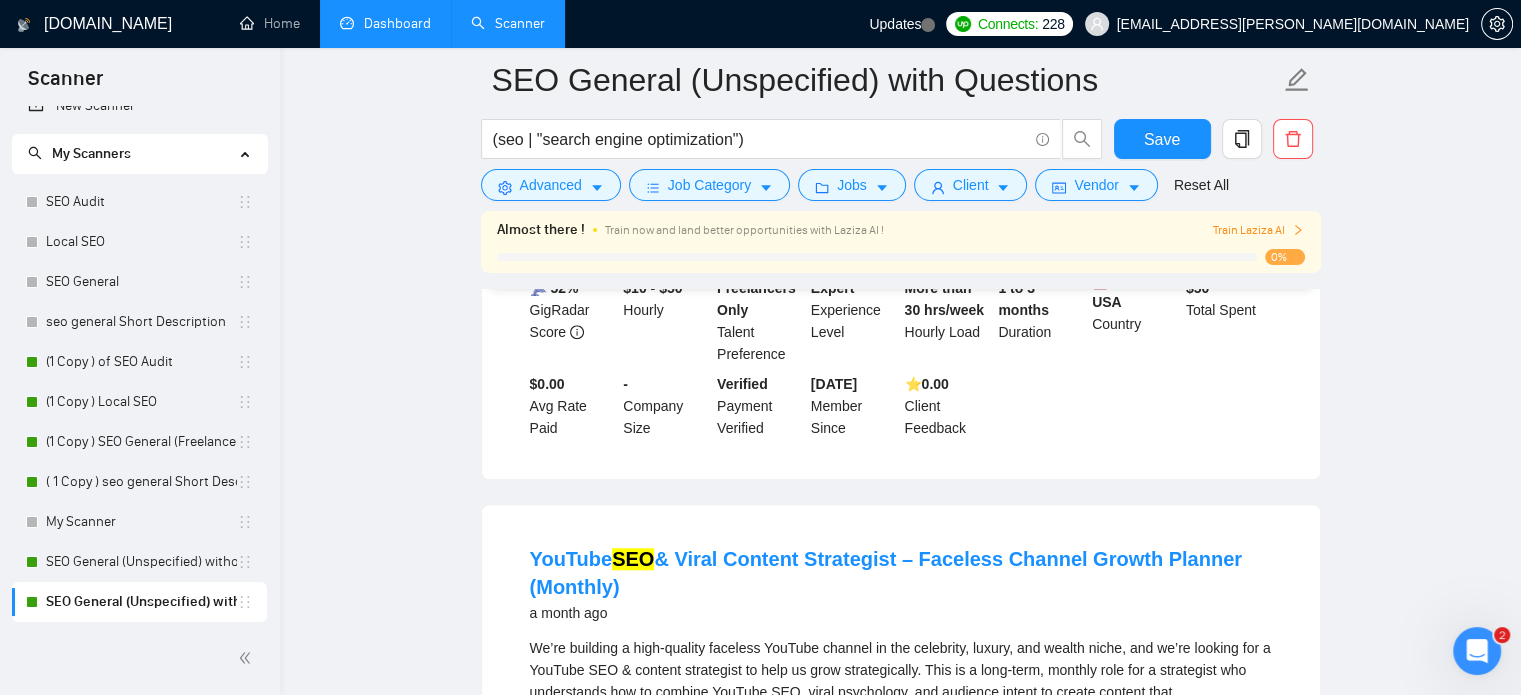 scroll, scrollTop: 1424, scrollLeft: 0, axis: vertical 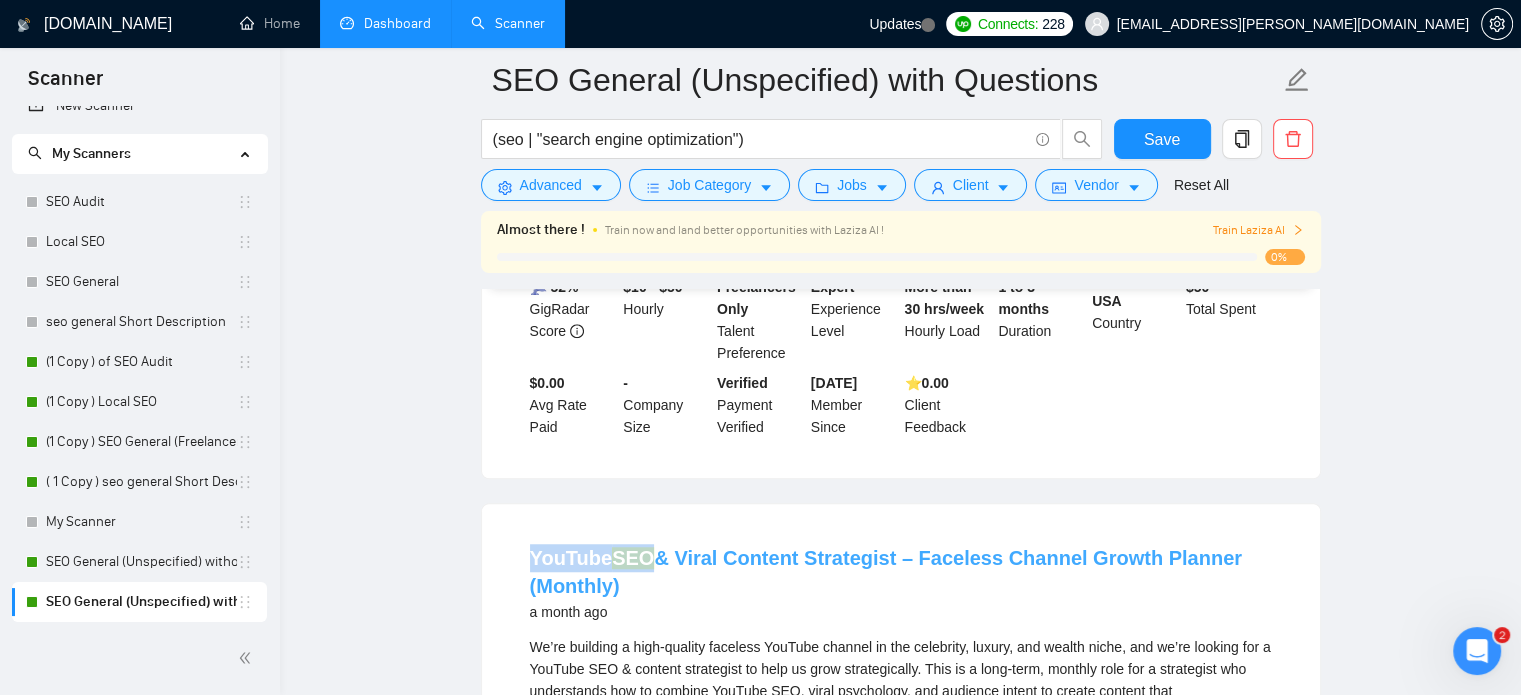 drag, startPoint x: 516, startPoint y: 474, endPoint x: 644, endPoint y: 487, distance: 128.65846 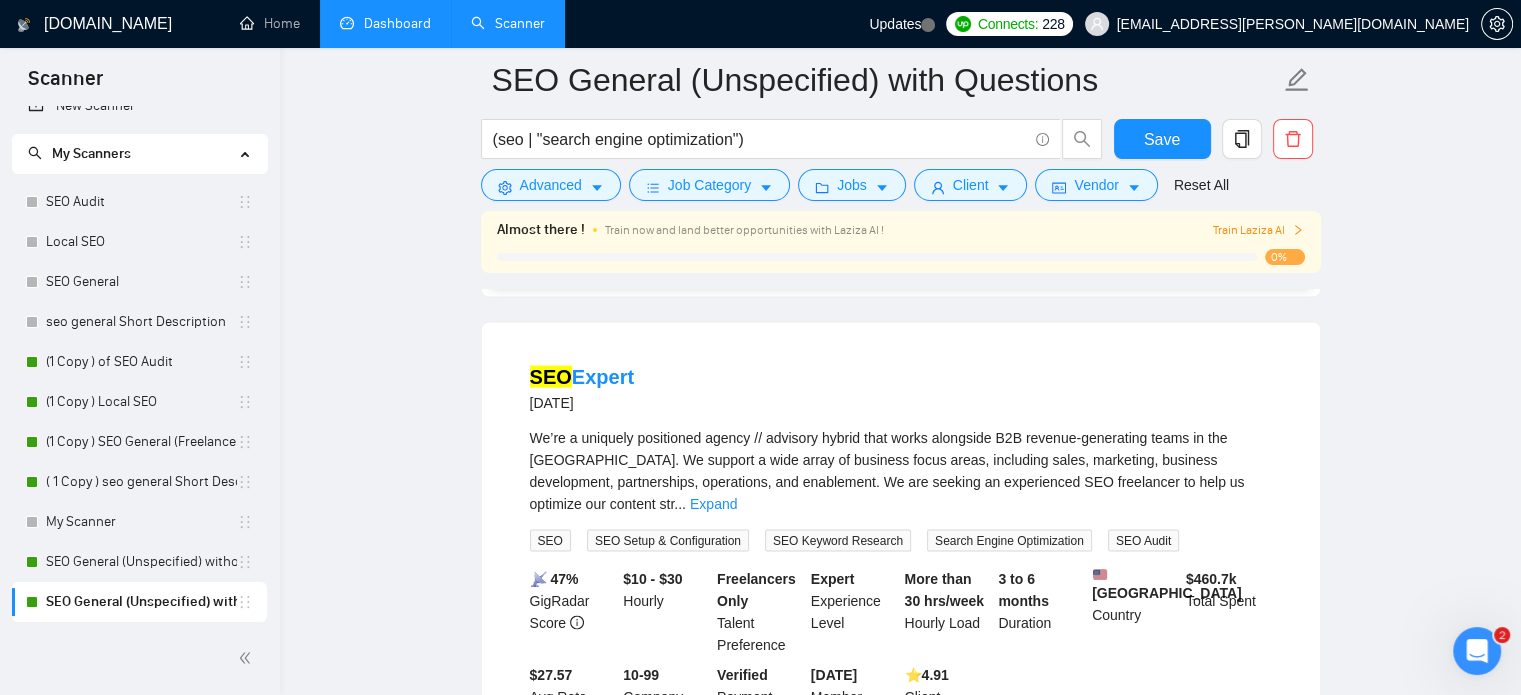 scroll, scrollTop: 3986, scrollLeft: 0, axis: vertical 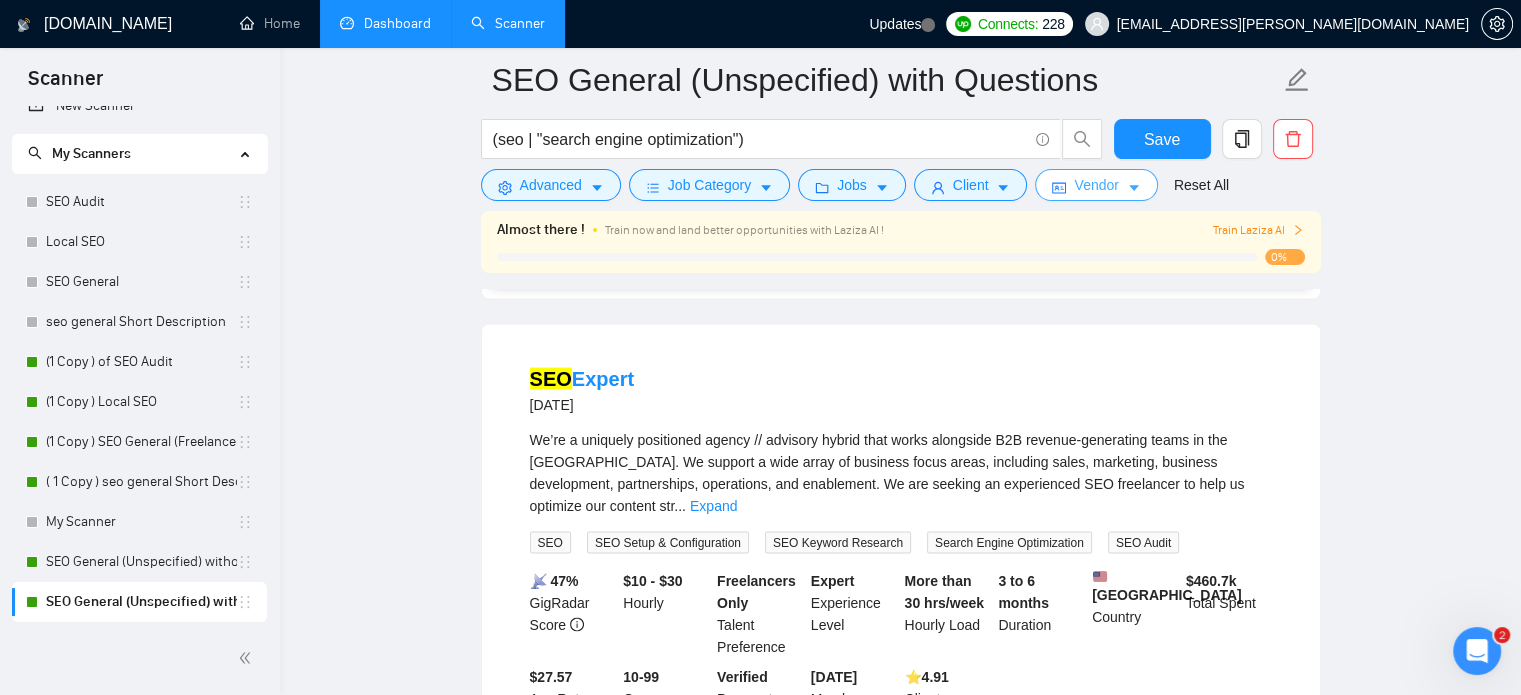 click 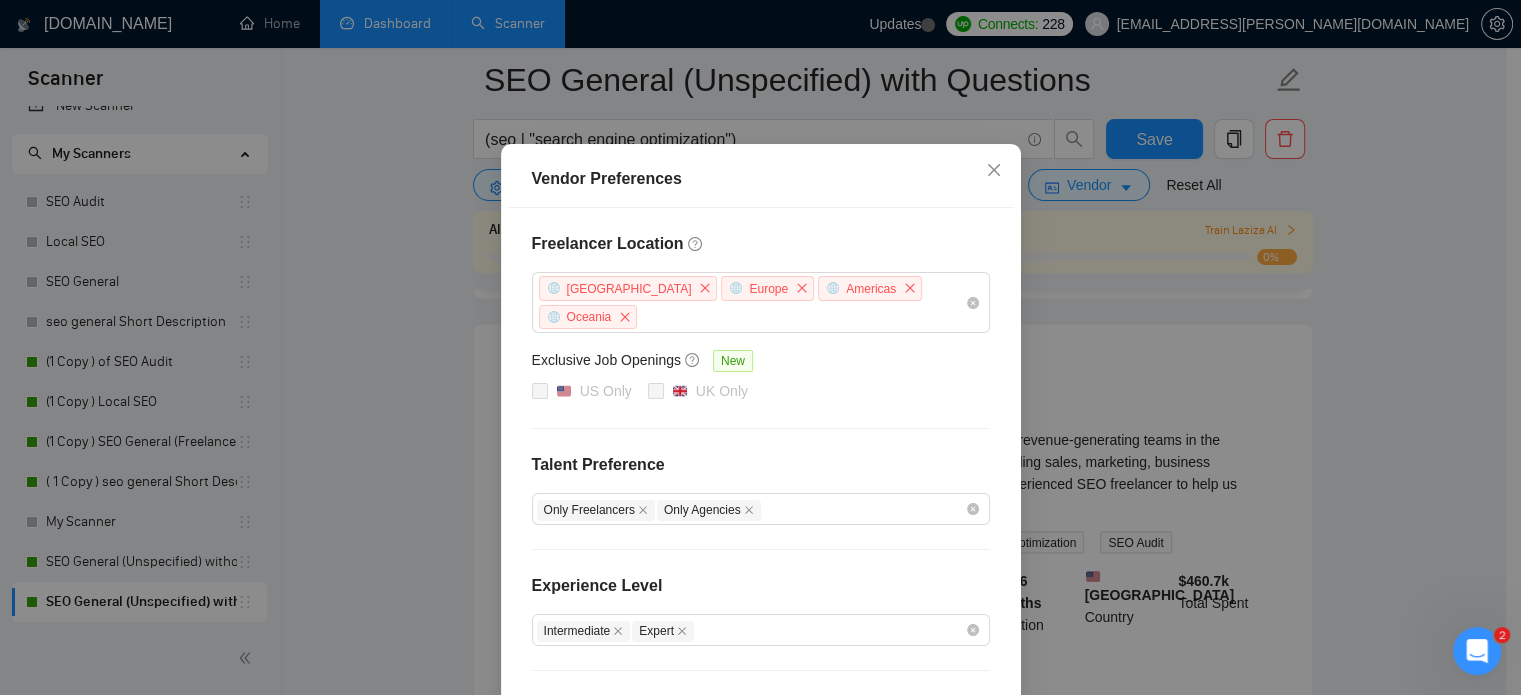scroll, scrollTop: 82, scrollLeft: 0, axis: vertical 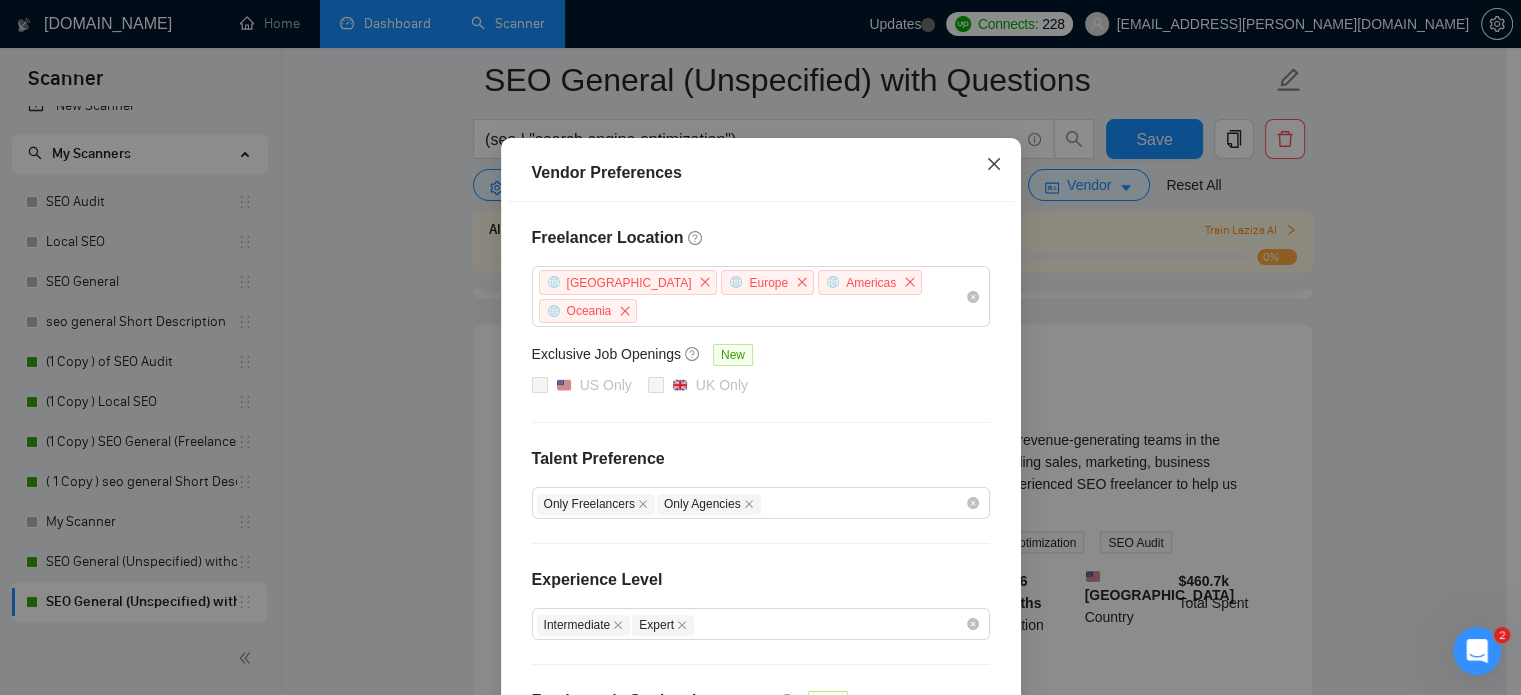 click 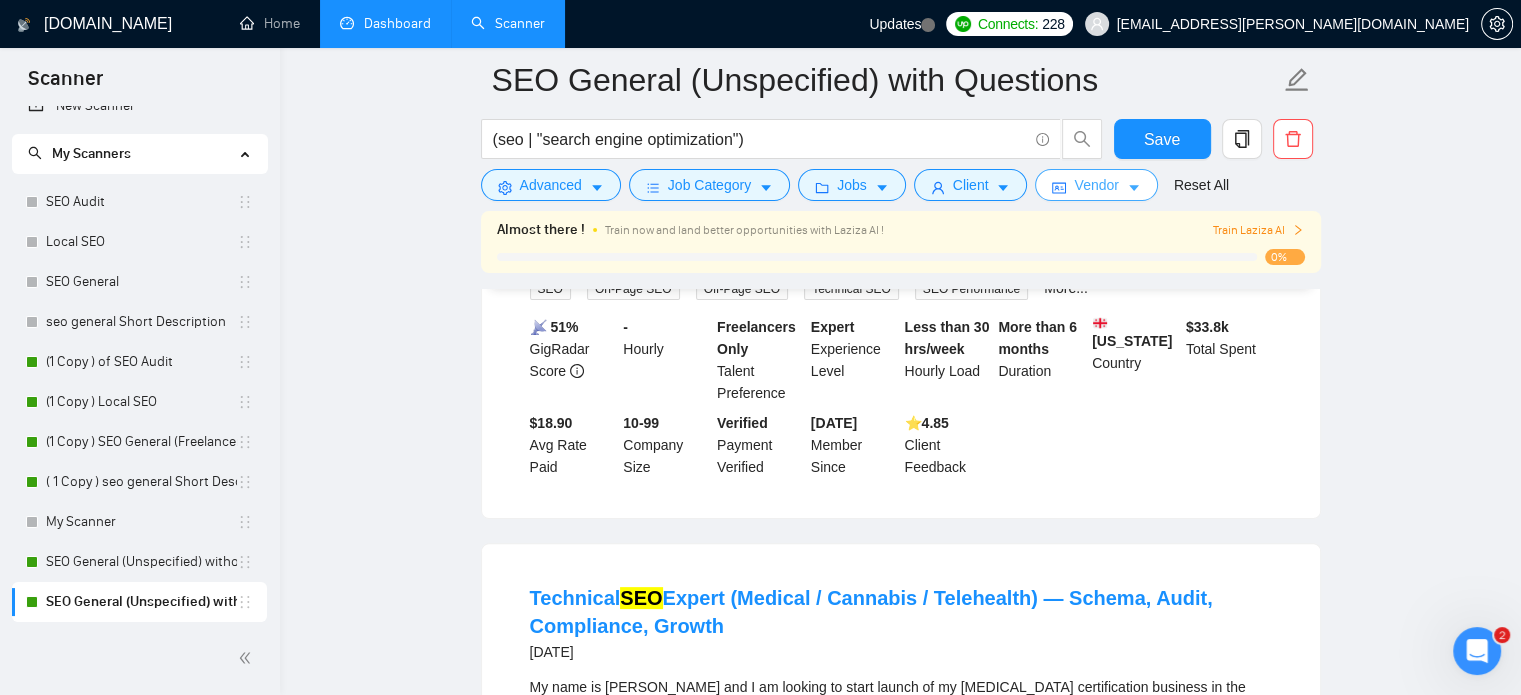 scroll, scrollTop: 0, scrollLeft: 0, axis: both 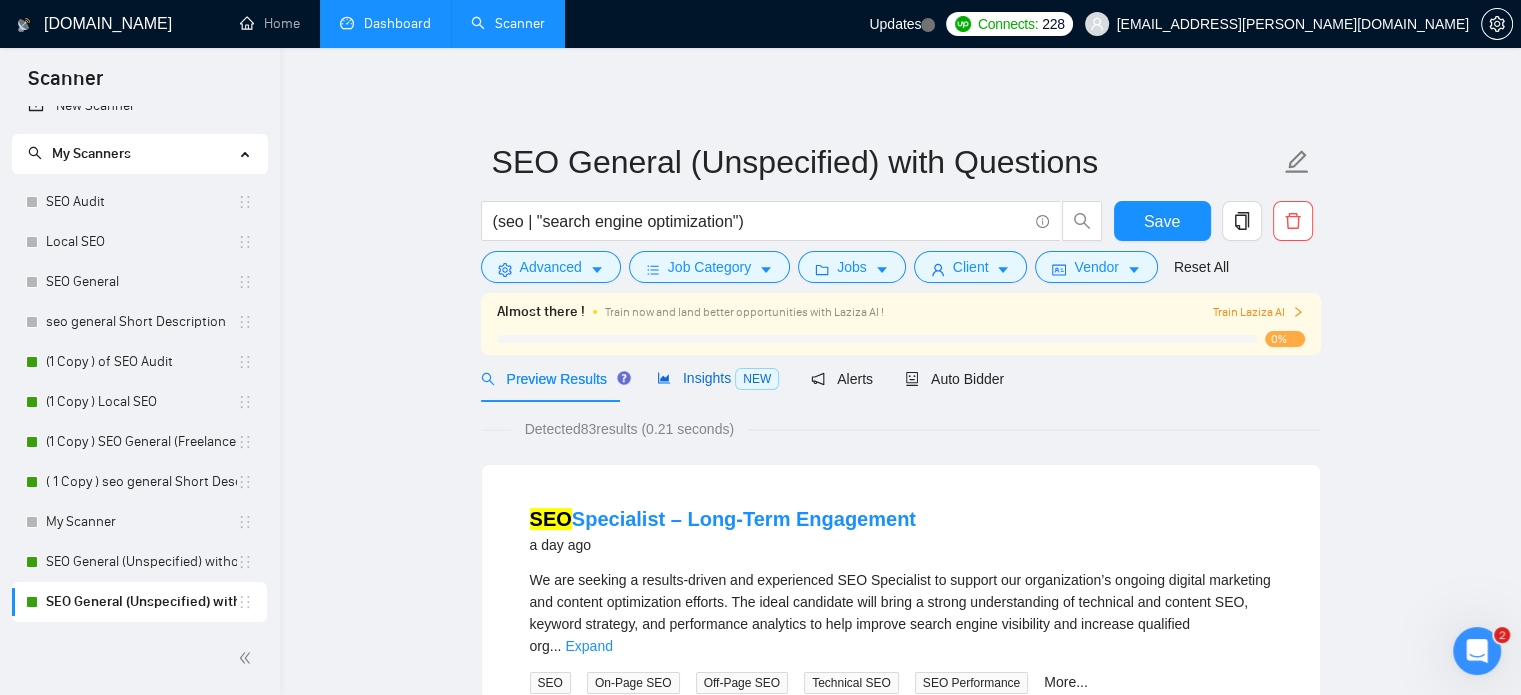 click on "Insights NEW" at bounding box center [718, 378] 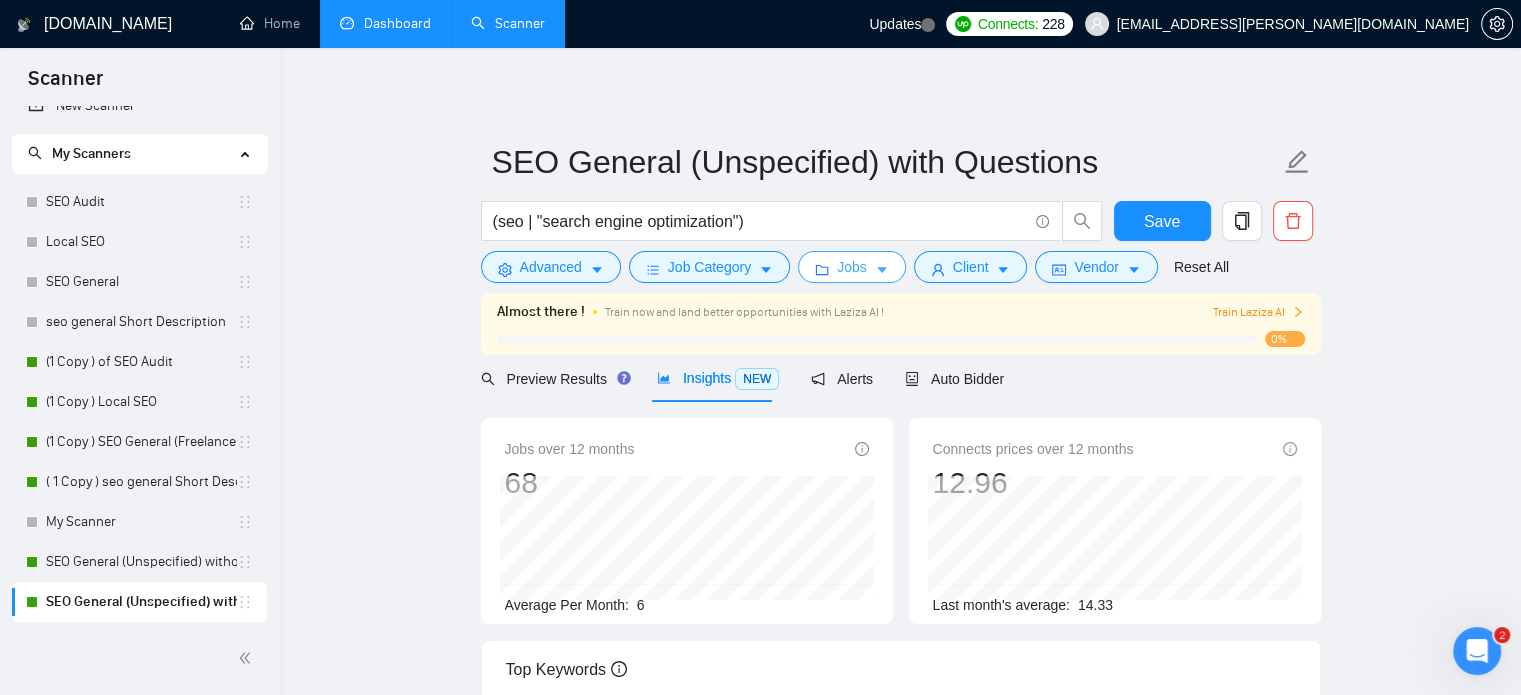 click on "Jobs" at bounding box center [852, 267] 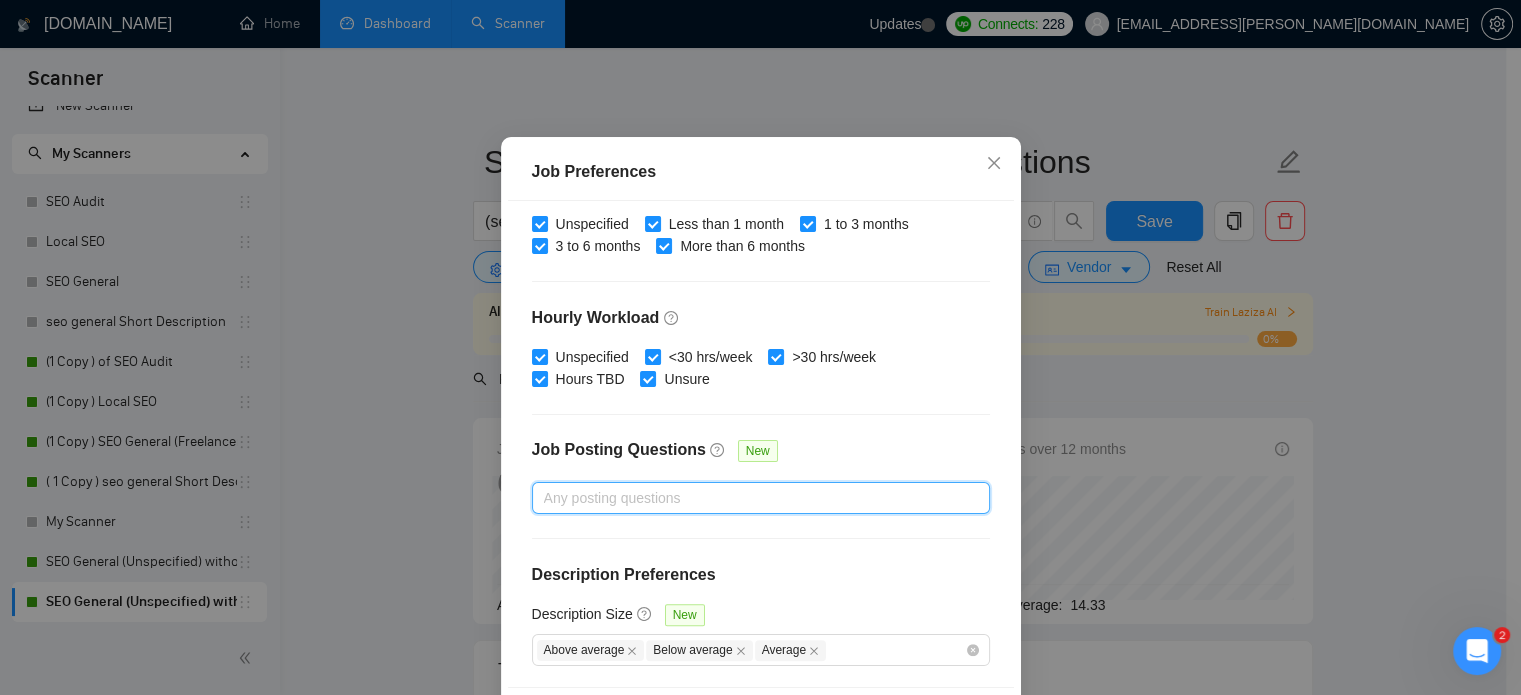 scroll, scrollTop: 143, scrollLeft: 0, axis: vertical 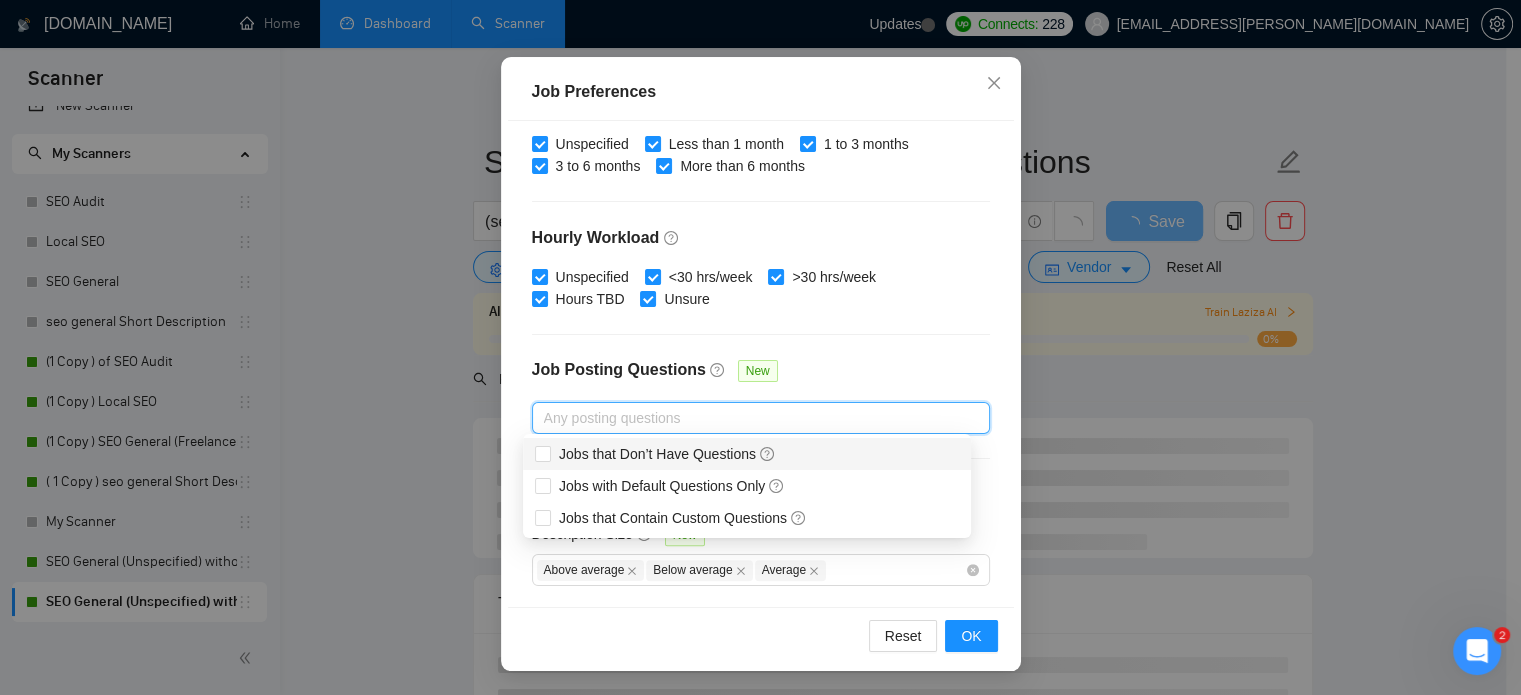 click at bounding box center (751, 418) 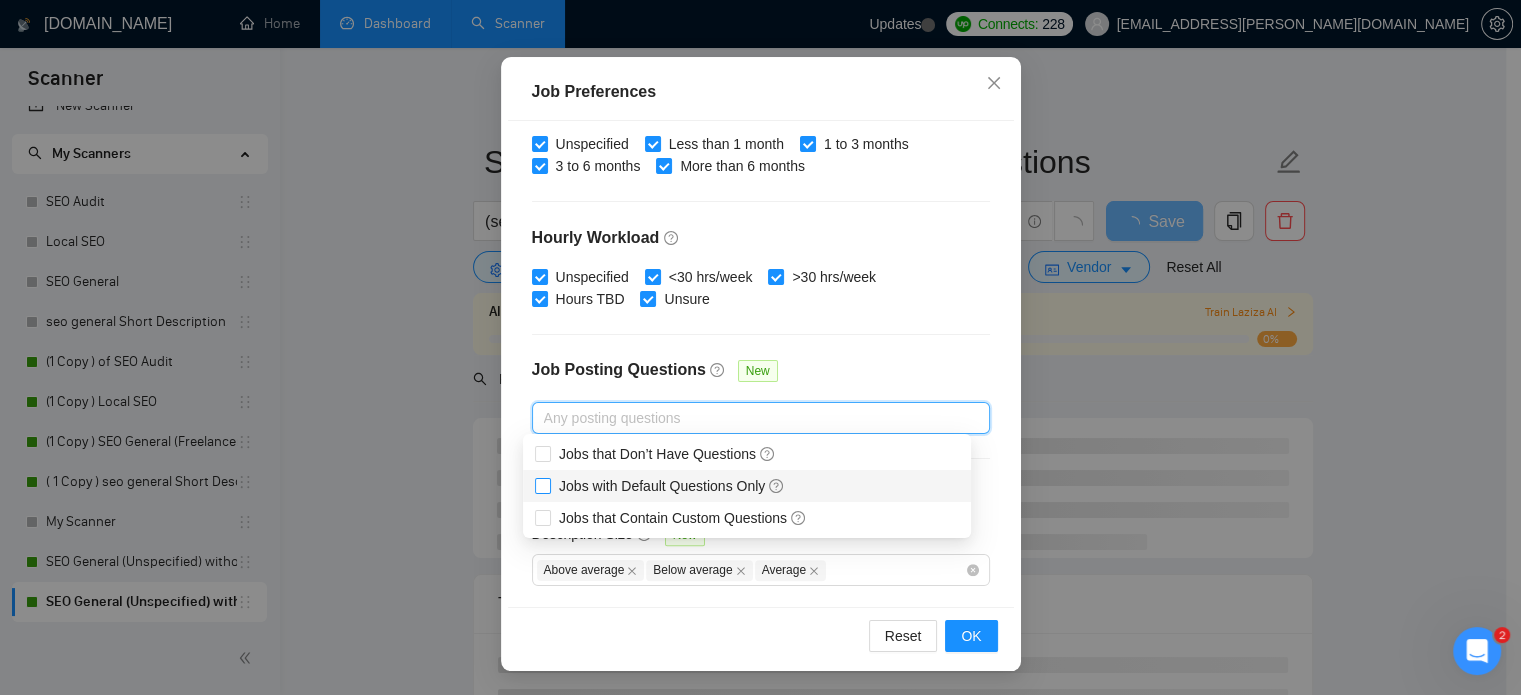 click on "Jobs with Default Questions Only" at bounding box center (664, 486) 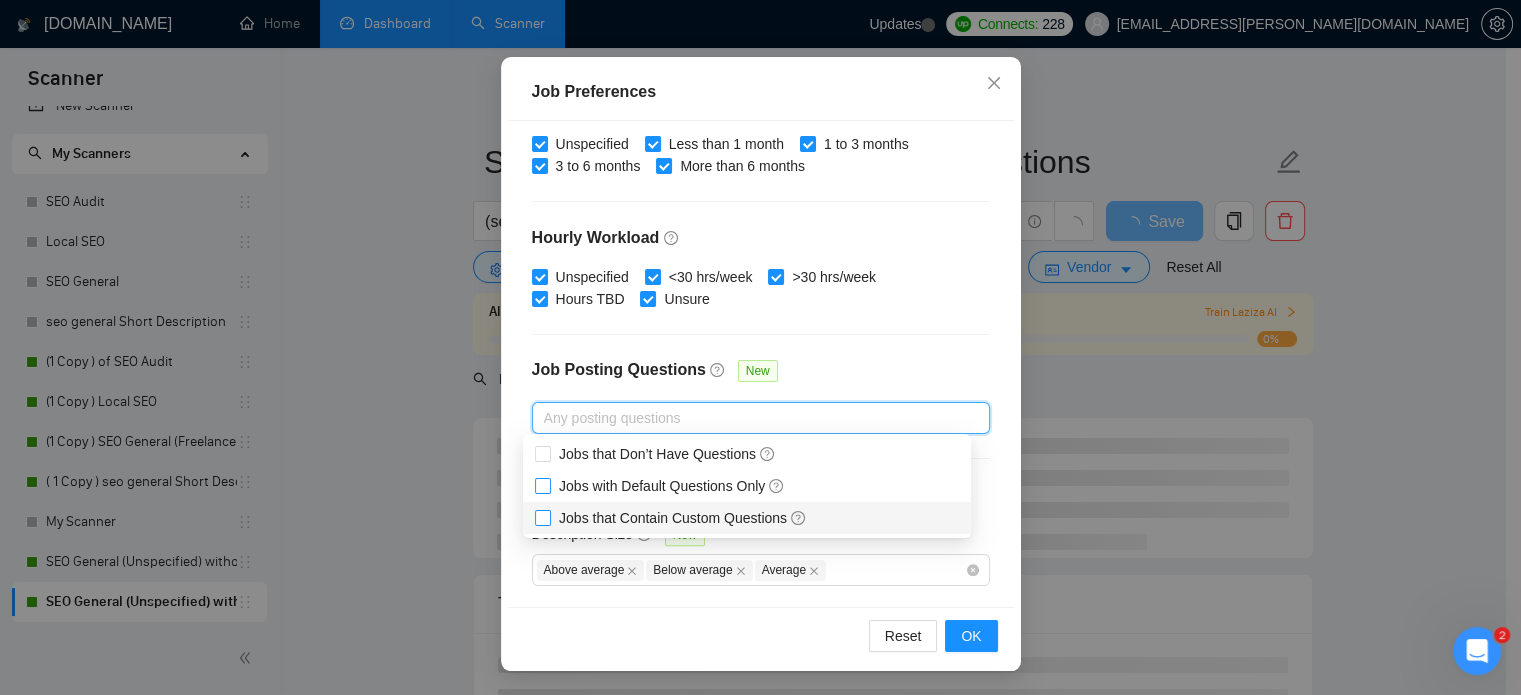click on "Jobs that Contain Custom Questions" at bounding box center (542, 517) 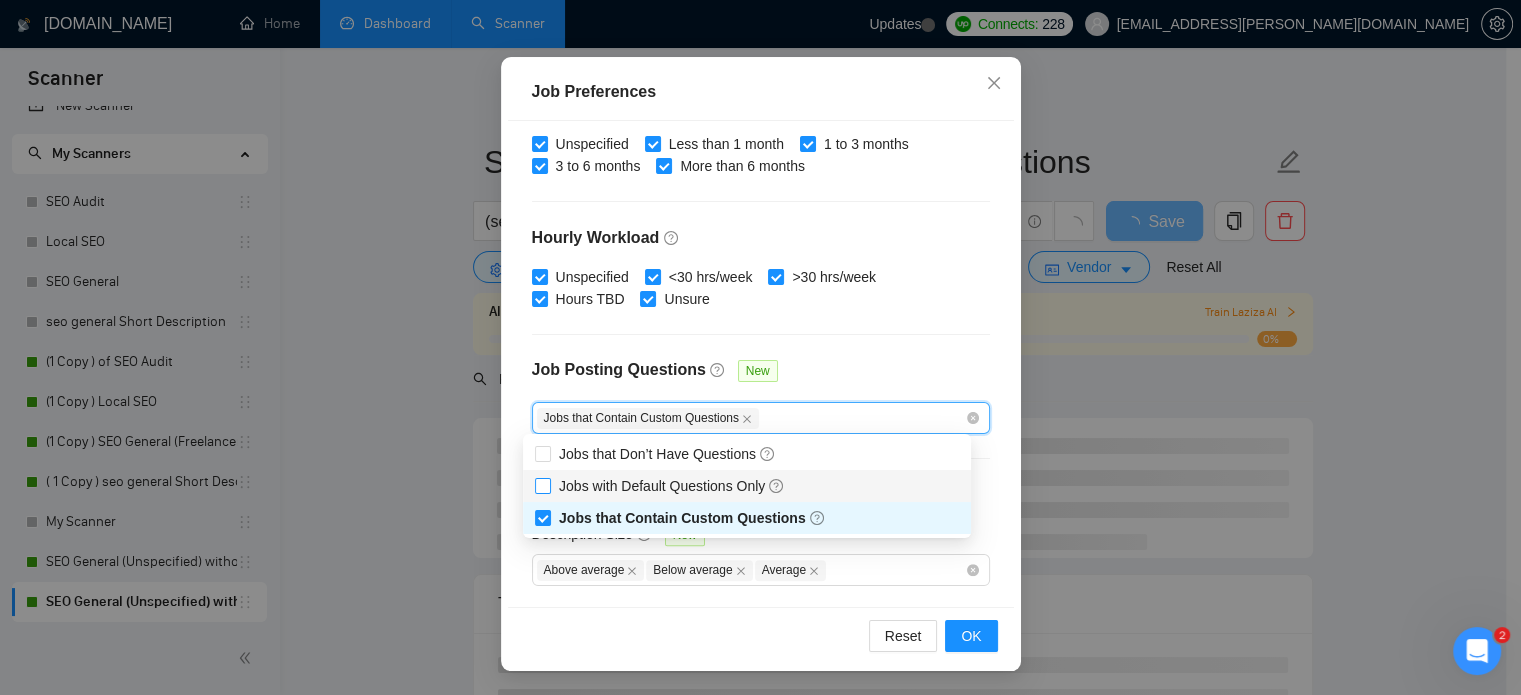 click on "Jobs with Default Questions Only" at bounding box center [542, 485] 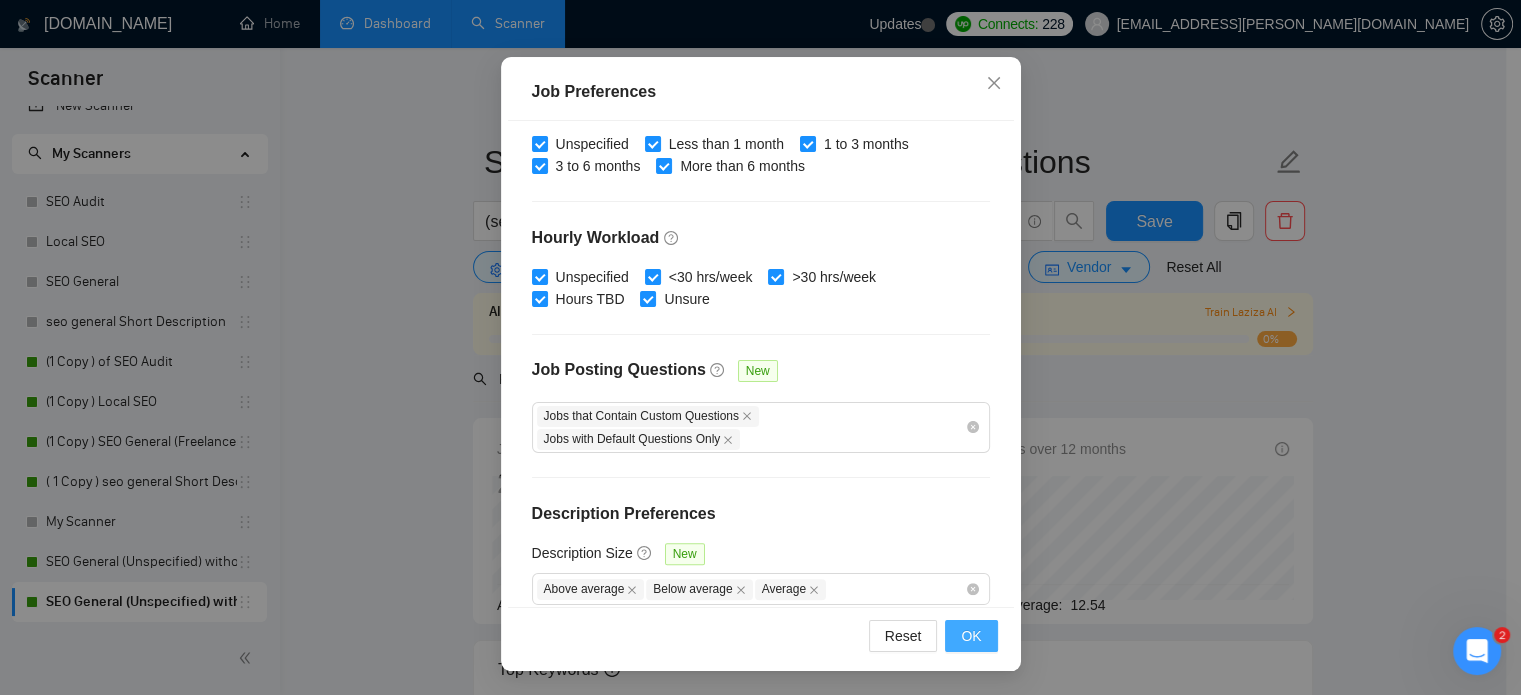 click on "OK" at bounding box center (971, 636) 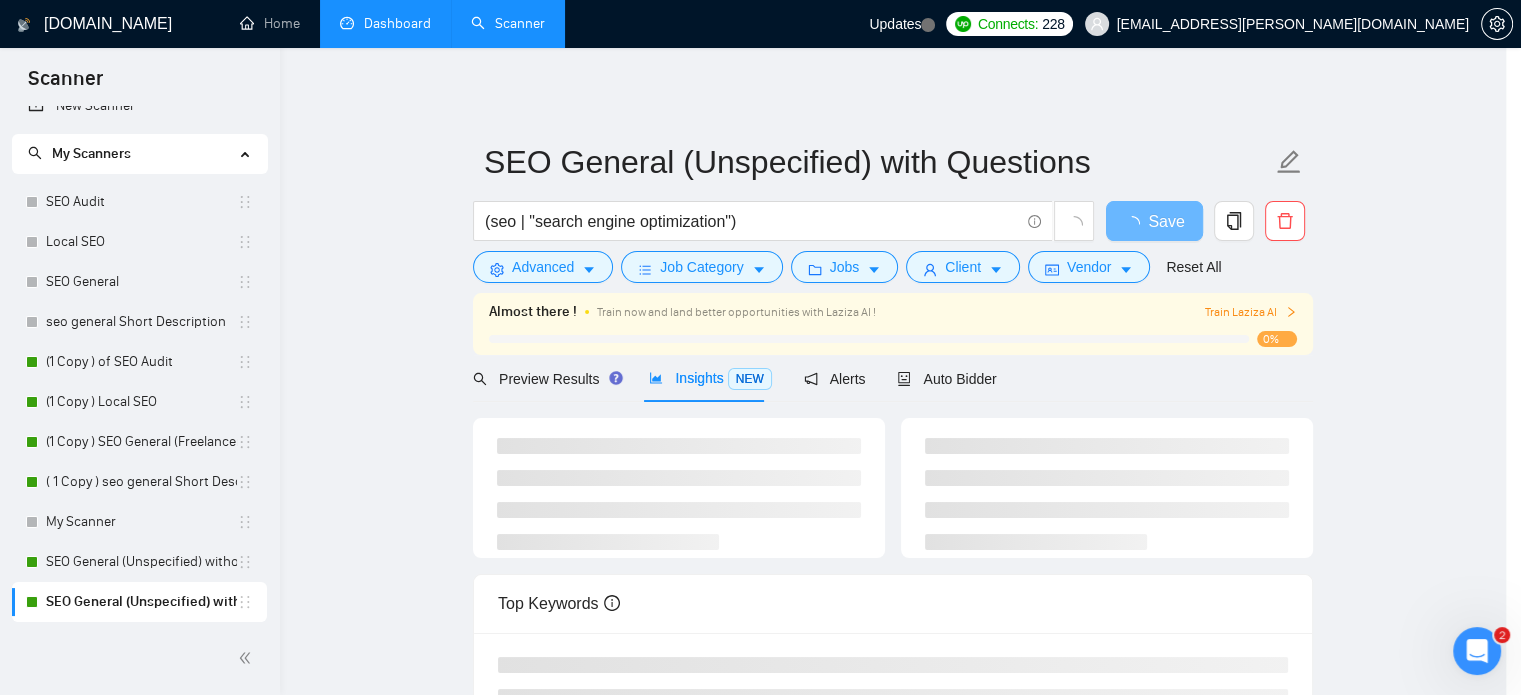 scroll, scrollTop: 63, scrollLeft: 0, axis: vertical 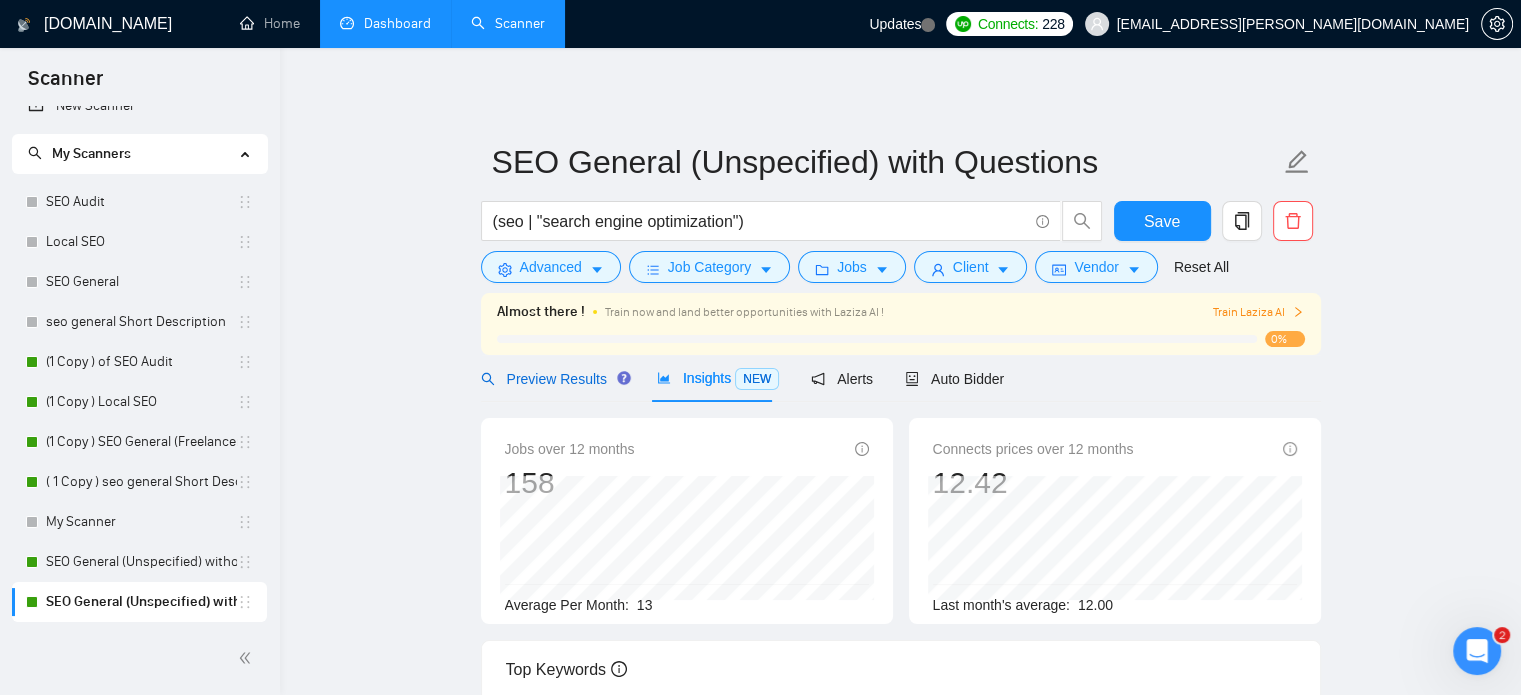 click on "Preview Results" at bounding box center (553, 379) 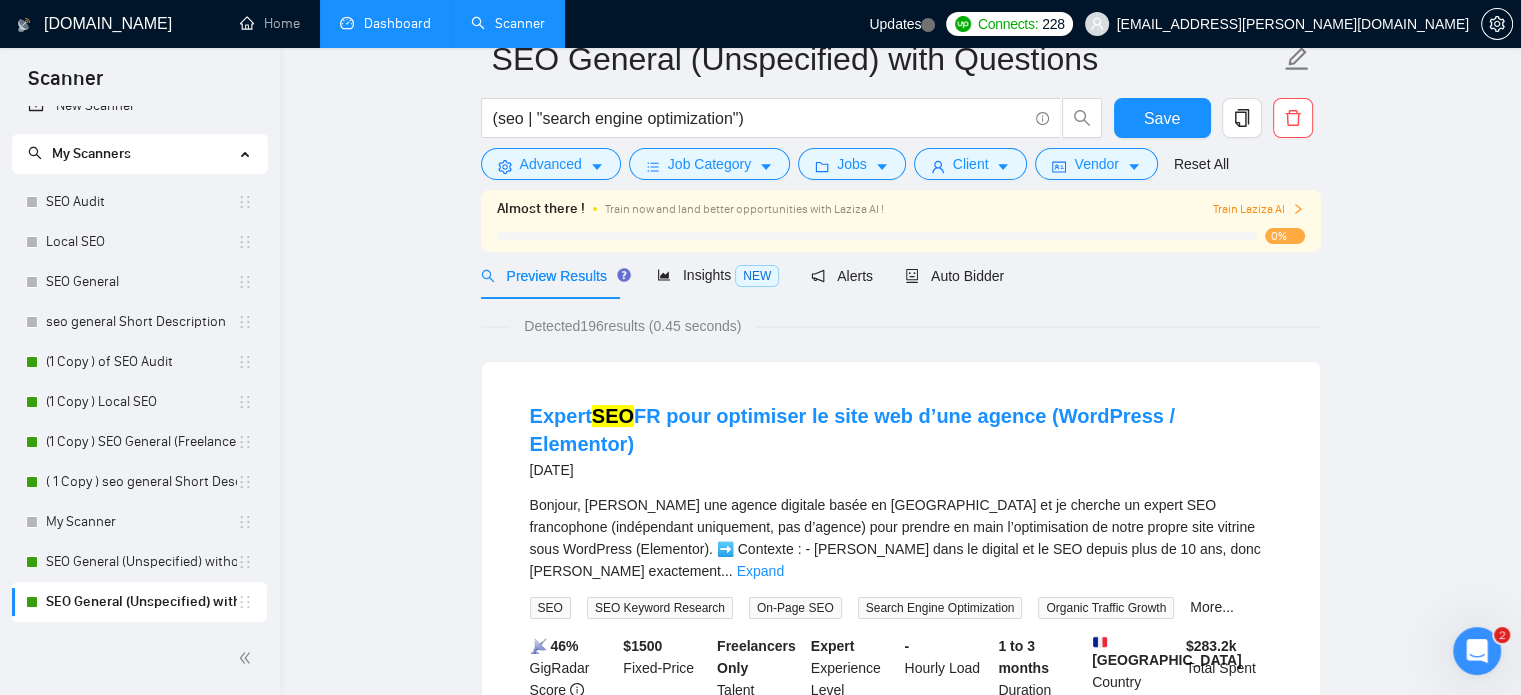 scroll, scrollTop: 35, scrollLeft: 0, axis: vertical 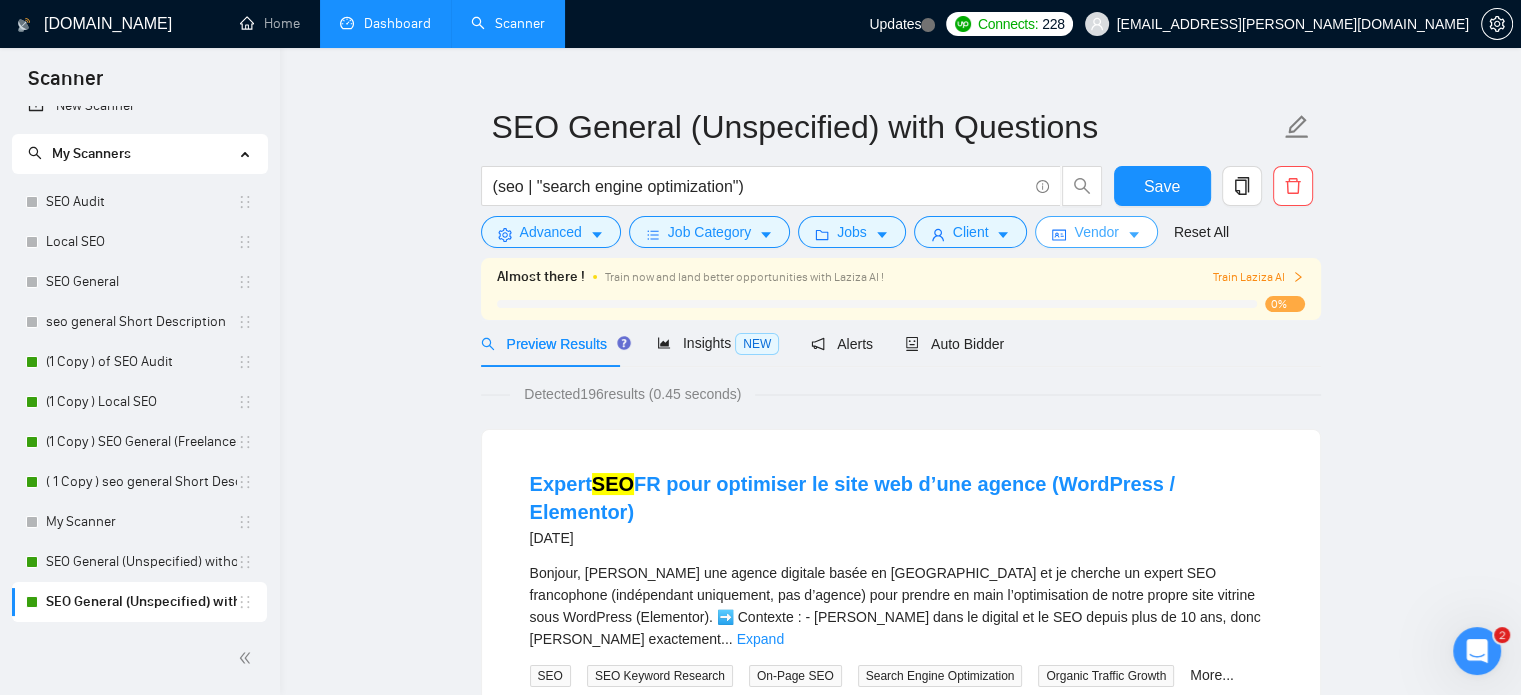 click on "Vendor" at bounding box center (1096, 232) 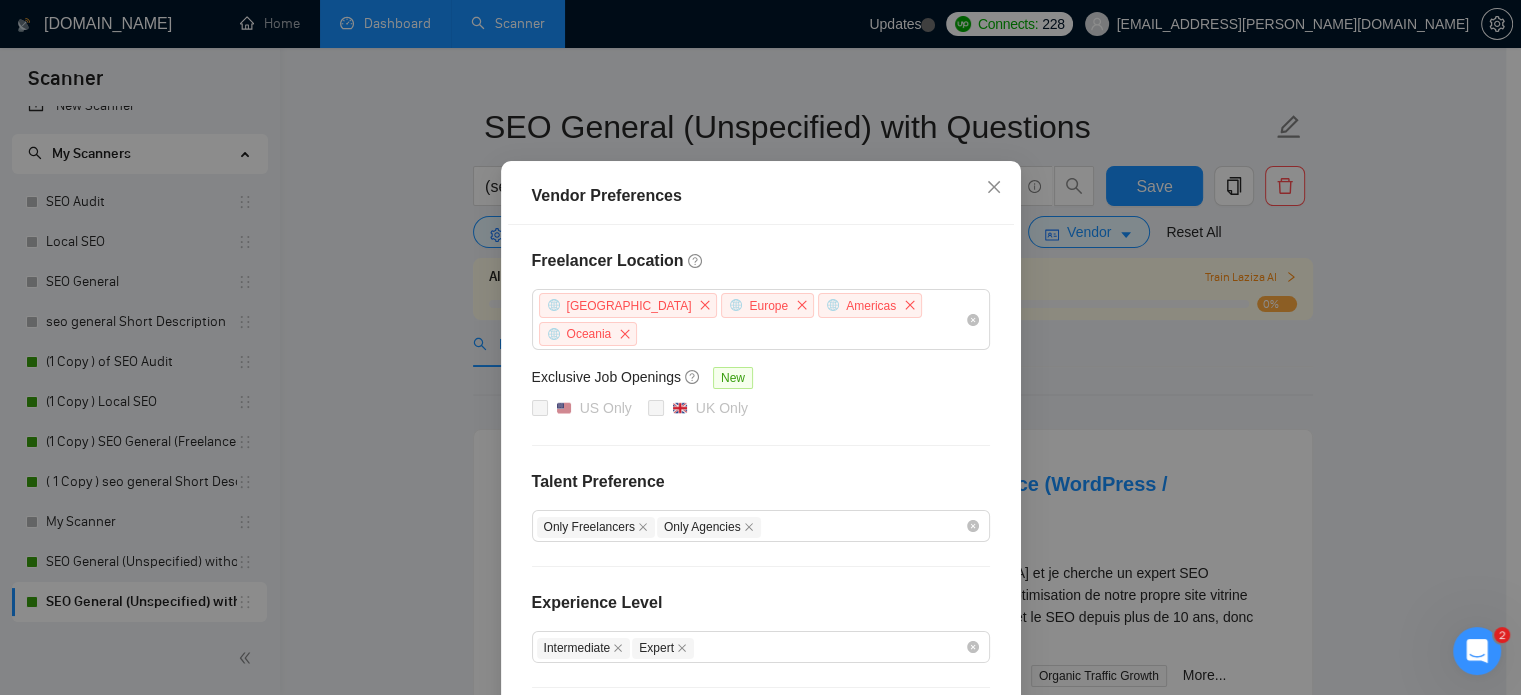 scroll, scrollTop: 63, scrollLeft: 0, axis: vertical 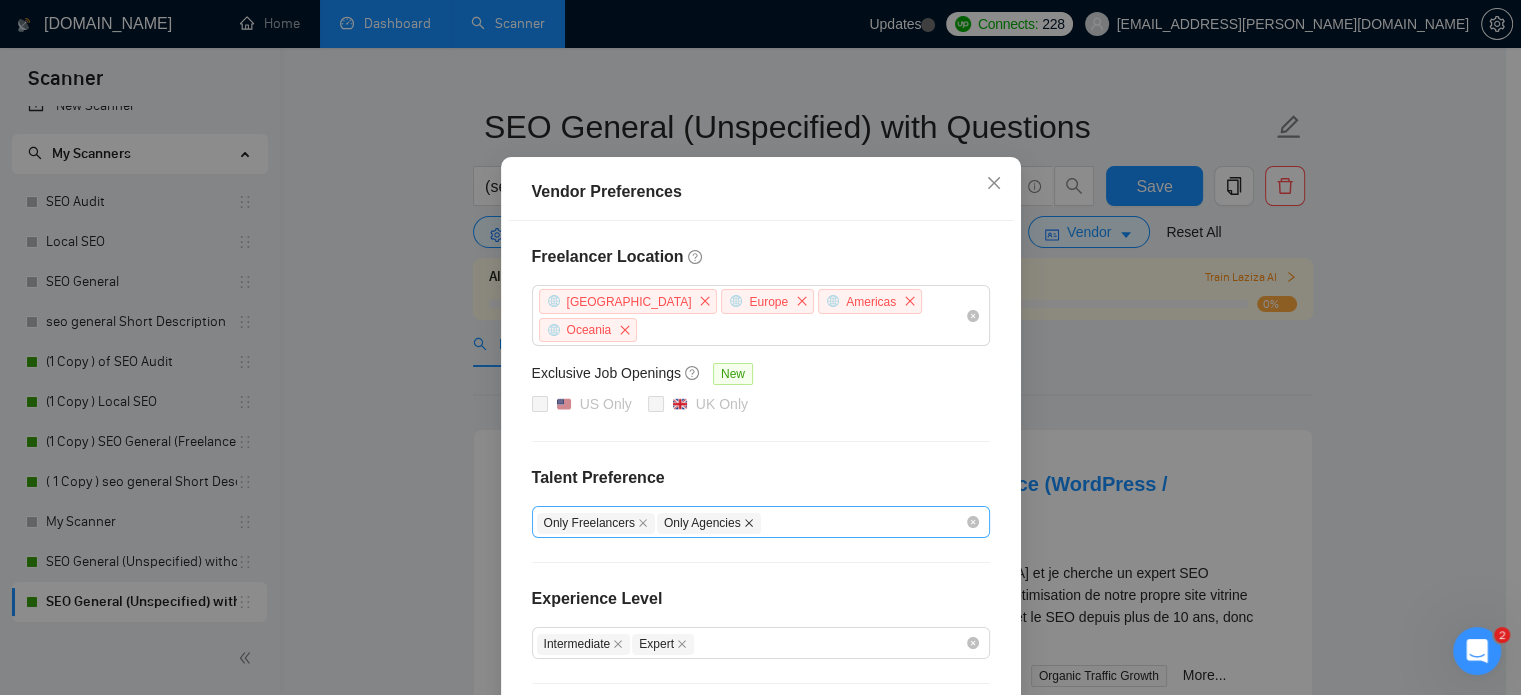 click 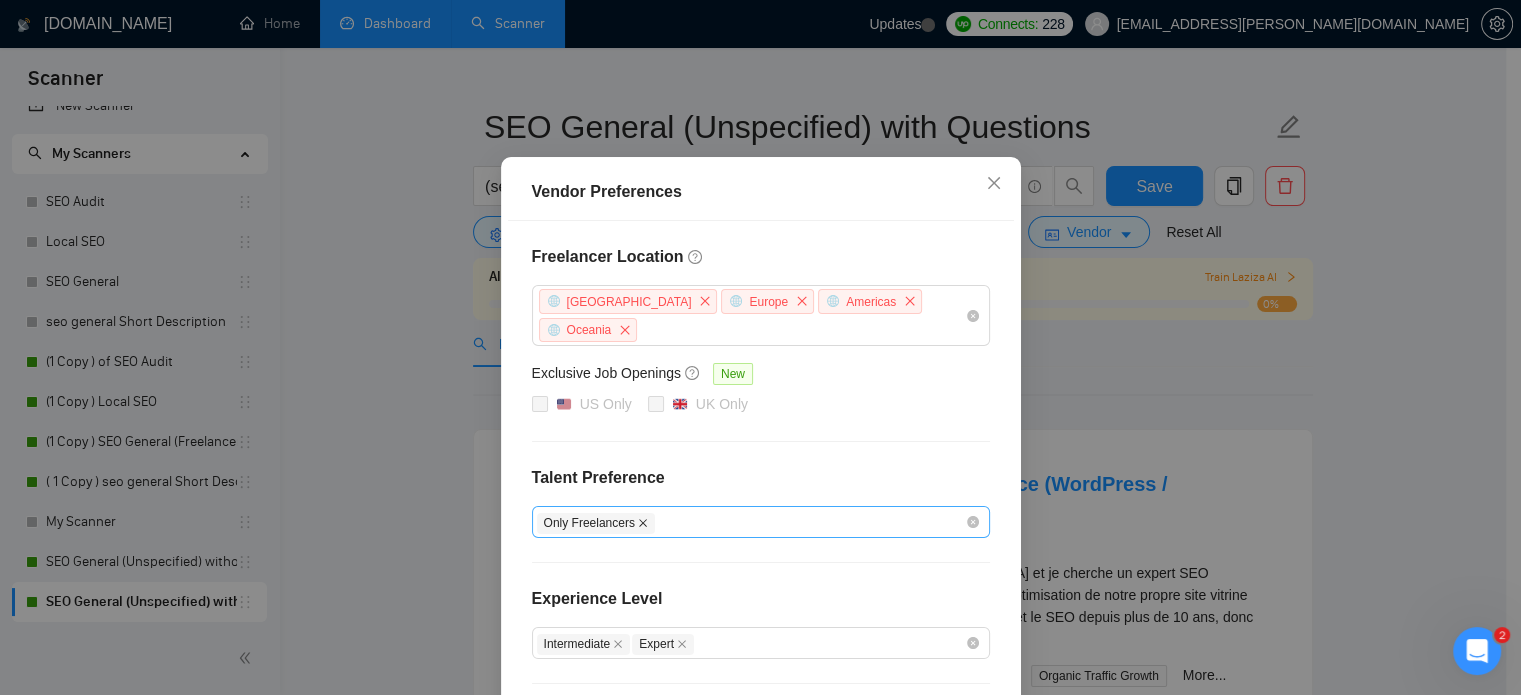 click 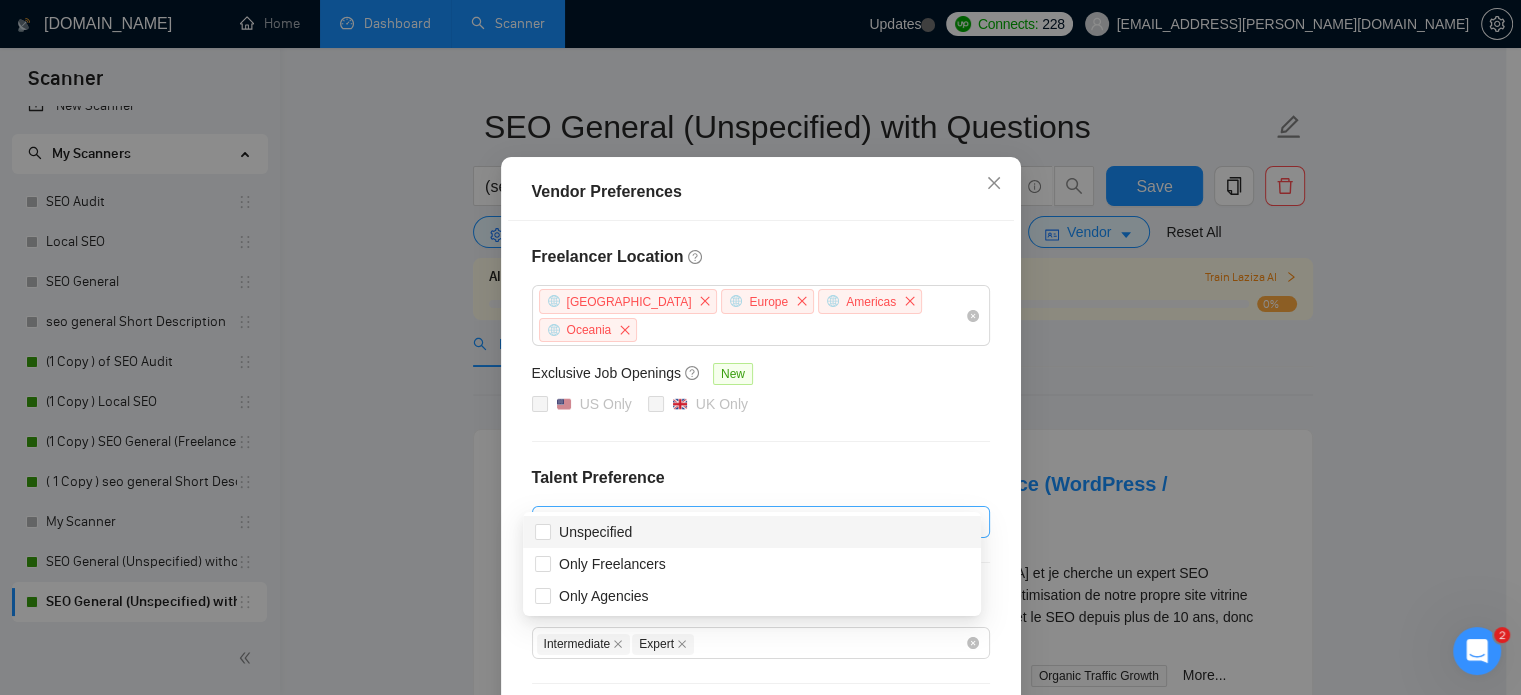 click at bounding box center [751, 522] 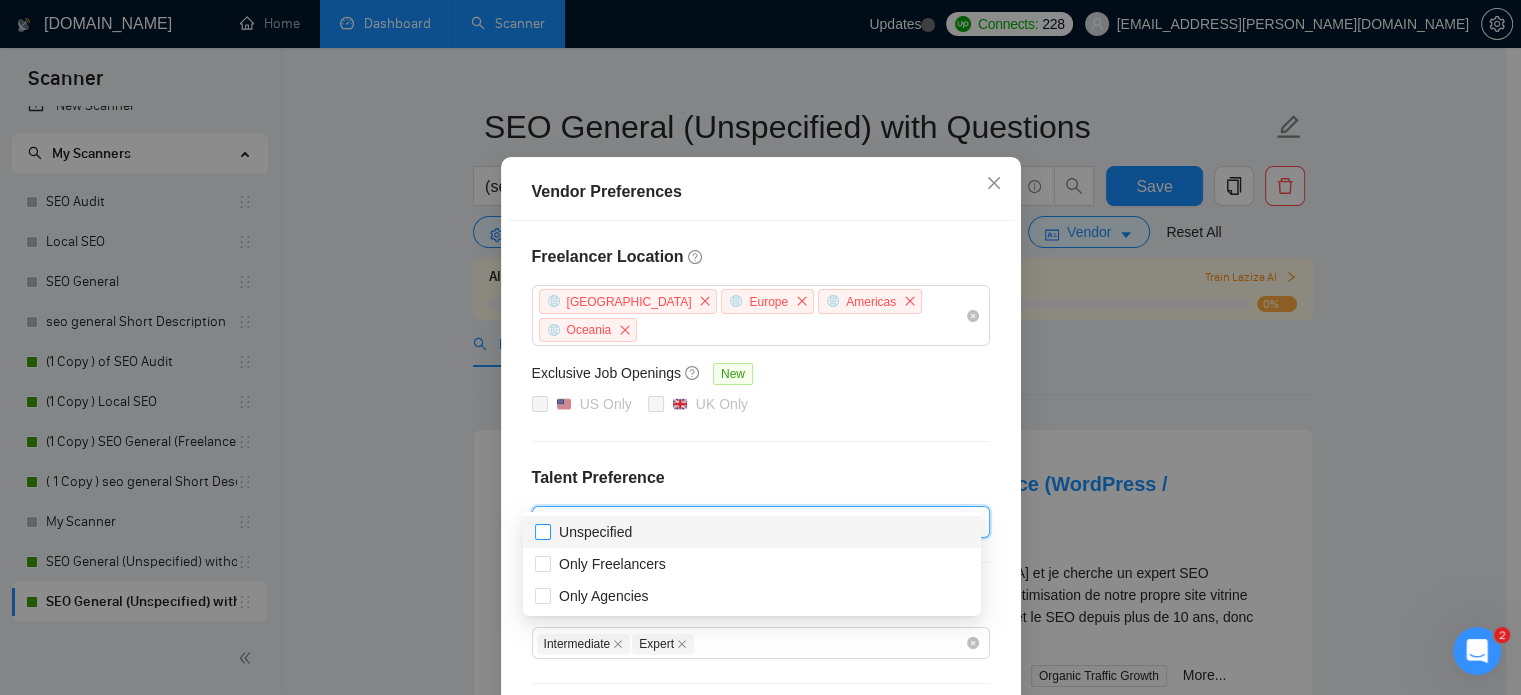 click on "Unspecified" at bounding box center [595, 532] 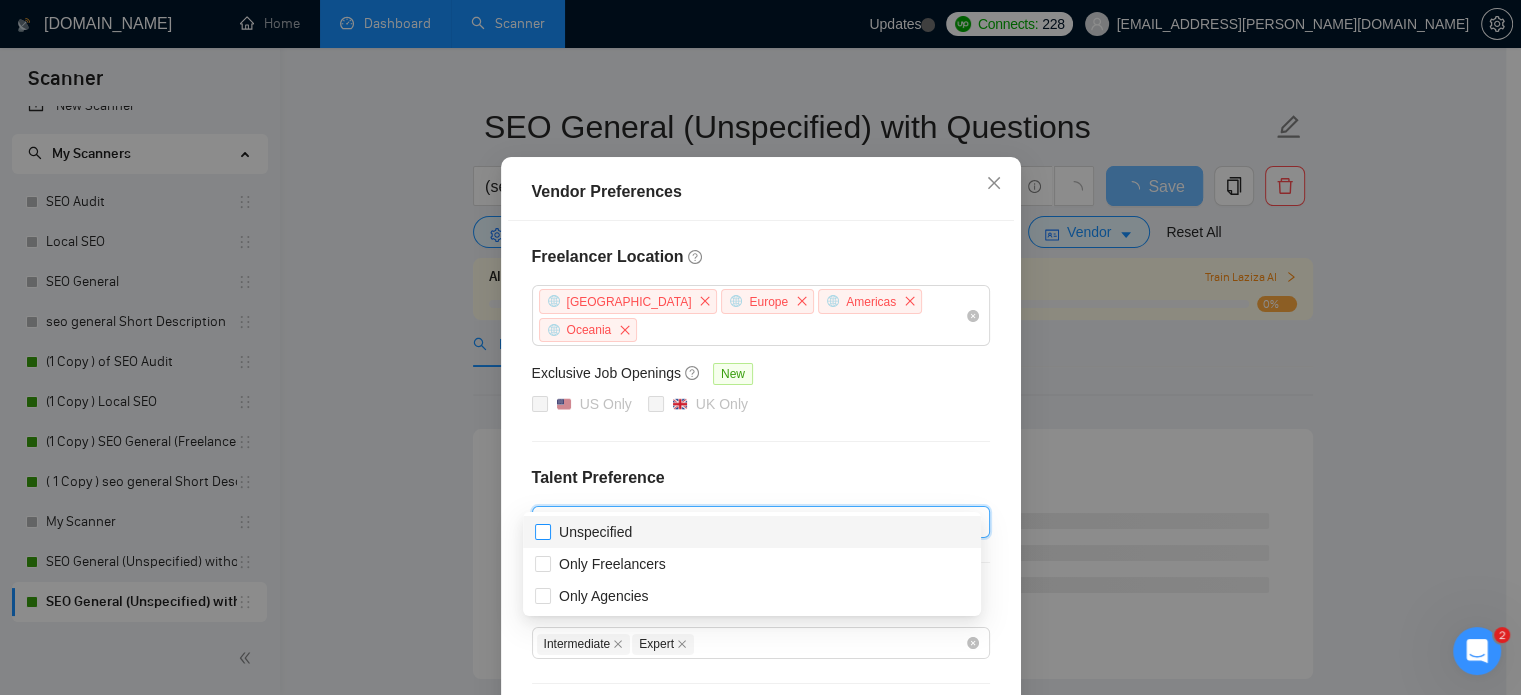 click on "Unspecified" at bounding box center (595, 532) 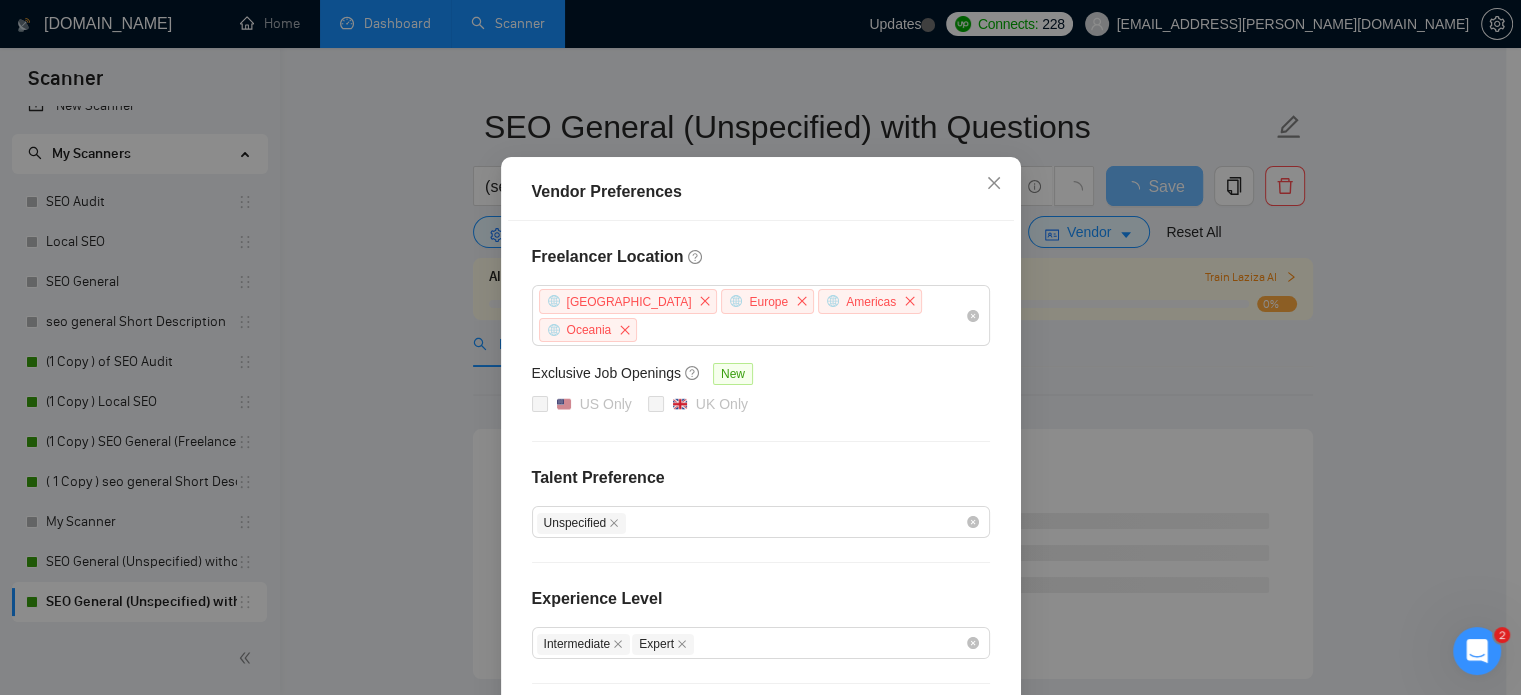 click on "Freelancer Location   [GEOGRAPHIC_DATA] [GEOGRAPHIC_DATA] [GEOGRAPHIC_DATA] [GEOGRAPHIC_DATA]   Exclusive Job Openings [GEOGRAPHIC_DATA] Only UK Only Talent Preference Unspecified   Experience Level Intermediate Expert   Freelancer's Spoken Languages New German French Arabic Chinese Dutch Portuguese Ukrainian Russian Spanish Italian Japanese" at bounding box center (761, 541) 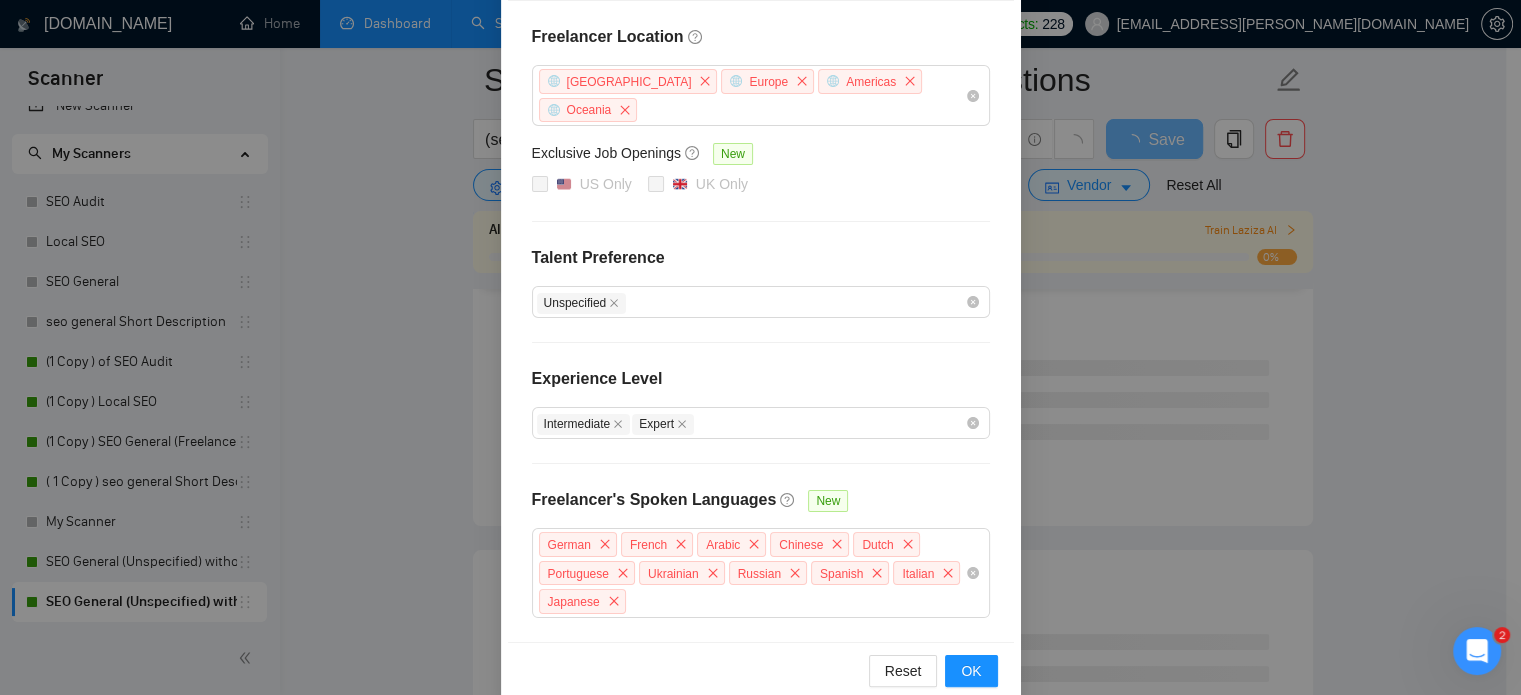 scroll, scrollTop: 206, scrollLeft: 0, axis: vertical 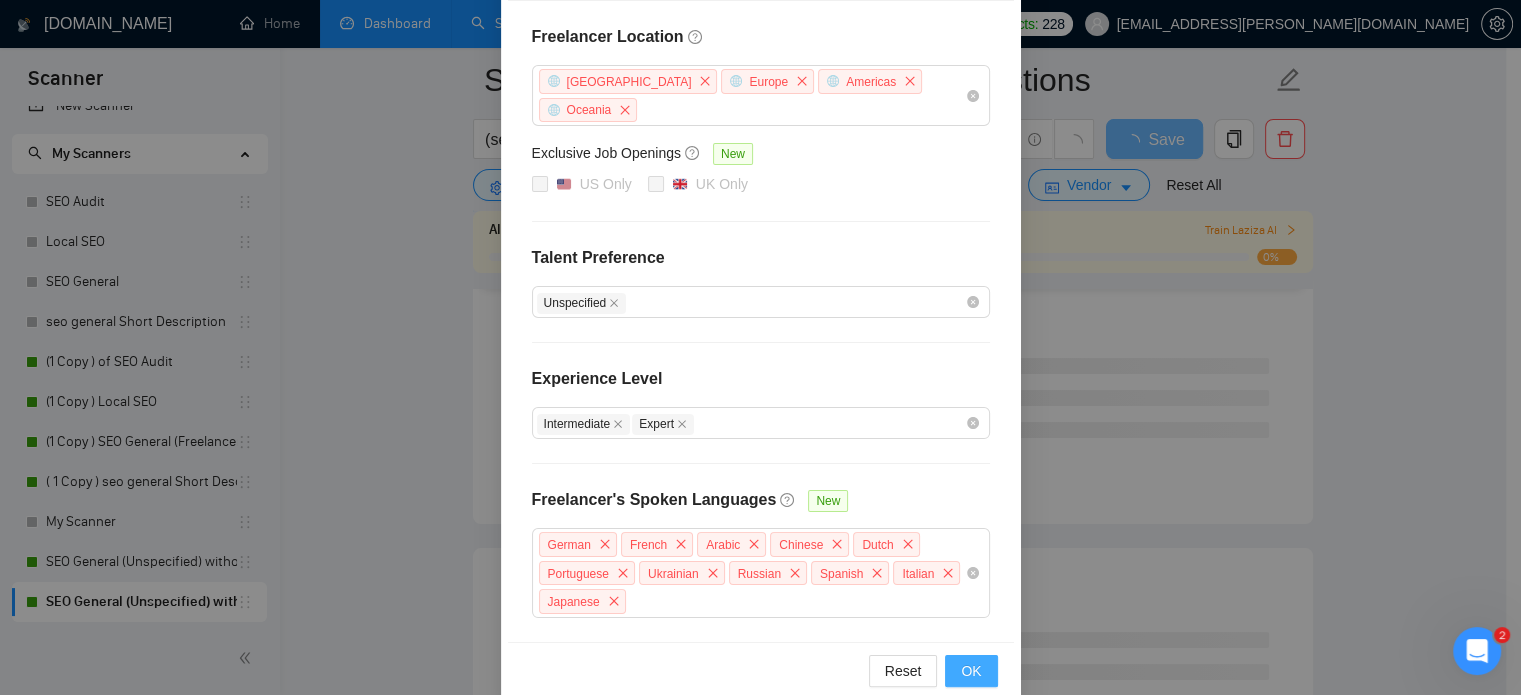click on "OK" at bounding box center (971, 671) 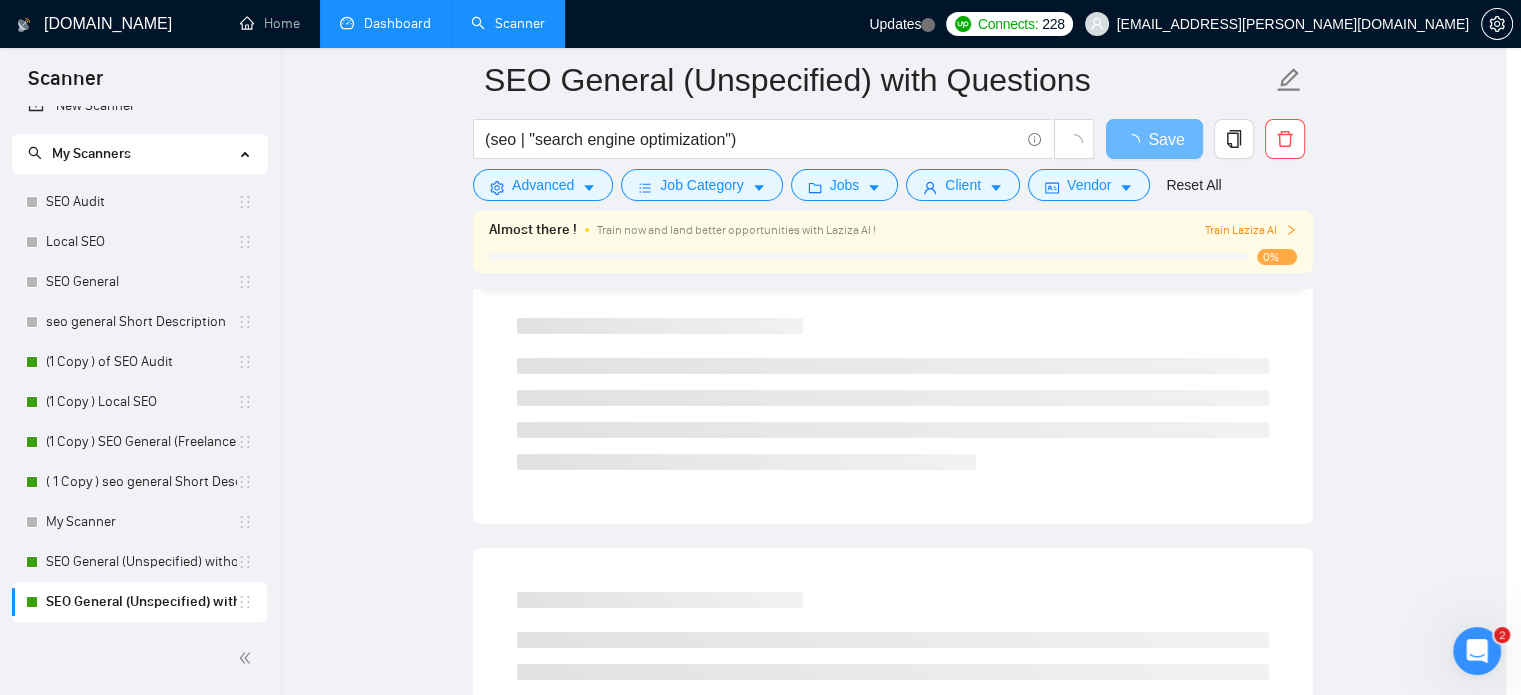 scroll, scrollTop: 183, scrollLeft: 0, axis: vertical 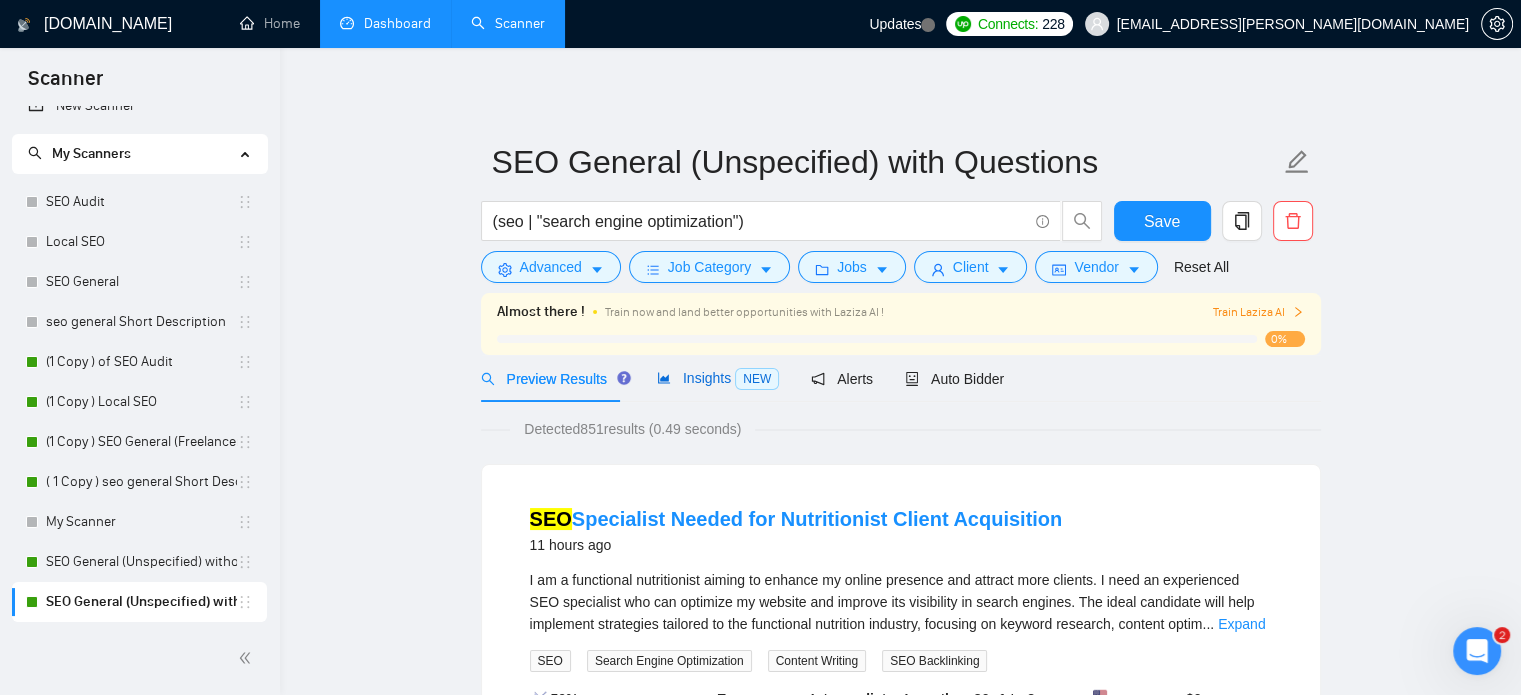 click on "Insights NEW" at bounding box center (718, 378) 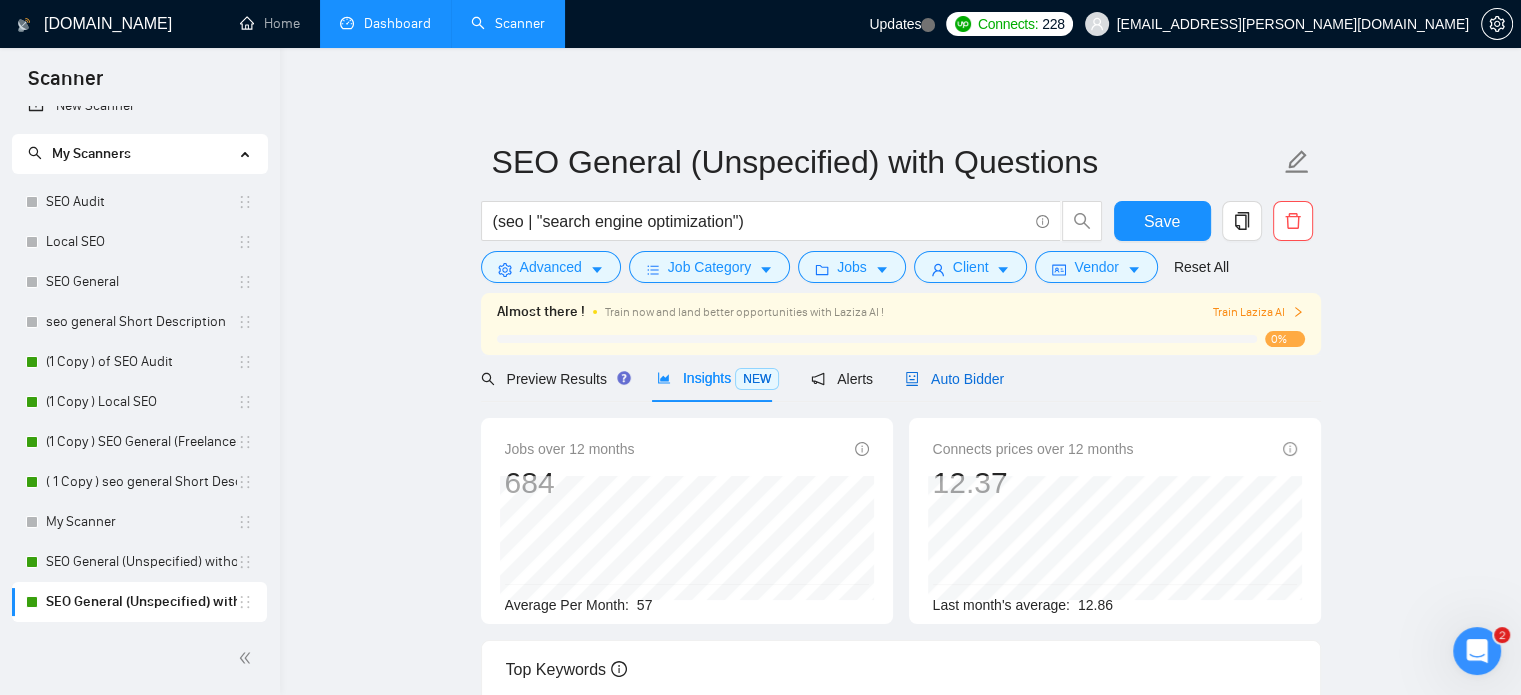 click on "Auto Bidder" at bounding box center [954, 379] 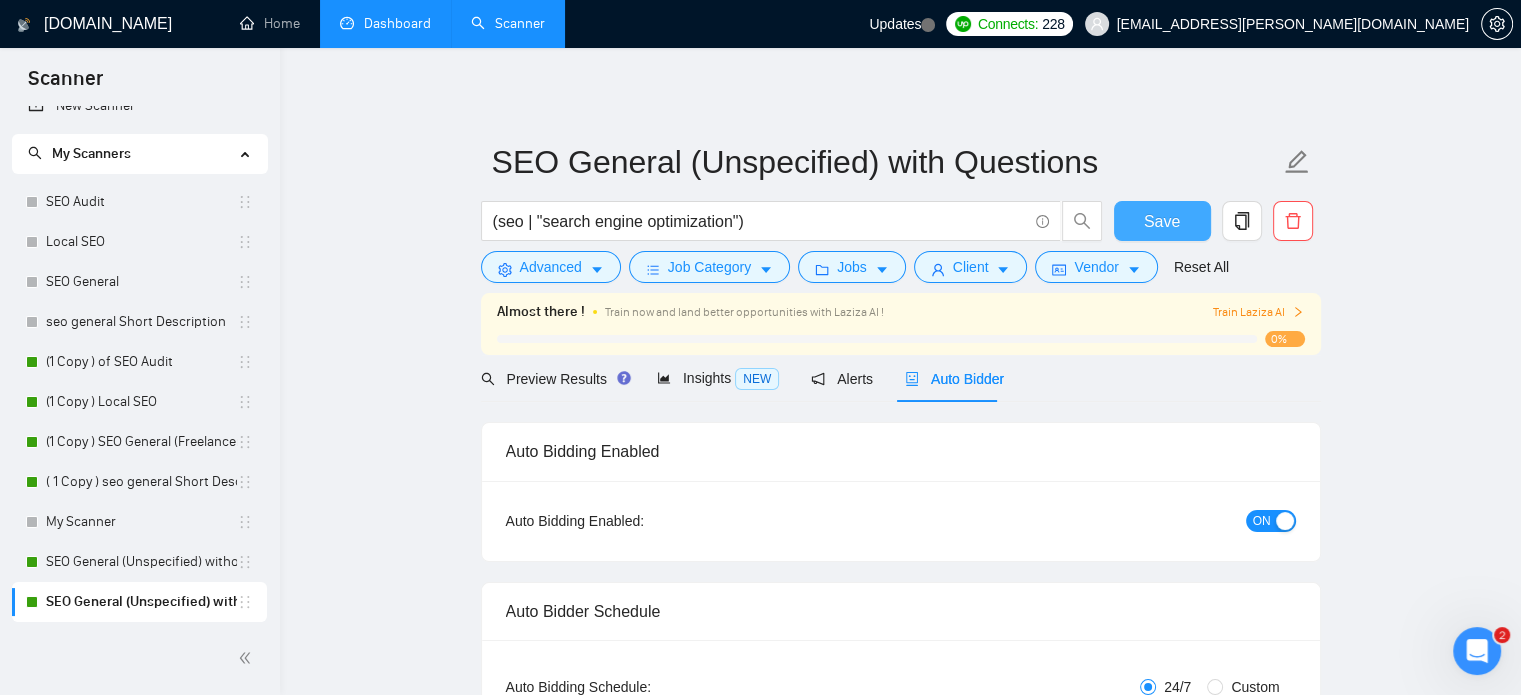 click on "Save" at bounding box center (1162, 221) 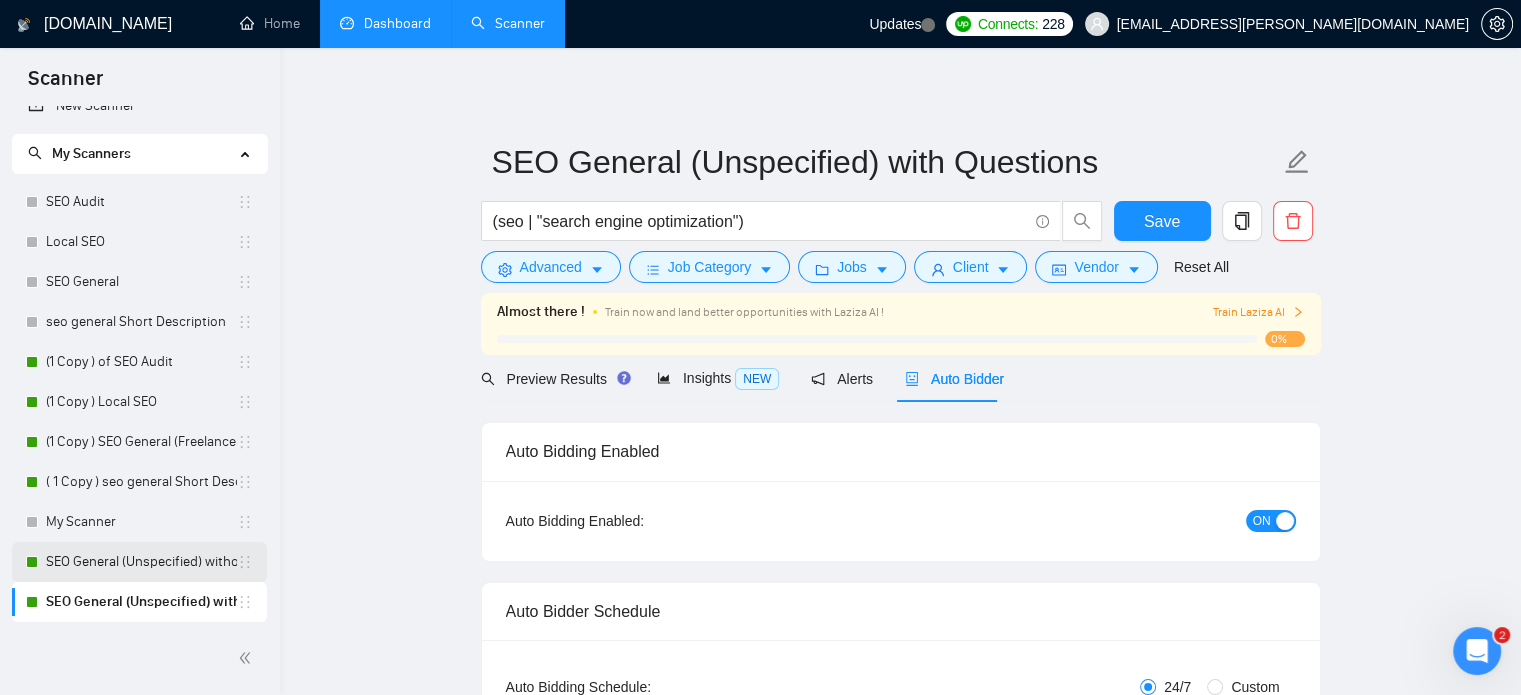 click on "SEO General (Unspecified) without Questions" at bounding box center [141, 562] 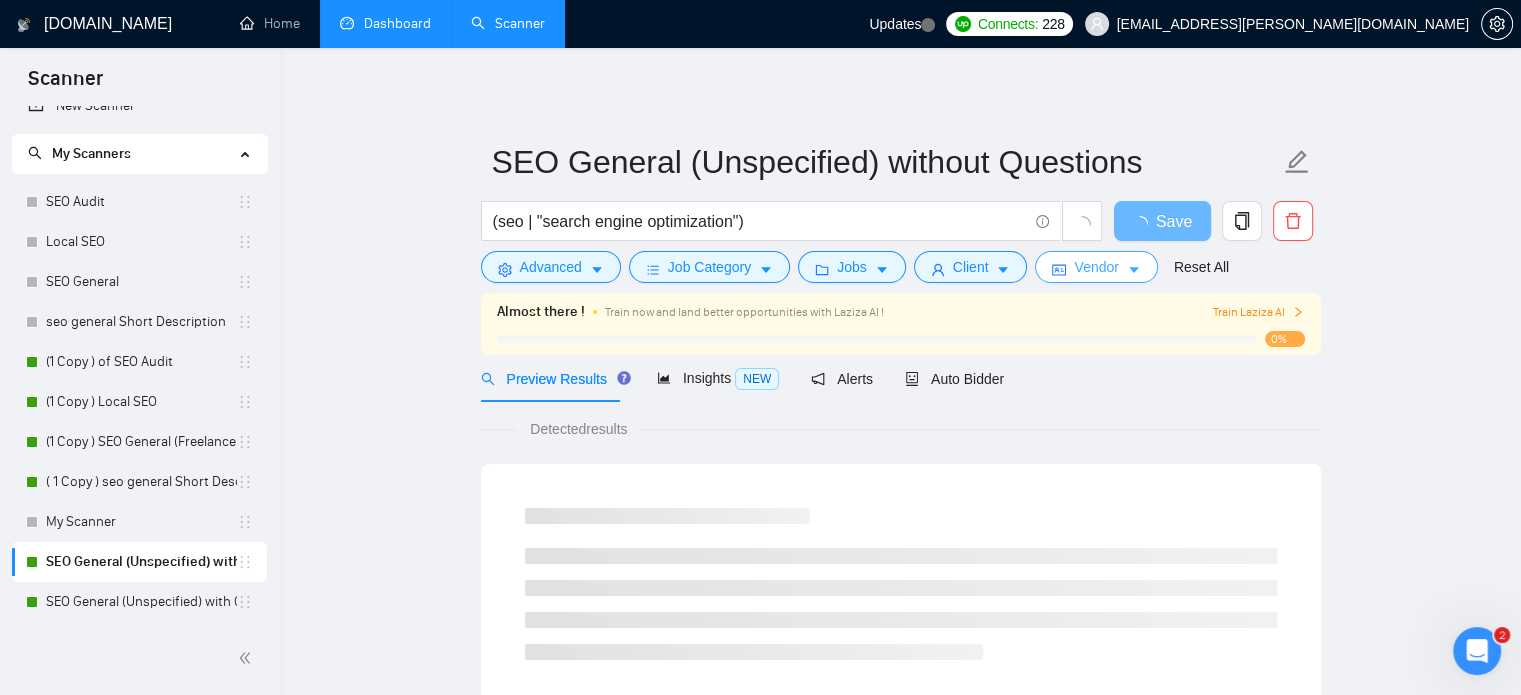 click on "Vendor" at bounding box center (1096, 267) 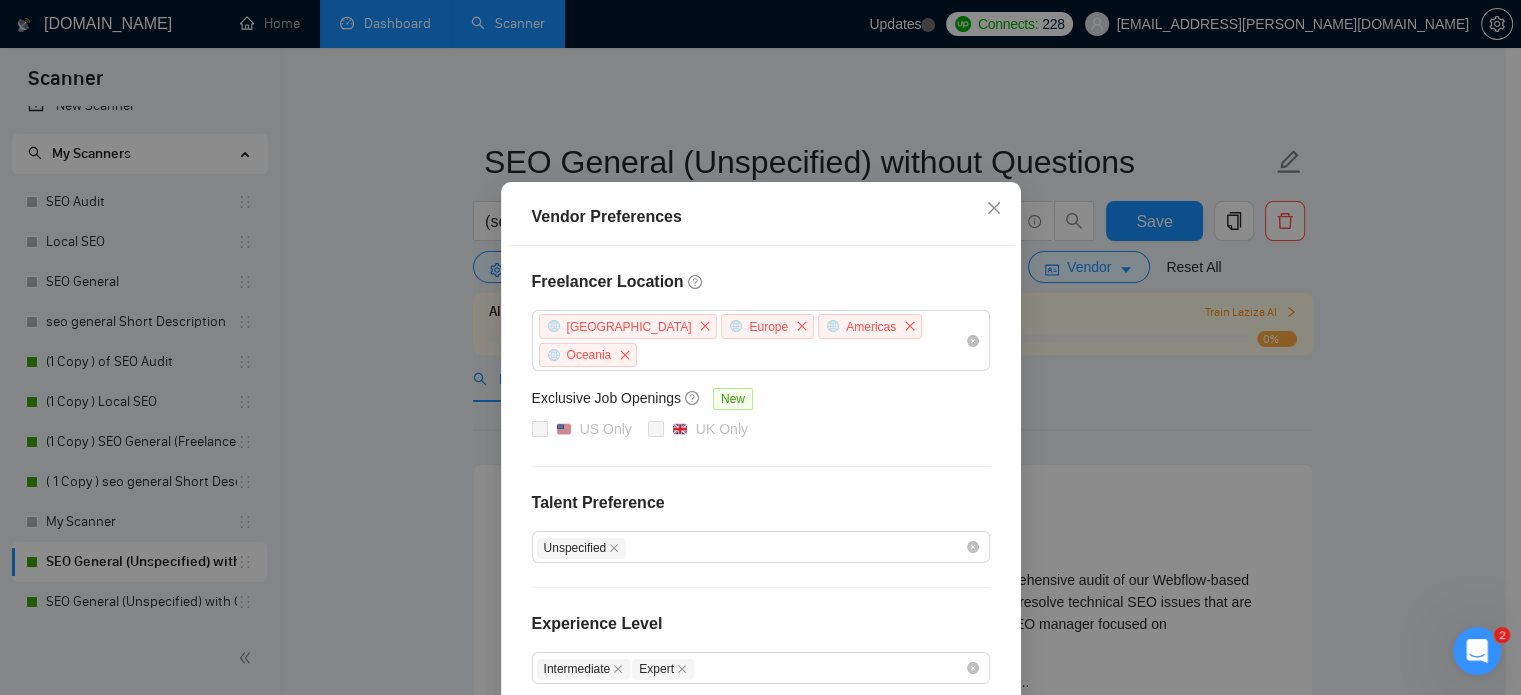 scroll, scrollTop: 35, scrollLeft: 0, axis: vertical 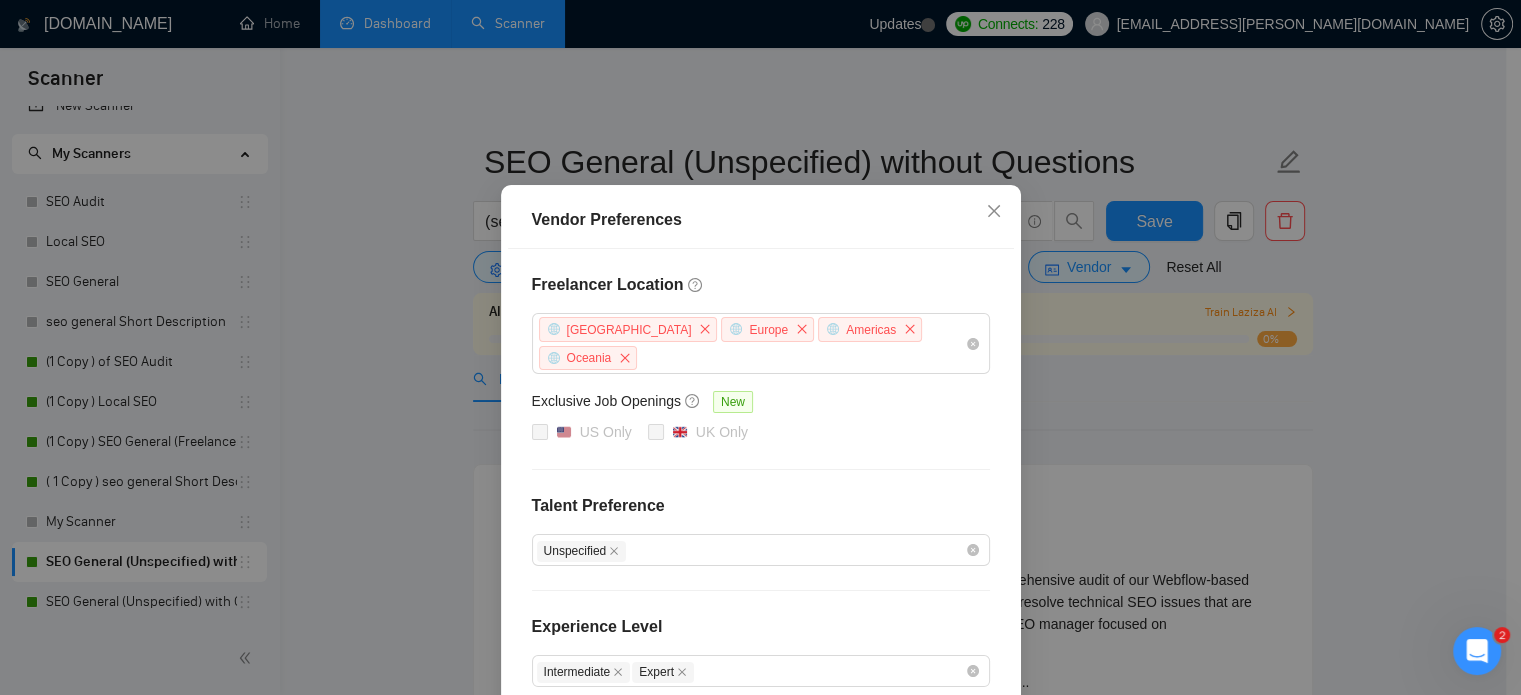 click on "Vendor Preferences Freelancer Location   [GEOGRAPHIC_DATA] [GEOGRAPHIC_DATA] [GEOGRAPHIC_DATA] [GEOGRAPHIC_DATA]   Exclusive Job Openings [GEOGRAPHIC_DATA] Only UK Only Talent Preference Unspecified   Experience Level Intermediate Expert   Freelancer's Spoken Languages New German French Arabic Chinese Dutch Portuguese Ukrainian Russian Spanish Italian Japanese   Reset OK" at bounding box center [760, 347] 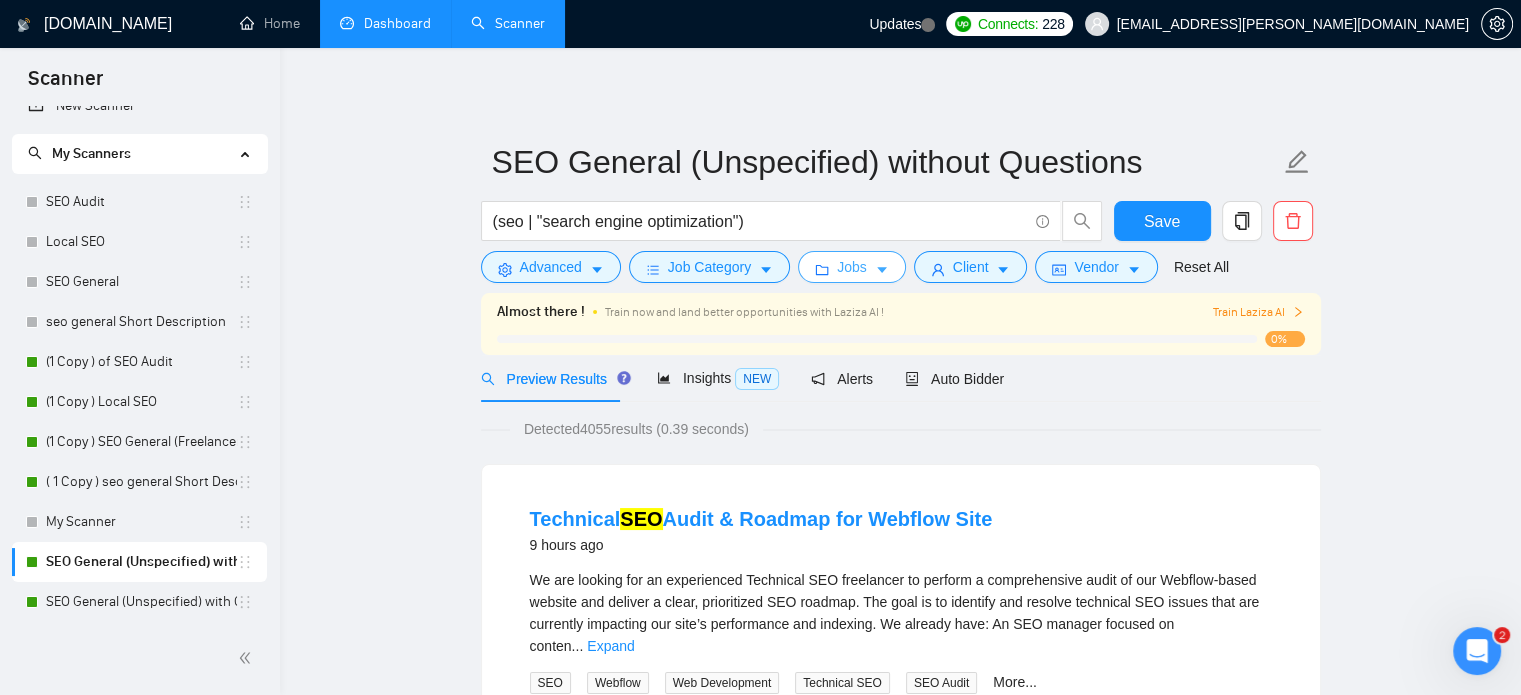 click on "Jobs" at bounding box center [852, 267] 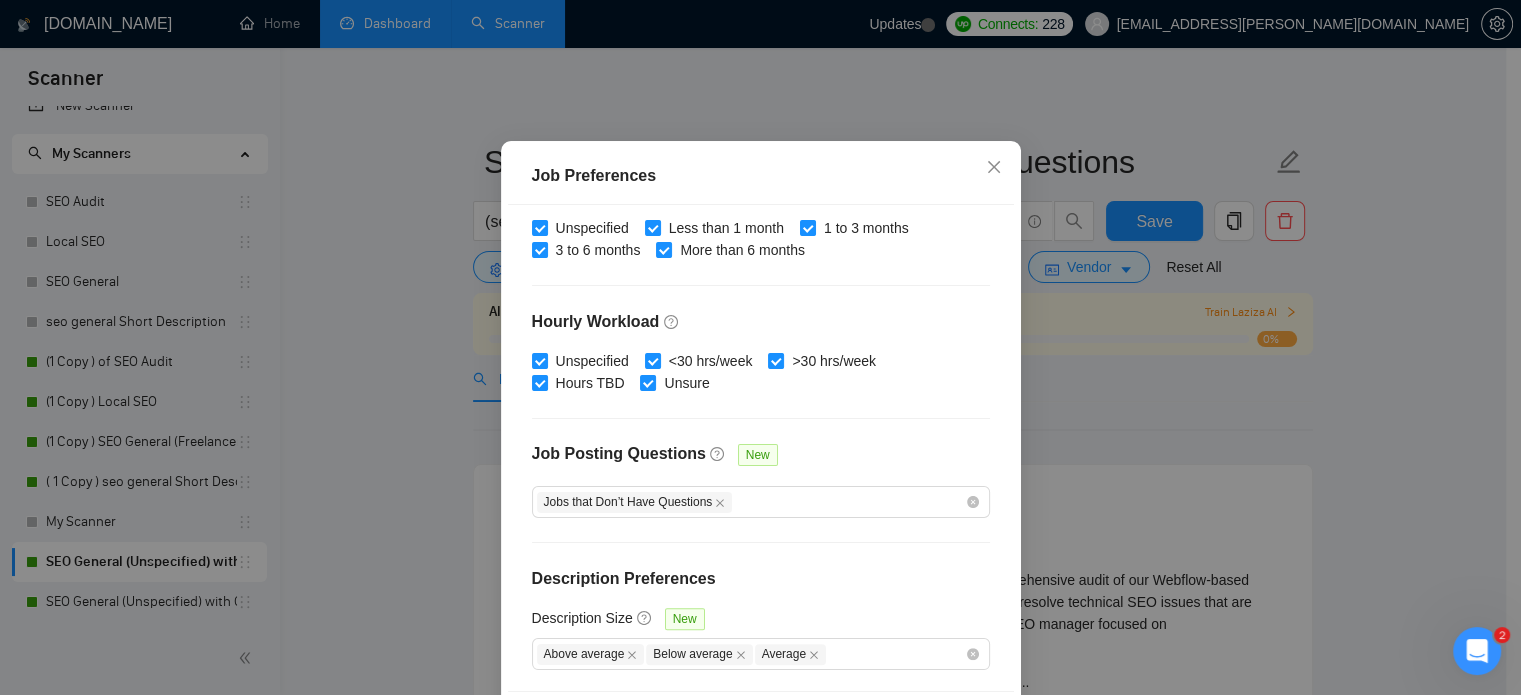 scroll, scrollTop: 66, scrollLeft: 0, axis: vertical 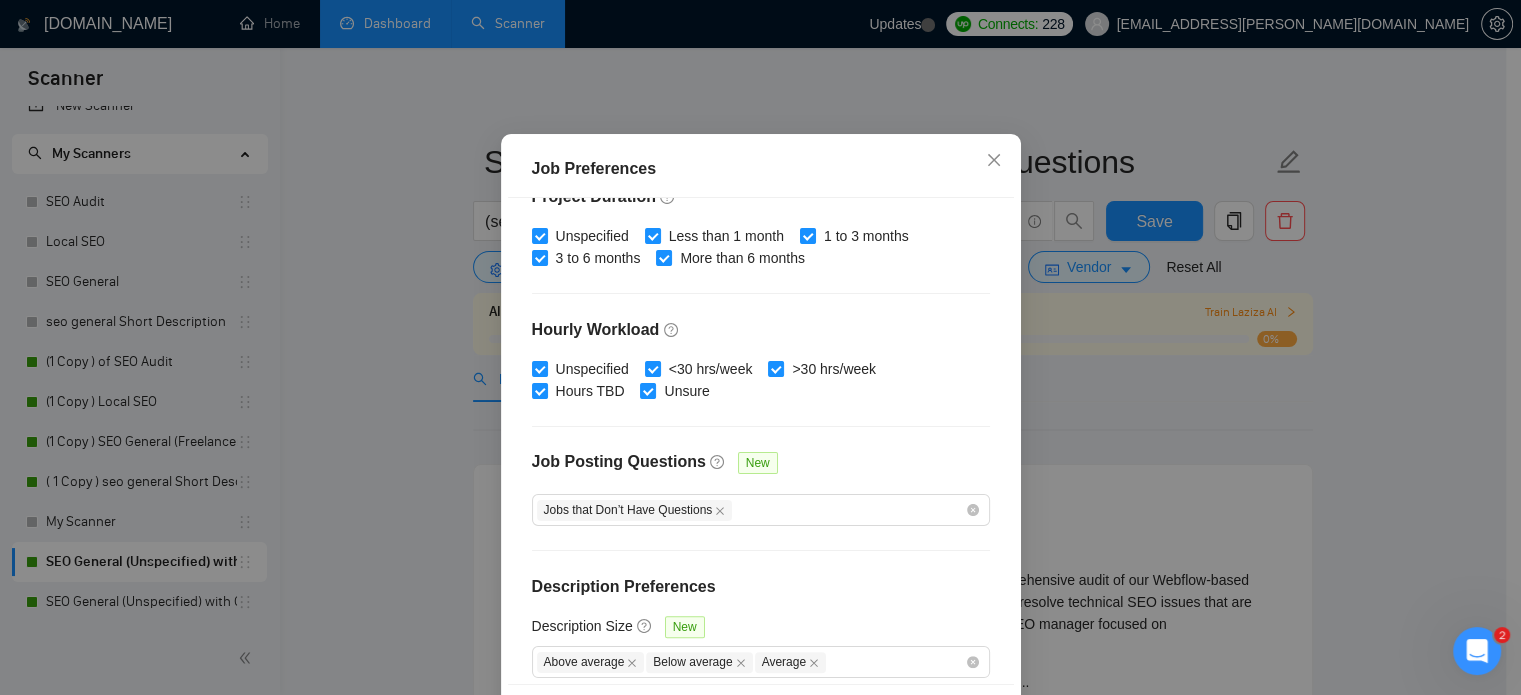 click on "Job Preferences Budget Project Type All Fixed Price Hourly Rate   Fixed Price Budget $ 700 Min - $ Max Estimate Fixed Price When It’s Not Available New   Hourly Rate Price Budget $ 20 Min - $ Max Estimate Hourly Rate When It’s Not Available New Include Budget Placeholders Include Jobs with Unspecified Budget   Connects Price New Min - 30 Max Project Duration   Unspecified Less than 1 month 1 to 3 months 3 to 6 months More than 6 months Hourly Workload   Unspecified <30 hrs/week >30 hrs/week Hours TBD Unsure Job Posting Questions New Jobs that Don’t Have Questions   Description Preferences Description Size New Above average Below average Average   Reset OK" at bounding box center [760, 347] 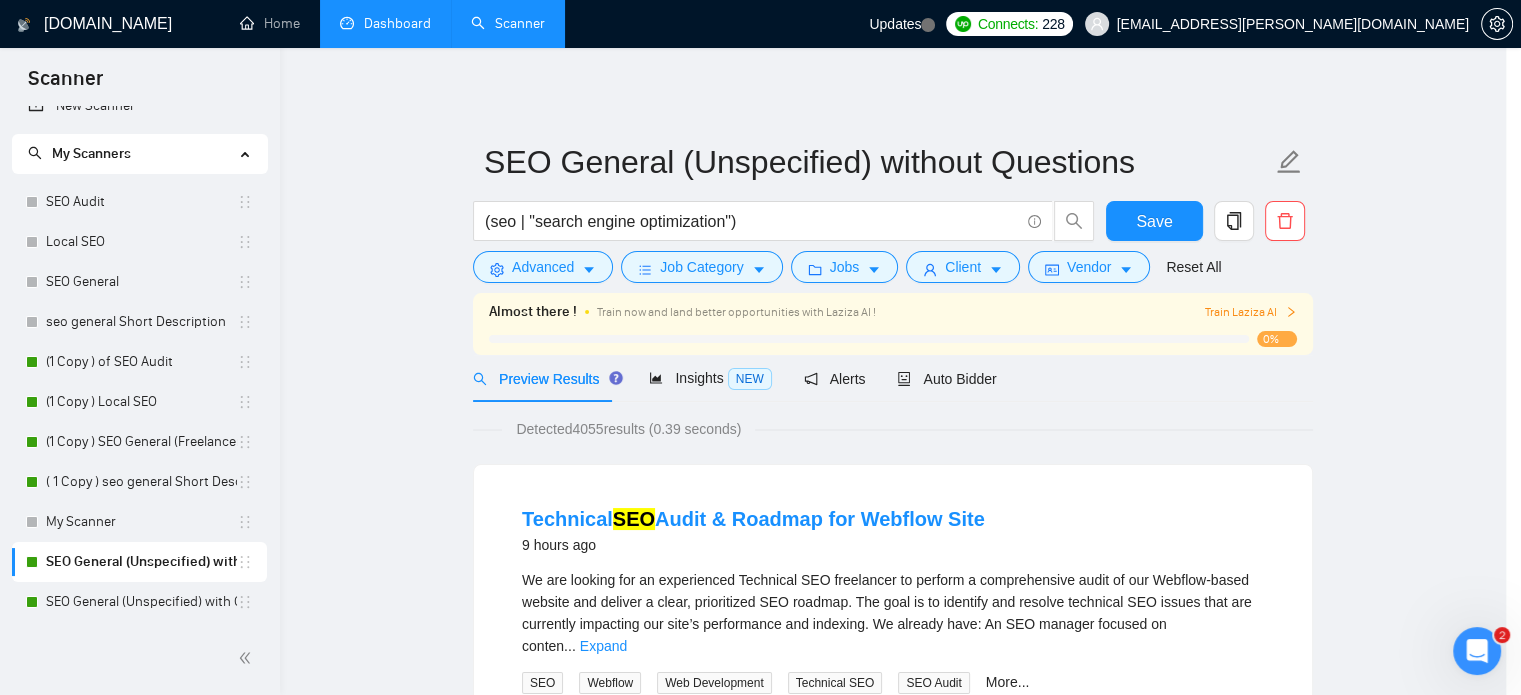scroll, scrollTop: 63, scrollLeft: 0, axis: vertical 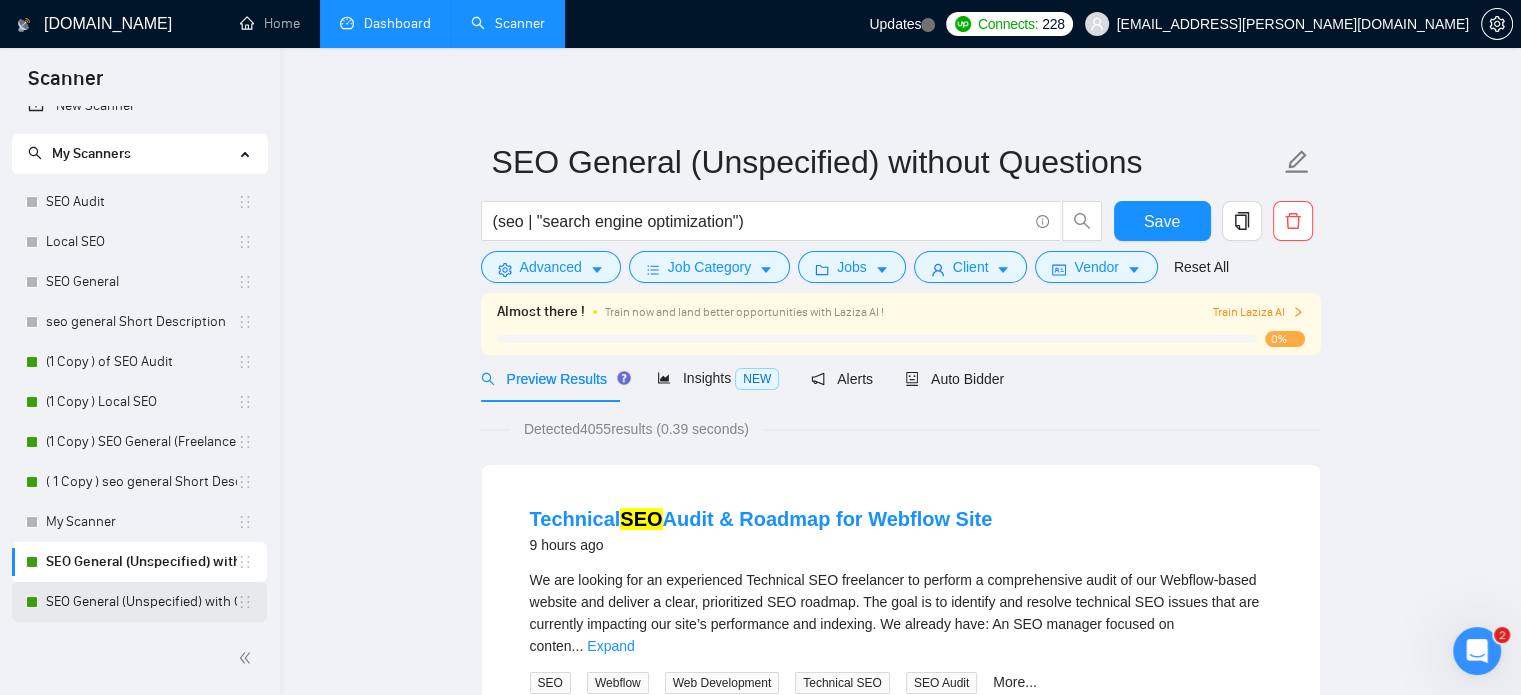 click on "SEO General (Unspecified) with Questions" at bounding box center [141, 602] 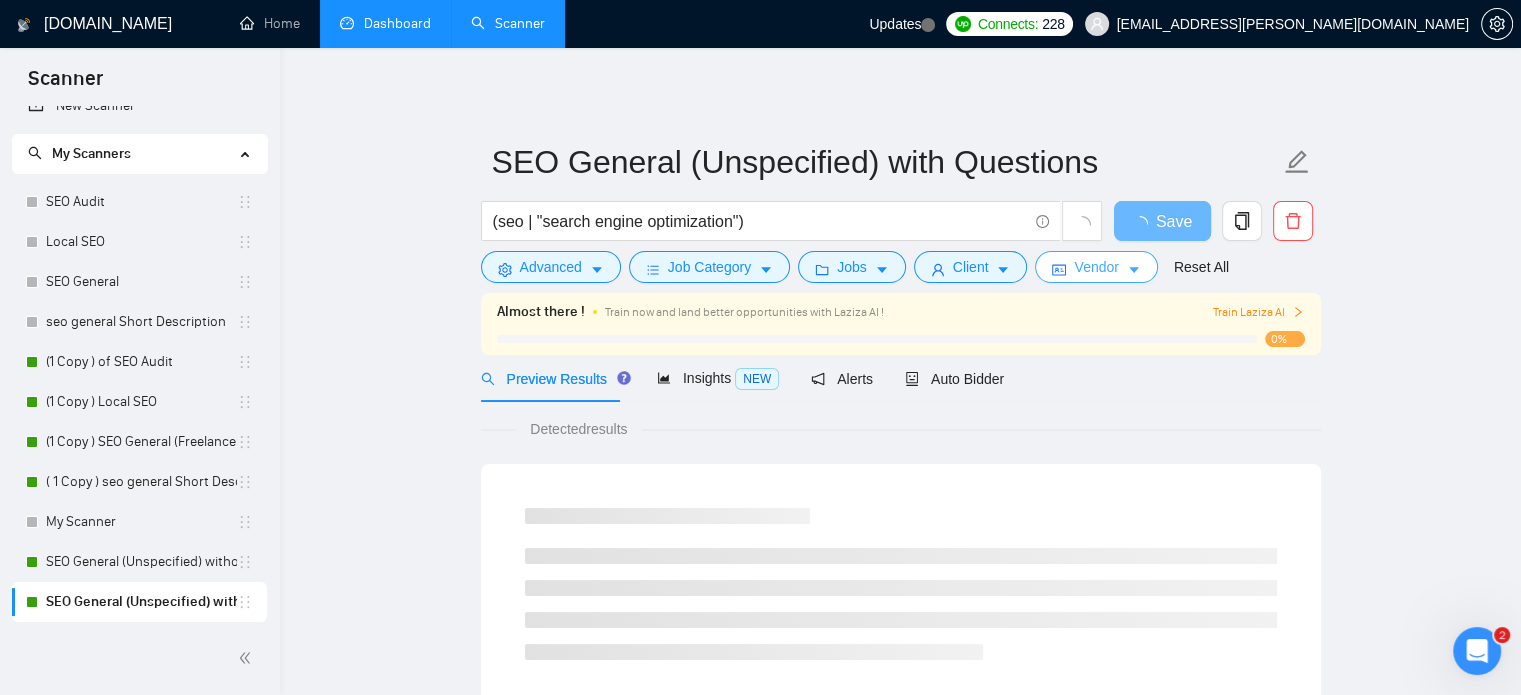 click on "Vendor" at bounding box center [1096, 267] 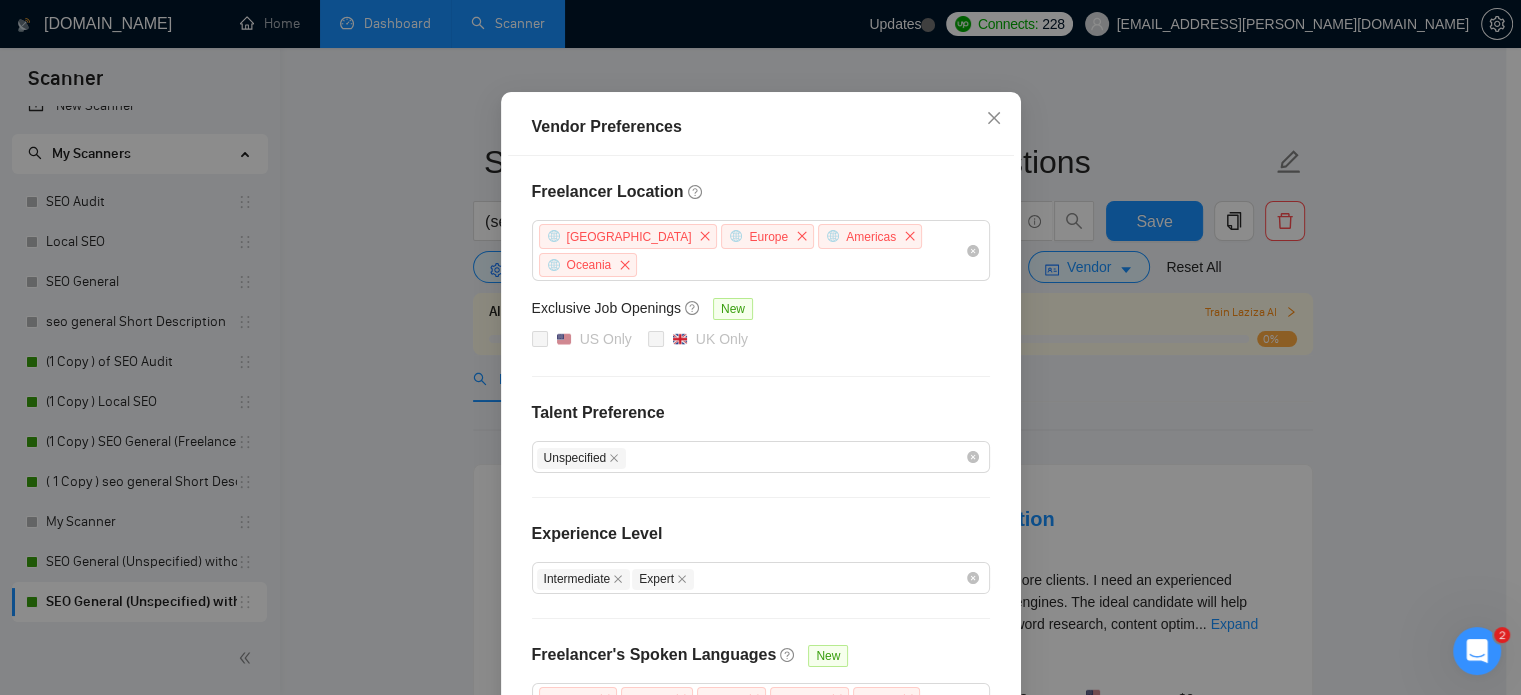 scroll, scrollTop: 131, scrollLeft: 0, axis: vertical 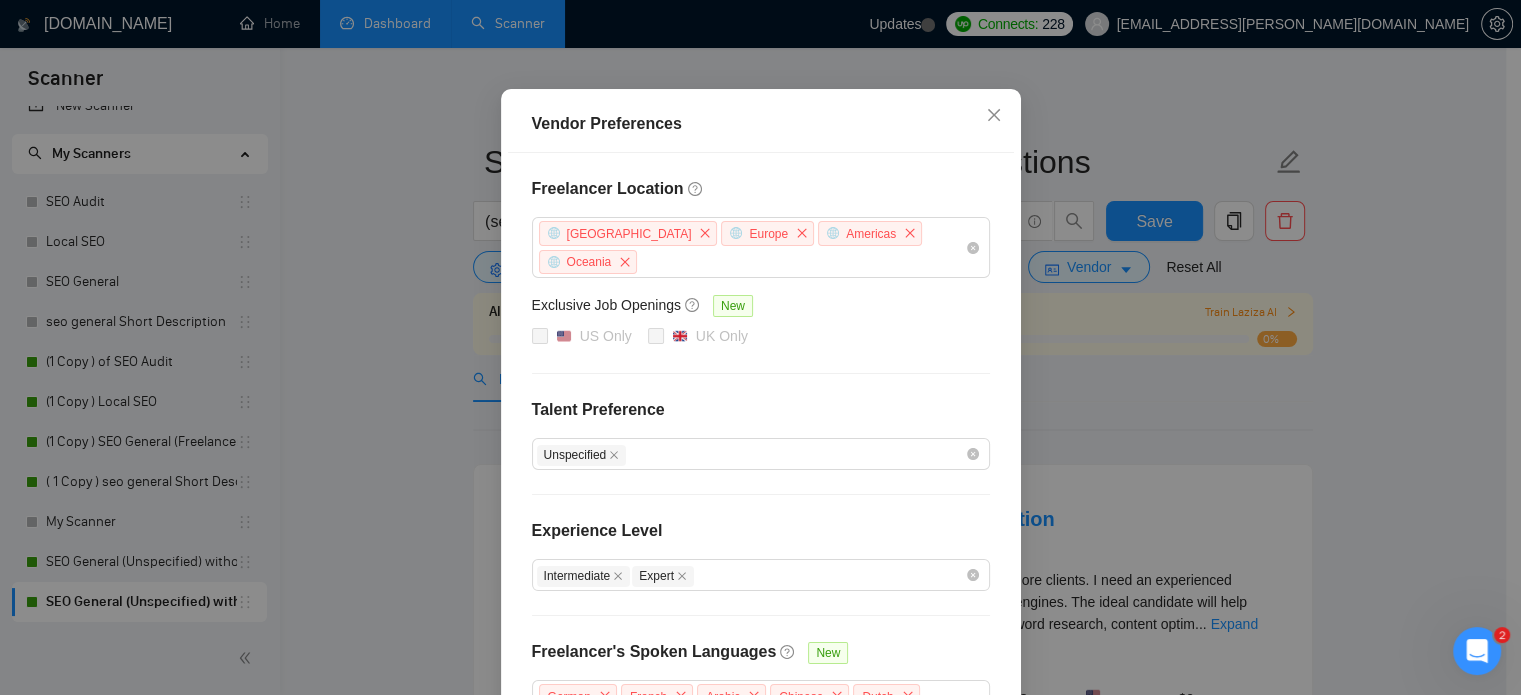 click on "Vendor Preferences Freelancer Location   [GEOGRAPHIC_DATA] [GEOGRAPHIC_DATA] [GEOGRAPHIC_DATA] [GEOGRAPHIC_DATA]   Exclusive Job Openings [GEOGRAPHIC_DATA] Only UK Only Talent Preference Unspecified   Experience Level Intermediate Expert   Freelancer's Spoken Languages New German French Arabic Chinese Dutch Portuguese Ukrainian Russian Spanish Italian Japanese   Reset OK" at bounding box center [760, 347] 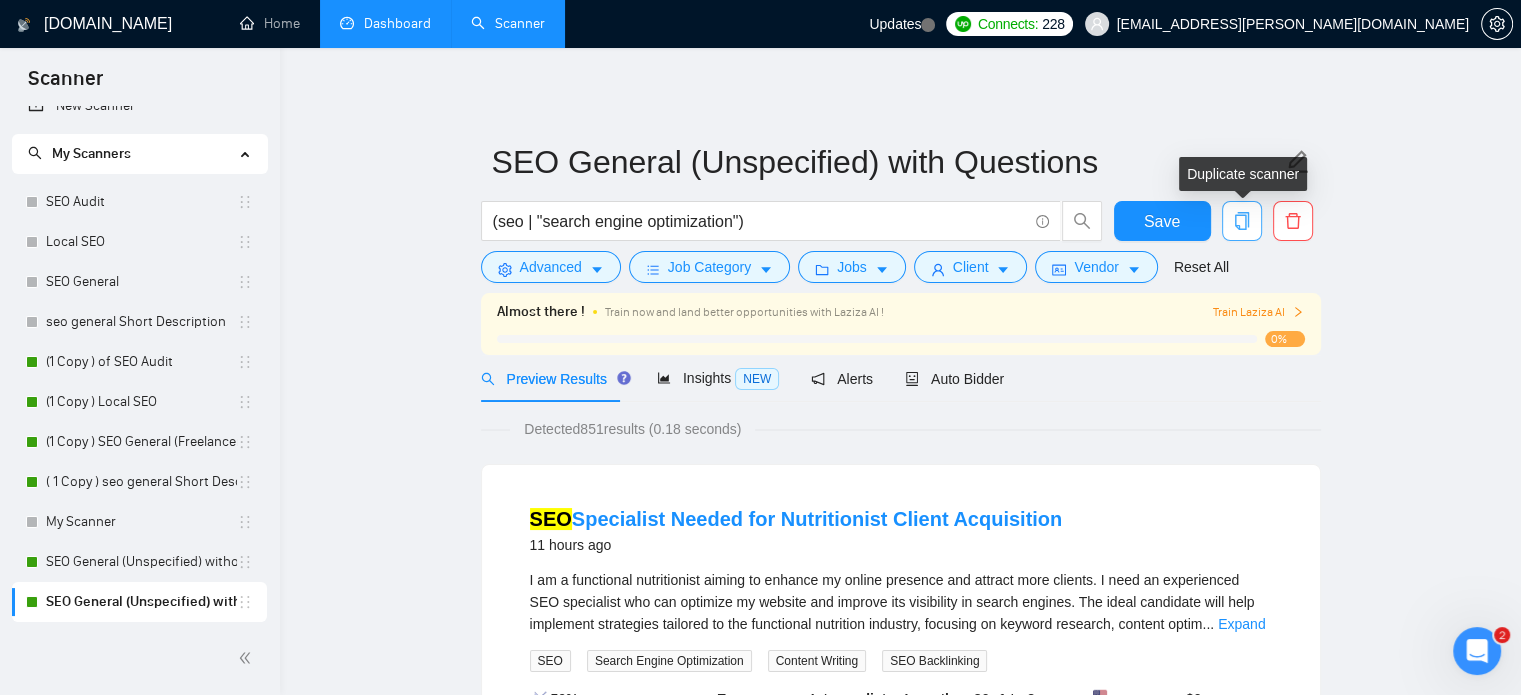 click 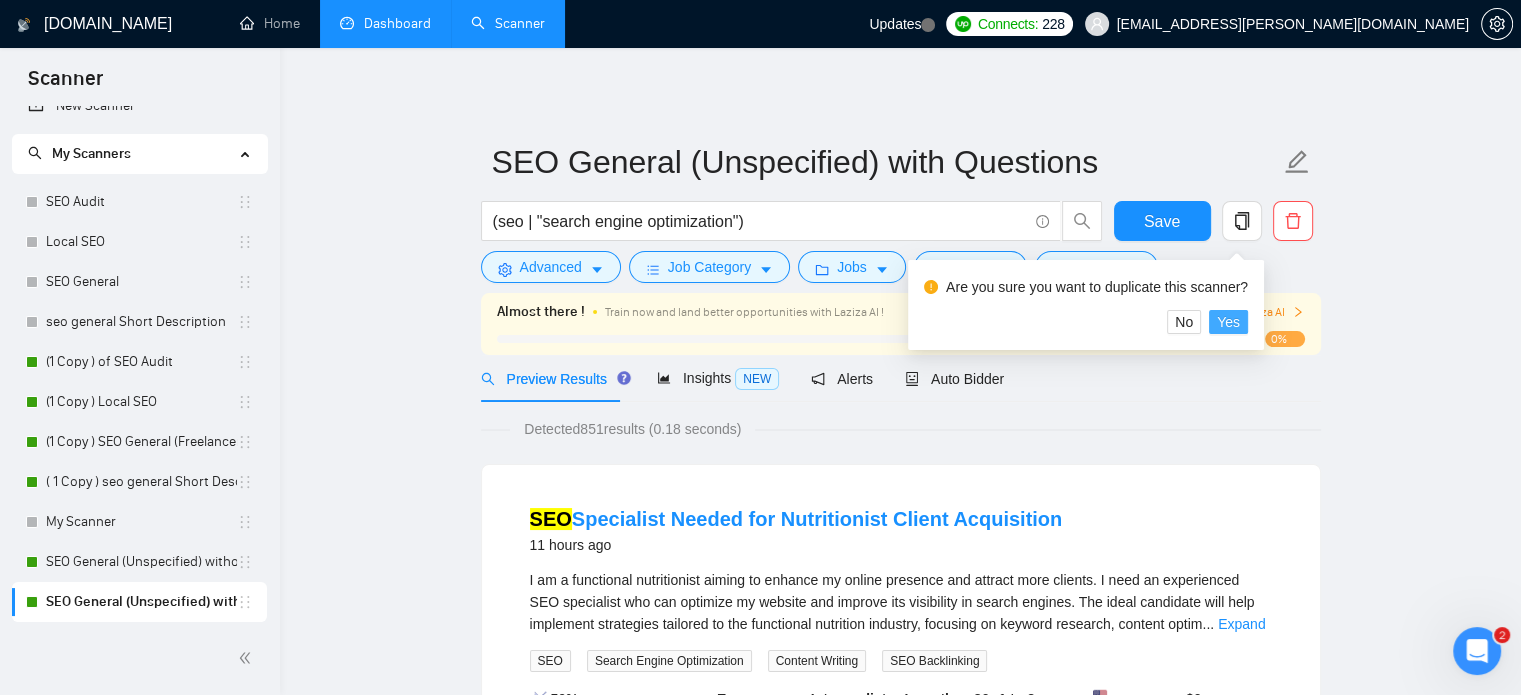 click on "Yes" at bounding box center [1228, 322] 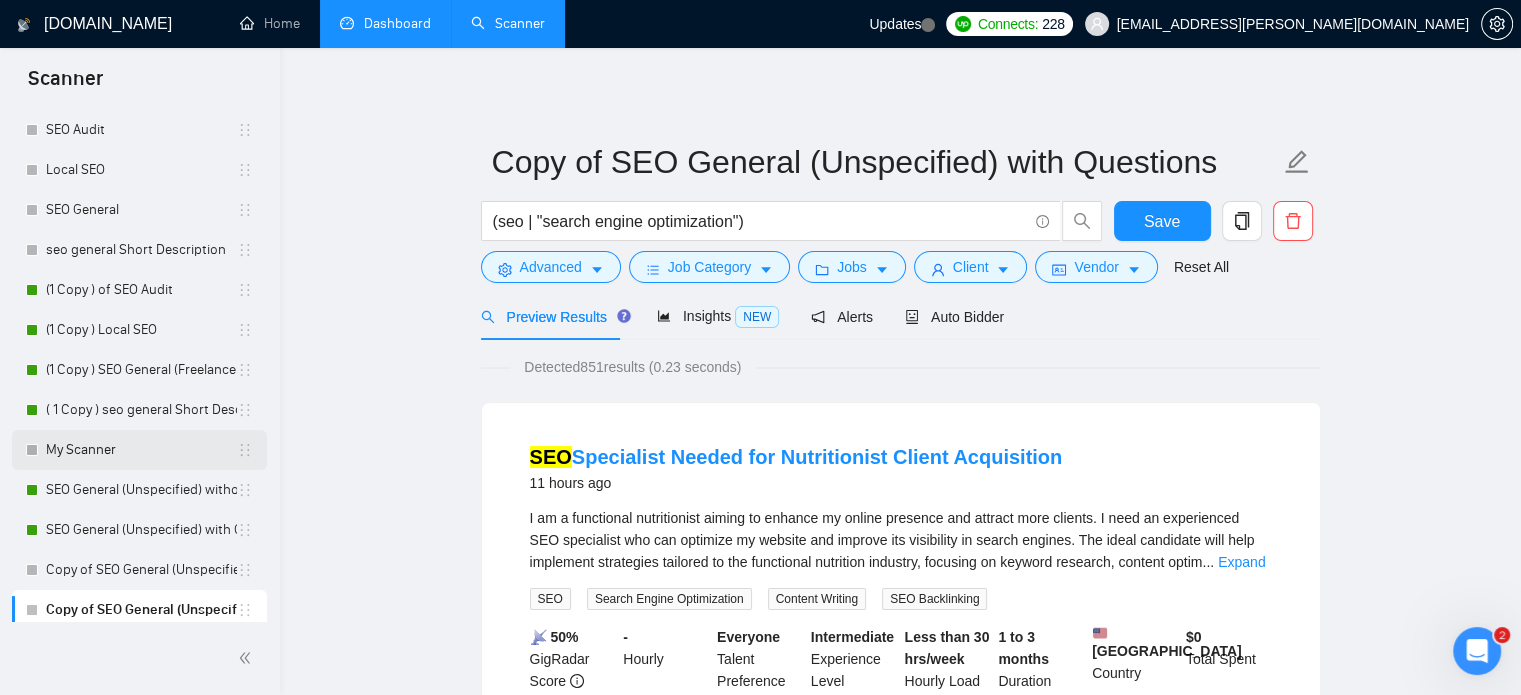 scroll, scrollTop: 100, scrollLeft: 0, axis: vertical 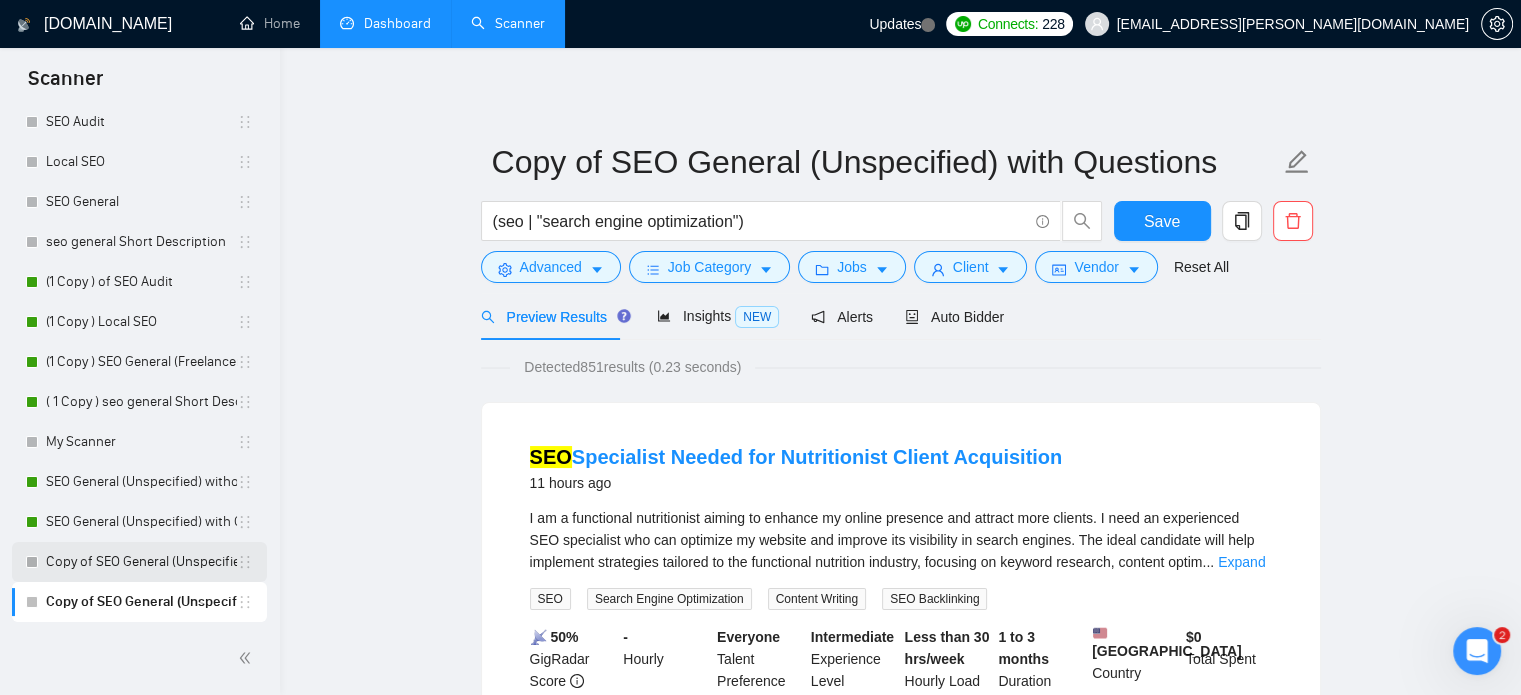 click on "Copy of SEO General (Unspecified) with Questions" at bounding box center [141, 562] 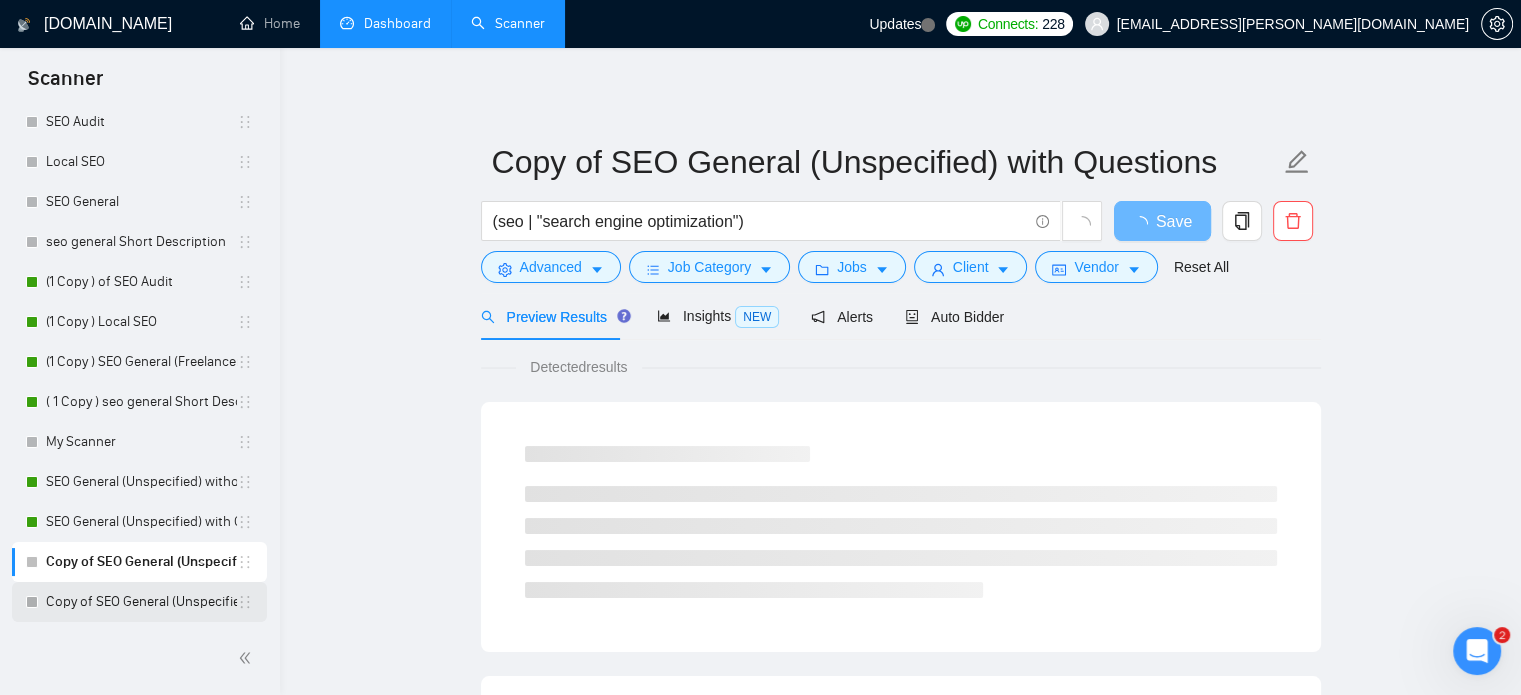 click on "Copy of SEO General (Unspecified) with Questions" at bounding box center [141, 602] 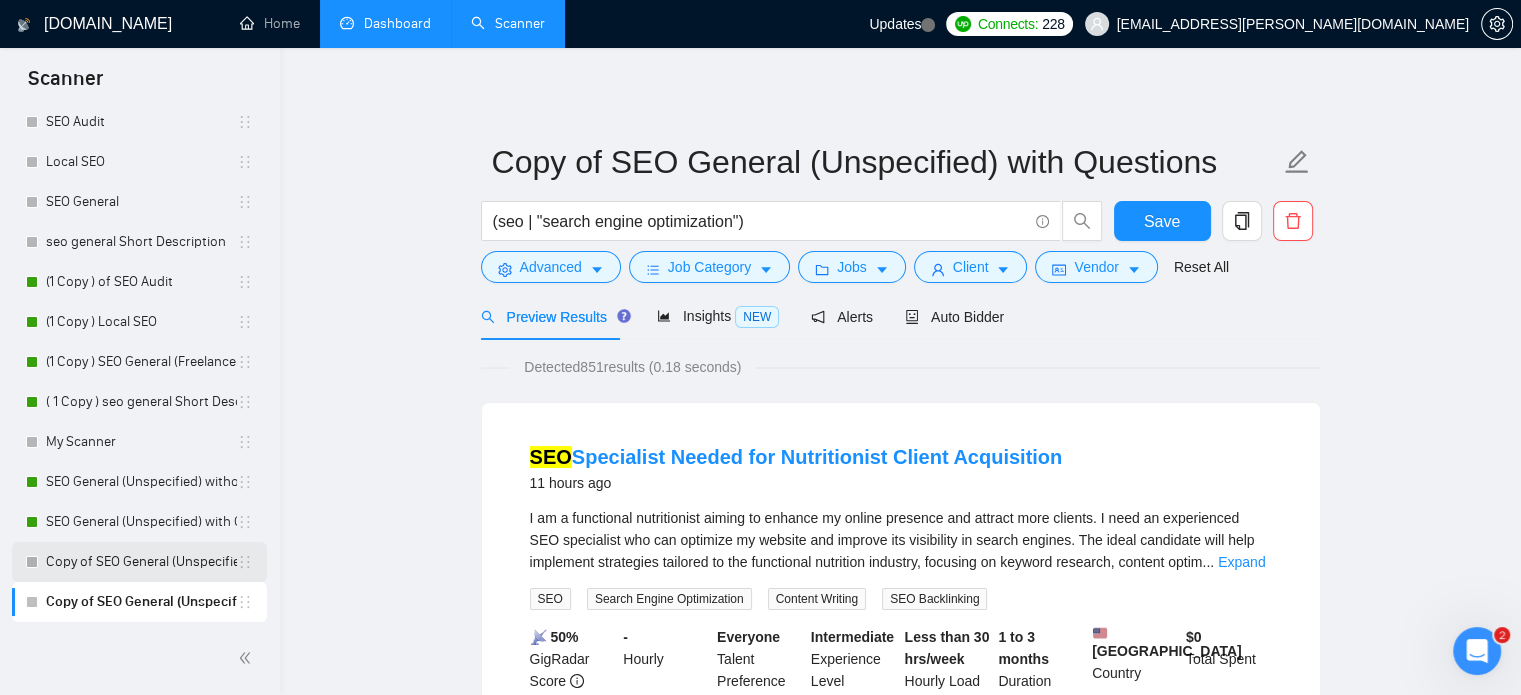 click on "Copy of SEO General (Unspecified) with Questions" at bounding box center (141, 562) 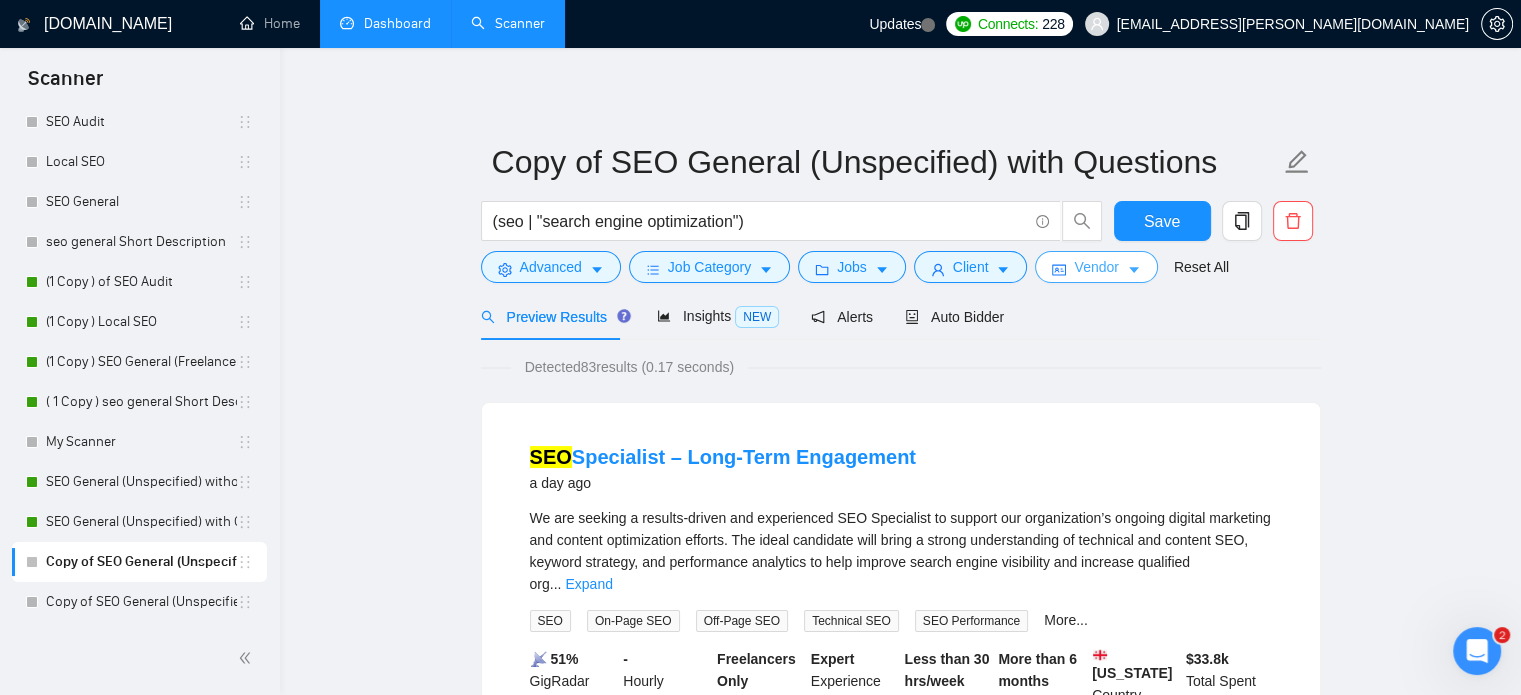 click 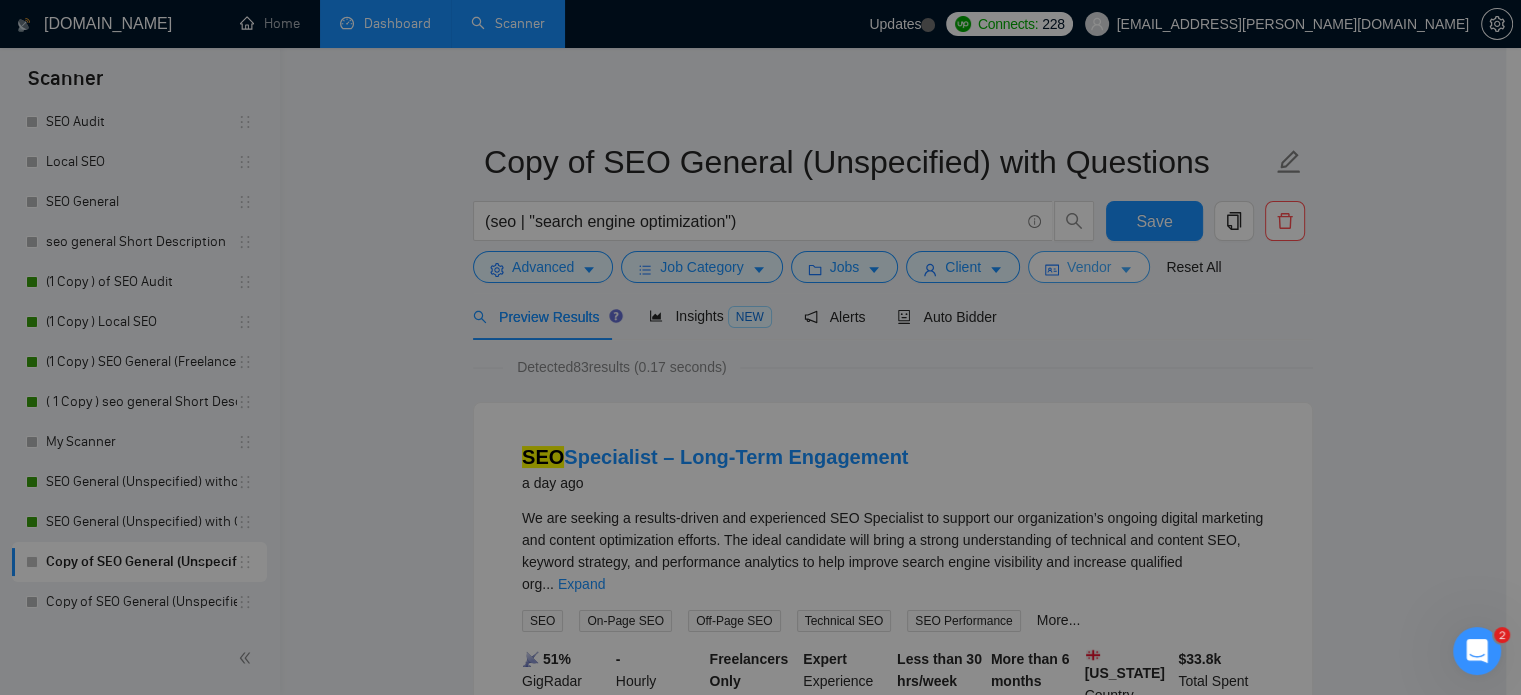 click on "Vendor Preferences Freelancer Location   [GEOGRAPHIC_DATA] [GEOGRAPHIC_DATA] [GEOGRAPHIC_DATA] [GEOGRAPHIC_DATA]   Exclusive Job Openings [GEOGRAPHIC_DATA] Only UK Only Talent Preference Only Freelancers Only Agencies   Experience Level Intermediate Expert   Freelancer's Spoken Languages New German French Arabic Chinese Dutch Portuguese Ukrainian Russian Spanish Italian Japanese   Reset OK" at bounding box center (760, 347) 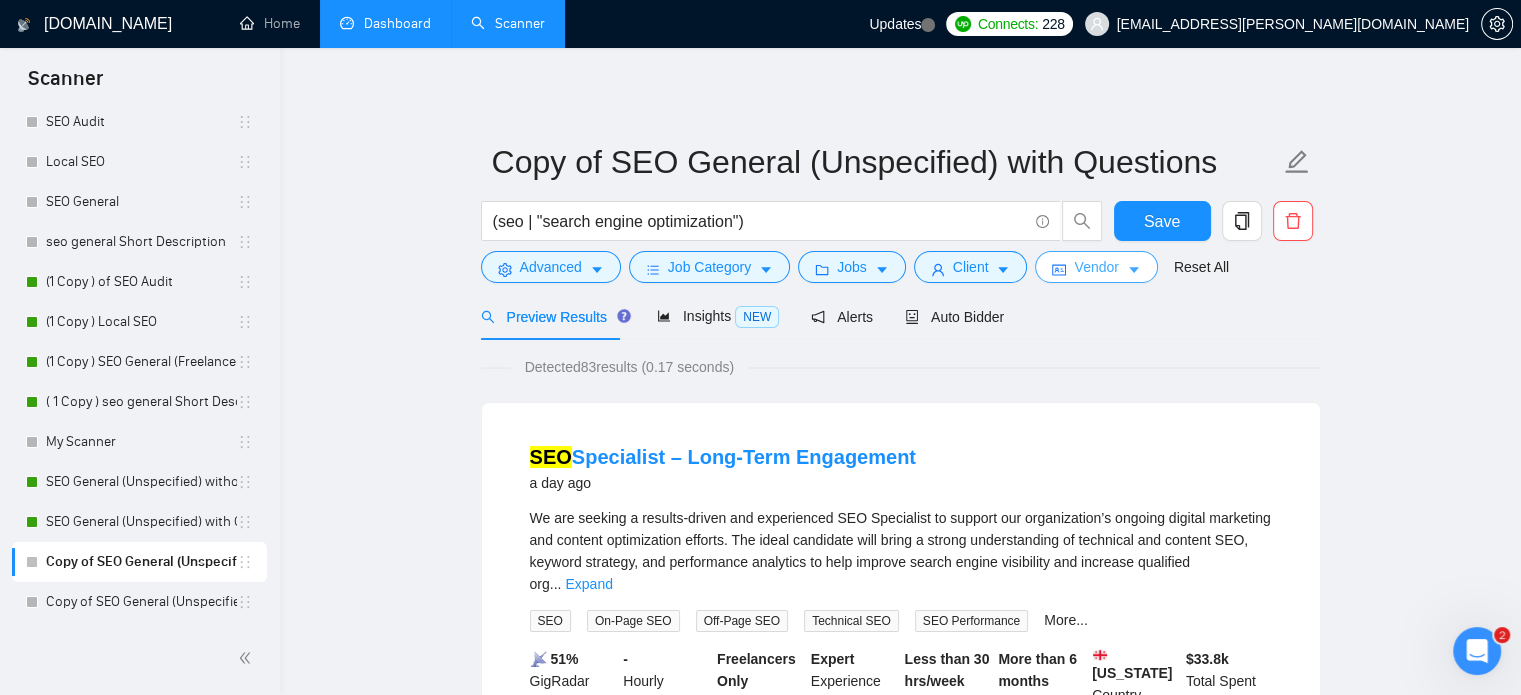 click 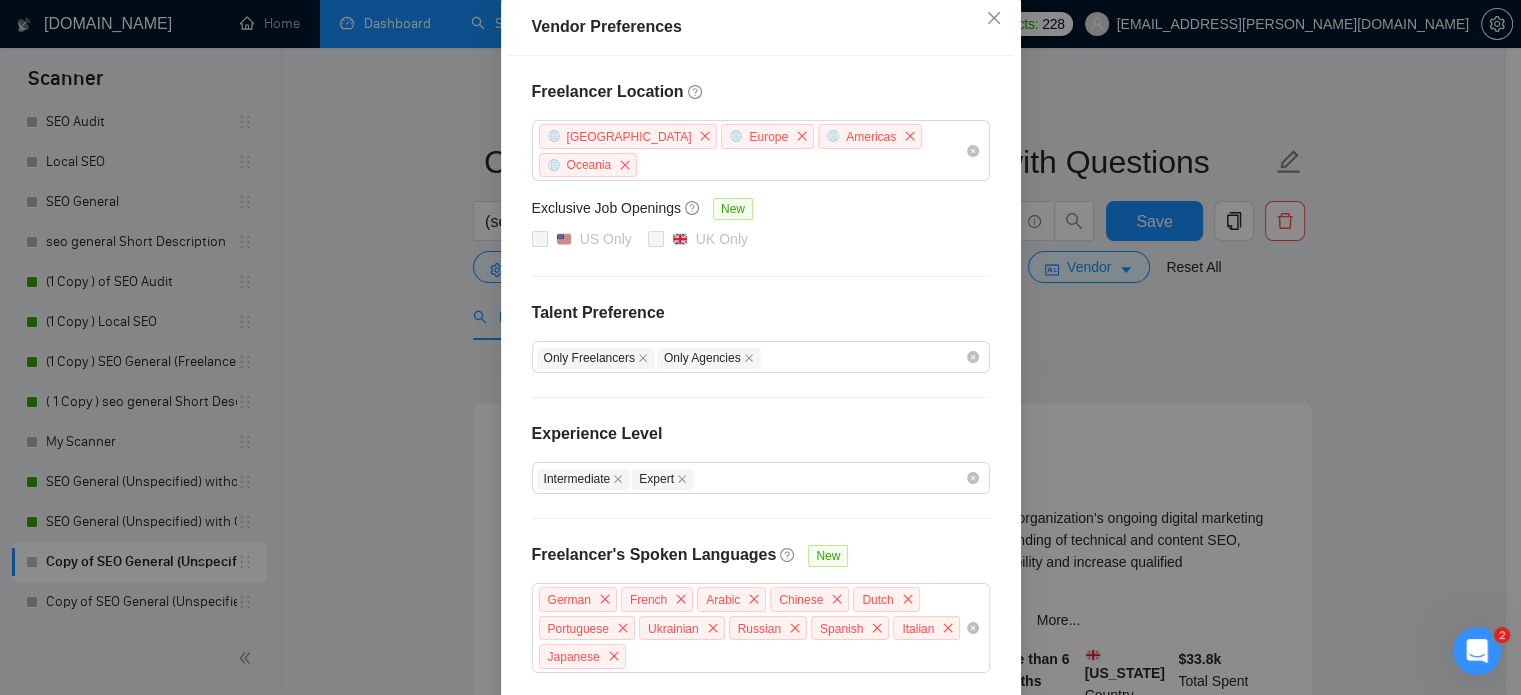scroll, scrollTop: 283, scrollLeft: 0, axis: vertical 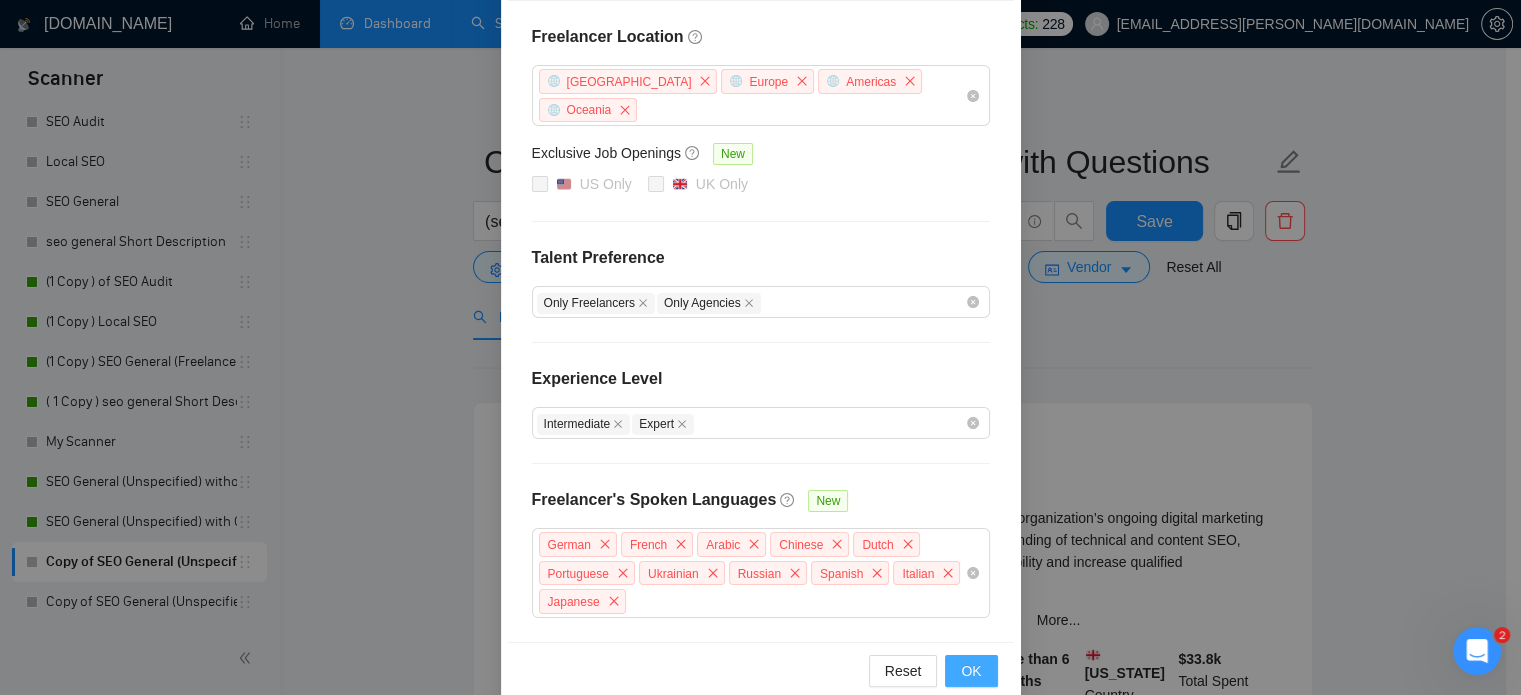 click on "OK" at bounding box center [971, 671] 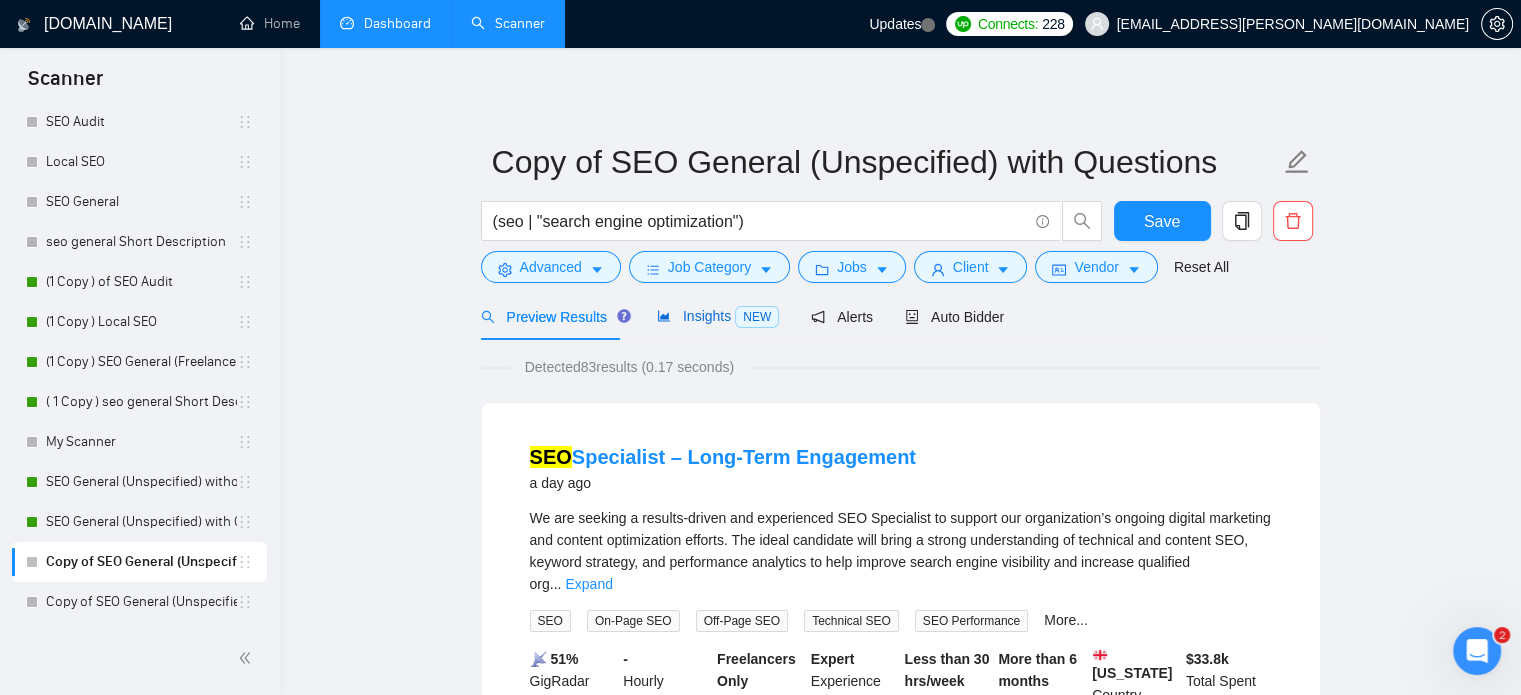 click on "Insights NEW" at bounding box center (718, 316) 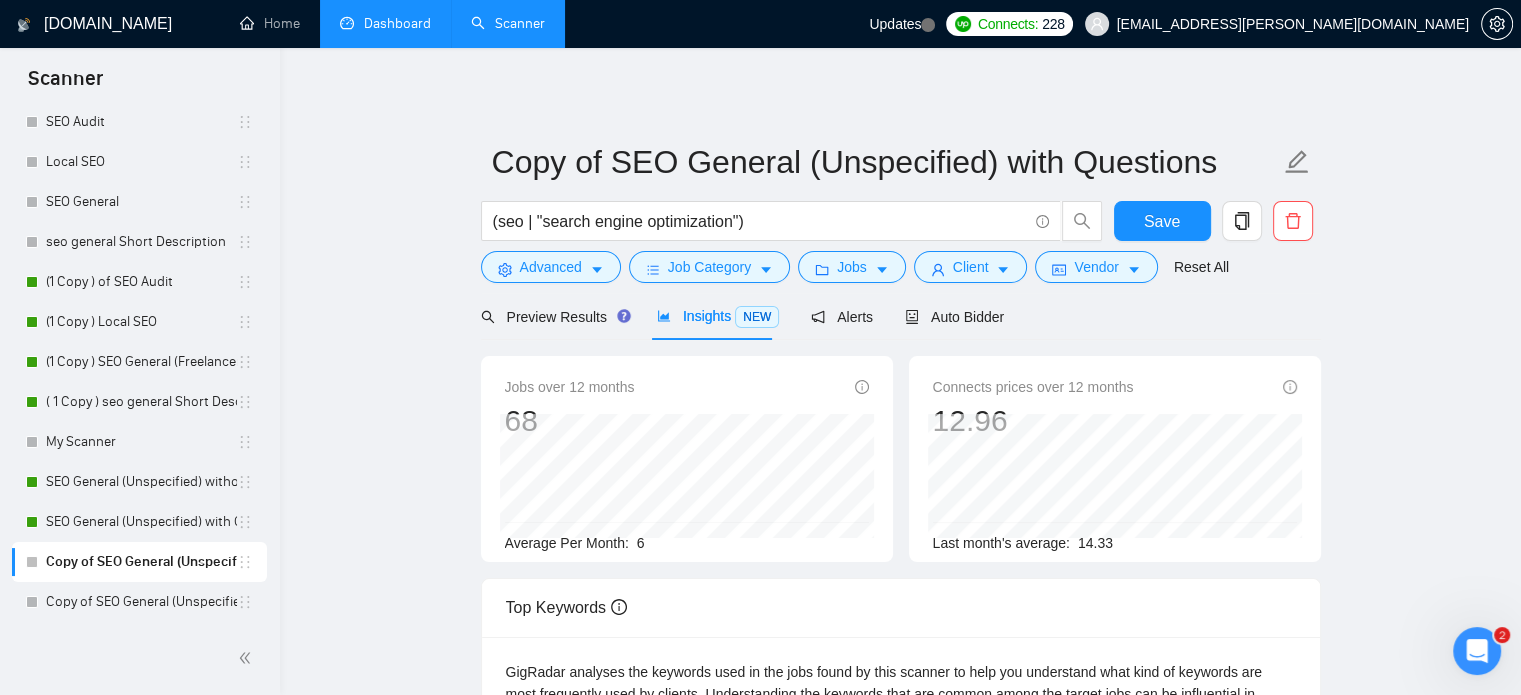 click on "Insights NEW" at bounding box center [718, 316] 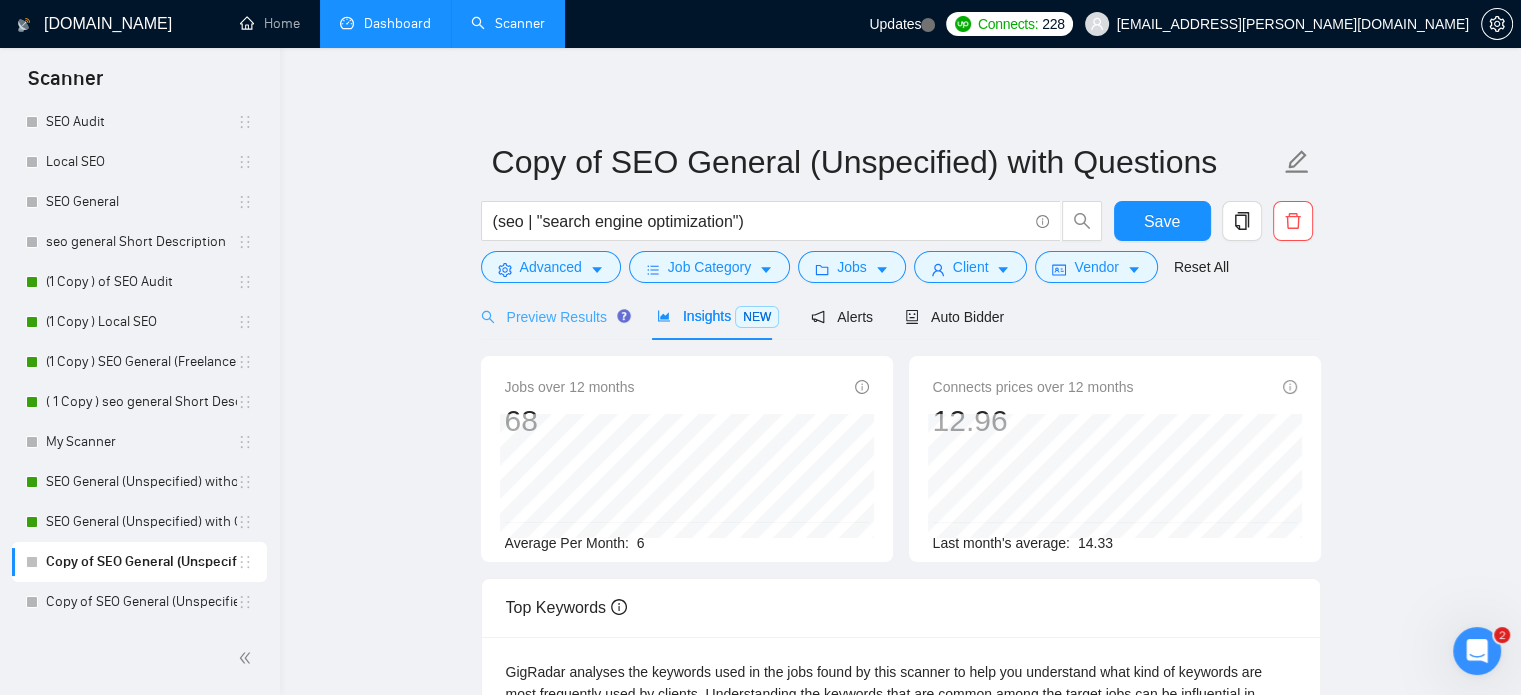 click on "Preview Results" at bounding box center (553, 316) 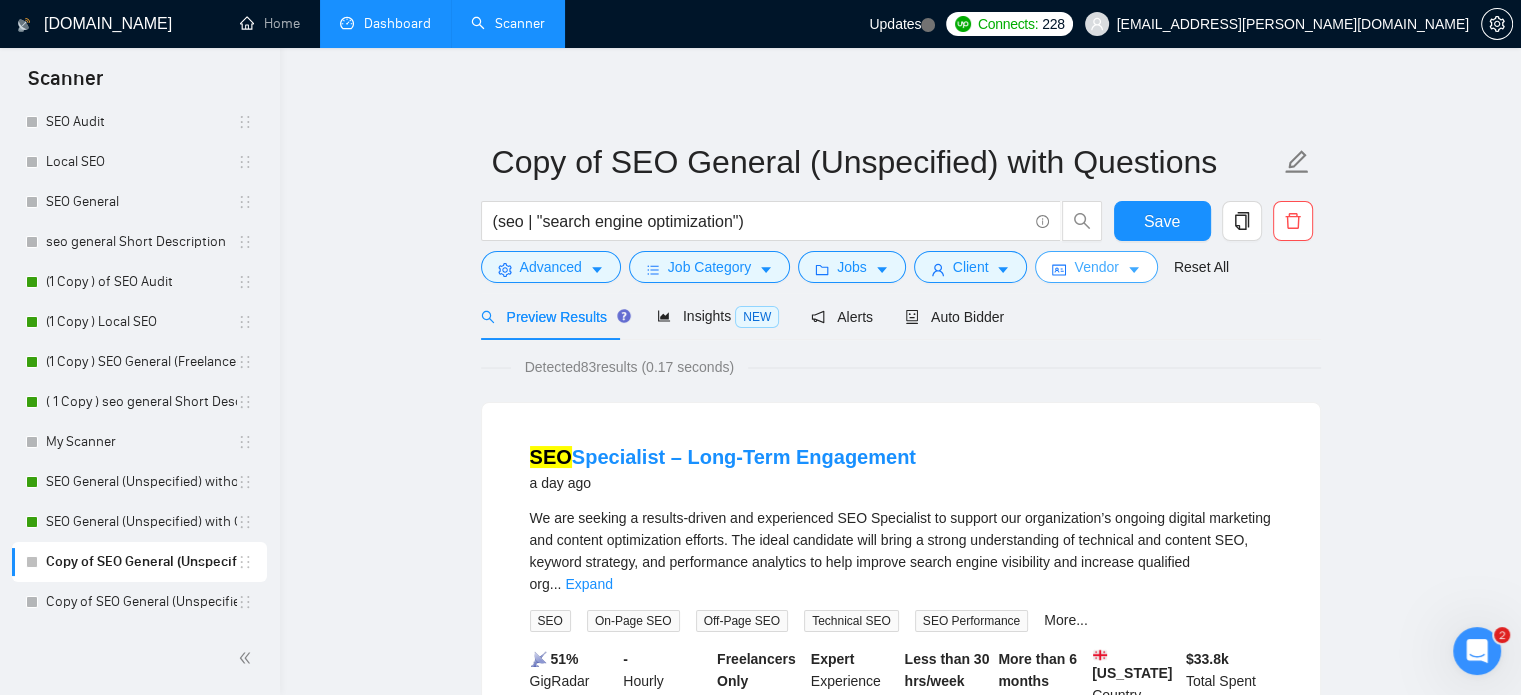 click on "Vendor" at bounding box center [1096, 267] 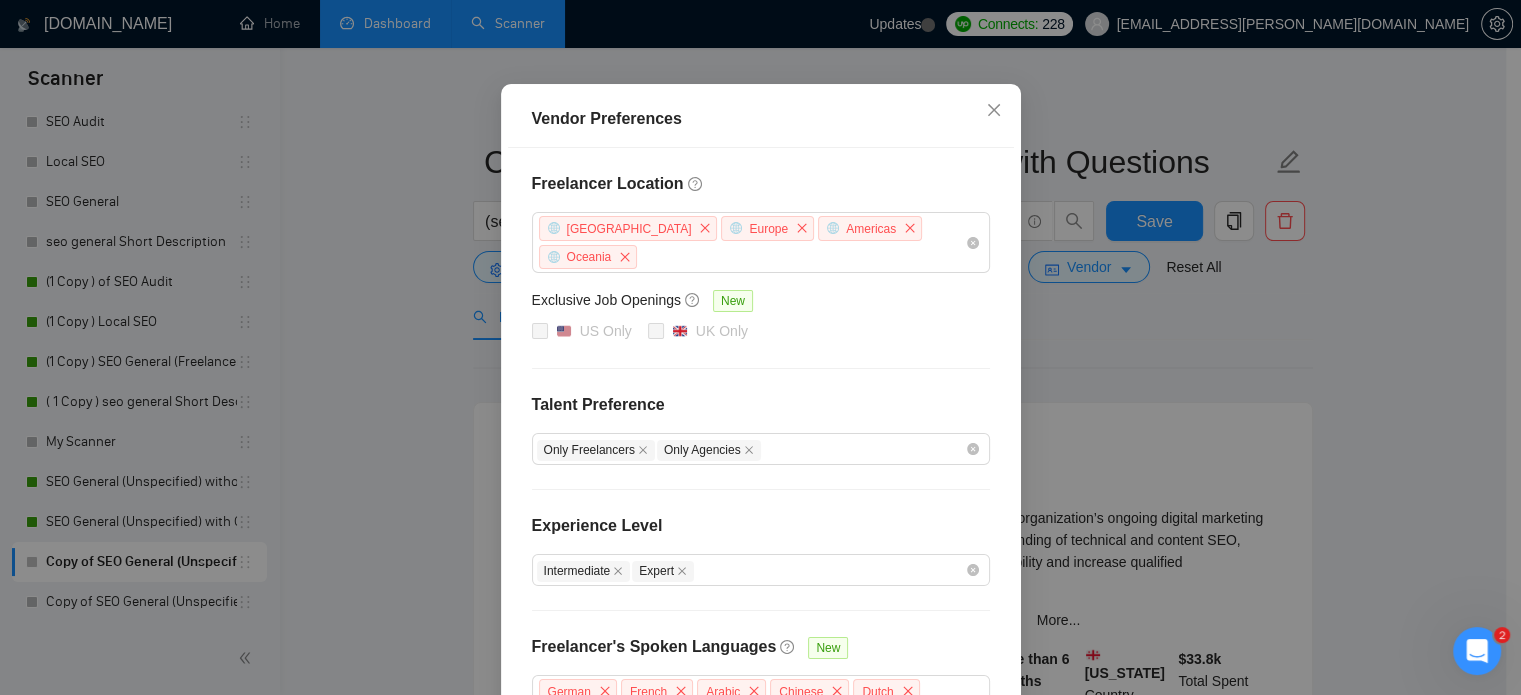 scroll, scrollTop: 283, scrollLeft: 0, axis: vertical 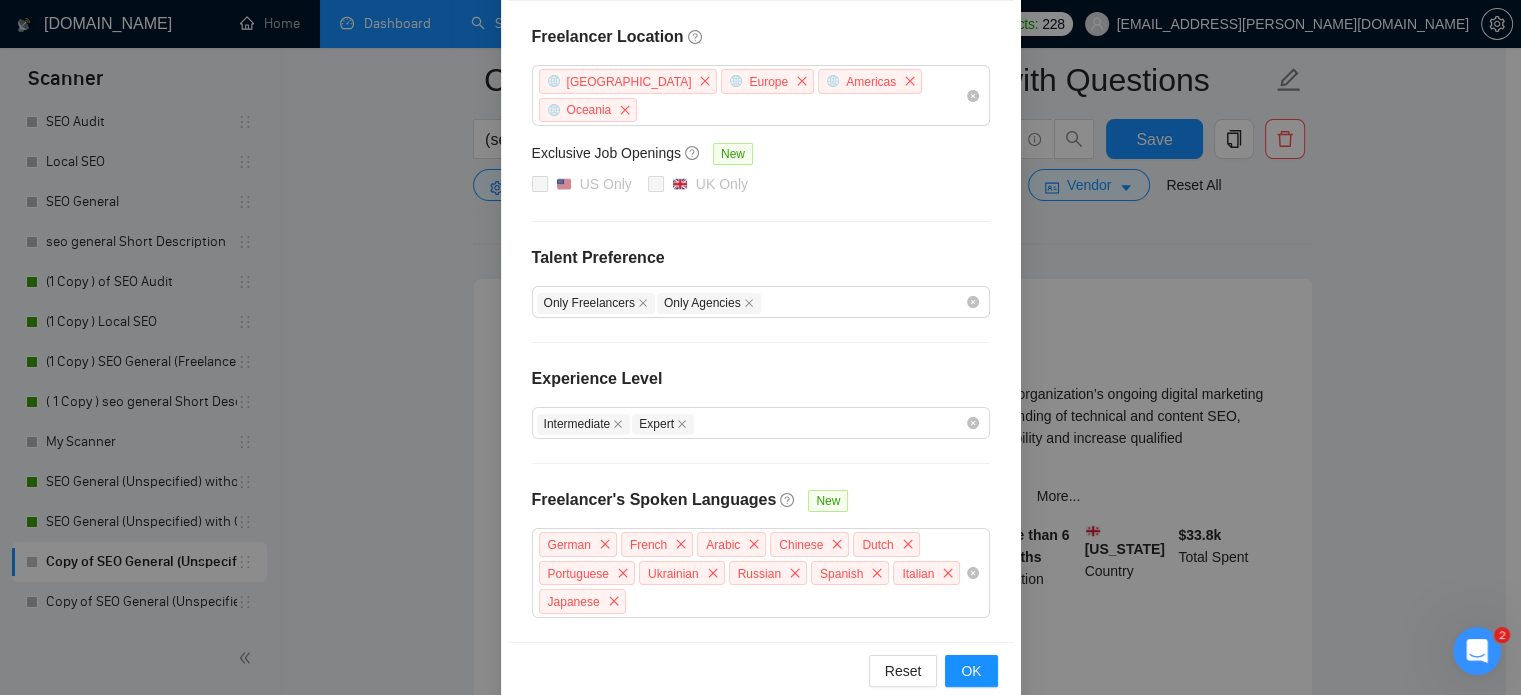 click on "Vendor Preferences Freelancer Location   [GEOGRAPHIC_DATA] [GEOGRAPHIC_DATA] [GEOGRAPHIC_DATA] [GEOGRAPHIC_DATA]   Exclusive Job Openings [GEOGRAPHIC_DATA] Only UK Only Talent Preference Only Freelancers Only Agencies   Experience Level Intermediate Expert   Freelancer's Spoken Languages New German French Arabic Chinese Dutch Portuguese Ukrainian Russian Spanish Italian Japanese   Reset OK" at bounding box center (760, 347) 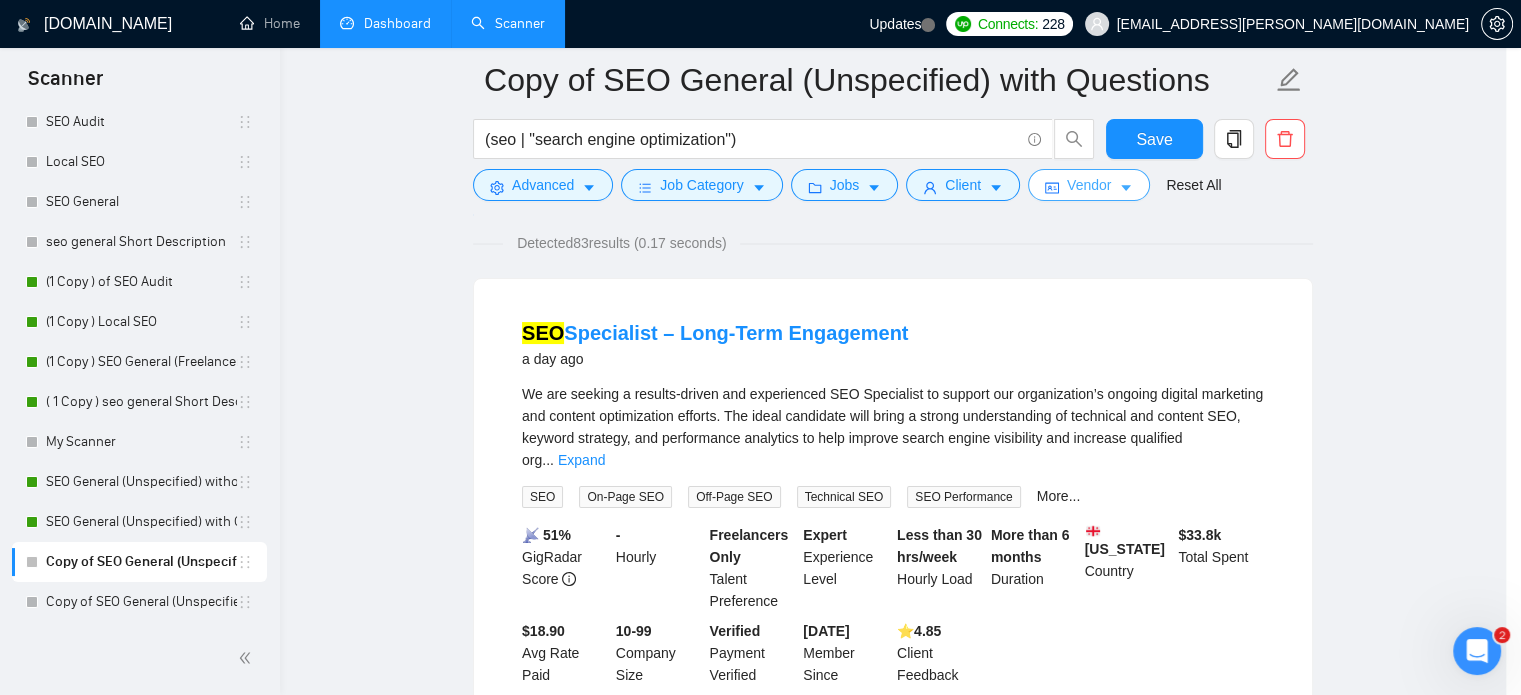 scroll, scrollTop: 0, scrollLeft: 0, axis: both 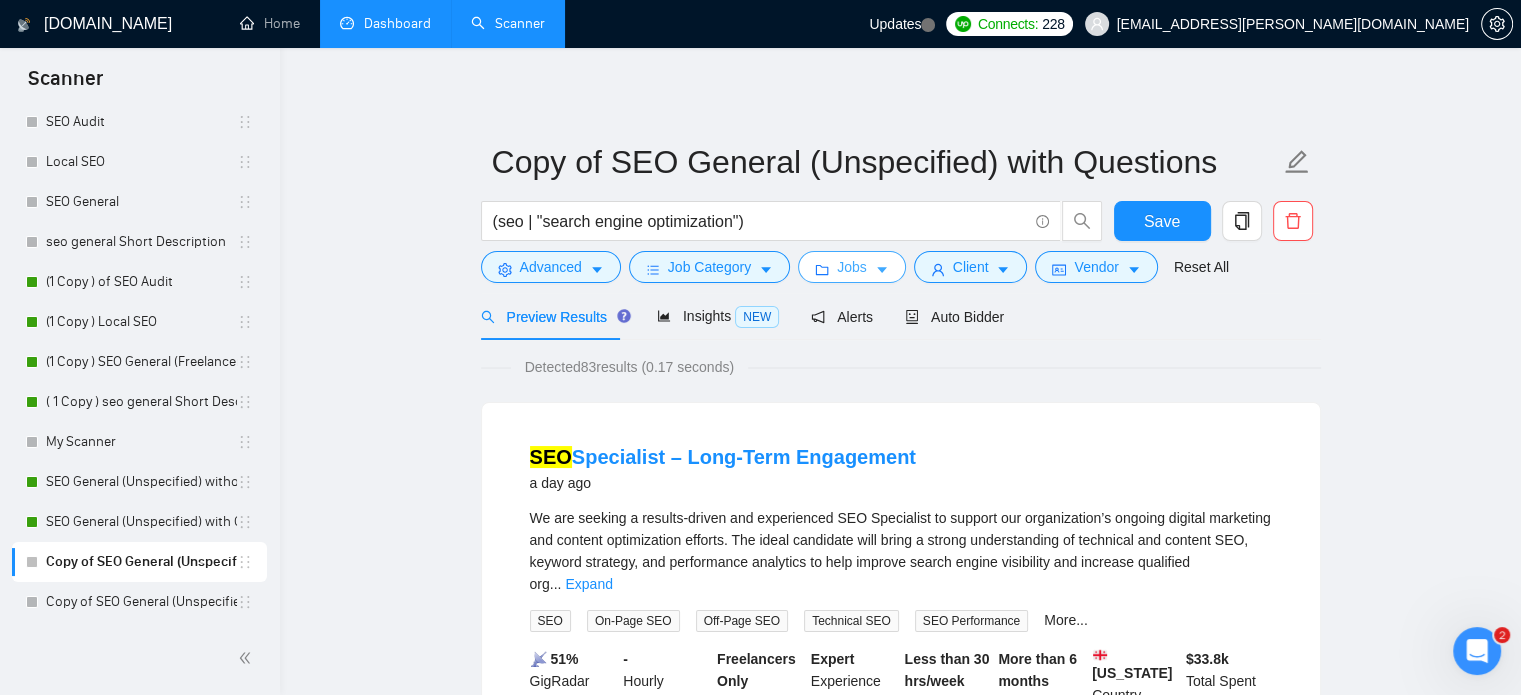 click on "Jobs" at bounding box center [852, 267] 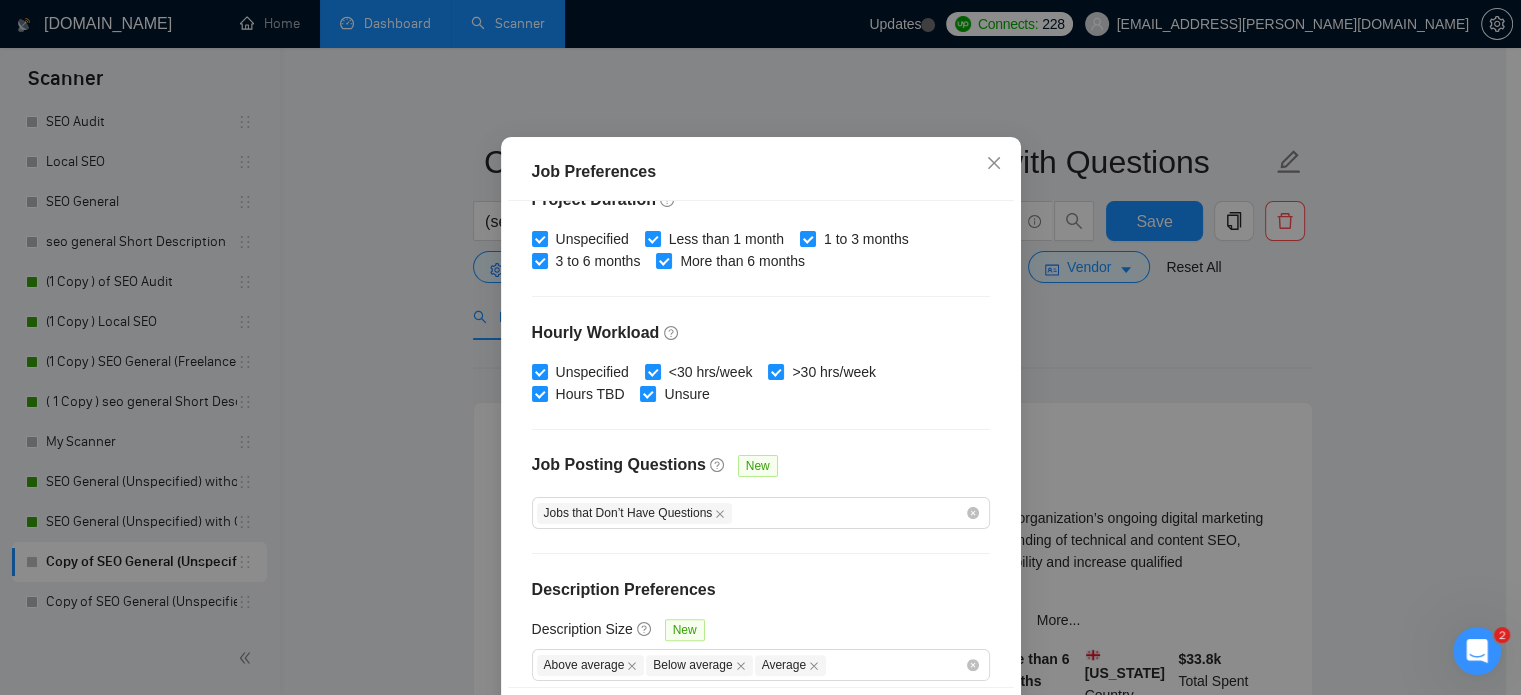 scroll, scrollTop: 640, scrollLeft: 0, axis: vertical 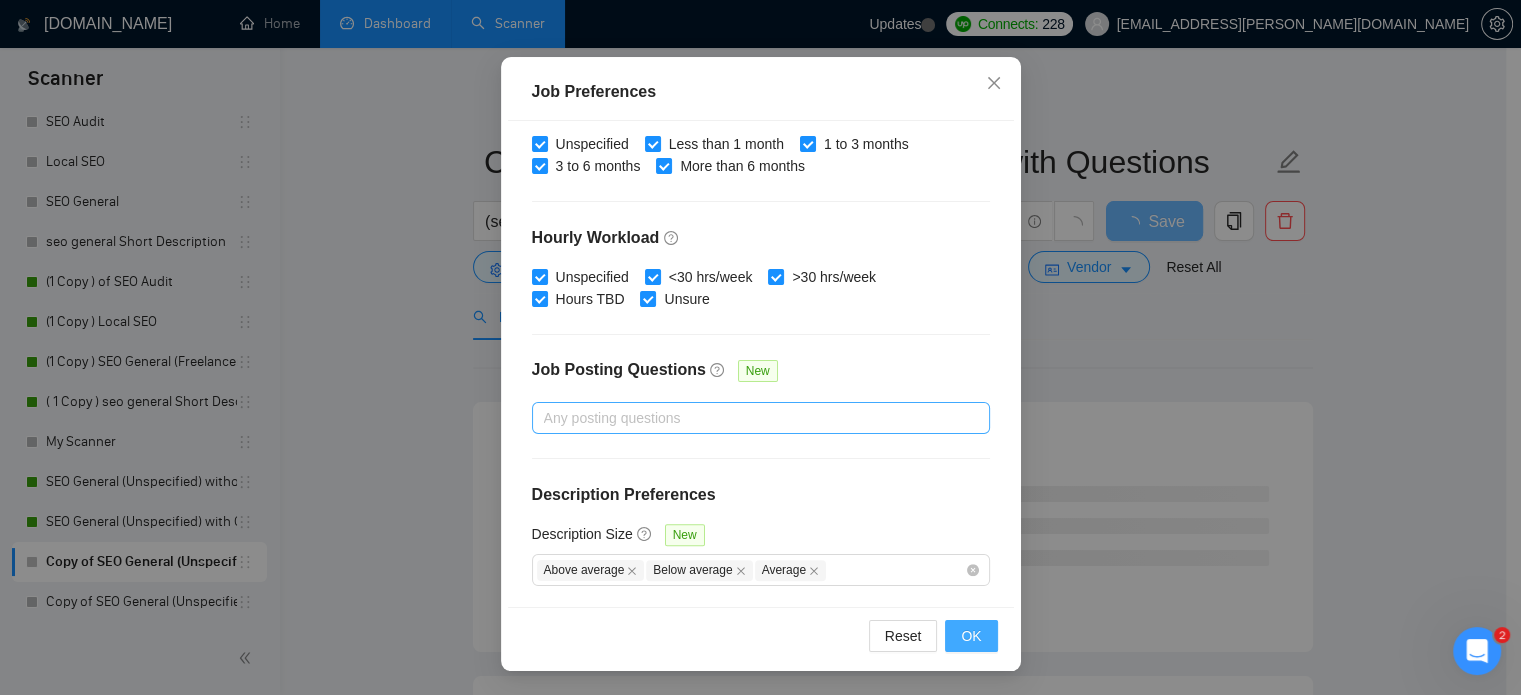 drag, startPoint x: 968, startPoint y: 636, endPoint x: 1064, endPoint y: 438, distance: 220.04546 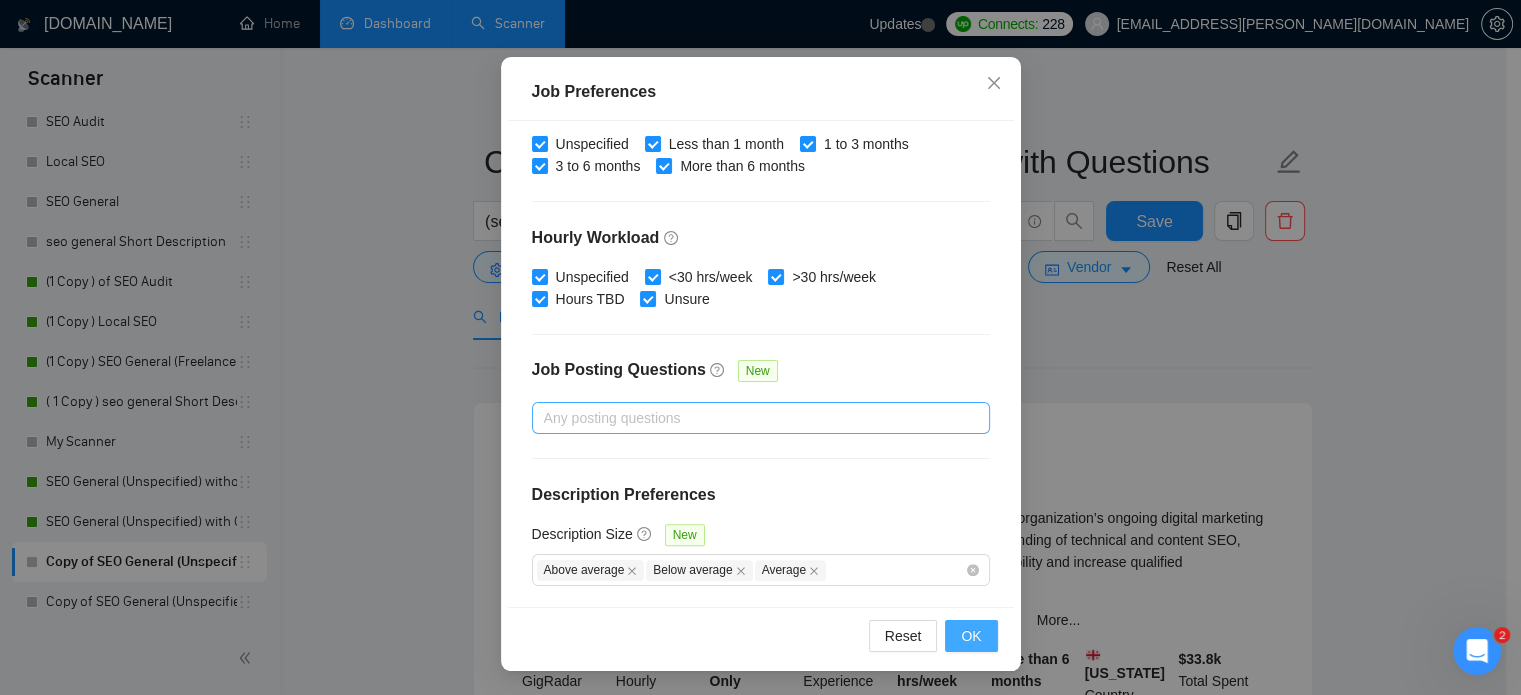 click on "OK" at bounding box center [971, 636] 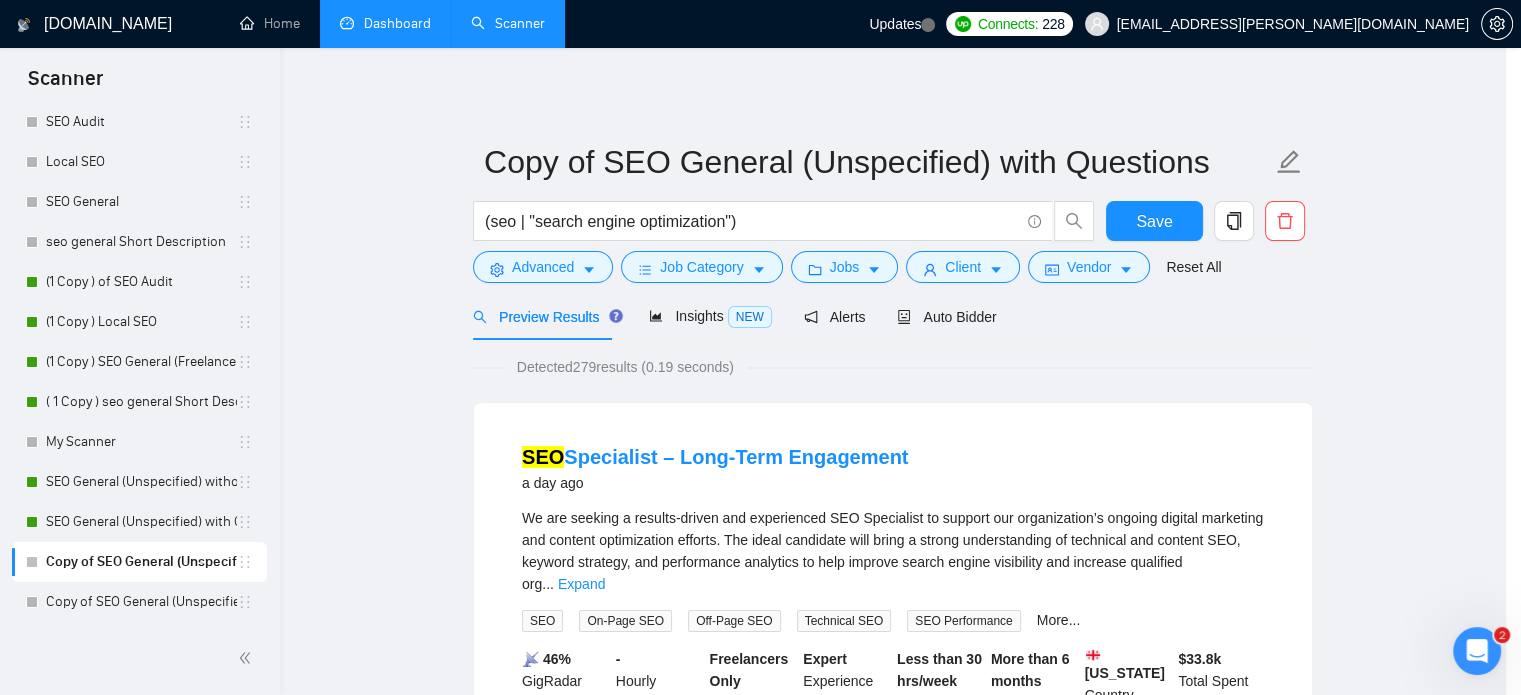 scroll, scrollTop: 63, scrollLeft: 0, axis: vertical 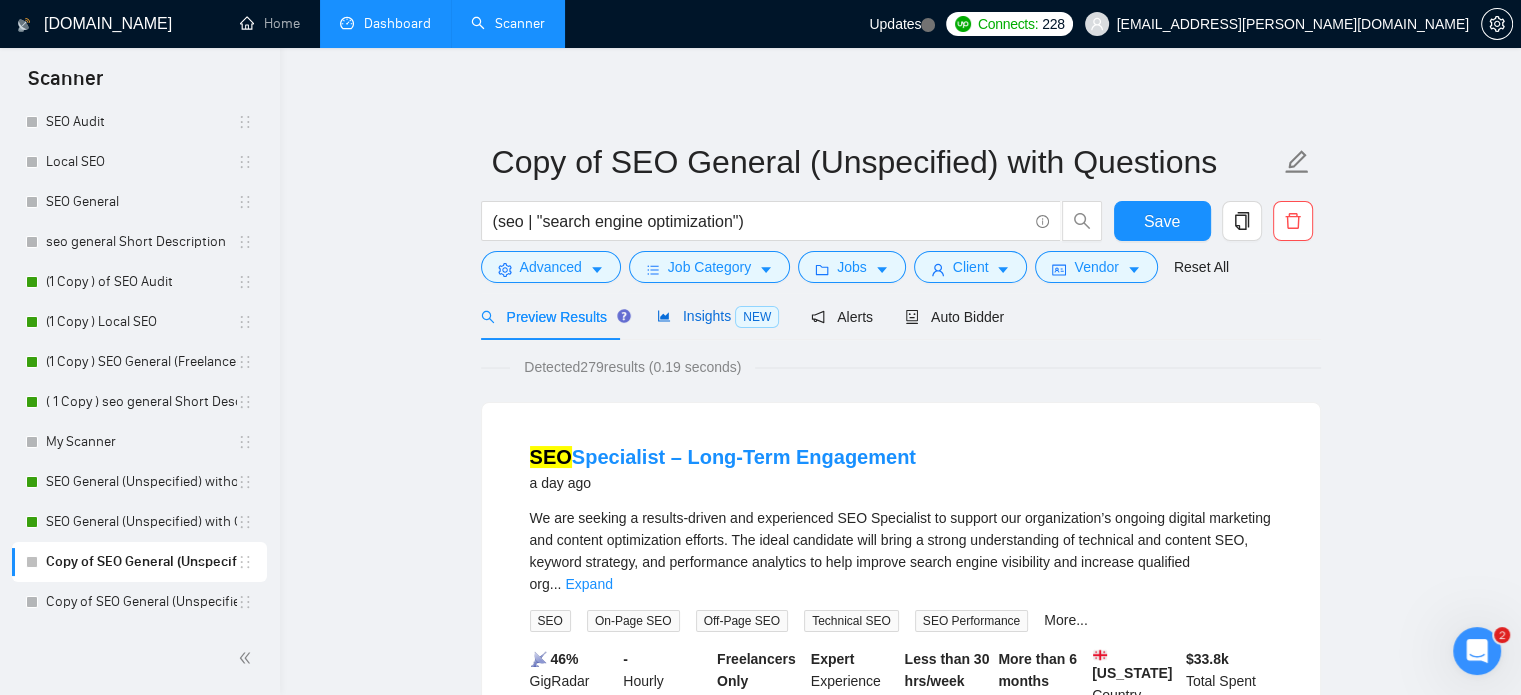 click on "Insights NEW" at bounding box center [718, 316] 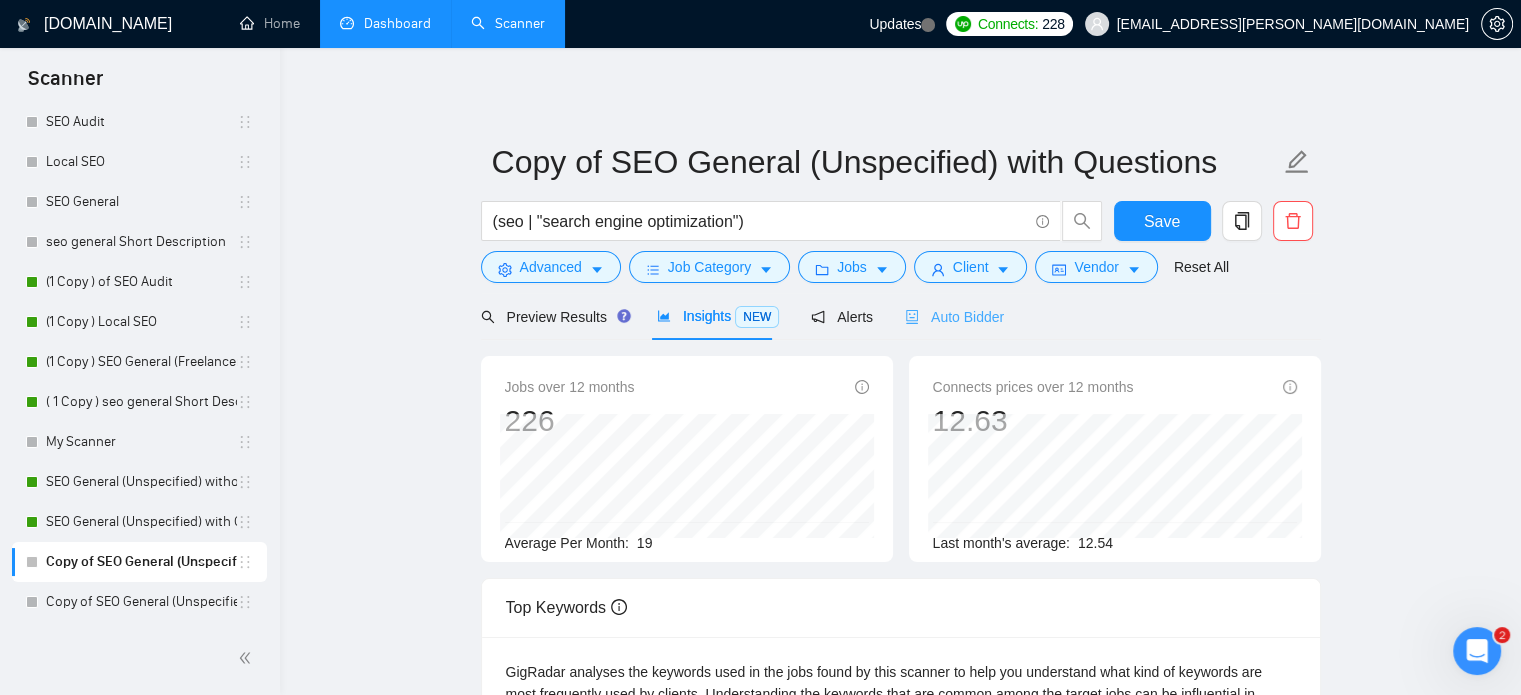 click on "Auto Bidder" at bounding box center [954, 316] 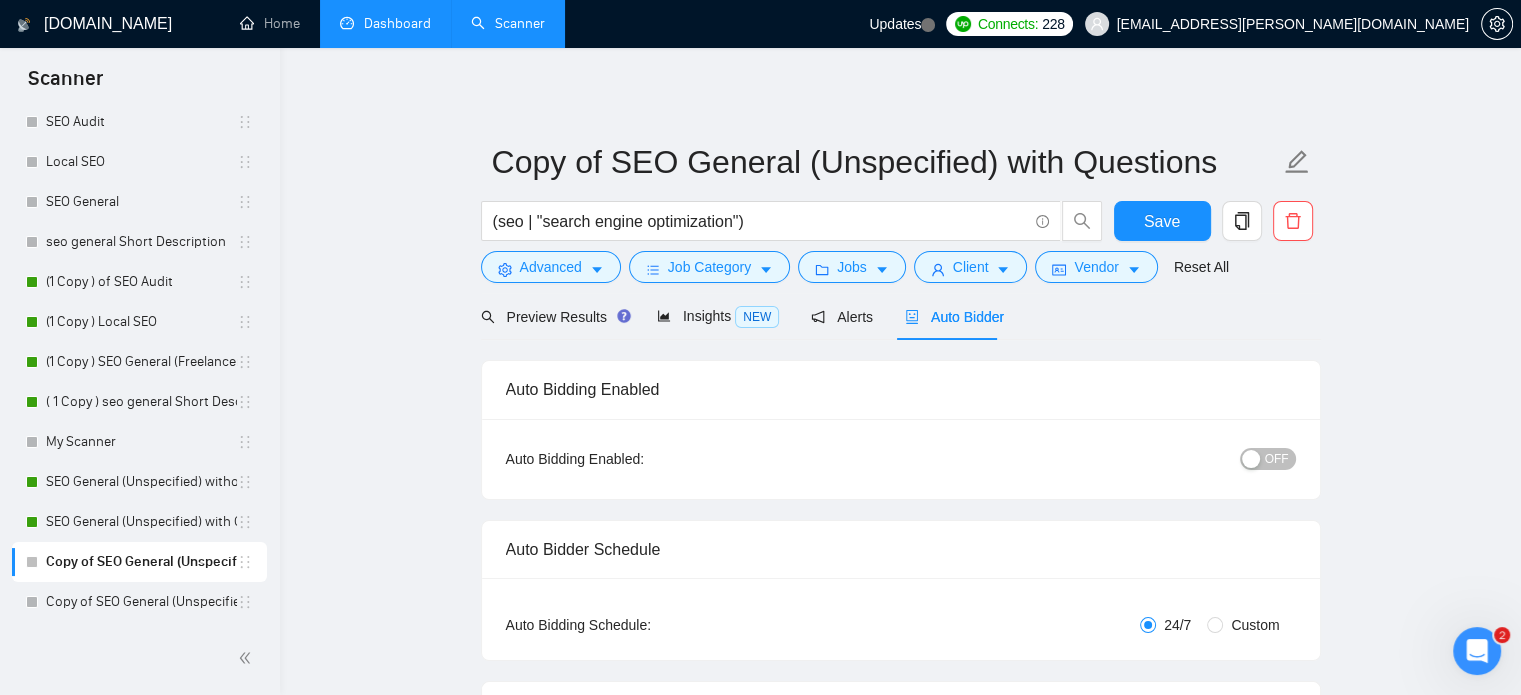 click on "OFF" at bounding box center [1277, 459] 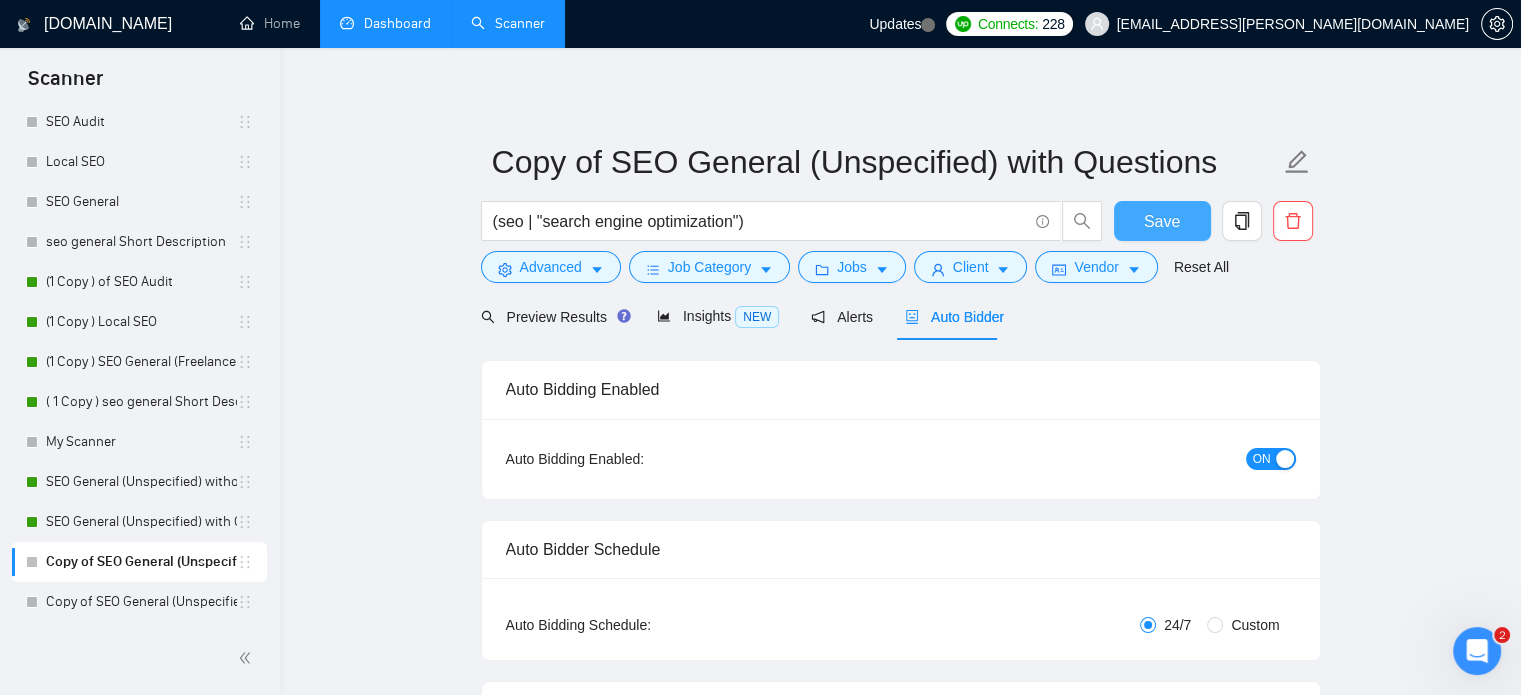 click on "Save" at bounding box center (1162, 221) 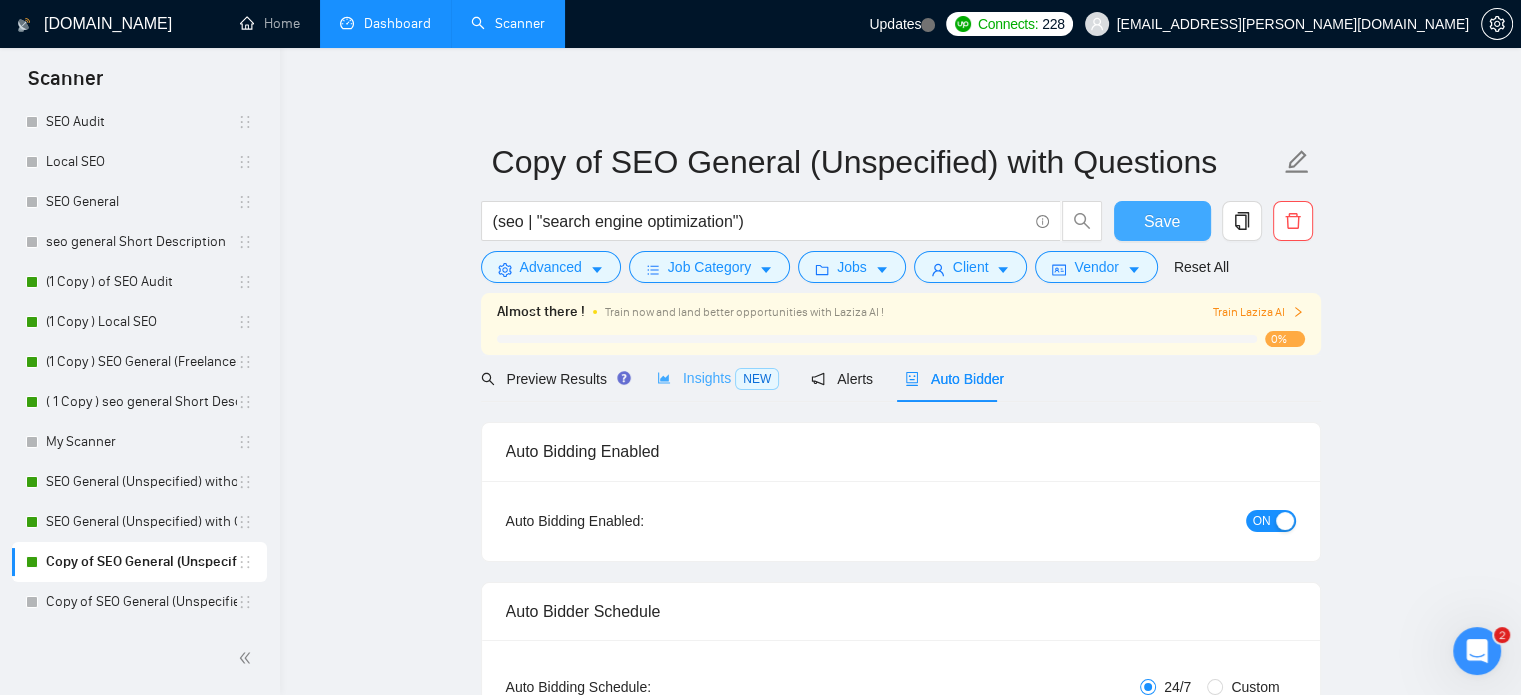 type 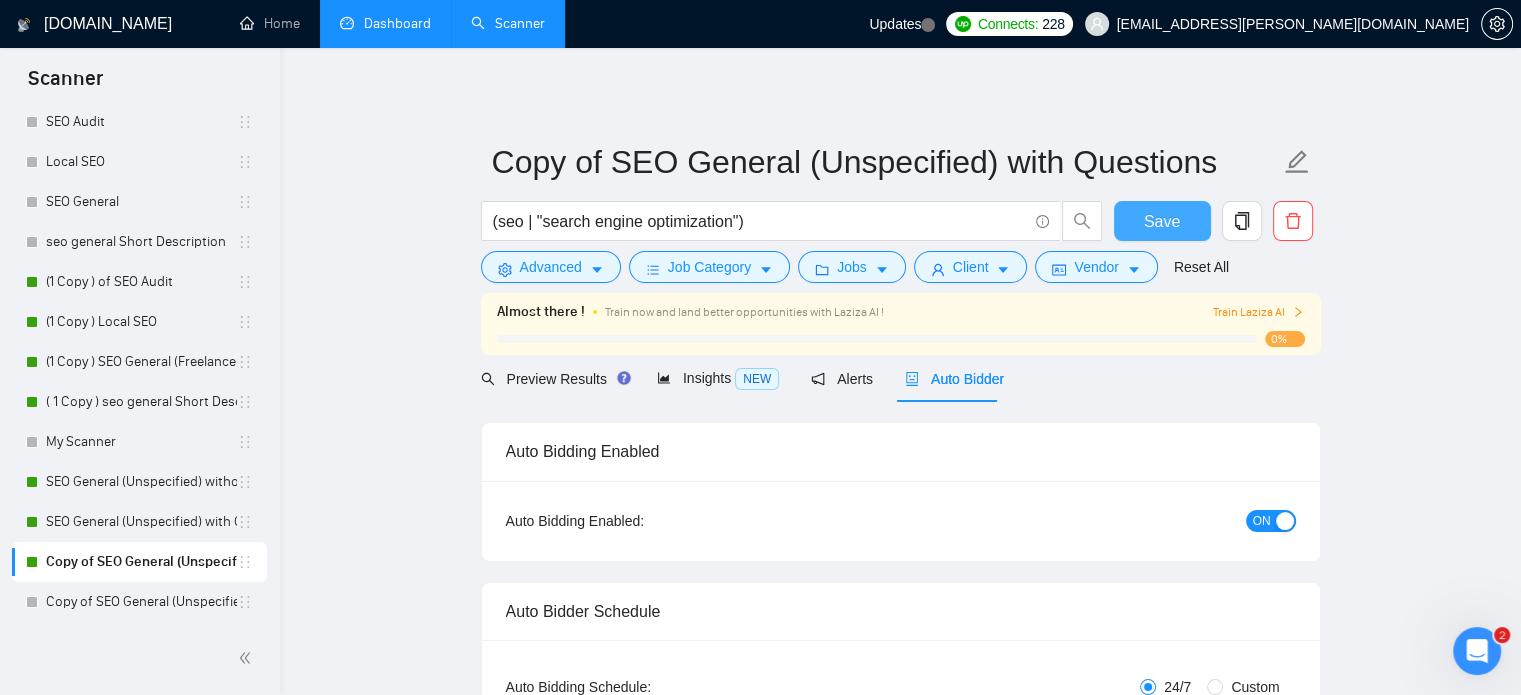 type 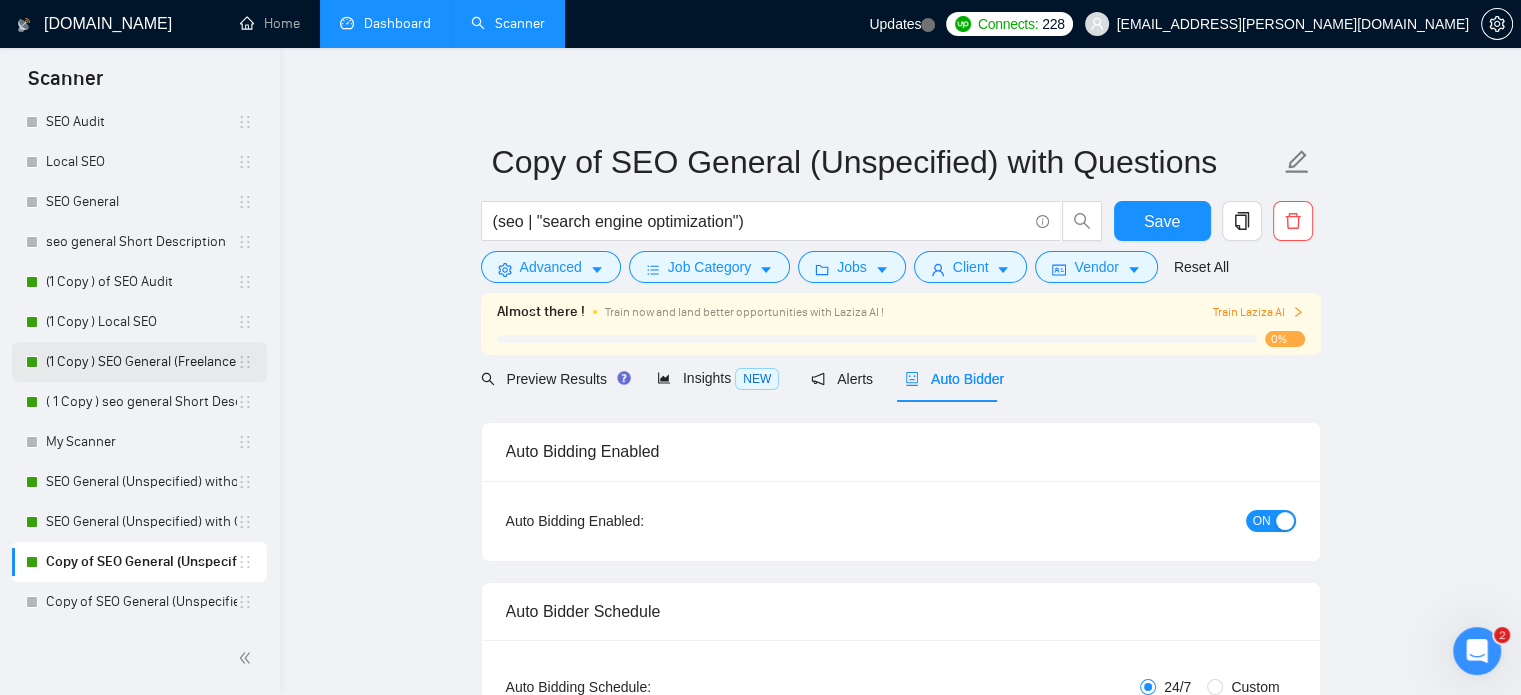click on "(1 Copy ) SEO General (Freelancers)" at bounding box center [141, 362] 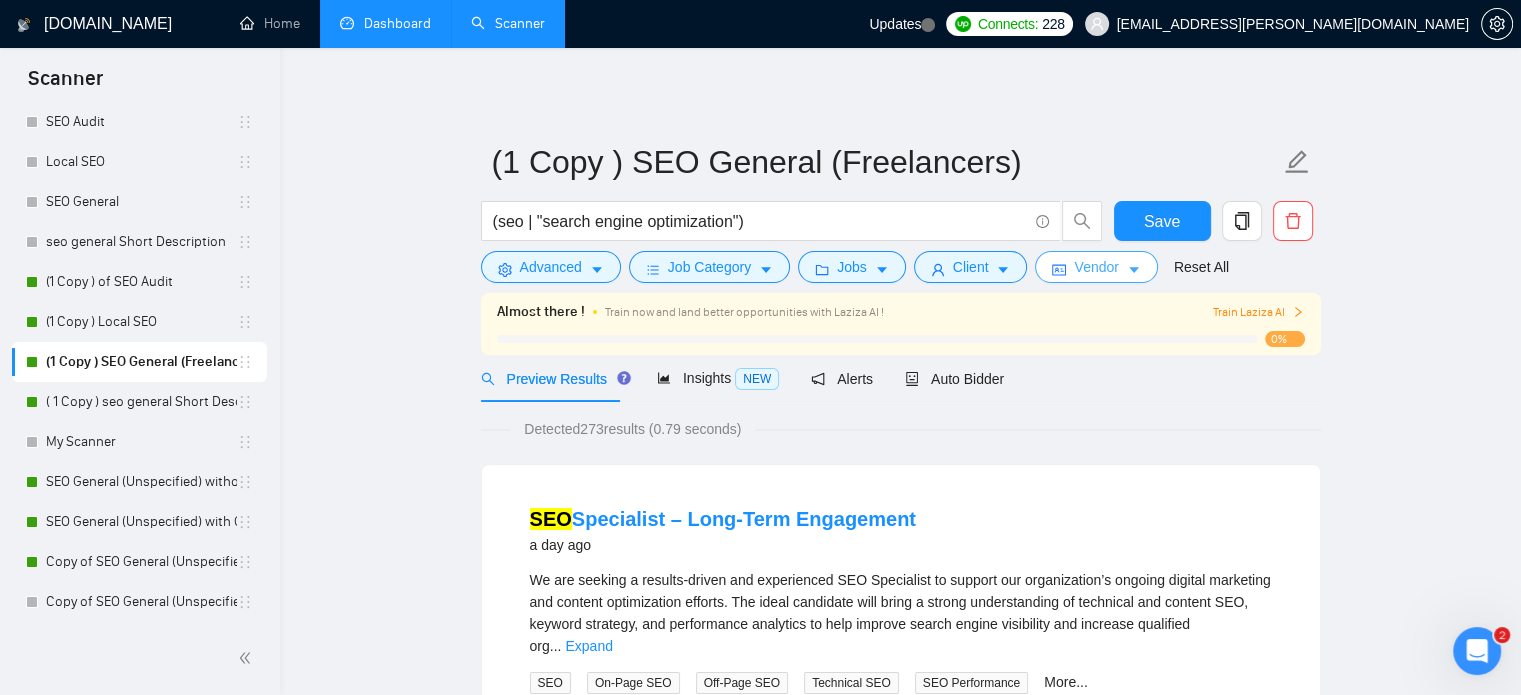 click on "Vendor" at bounding box center [1096, 267] 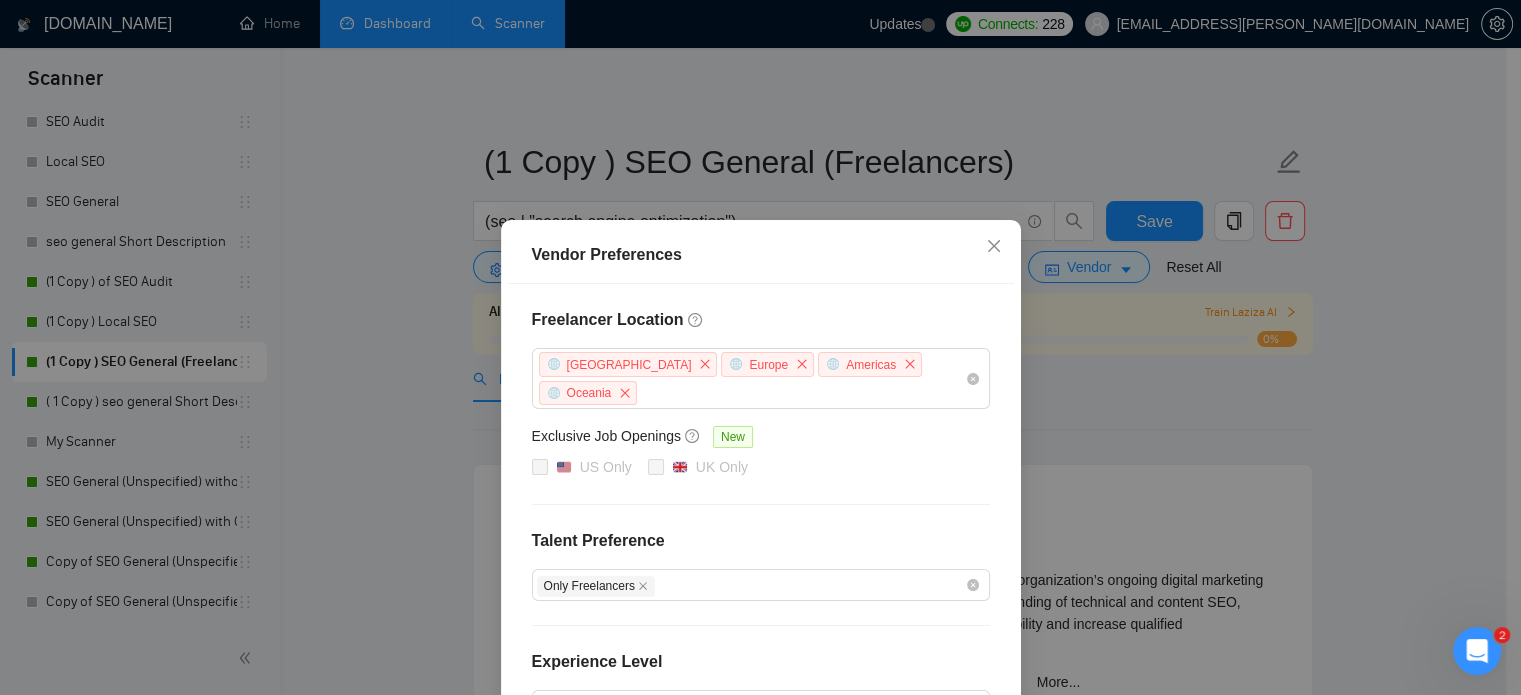 scroll, scrollTop: 88, scrollLeft: 0, axis: vertical 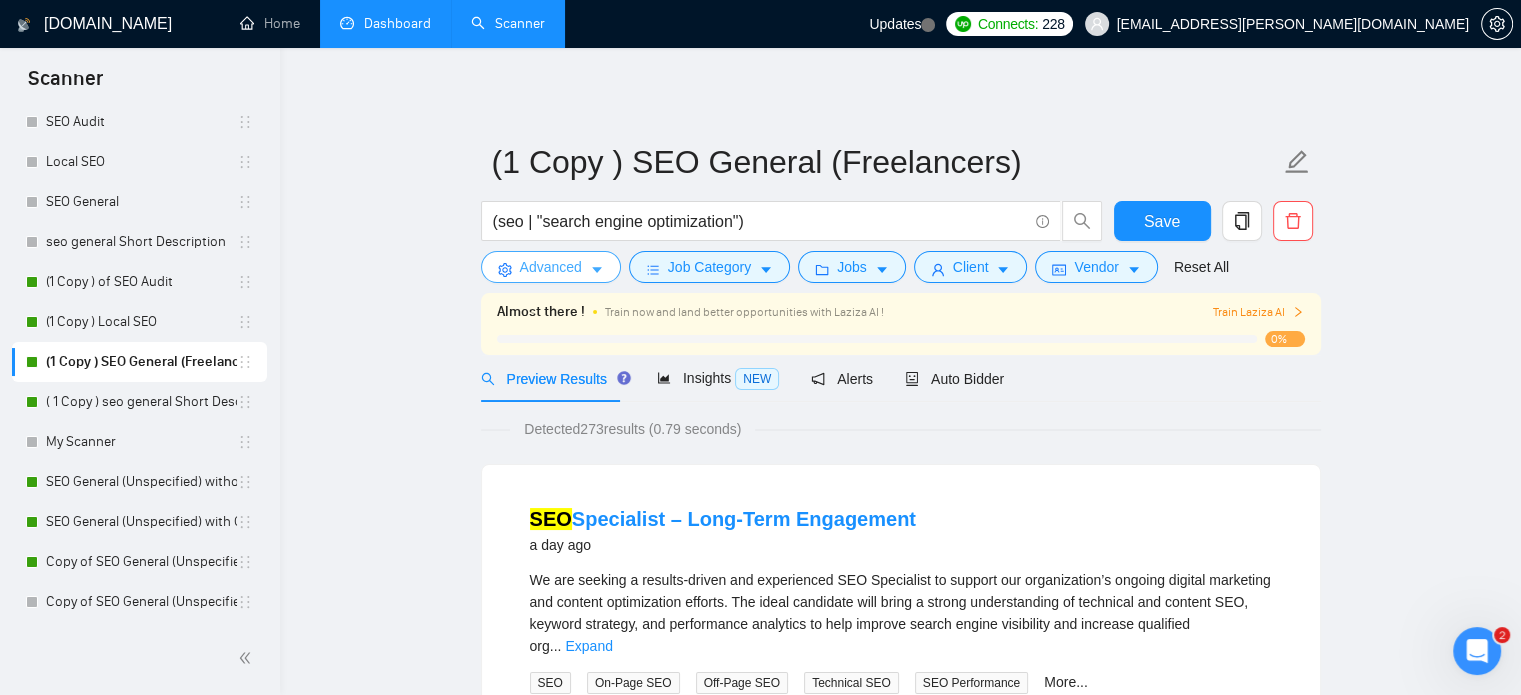 click on "Advanced" at bounding box center [551, 267] 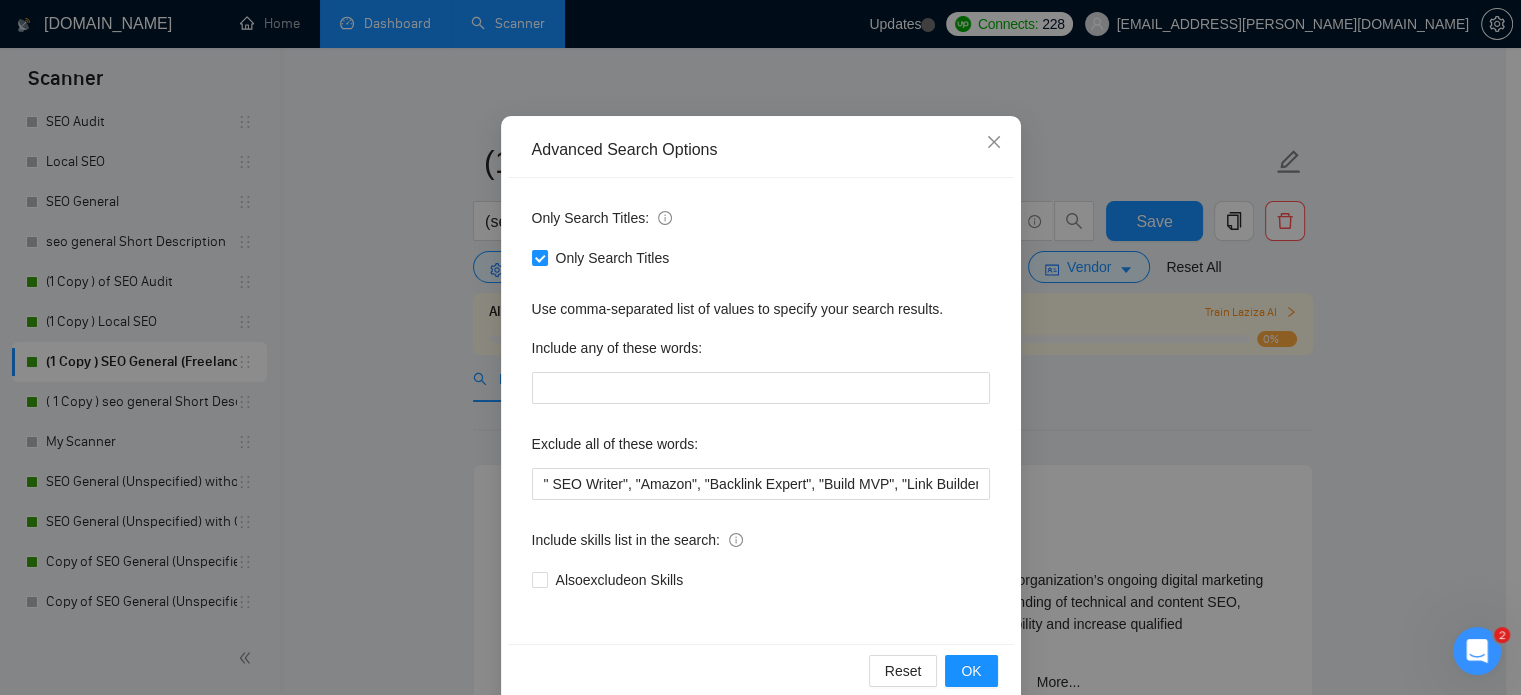 scroll, scrollTop: 136, scrollLeft: 0, axis: vertical 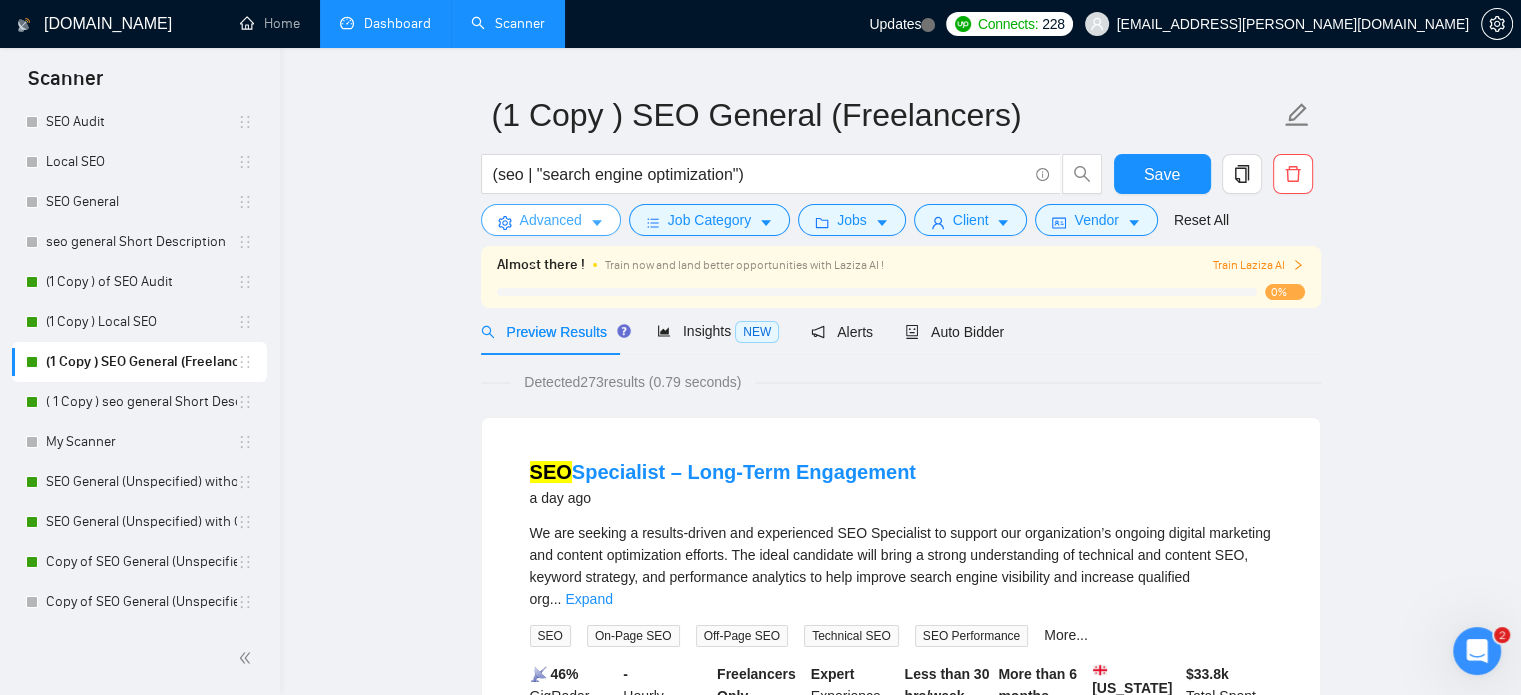 click on "Advanced" at bounding box center [551, 220] 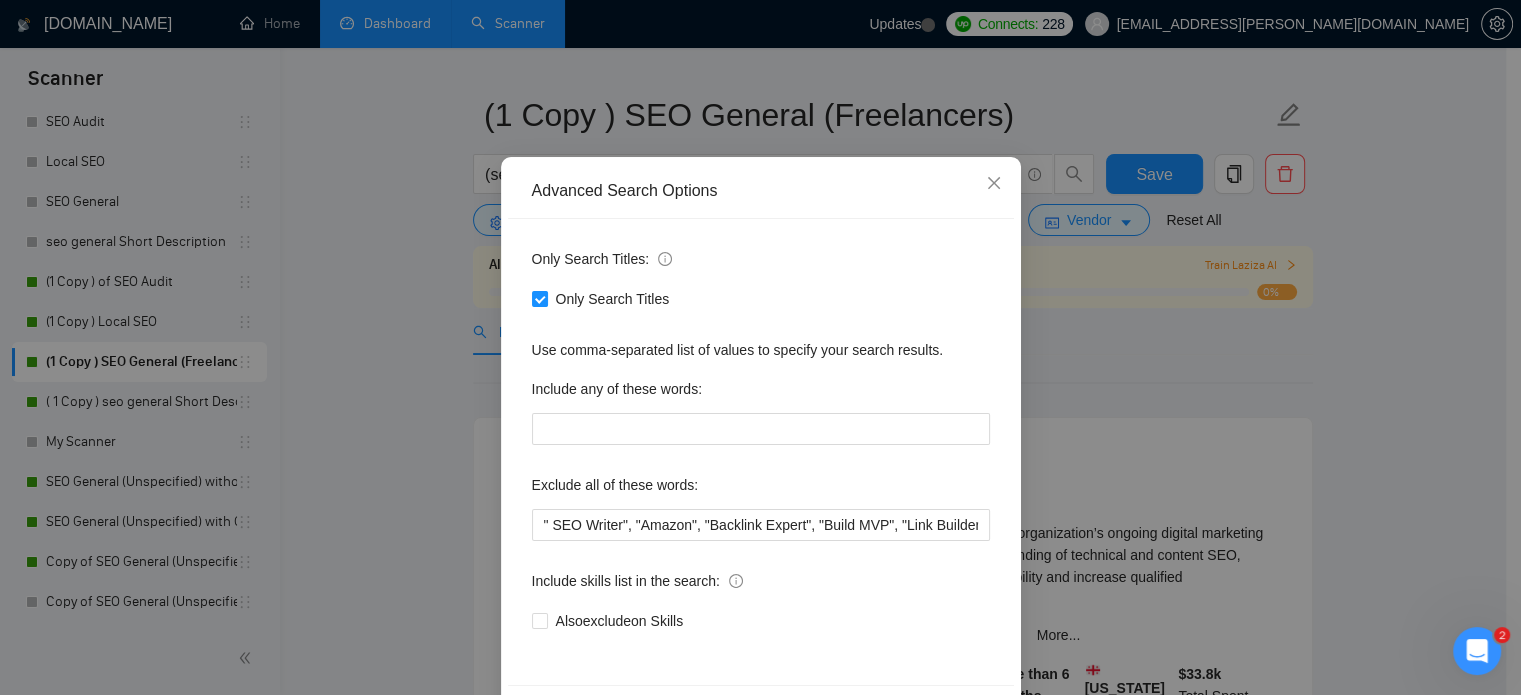 scroll, scrollTop: 72, scrollLeft: 0, axis: vertical 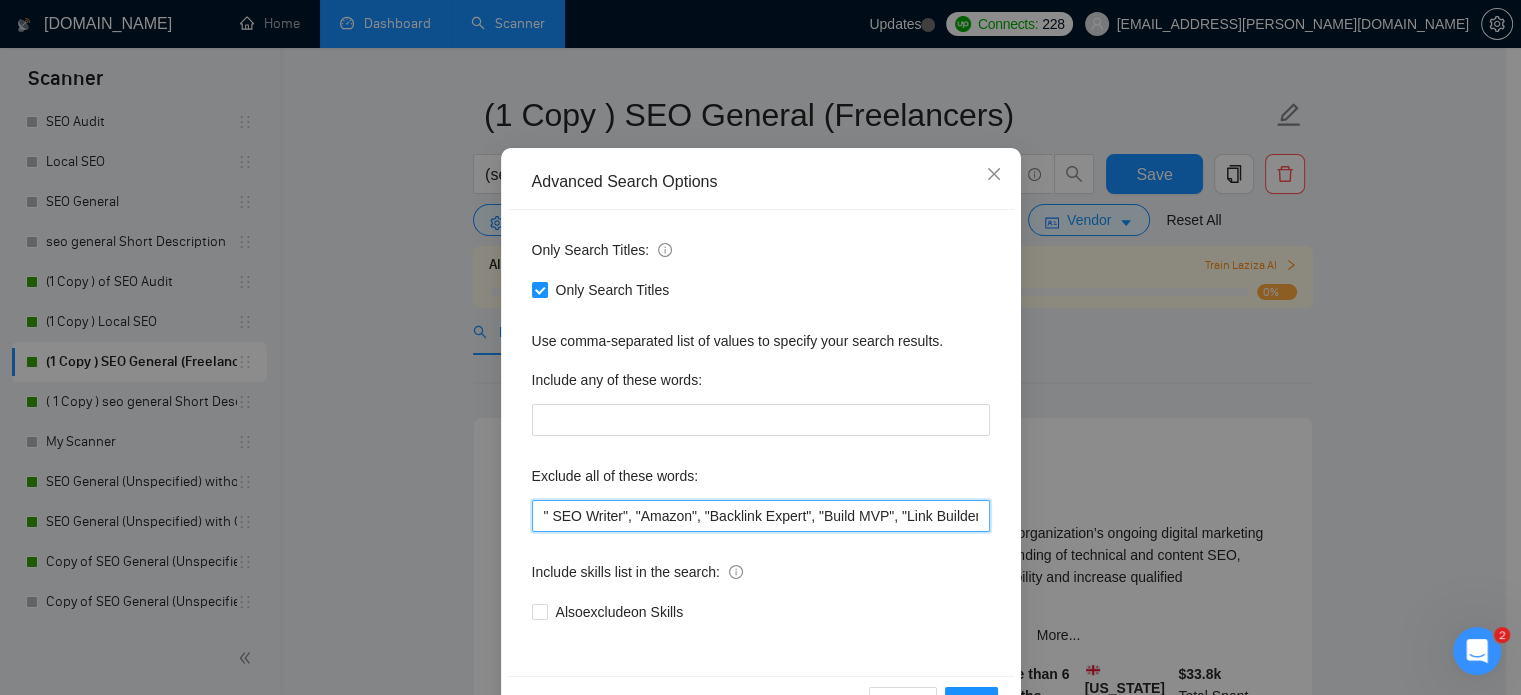 click on "" SEO Writer", "Amazon", "Backlink Expert", "Build MVP", "Link Builder", "E-commerce", "Ecommerce", "Local", "low budget", "web development", developer, casino, gambling, "to join our", "content writer", "LinkedIn", "ad account", "Shopify"" at bounding box center (761, 516) 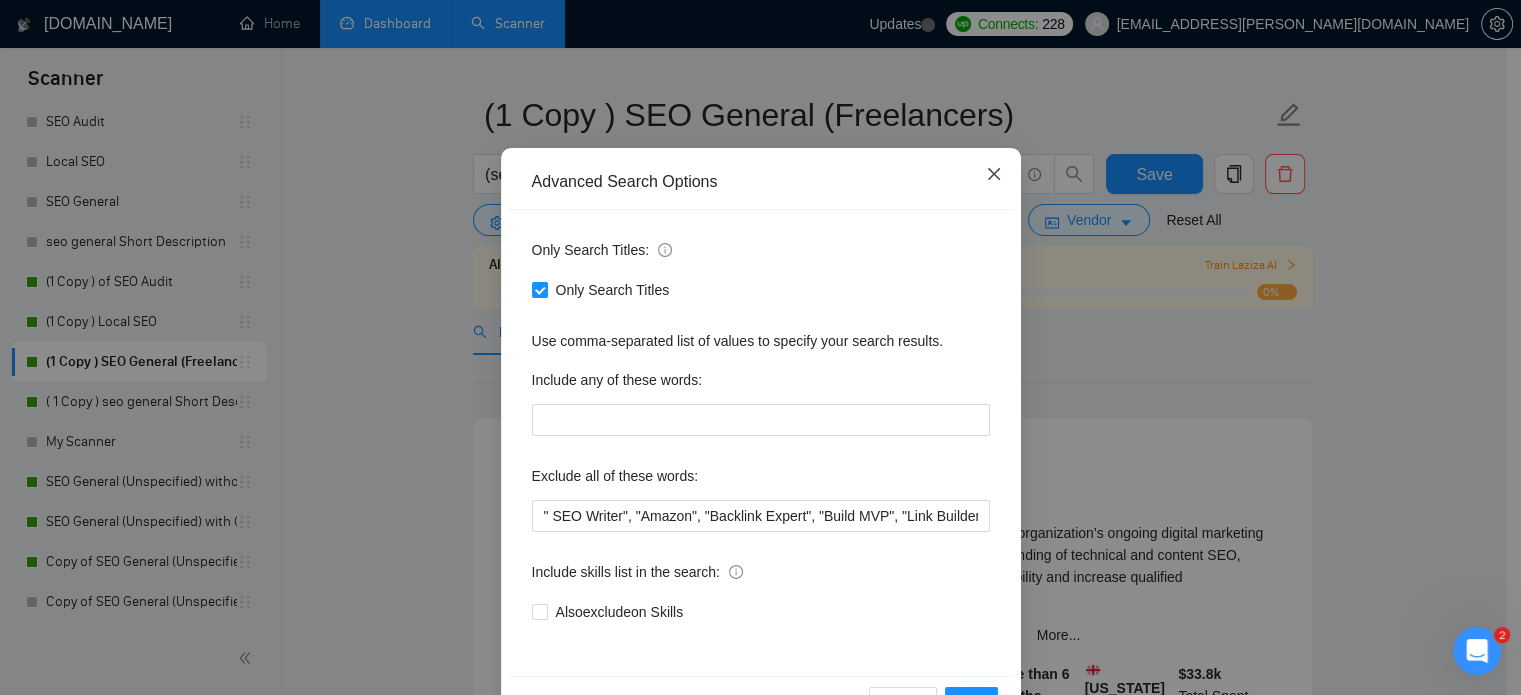 click at bounding box center (994, 175) 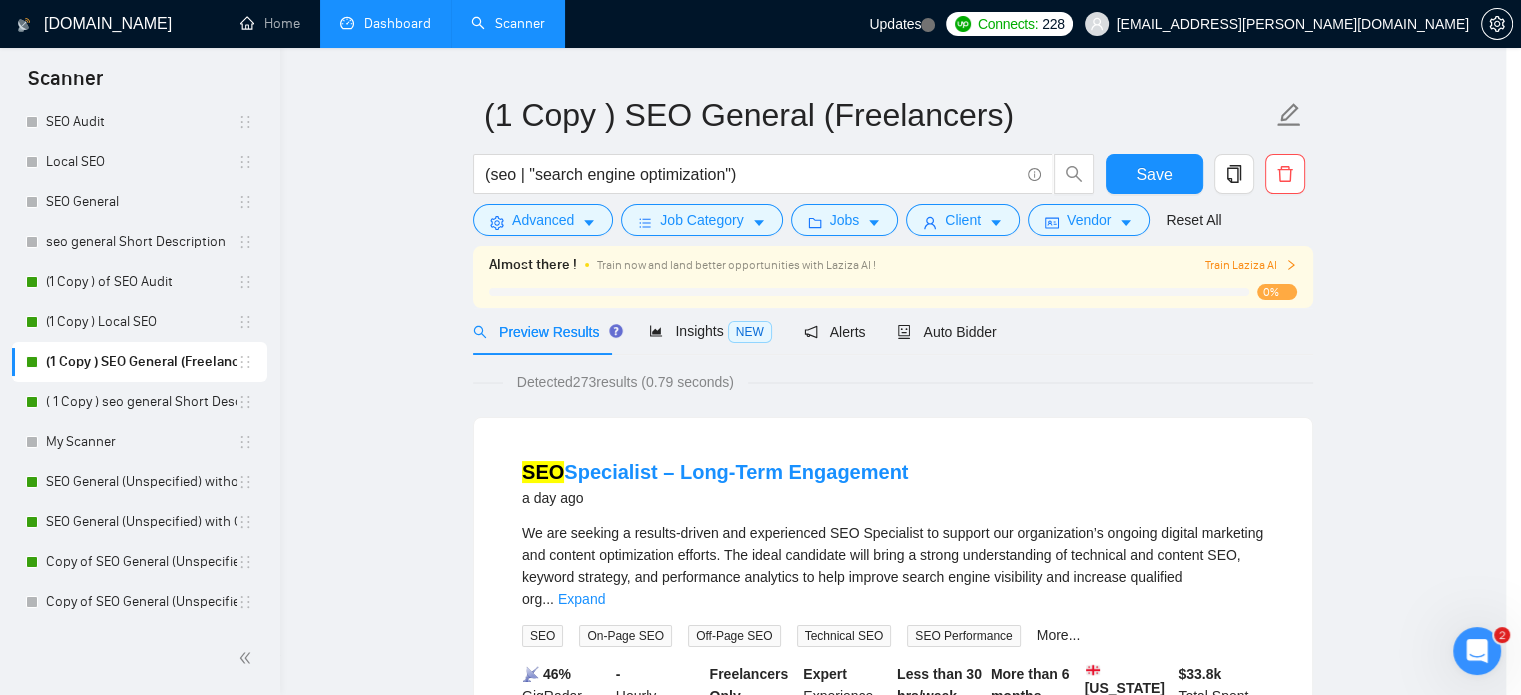 scroll, scrollTop: 36, scrollLeft: 0, axis: vertical 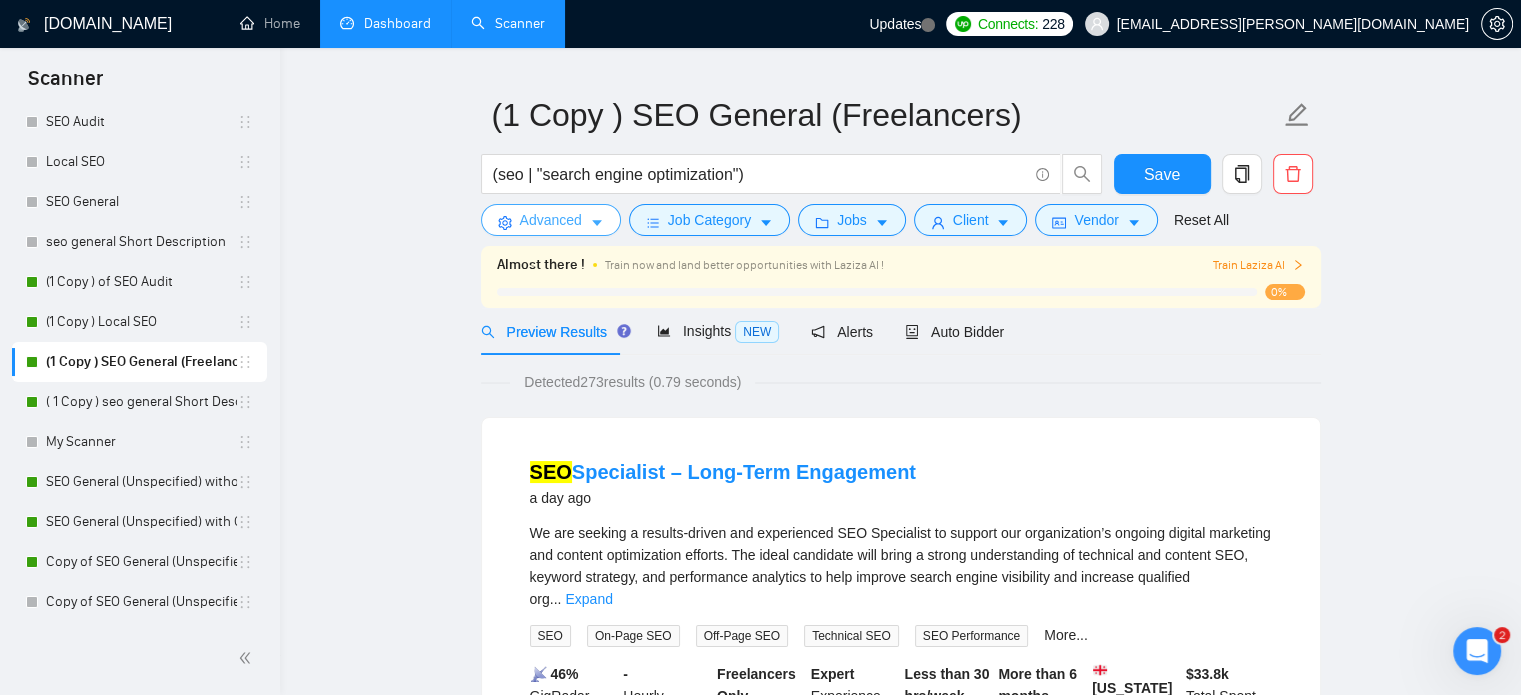 type 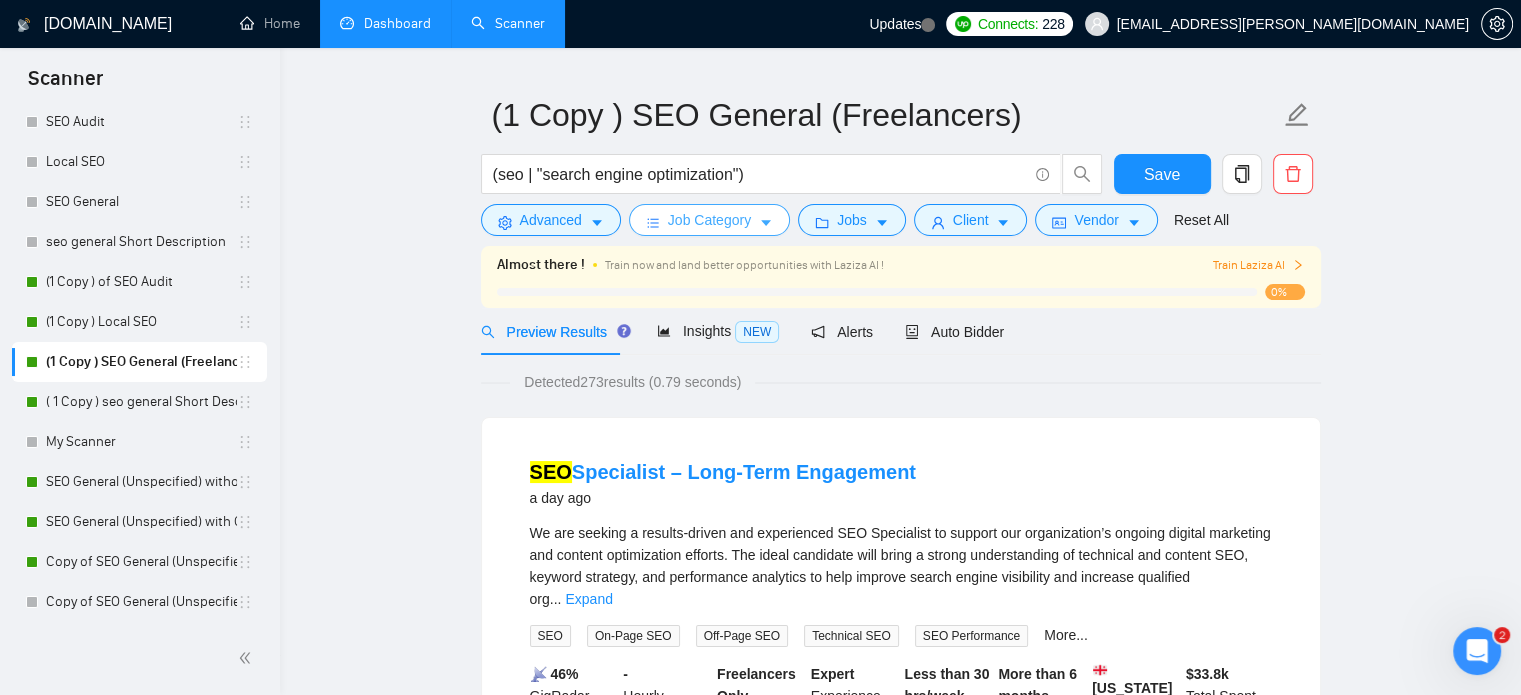 click on "Job Category" at bounding box center [709, 220] 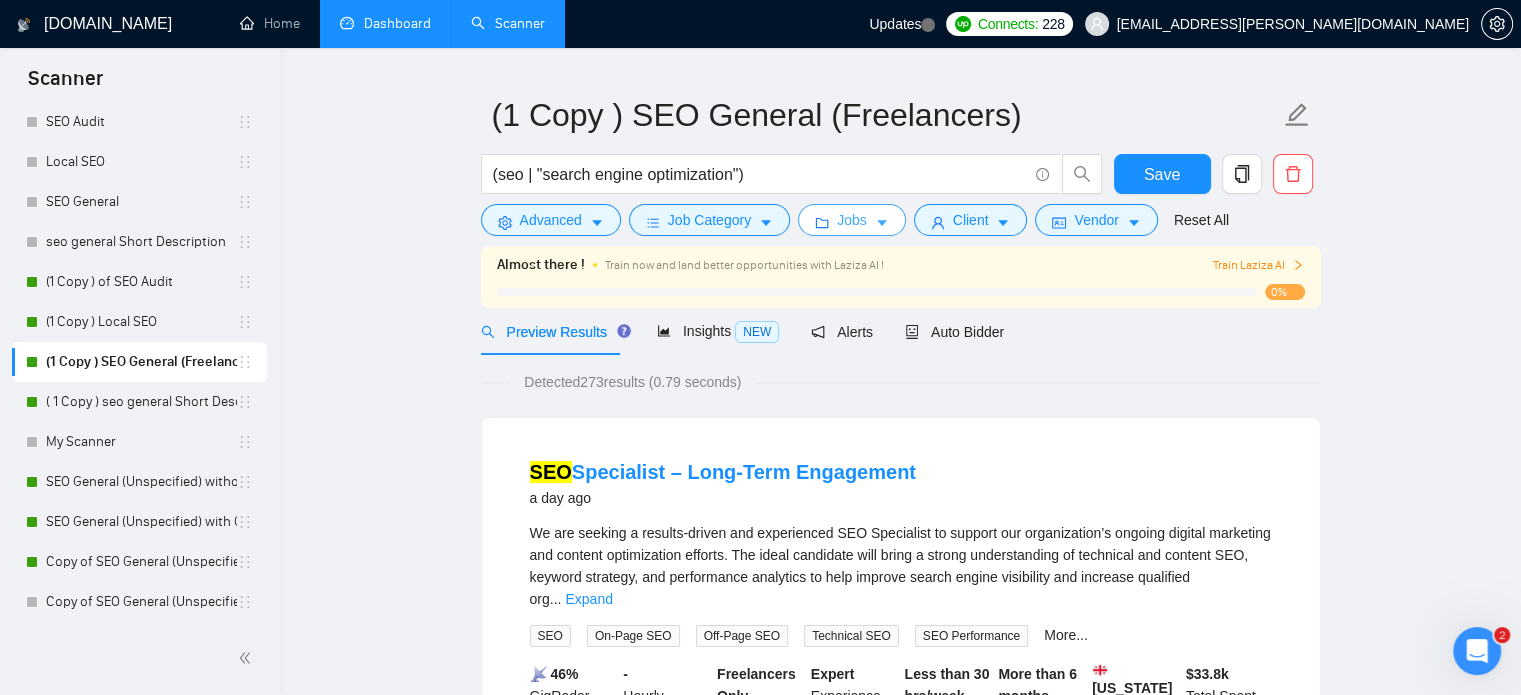 click at bounding box center [822, 222] 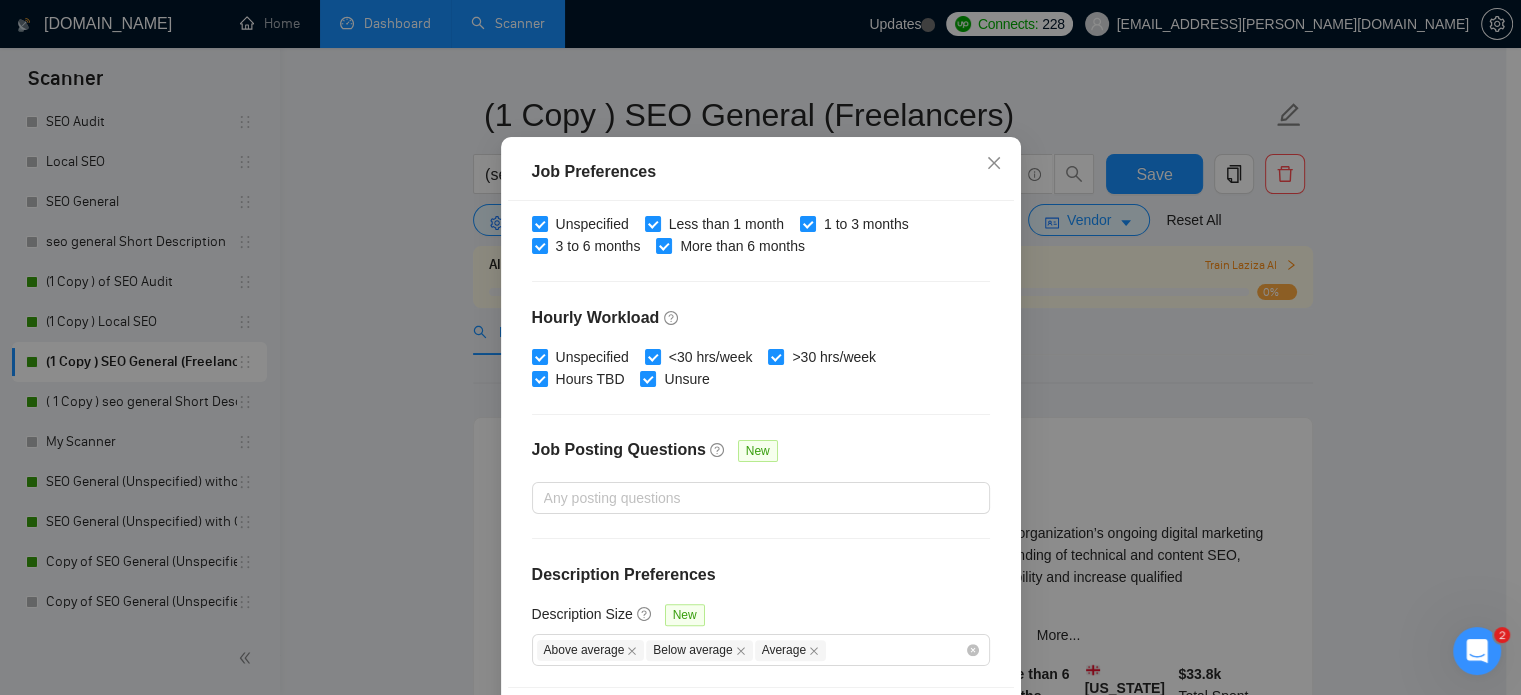 scroll, scrollTop: 16, scrollLeft: 0, axis: vertical 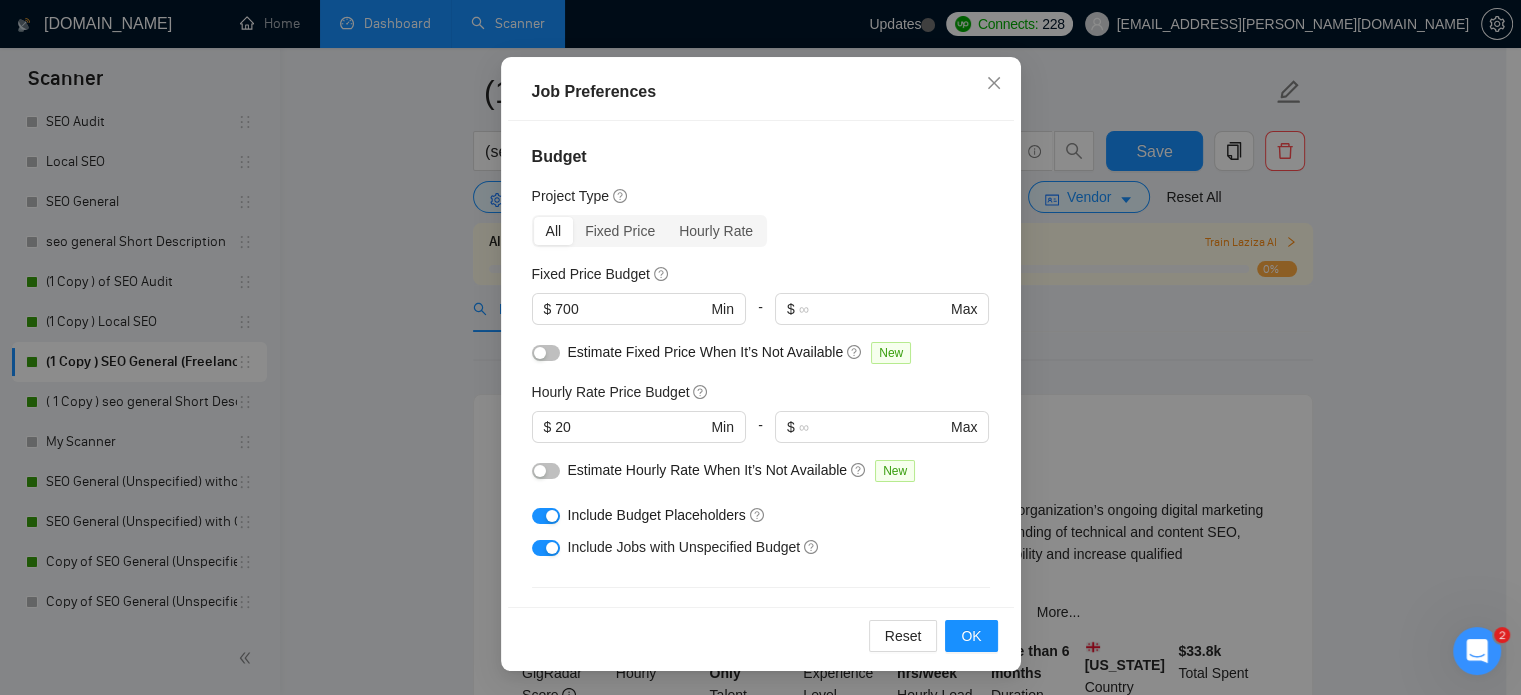 click on "Estimate Fixed Price When It’s Not Available" at bounding box center (706, 352) 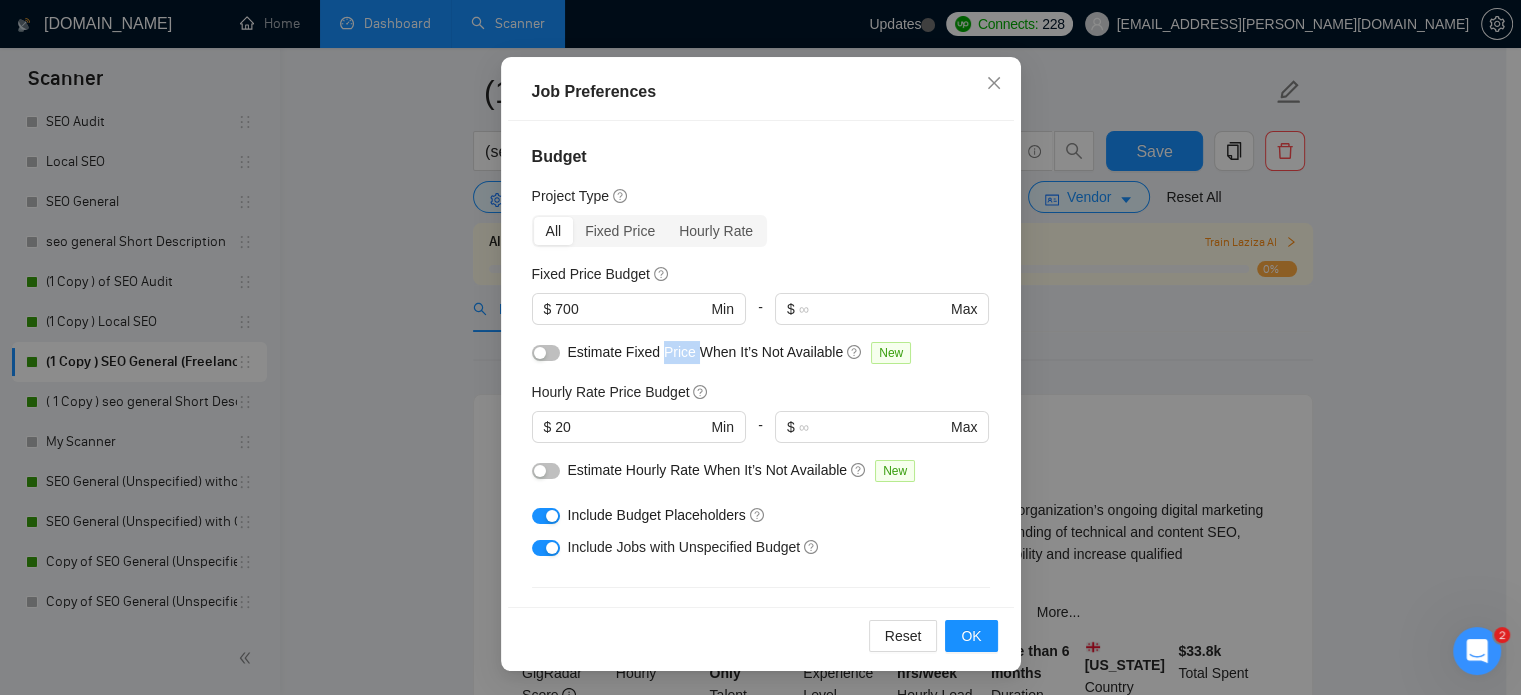 click on "Estimate Fixed Price When It’s Not Available" at bounding box center [706, 352] 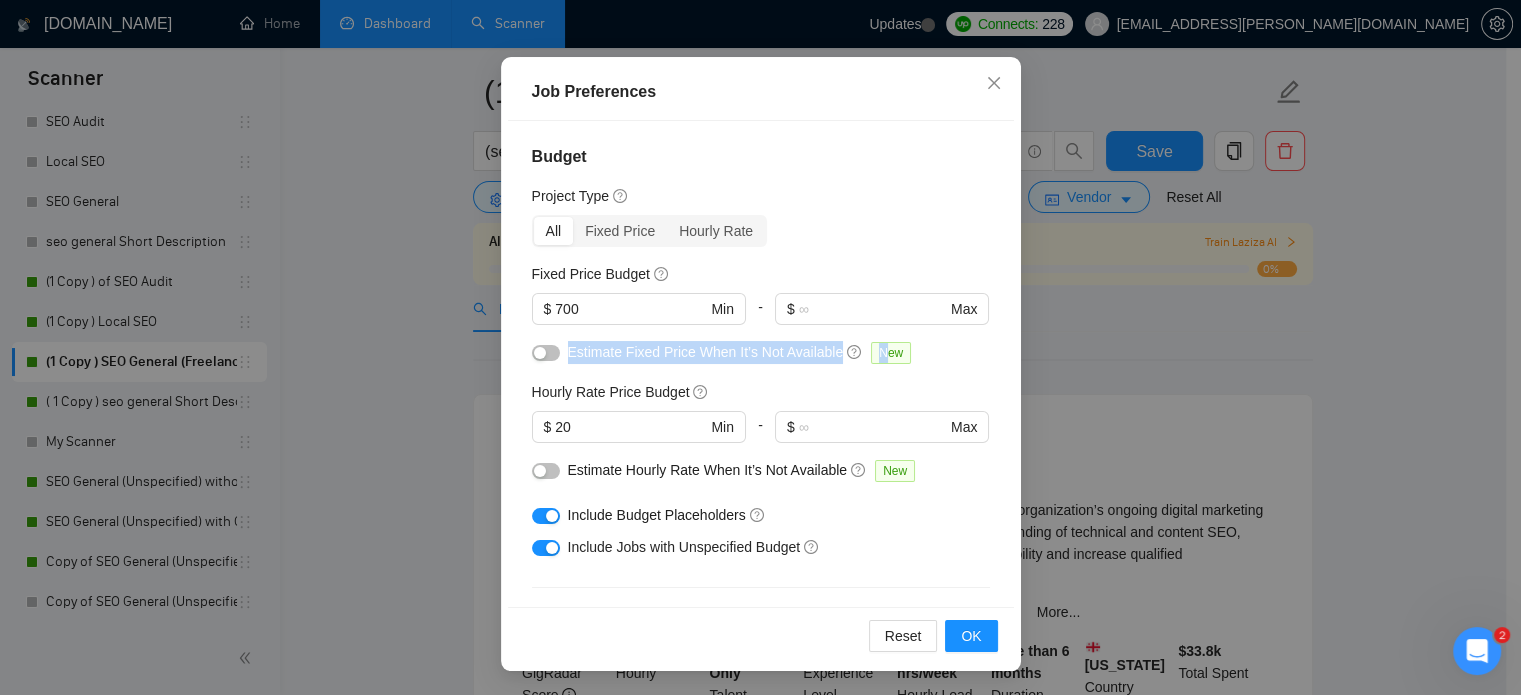 click on "Estimate Fixed Price When It’s Not Available" at bounding box center [706, 352] 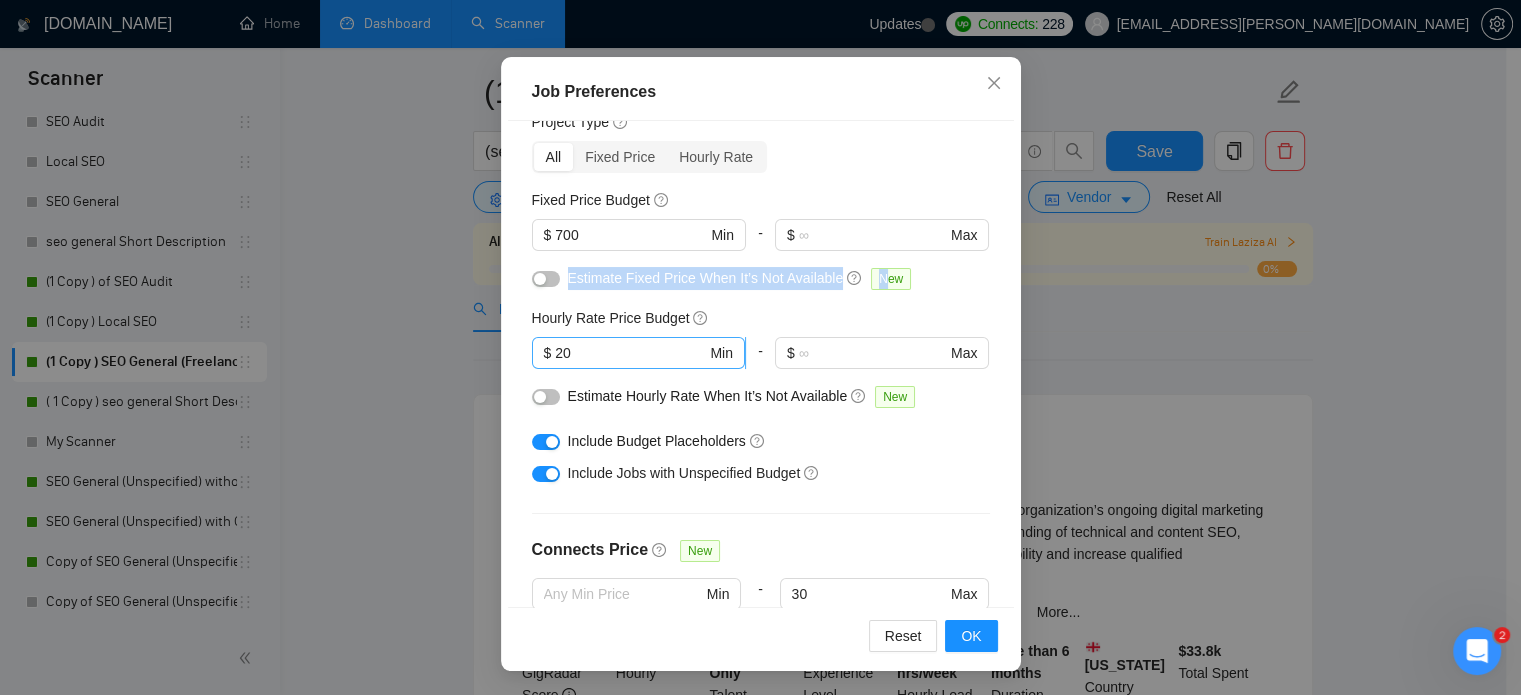 scroll, scrollTop: 75, scrollLeft: 0, axis: vertical 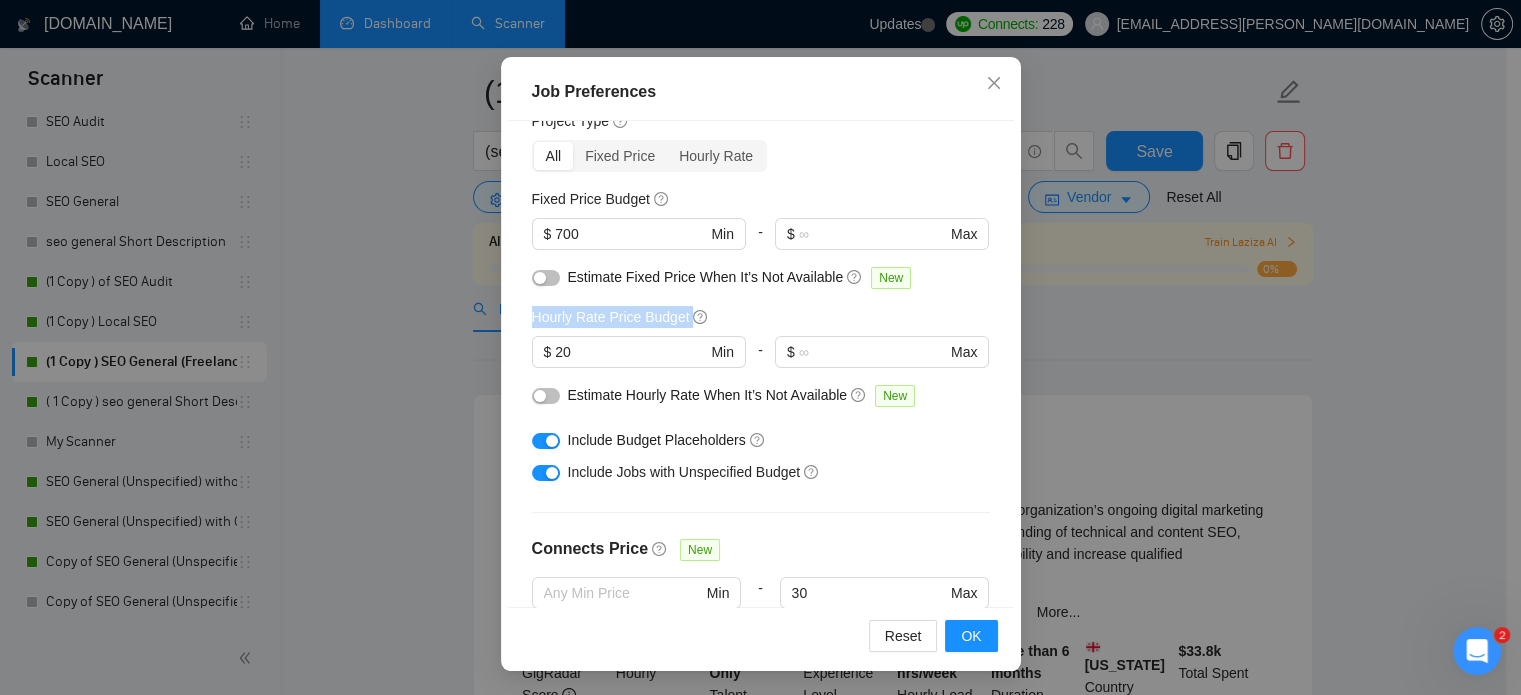 drag, startPoint x: 524, startPoint y: 317, endPoint x: 674, endPoint y: 328, distance: 150.40279 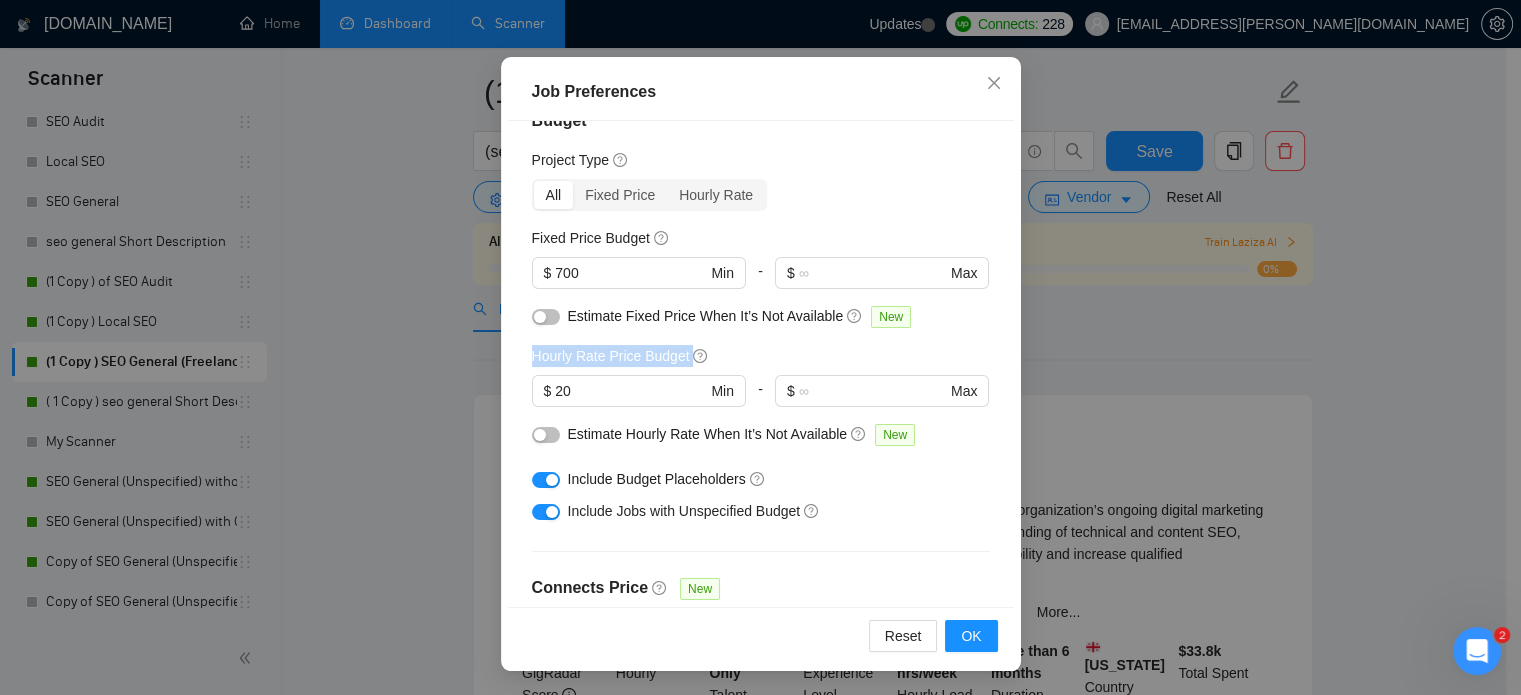 scroll, scrollTop: 0, scrollLeft: 0, axis: both 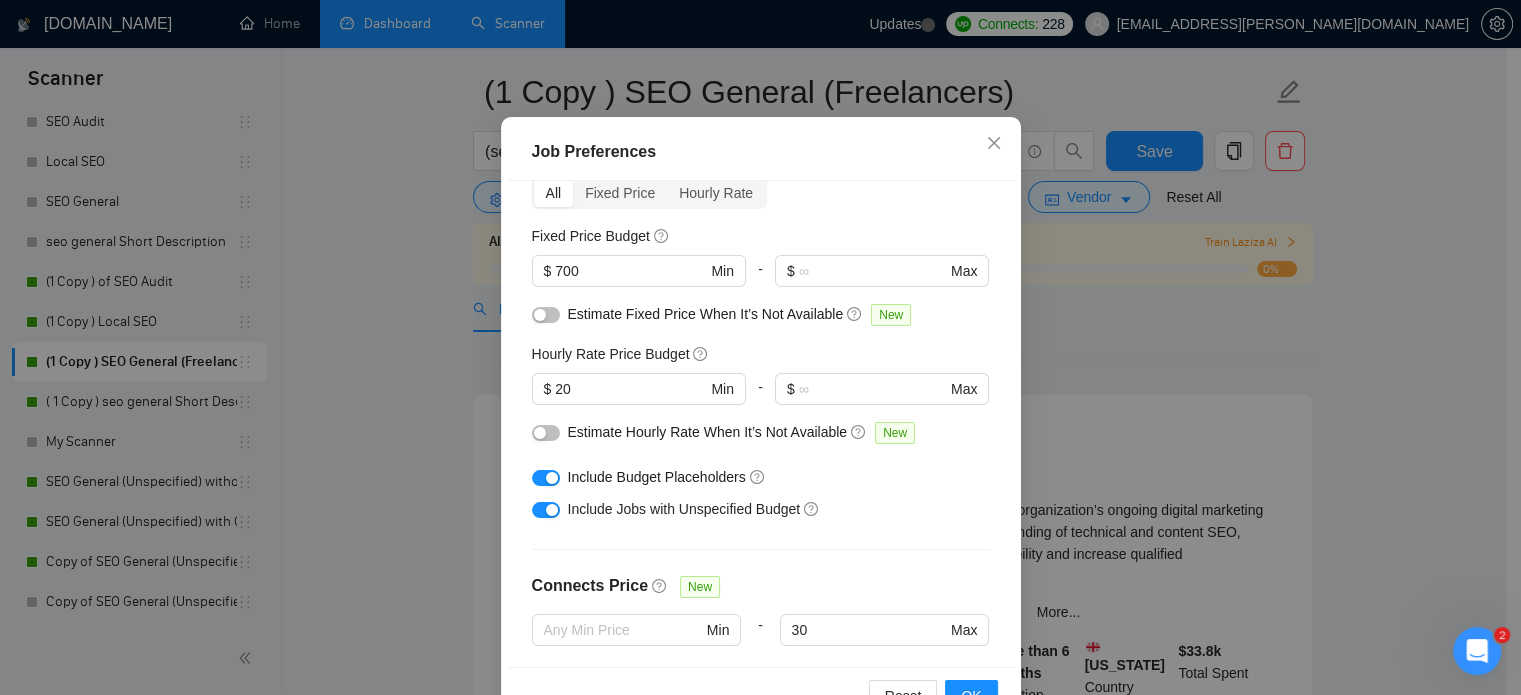 click on "Estimate Hourly Rate When It’s Not Available" at bounding box center (708, 432) 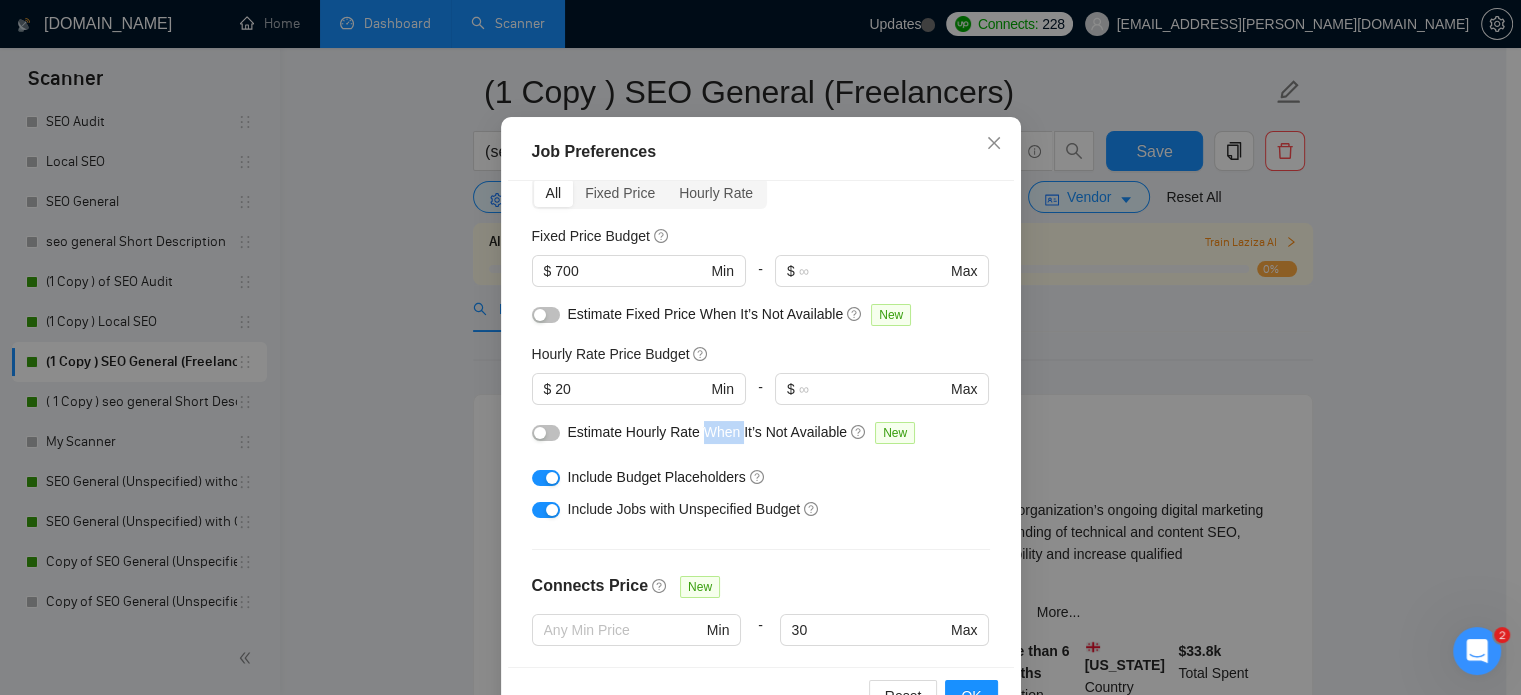 click on "Estimate Hourly Rate When It’s Not Available" at bounding box center (708, 432) 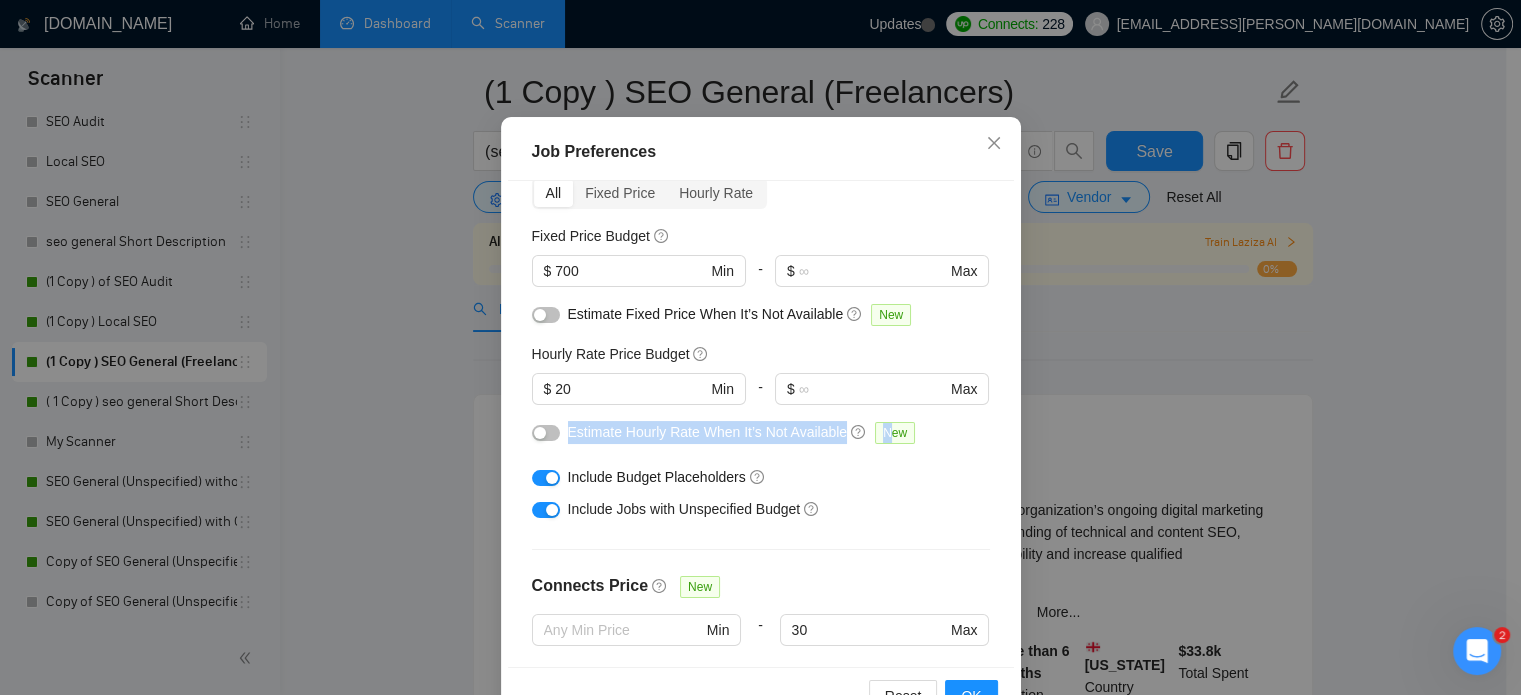 click on "Estimate Hourly Rate When It’s Not Available" at bounding box center (708, 432) 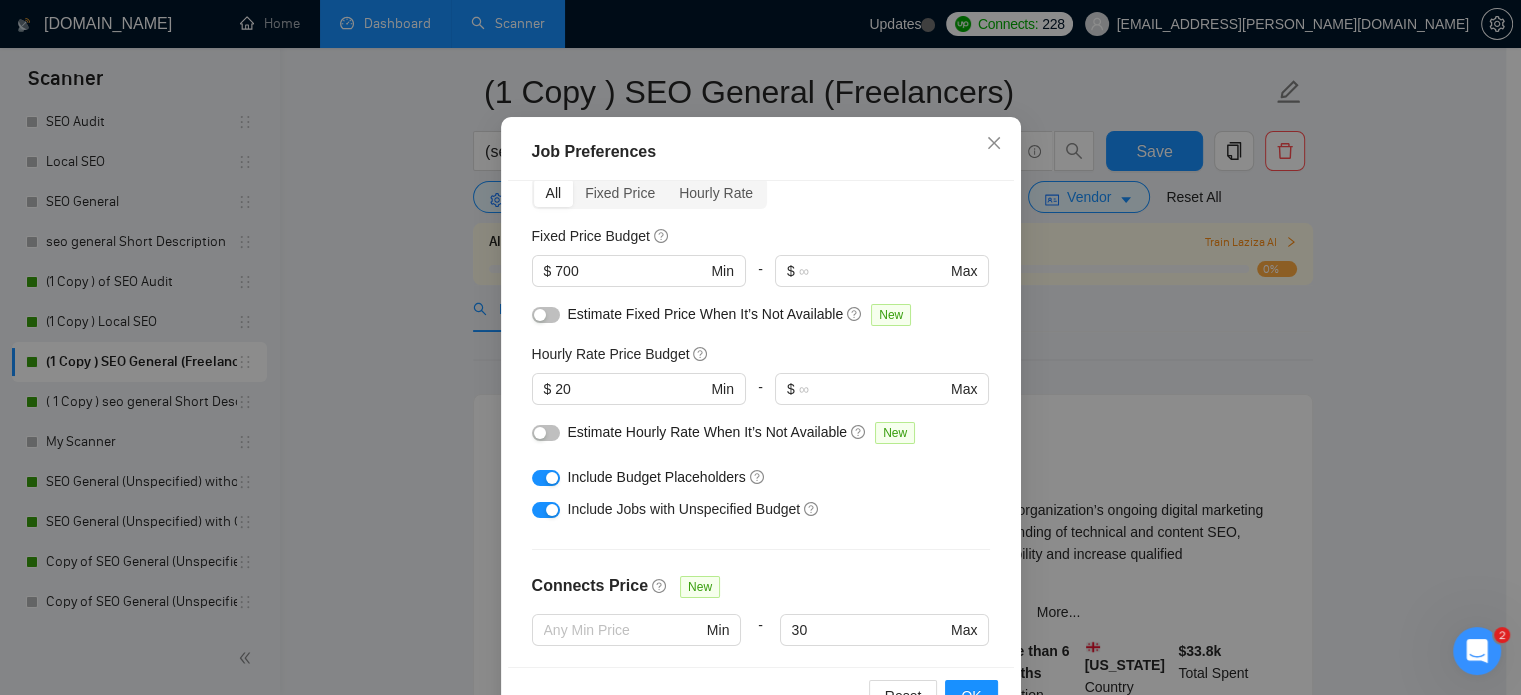 click on "Include Jobs with Unspecified Budget" at bounding box center [768, 509] 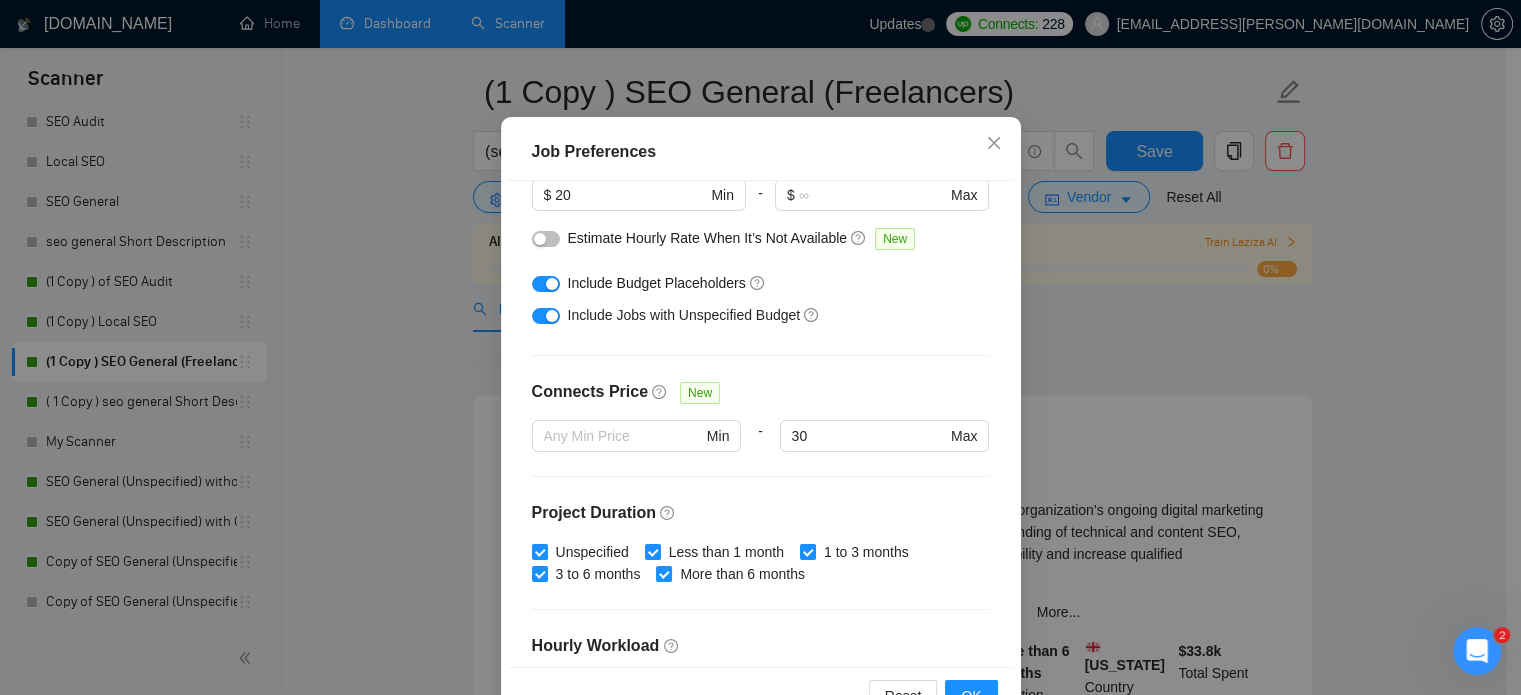 scroll, scrollTop: 287, scrollLeft: 0, axis: vertical 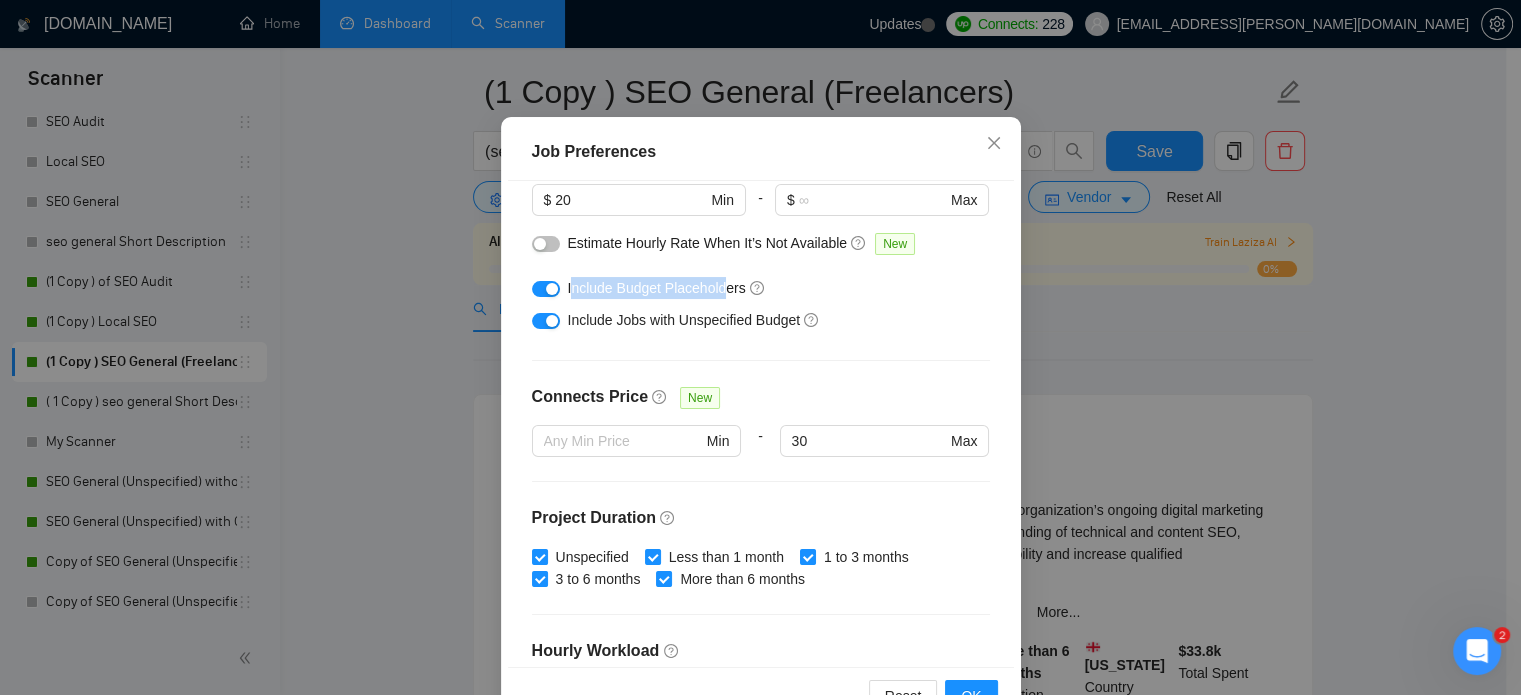 drag, startPoint x: 563, startPoint y: 285, endPoint x: 724, endPoint y: 295, distance: 161.31026 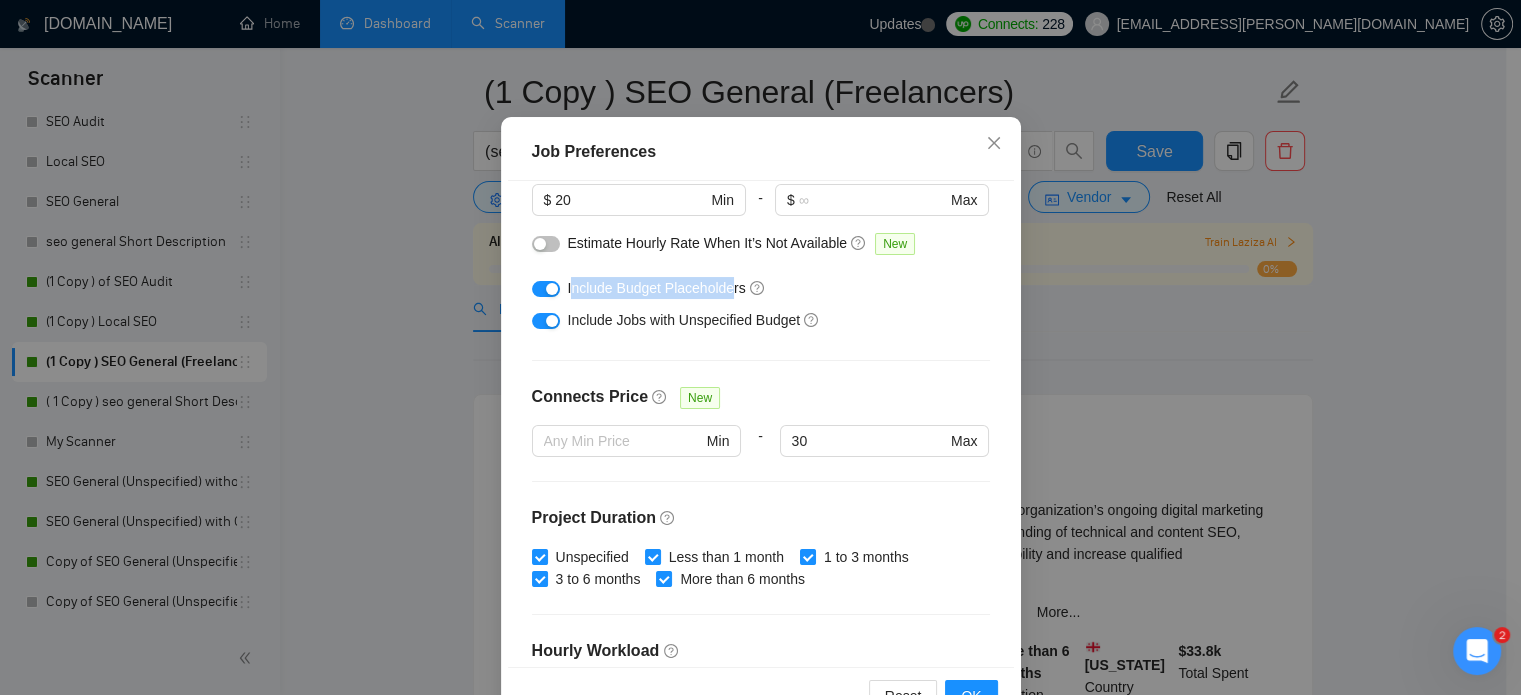 click on "Include Budget Placeholders" at bounding box center (657, 288) 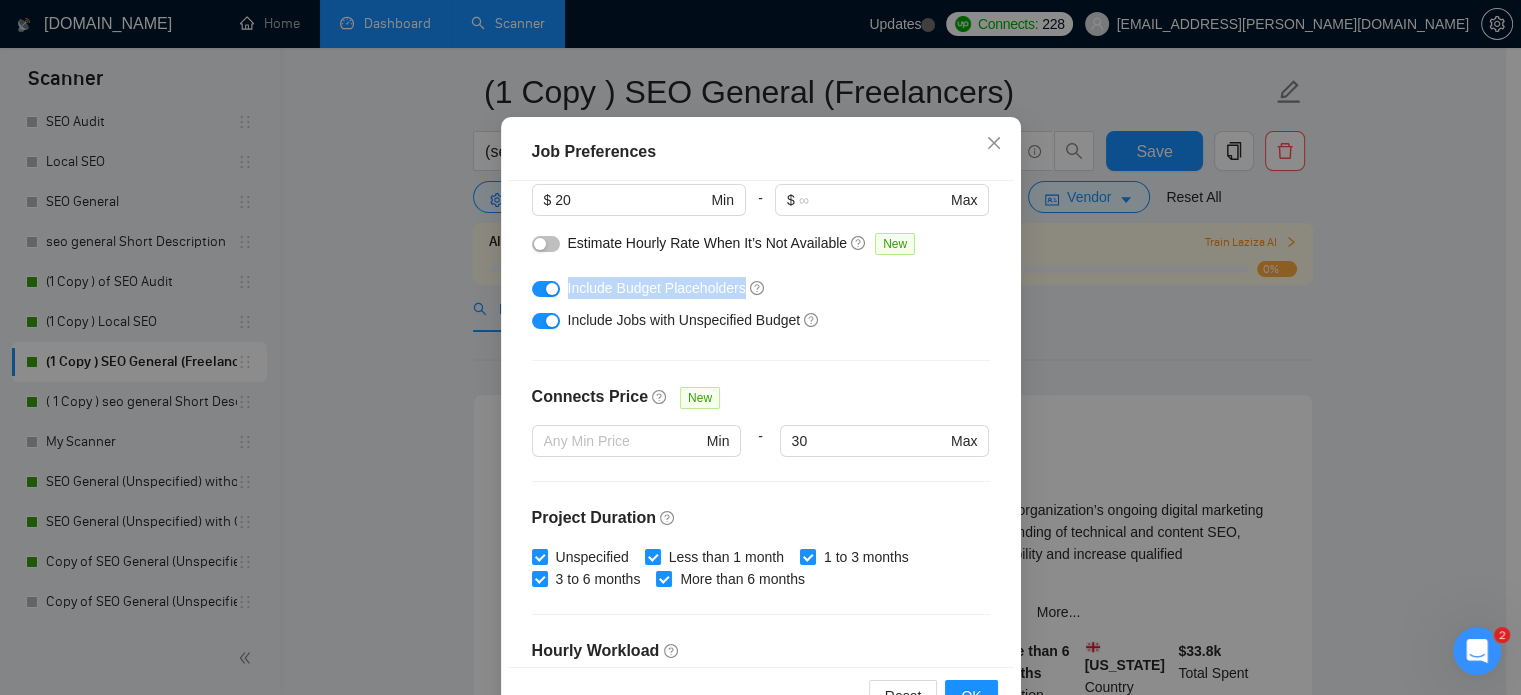 drag, startPoint x: 735, startPoint y: 295, endPoint x: 556, endPoint y: 292, distance: 179.02513 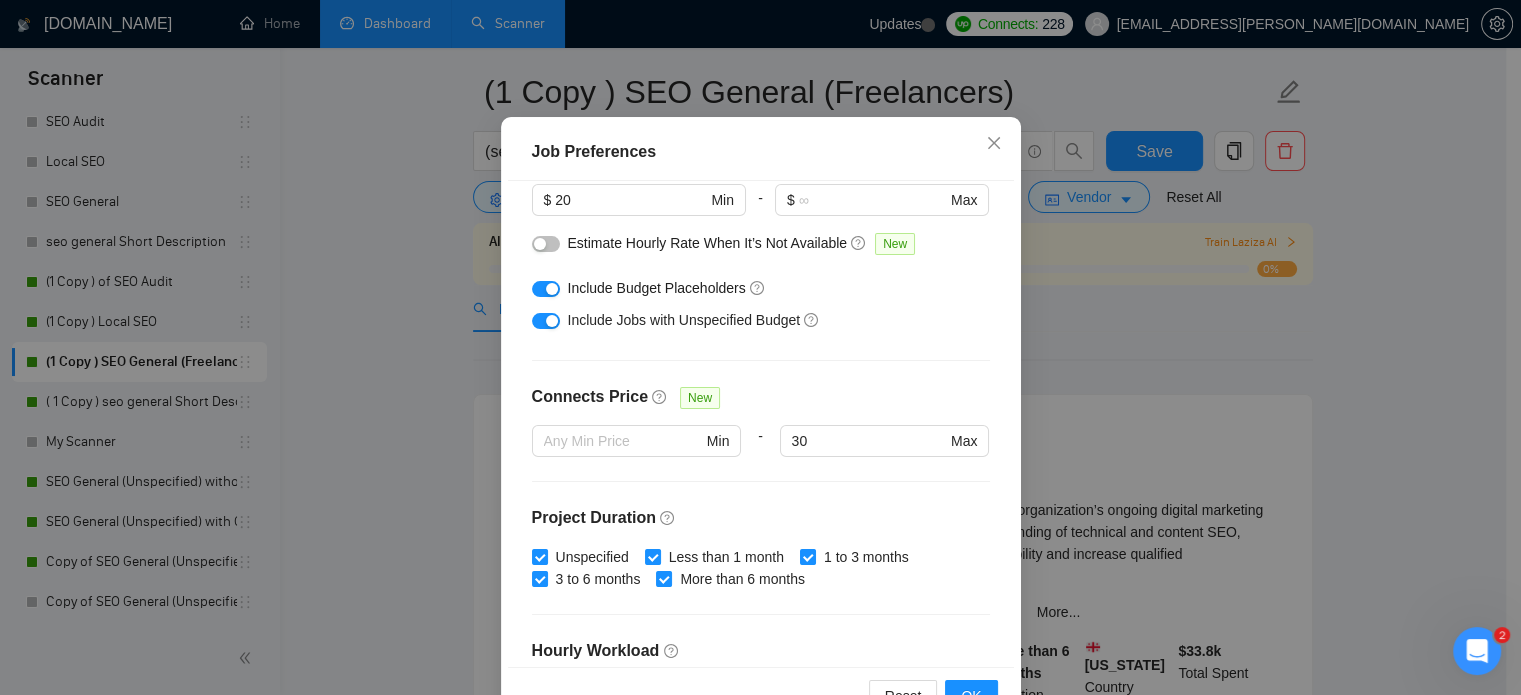 click on "Include Jobs with Unspecified Budget" at bounding box center (684, 320) 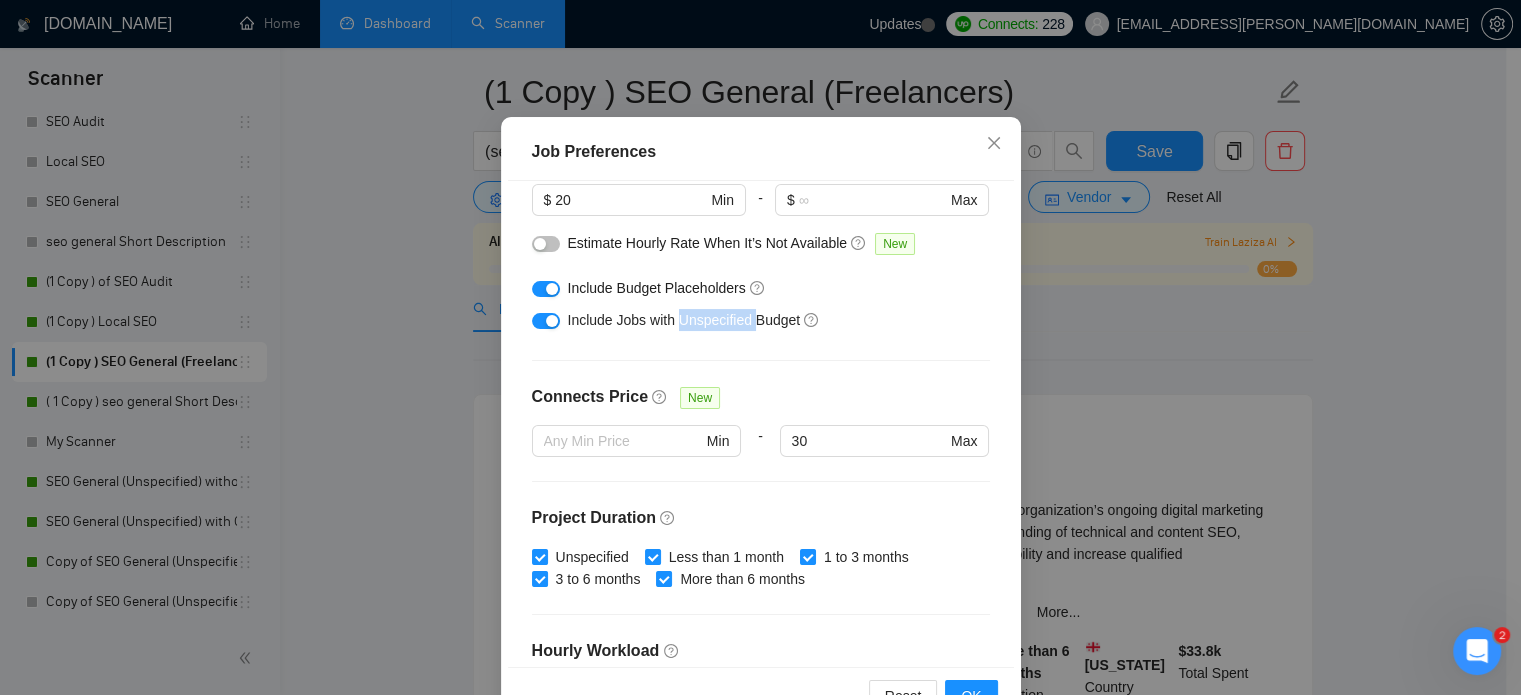 click on "Include Jobs with Unspecified Budget" at bounding box center (684, 320) 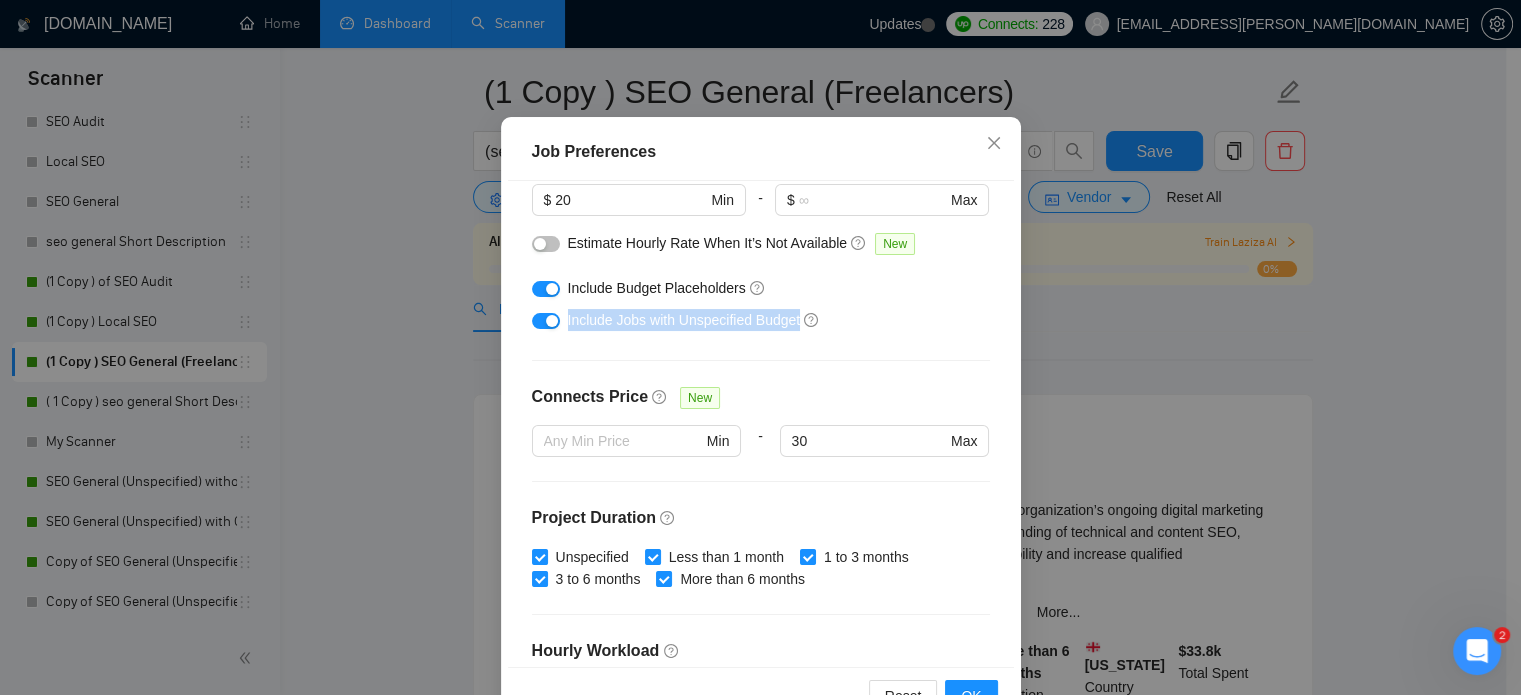 copy on "Include Jobs with Unspecified Budget" 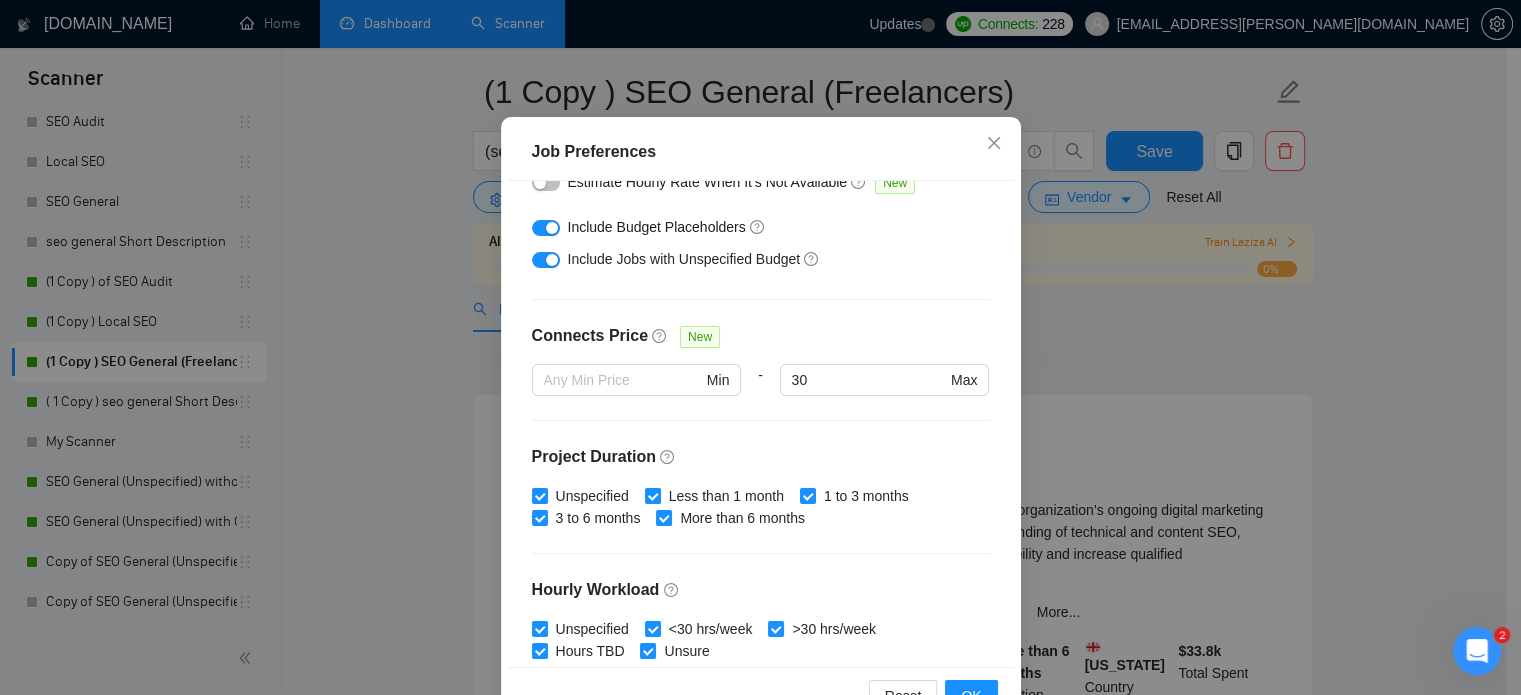 click on "Connects Price" at bounding box center (590, 336) 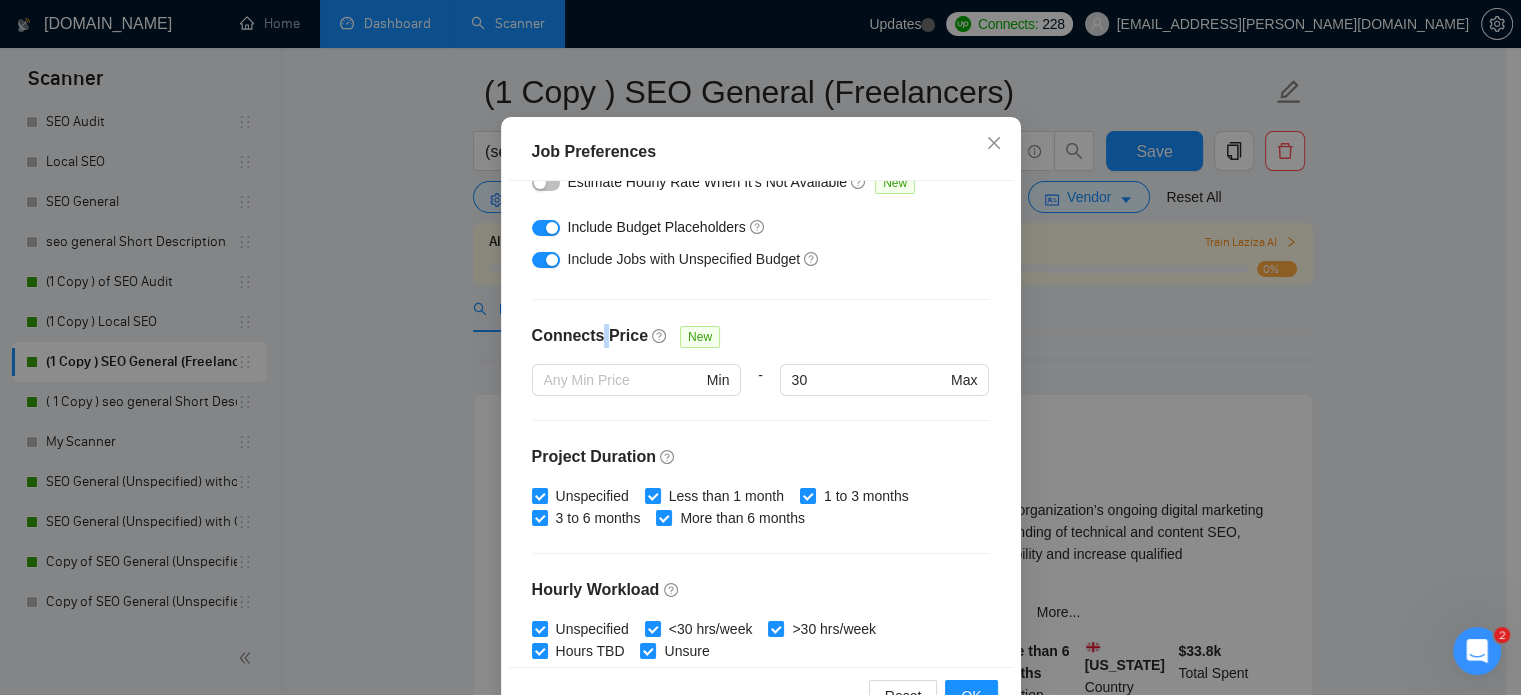 click on "Connects Price" at bounding box center [590, 336] 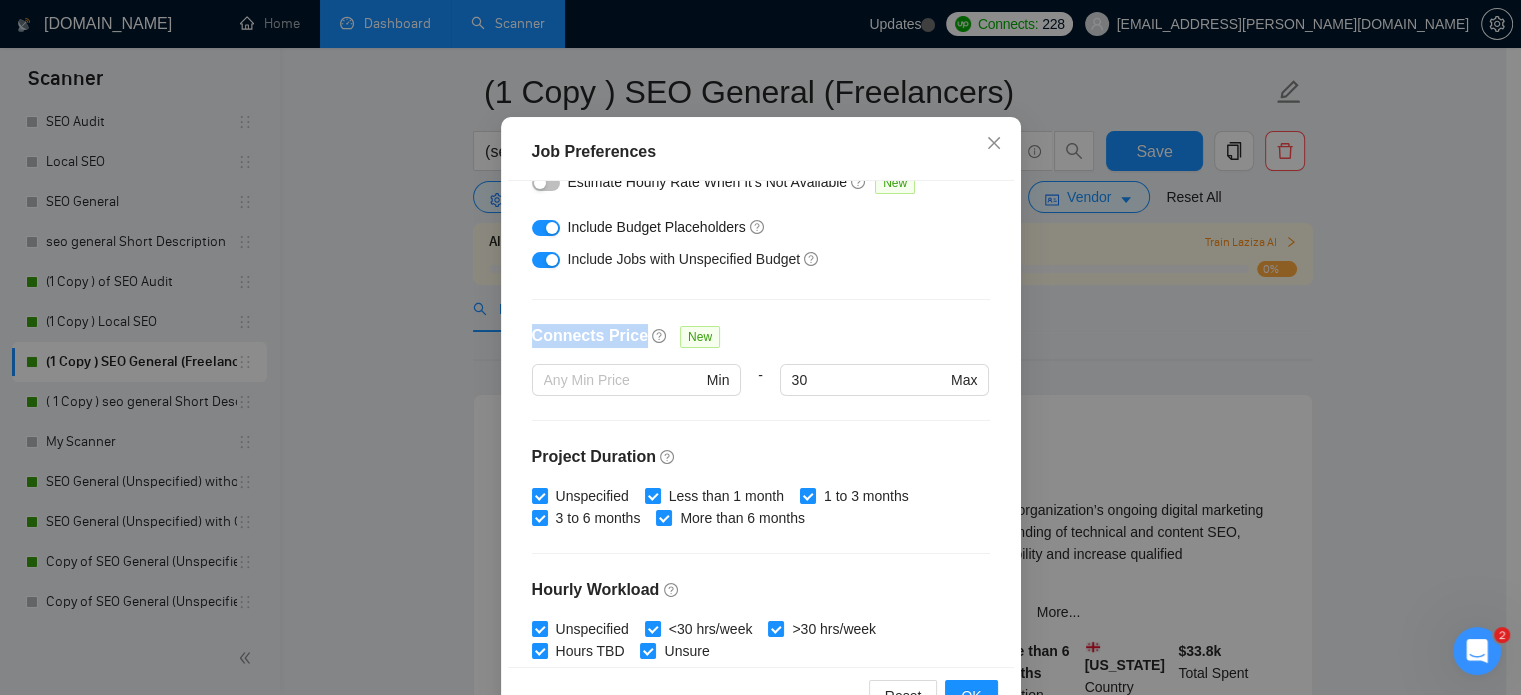 copy on "Connects Price" 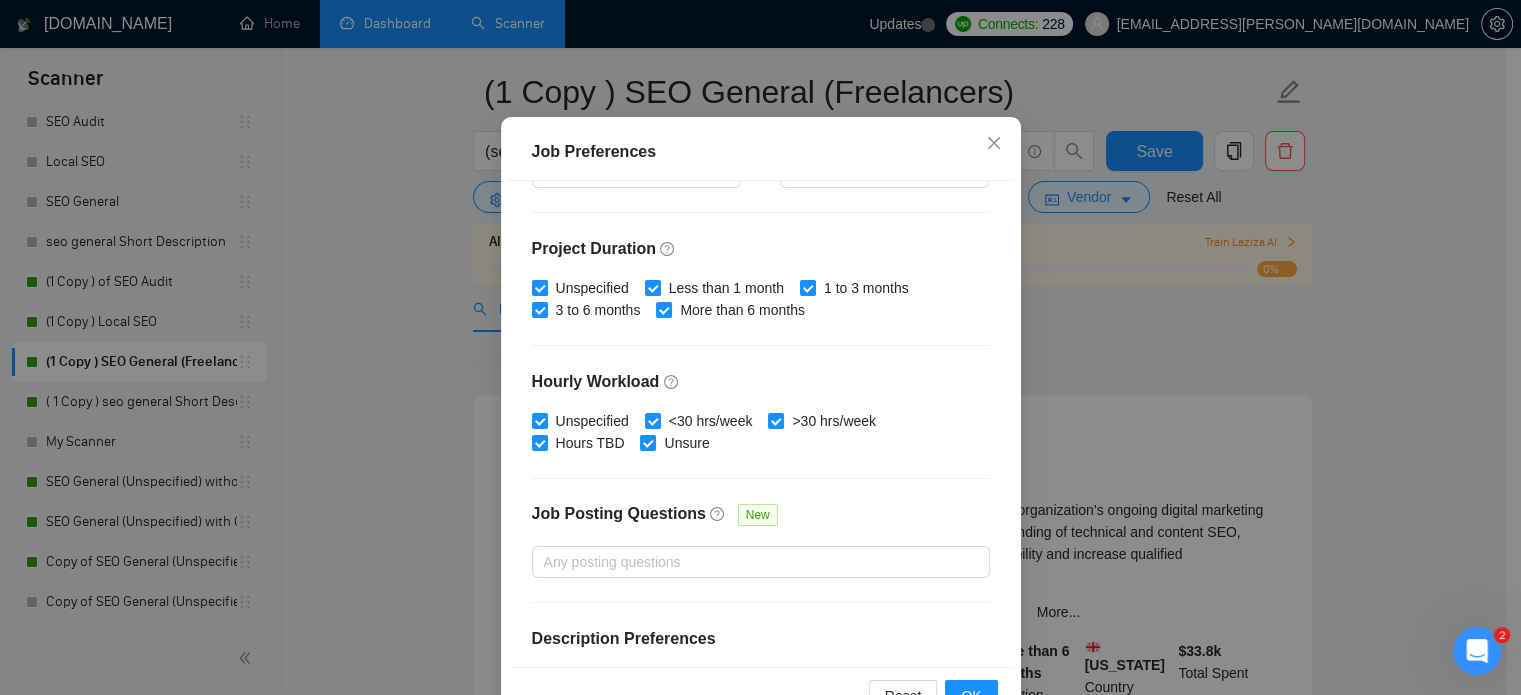 scroll, scrollTop: 564, scrollLeft: 0, axis: vertical 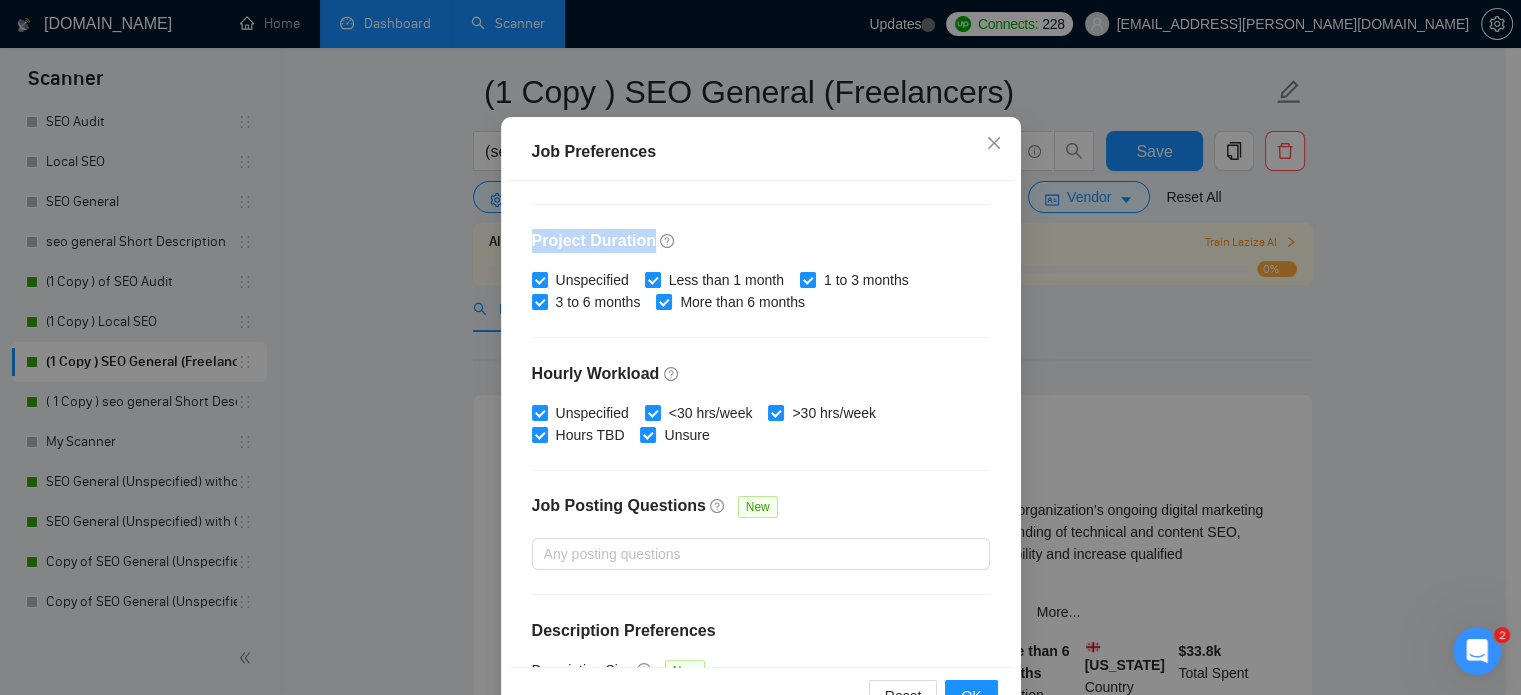 drag, startPoint x: 527, startPoint y: 241, endPoint x: 638, endPoint y: 241, distance: 111 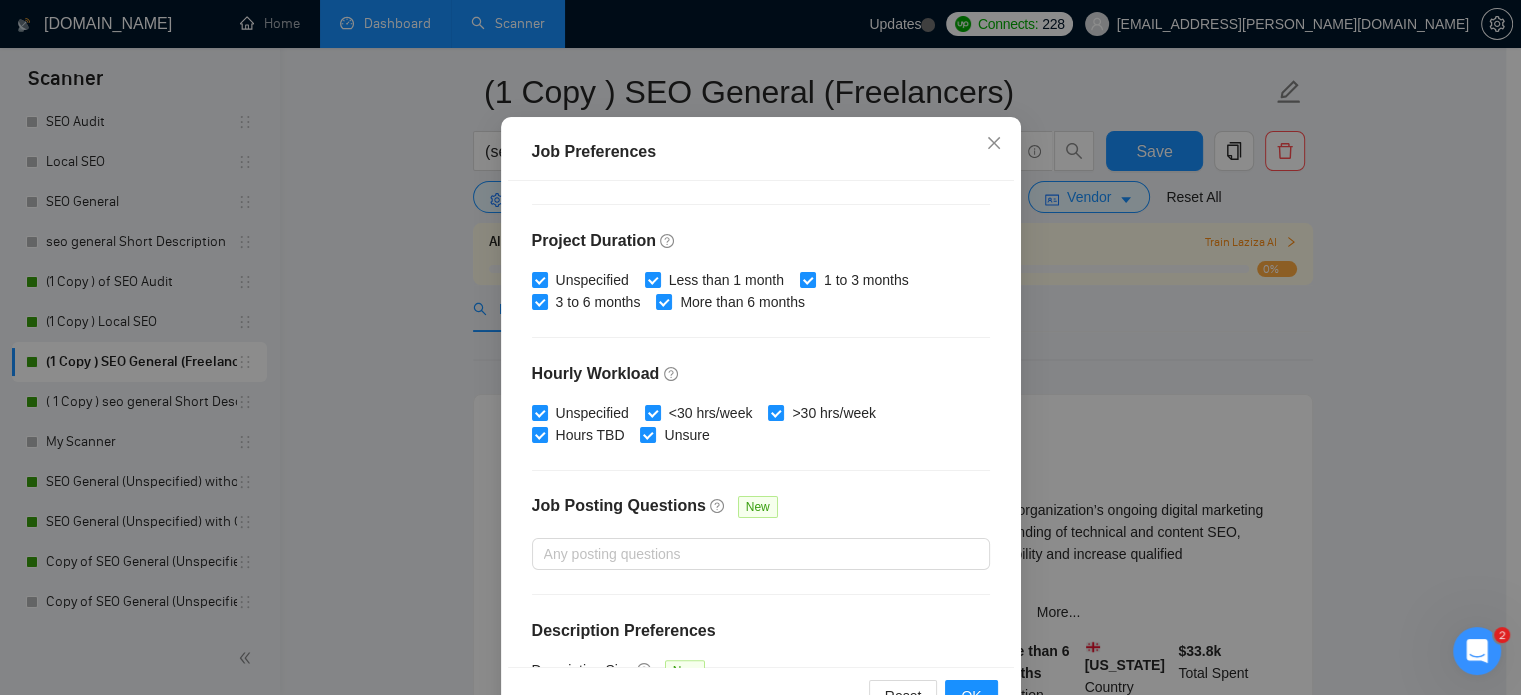 click on "Hourly Workload" at bounding box center (761, 374) 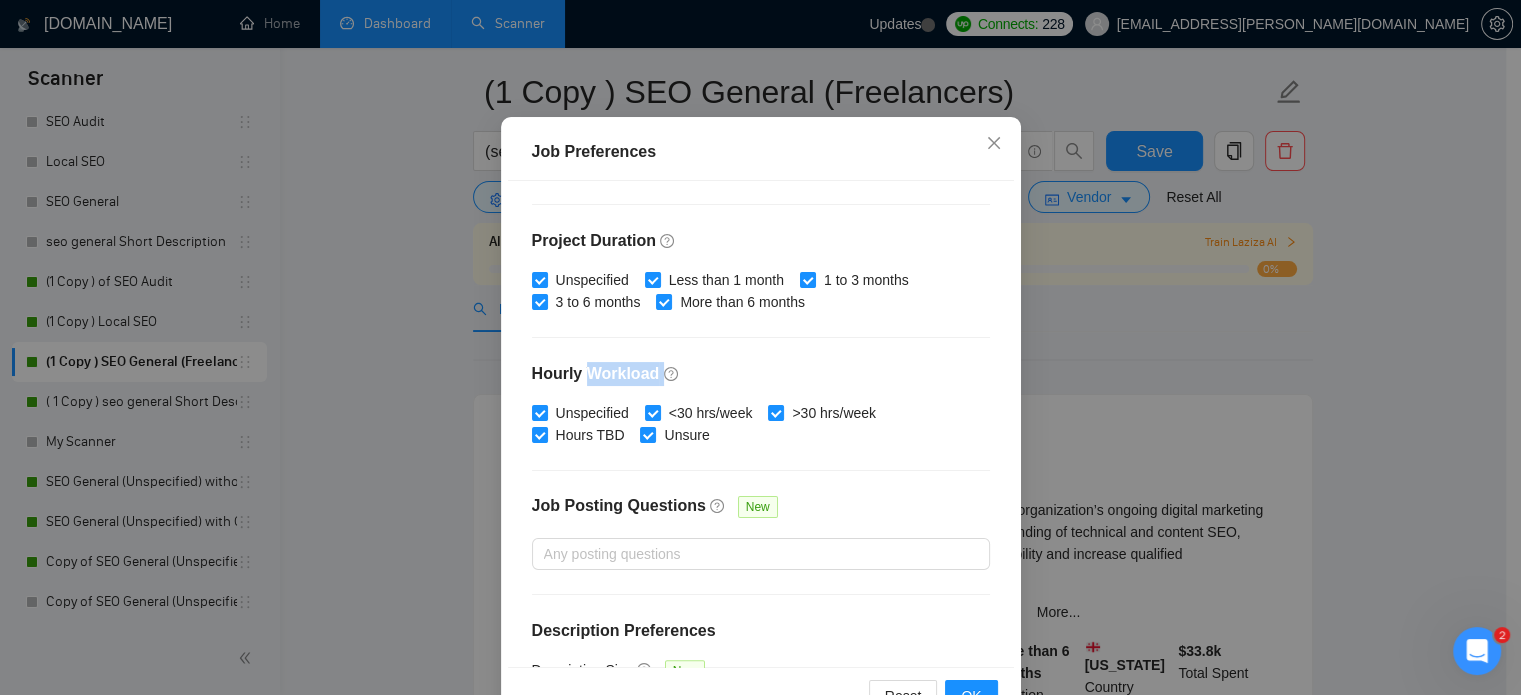 click on "Hourly Workload" at bounding box center [761, 374] 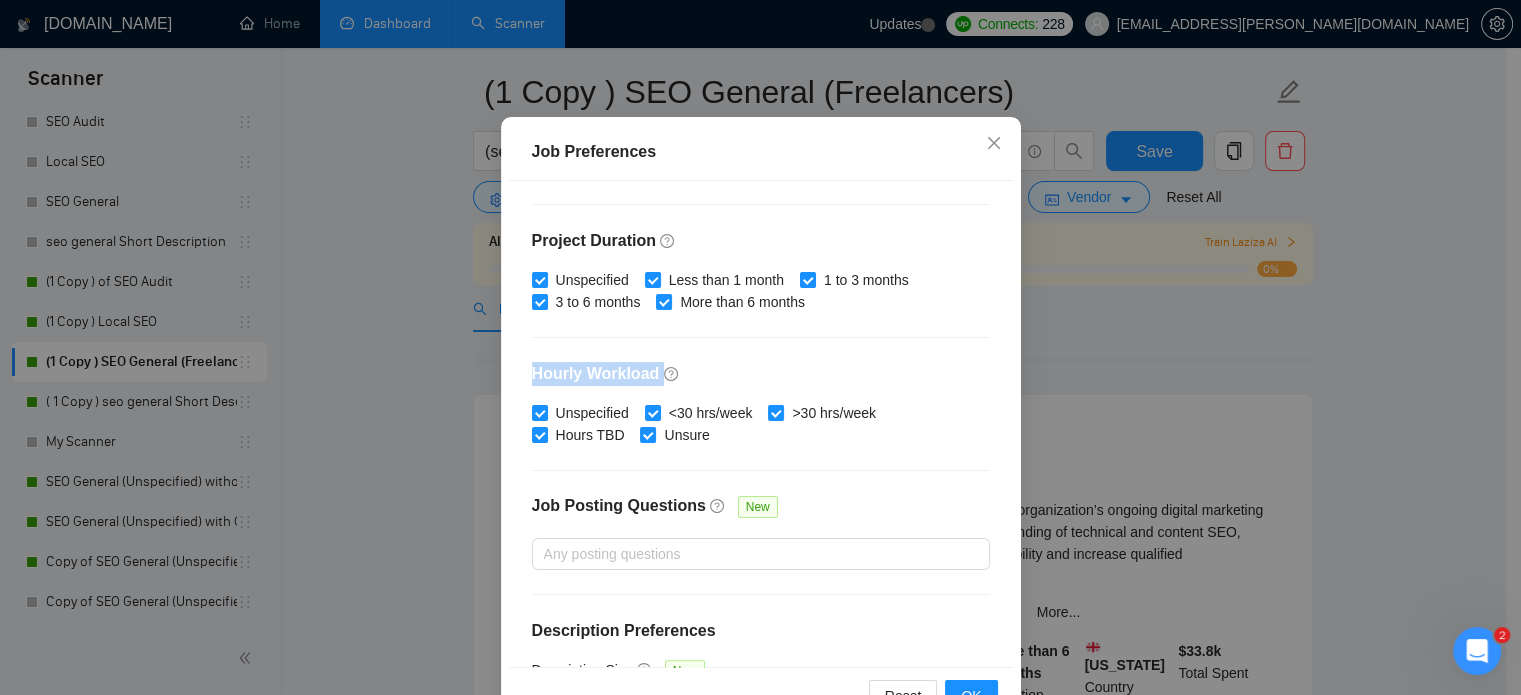 click on "Hourly Workload" at bounding box center (761, 374) 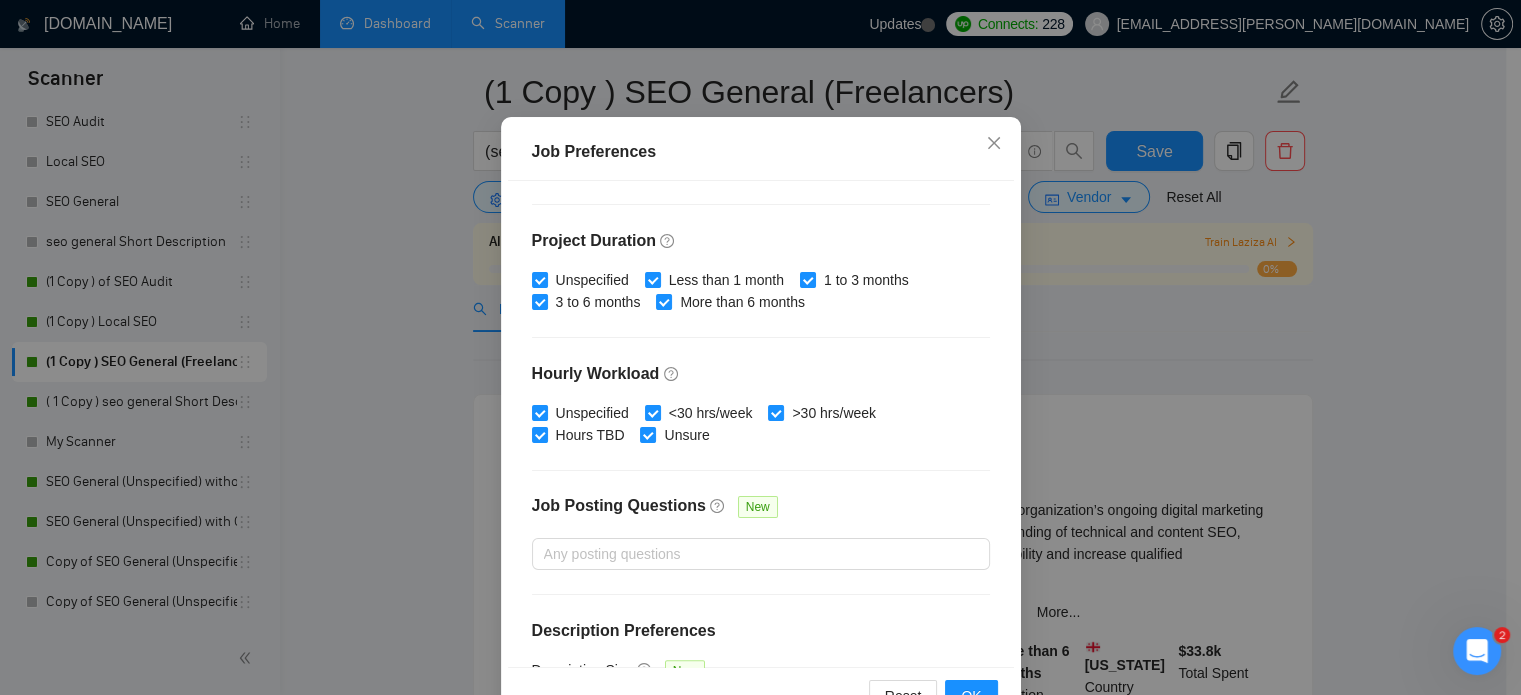 click on "Job Posting Questions" at bounding box center [619, 506] 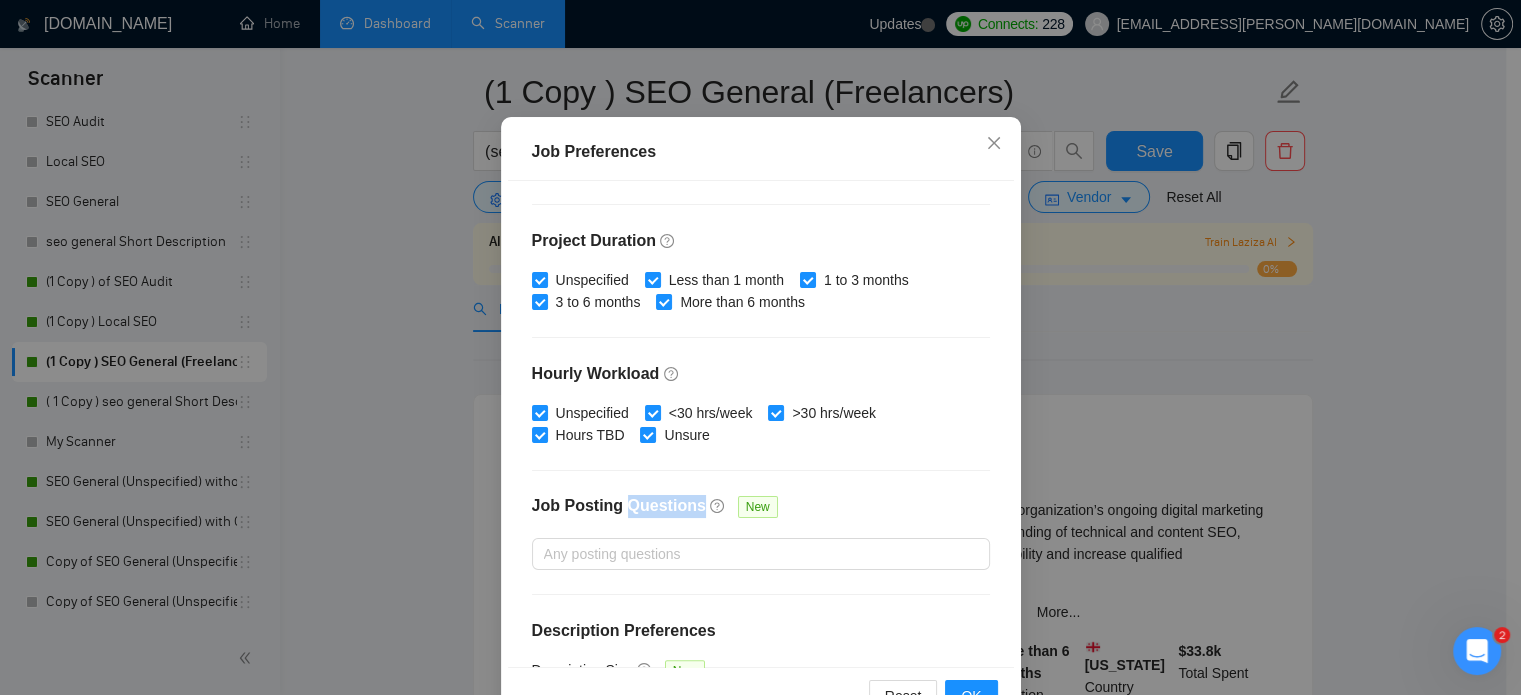 click on "Job Posting Questions" at bounding box center (619, 506) 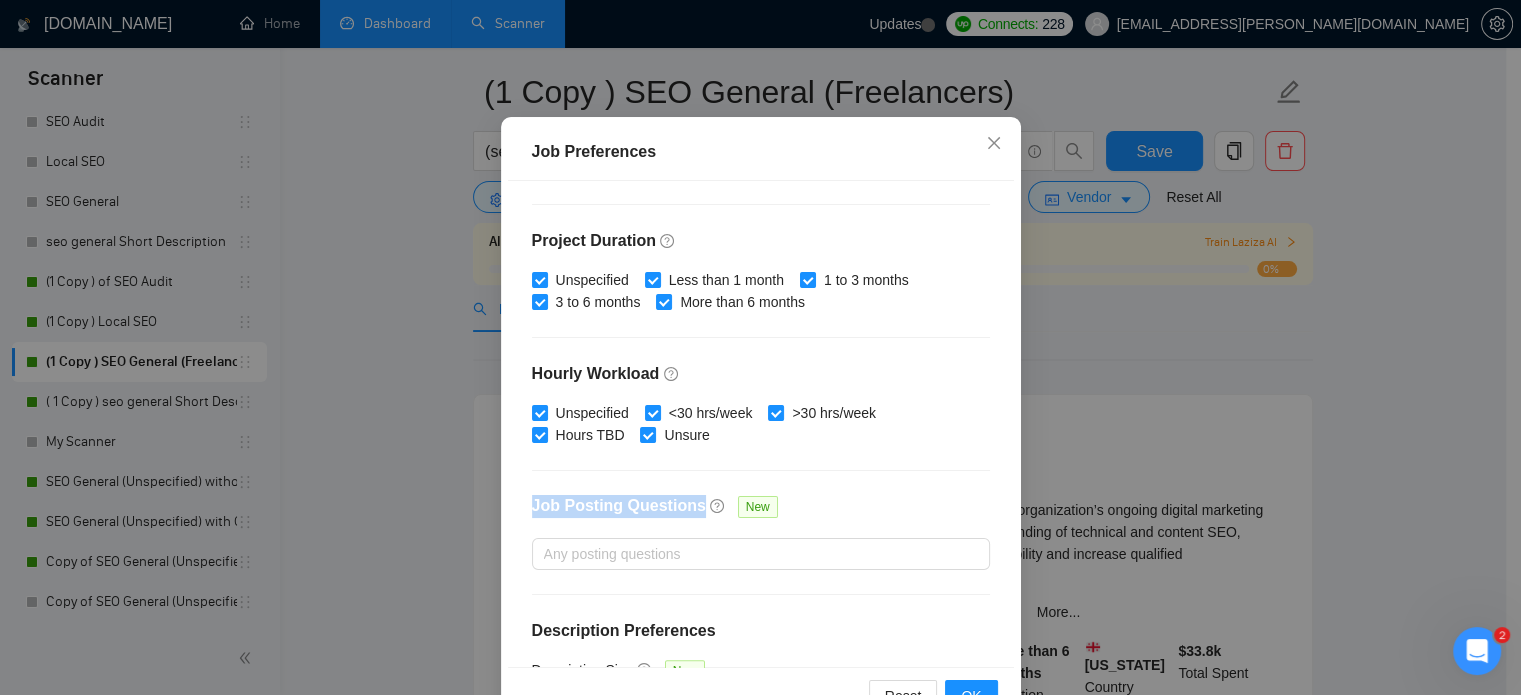 click on "Job Posting Questions" at bounding box center [619, 506] 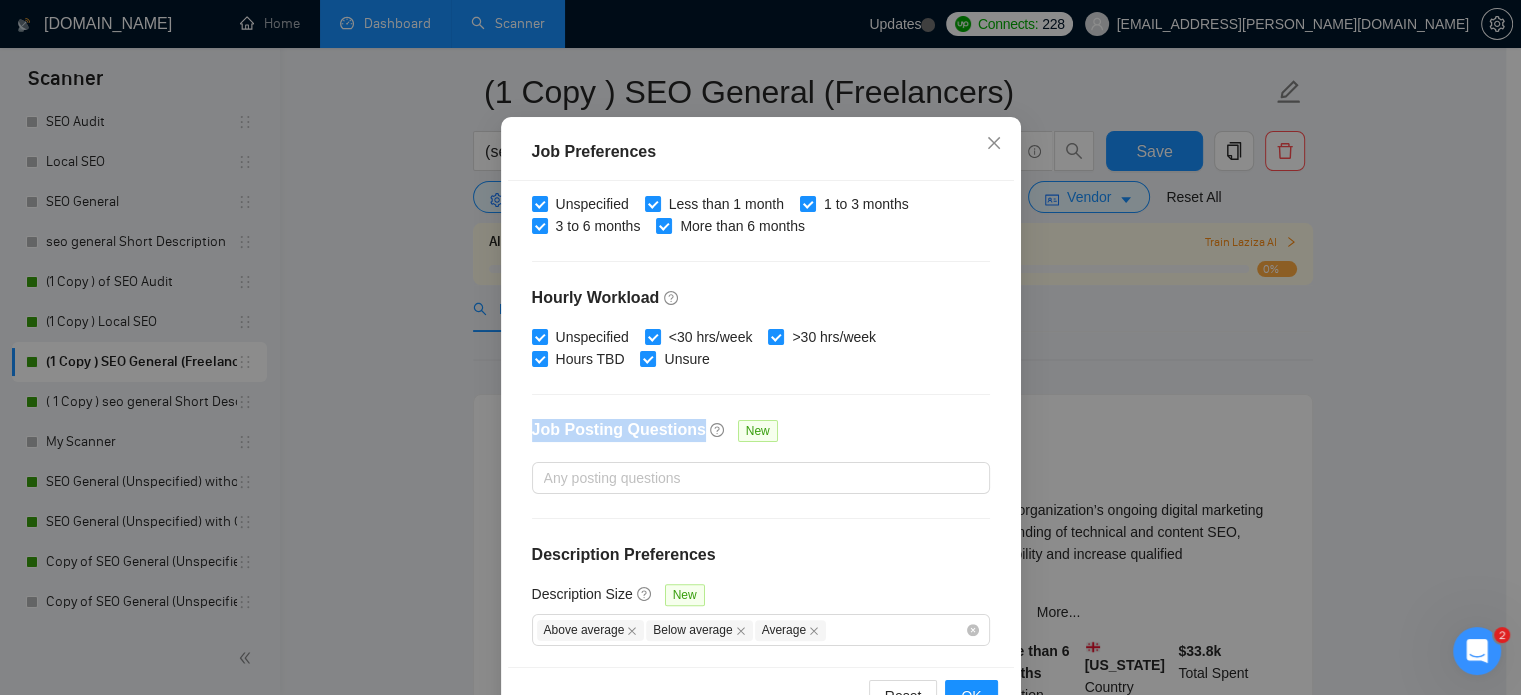 scroll, scrollTop: 143, scrollLeft: 0, axis: vertical 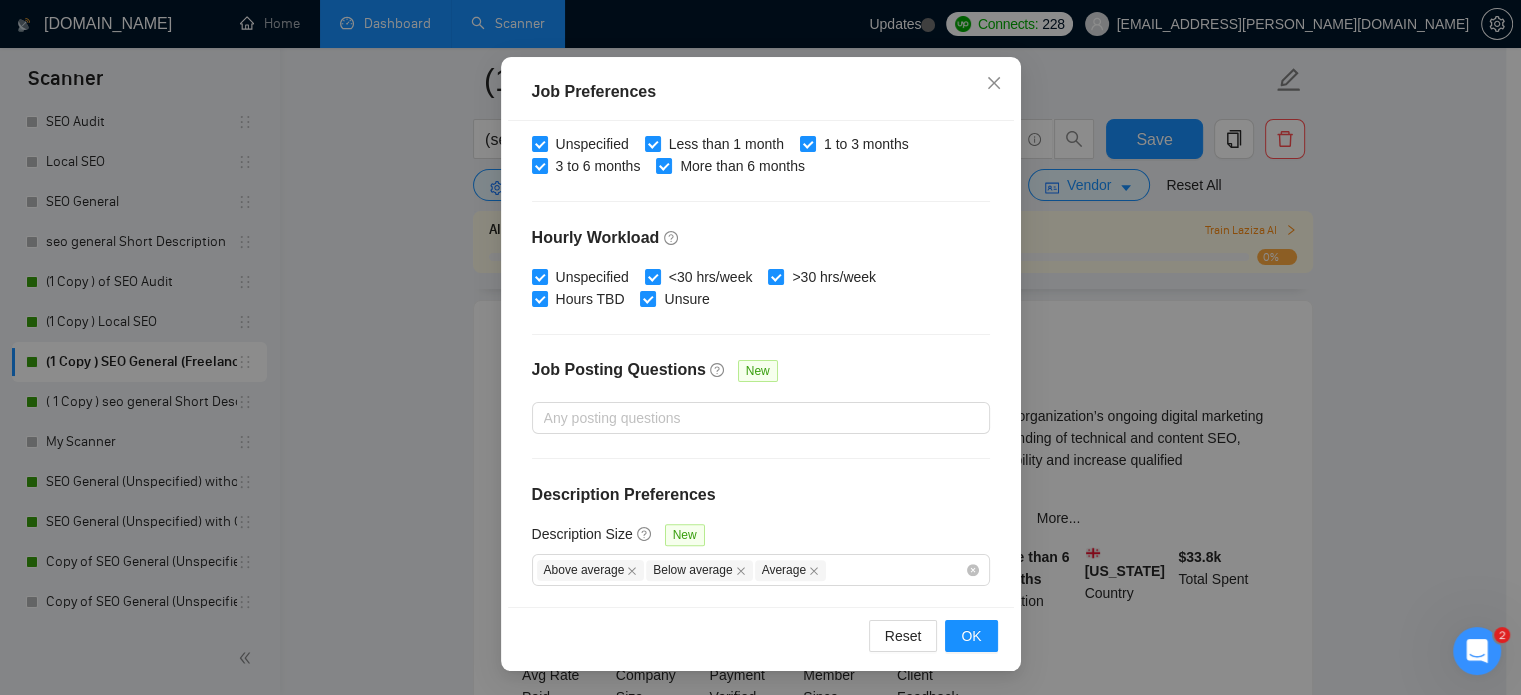 click on "Description Preferences" at bounding box center (761, 495) 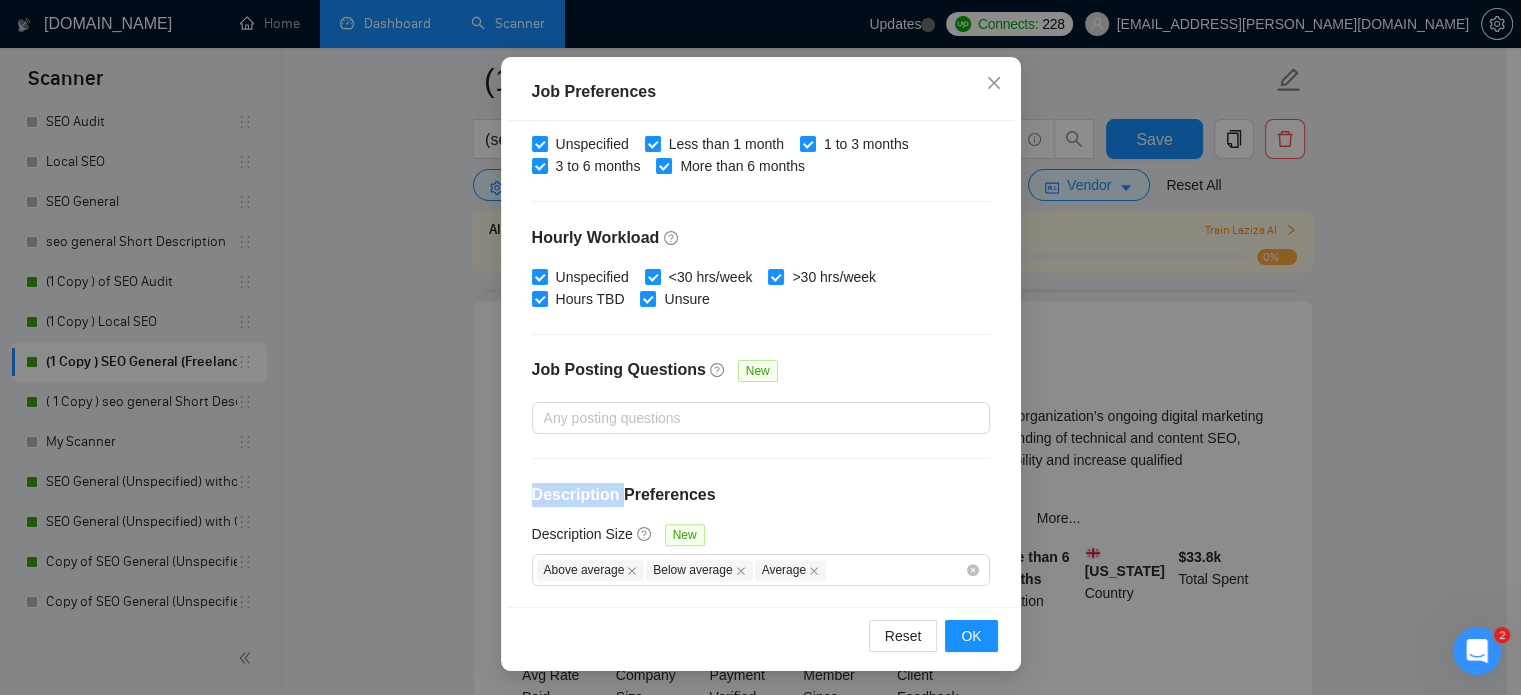 click on "Description Preferences" at bounding box center (761, 495) 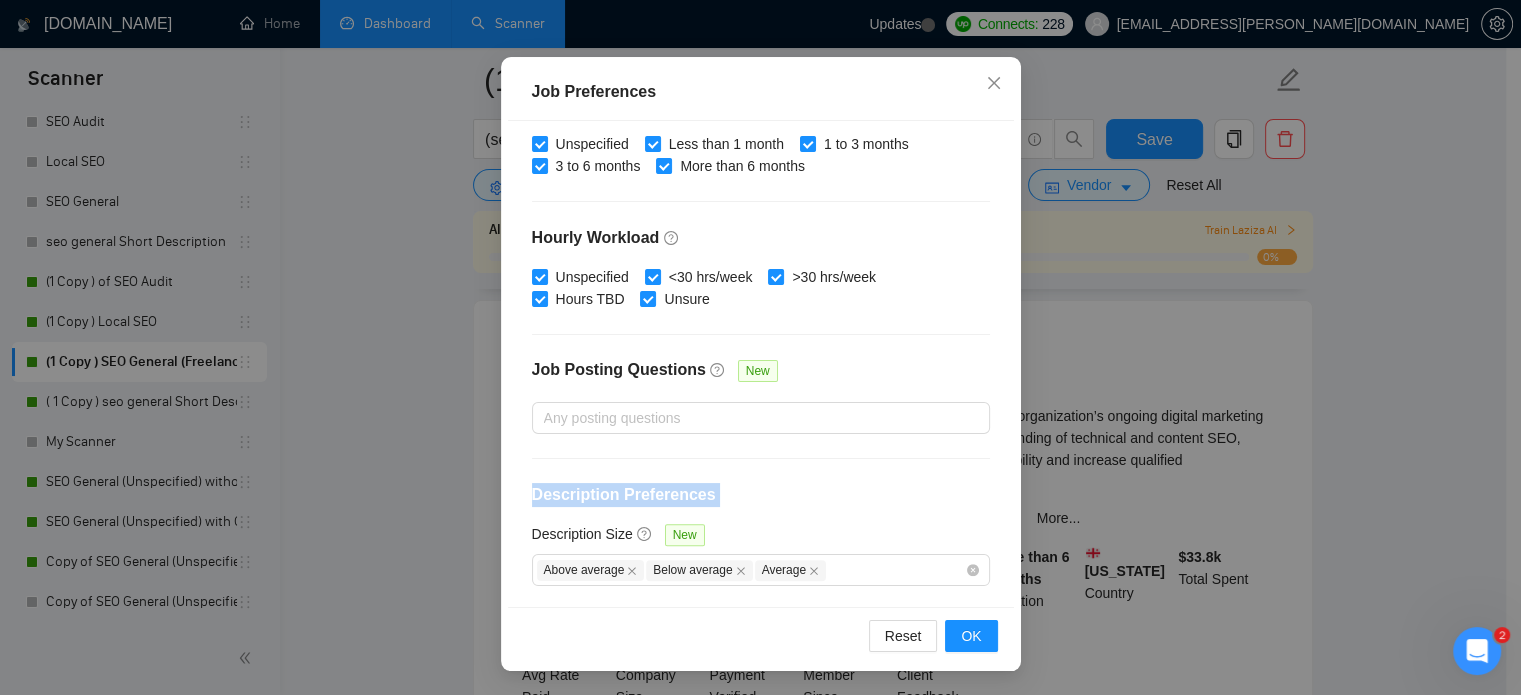 click on "Description Preferences" at bounding box center (761, 495) 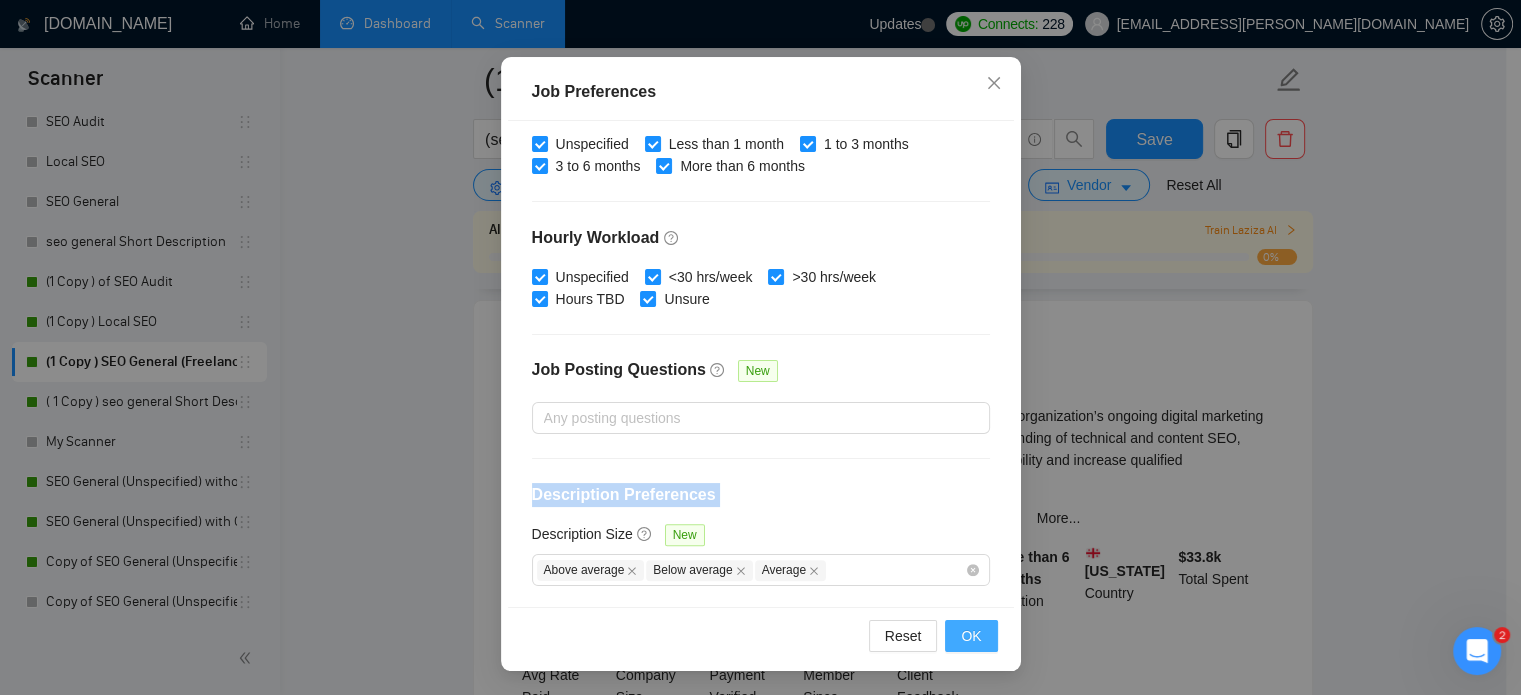 click on "OK" at bounding box center (971, 636) 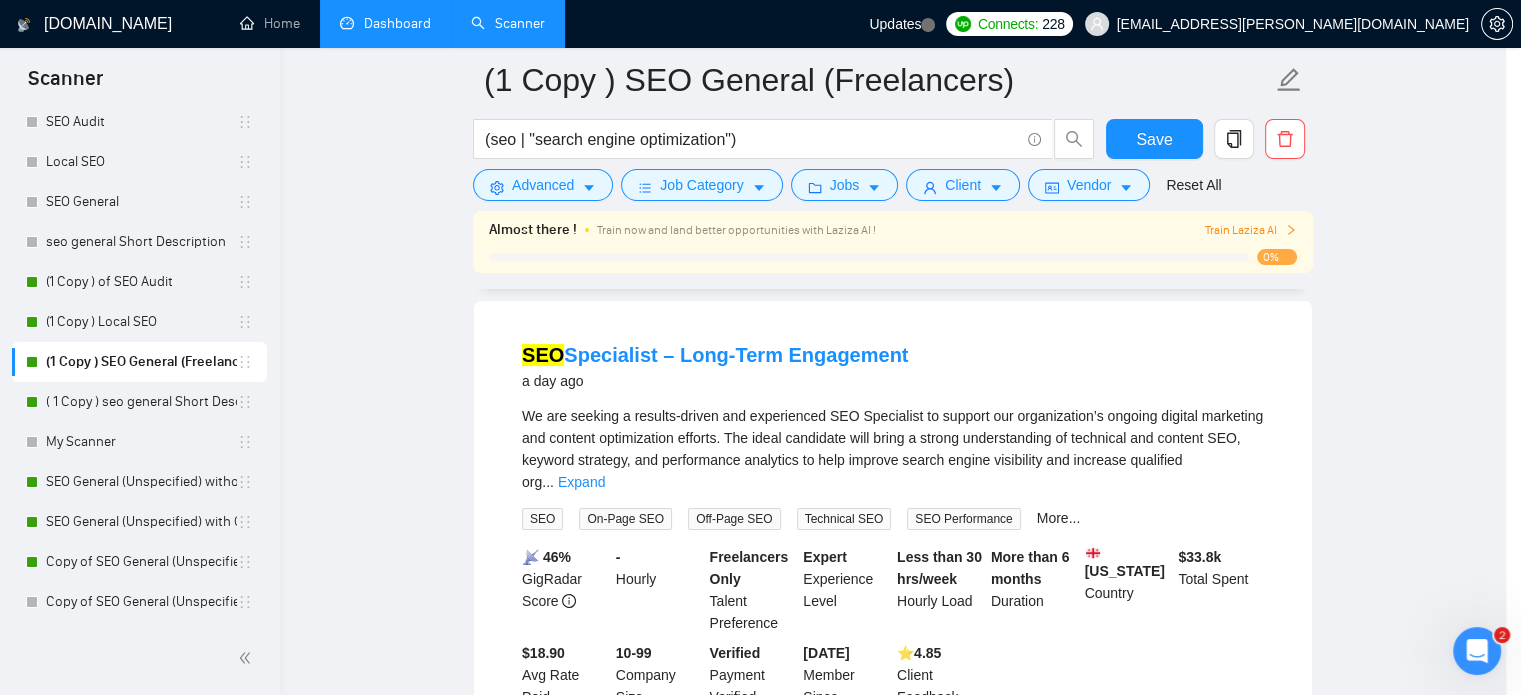 scroll, scrollTop: 63, scrollLeft: 0, axis: vertical 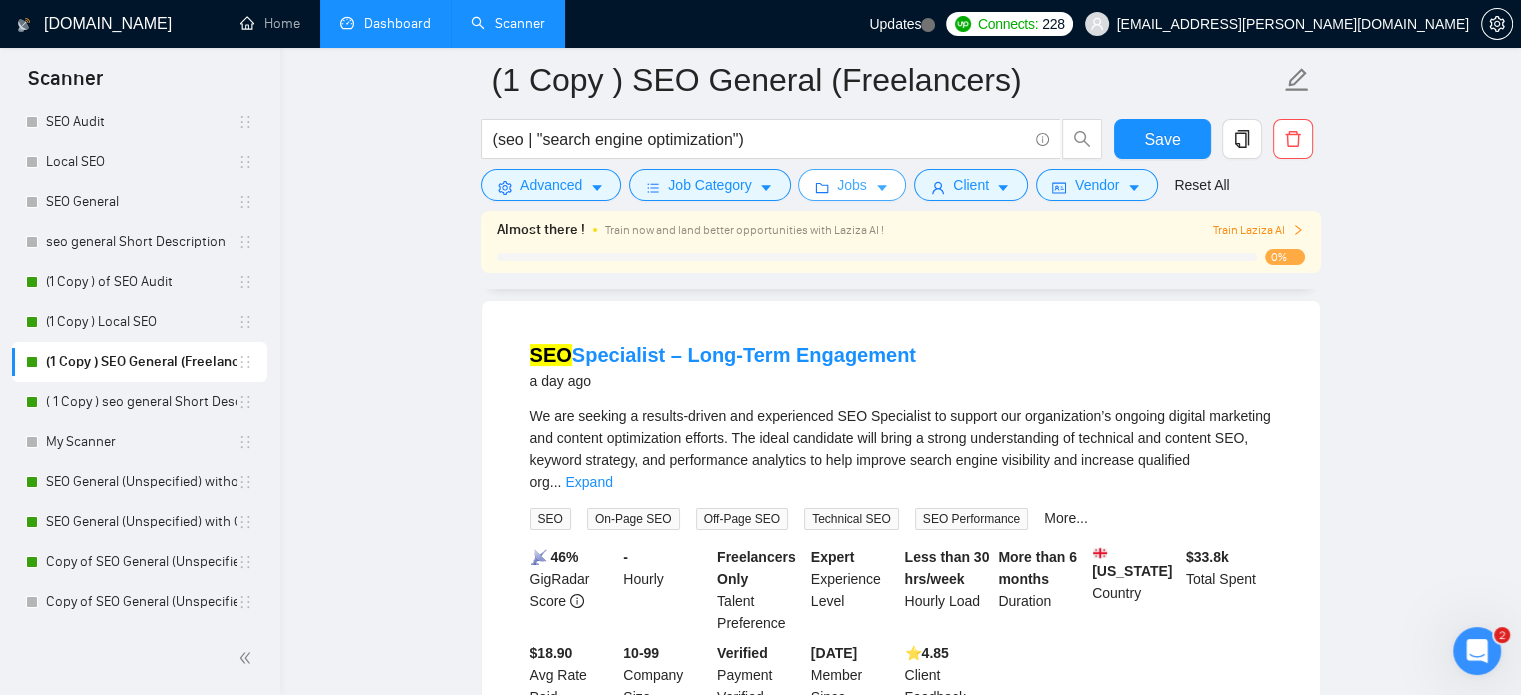 click on "Jobs" at bounding box center [852, 185] 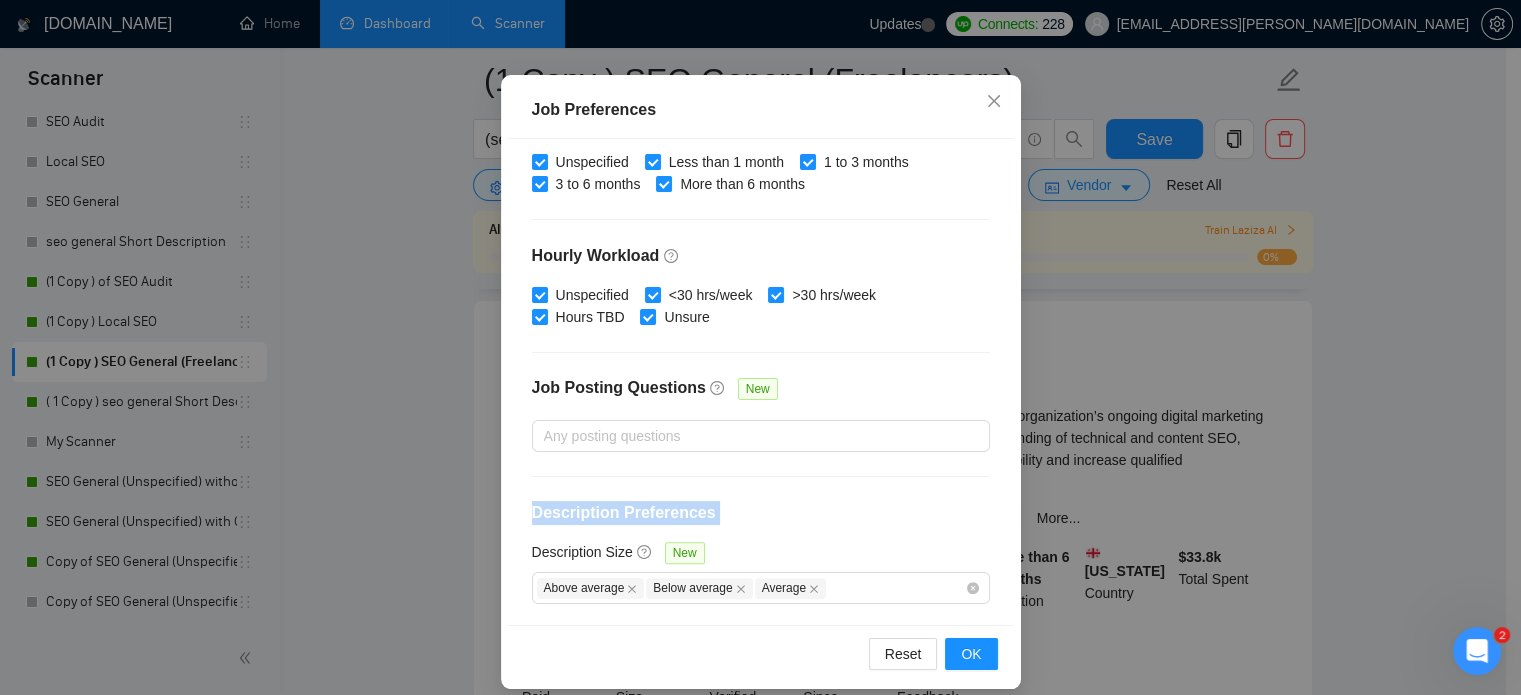 scroll, scrollTop: 0, scrollLeft: 0, axis: both 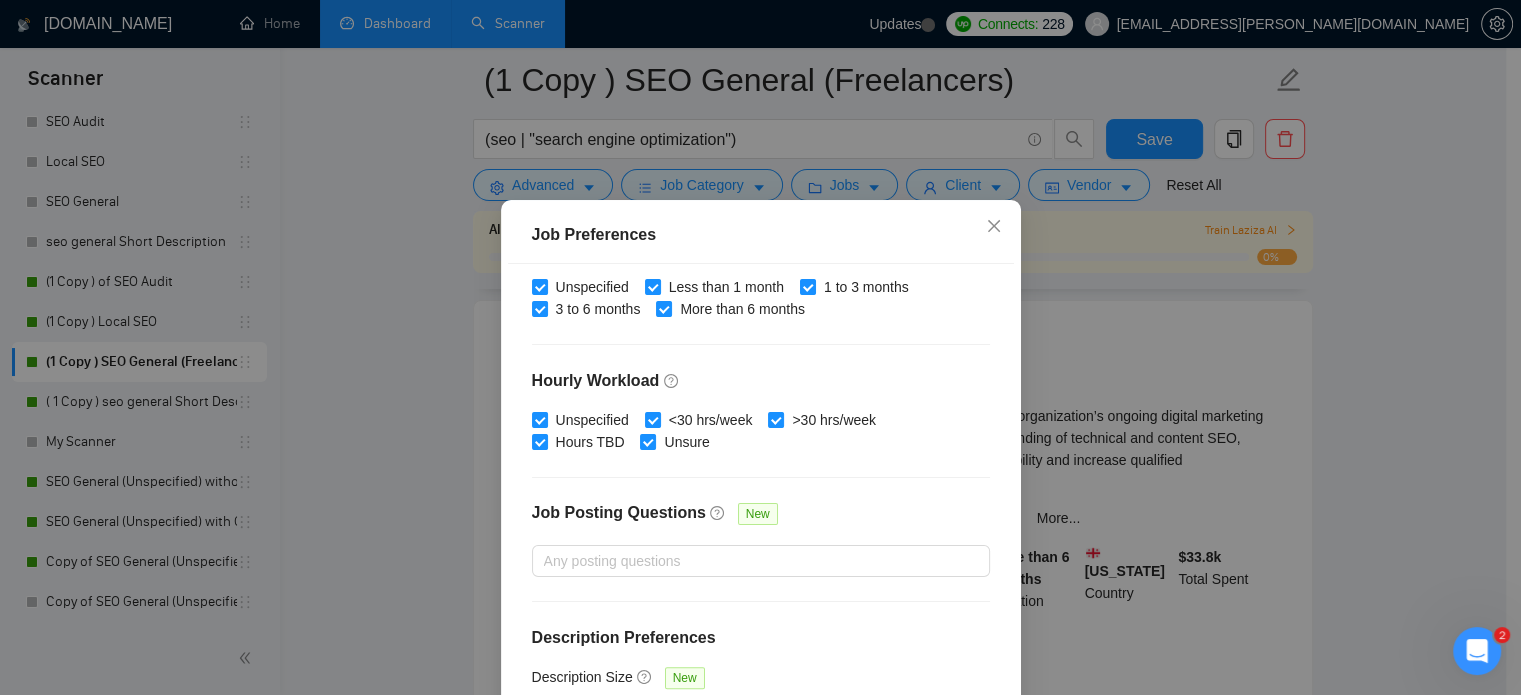 click on "Budget Project Type All Fixed Price Hourly Rate   Fixed Price Budget $ 700 Min - $ Max Estimate Fixed Price When It’s Not Available New   Hourly Rate Price Budget $ 20 Min - $ Max Estimate Hourly Rate When It’s Not Available New Include Budget Placeholders Include Jobs with Unspecified Budget   Connects Price New Min - 30 Max Project Duration   Unspecified Less than 1 month 1 to 3 months 3 to 6 months More than 6 months Hourly Workload   Unspecified <30 hrs/week >30 hrs/week Hours TBD Unsure Job Posting Questions New   Any posting questions Description Preferences Description Size New Above average Below average Average" at bounding box center (761, 507) 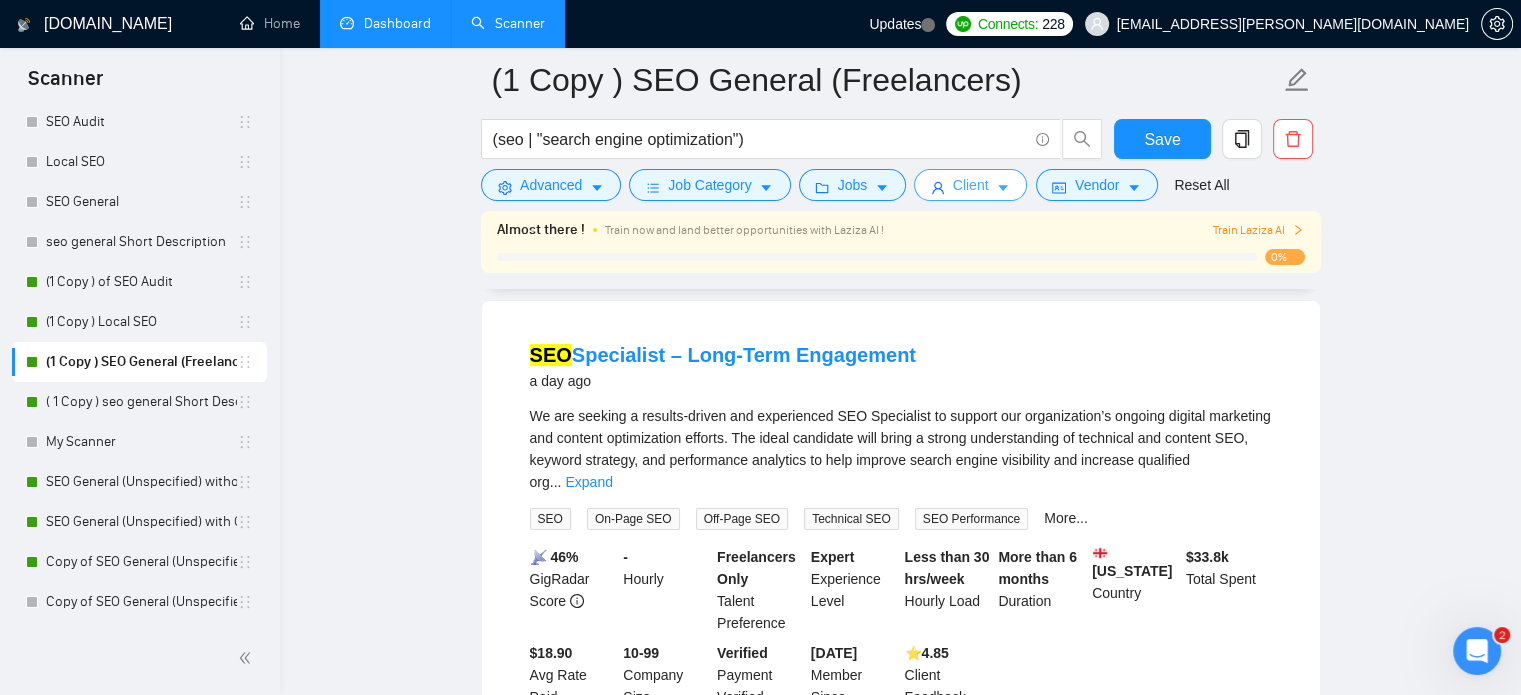 click on "Client" at bounding box center [971, 185] 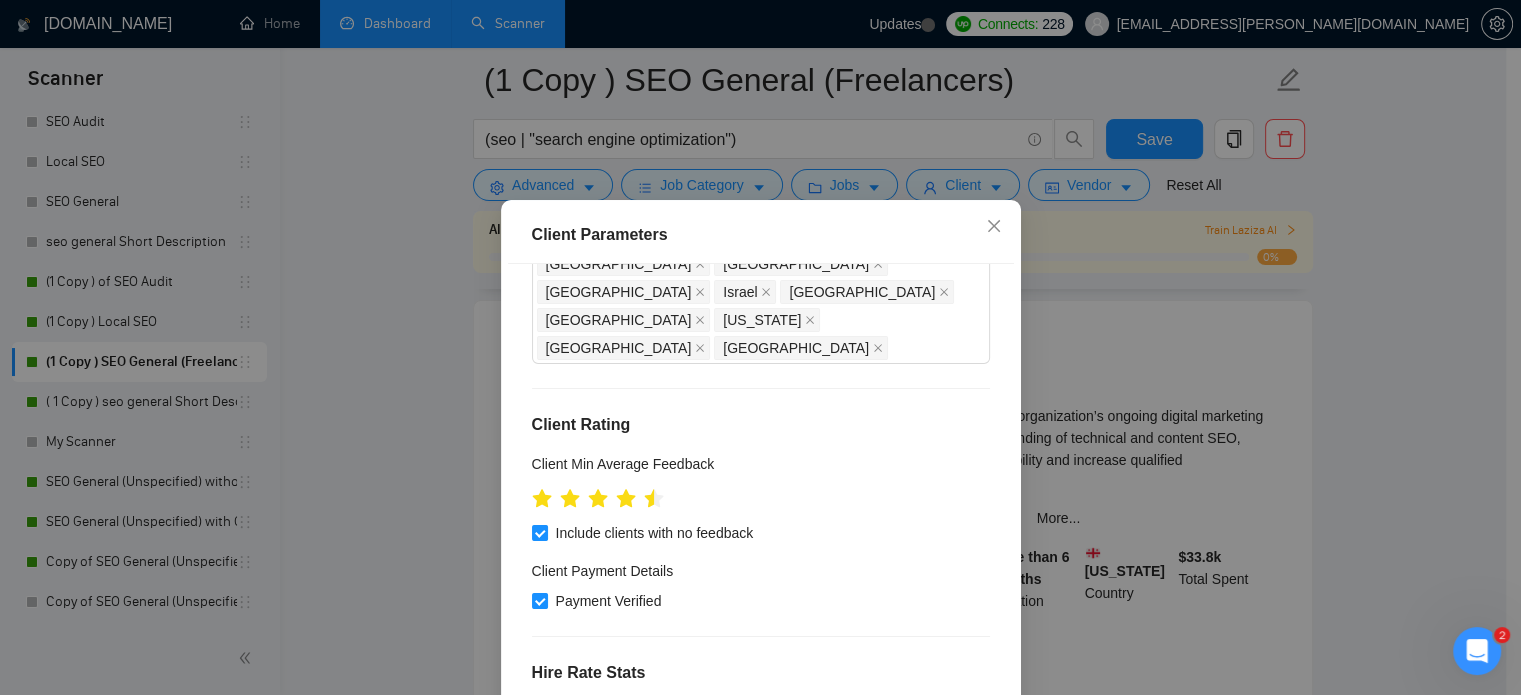 scroll, scrollTop: 208, scrollLeft: 0, axis: vertical 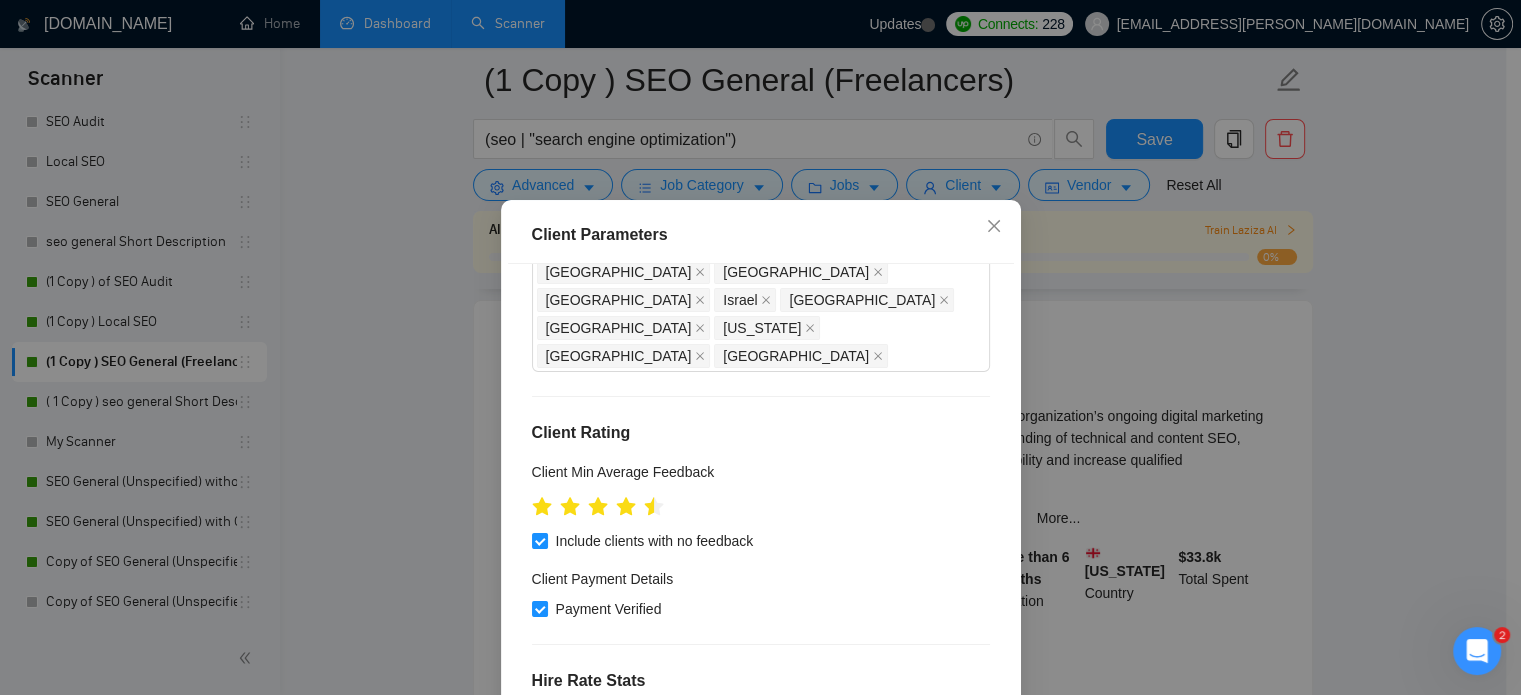 click on "Client Rating" at bounding box center [761, 433] 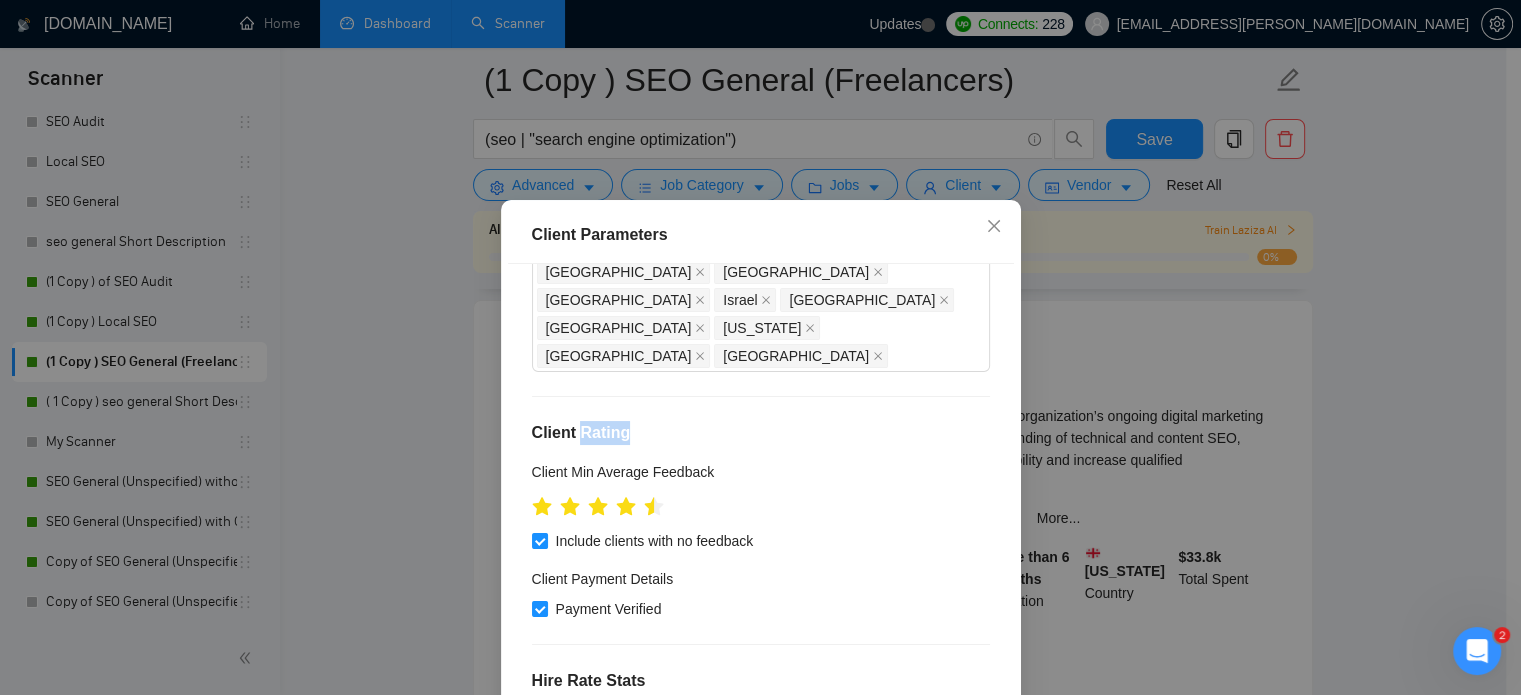 click on "Client Rating" at bounding box center (761, 433) 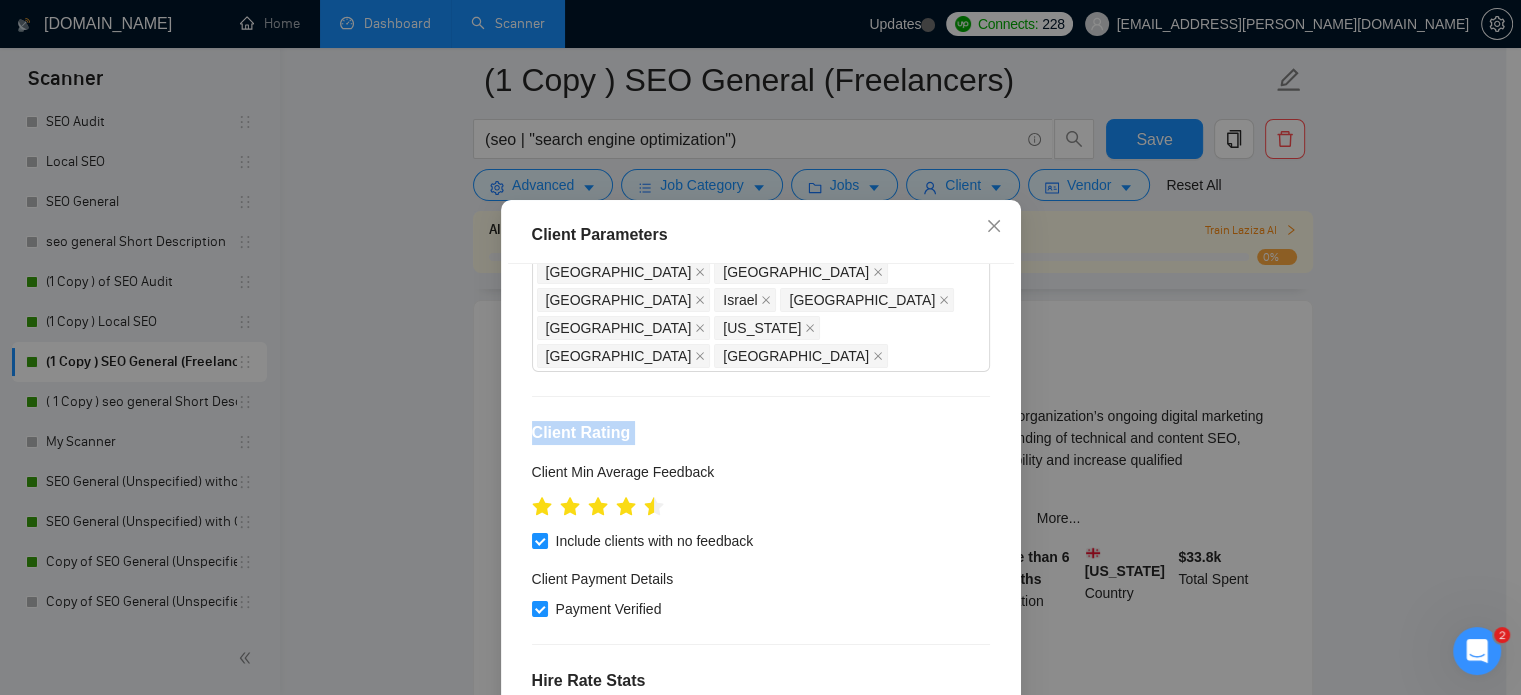 click on "Client Rating" at bounding box center (761, 433) 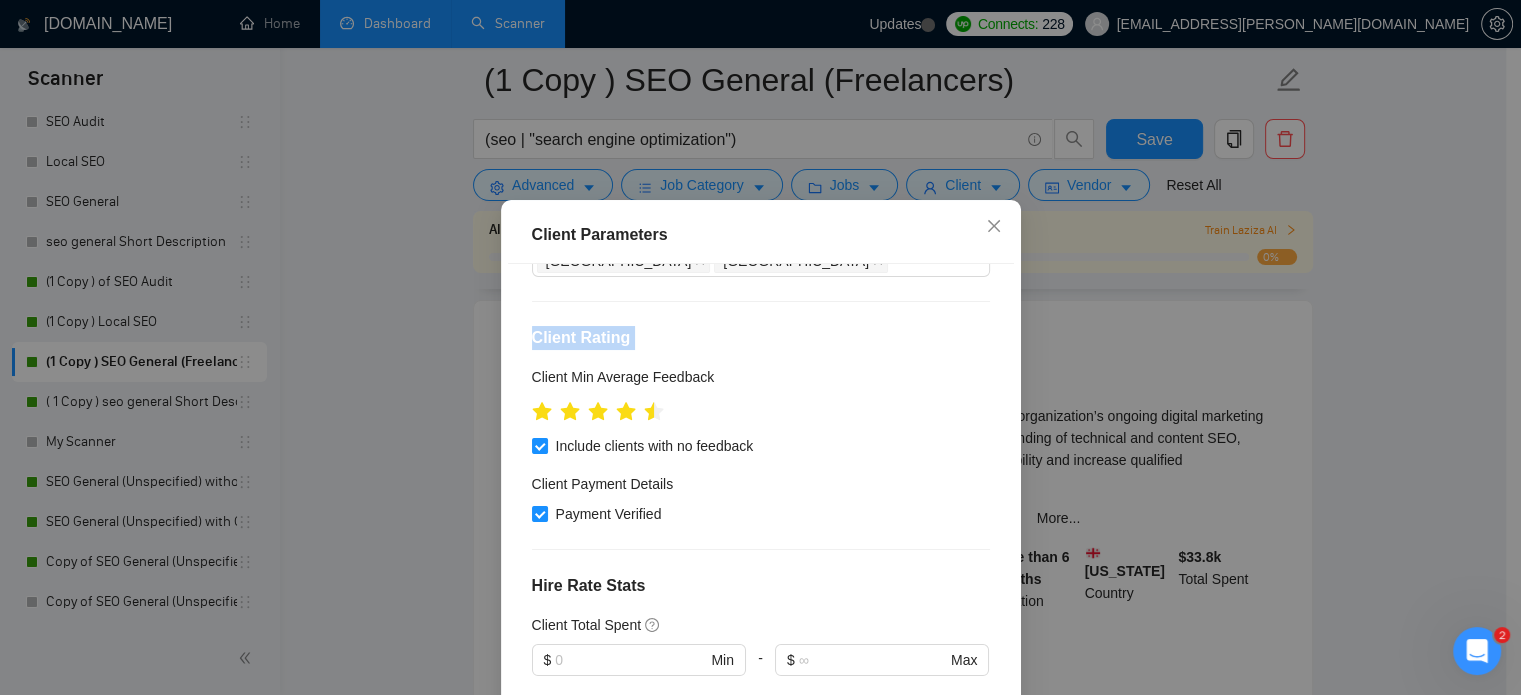 scroll, scrollTop: 304, scrollLeft: 0, axis: vertical 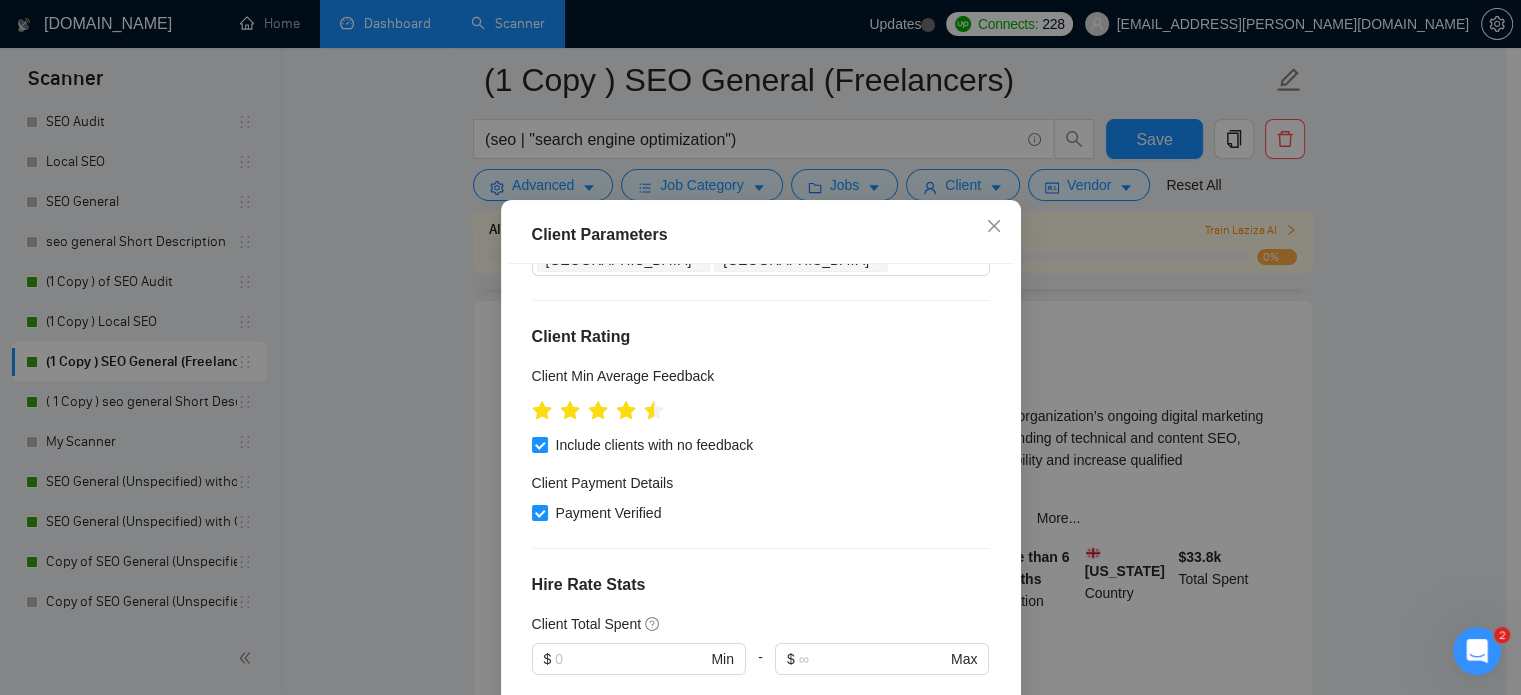 click on "Client Min Average Feedback" at bounding box center (623, 376) 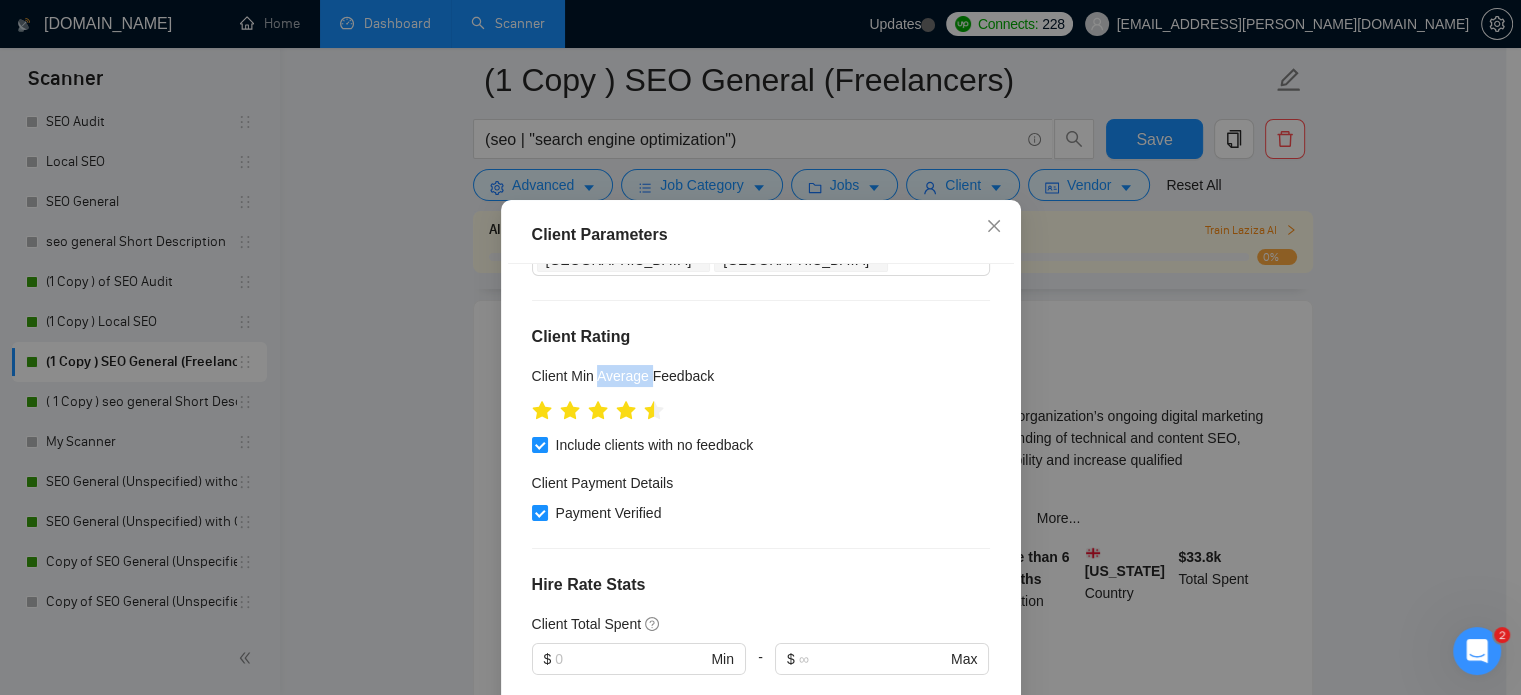 click on "Client Min Average Feedback" at bounding box center [623, 376] 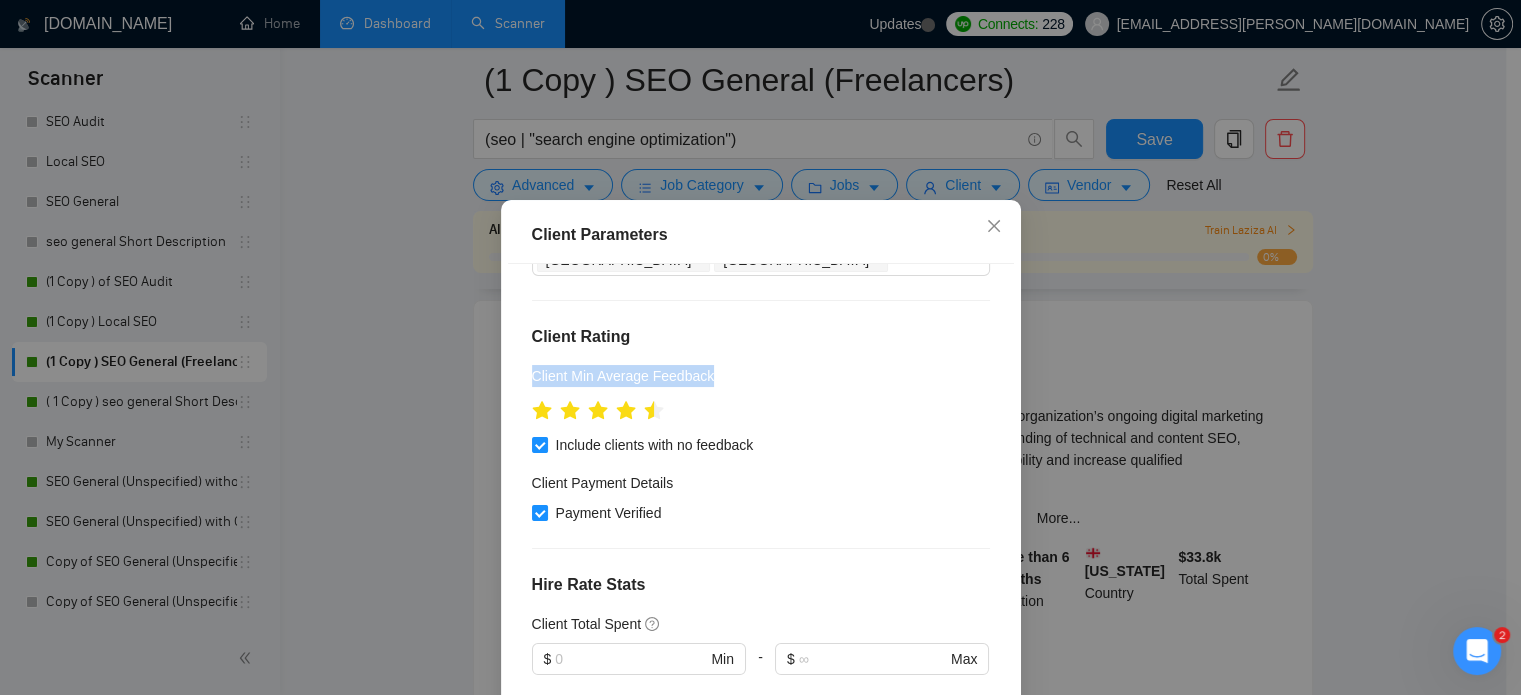 click on "Client Min Average Feedback" at bounding box center [623, 376] 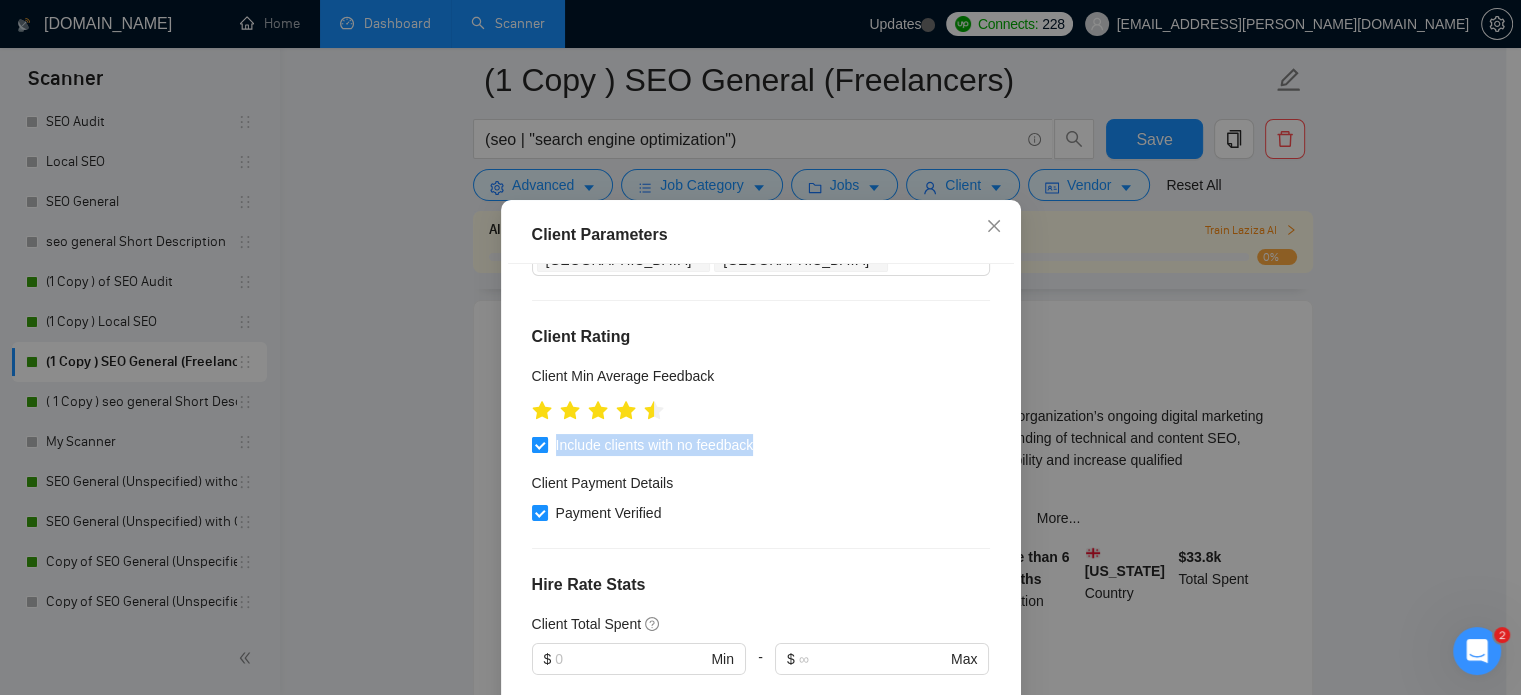 drag, startPoint x: 792, startPoint y: 395, endPoint x: 540, endPoint y: 393, distance: 252.00793 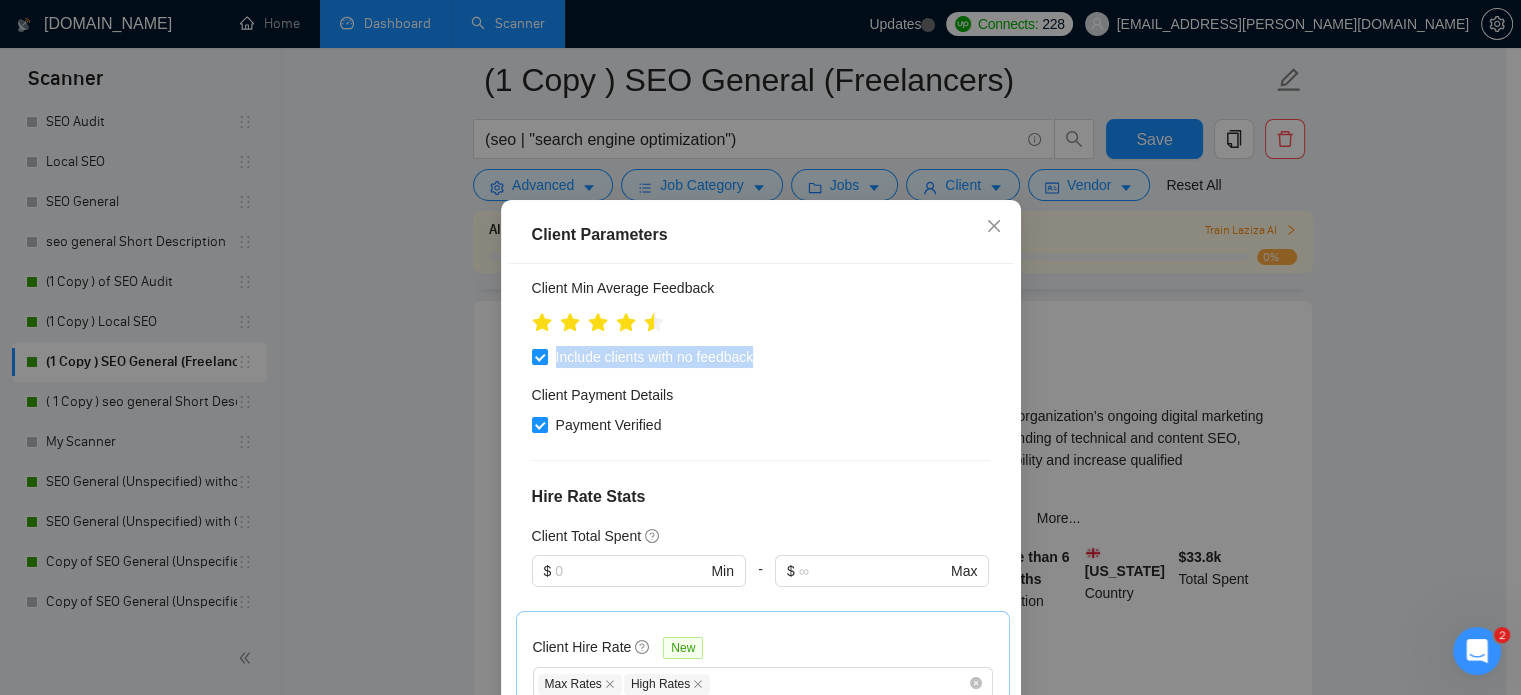 scroll, scrollTop: 394, scrollLeft: 0, axis: vertical 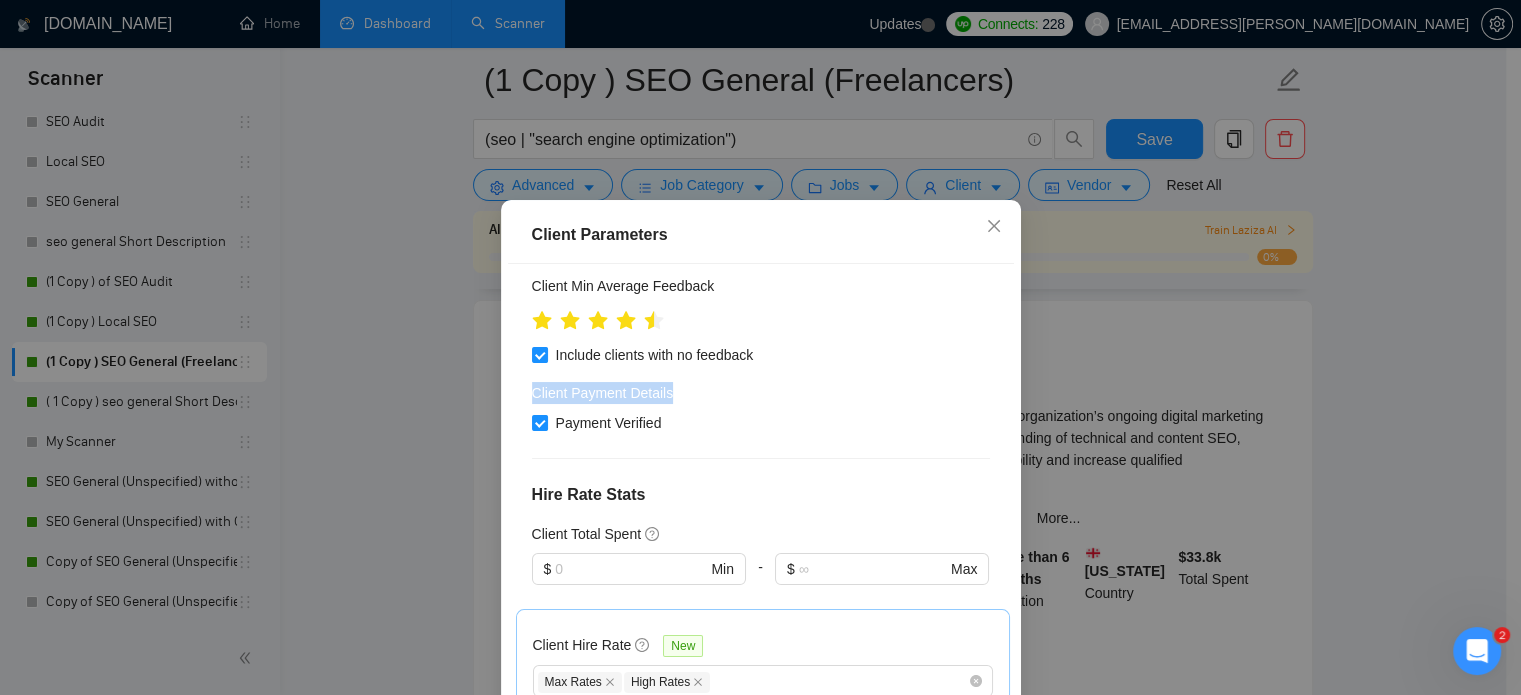 drag, startPoint x: 674, startPoint y: 325, endPoint x: 521, endPoint y: 346, distance: 154.43445 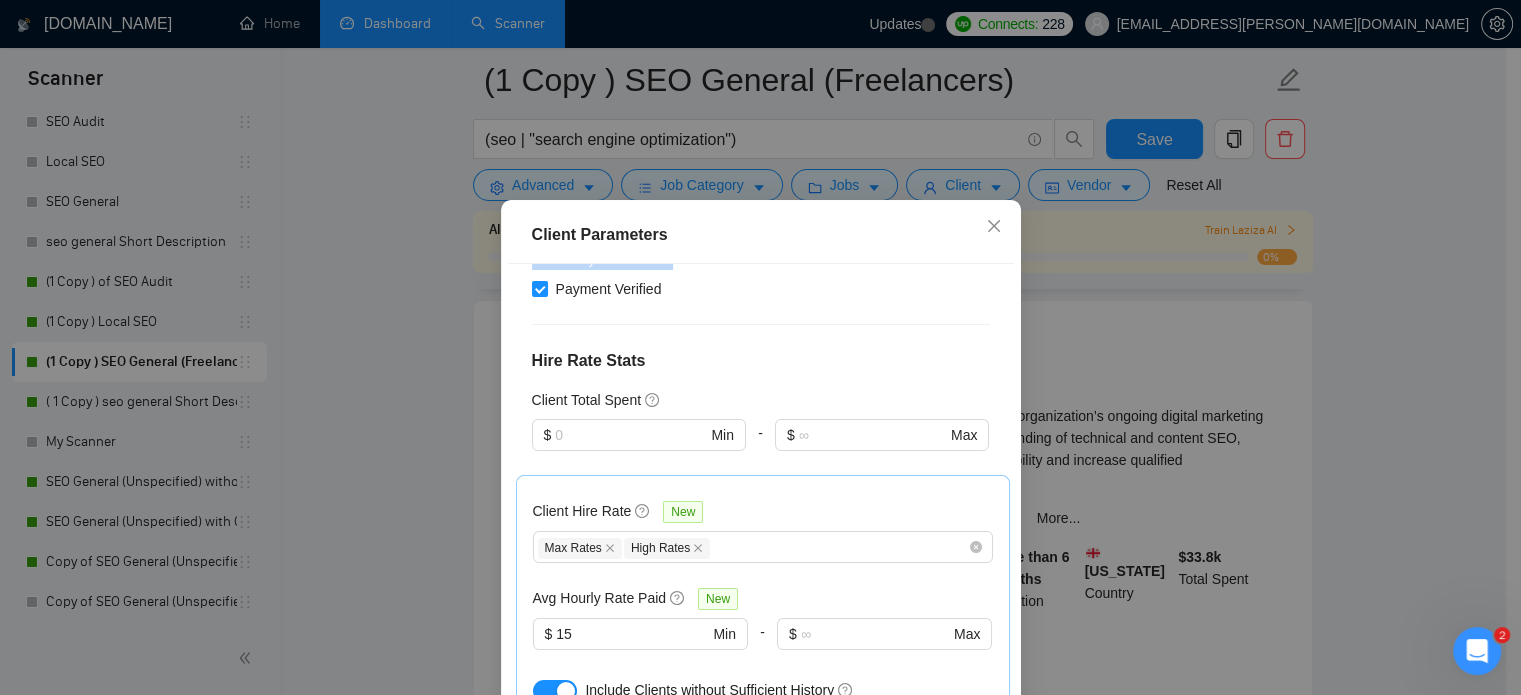 scroll, scrollTop: 528, scrollLeft: 0, axis: vertical 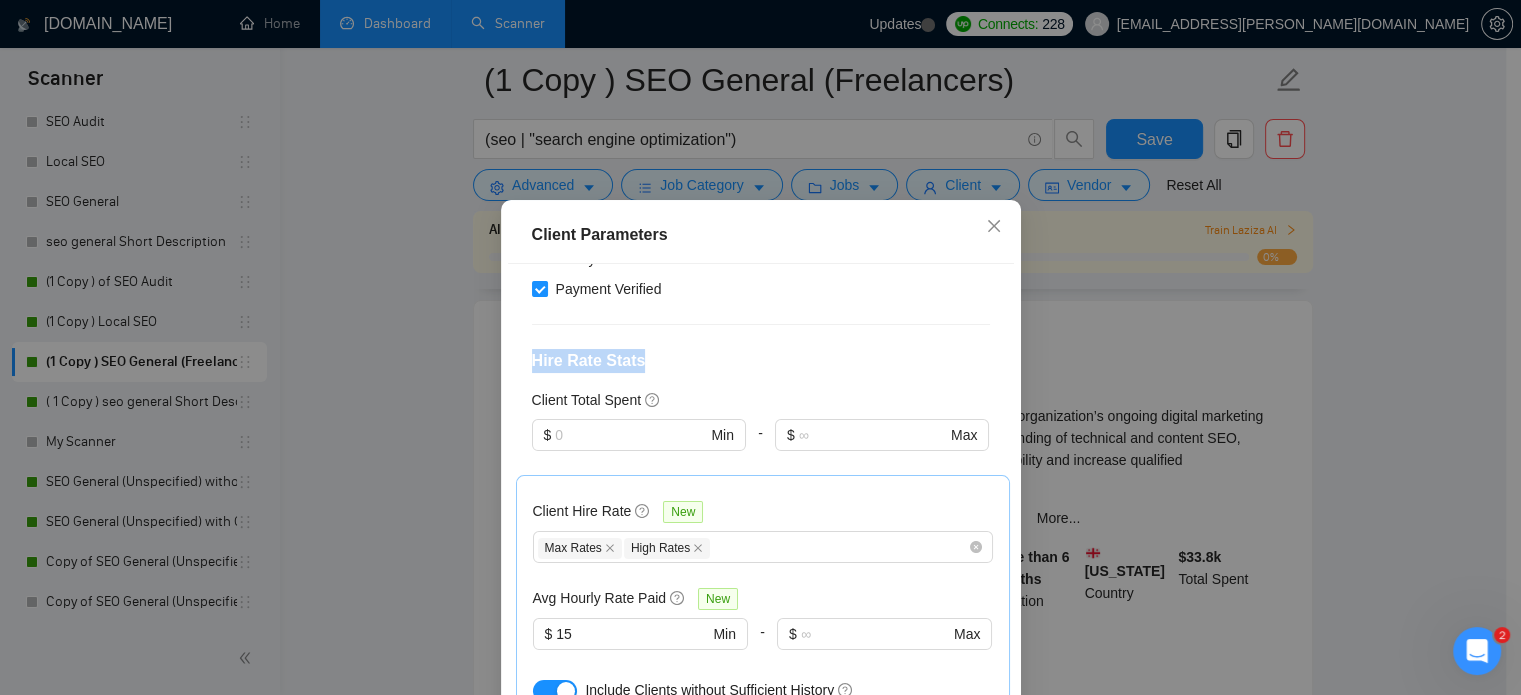 drag, startPoint x: 673, startPoint y: 303, endPoint x: 521, endPoint y: 297, distance: 152.11838 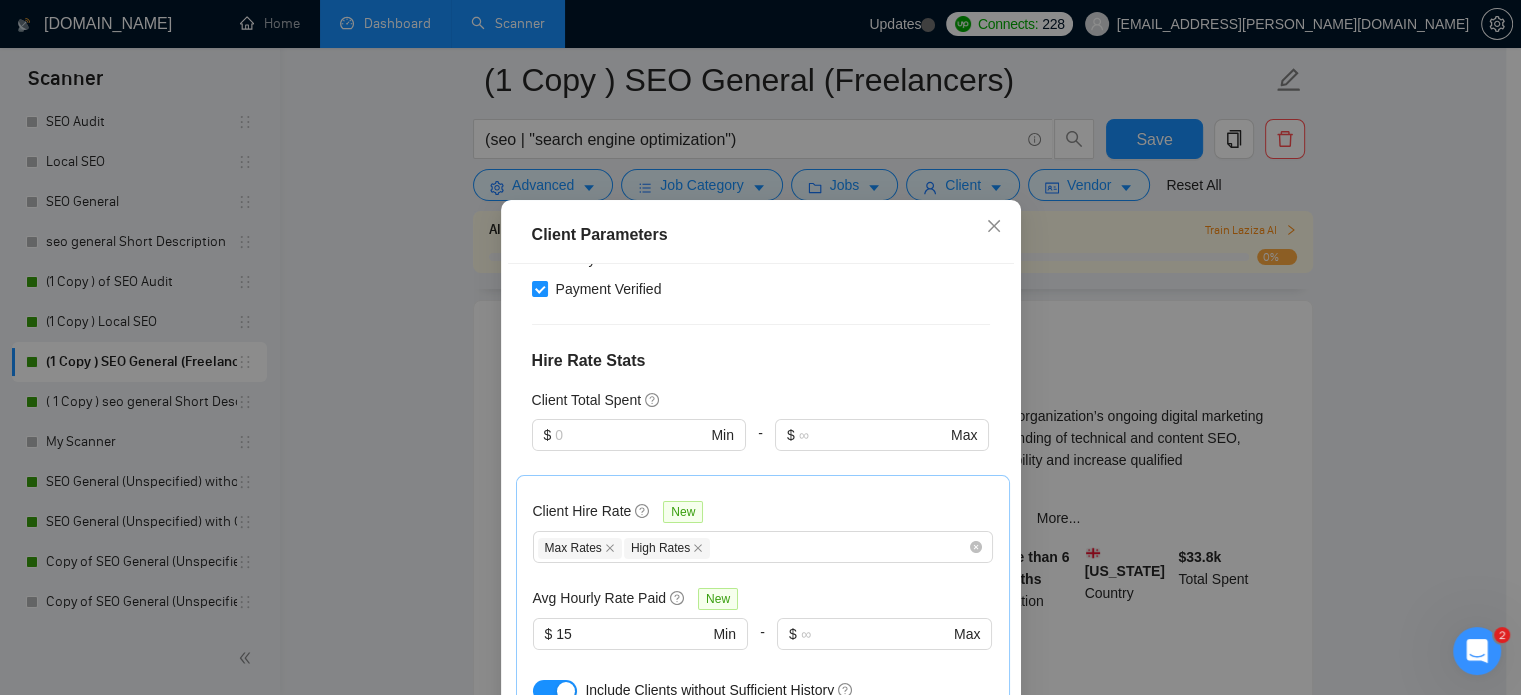 click on "Client Total Spent" at bounding box center [586, 400] 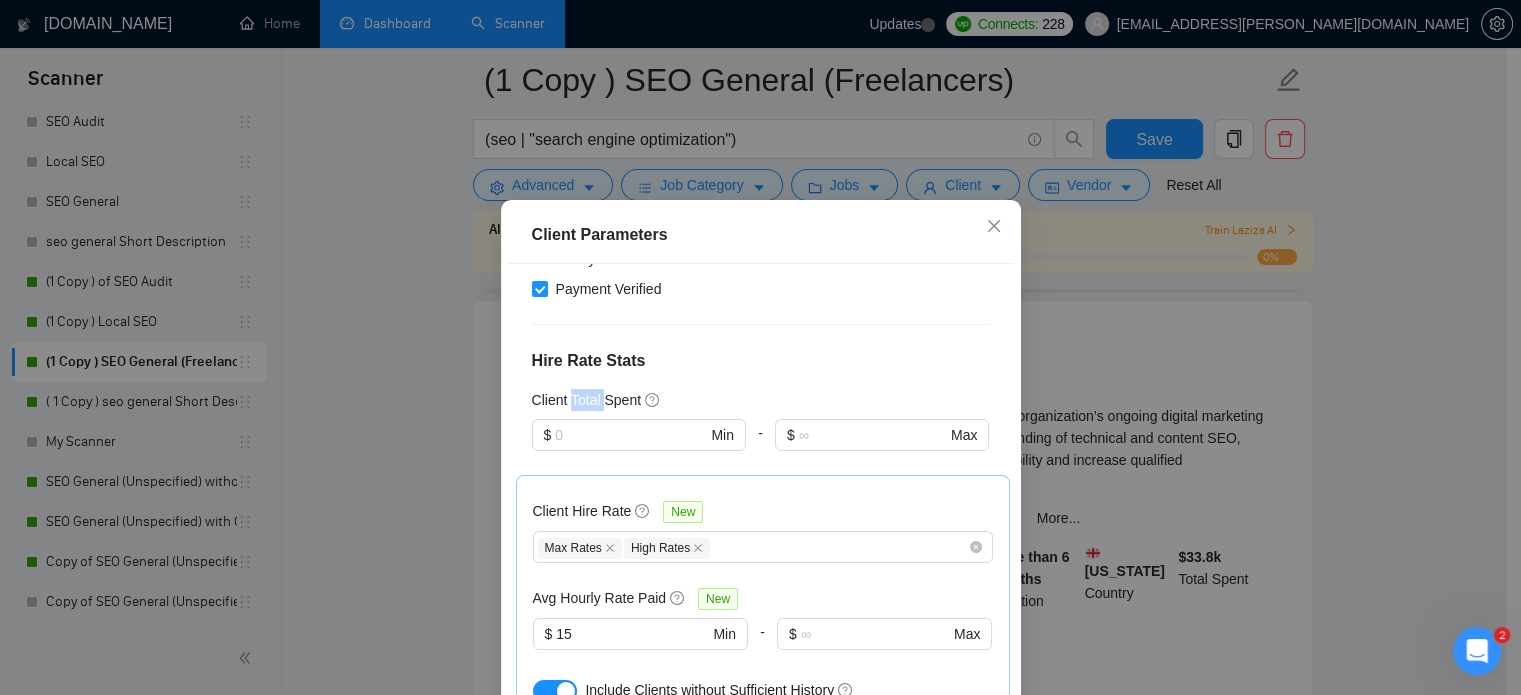 click on "Client Total Spent" at bounding box center [586, 400] 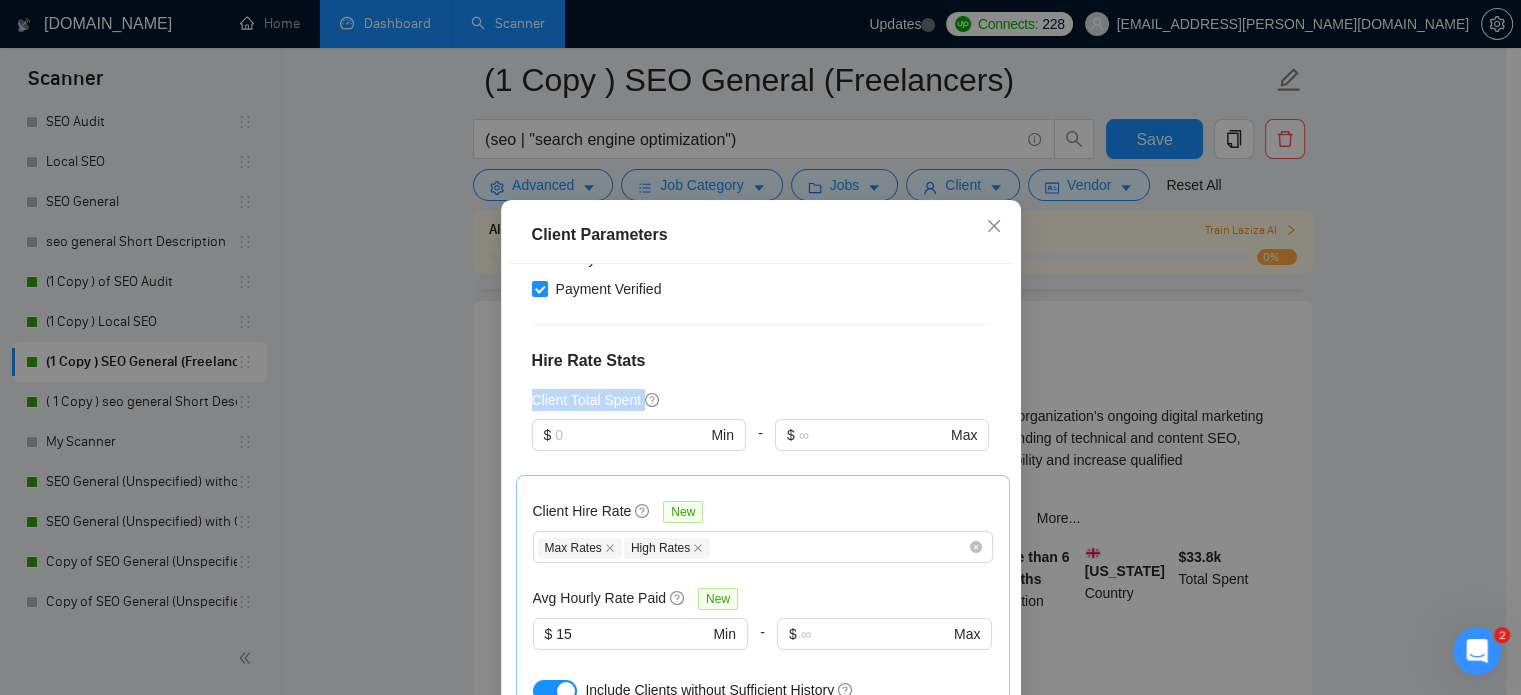click on "Client Total Spent" at bounding box center [586, 400] 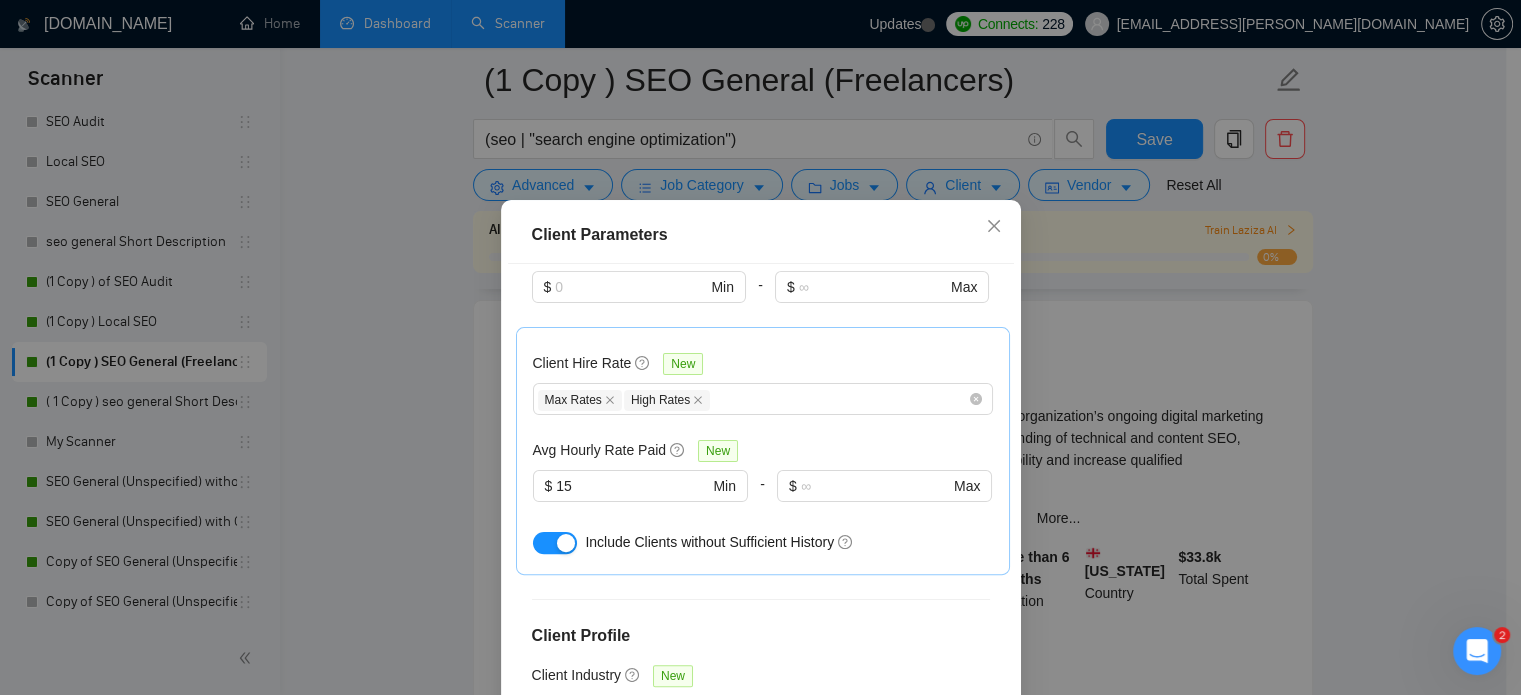 scroll, scrollTop: 678, scrollLeft: 0, axis: vertical 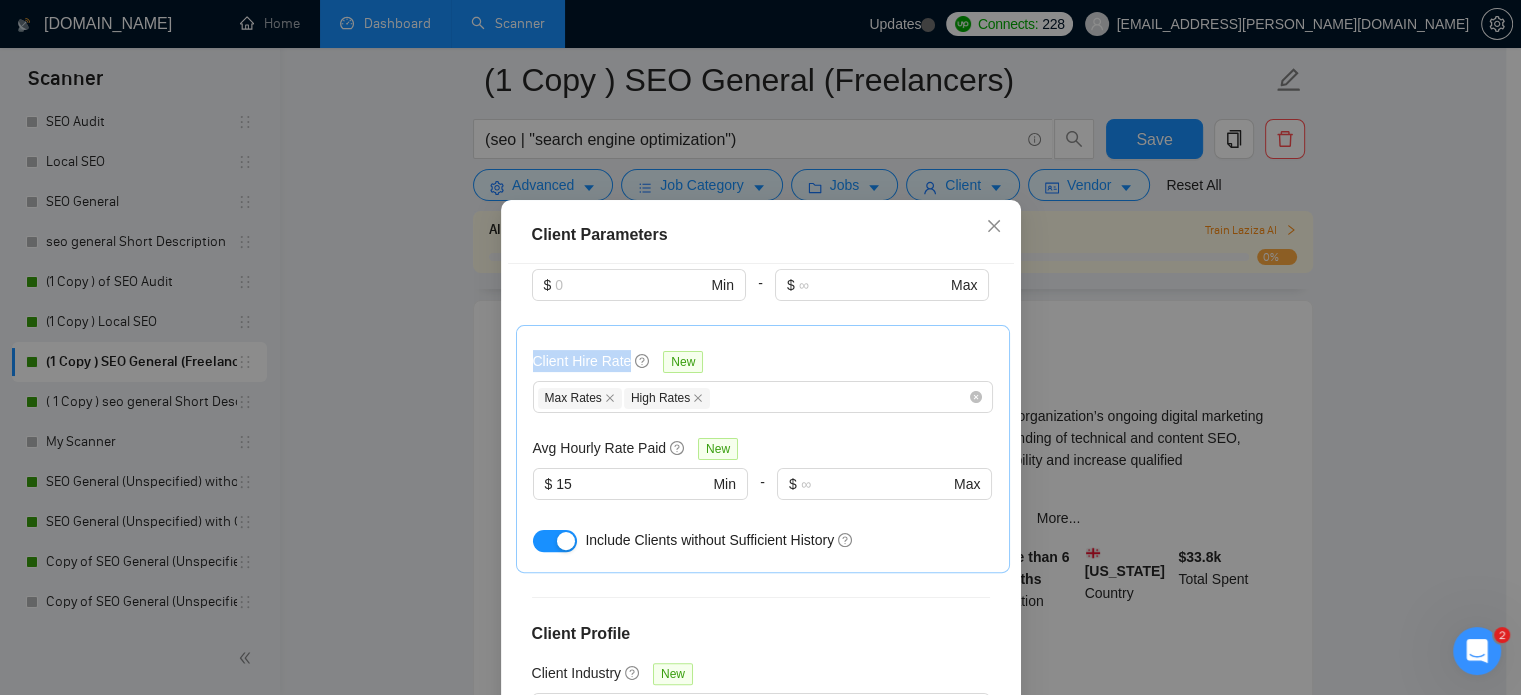 drag, startPoint x: 518, startPoint y: 307, endPoint x: 620, endPoint y: 312, distance: 102.122475 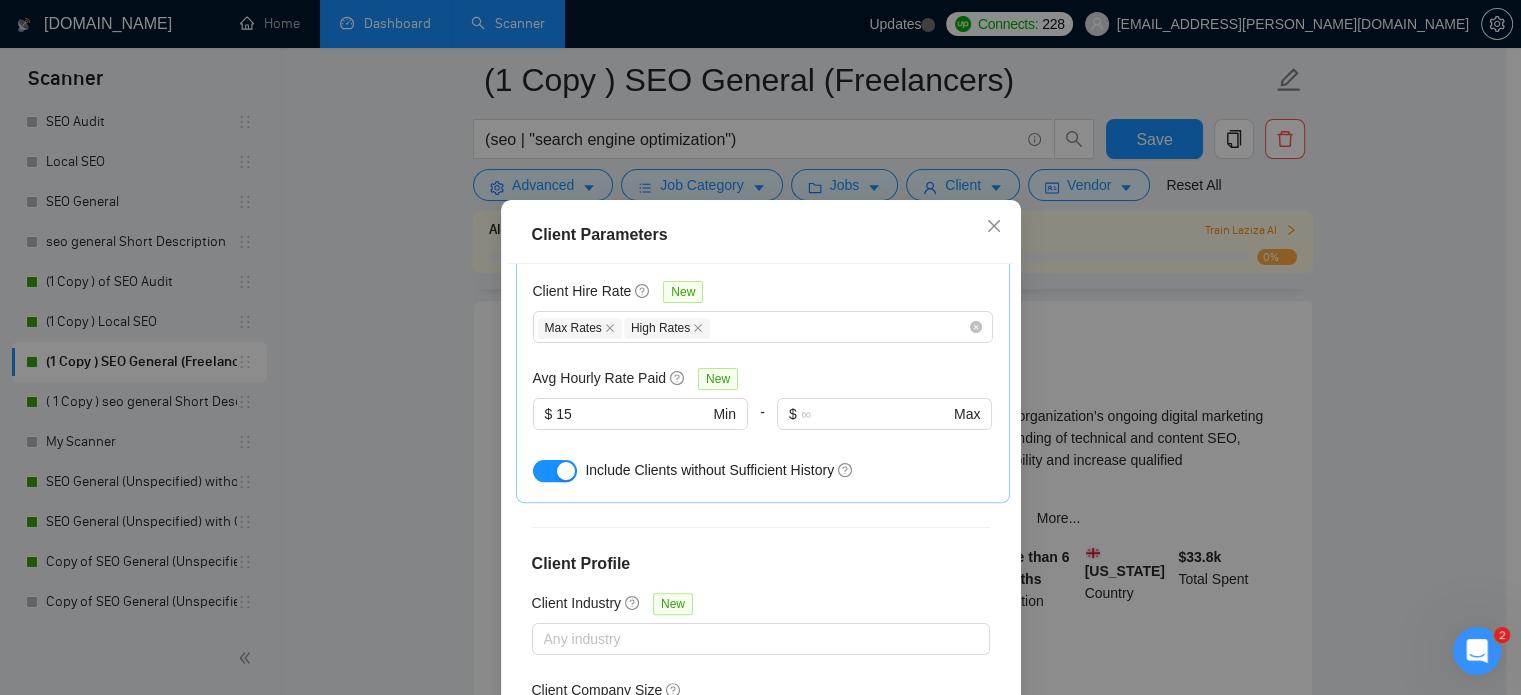 click on "Include Clients without Sufficient History" at bounding box center [709, 470] 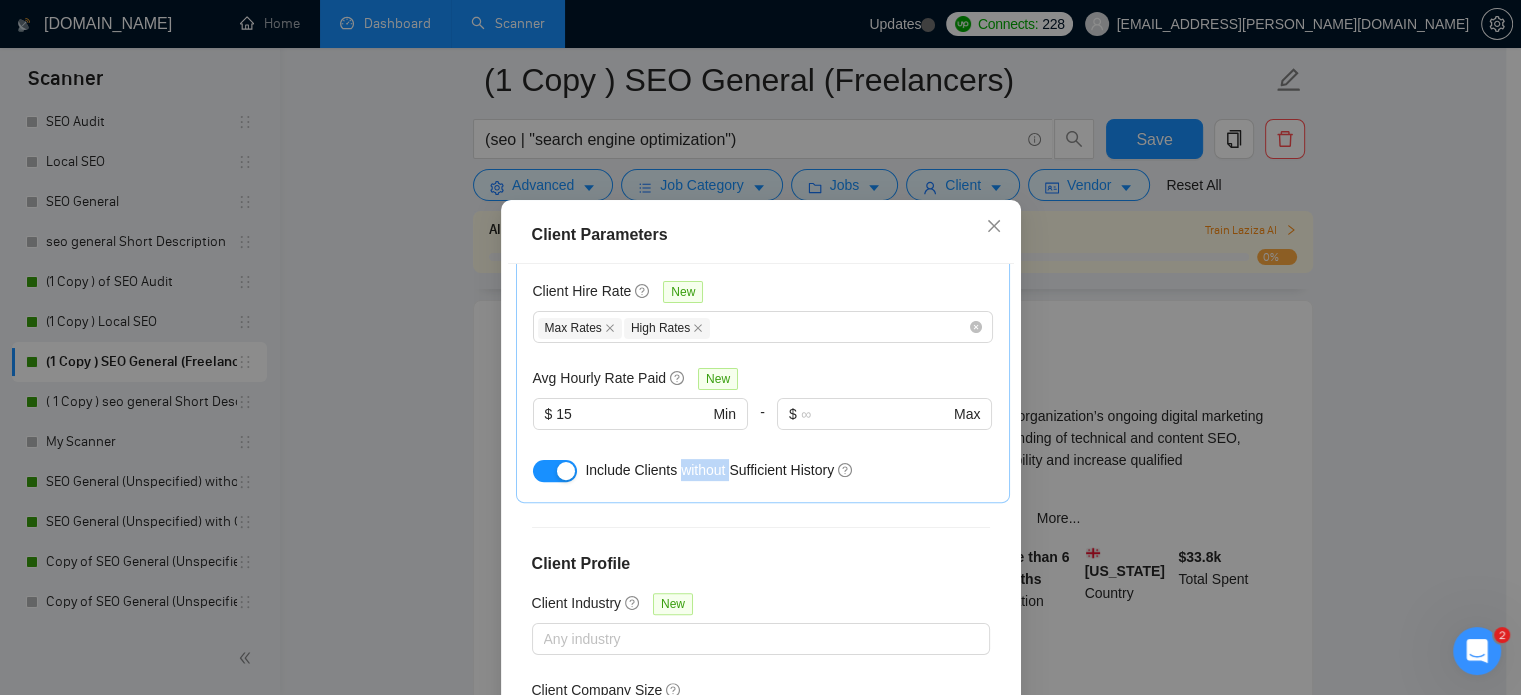 click on "Include Clients without Sufficient History" at bounding box center (709, 470) 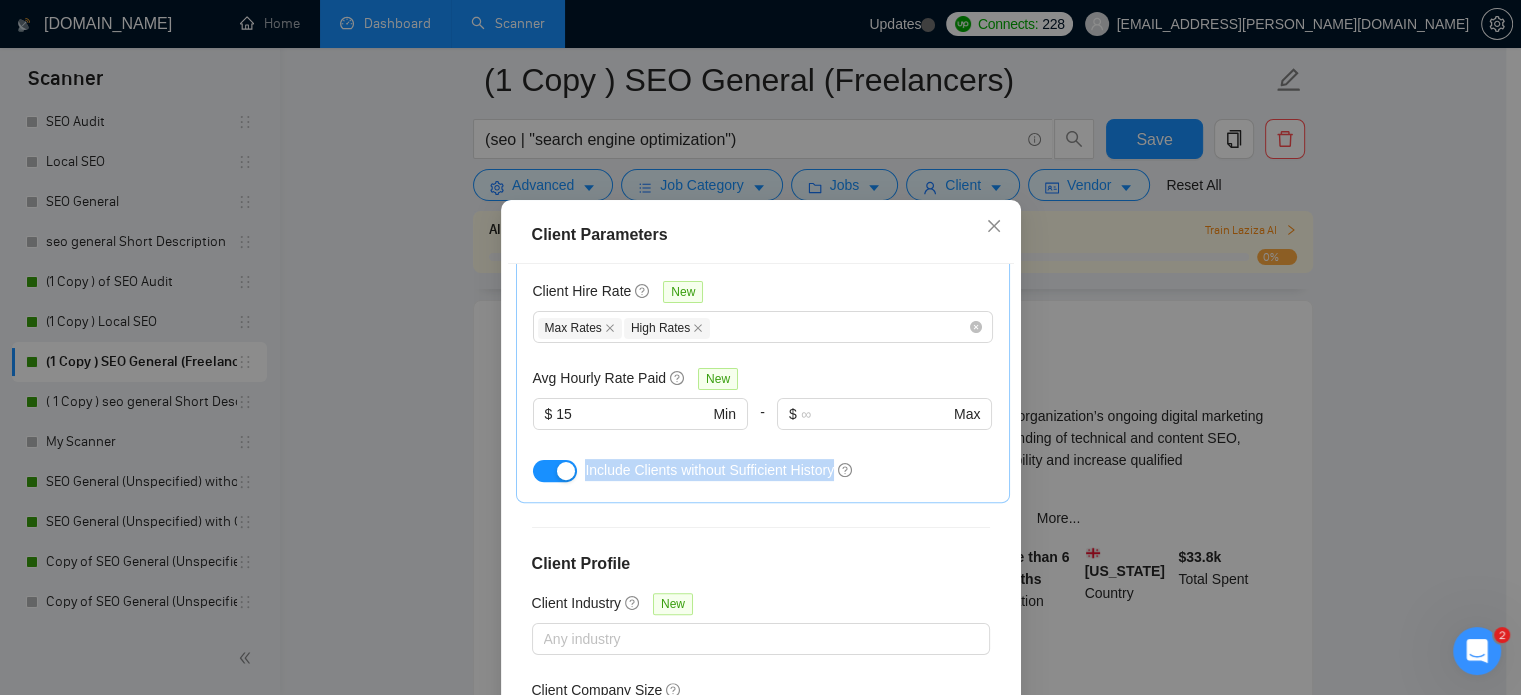 click on "Include Clients without Sufficient History" at bounding box center [709, 470] 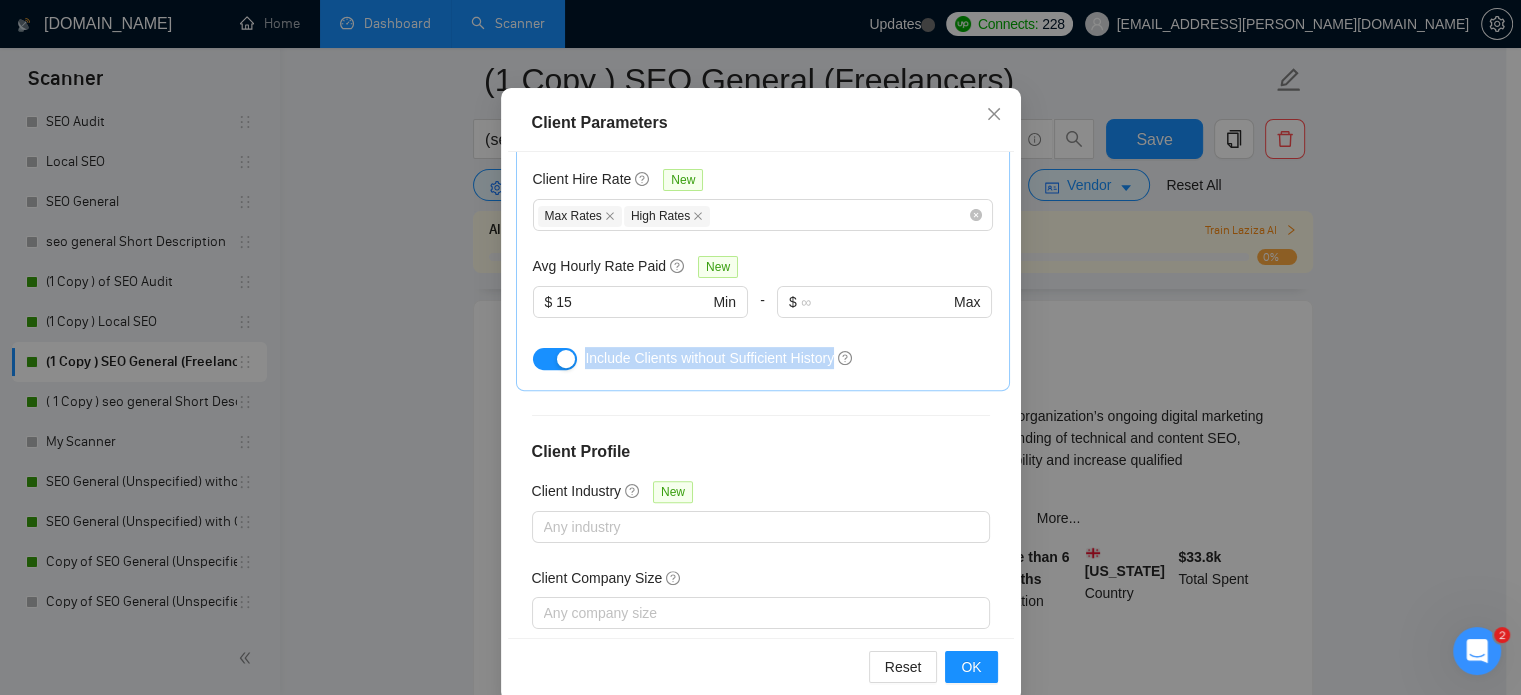 scroll, scrollTop: 123, scrollLeft: 0, axis: vertical 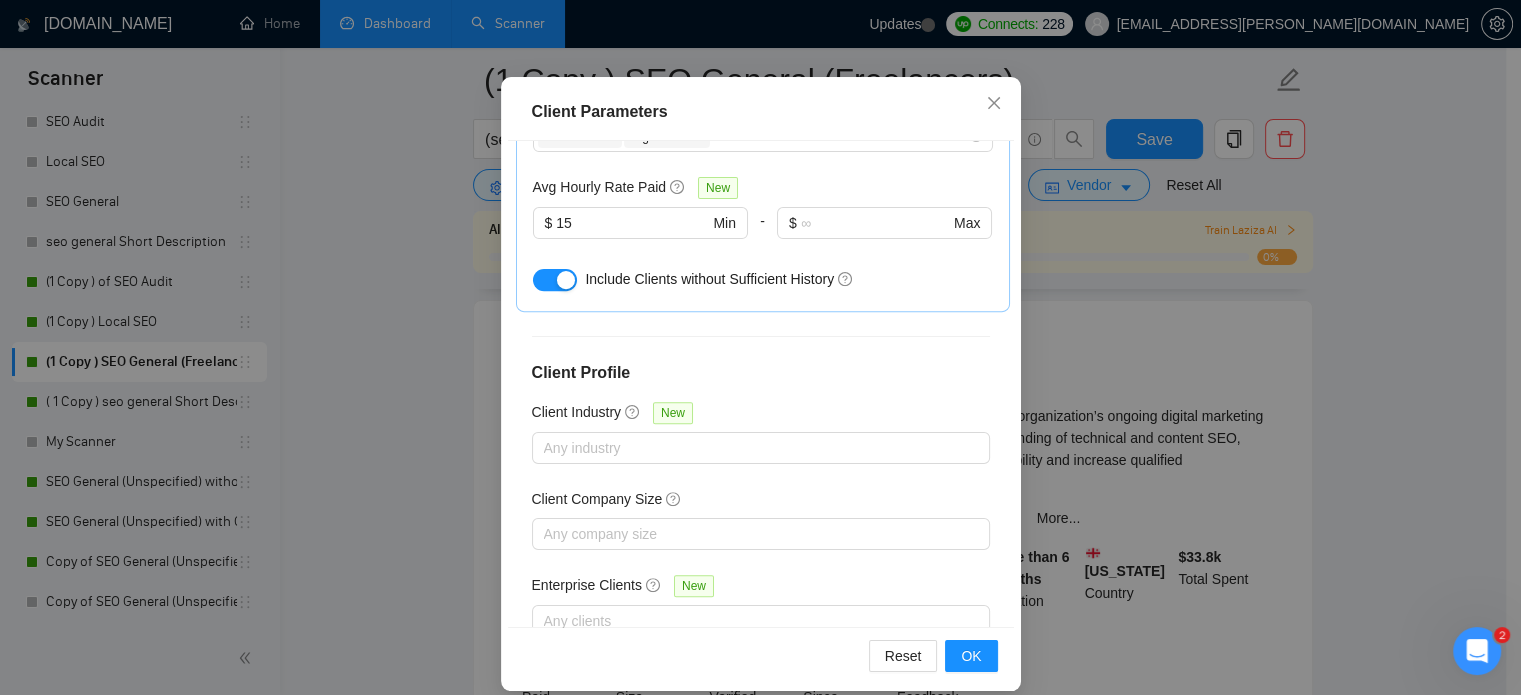 click on "Client Industry" at bounding box center (576, 412) 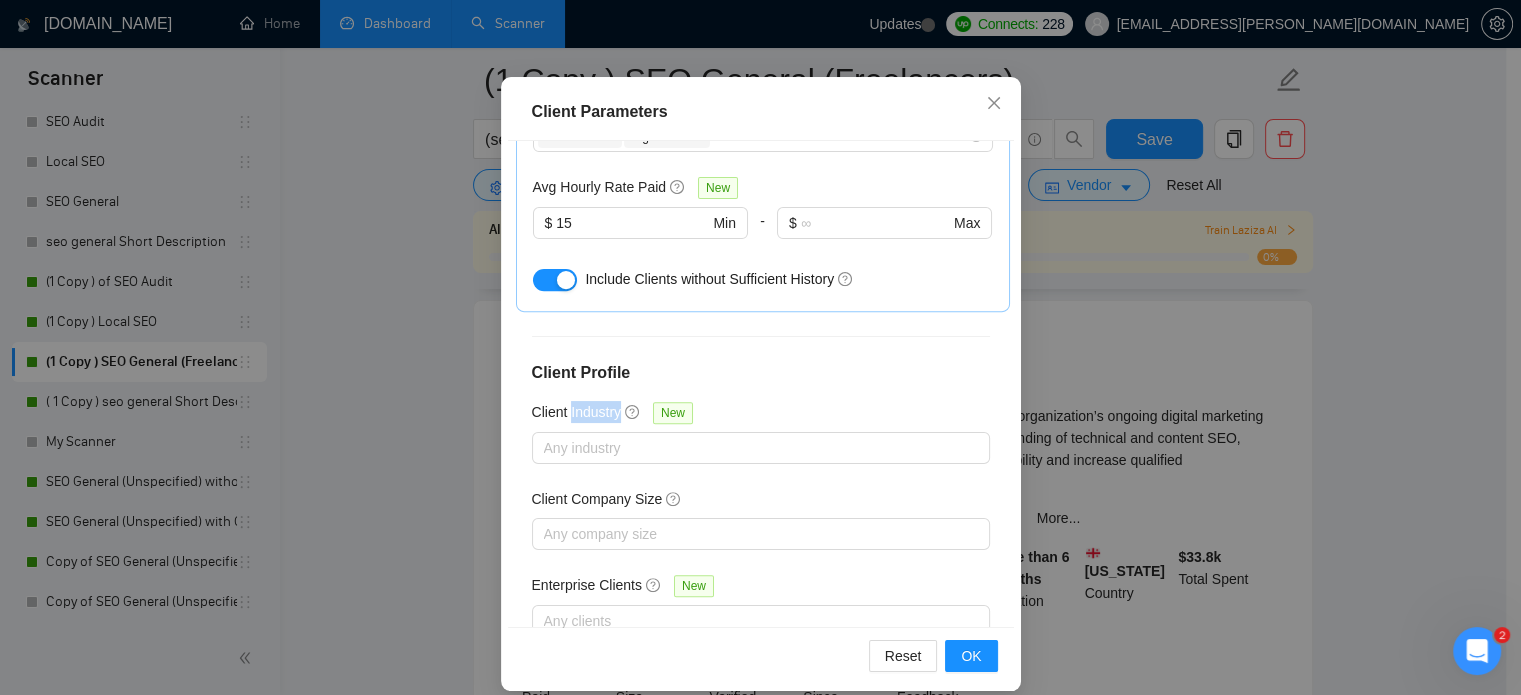 click on "Client Industry" at bounding box center [576, 412] 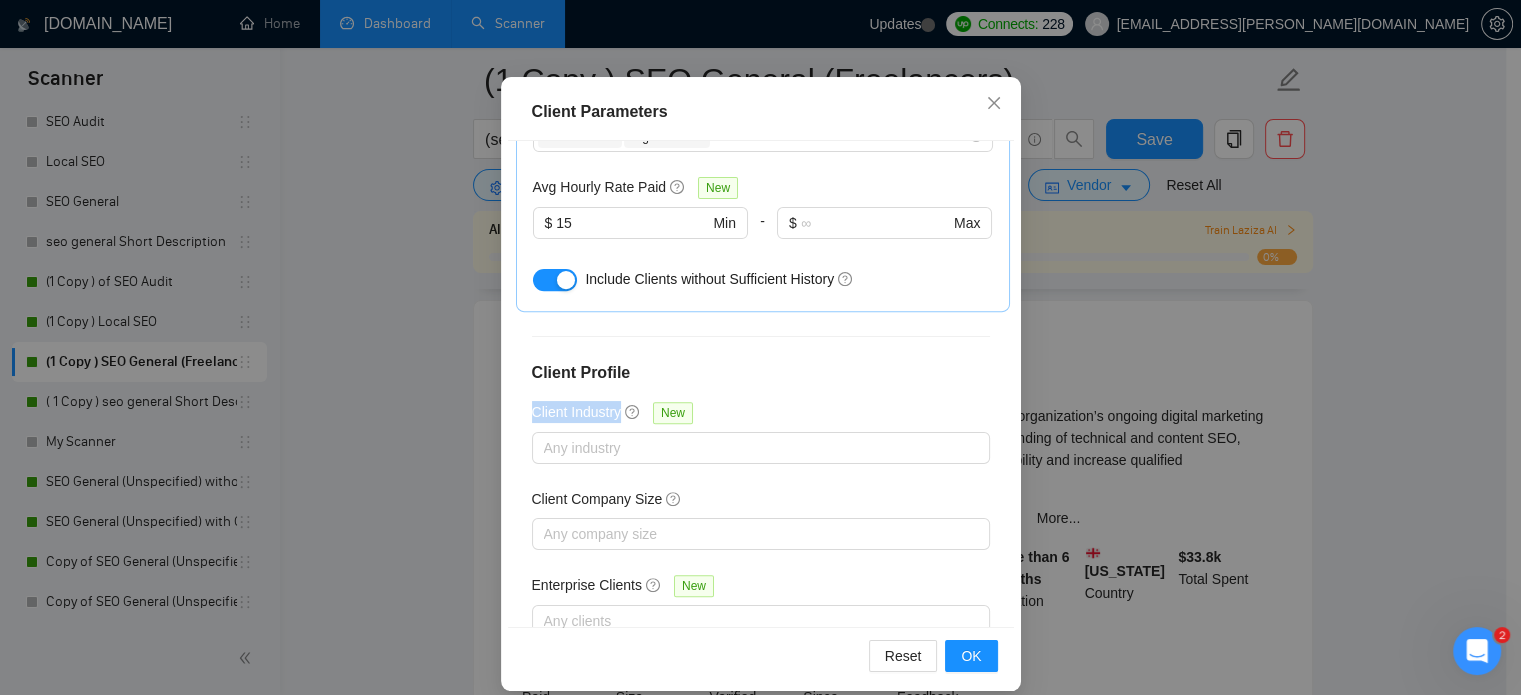 click on "Client Industry" at bounding box center [576, 412] 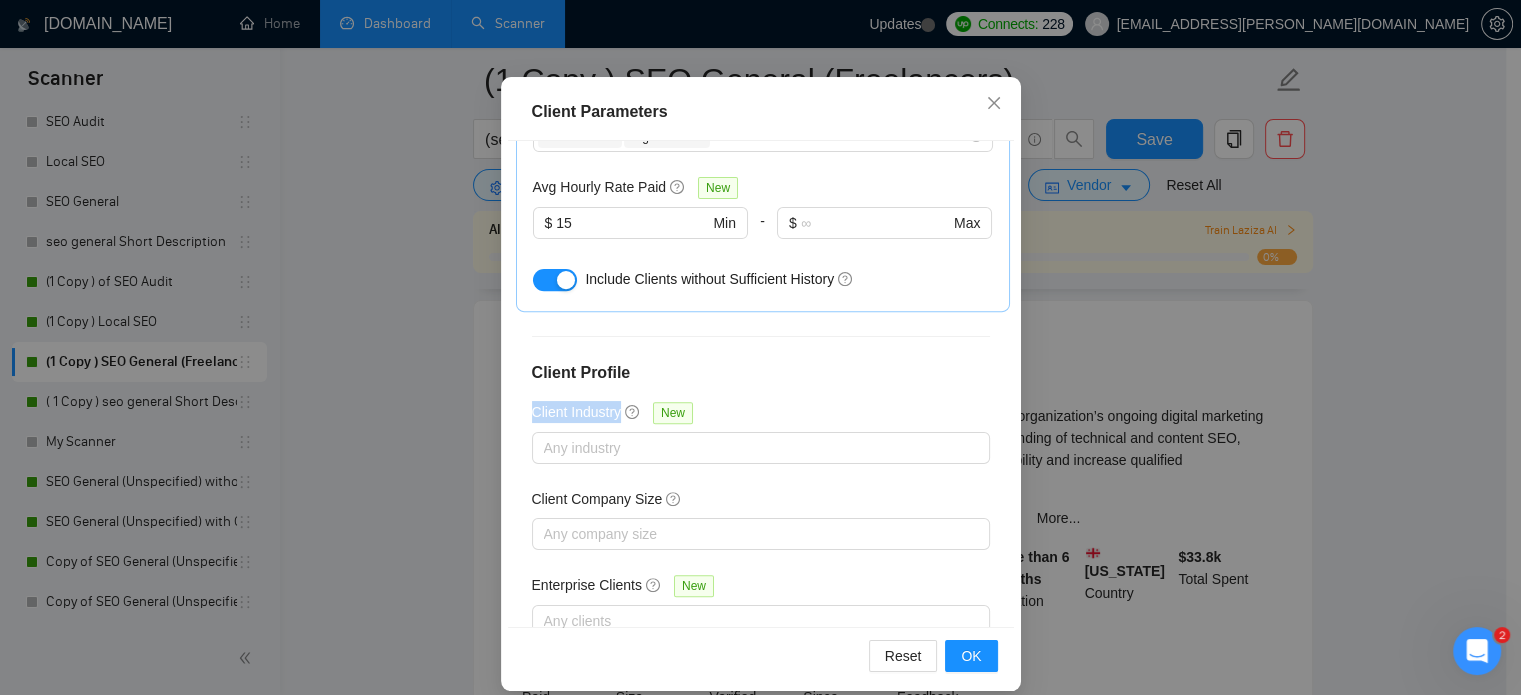 scroll, scrollTop: 143, scrollLeft: 0, axis: vertical 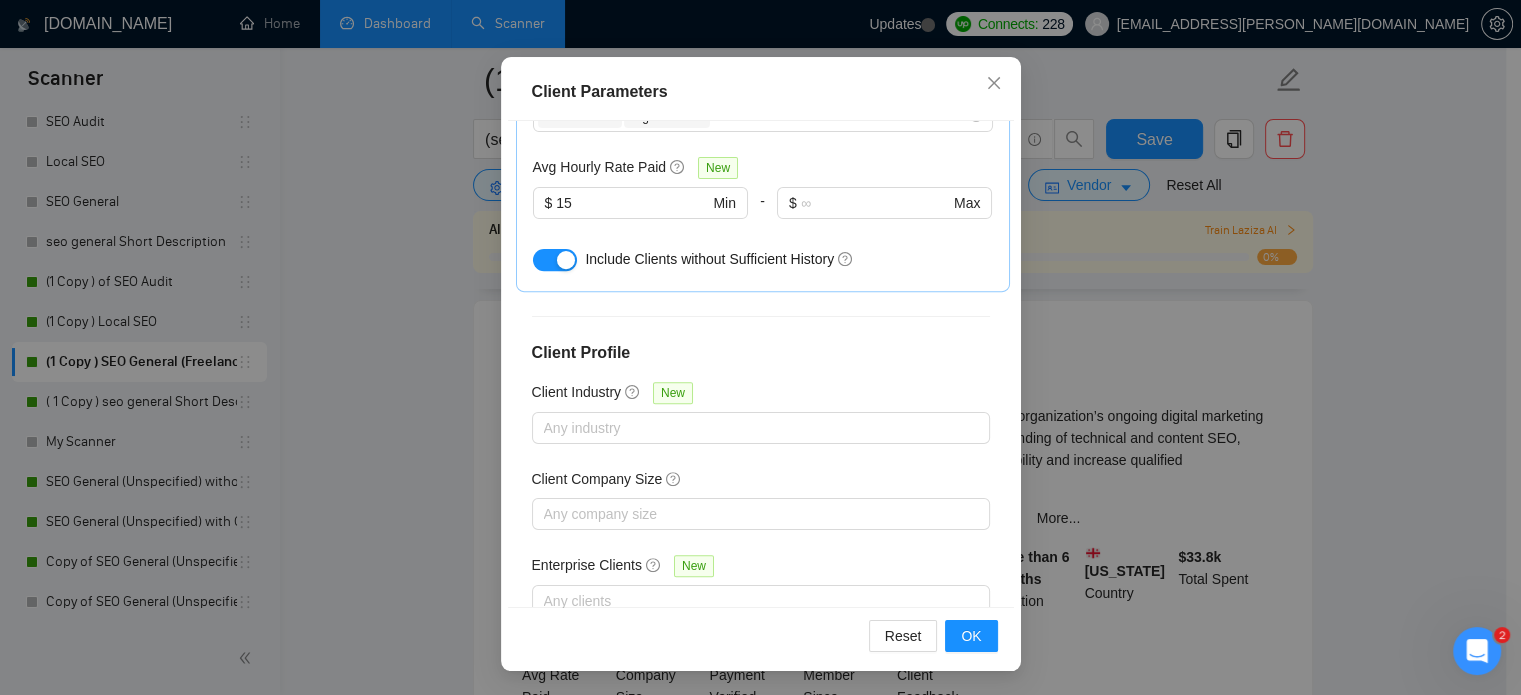 click on "Client Company Size" at bounding box center [597, 479] 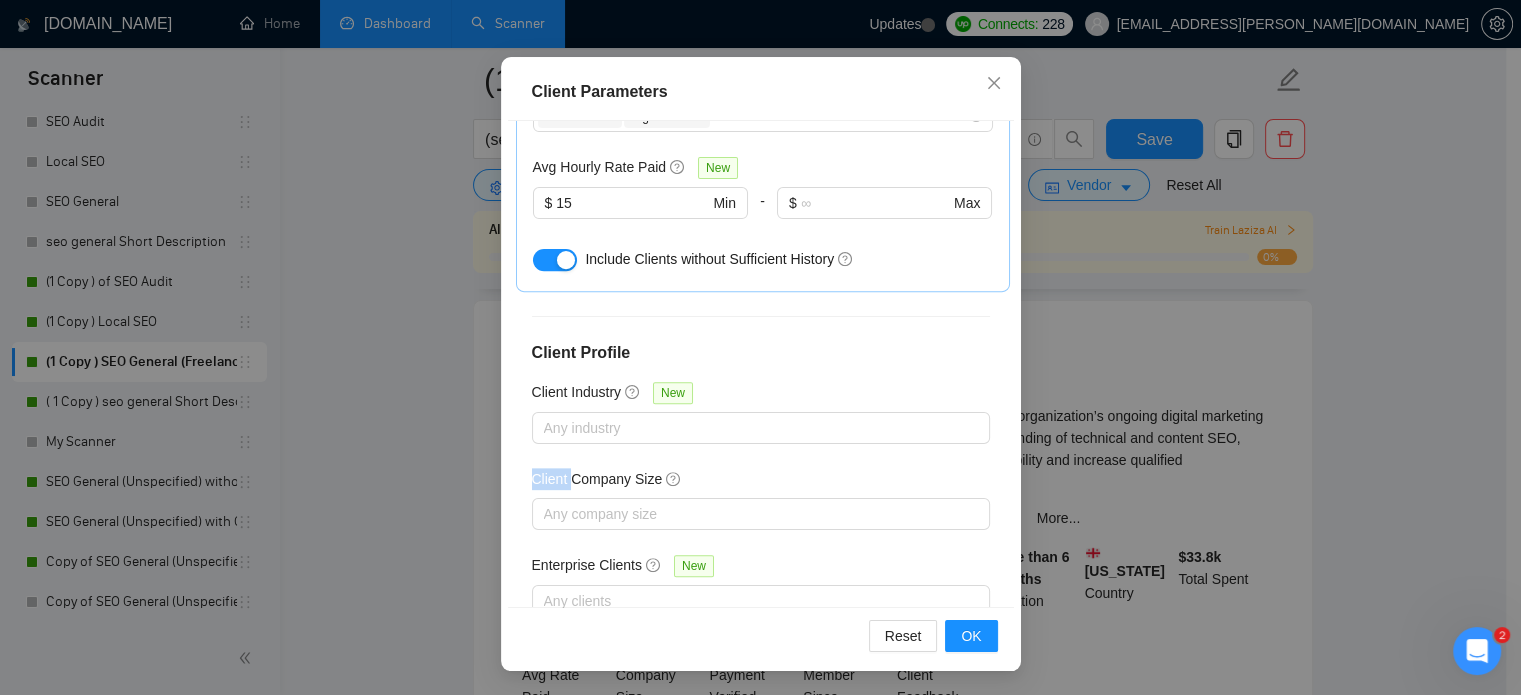 click on "Client Company Size" at bounding box center [597, 479] 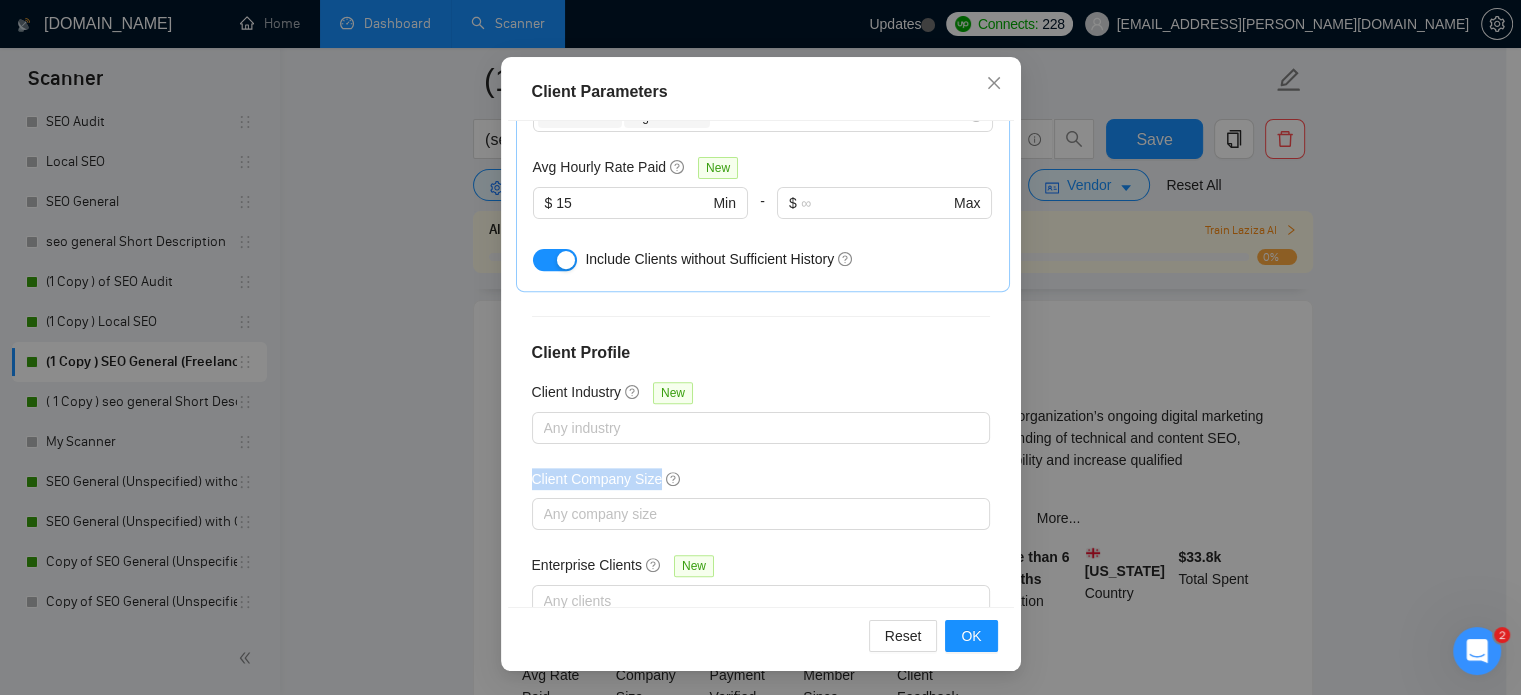 click on "Client Company Size" at bounding box center [597, 479] 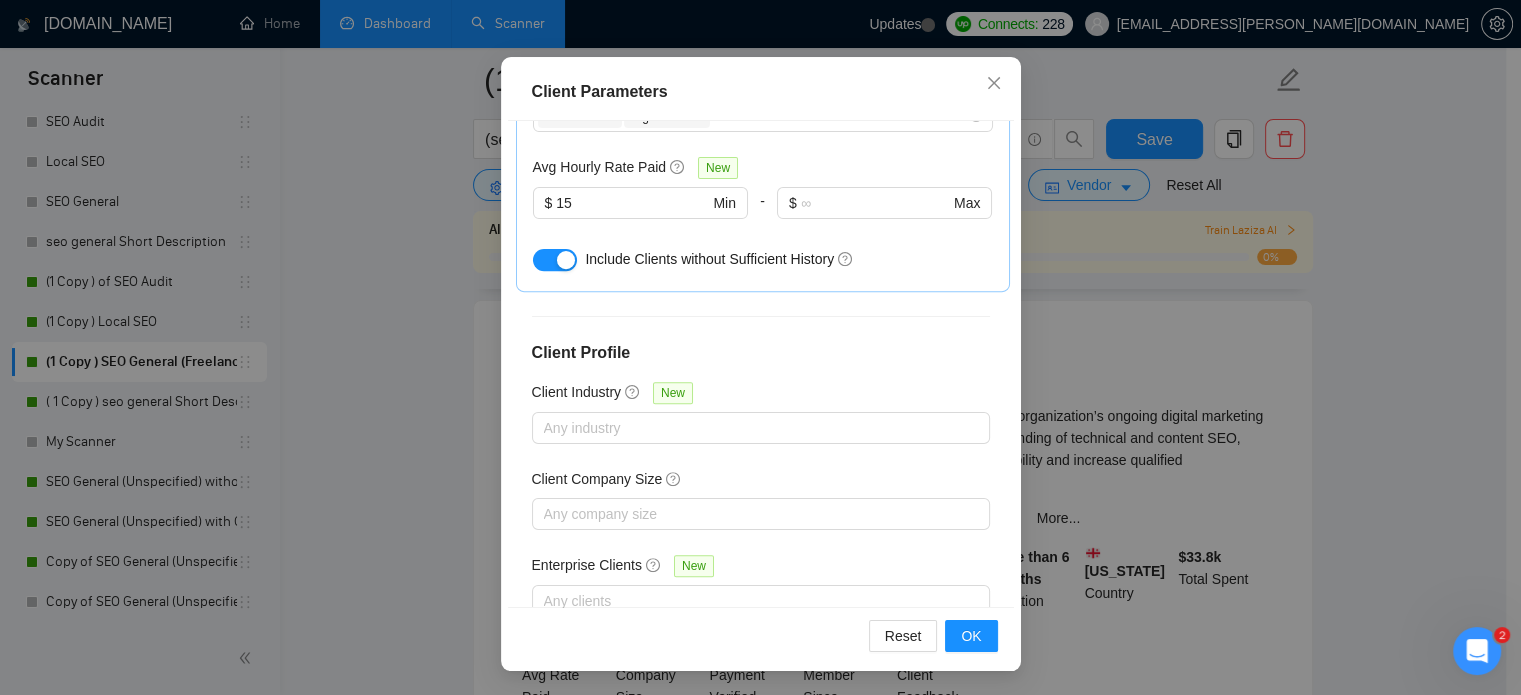 click on "Enterprise Clients" at bounding box center [587, 565] 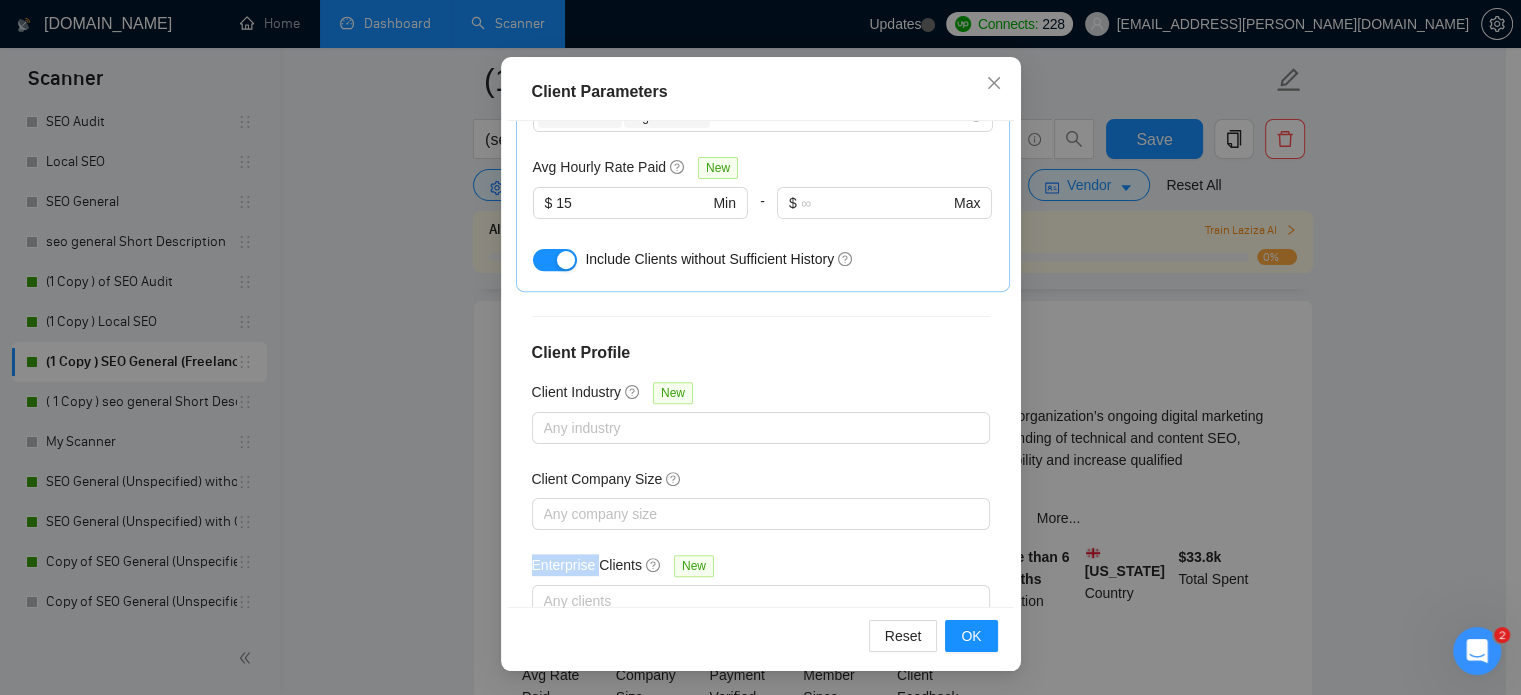 click on "Enterprise Clients" at bounding box center (587, 565) 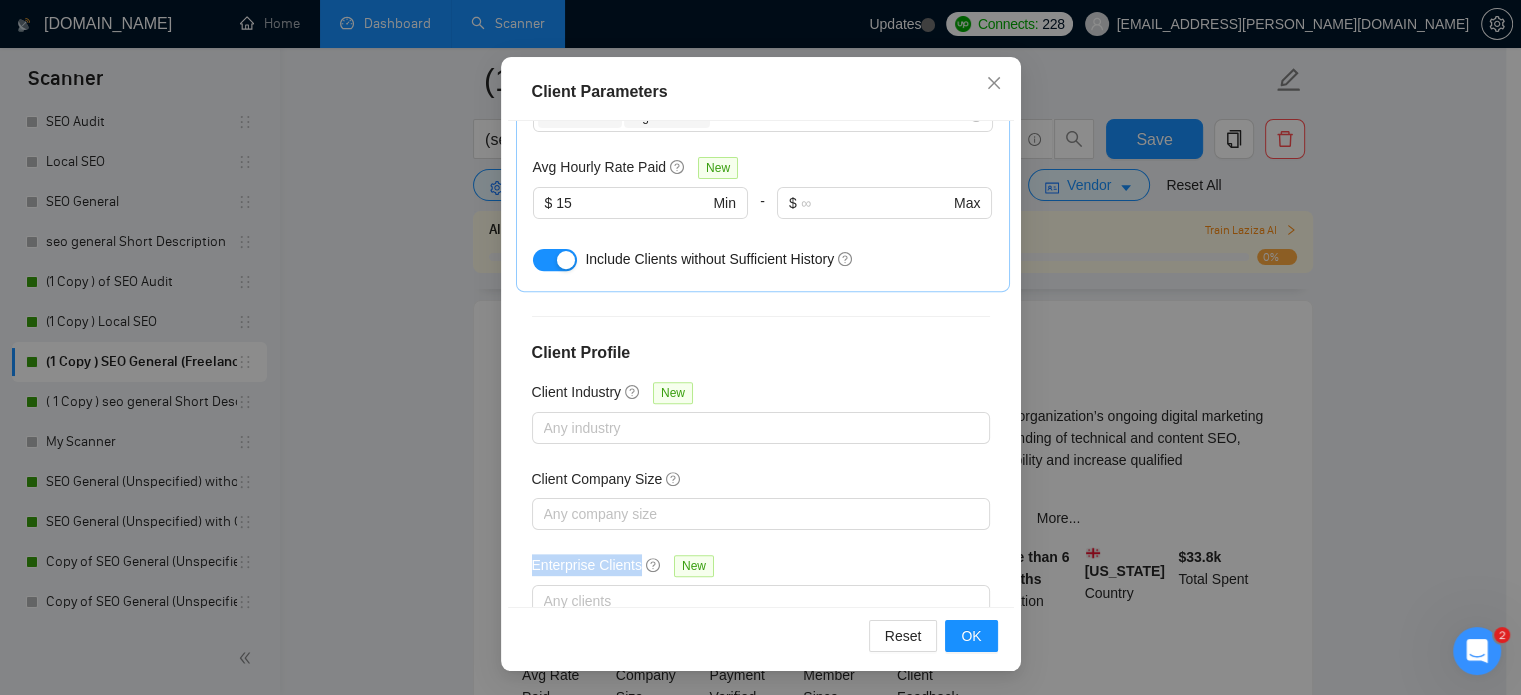 click on "Enterprise Clients" at bounding box center (587, 565) 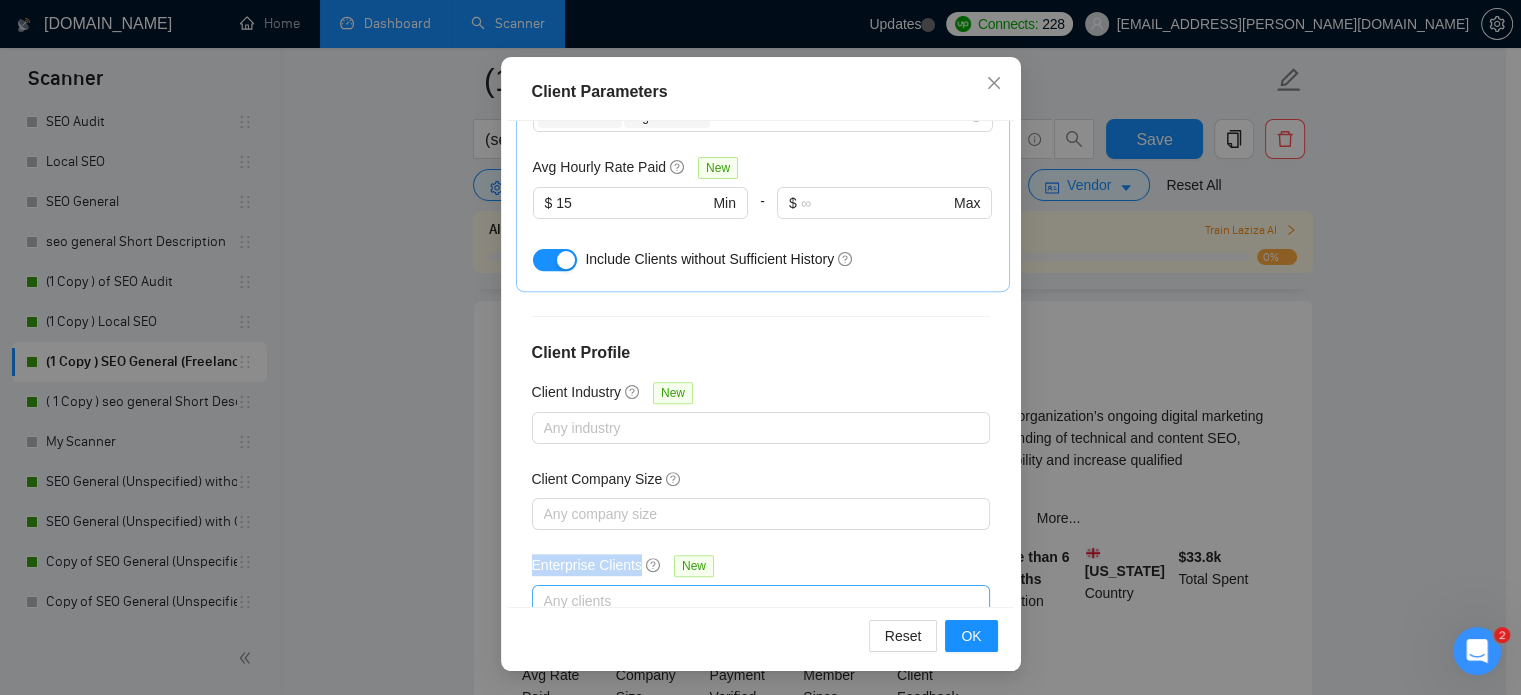 click at bounding box center [751, 601] 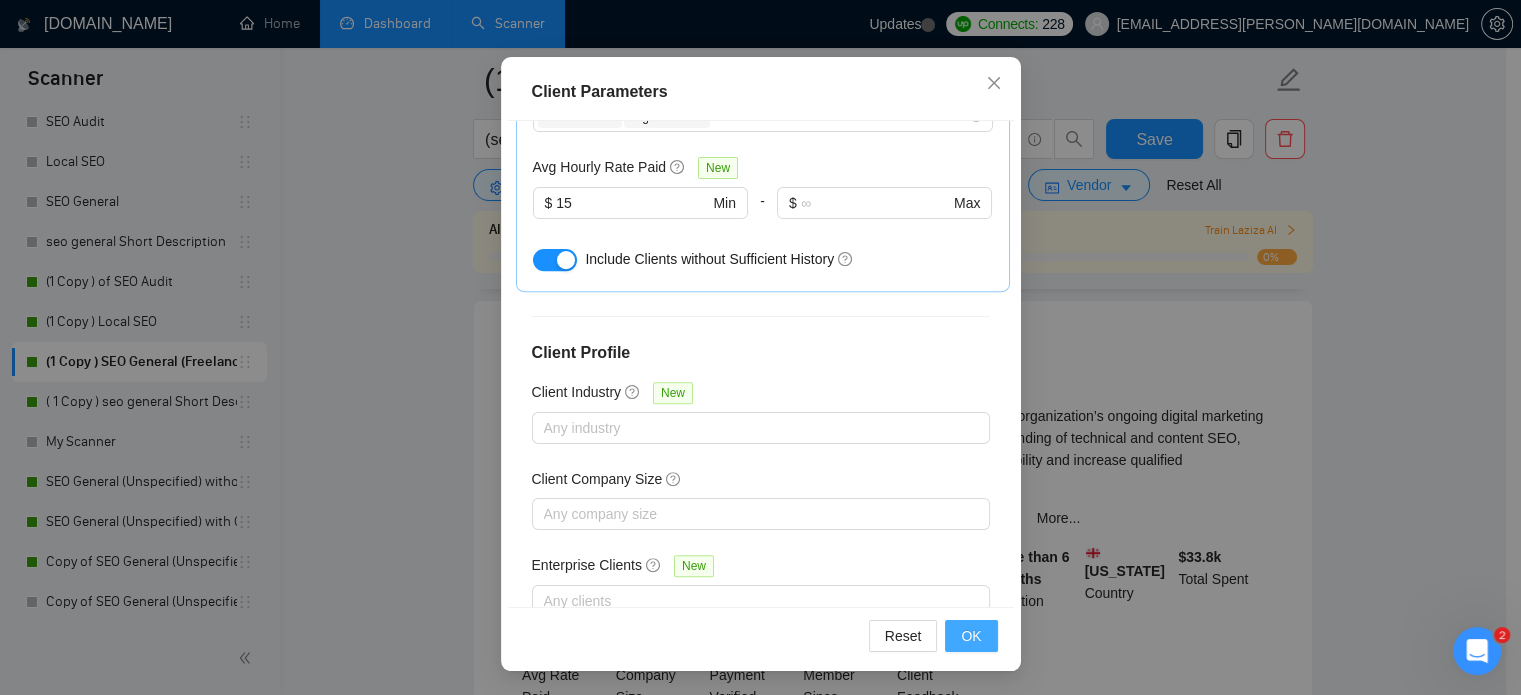 click on "OK" at bounding box center [971, 636] 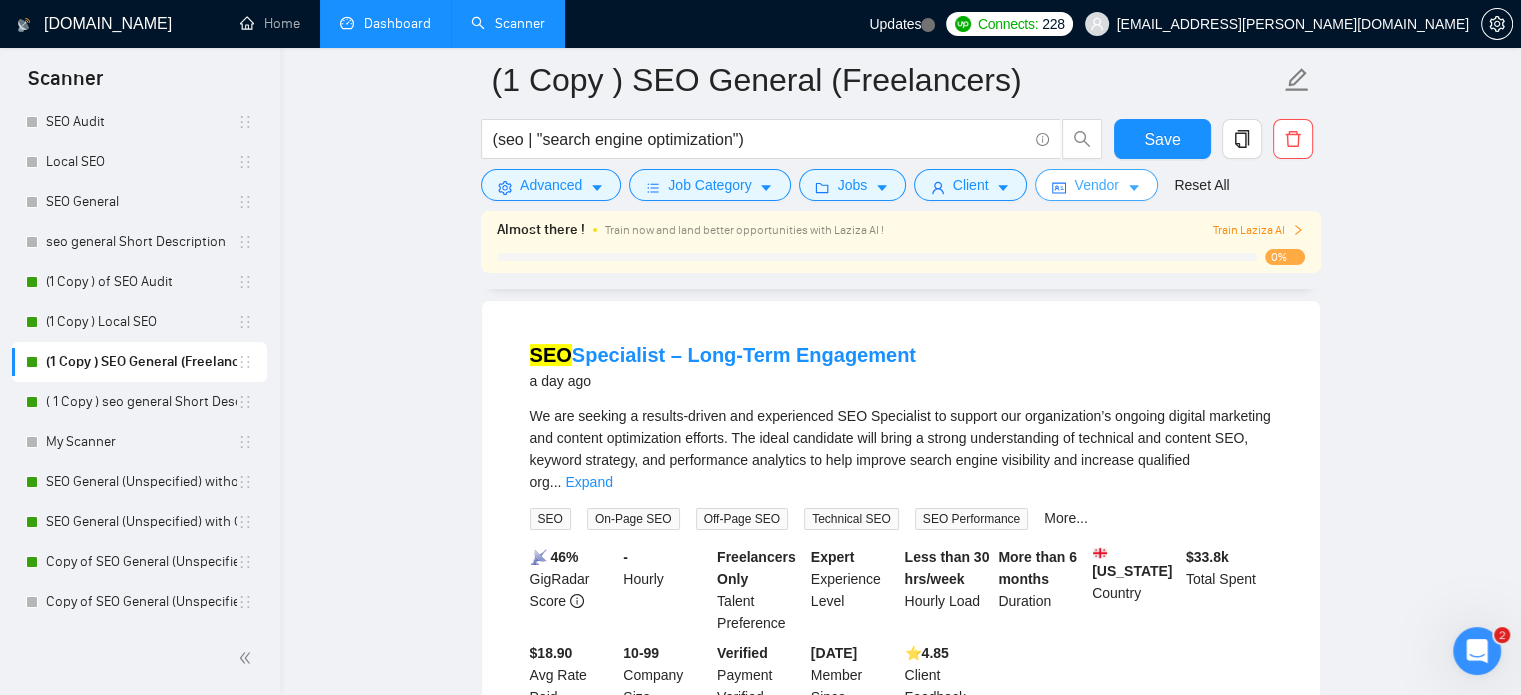 click 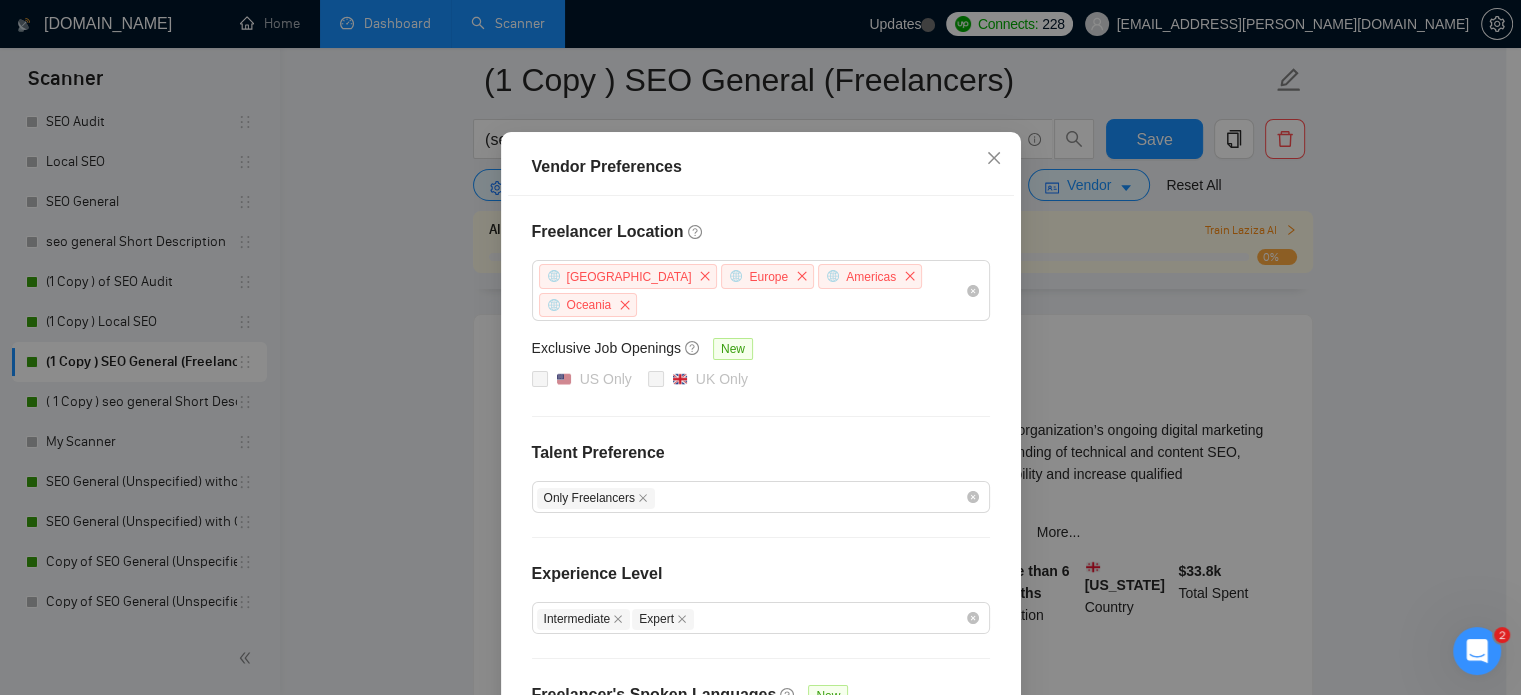 scroll, scrollTop: 164, scrollLeft: 0, axis: vertical 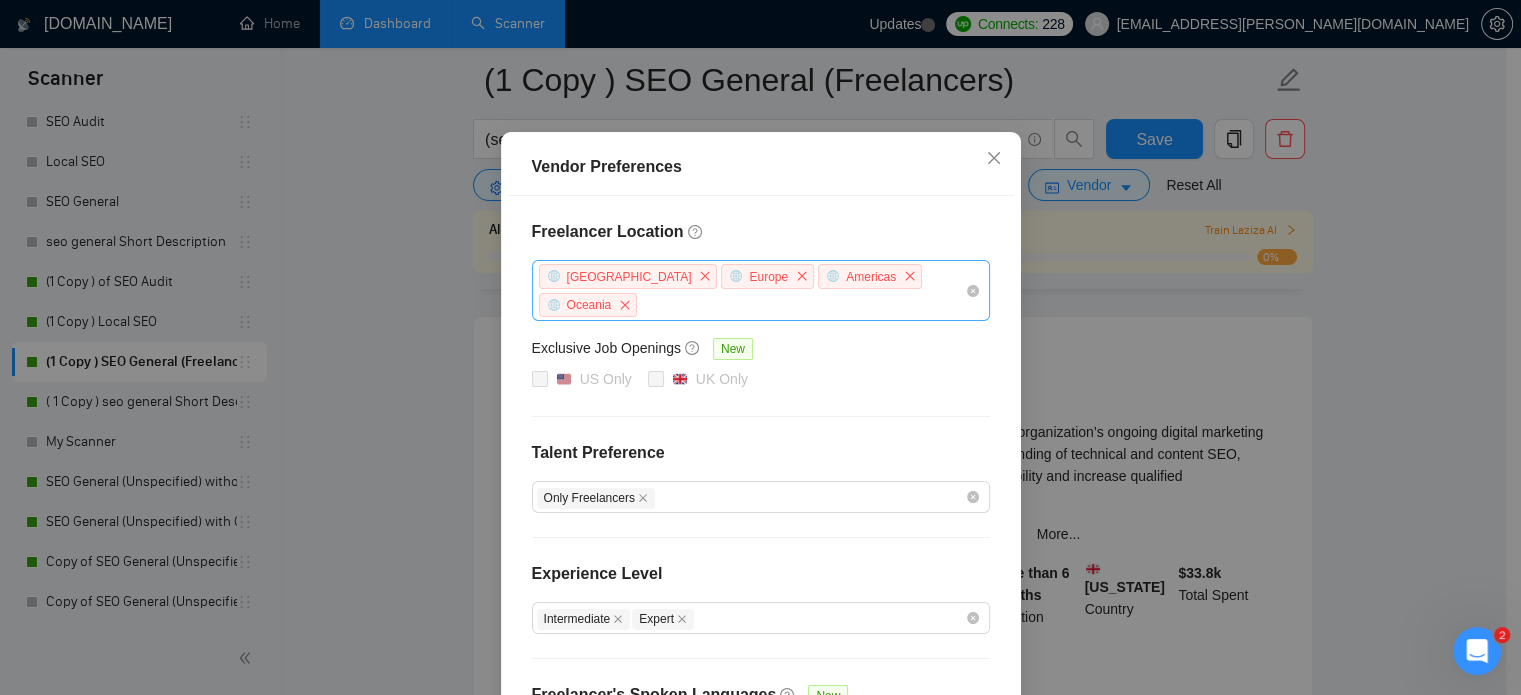 click on "[GEOGRAPHIC_DATA] [GEOGRAPHIC_DATA] [GEOGRAPHIC_DATA] [GEOGRAPHIC_DATA]" at bounding box center (751, 290) 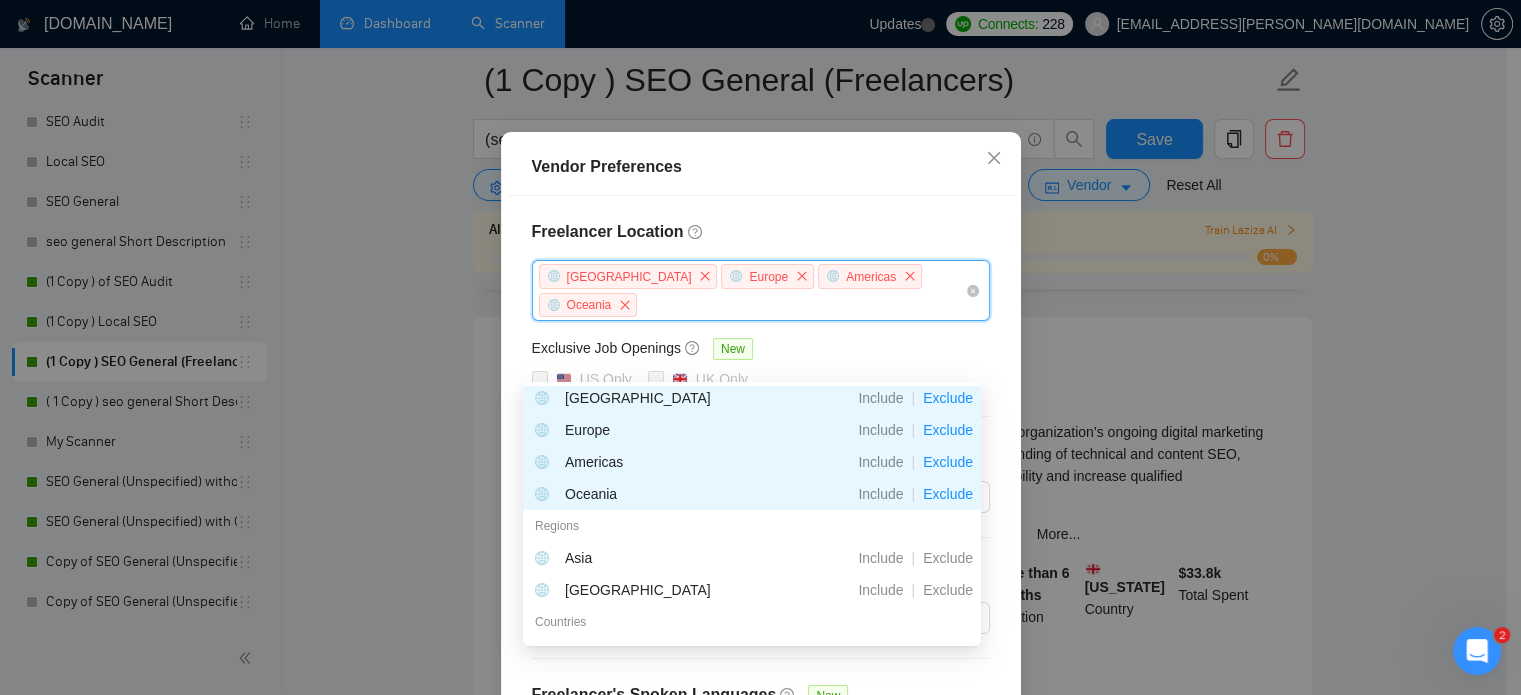 scroll, scrollTop: 0, scrollLeft: 0, axis: both 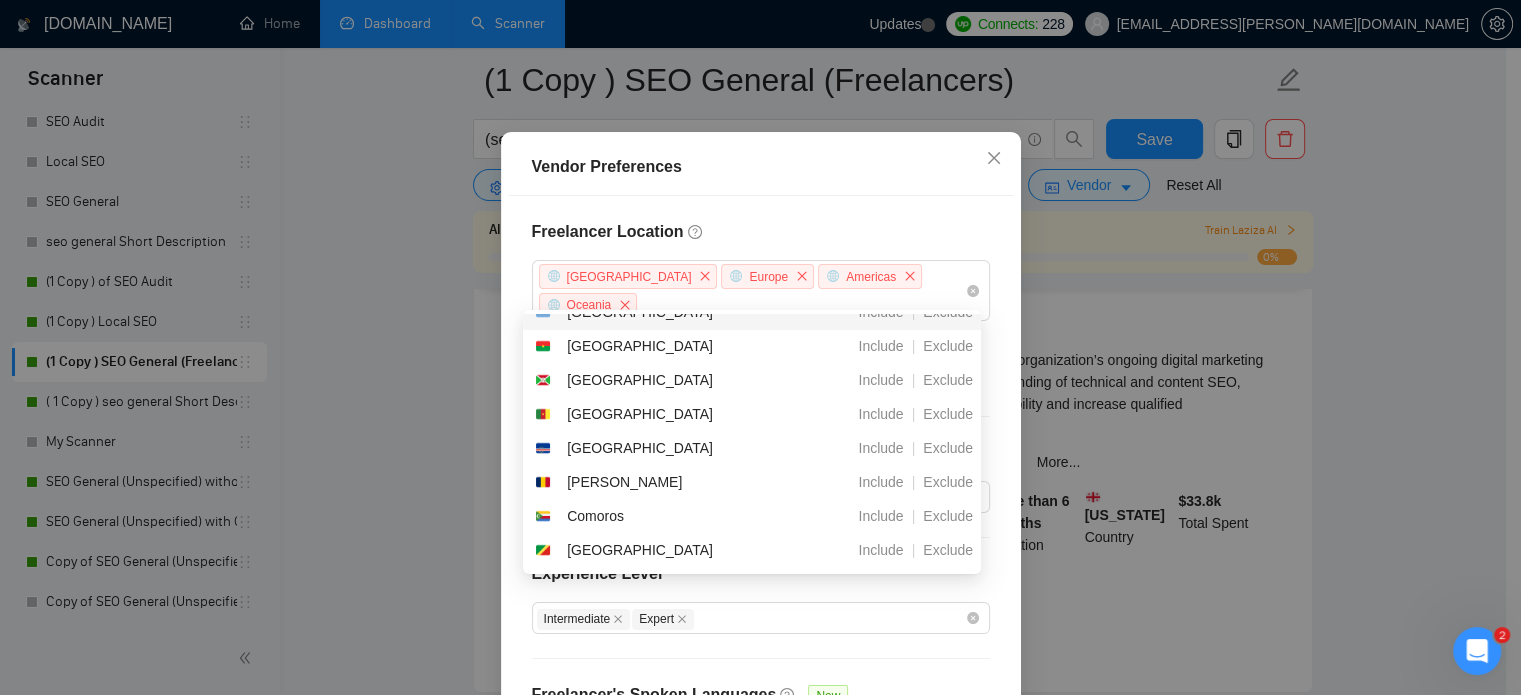 click on "Vendor Preferences" at bounding box center [761, 167] 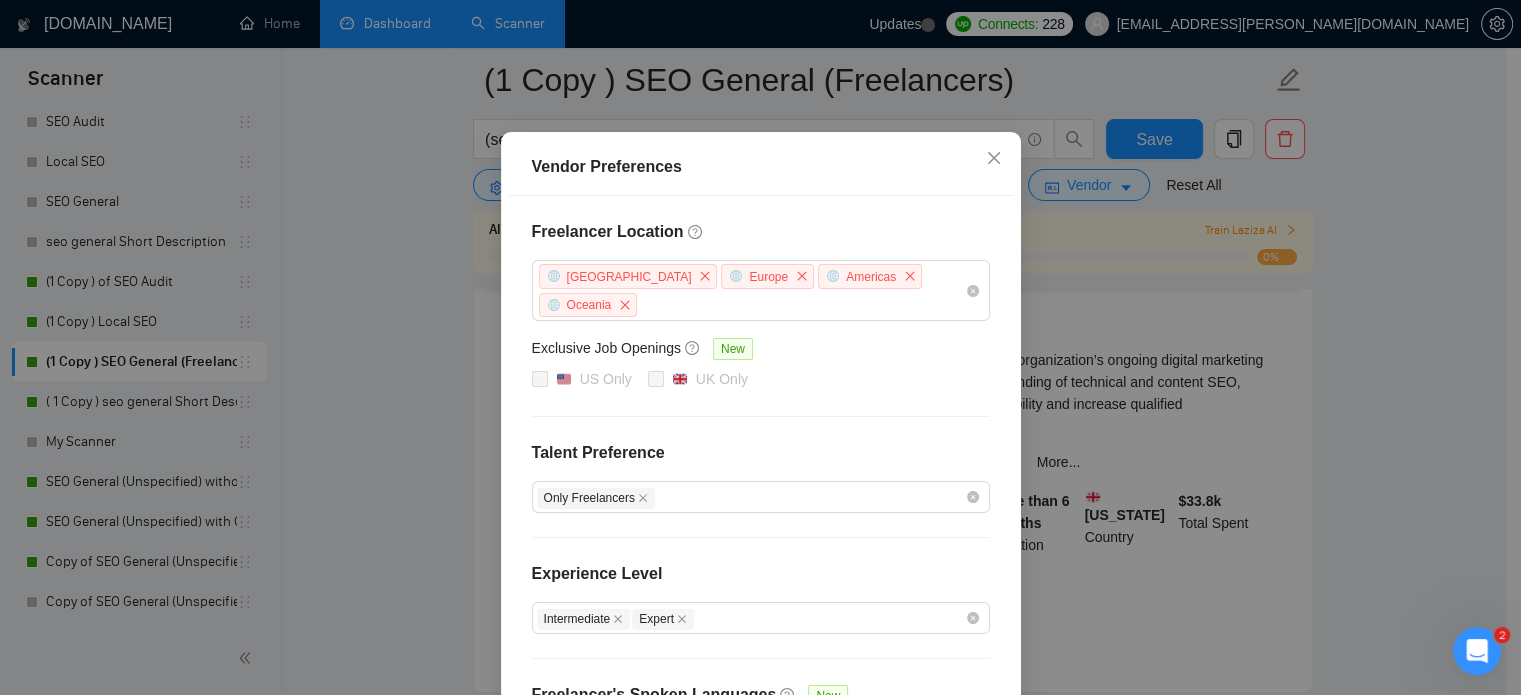 scroll, scrollTop: 12, scrollLeft: 0, axis: vertical 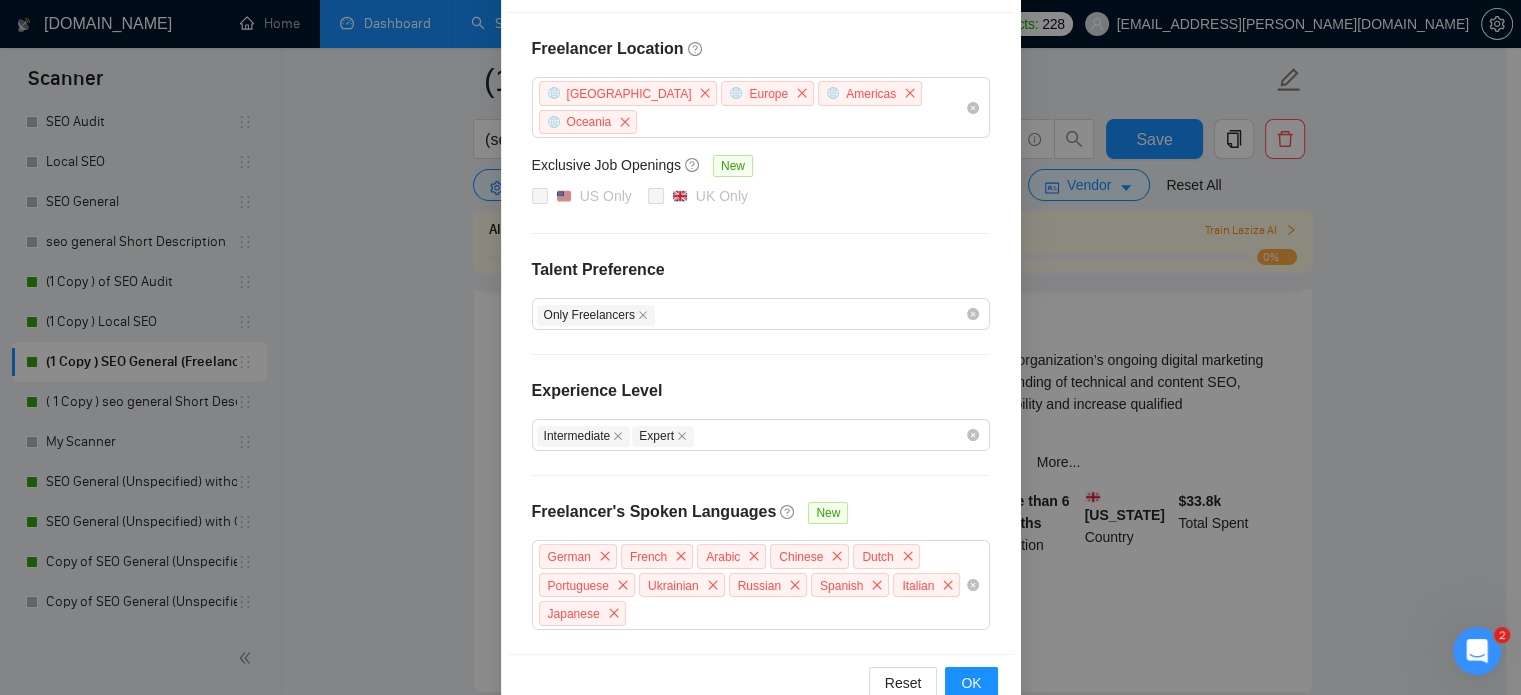 click on "Freelancer's Spoken Languages" at bounding box center [654, 520] 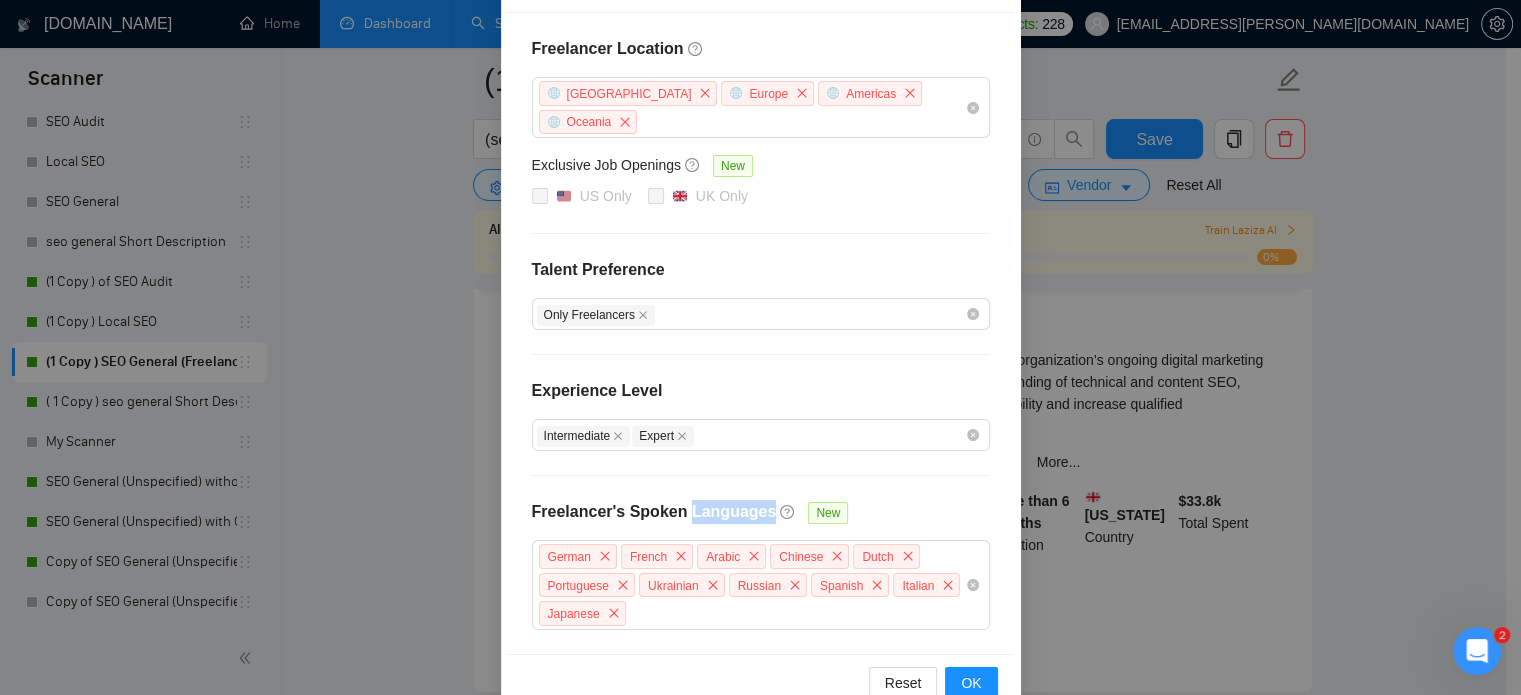 click on "Freelancer's Spoken Languages" at bounding box center (654, 520) 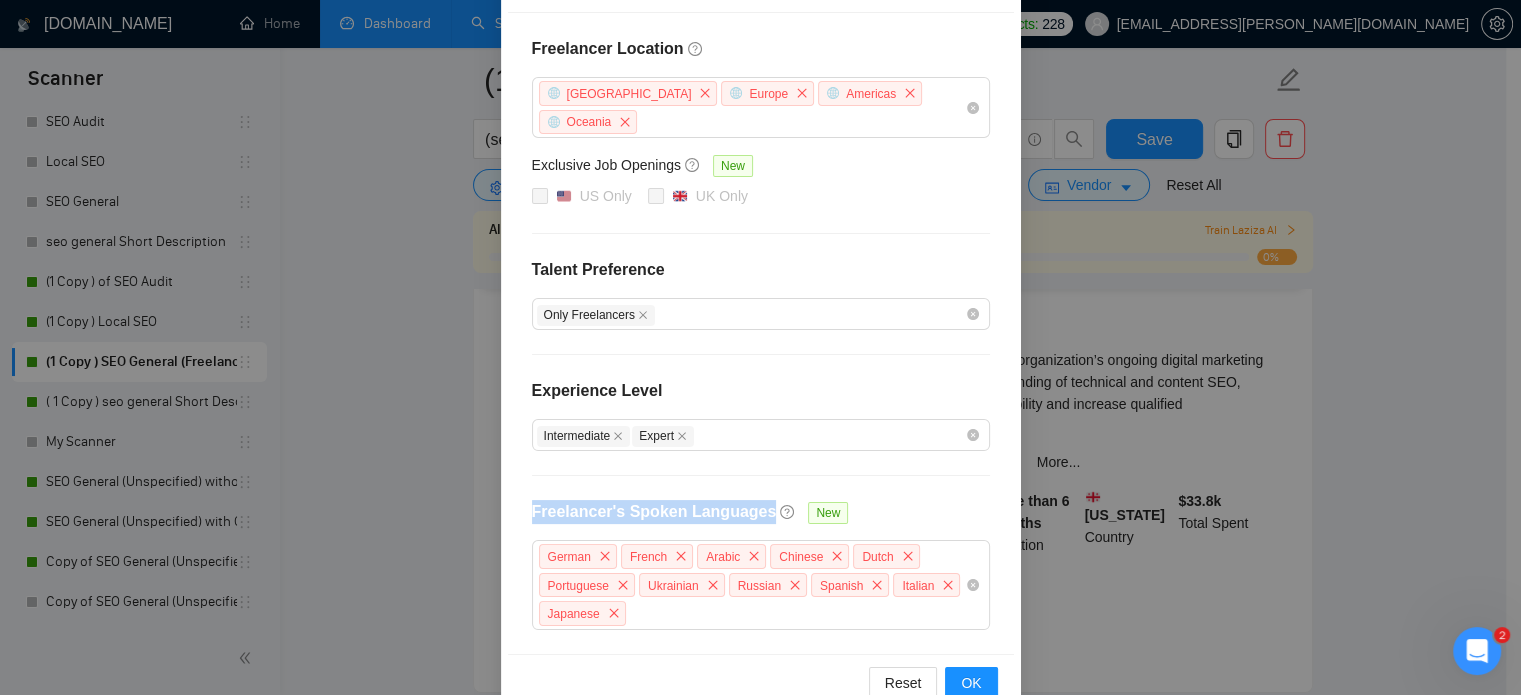 click on "Freelancer's Spoken Languages" at bounding box center [654, 520] 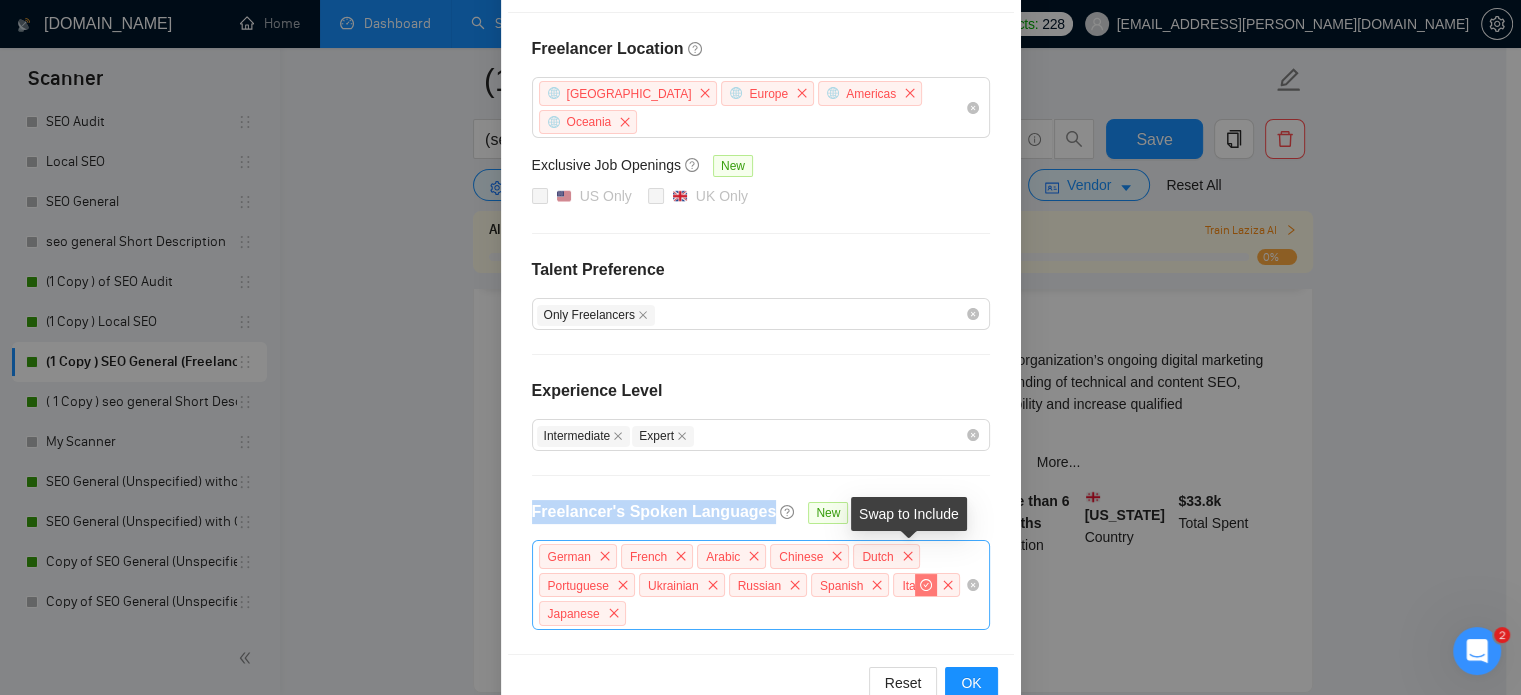 scroll, scrollTop: 283, scrollLeft: 0, axis: vertical 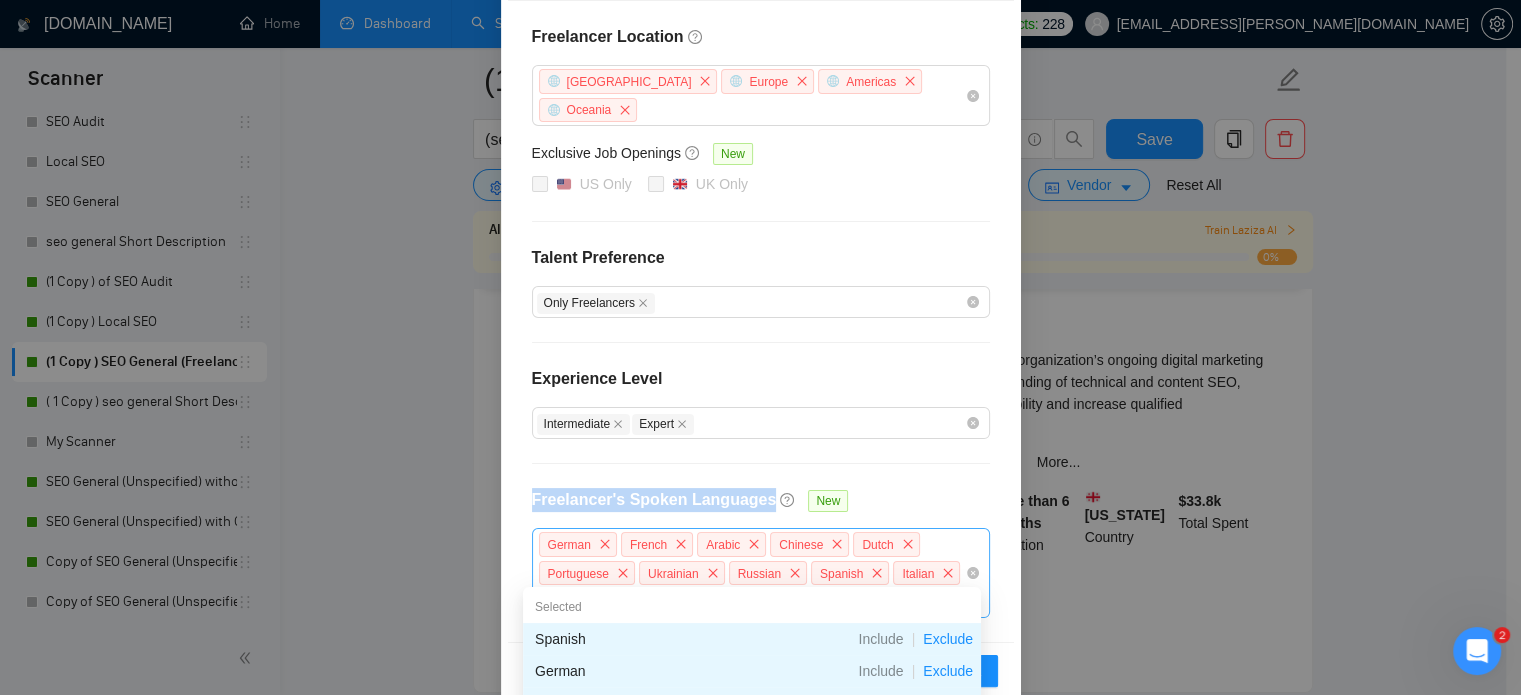 drag, startPoint x: 749, startPoint y: 570, endPoint x: 532, endPoint y: 511, distance: 224.87775 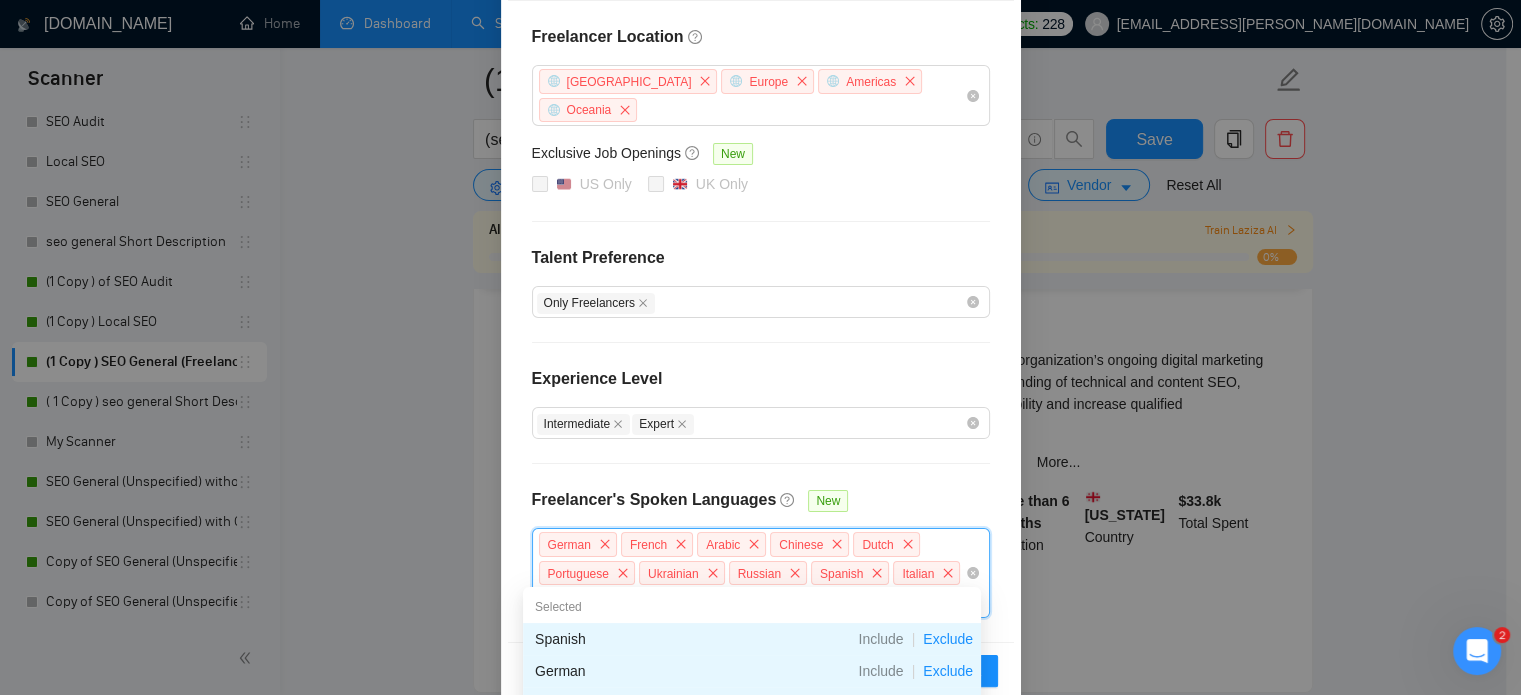 drag, startPoint x: 532, startPoint y: 511, endPoint x: 520, endPoint y: 510, distance: 12.0415945 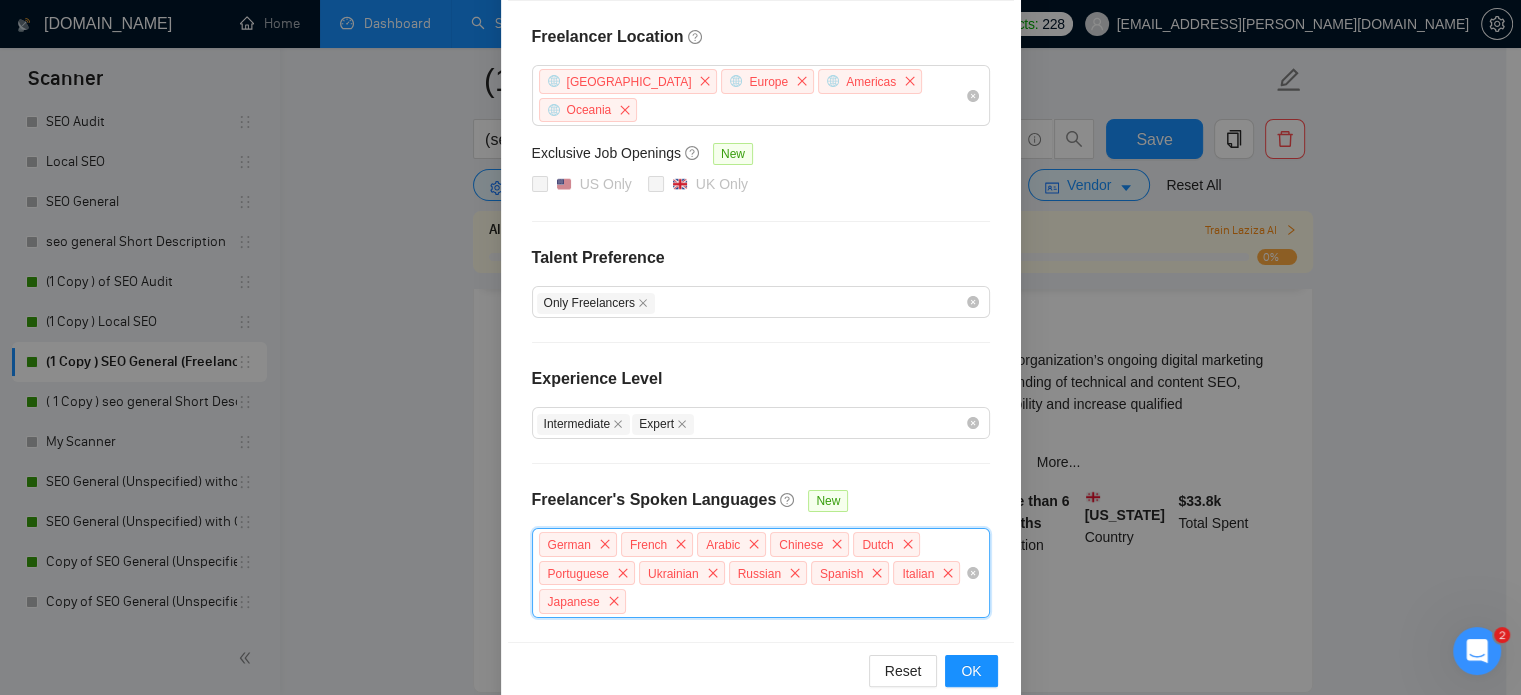 drag, startPoint x: 527, startPoint y: 509, endPoint x: 700, endPoint y: 595, distance: 193.1968 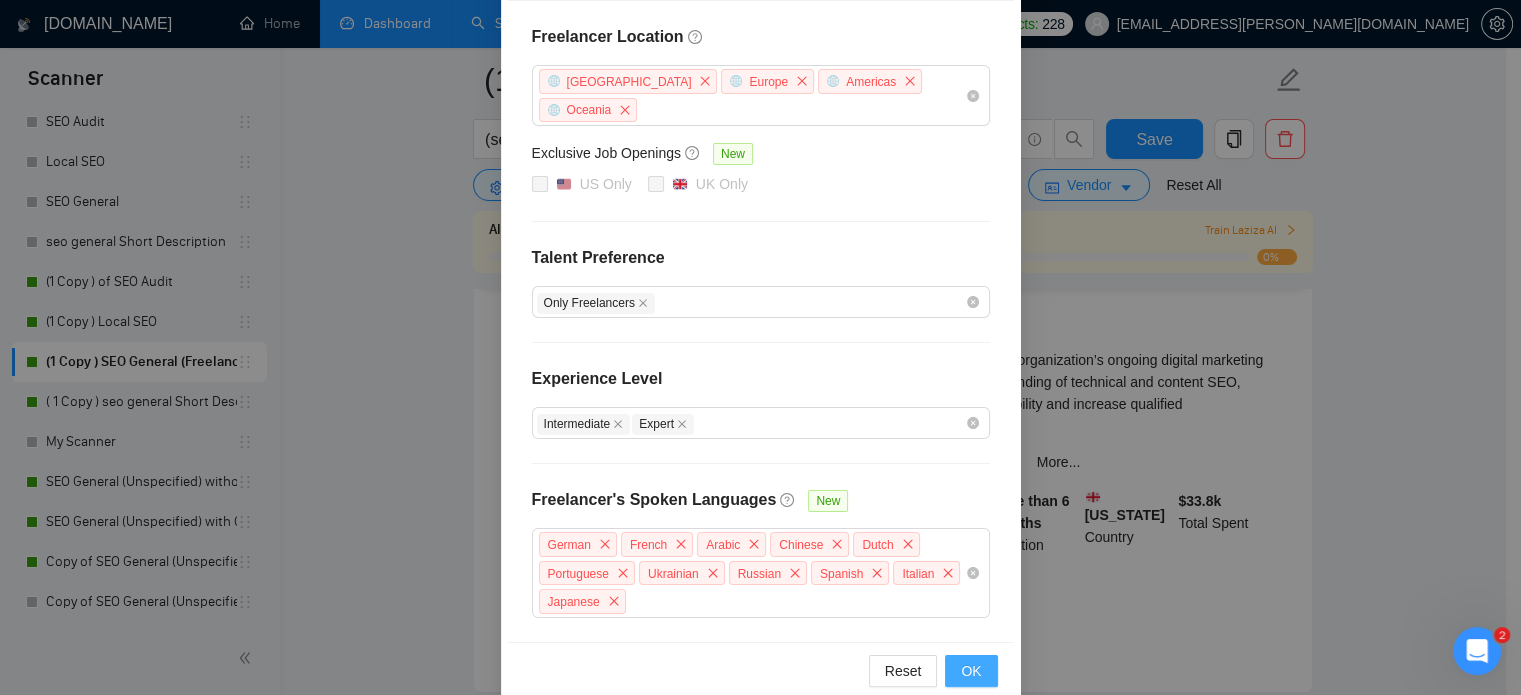 click on "OK" at bounding box center [971, 671] 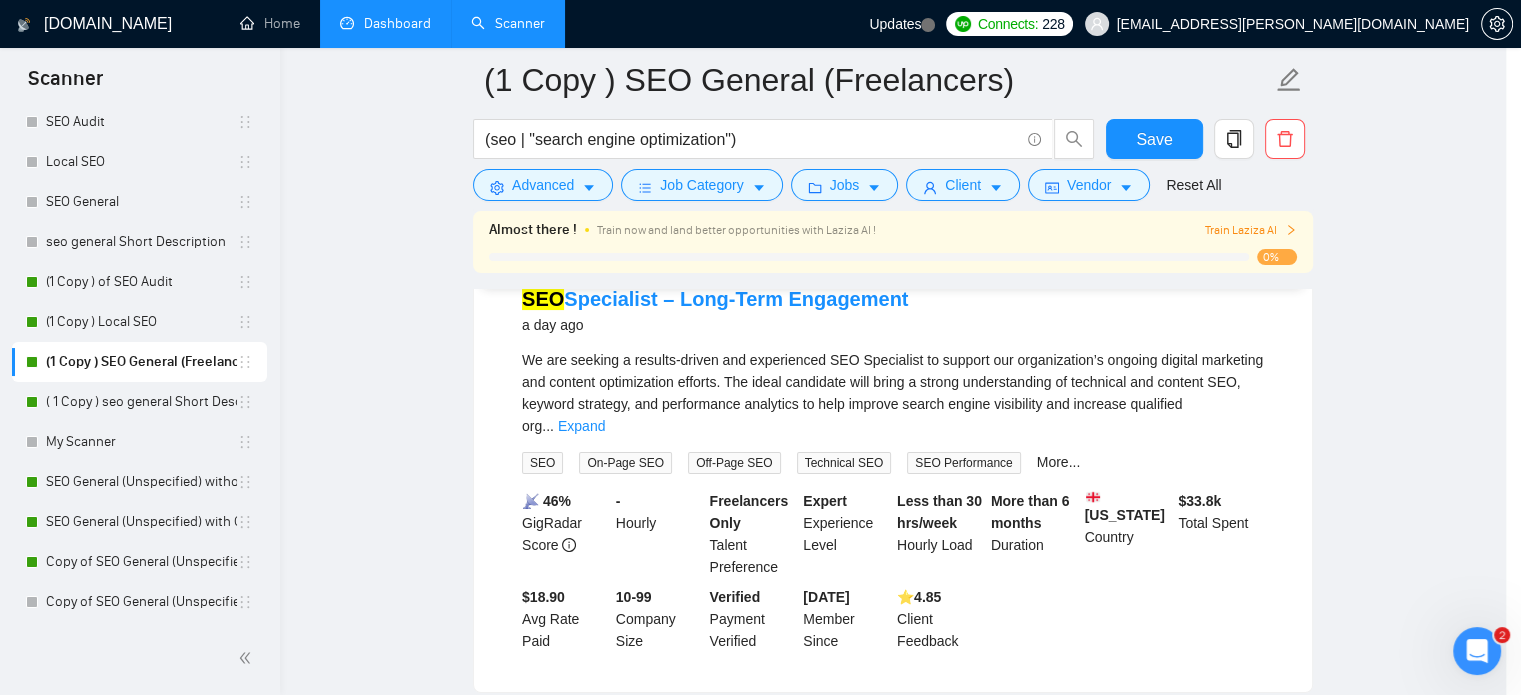 scroll, scrollTop: 0, scrollLeft: 0, axis: both 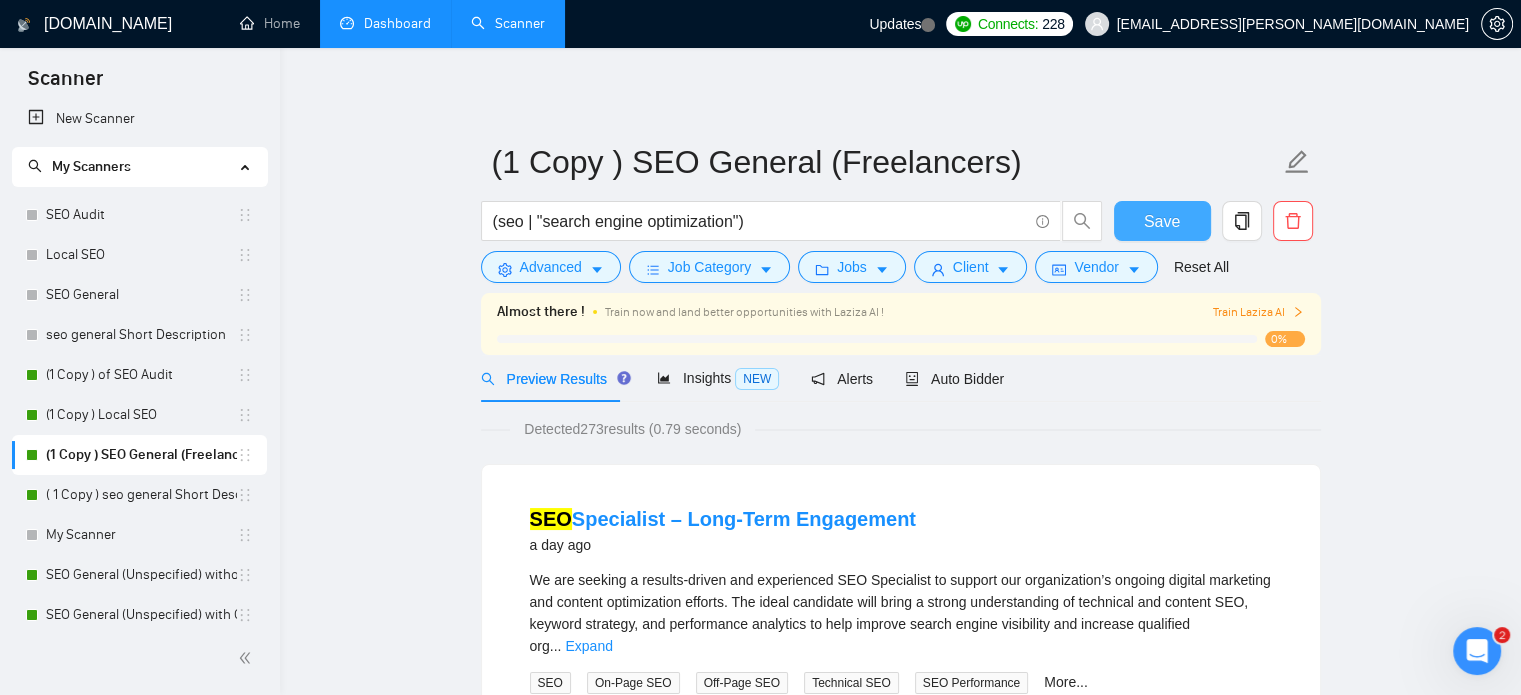 click on "Save" at bounding box center (1162, 221) 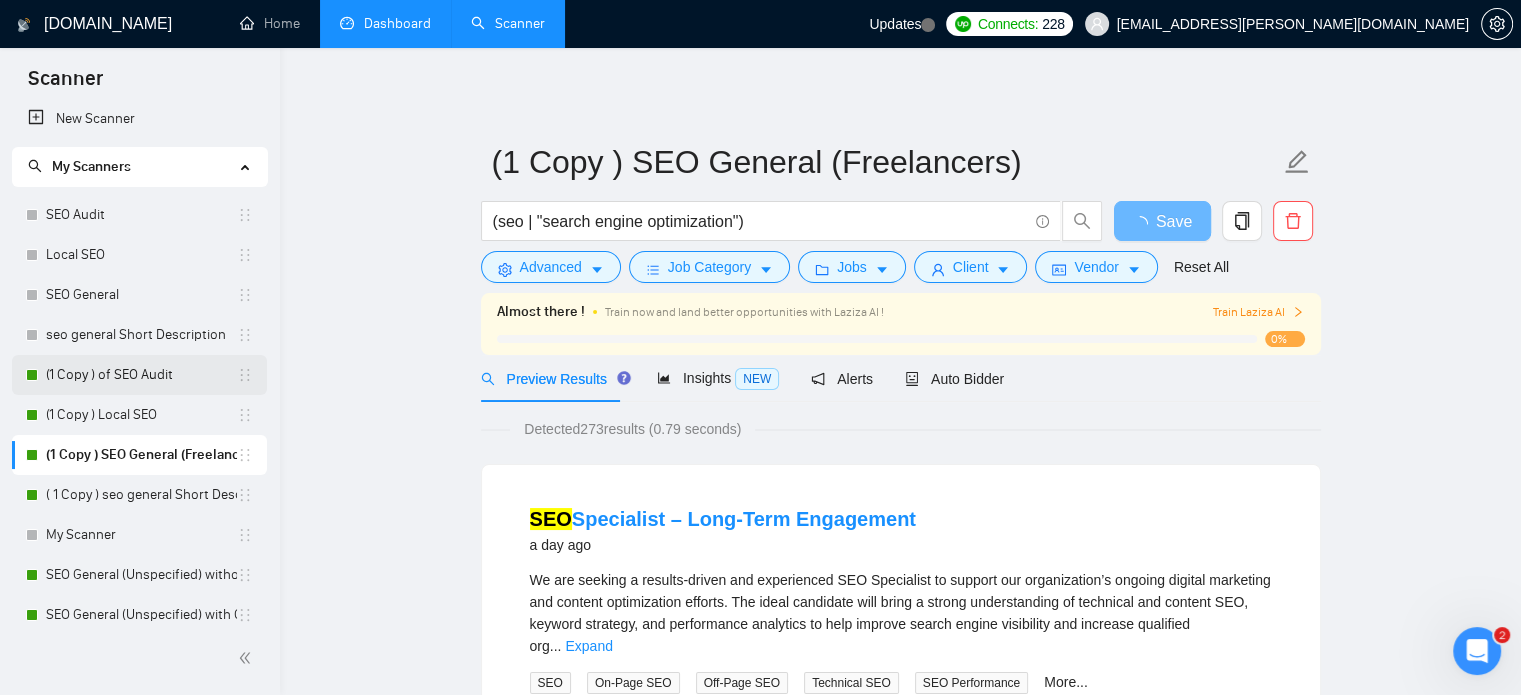click on "(1 Copy ) of SEO Audit" at bounding box center [141, 375] 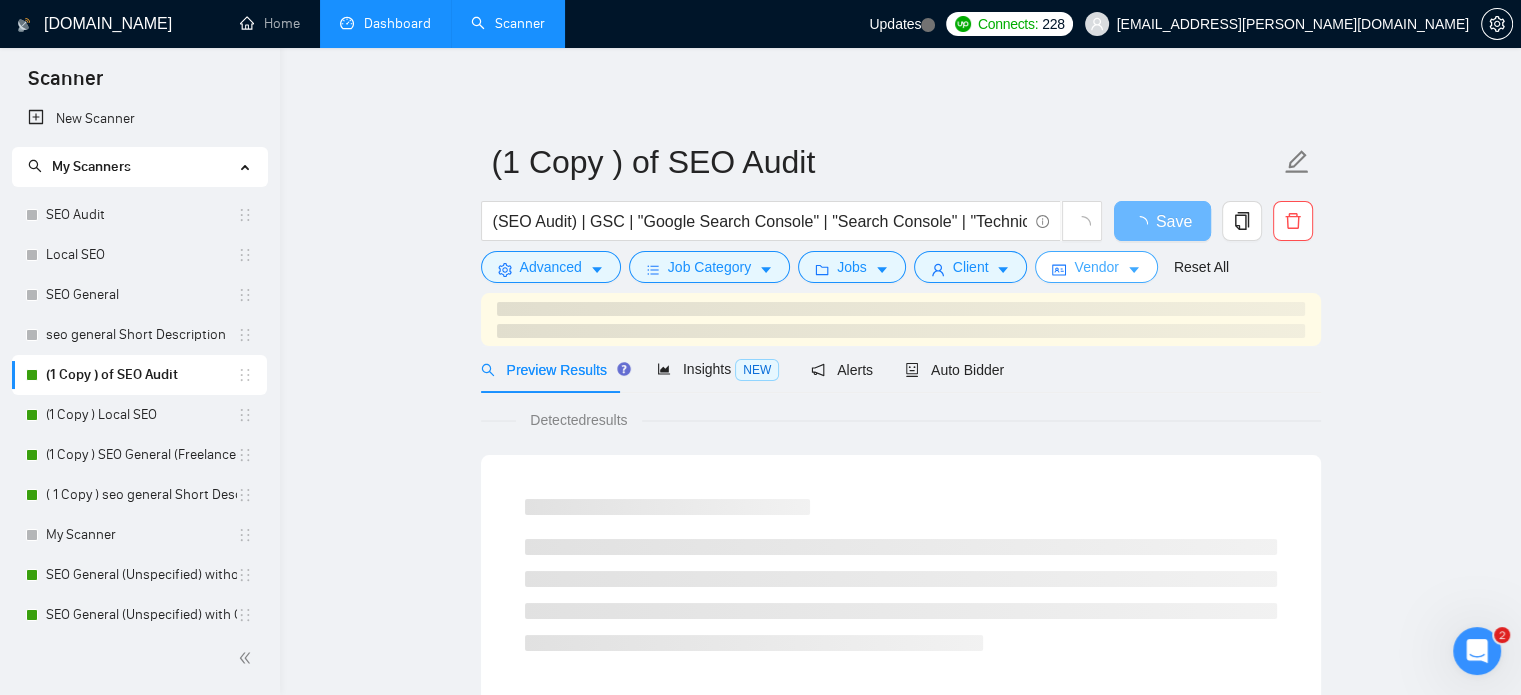 click 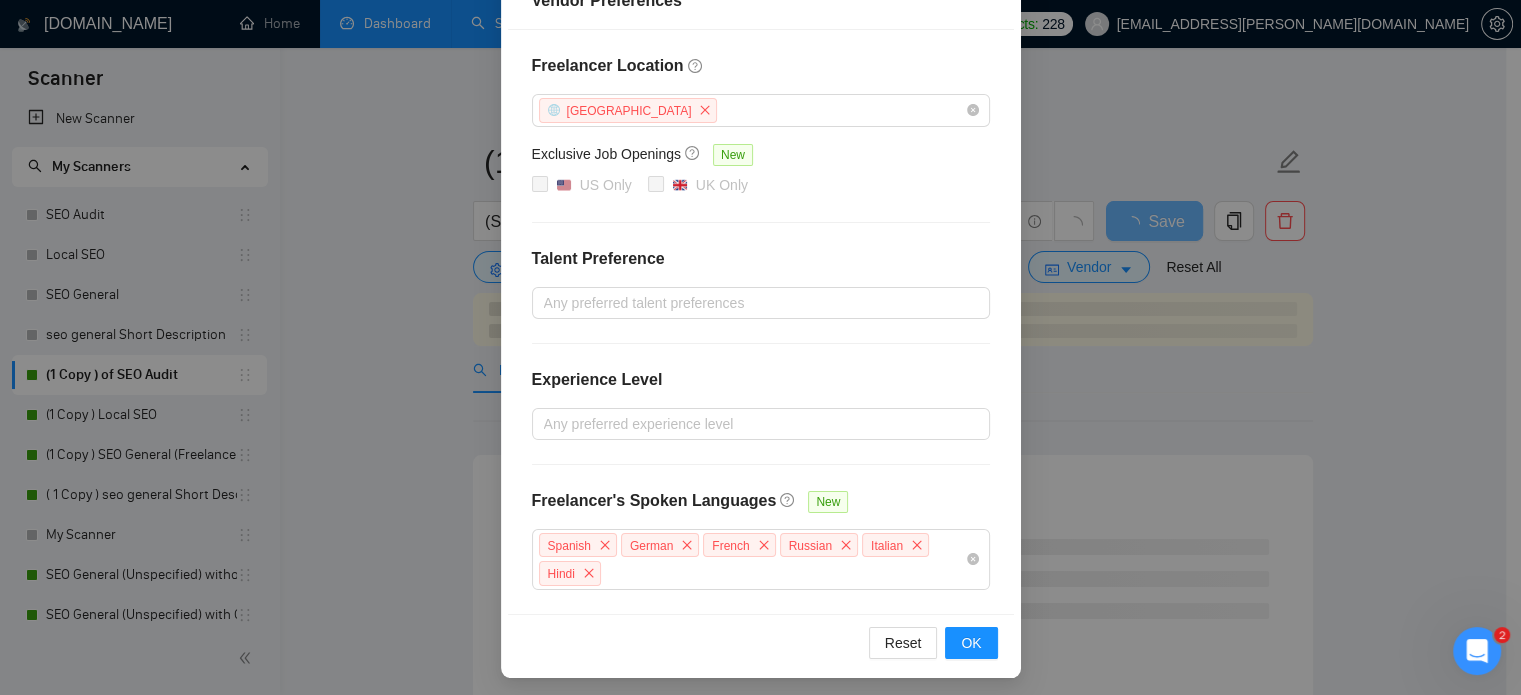 scroll, scrollTop: 256, scrollLeft: 0, axis: vertical 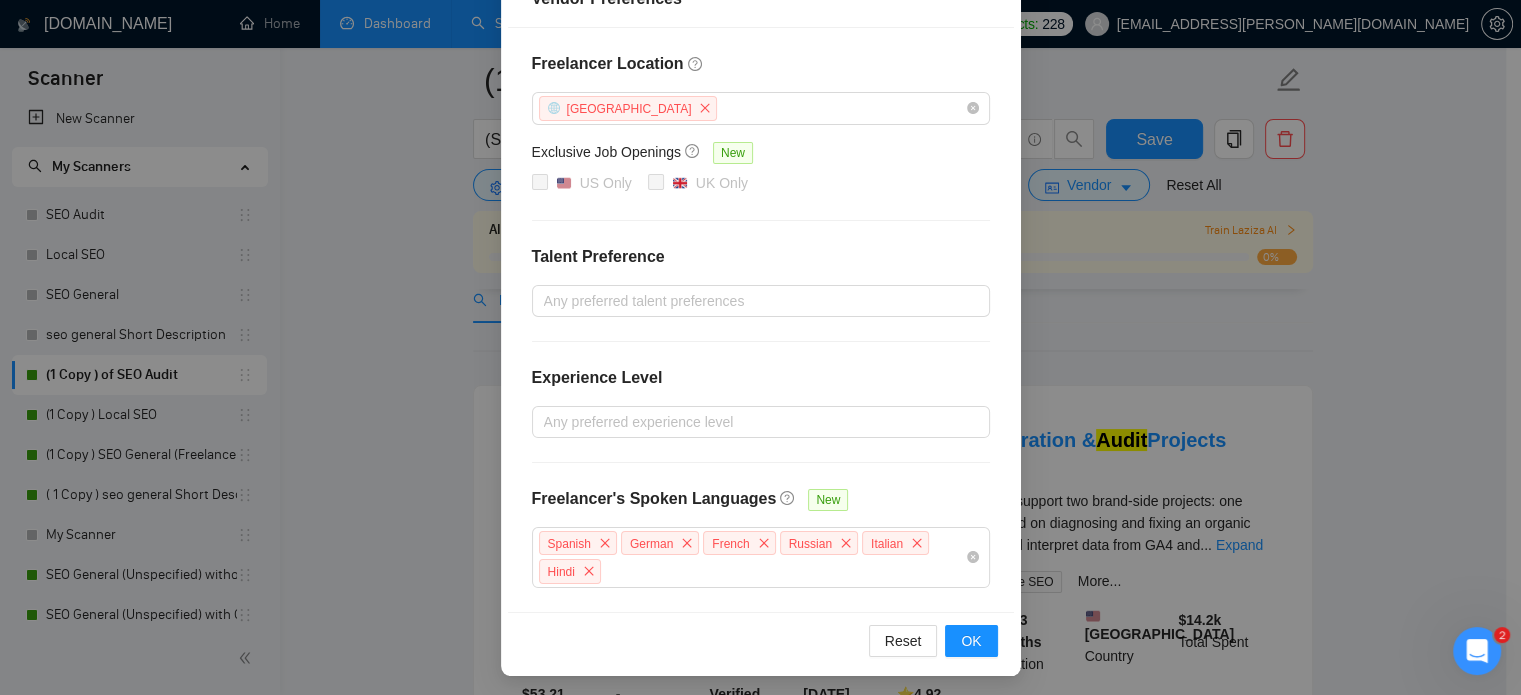 click on "Vendor Preferences Freelancer Location   [GEOGRAPHIC_DATA]   Exclusive Job Openings New US Only UK Only Talent Preference   Any preferred talent preferences Experience Level   Any preferred experience level Freelancer's Spoken Languages New Spanish German French Russian Italian Hindi   Reset OK" at bounding box center [760, 347] 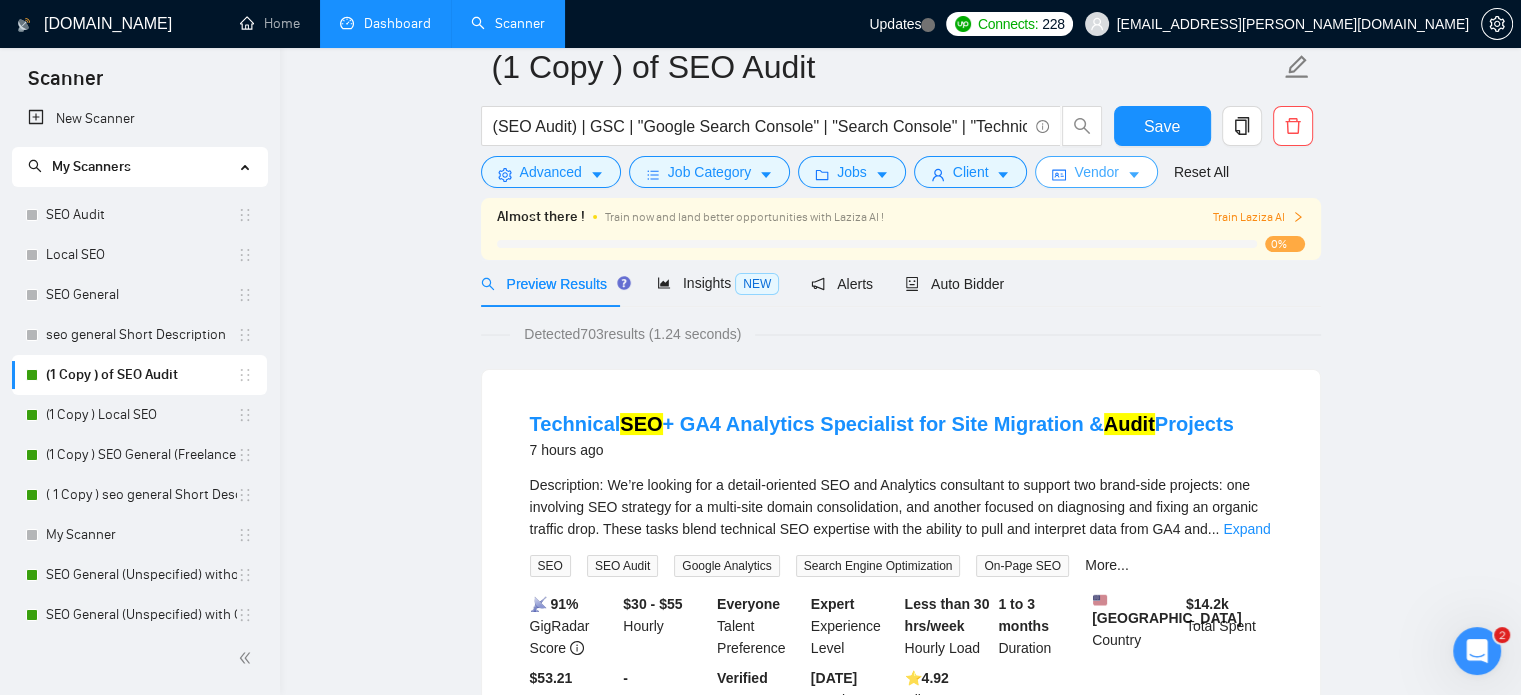 scroll, scrollTop: 0, scrollLeft: 0, axis: both 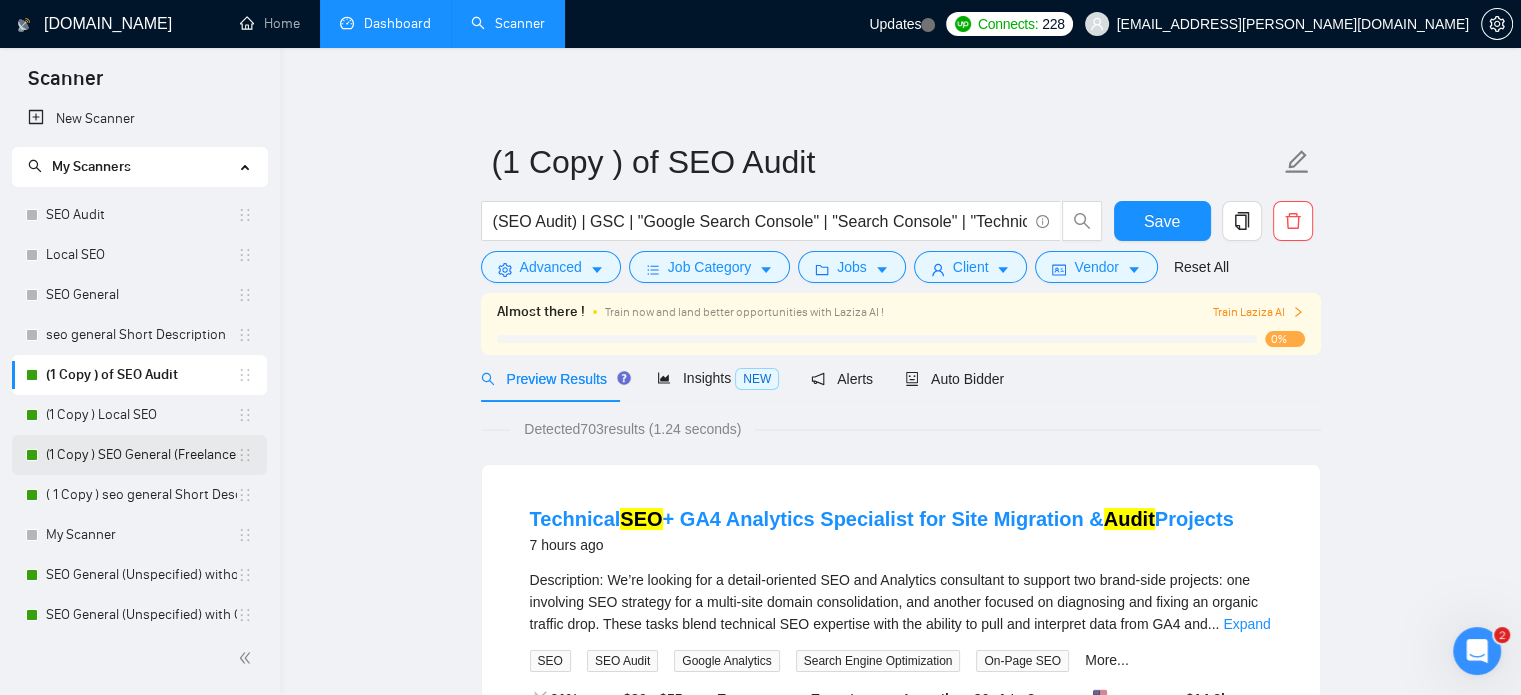click on "(1 Copy ) SEO General (Freelancers)" at bounding box center [141, 455] 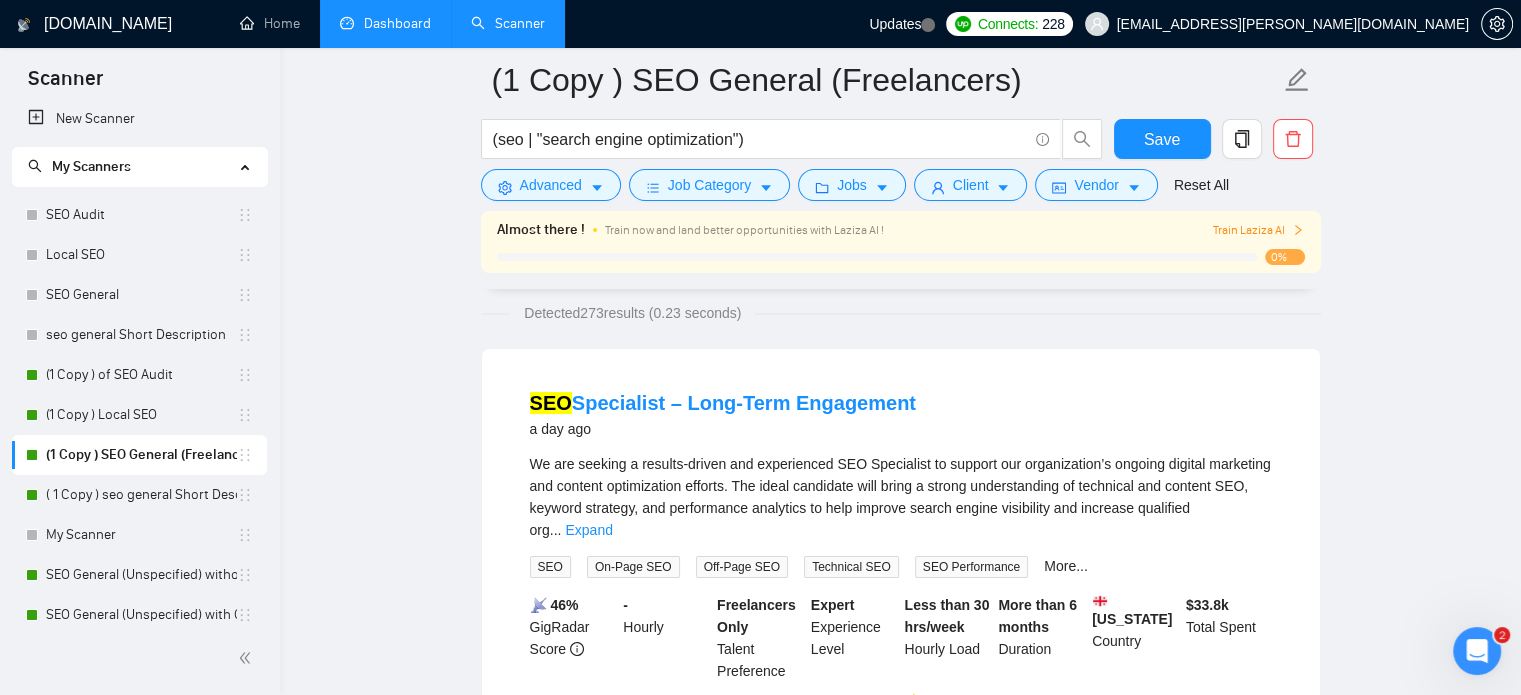 scroll, scrollTop: 0, scrollLeft: 0, axis: both 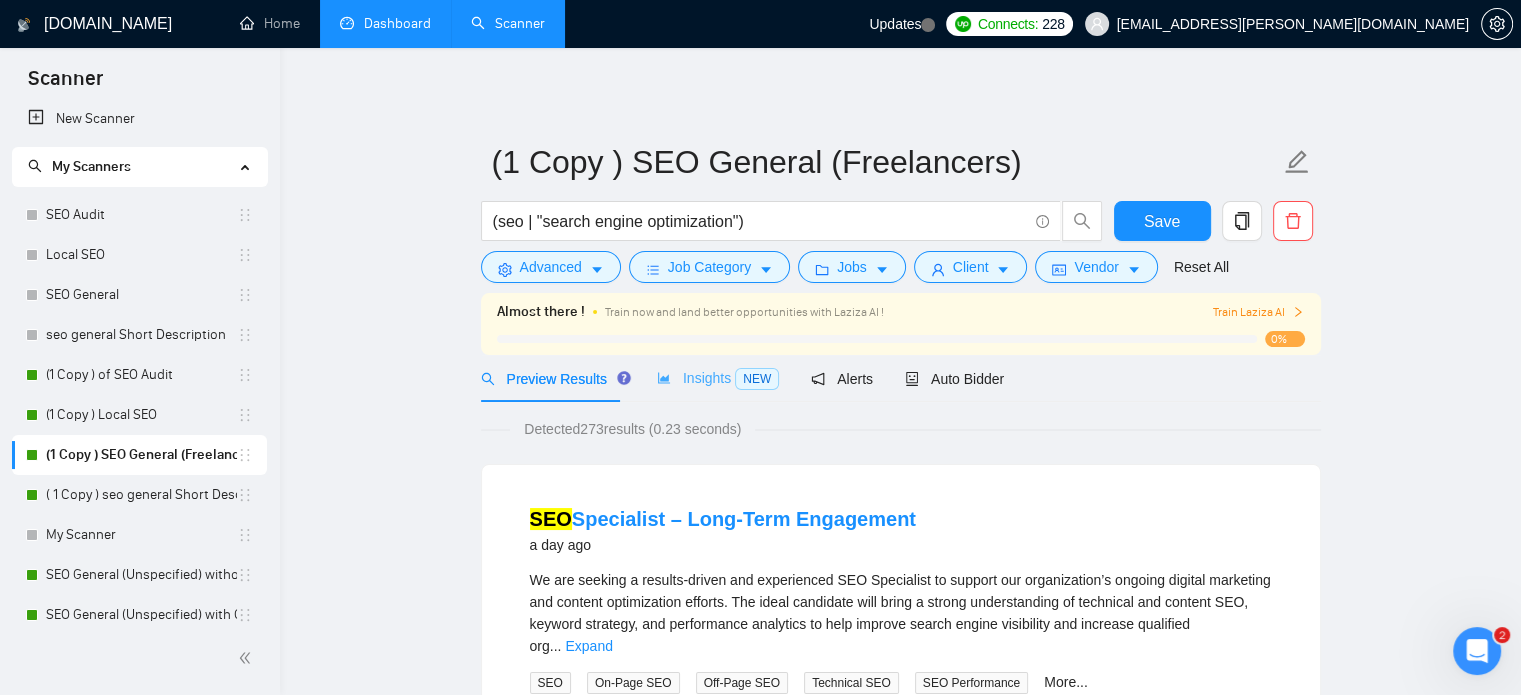 click on "Insights NEW" at bounding box center [718, 378] 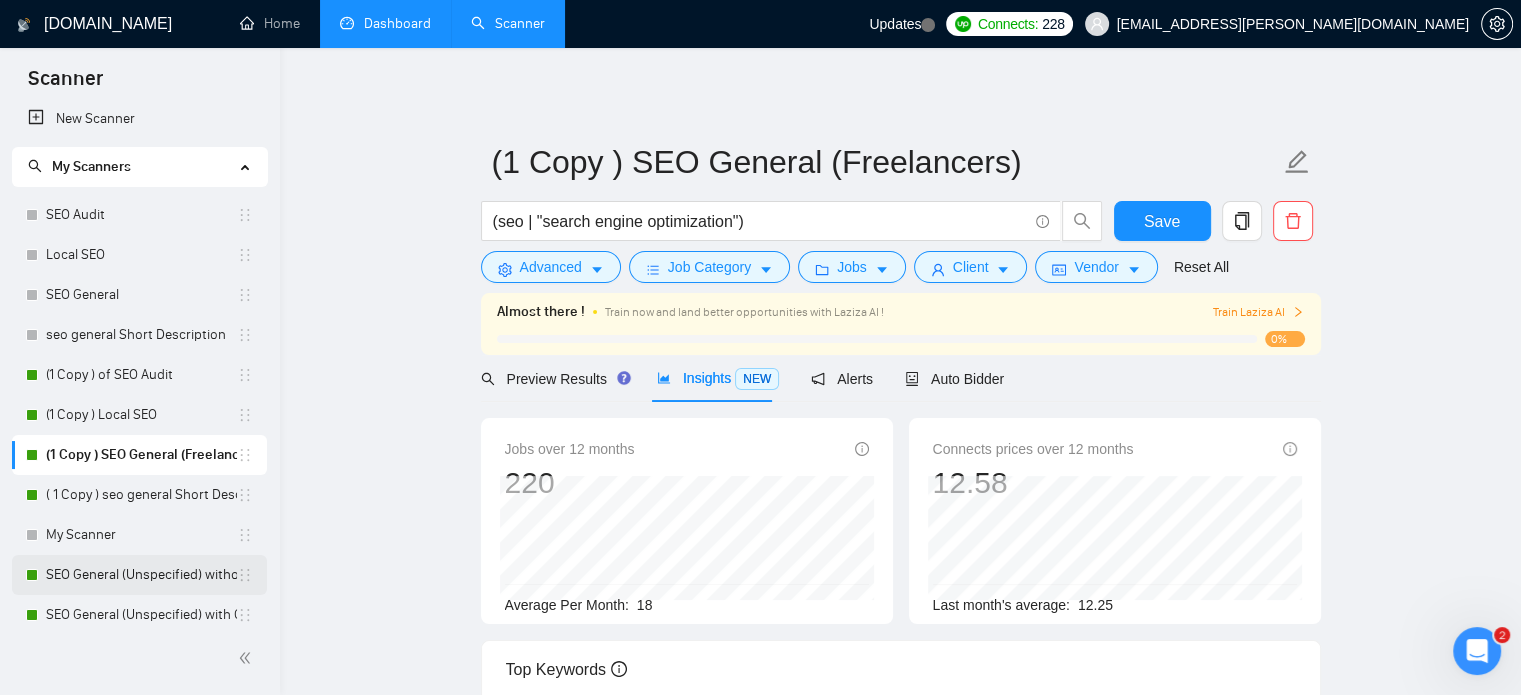 click on "SEO General (Unspecified) without Questions" at bounding box center (141, 575) 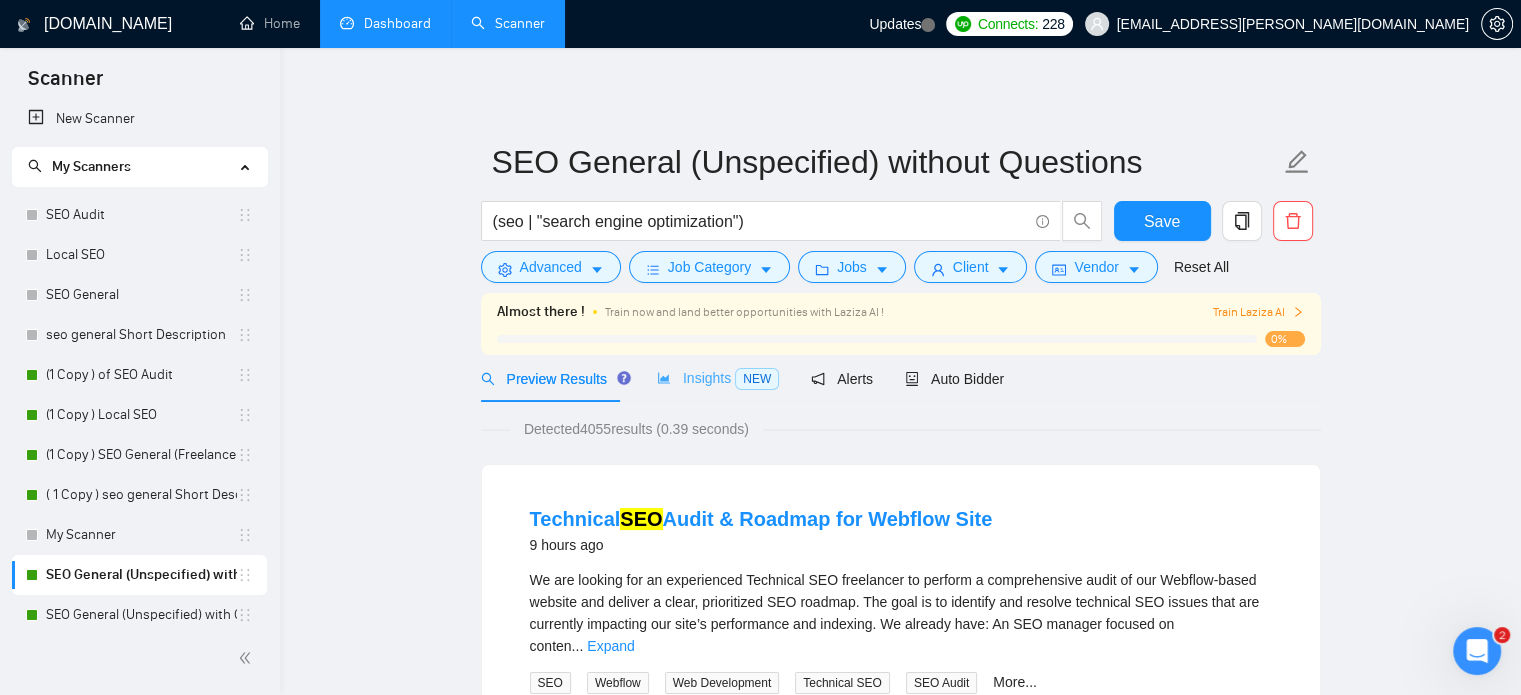 click on "Insights NEW" at bounding box center [718, 378] 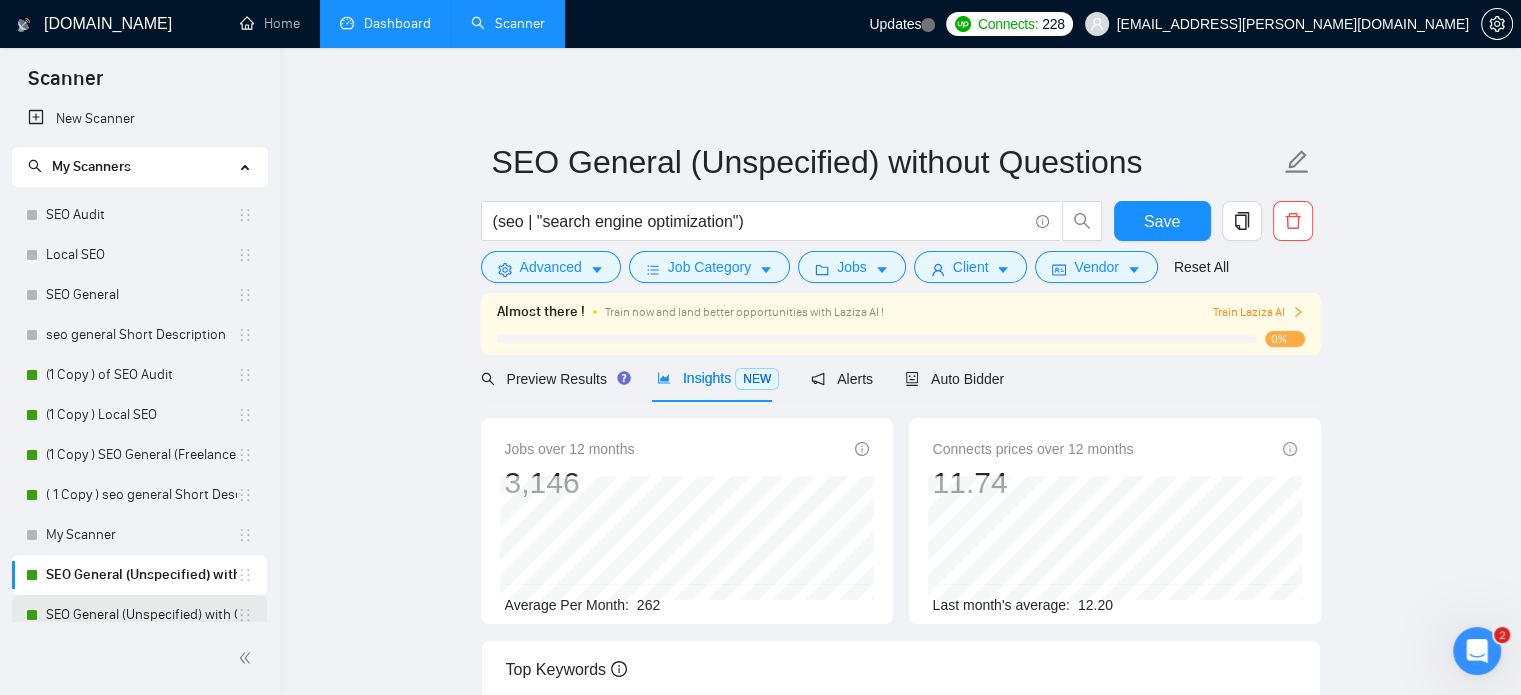 click on "SEO General (Unspecified) with Questions" at bounding box center [141, 615] 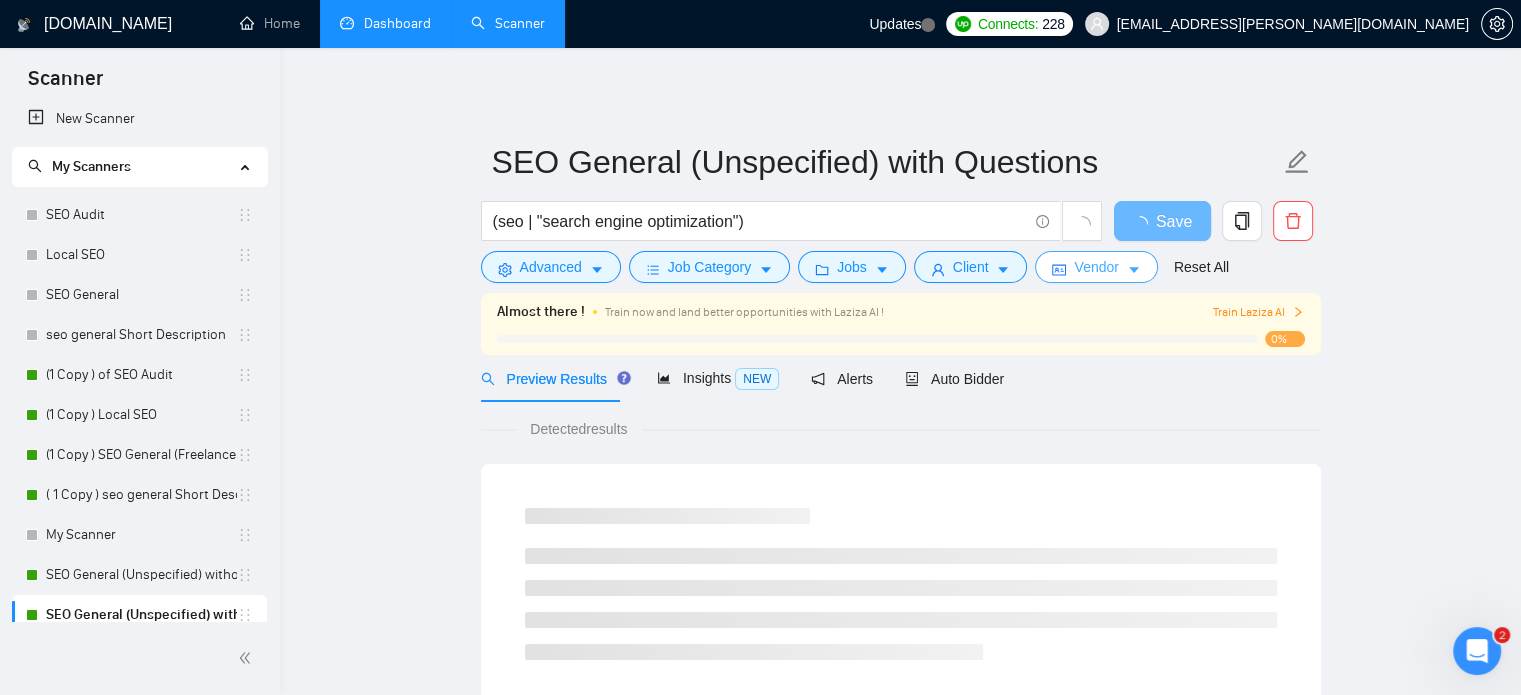 click on "Vendor" at bounding box center [1096, 267] 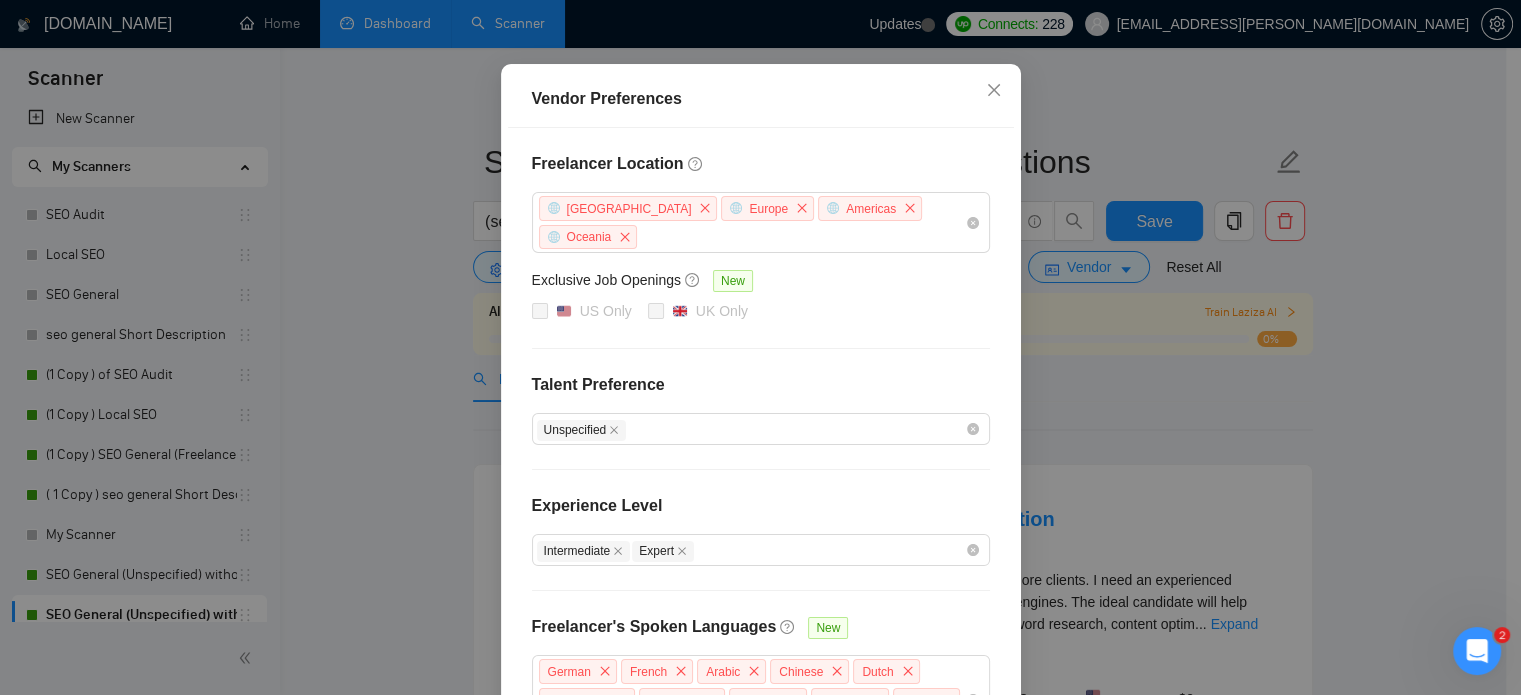 click on "Vendor Preferences Freelancer Location   [GEOGRAPHIC_DATA] [GEOGRAPHIC_DATA] [GEOGRAPHIC_DATA] [GEOGRAPHIC_DATA]   Exclusive Job Openings [GEOGRAPHIC_DATA] Only UK Only Talent Preference Unspecified   Experience Level Intermediate Expert   Freelancer's Spoken Languages New German French Arabic Chinese Dutch Portuguese Ukrainian Russian Spanish Italian Japanese   Reset OK" at bounding box center [760, 347] 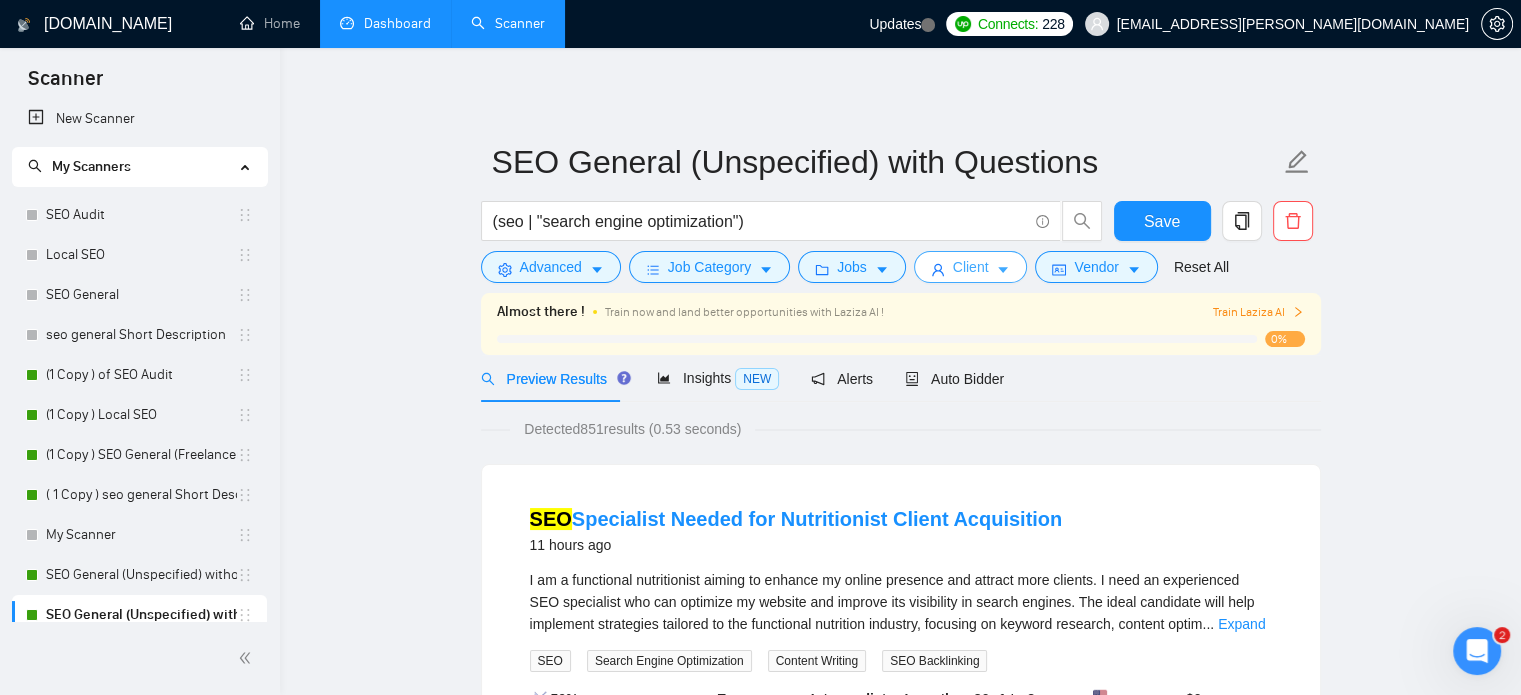 click on "Client" at bounding box center [971, 267] 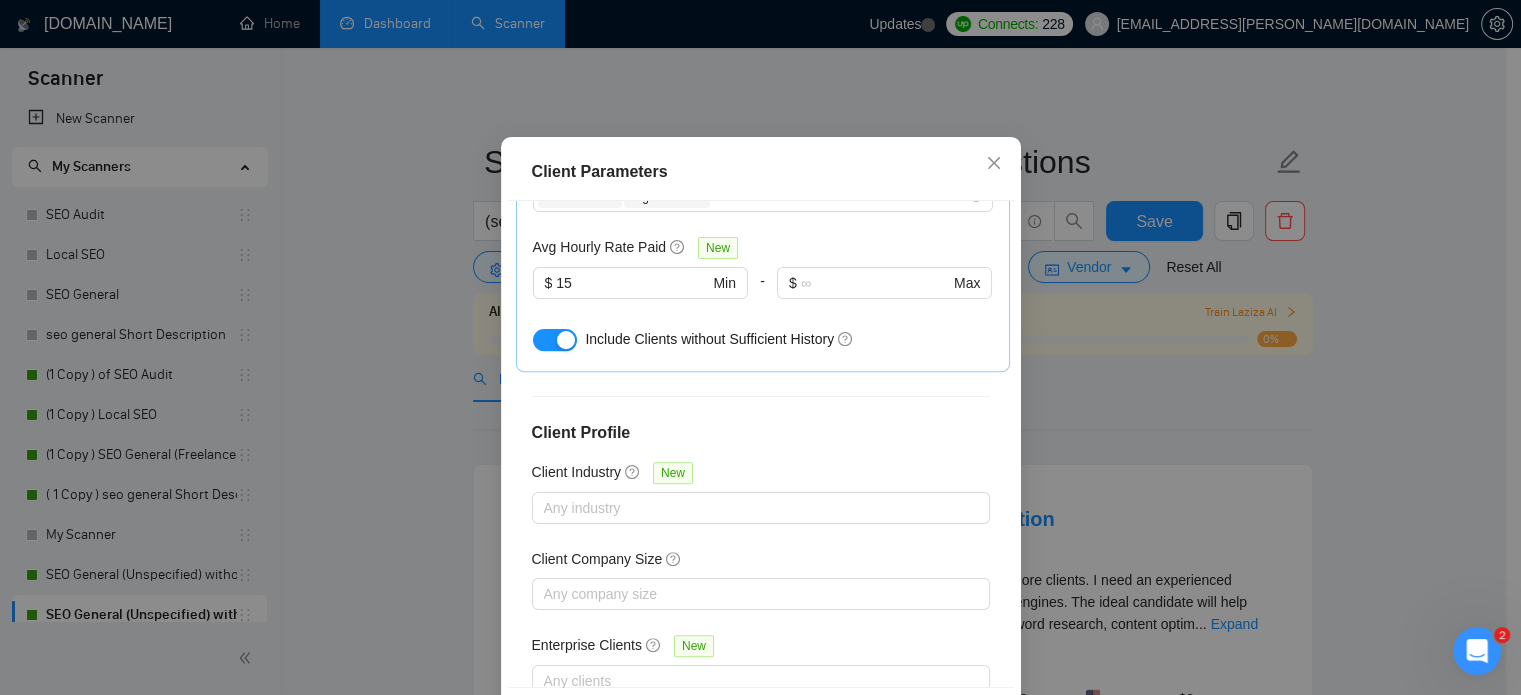 click on "Client Parameters Client Location Include Client Countries   Select Exclude Client Countries [GEOGRAPHIC_DATA] [GEOGRAPHIC_DATA] [GEOGRAPHIC_DATA] [GEOGRAPHIC_DATA] [GEOGRAPHIC_DATA] [GEOGRAPHIC_DATA] [GEOGRAPHIC_DATA] [GEOGRAPHIC_DATA] [US_STATE] [GEOGRAPHIC_DATA] [GEOGRAPHIC_DATA]   Client Rating Client Min Average Feedback Include clients with no feedback Client Payment Details Payment Verified Hire Rate Stats   Client Total Spent $ Min - $ Max Client Hire Rate New Max Rates High Rates     Avg Hourly Rate Paid New $ 15 Min - $ Max Include Clients without Sufficient History Client Profile Client Industry New   Any industry Client Company Size   Any company size Enterprise Clients New   Any clients Reset OK" at bounding box center (760, 347) 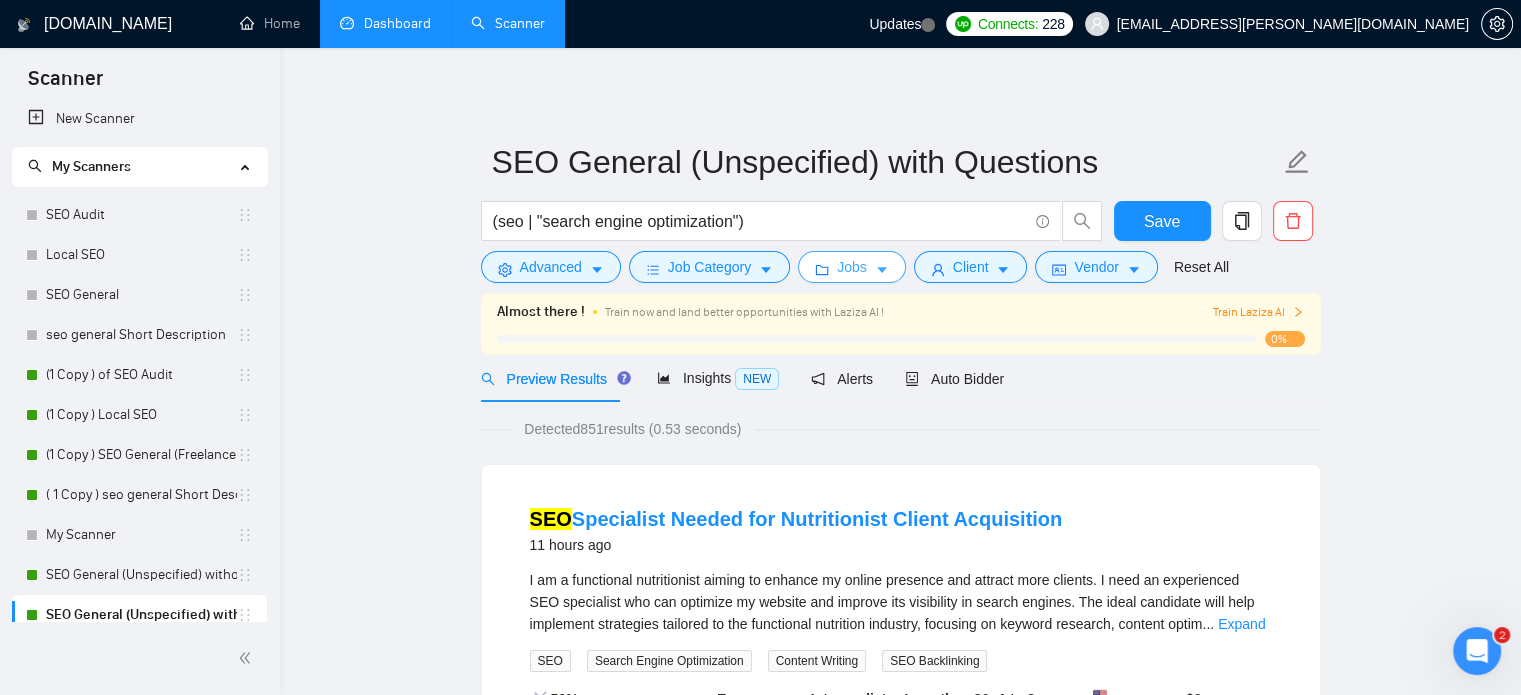 click on "Jobs" at bounding box center (852, 267) 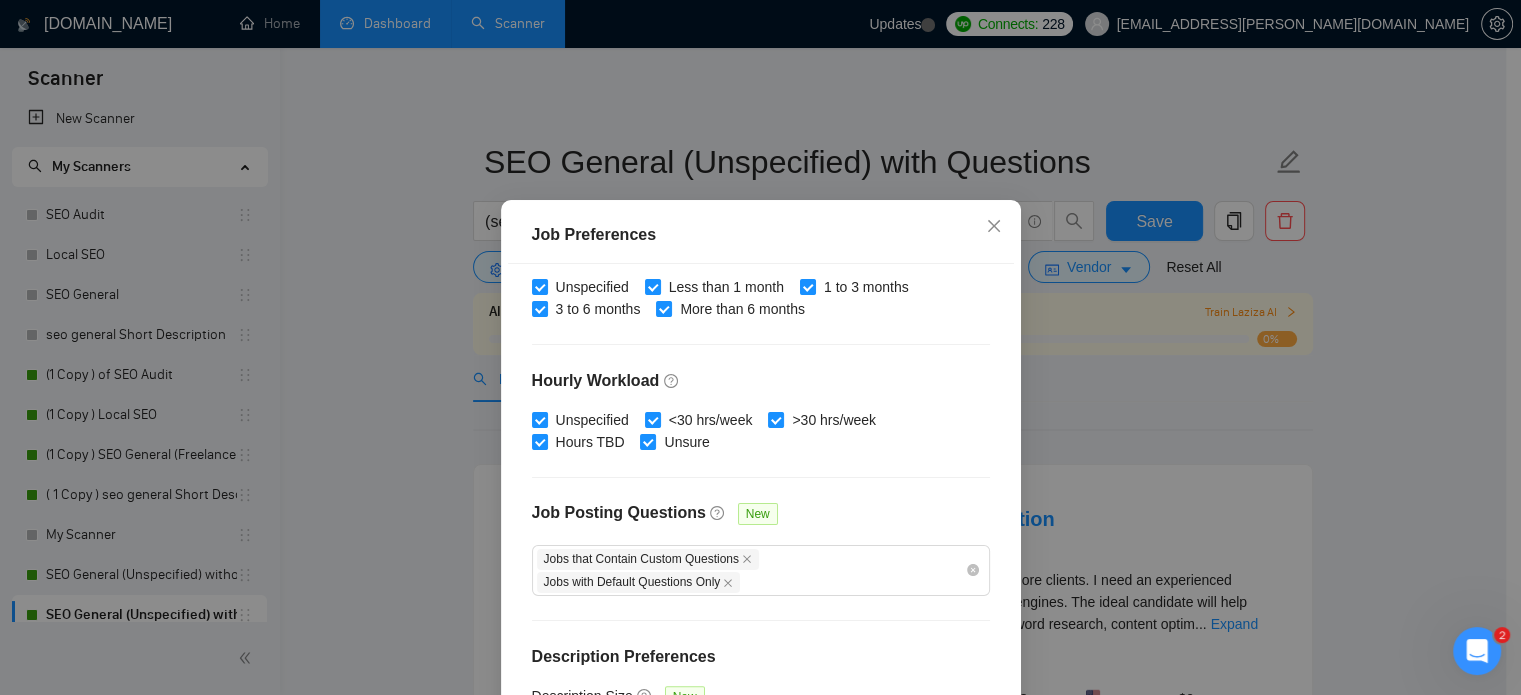 scroll, scrollTop: 659, scrollLeft: 0, axis: vertical 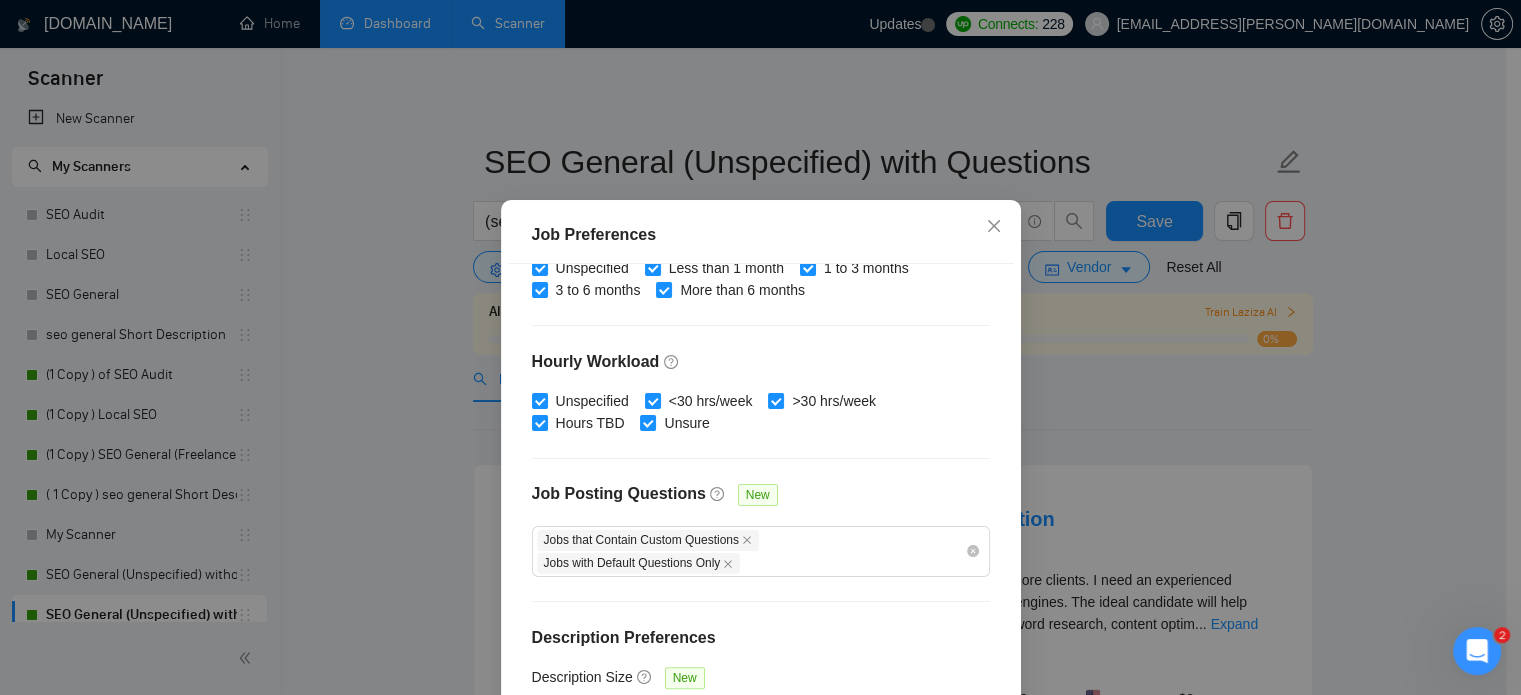 click on "Job Preferences Budget Project Type All Fixed Price Hourly Rate   Fixed Price Budget $ 700 Min - $ Max Estimate Fixed Price When It’s Not Available New   Hourly Rate Price Budget $ 20 Min - $ Max Estimate Hourly Rate When It’s Not Available New Include Budget Placeholders Include Jobs with Unspecified Budget   Connects Price New Min - 30 Max Project Duration   Unspecified Less than 1 month 1 to 3 months 3 to 6 months More than 6 months Hourly Workload   Unspecified <30 hrs/week >30 hrs/week Hours TBD Unsure Job Posting Questions New Jobs that Contain Custom Questions Jobs with Default Questions Only   Description Preferences Description Size New Above average Below average Average   Reset OK" at bounding box center (760, 347) 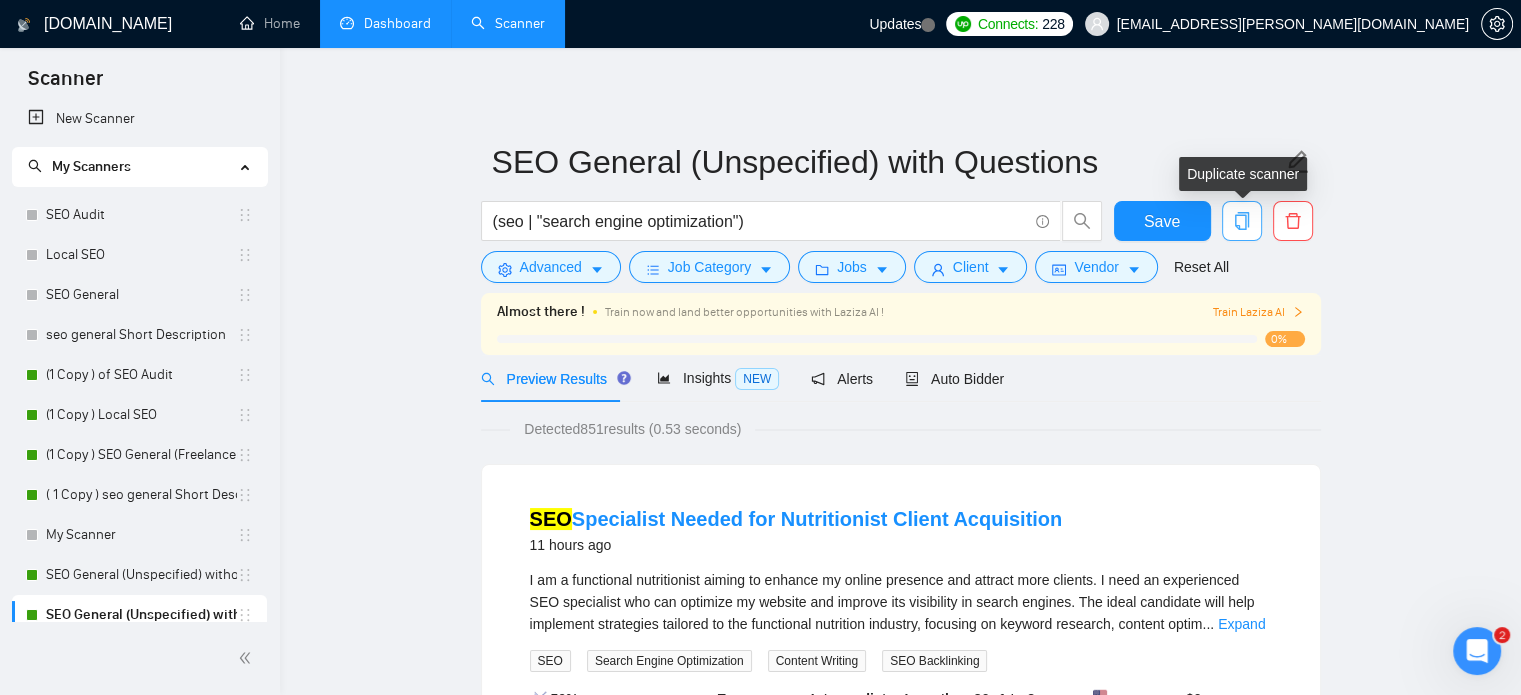 click at bounding box center [1242, 221] 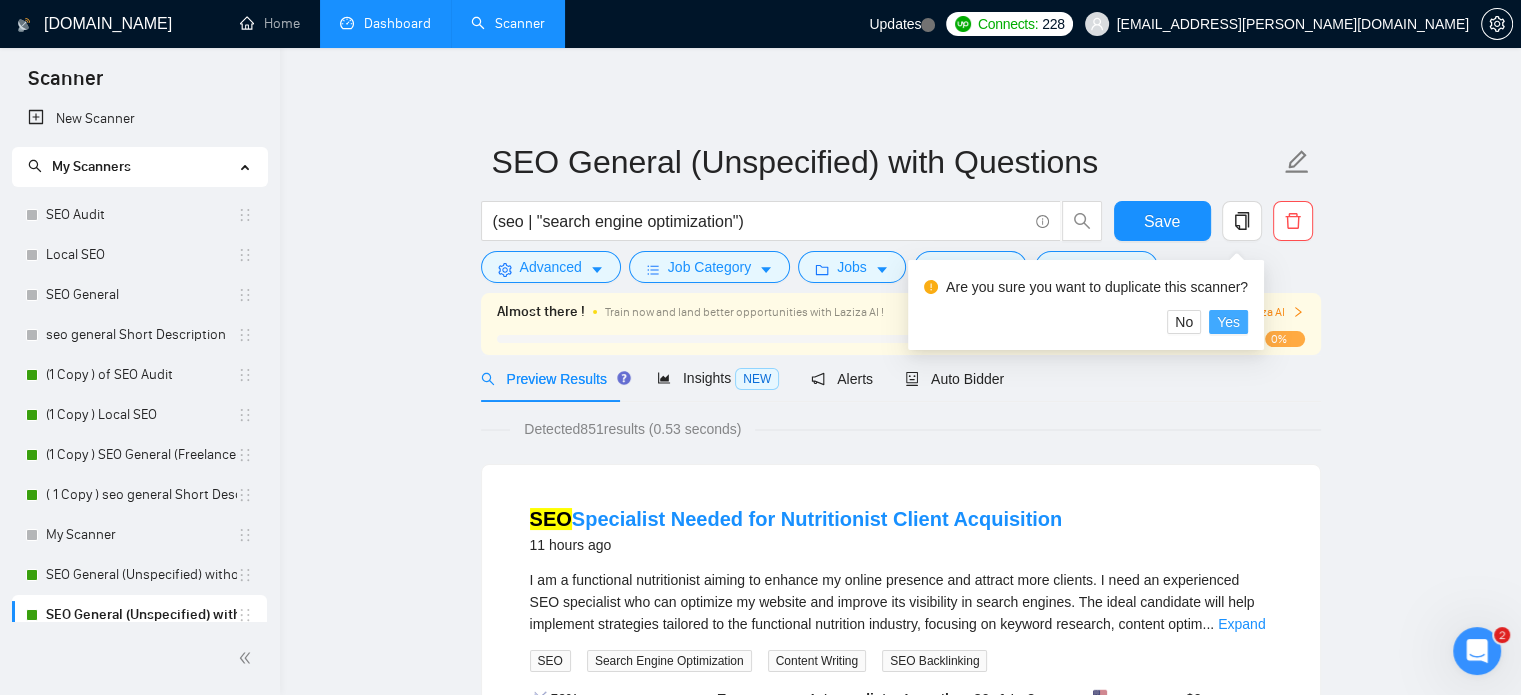 click on "Yes" at bounding box center (1228, 322) 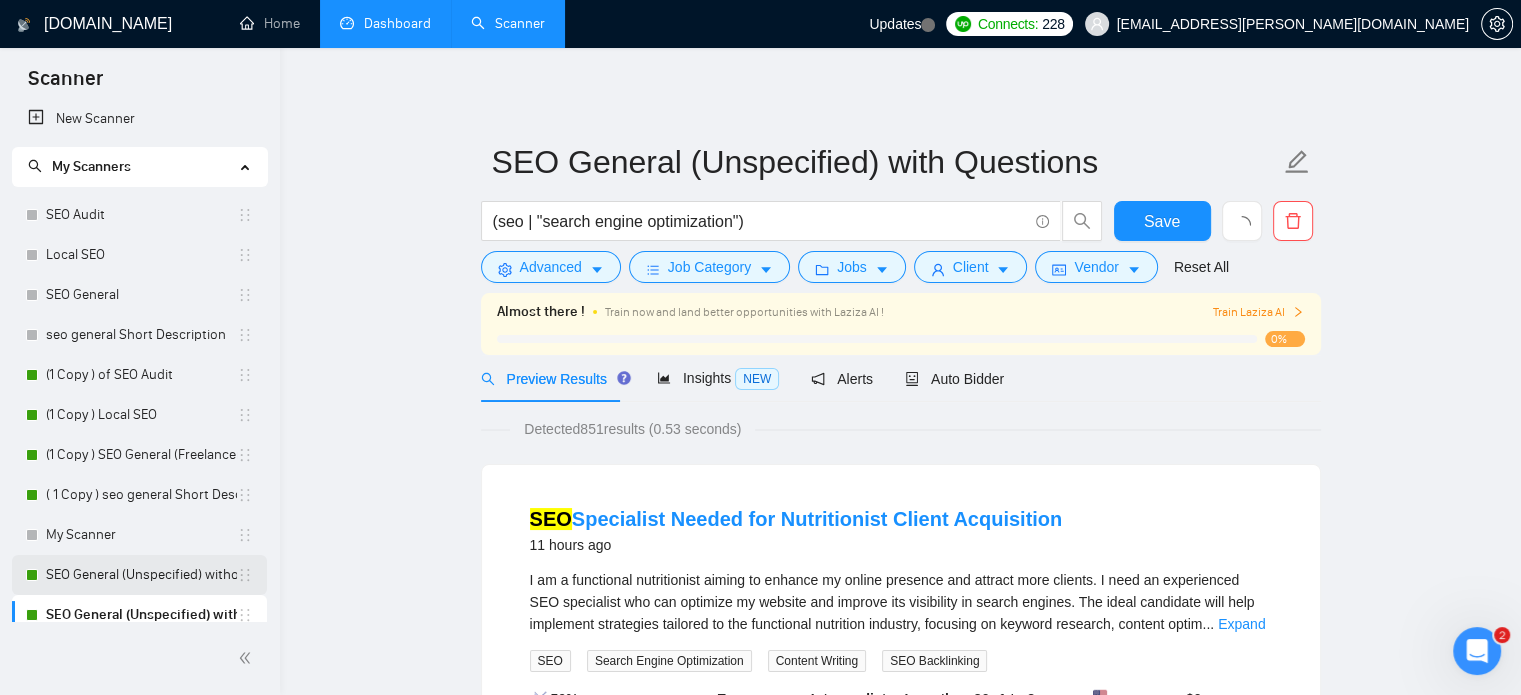 scroll, scrollTop: 100, scrollLeft: 0, axis: vertical 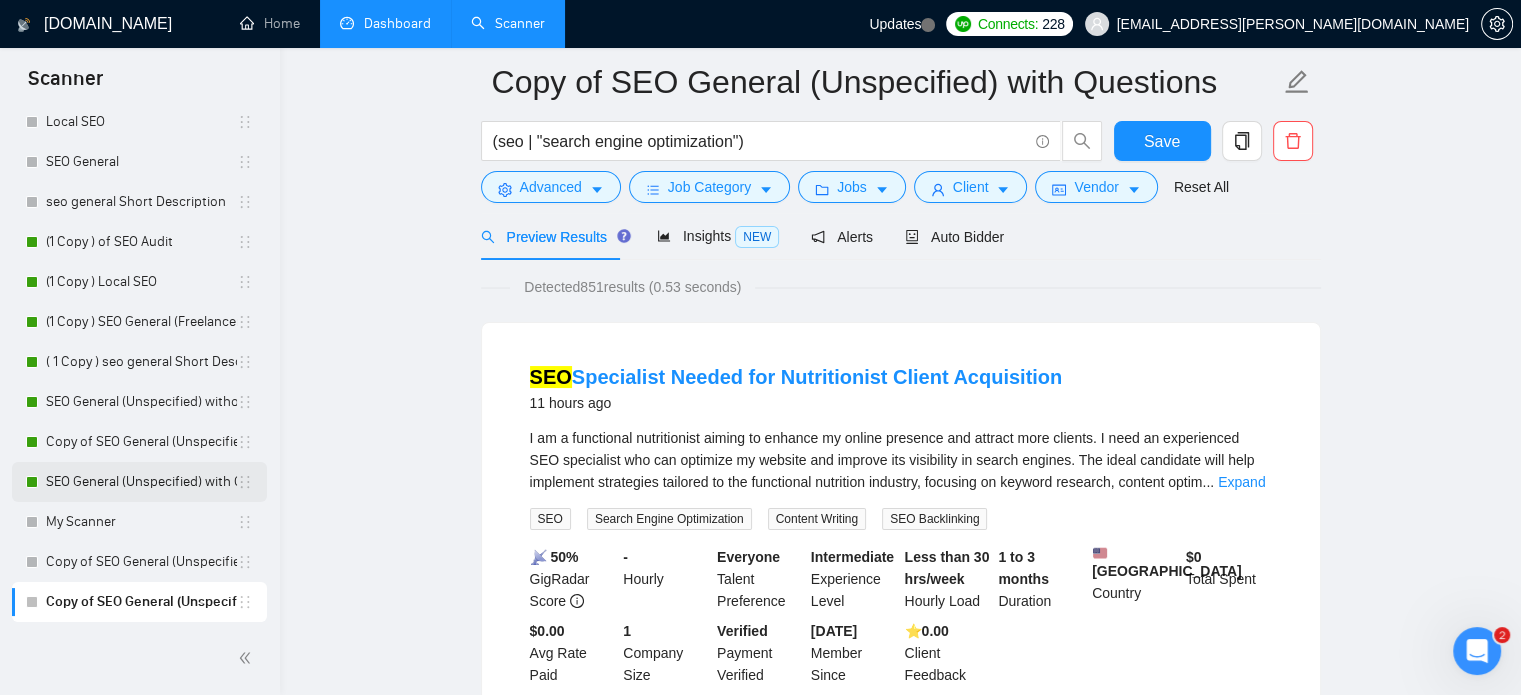 click on "SEO General (Unspecified) with Questions" at bounding box center [141, 482] 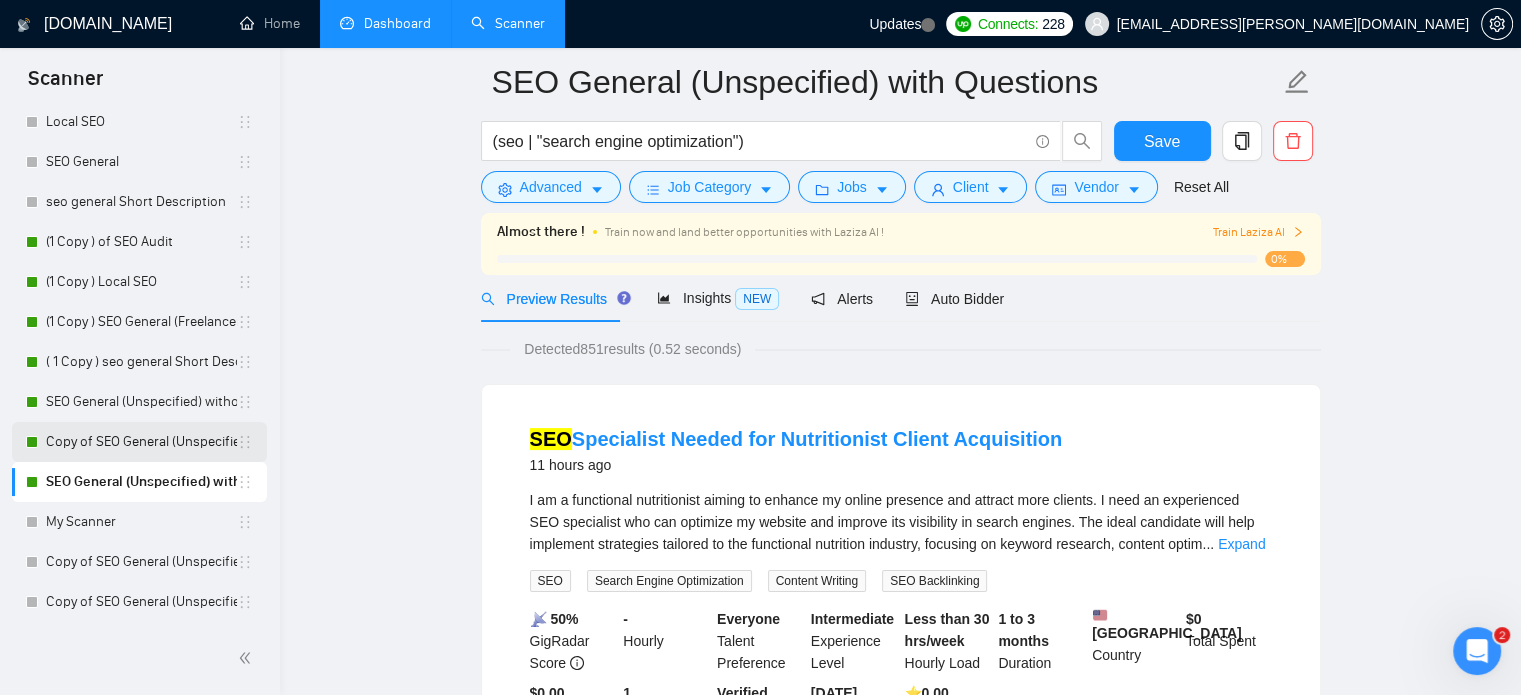 click on "Copy of SEO General (Unspecified) with Questions" at bounding box center (141, 442) 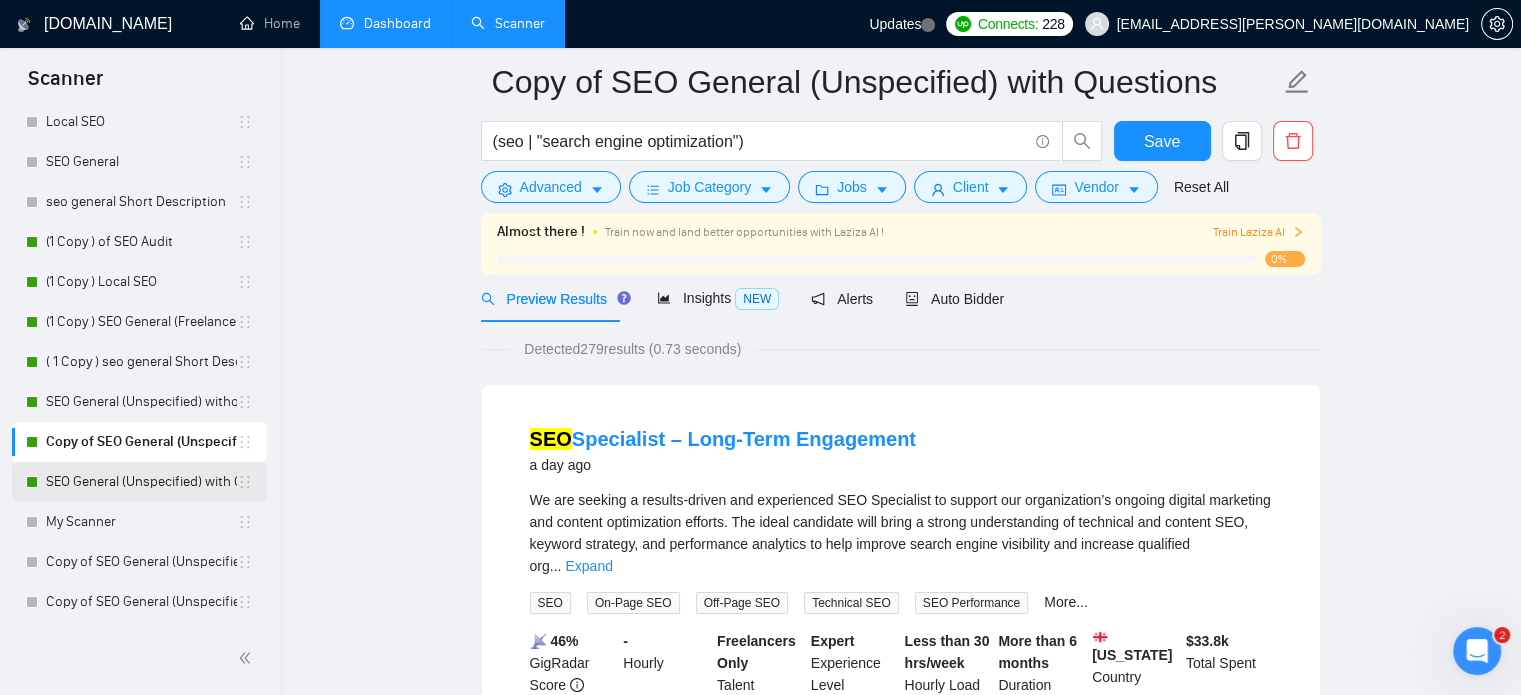 click on "SEO General (Unspecified) with Questions" at bounding box center [141, 482] 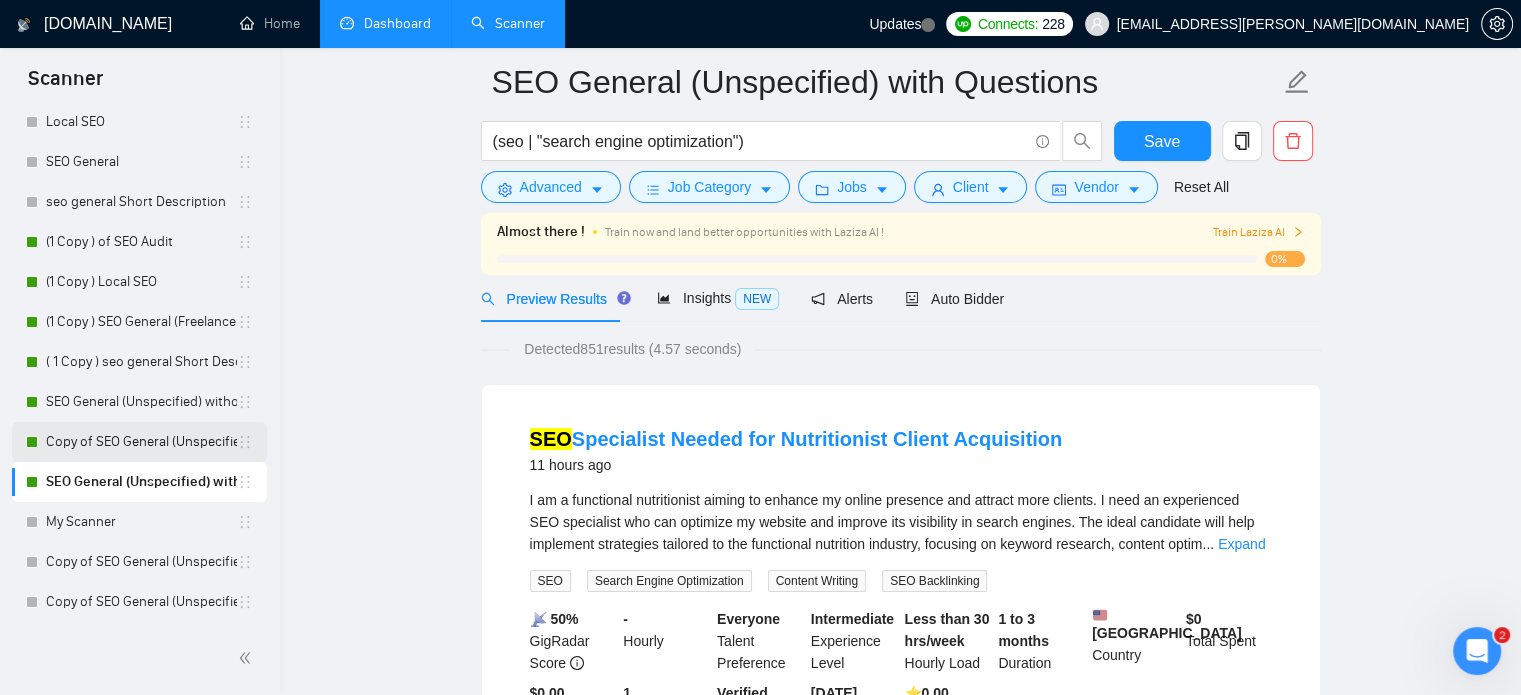 click on "Copy of SEO General (Unspecified) with Questions" at bounding box center [141, 442] 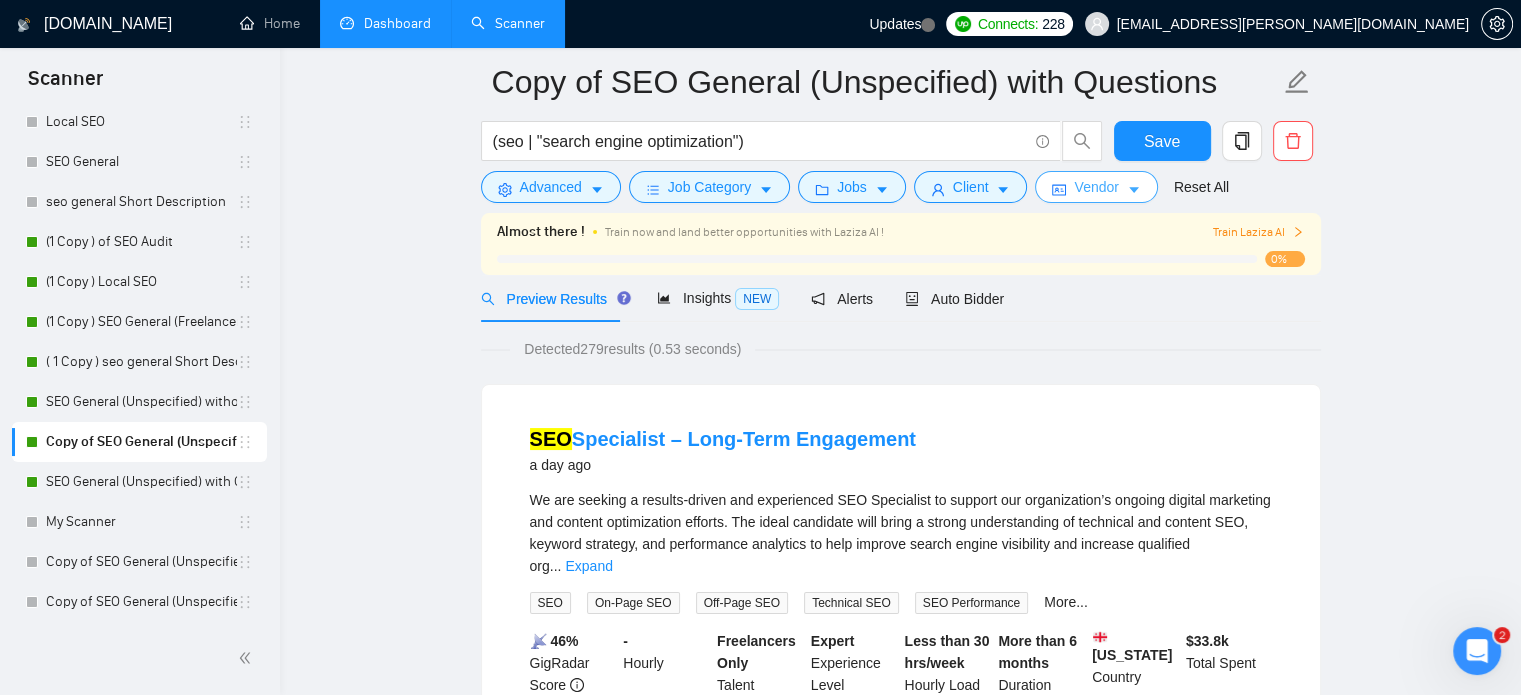 click on "Vendor" at bounding box center (1096, 187) 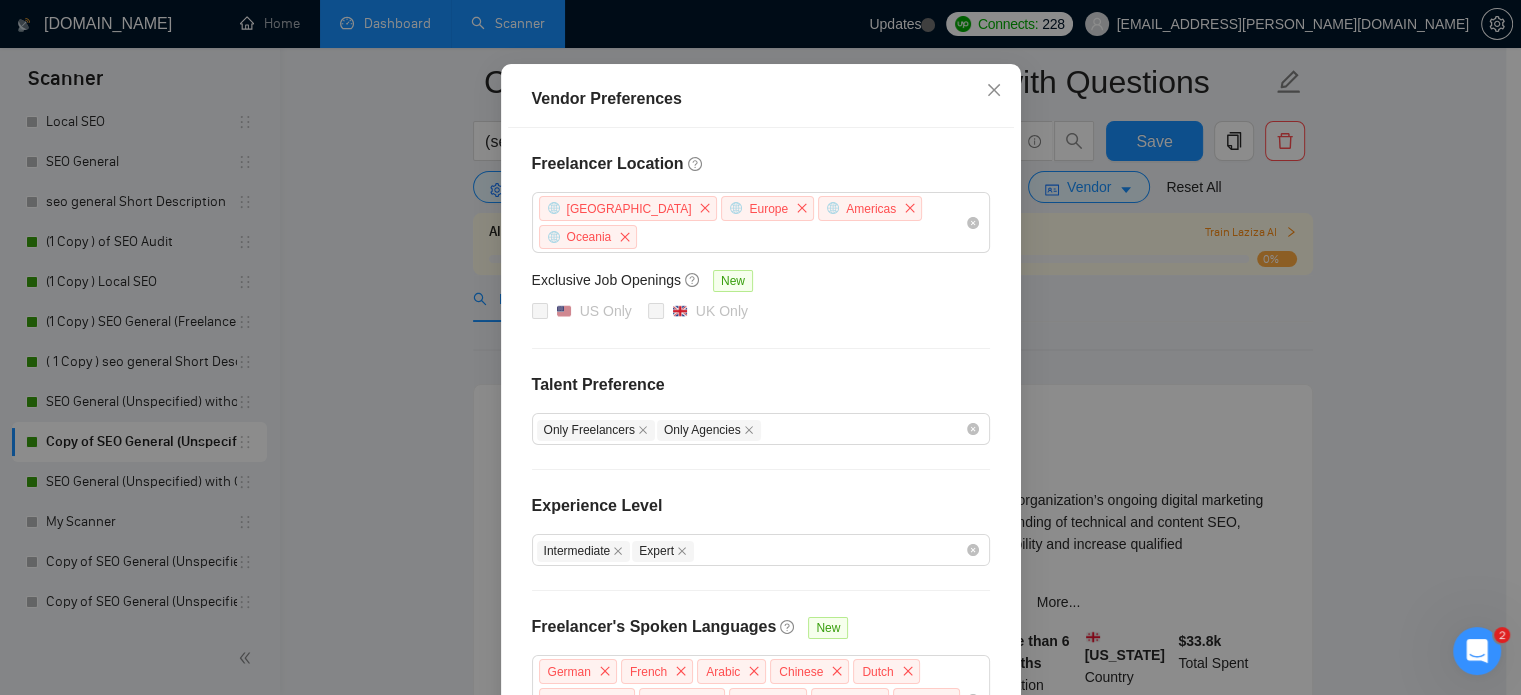 click on "Vendor Preferences Freelancer Location   [GEOGRAPHIC_DATA] [GEOGRAPHIC_DATA] [GEOGRAPHIC_DATA] [GEOGRAPHIC_DATA]   Exclusive Job Openings [GEOGRAPHIC_DATA] Only UK Only Talent Preference Only Freelancers Only Agencies   Experience Level Intermediate Expert   Freelancer's Spoken Languages New German French Arabic Chinese Dutch Portuguese Ukrainian Russian Spanish Italian Japanese   Reset OK" at bounding box center [760, 347] 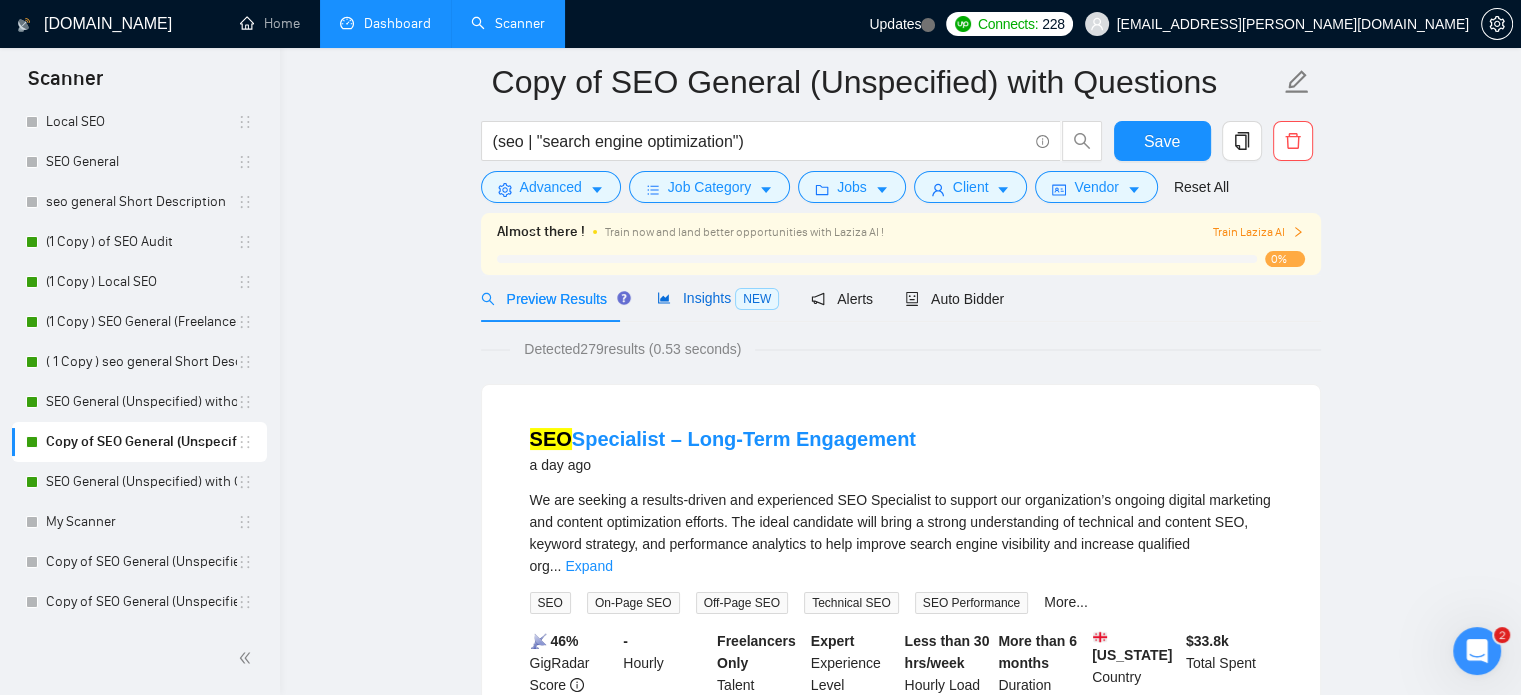 click on "Insights NEW" at bounding box center [718, 298] 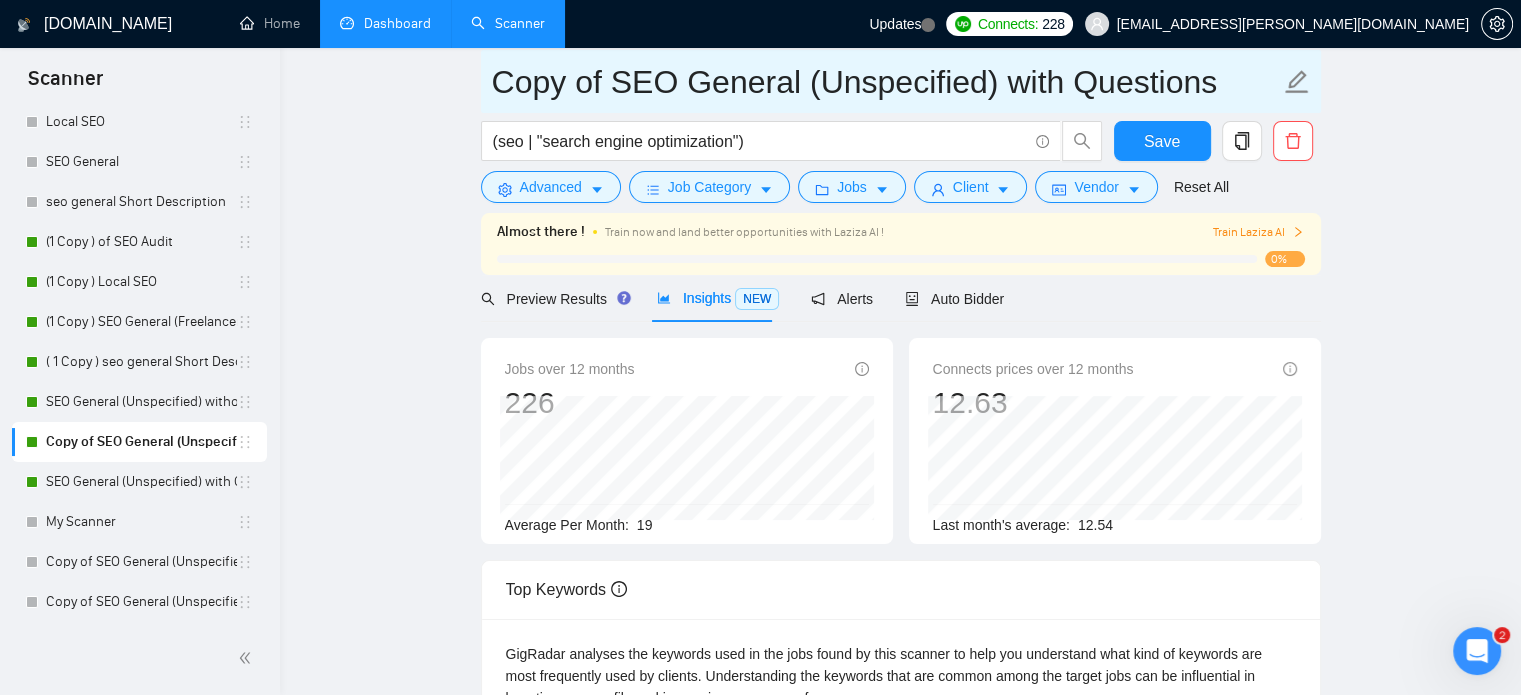 click on "Copy of SEO General (Unspecified) with Questions" at bounding box center (886, 82) 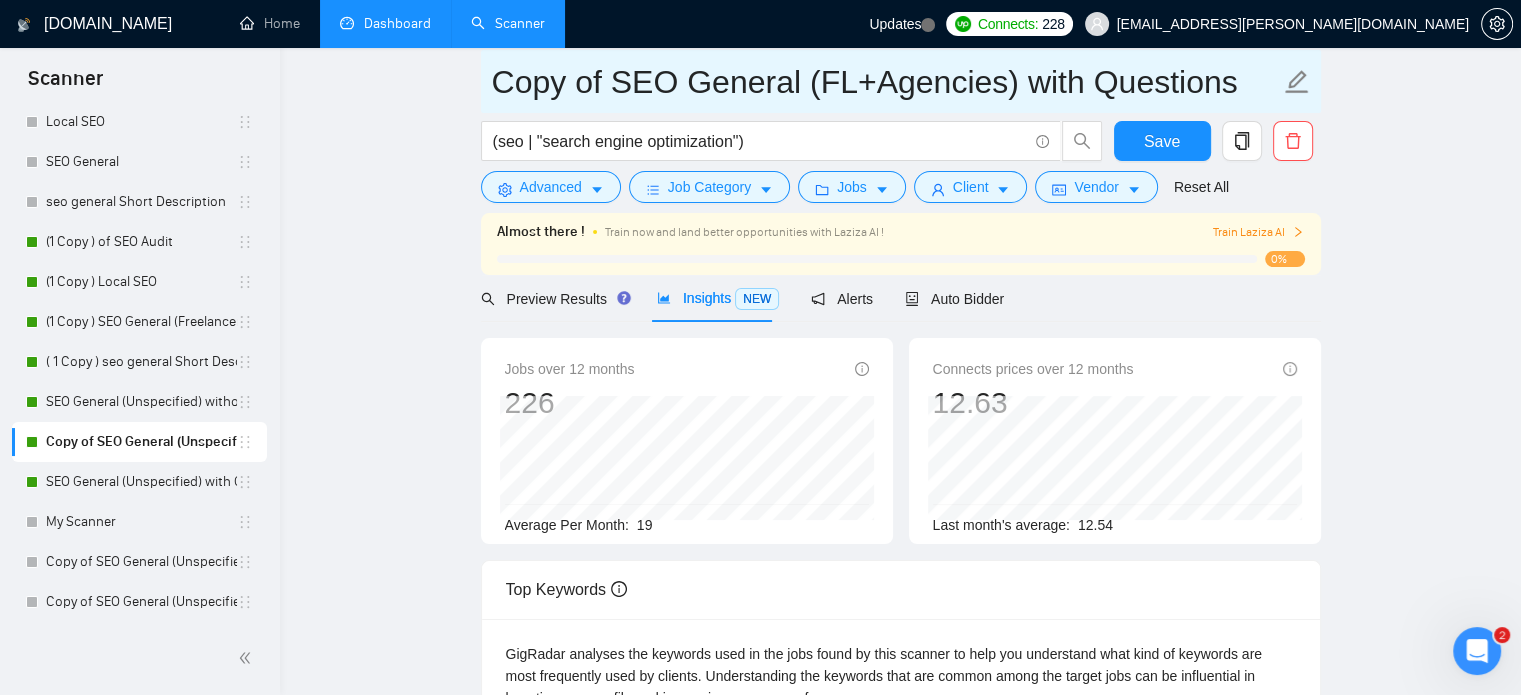 drag, startPoint x: 616, startPoint y: 79, endPoint x: 480, endPoint y: 93, distance: 136.71869 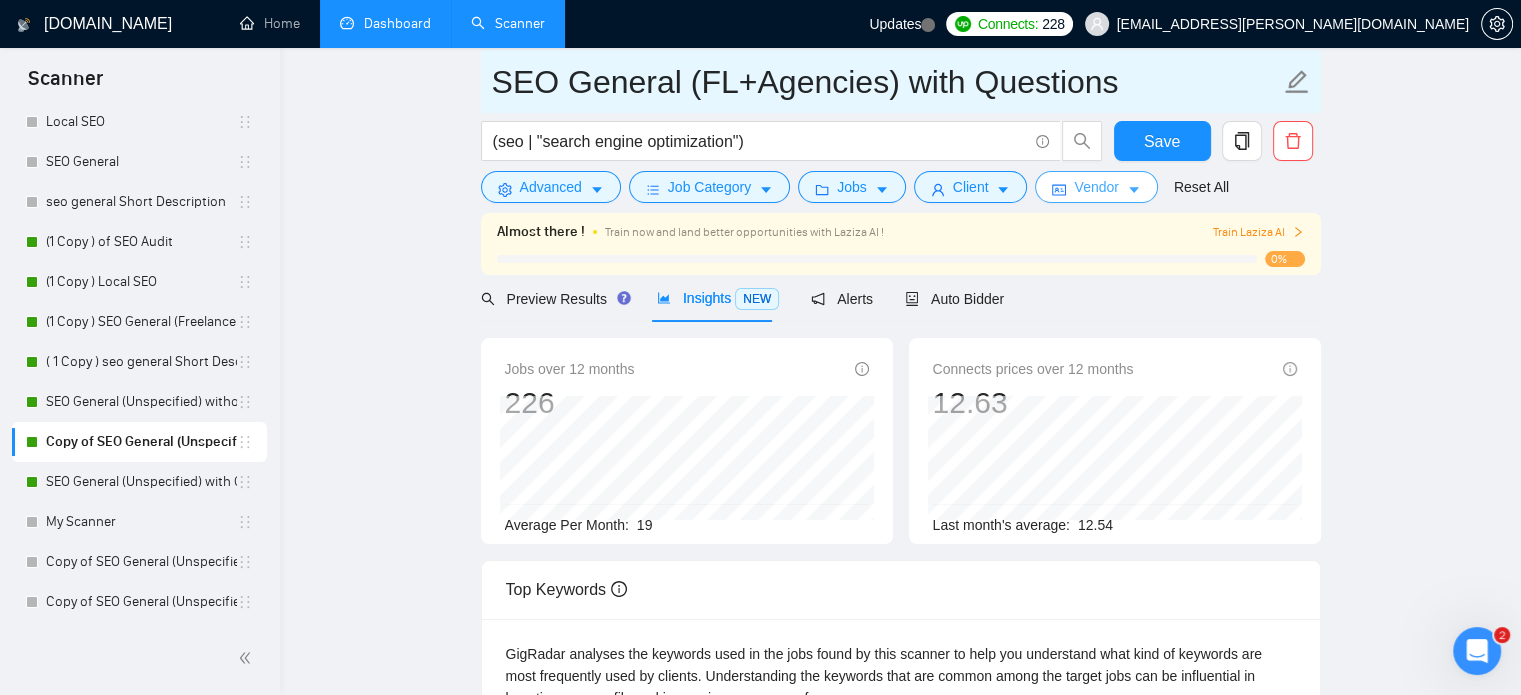type on "SEO General (FL+Agencies) with Questions" 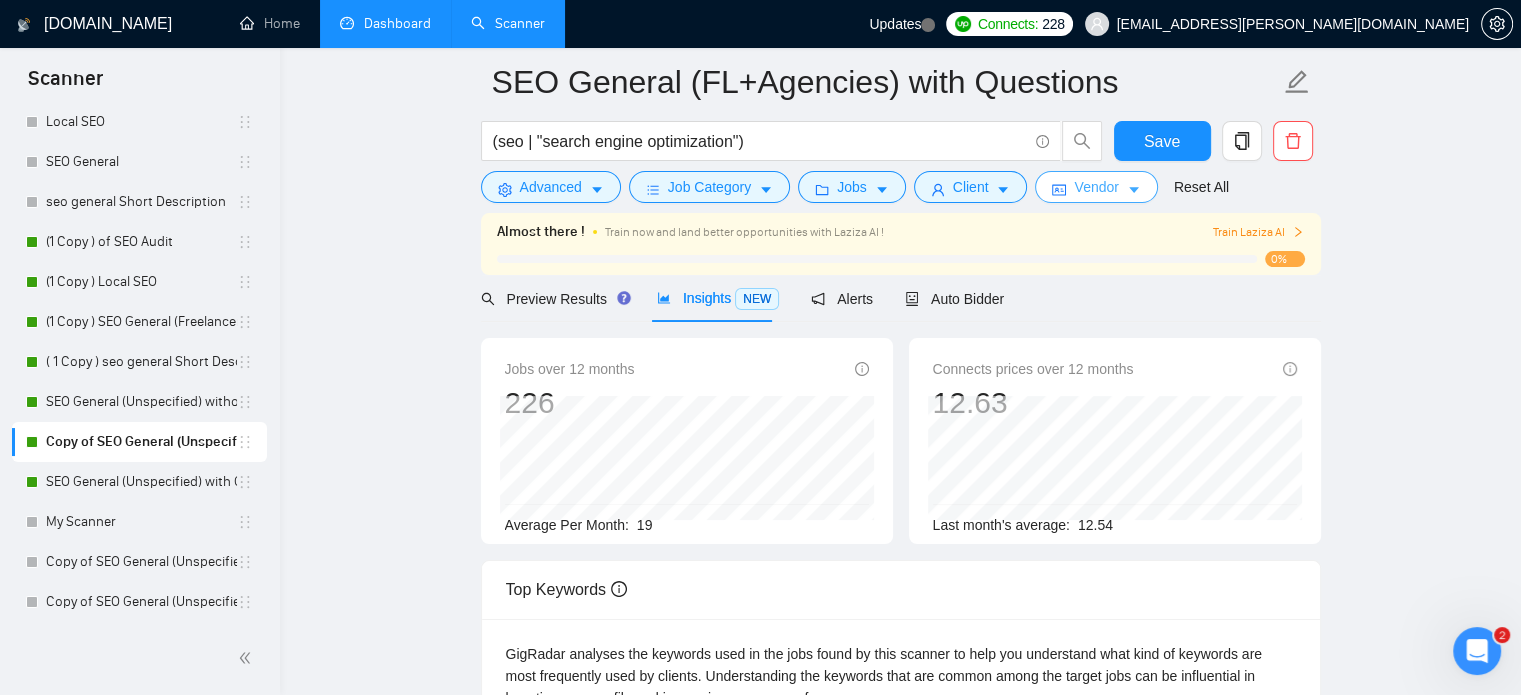 click on "Vendor" at bounding box center (1096, 187) 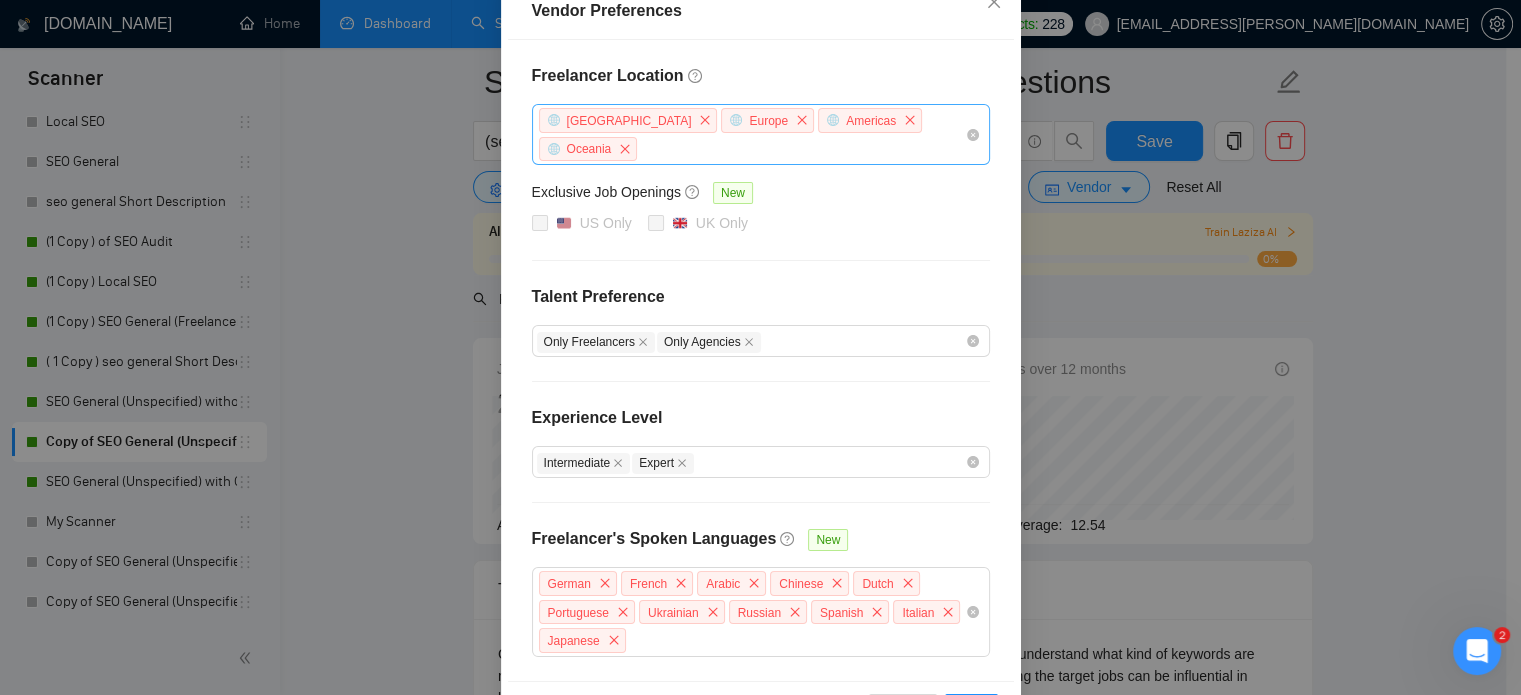 scroll, scrollTop: 283, scrollLeft: 0, axis: vertical 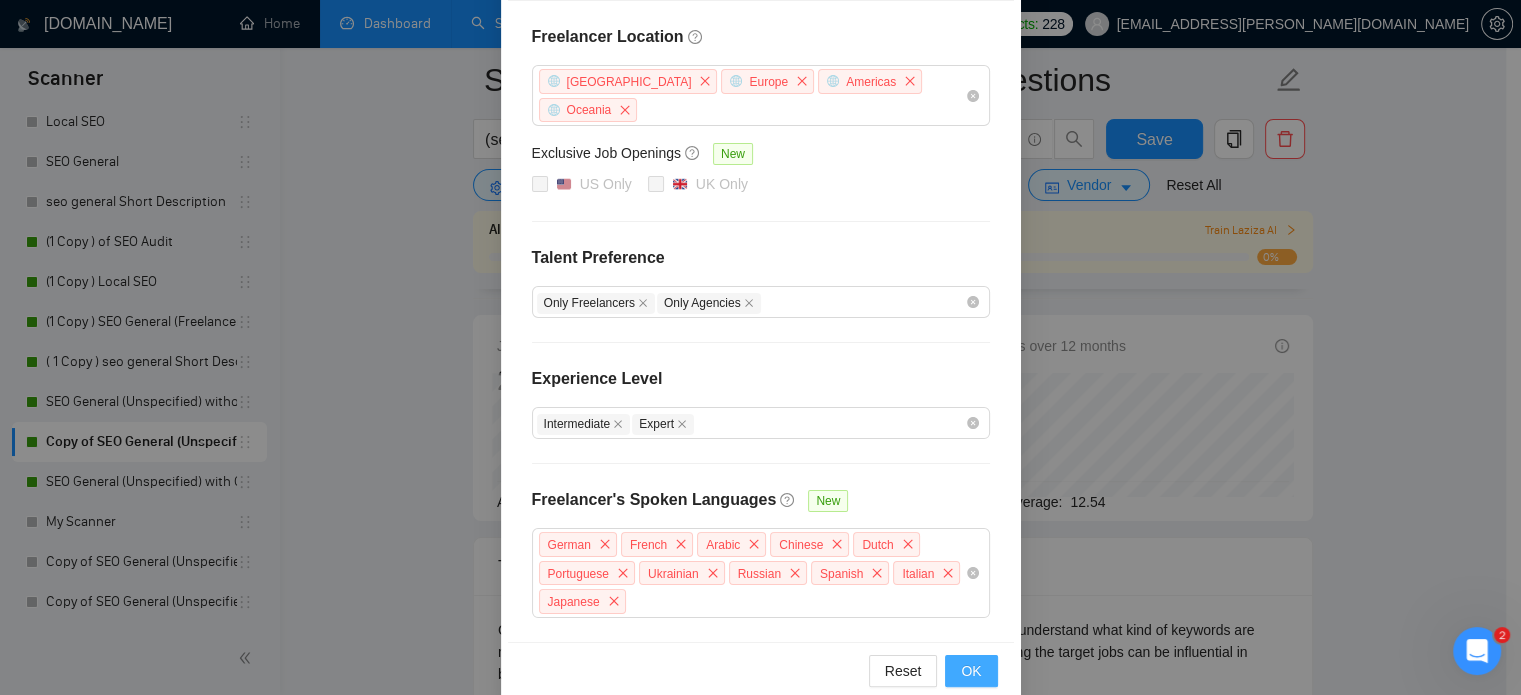 click on "OK" at bounding box center [971, 671] 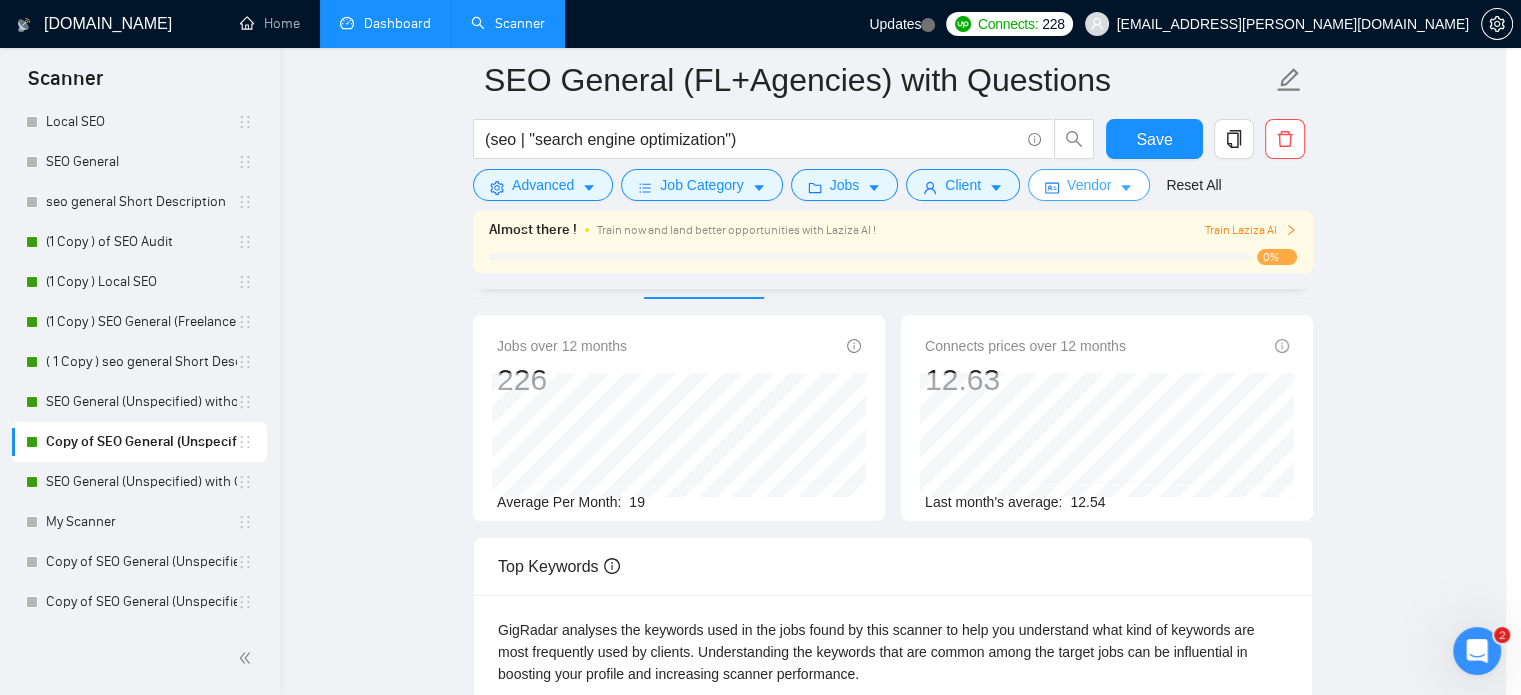 scroll, scrollTop: 0, scrollLeft: 0, axis: both 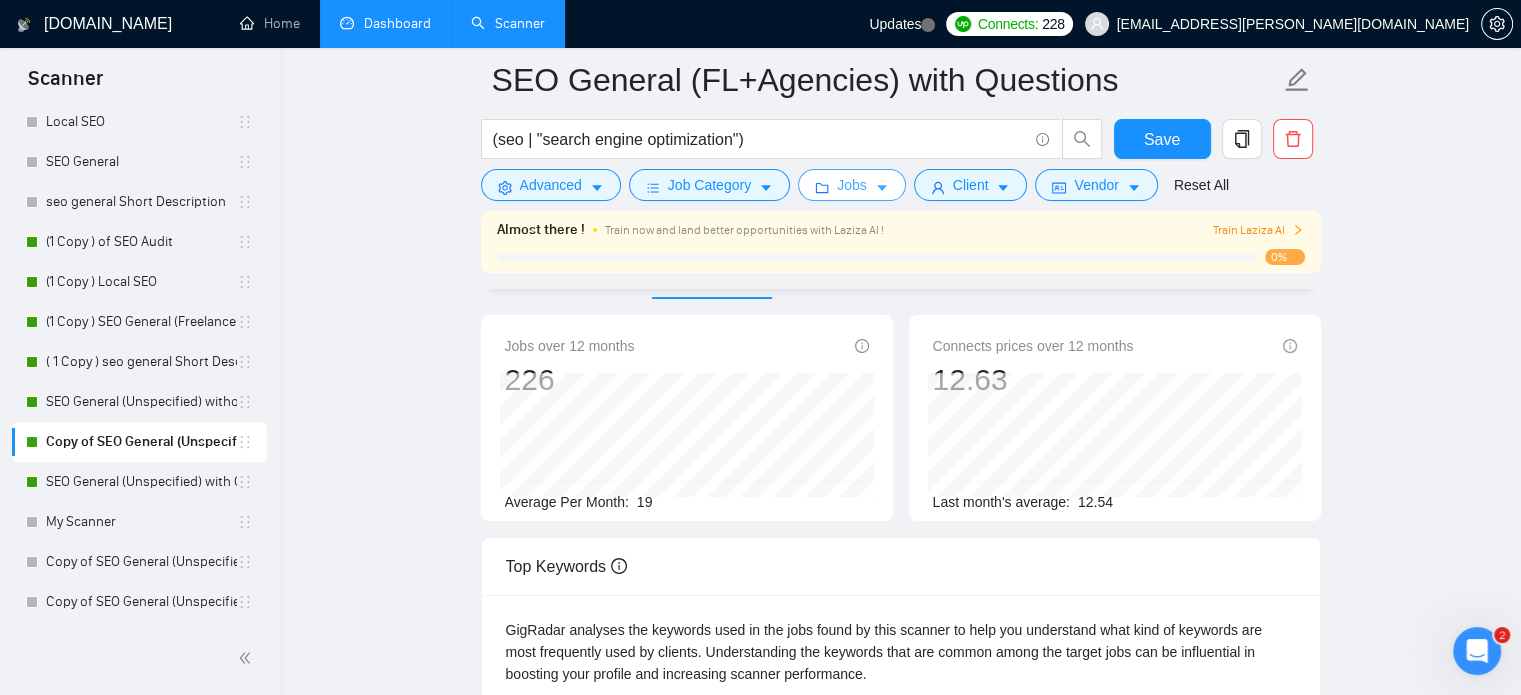click on "Jobs" at bounding box center [852, 185] 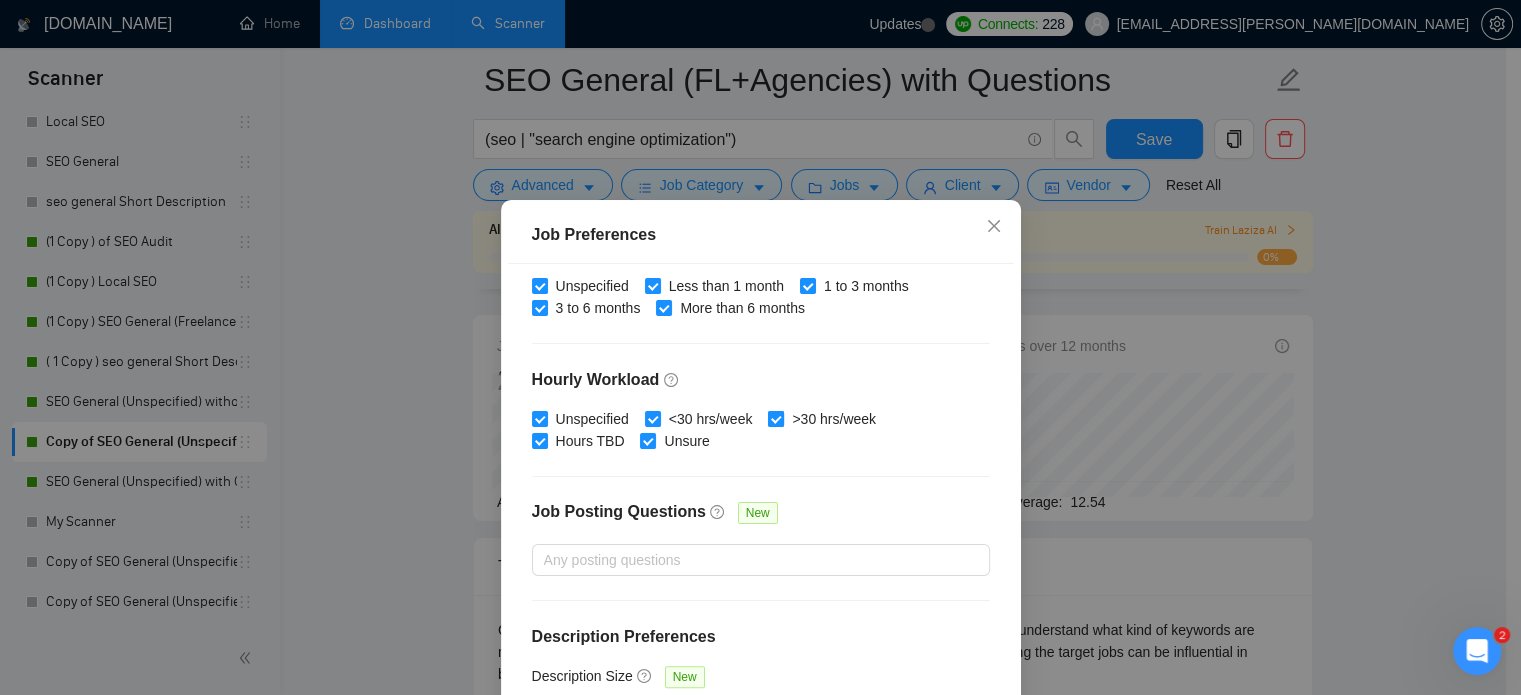 scroll, scrollTop: 640, scrollLeft: 0, axis: vertical 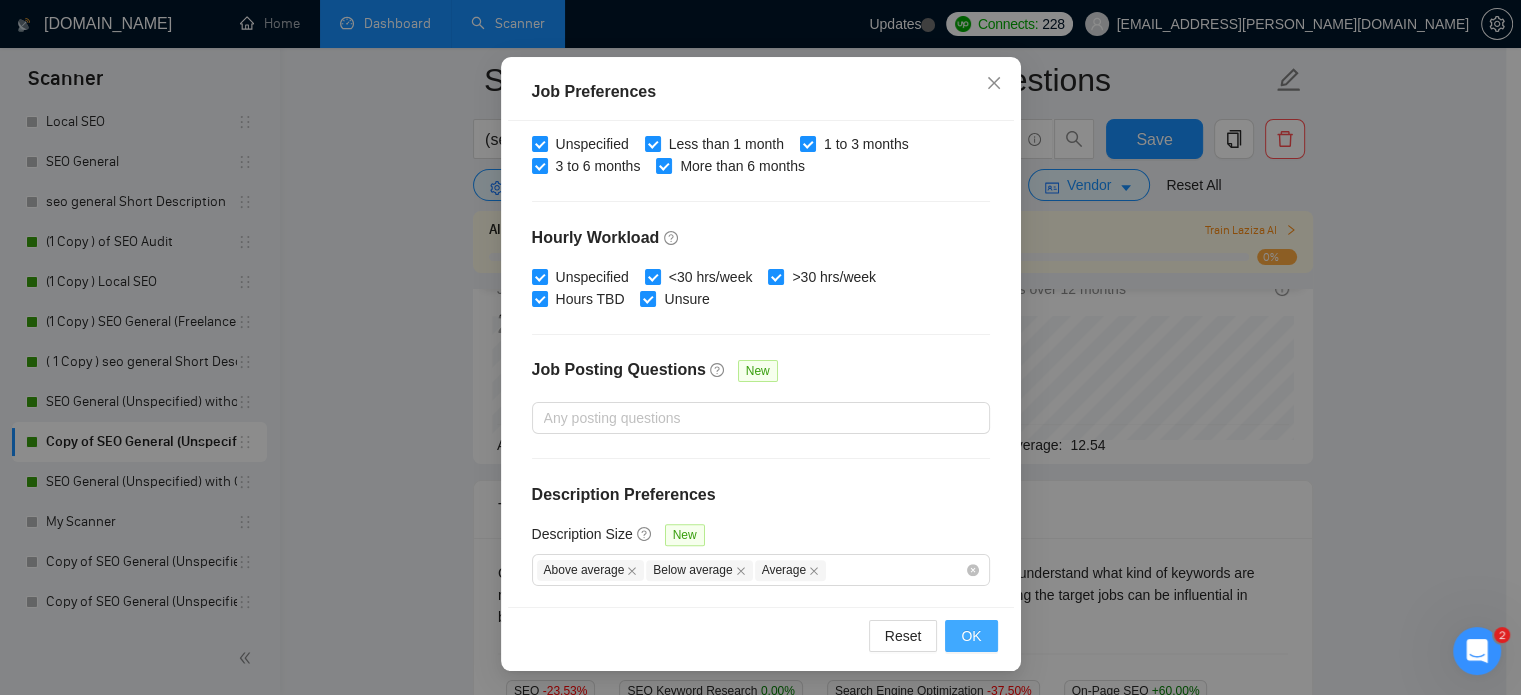click on "OK" at bounding box center [971, 636] 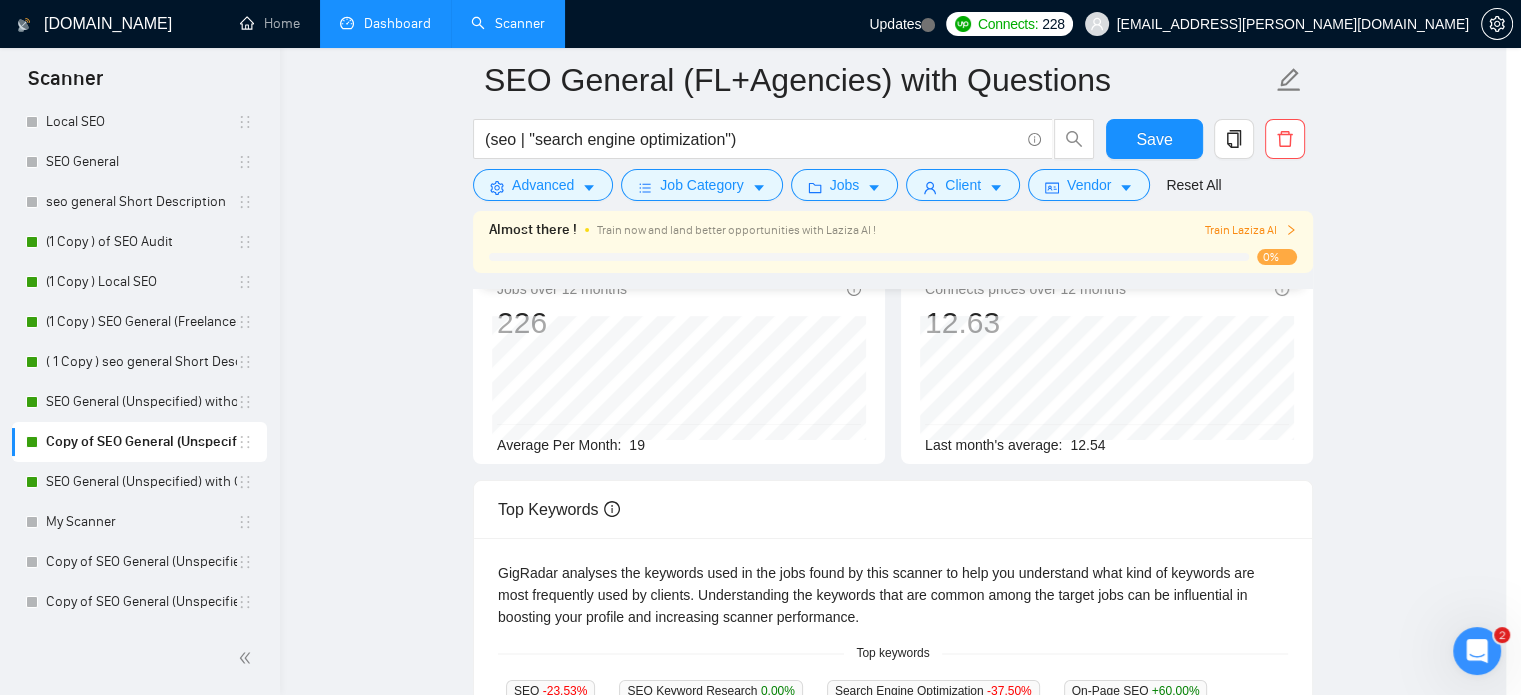 scroll, scrollTop: 63, scrollLeft: 0, axis: vertical 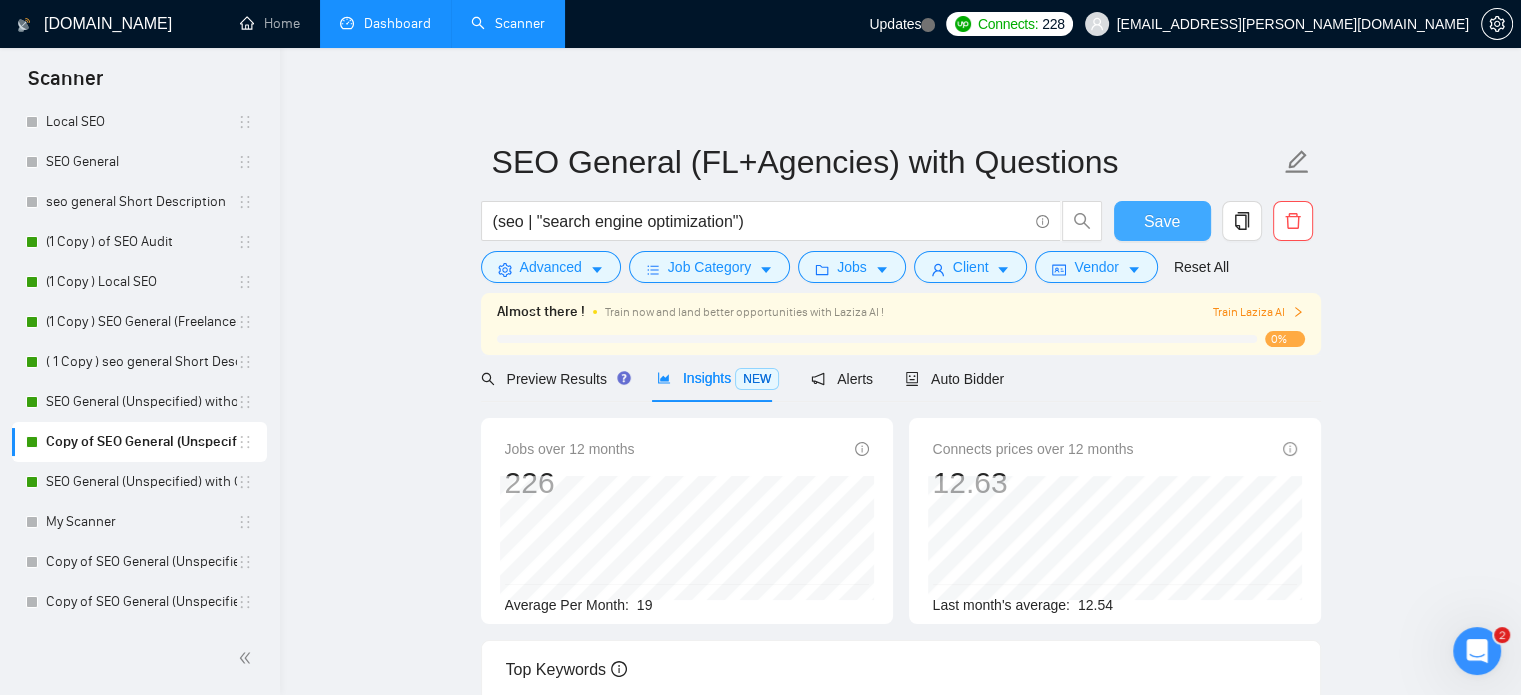 click on "Save" at bounding box center [1162, 221] 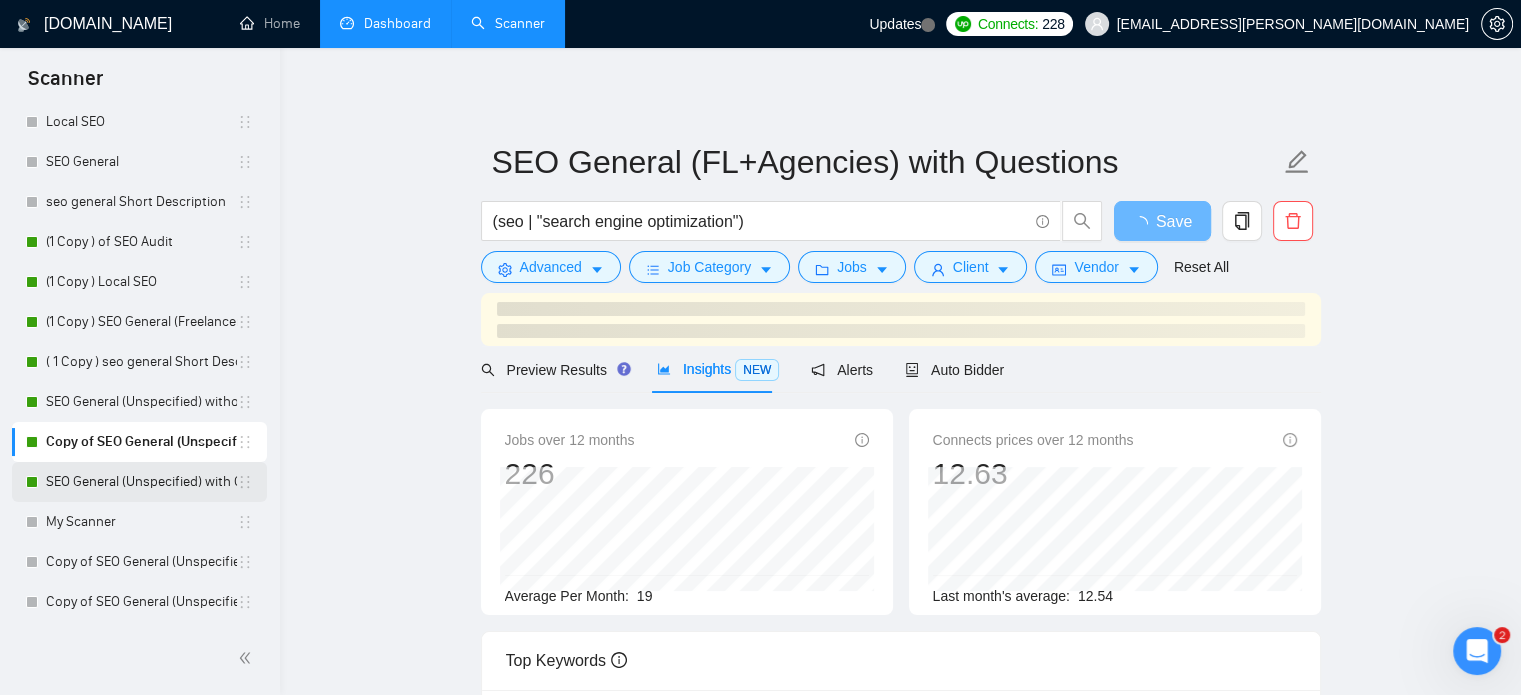 click on "SEO General (Unspecified) with Questions" at bounding box center (141, 482) 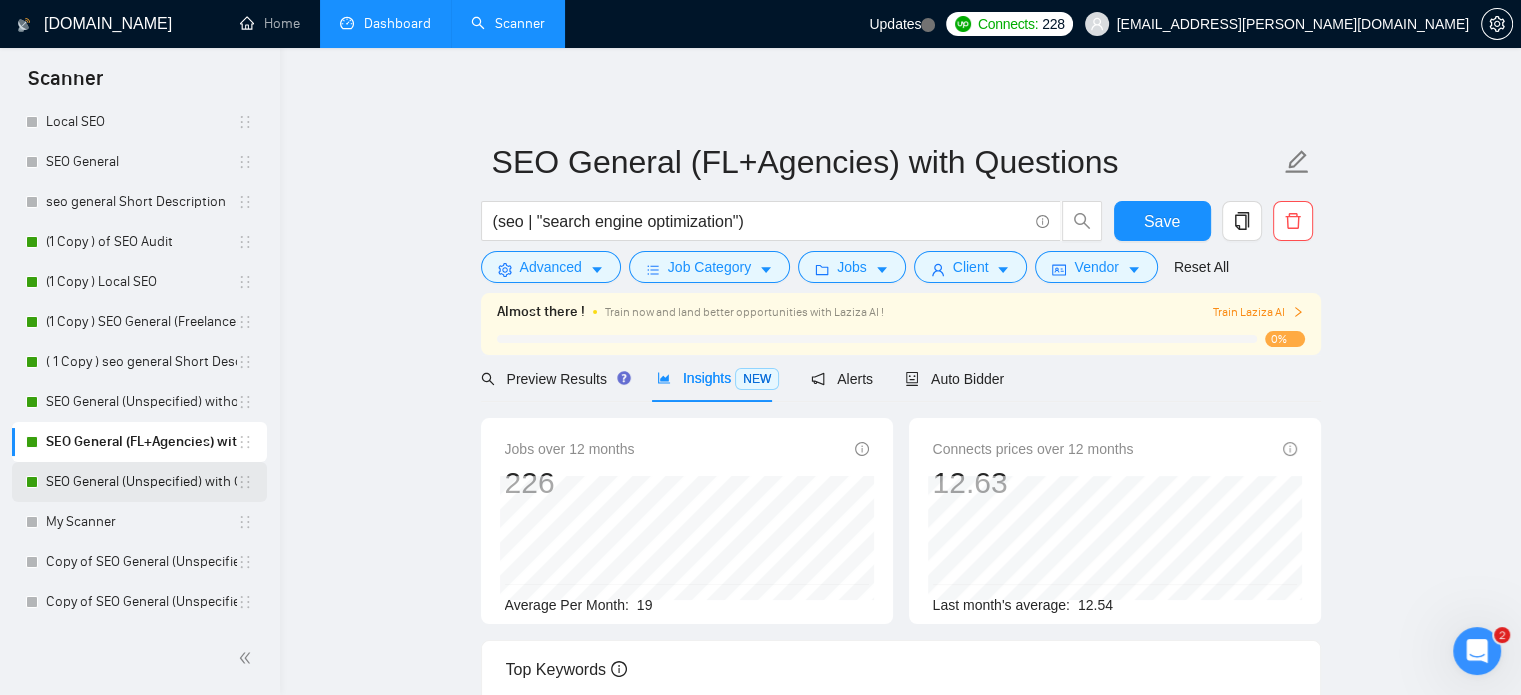 click on "SEO General (Unspecified) with Questions" at bounding box center (141, 482) 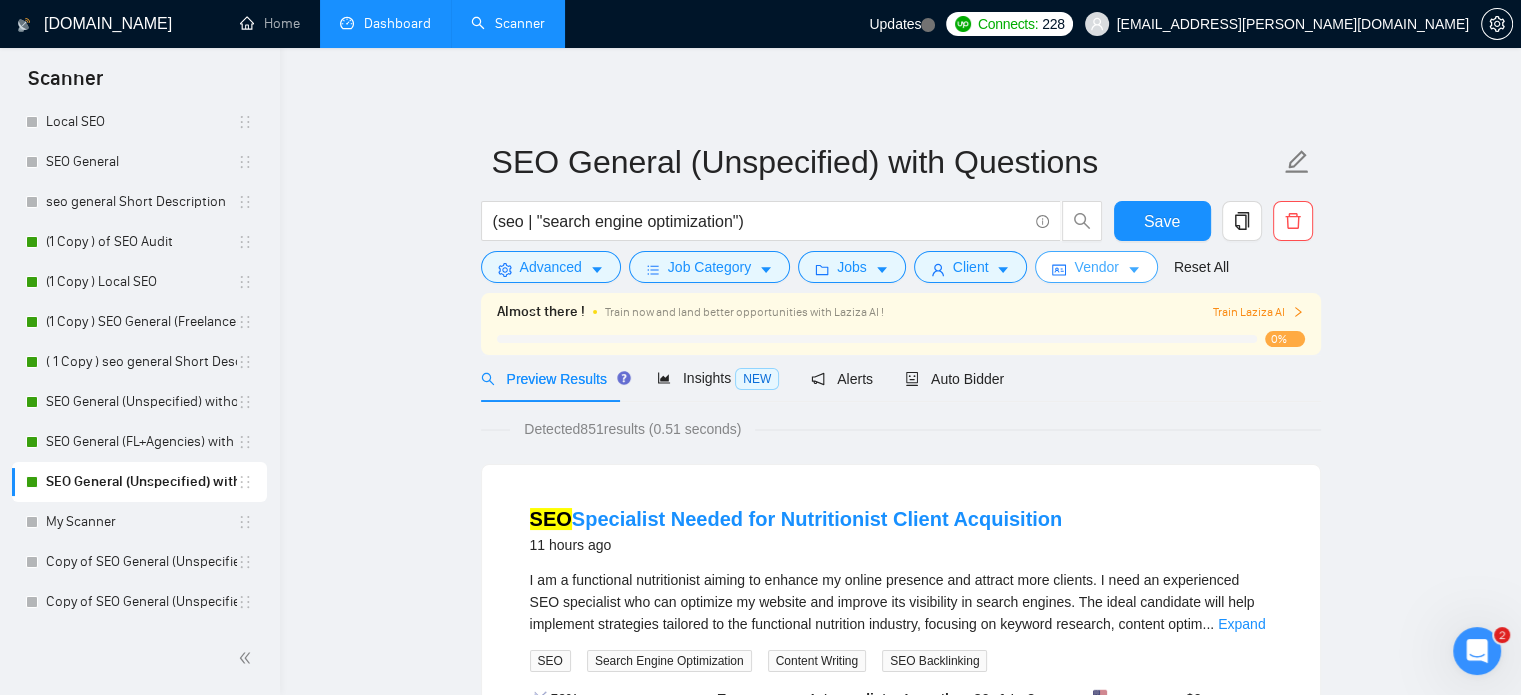 click 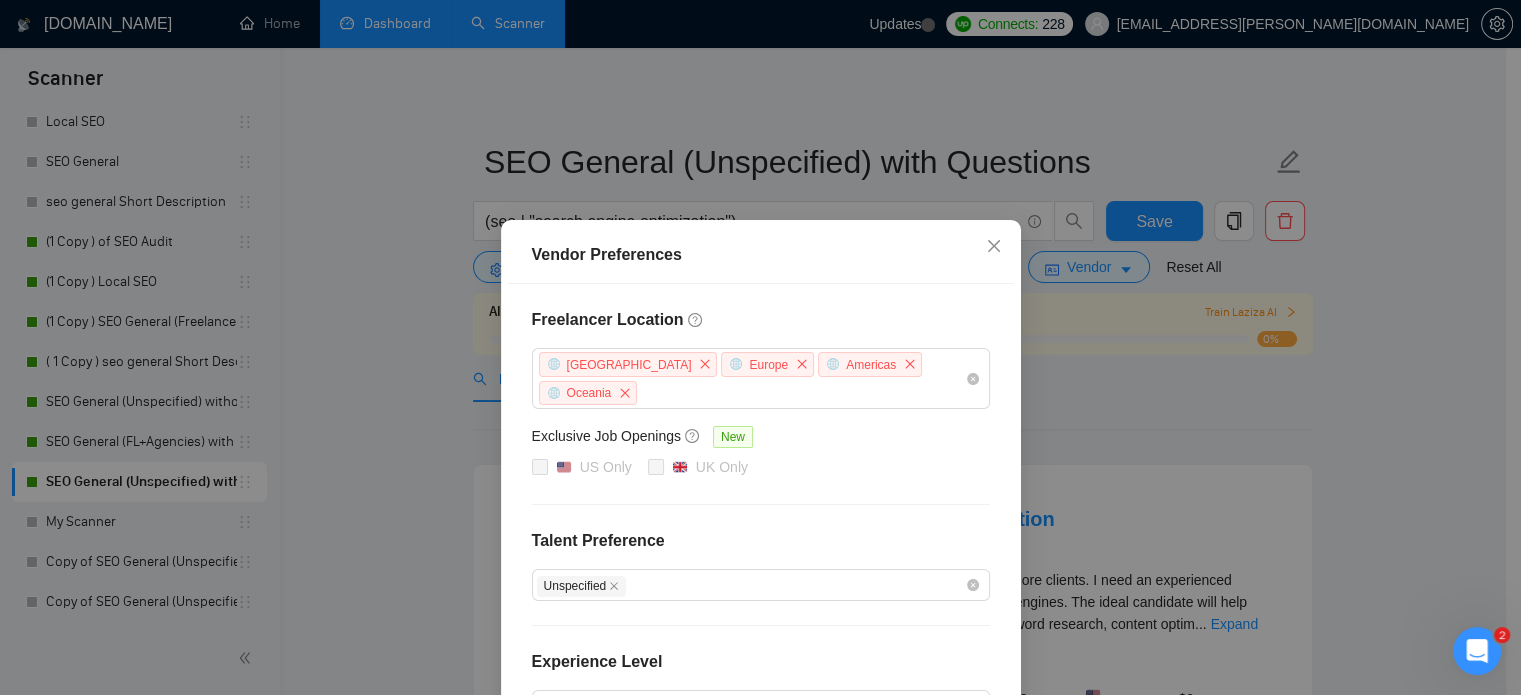click on "Vendor Preferences Freelancer Location   [GEOGRAPHIC_DATA] [GEOGRAPHIC_DATA] [GEOGRAPHIC_DATA] [GEOGRAPHIC_DATA]   Exclusive Job Openings [GEOGRAPHIC_DATA] Only UK Only Talent Preference Unspecified   Experience Level Intermediate Expert   Freelancer's Spoken Languages New German French Arabic Chinese Dutch Portuguese Ukrainian Russian Spanish Italian Japanese   Reset OK" at bounding box center [760, 347] 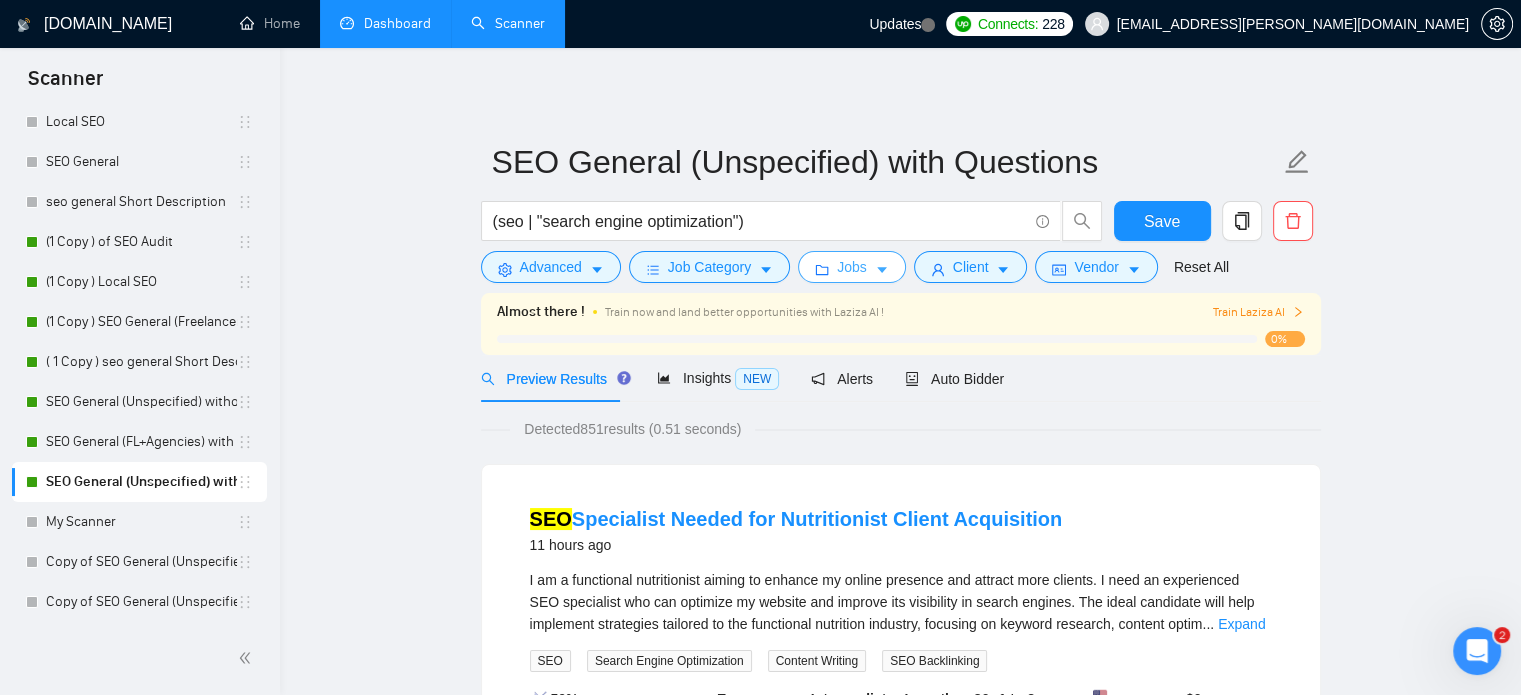 click 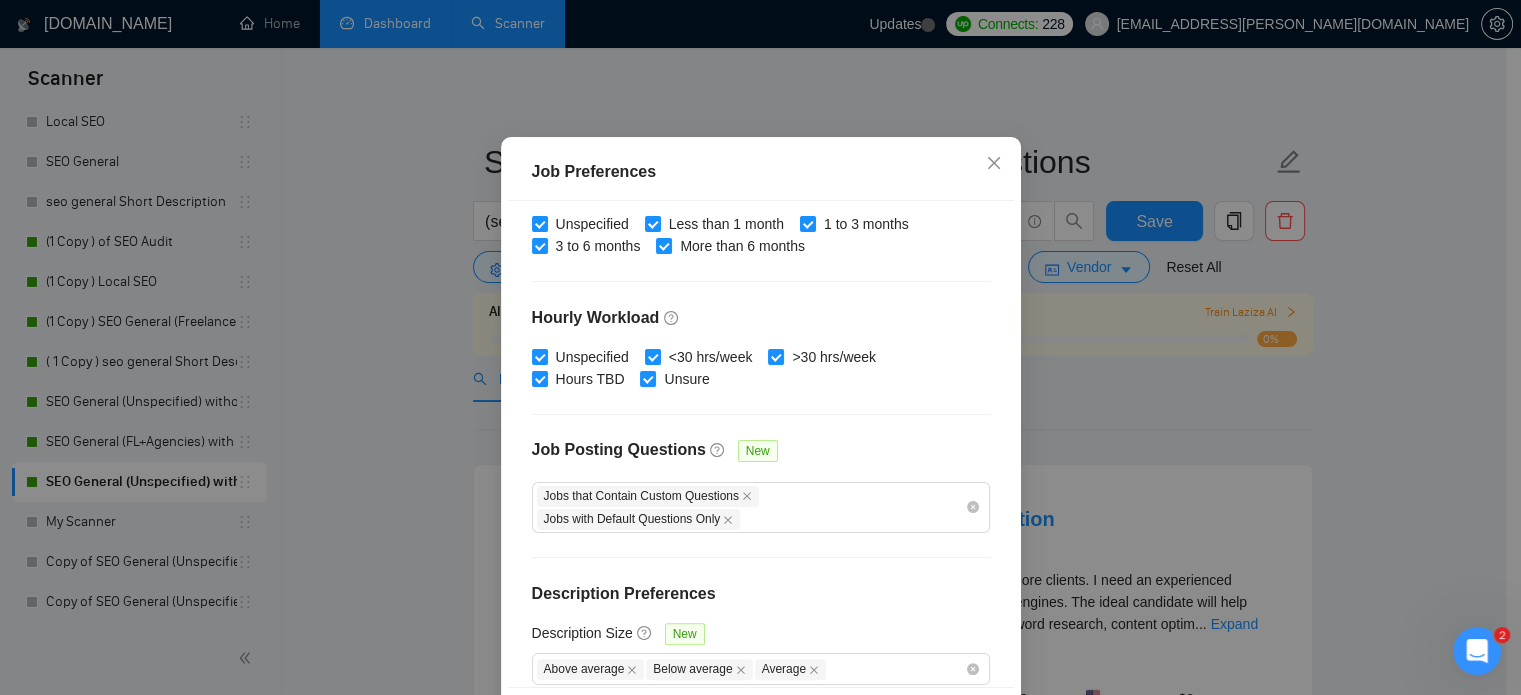 scroll, scrollTop: 659, scrollLeft: 0, axis: vertical 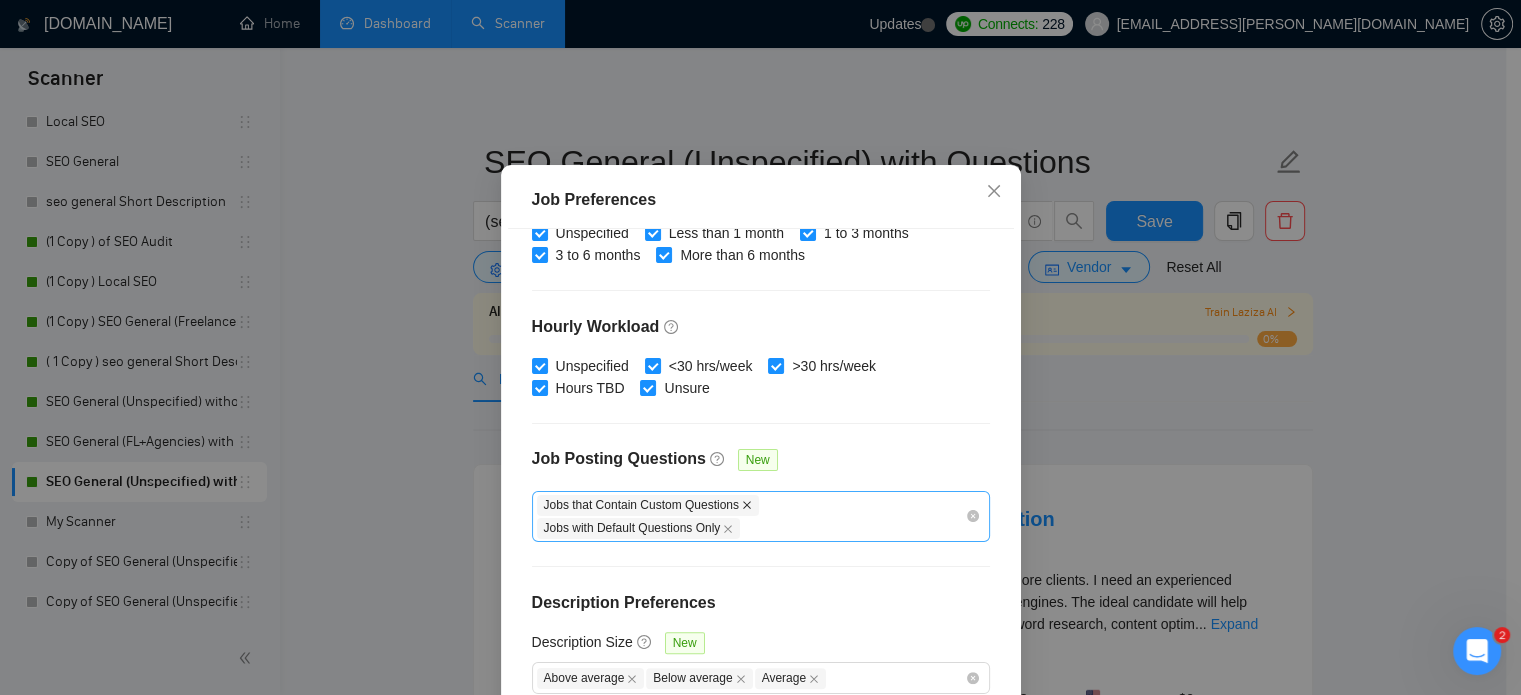 click 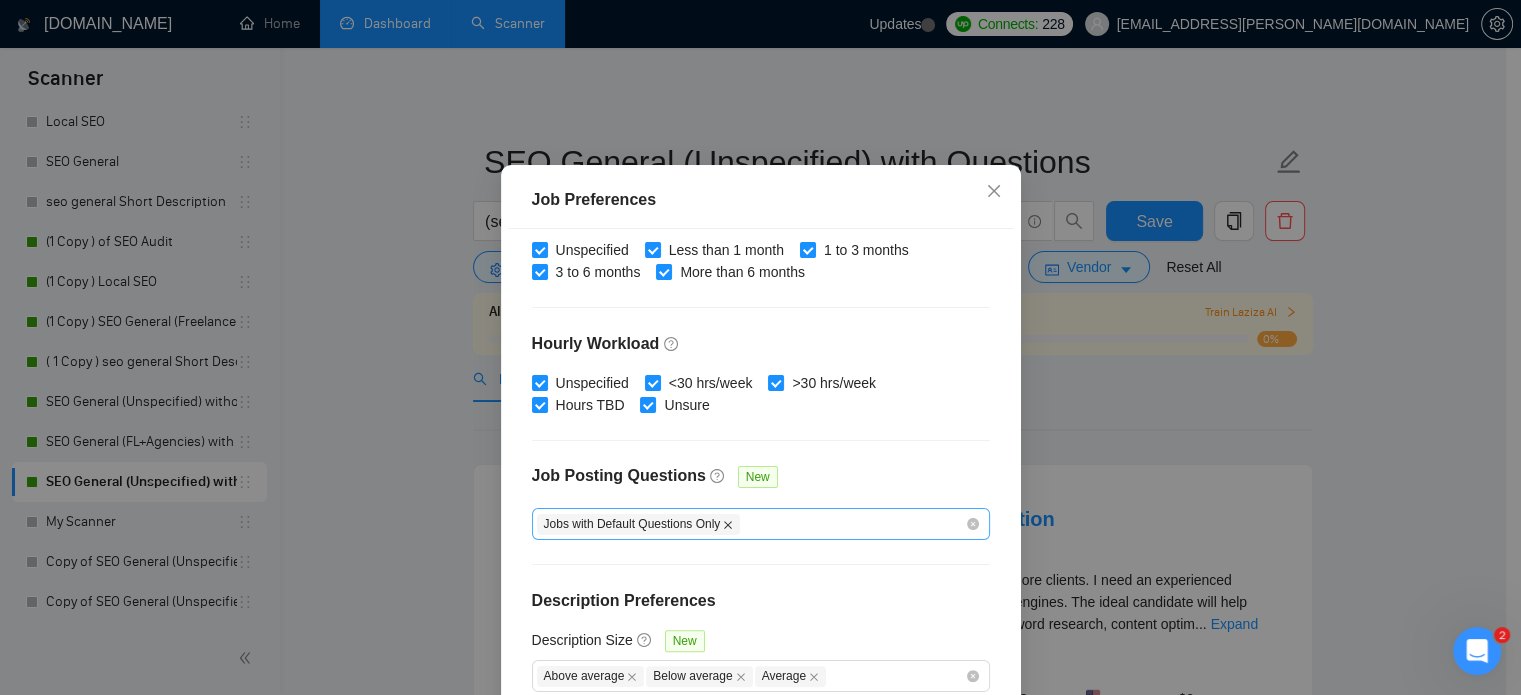 scroll, scrollTop: 641, scrollLeft: 0, axis: vertical 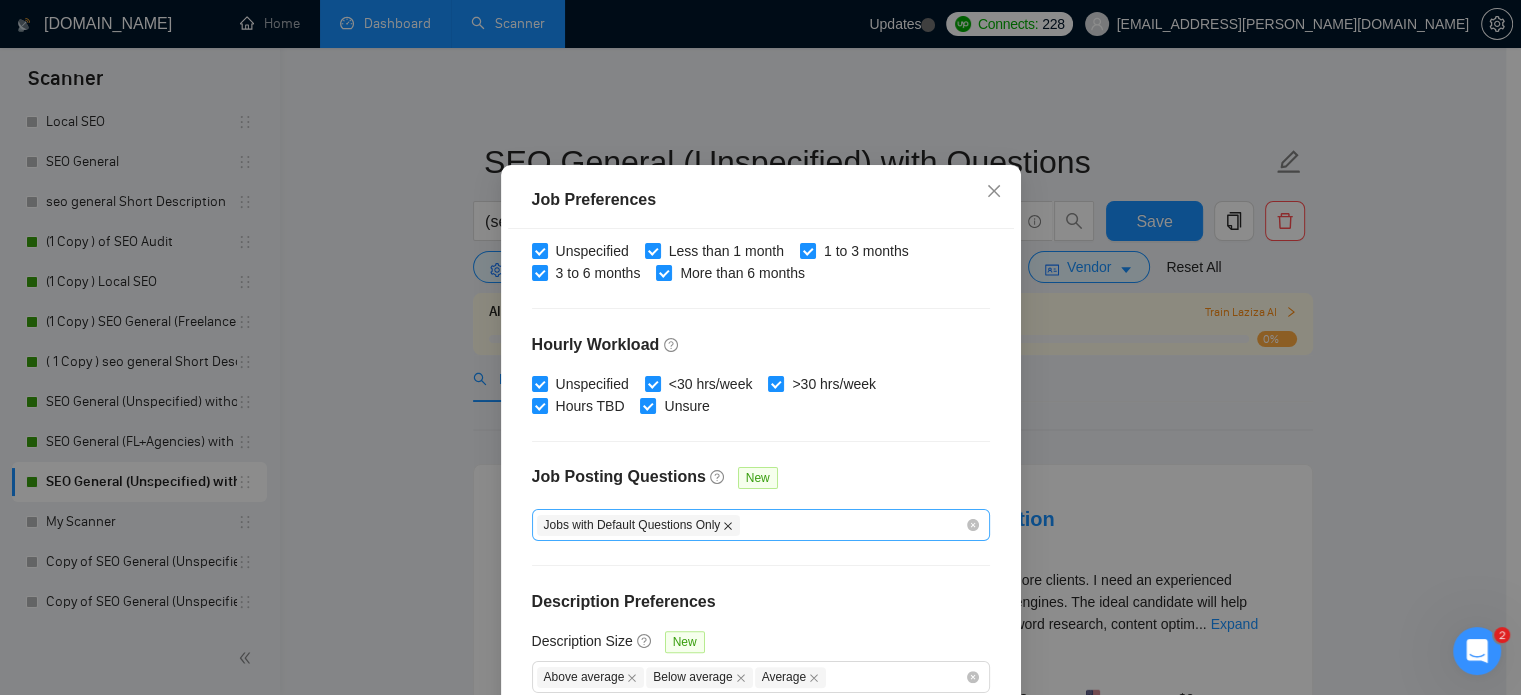 click 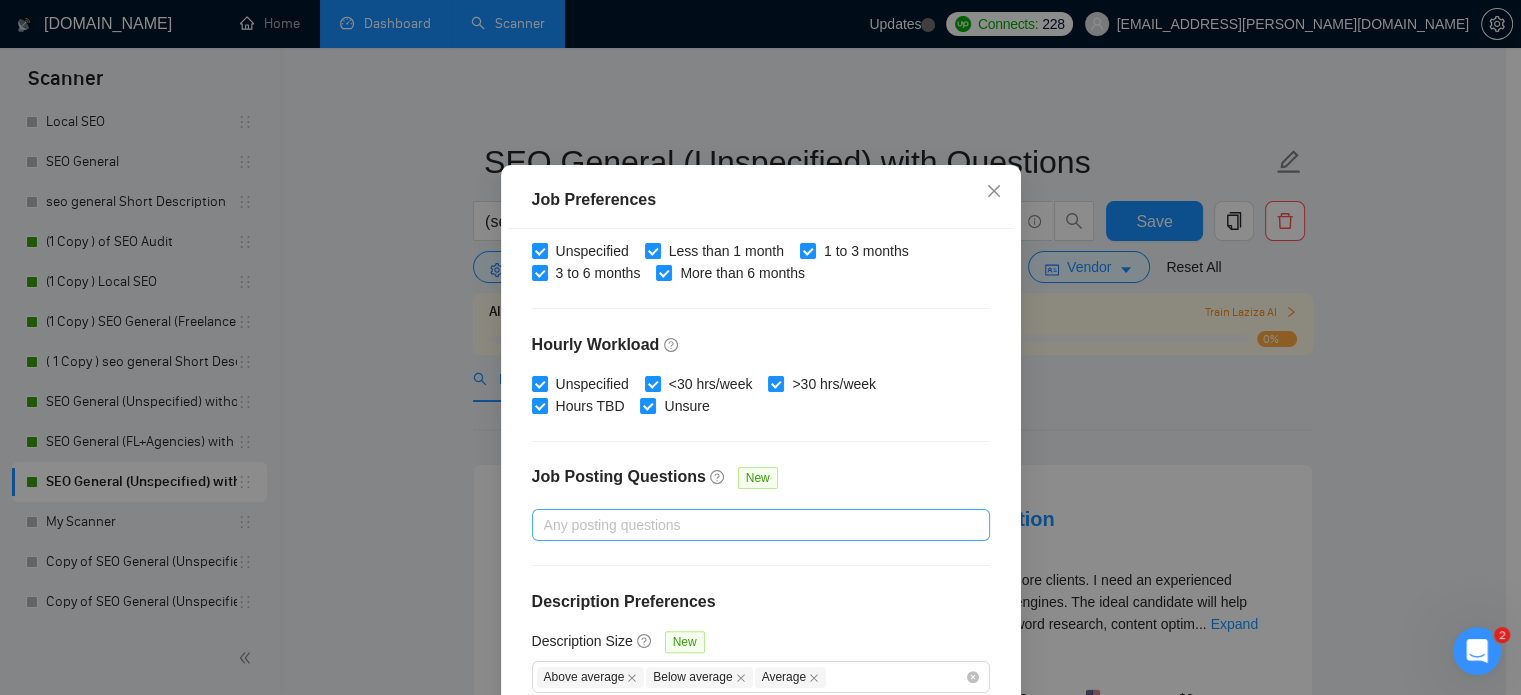 scroll, scrollTop: 640, scrollLeft: 0, axis: vertical 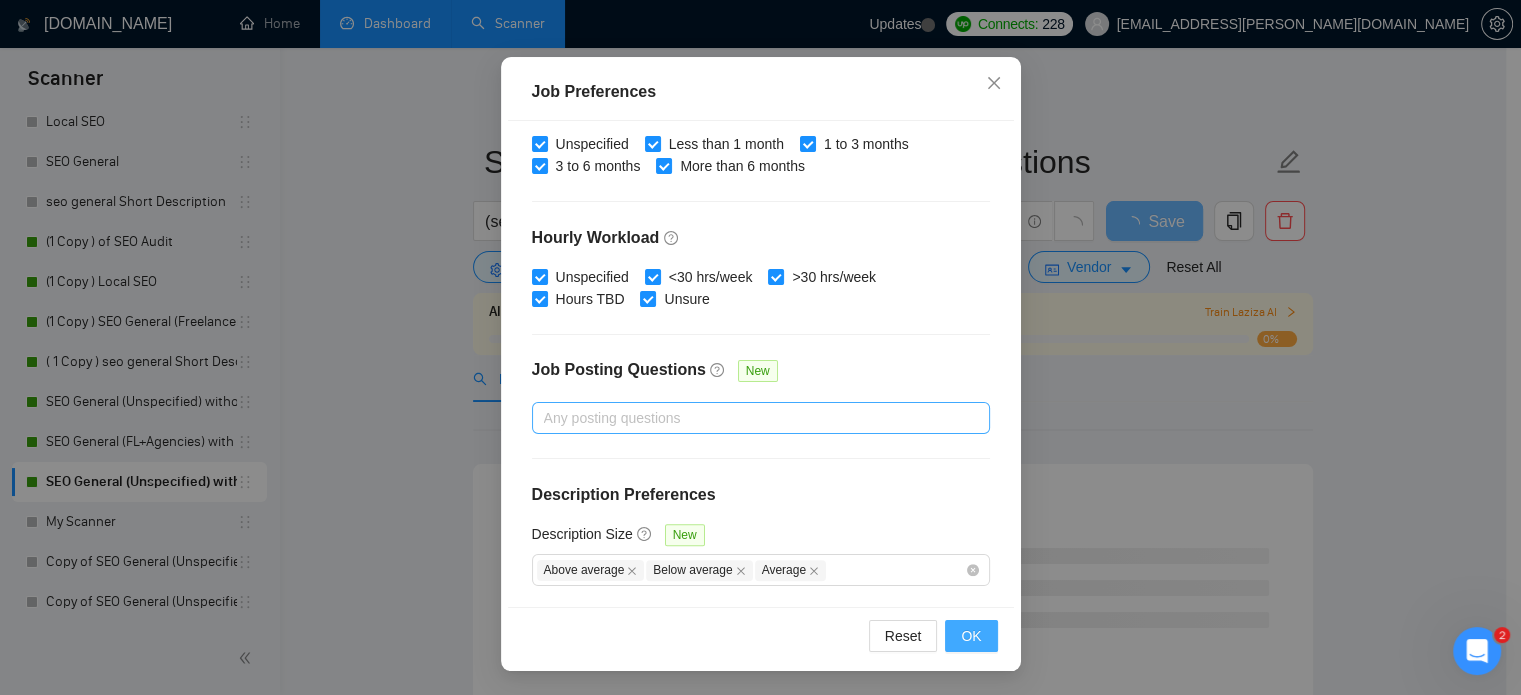 click on "OK" at bounding box center [971, 636] 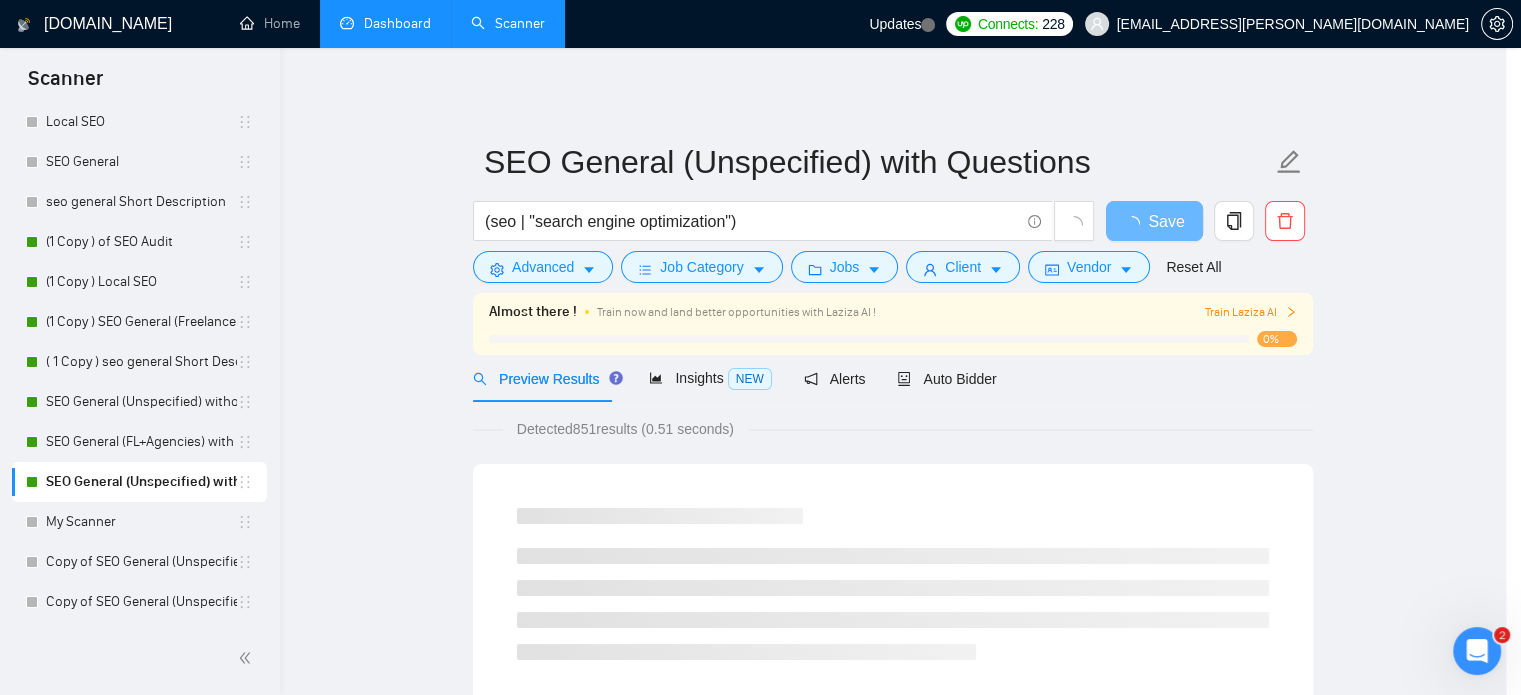 scroll, scrollTop: 63, scrollLeft: 0, axis: vertical 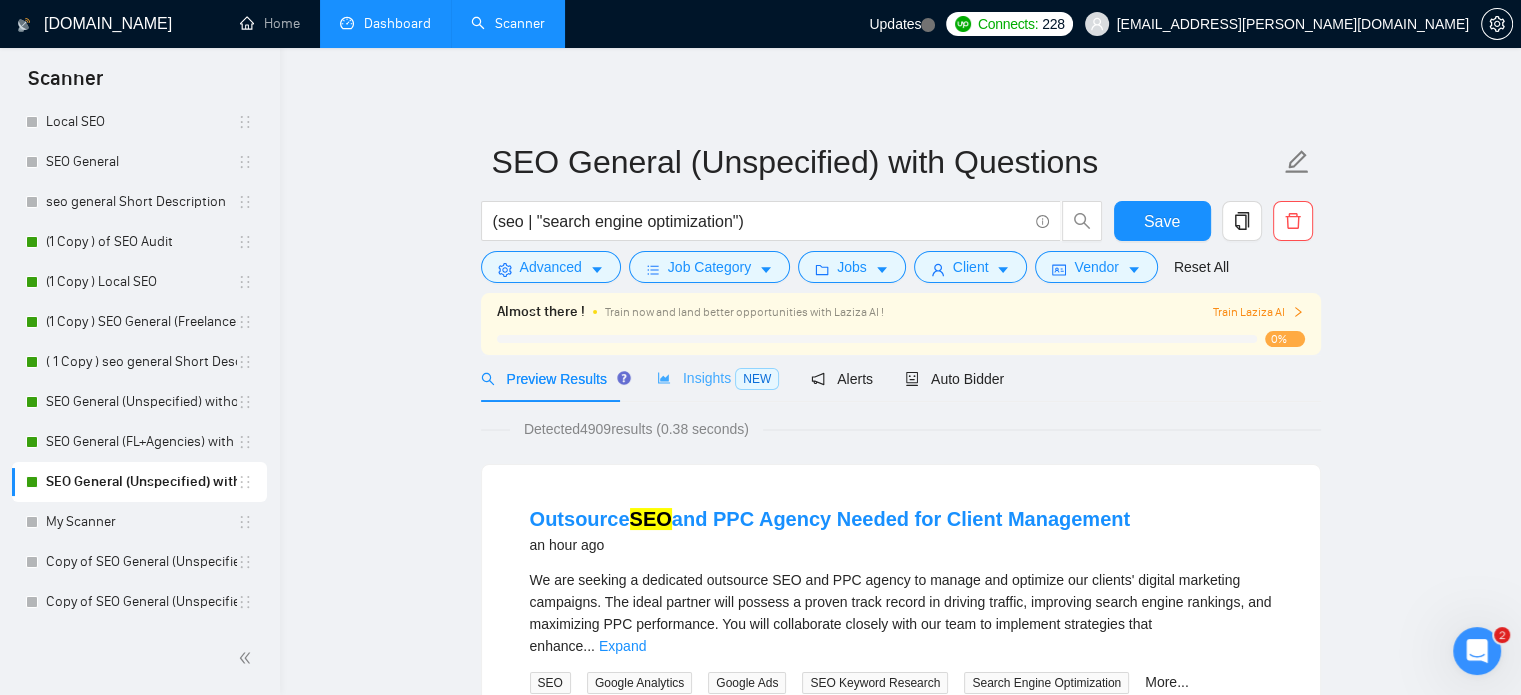 click on "Insights NEW" at bounding box center (718, 378) 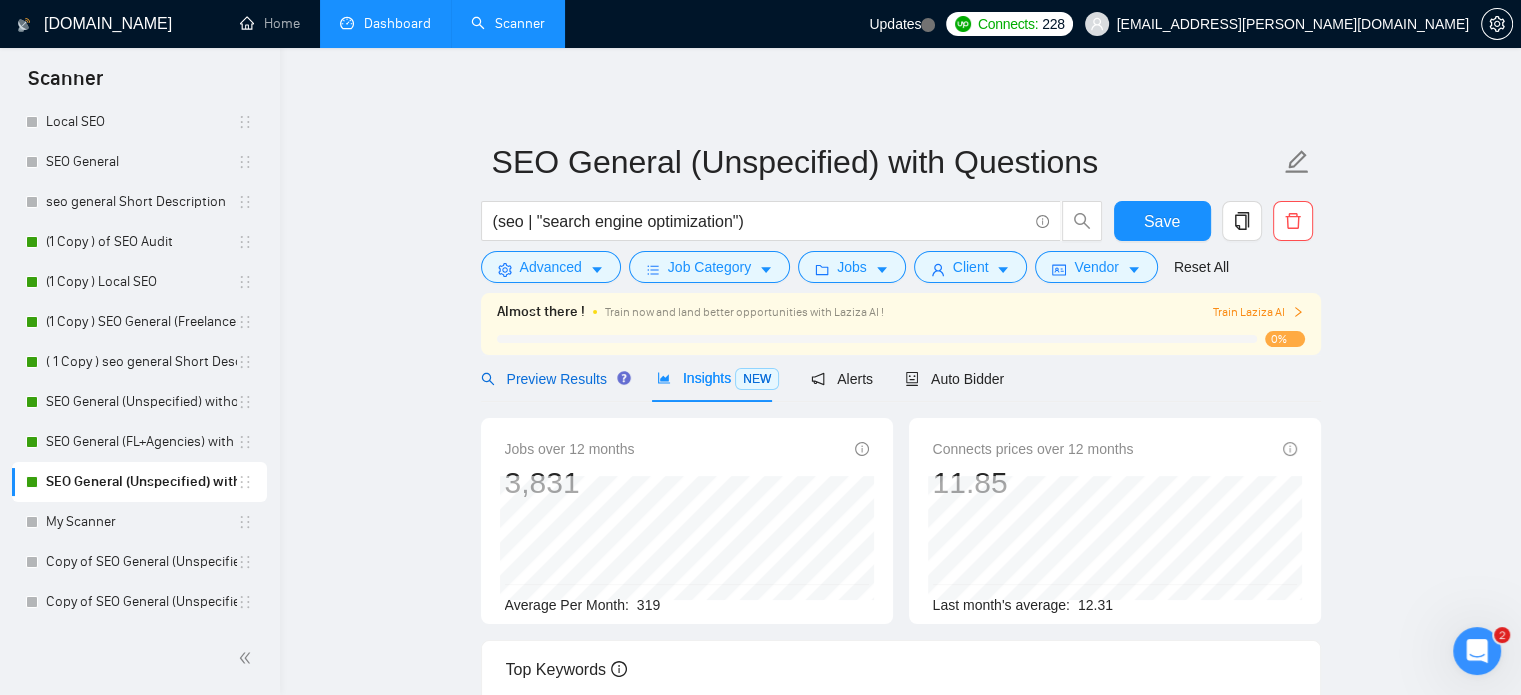 click on "Preview Results" at bounding box center [553, 379] 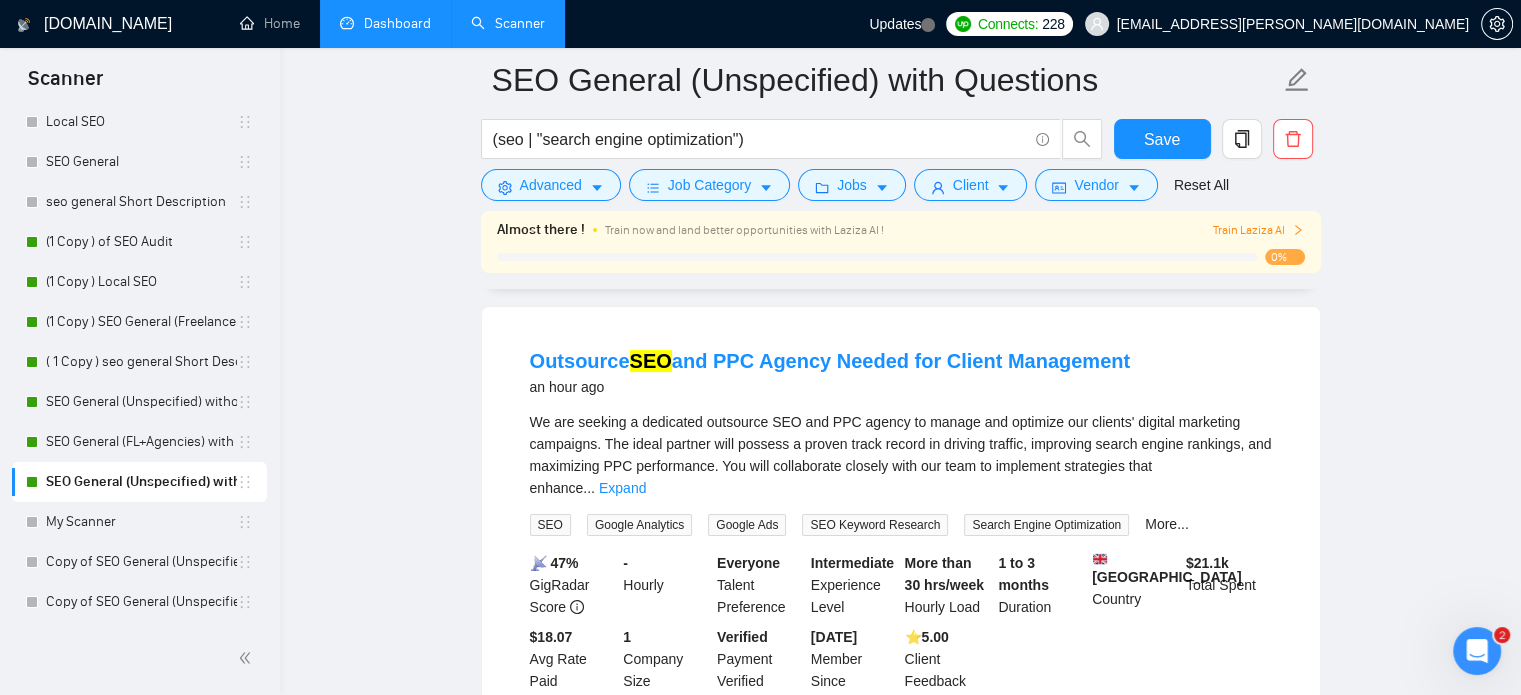 scroll, scrollTop: 172, scrollLeft: 0, axis: vertical 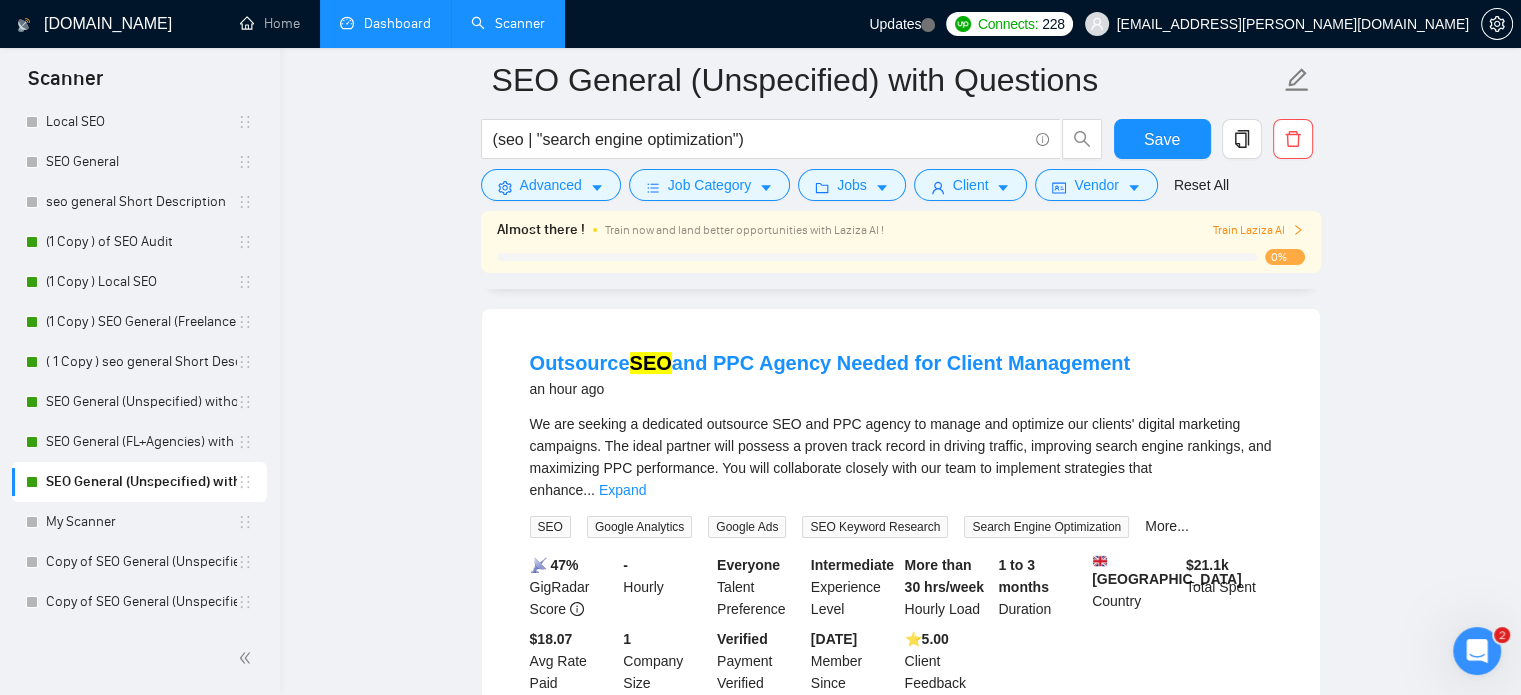 click on "Outsource  SEO  and PPC Agency Needed for Client Management an hour ago We are seeking a dedicated outsource SEO and PPC agency to manage and optimize our clients' digital marketing campaigns. The ideal partner will possess a proven track record in driving traffic, improving search engine rankings, and maximizing PPC performance. You will collaborate closely with our team to implement strategies that enhance  ... Expand SEO Google Analytics Google Ads SEO Keyword Research Search Engine Optimization More... 📡   47% GigRadar Score   - Hourly Everyone Talent Preference Intermediate Experience Level More than 30 hrs/week Hourly Load 1 to 3 months Duration   [GEOGRAPHIC_DATA] Country $ 21.1k Total Spent $18.07 Avg Rate Paid 1 Company Size Verified Payment Verified [DATE] Member Since ⭐️  5.00 Client Feedback" at bounding box center [901, 521] 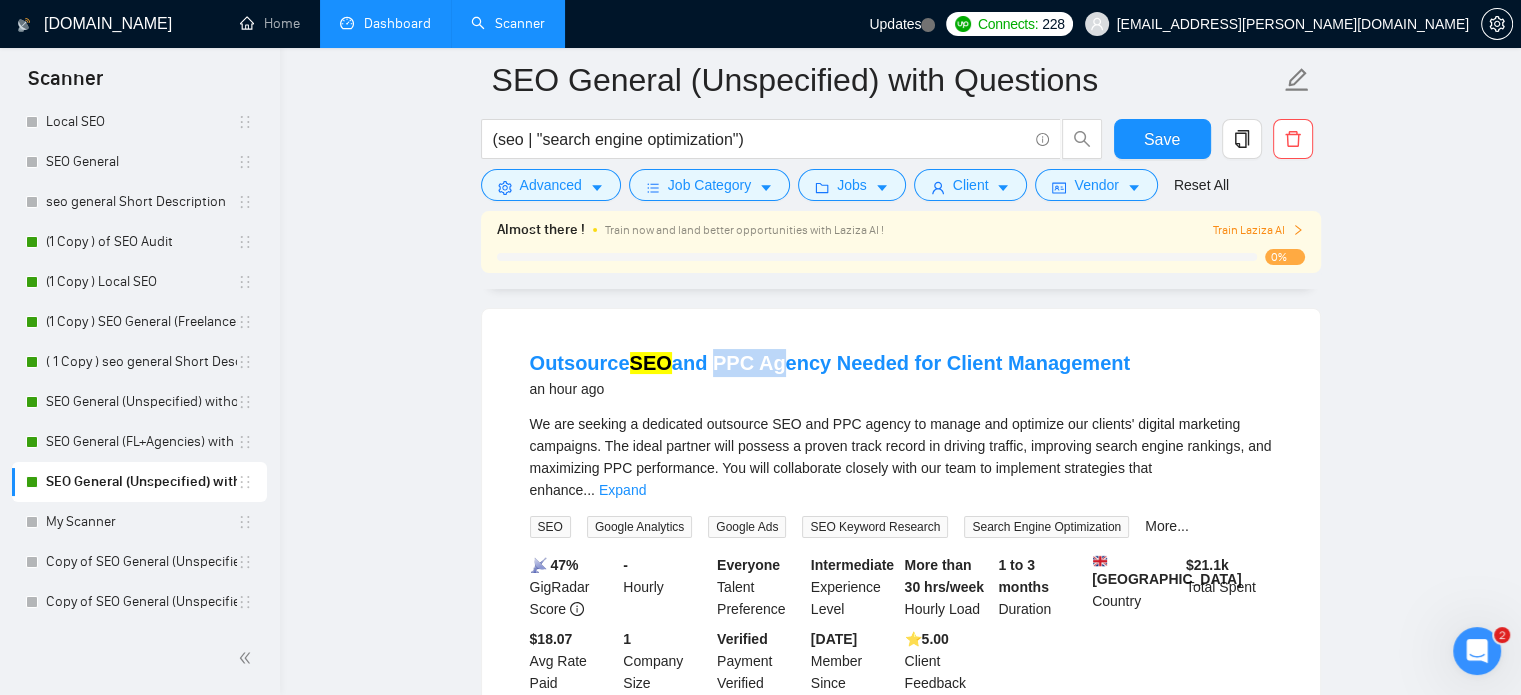 drag, startPoint x: 704, startPoint y: 330, endPoint x: 764, endPoint y: 323, distance: 60.40695 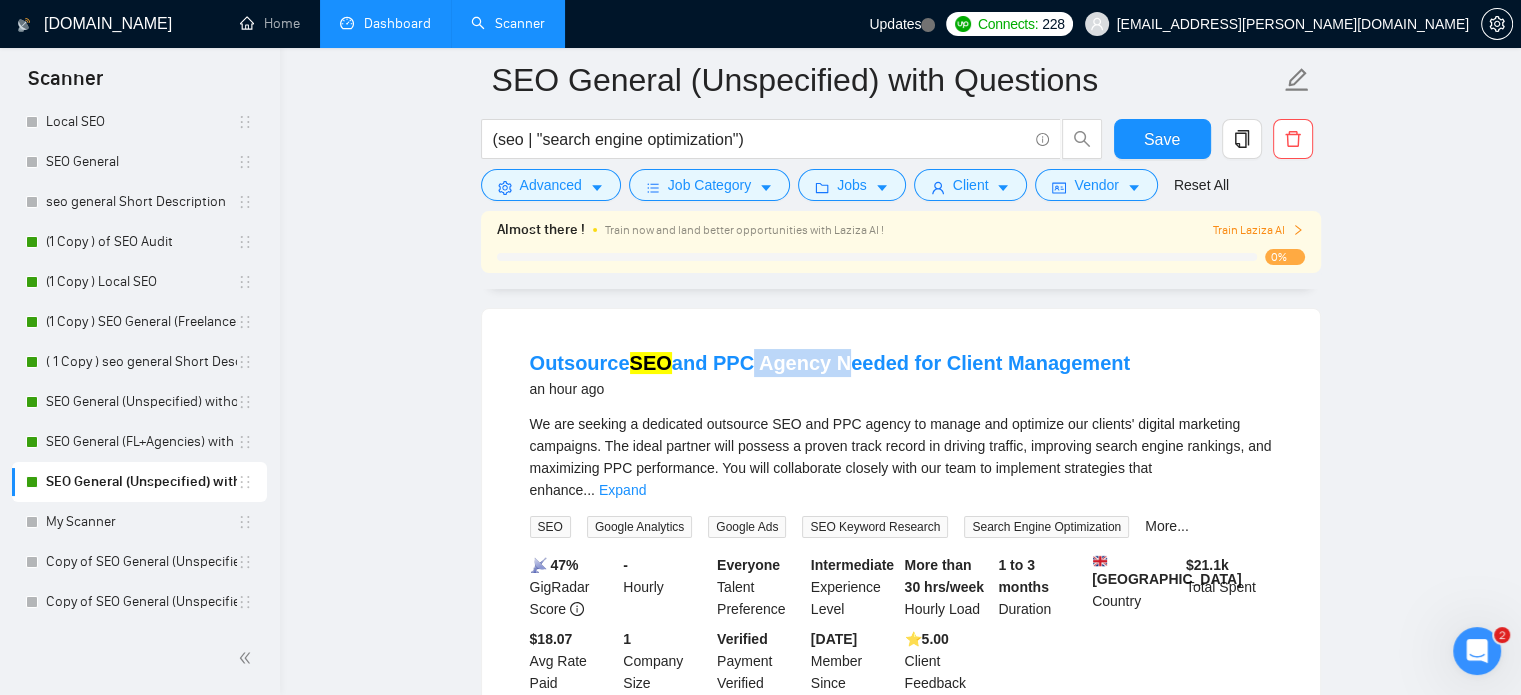 drag, startPoint x: 822, startPoint y: 344, endPoint x: 732, endPoint y: 346, distance: 90.02222 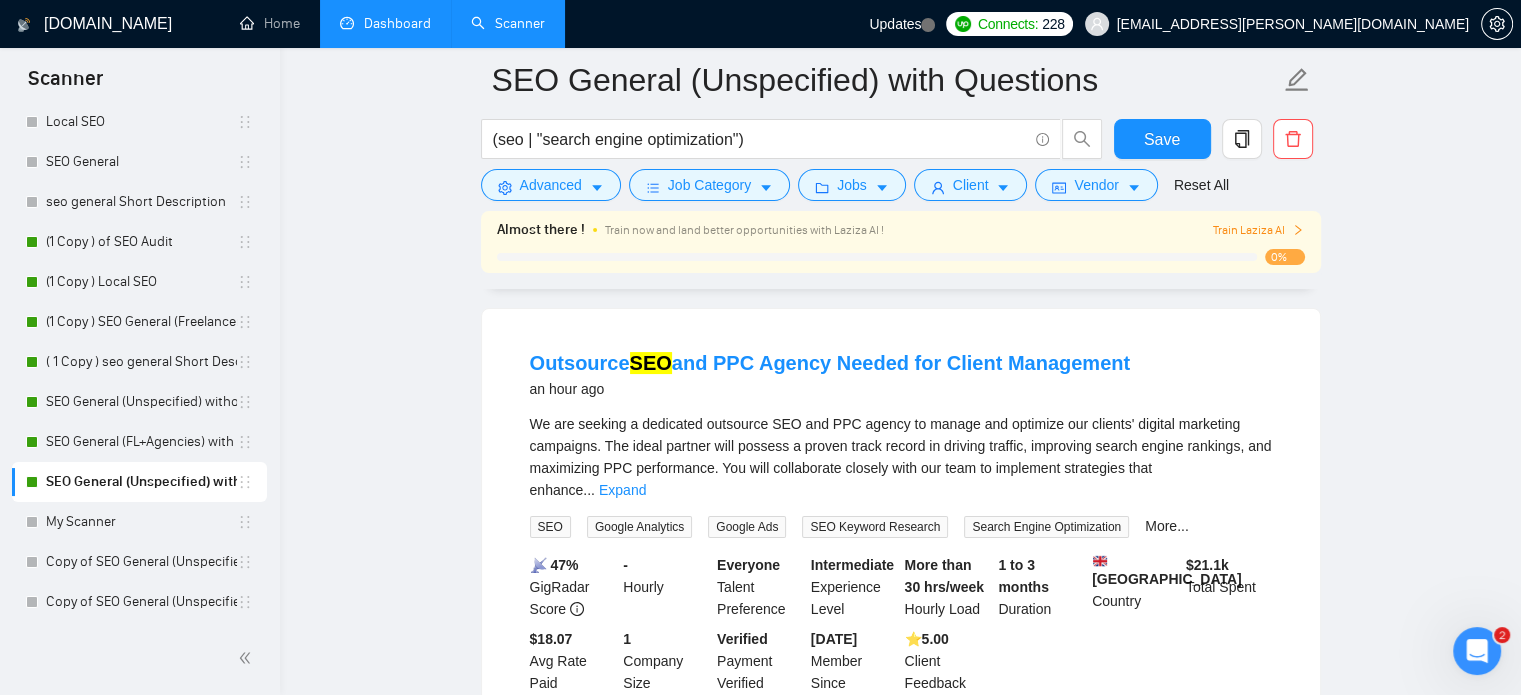 click on "Outsource  SEO  and PPC Agency Needed for Client Management an hour ago We are seeking a dedicated outsource SEO and PPC agency to manage and optimize our clients' digital marketing campaigns. The ideal partner will possess a proven track record in driving traffic, improving search engine rankings, and maximizing PPC performance. You will collaborate closely with our team to implement strategies that enhance  ... Expand SEO Google Analytics Google Ads SEO Keyword Research Search Engine Optimization More... 📡   47% GigRadar Score   - Hourly Everyone Talent Preference Intermediate Experience Level More than 30 hrs/week Hourly Load 1 to 3 months Duration   [GEOGRAPHIC_DATA] Country $ 21.1k Total Spent $18.07 Avg Rate Paid 1 Company Size Verified Payment Verified [DATE] Member Since ⭐️  5.00 Client Feedback" at bounding box center (901, 521) 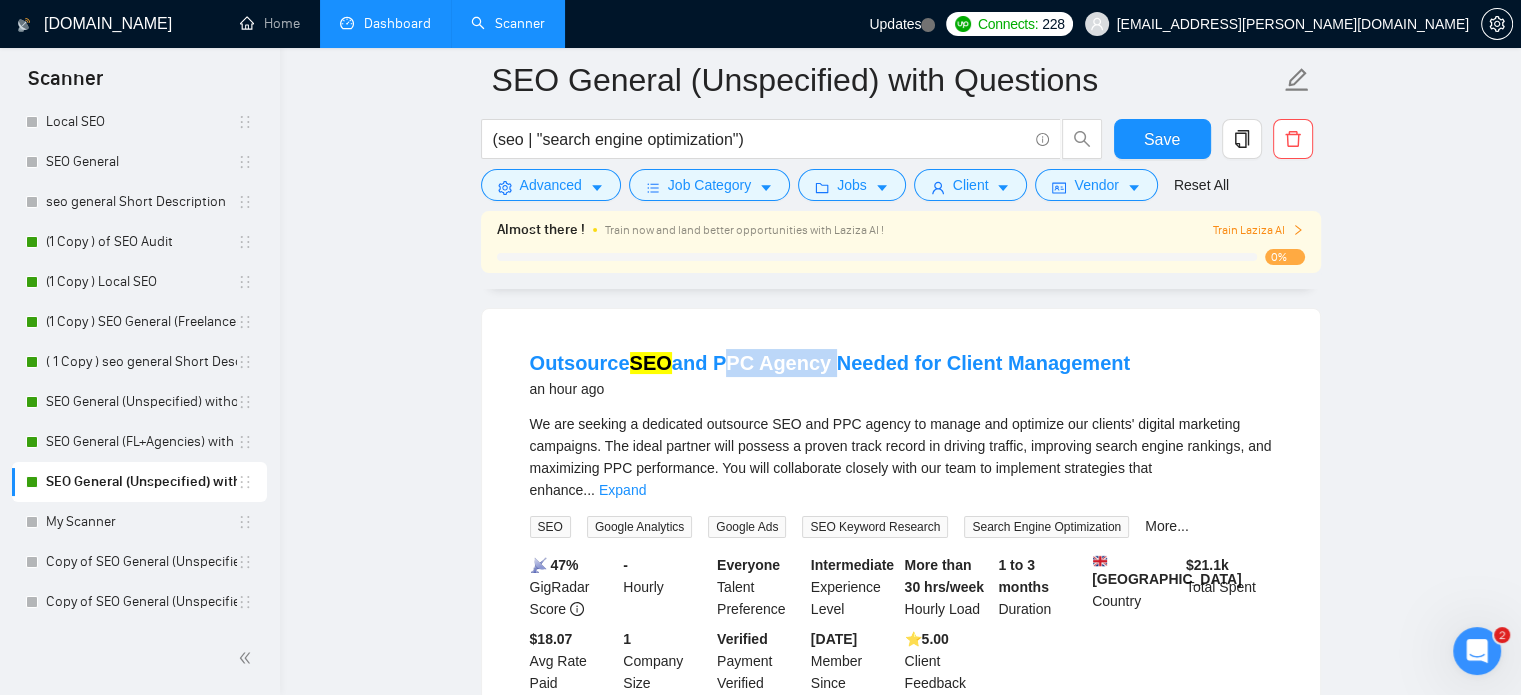 drag, startPoint x: 707, startPoint y: 337, endPoint x: 819, endPoint y: 329, distance: 112.28535 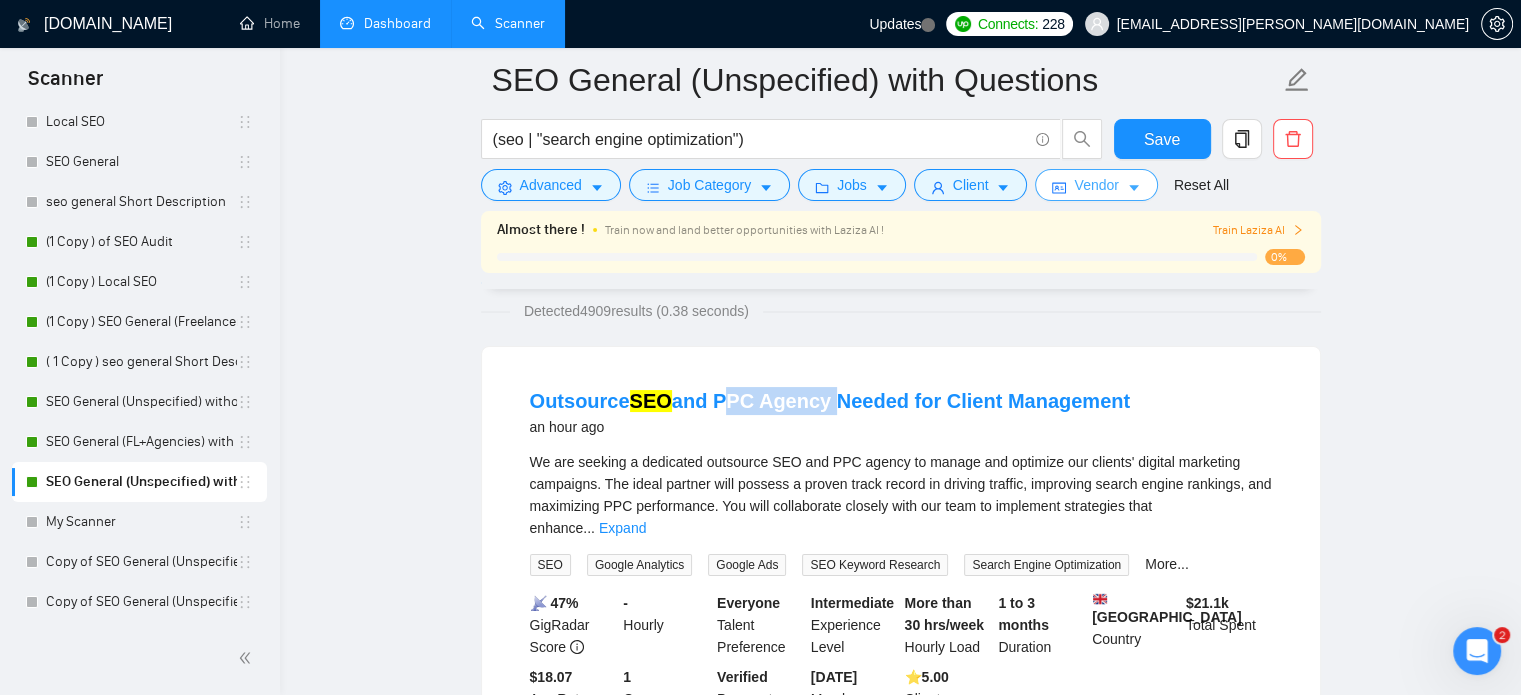 click on "Vendor" at bounding box center (1096, 185) 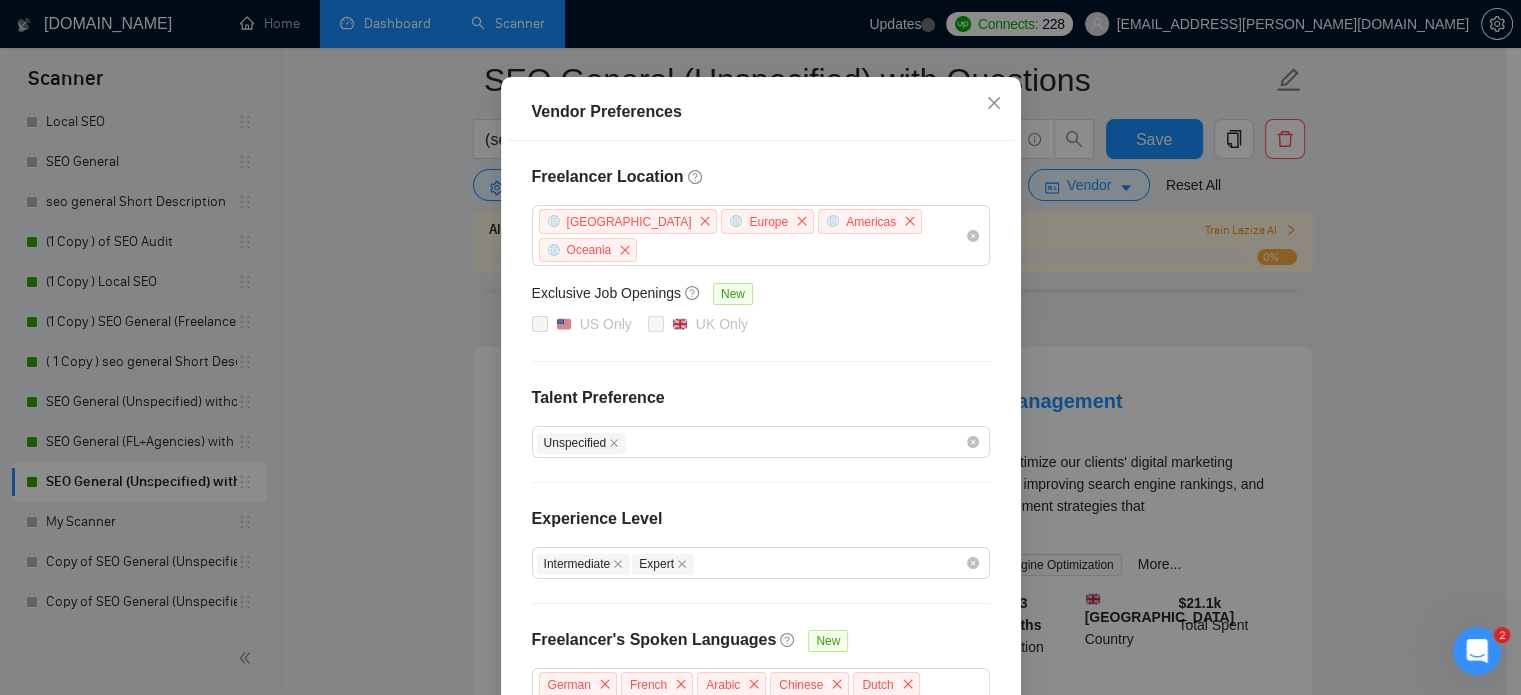 scroll, scrollTop: 144, scrollLeft: 0, axis: vertical 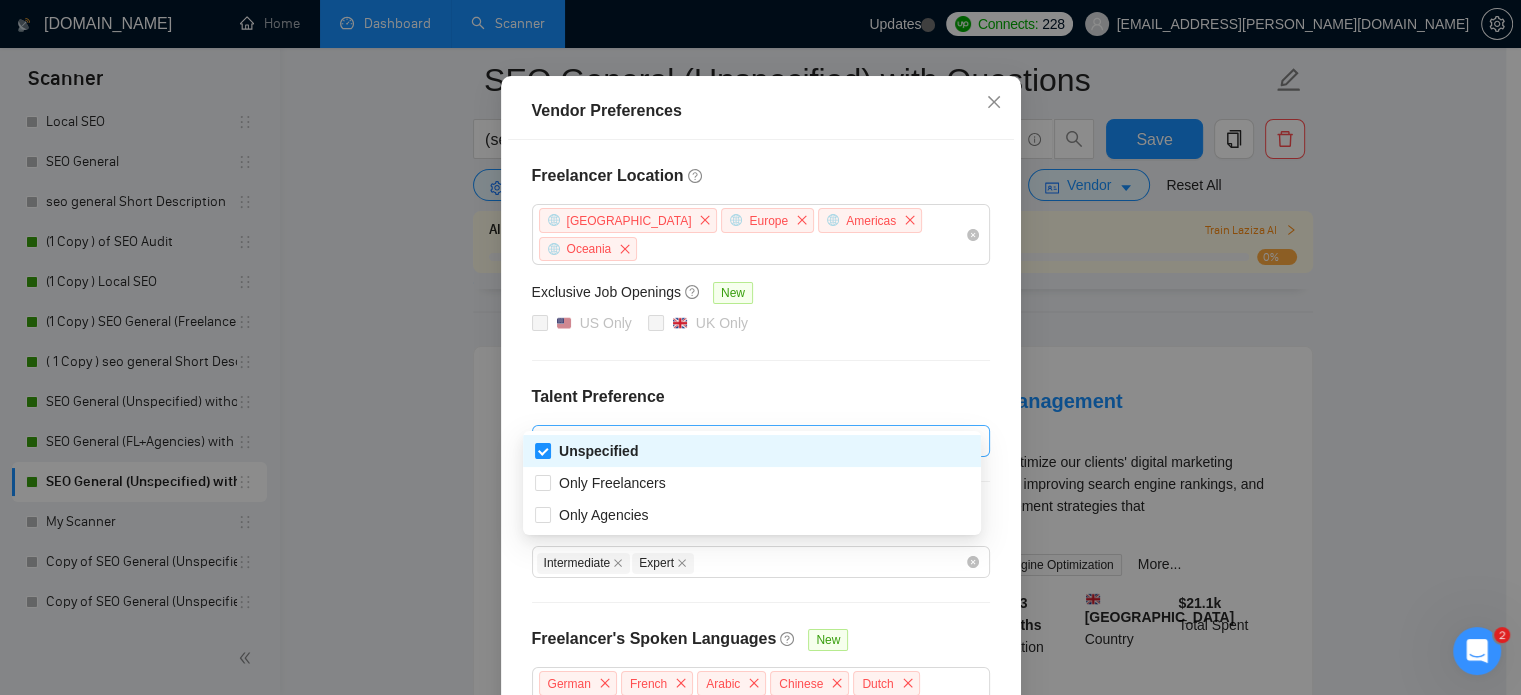 click on "Unspecified" at bounding box center [761, 441] 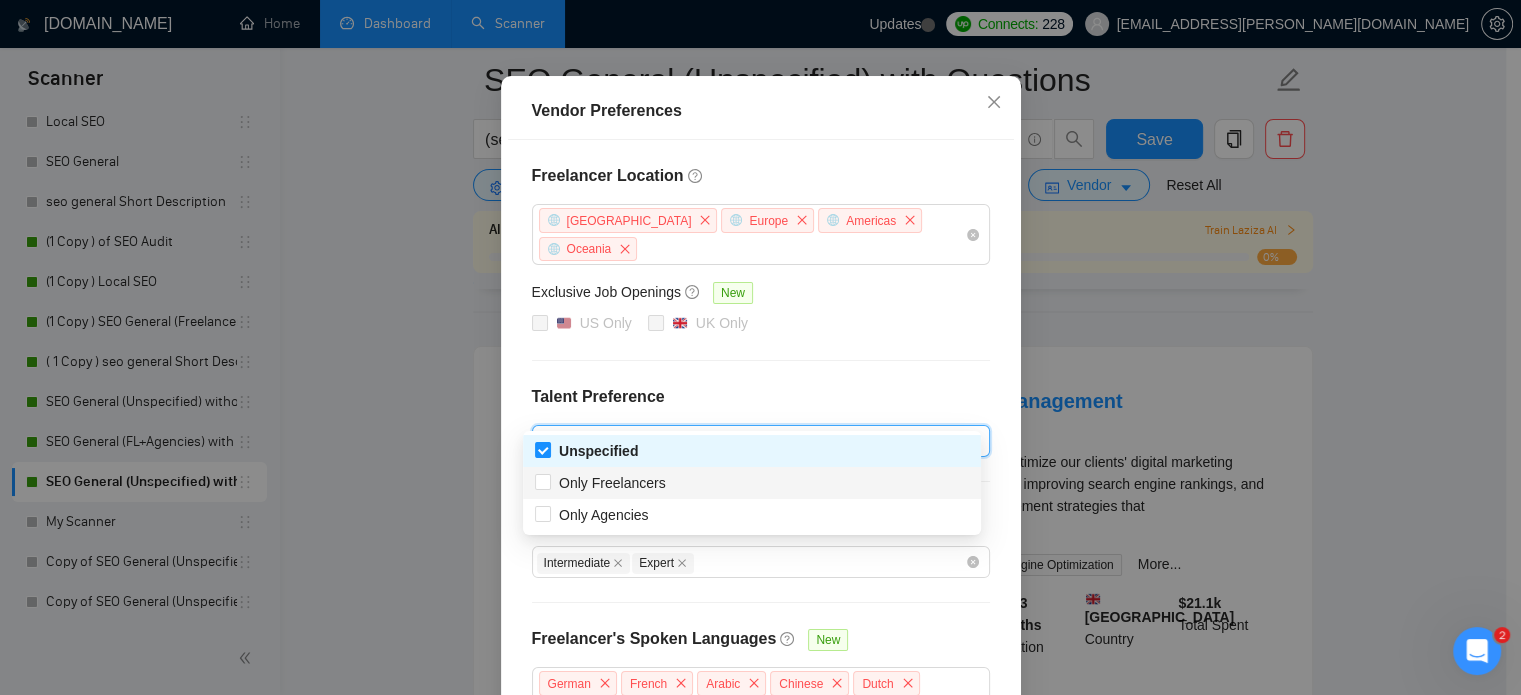 click on "Only Freelancers" at bounding box center [752, 483] 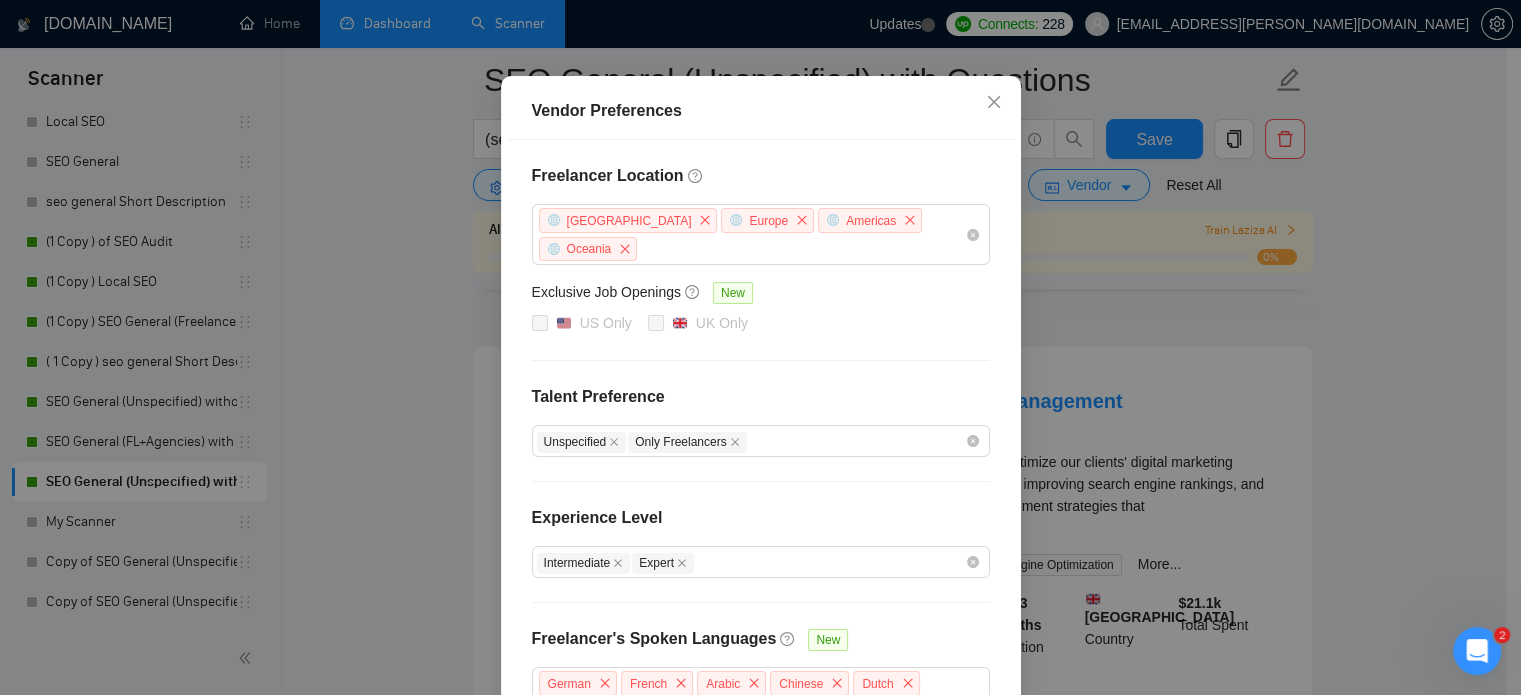click on "Freelancer Location   [GEOGRAPHIC_DATA] [GEOGRAPHIC_DATA] [GEOGRAPHIC_DATA] [GEOGRAPHIC_DATA]   Exclusive Job Openings [GEOGRAPHIC_DATA] Only [GEOGRAPHIC_DATA] Only Talent Preference Unspecified Only Freelancers   Experience Level Intermediate Expert   Freelancer's Spoken Languages New German French Arabic Chinese Dutch Portuguese Ukrainian Russian Spanish Italian Japanese" at bounding box center (761, 460) 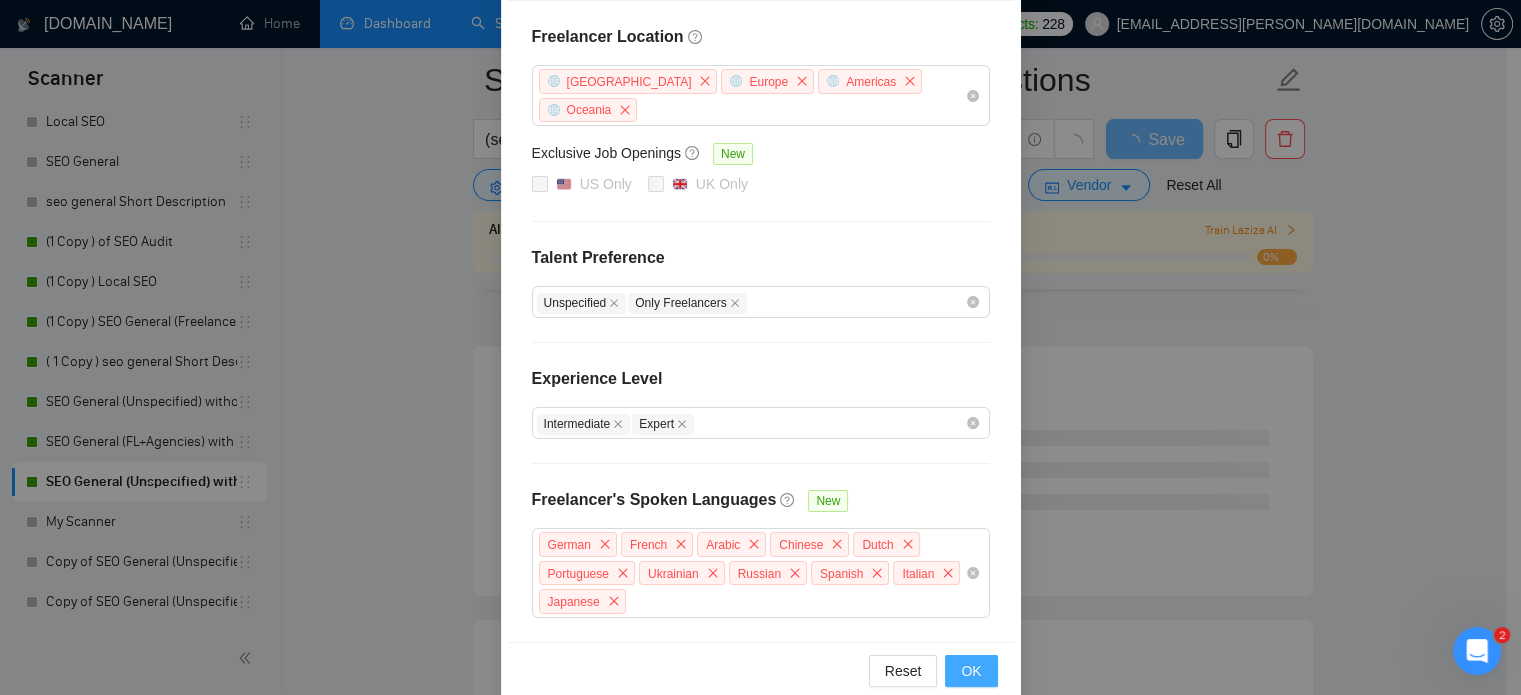 click on "OK" at bounding box center (971, 671) 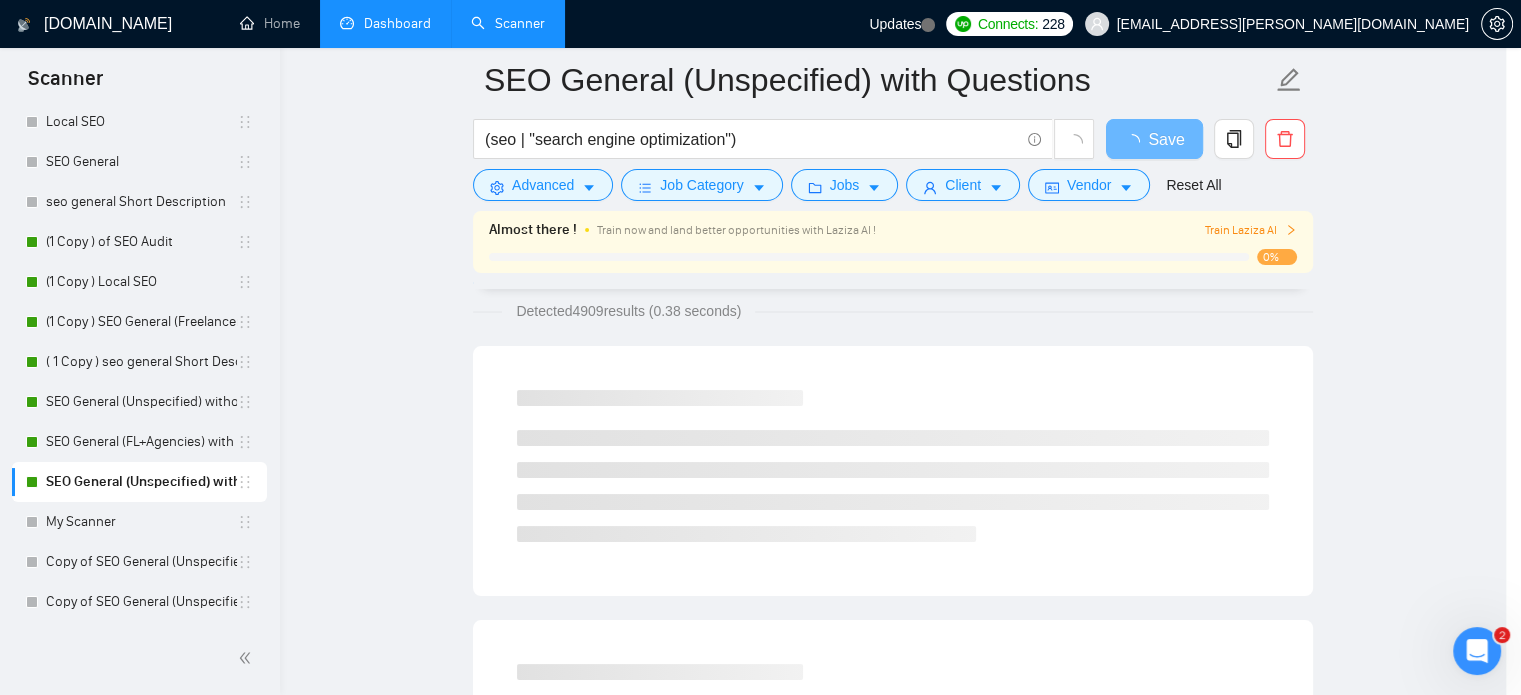 scroll, scrollTop: 183, scrollLeft: 0, axis: vertical 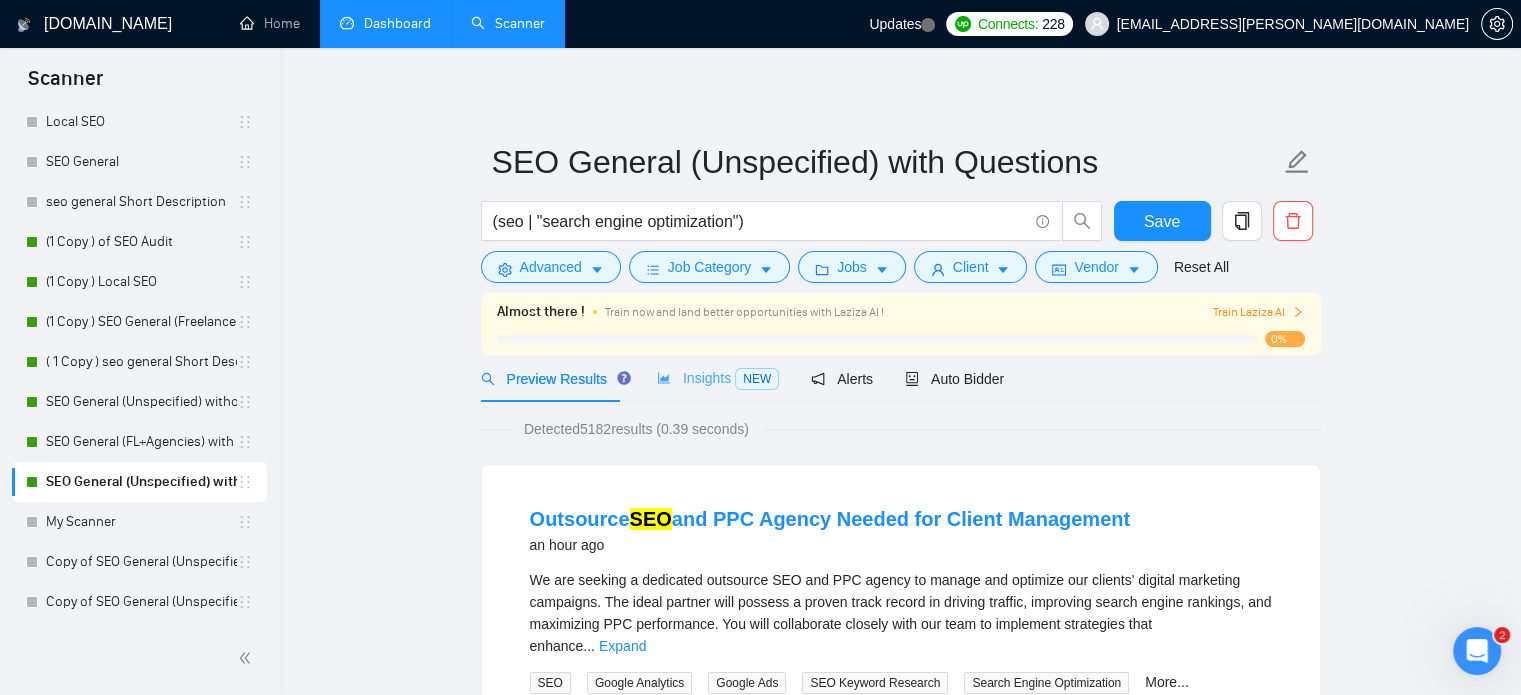 click on "Insights NEW" at bounding box center (718, 378) 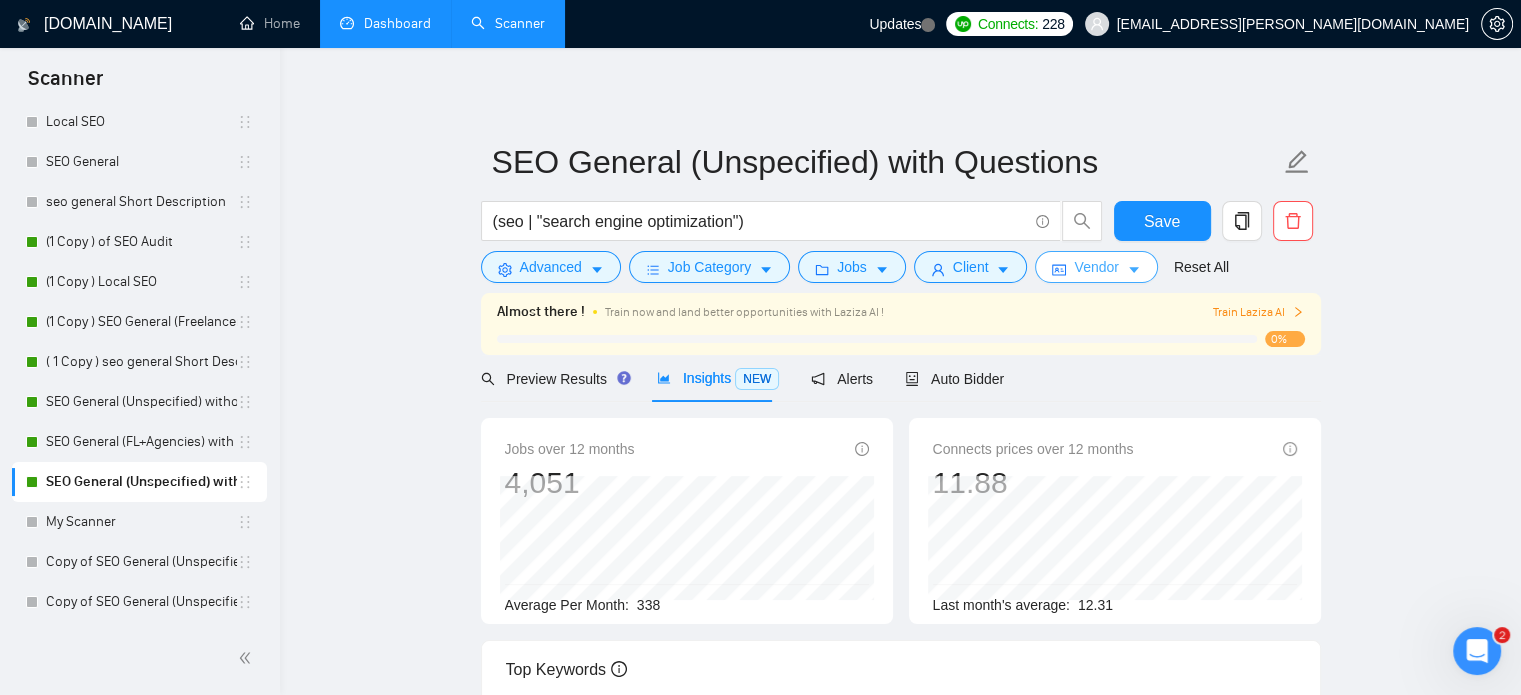 click on "Vendor" at bounding box center (1096, 267) 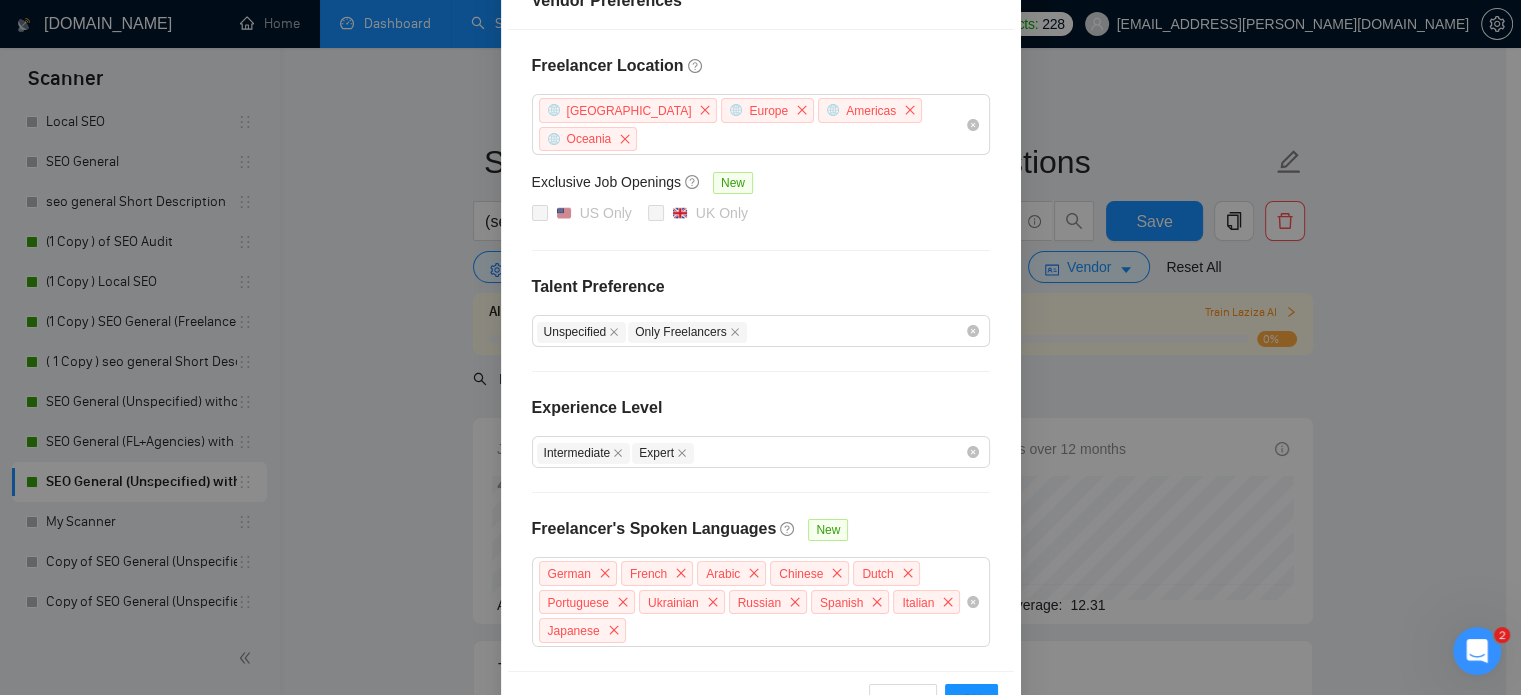 scroll, scrollTop: 255, scrollLeft: 0, axis: vertical 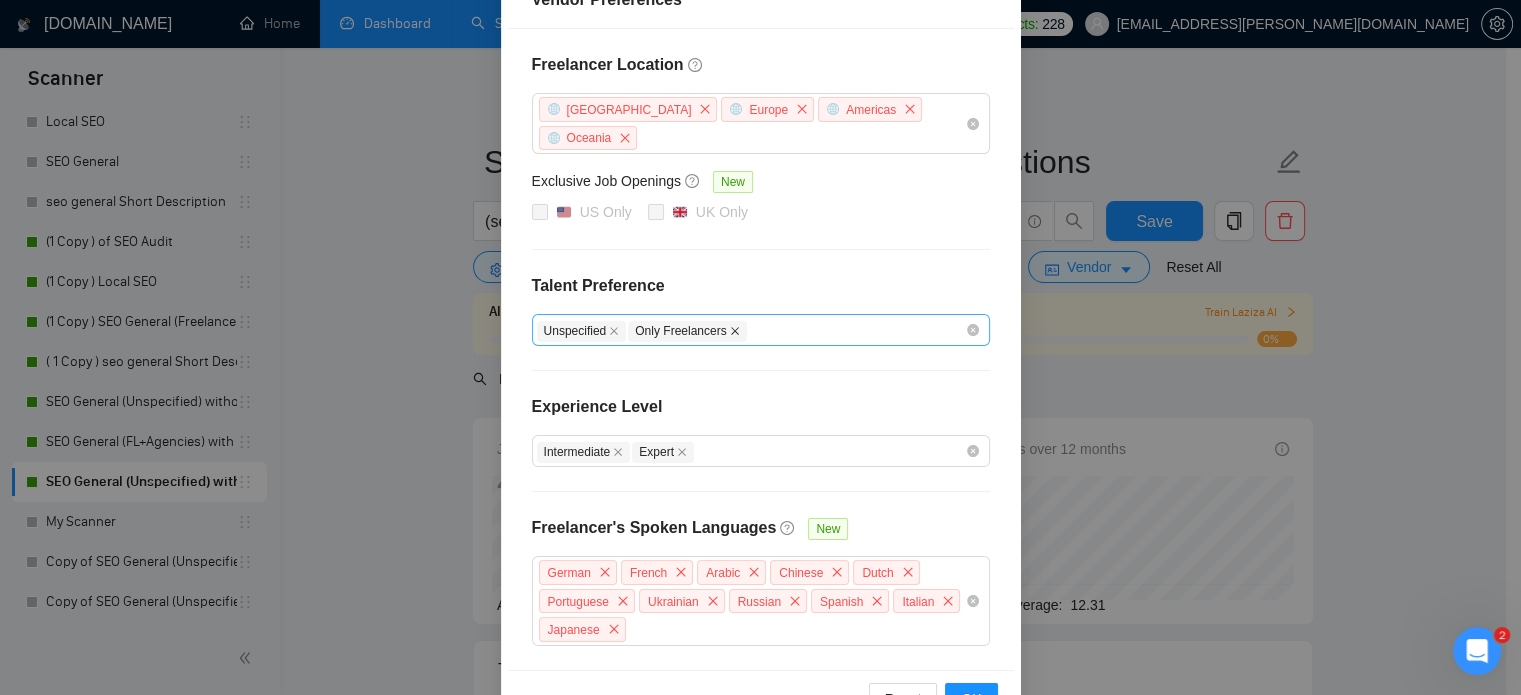 click 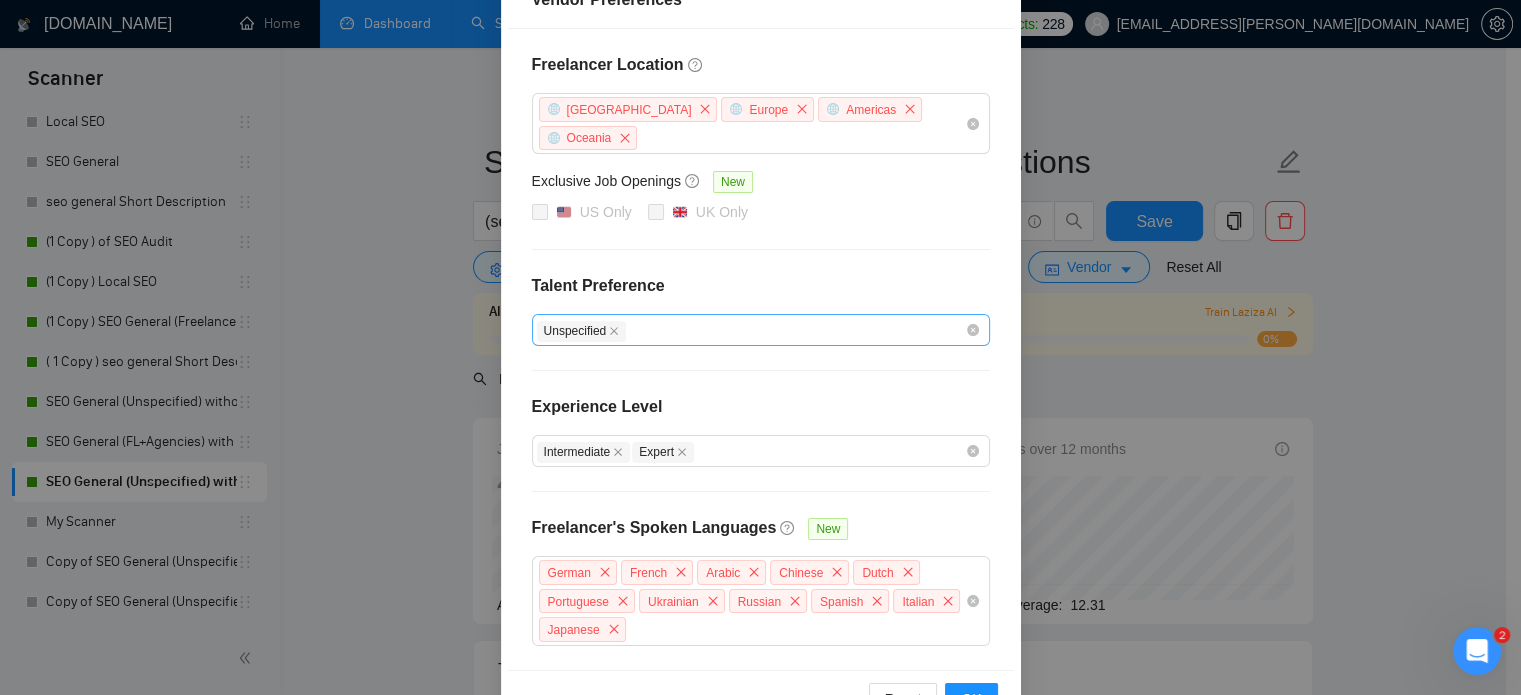 checkbox on "false" 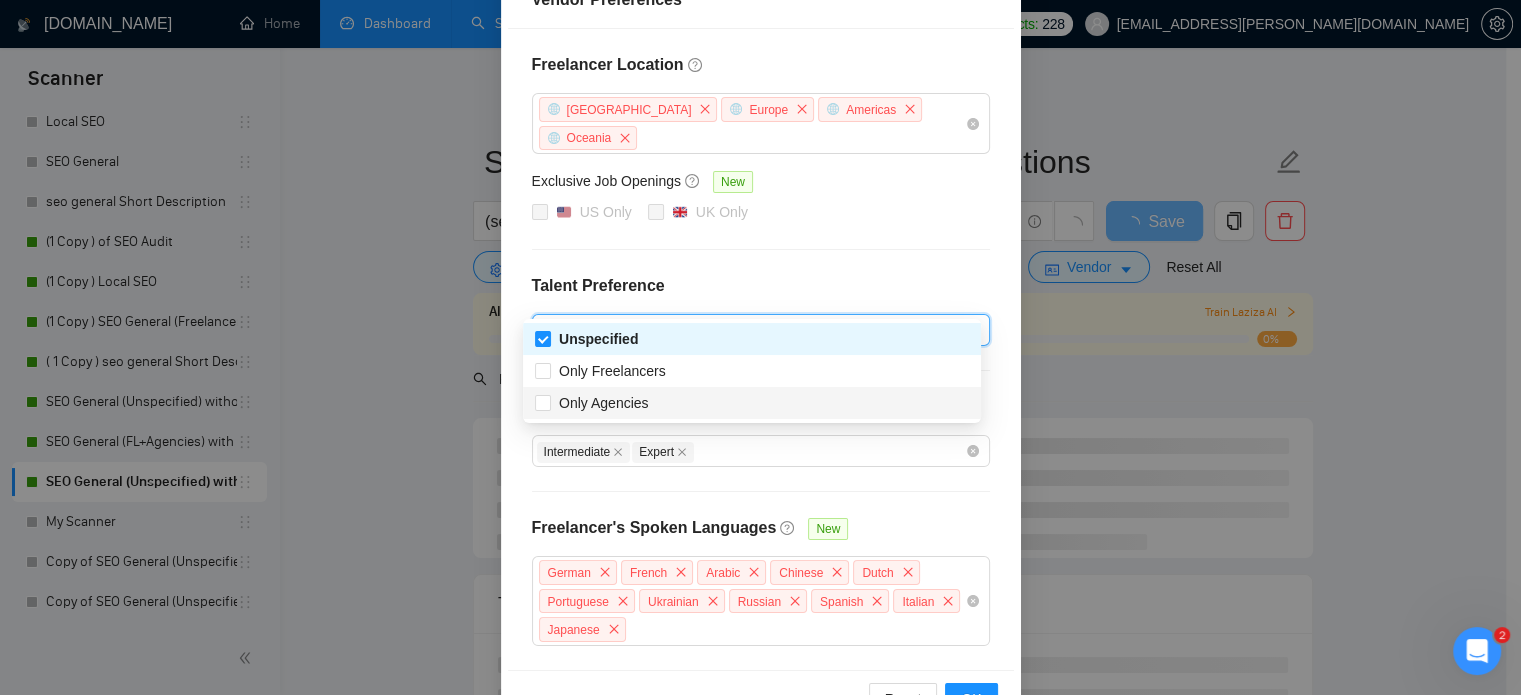 click on "Only Agencies" at bounding box center [752, 403] 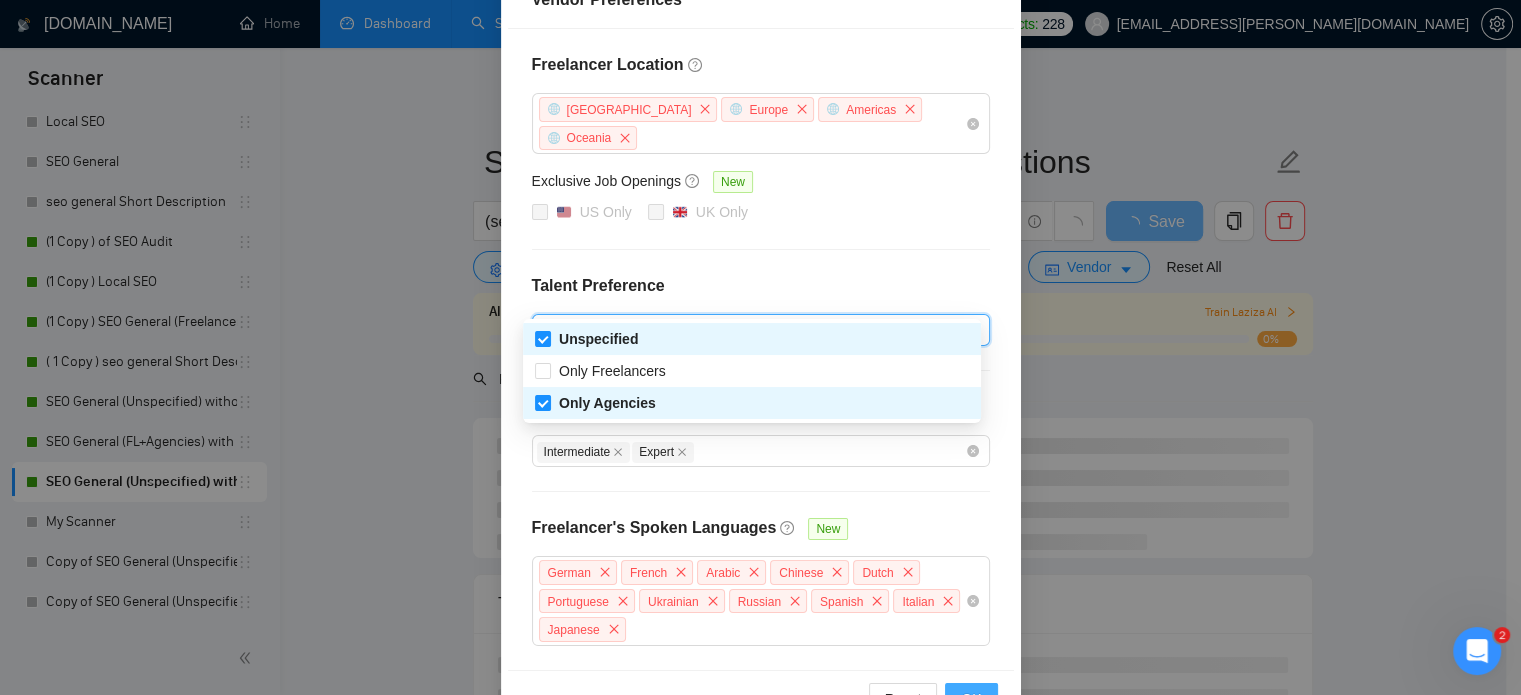 click on "OK" at bounding box center [971, 699] 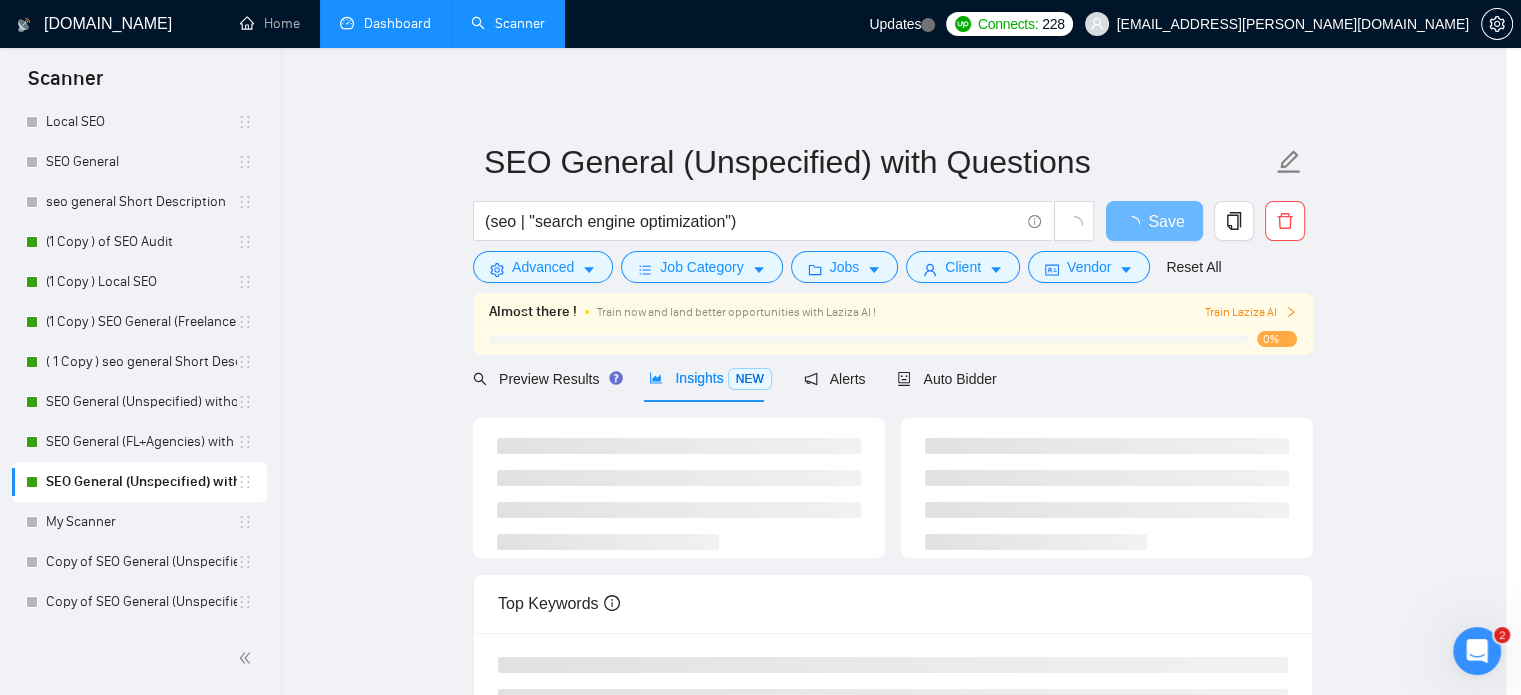 scroll, scrollTop: 183, scrollLeft: 0, axis: vertical 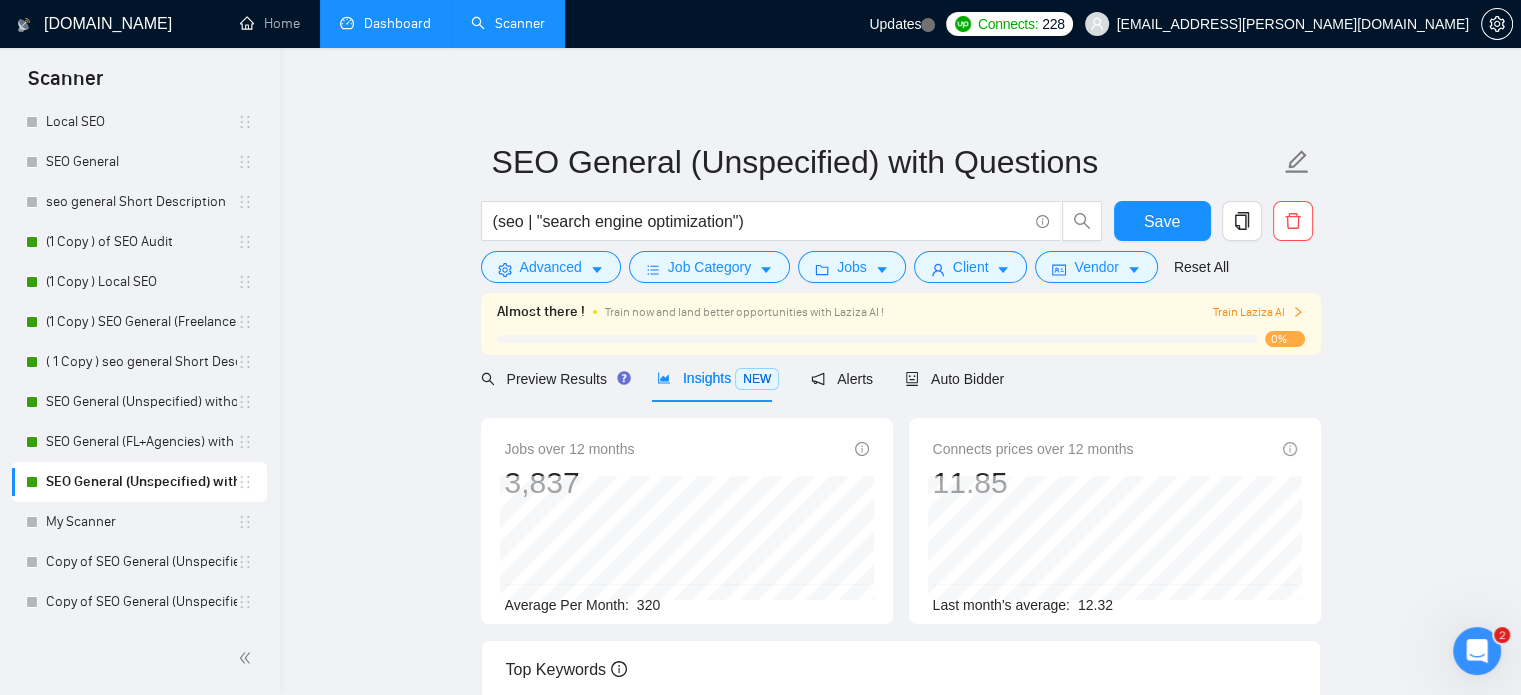 click on "Insights NEW" at bounding box center (718, 378) 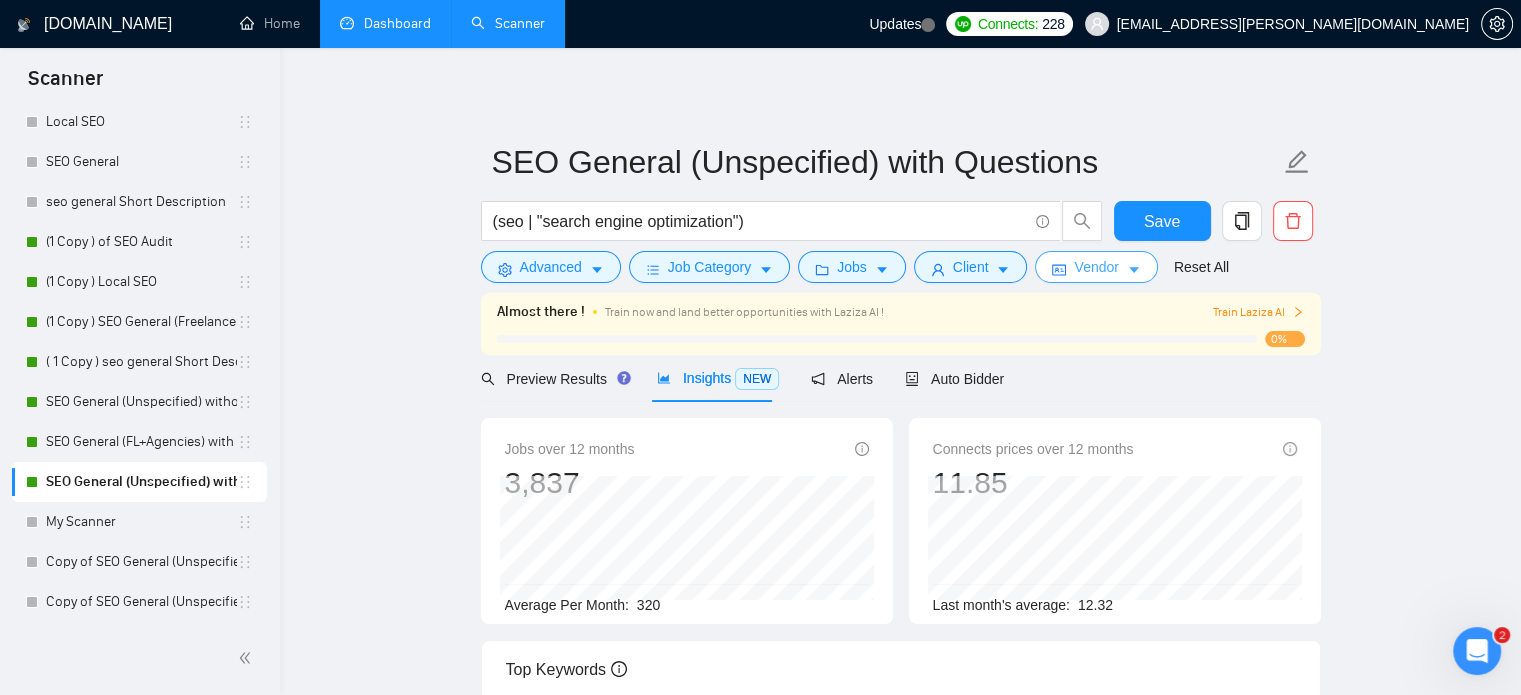 click on "Vendor" at bounding box center [1096, 267] 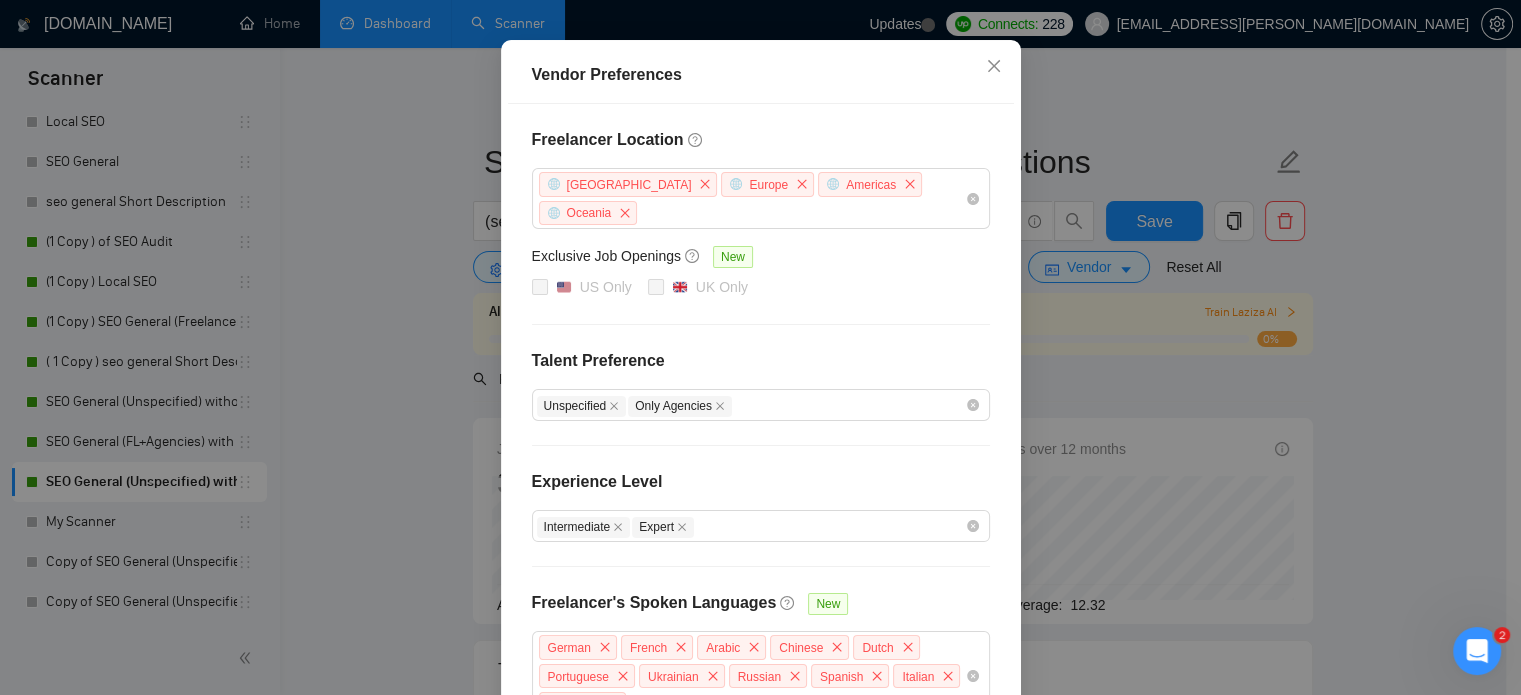scroll, scrollTop: 182, scrollLeft: 0, axis: vertical 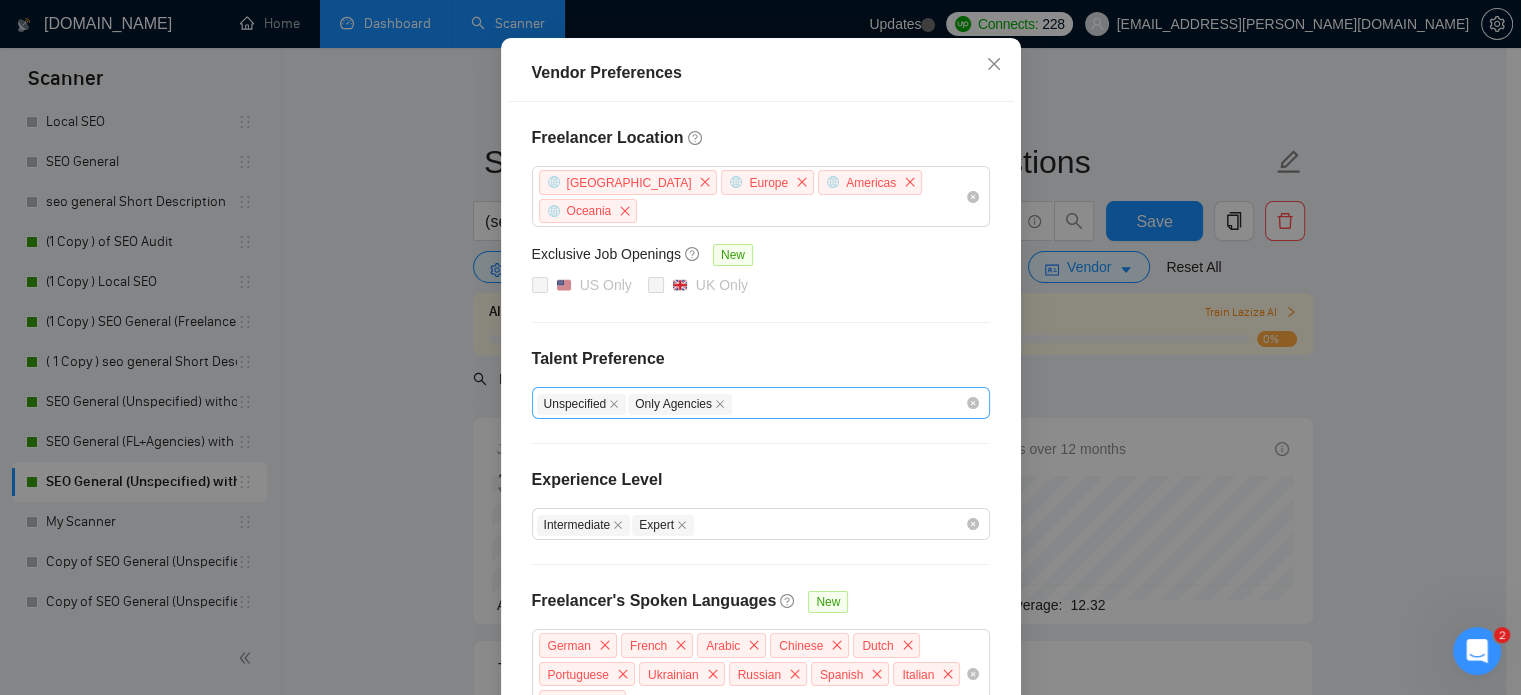 click 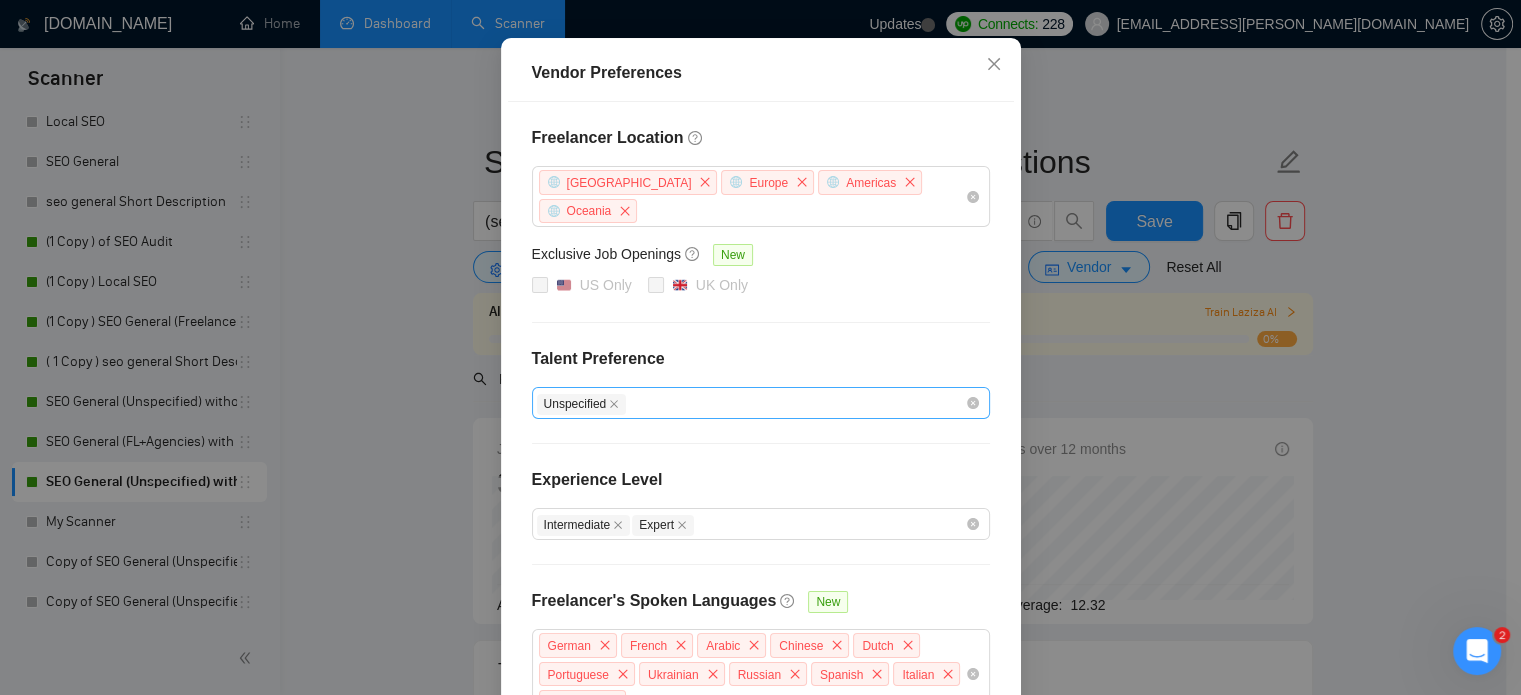 scroll, scrollTop: 283, scrollLeft: 0, axis: vertical 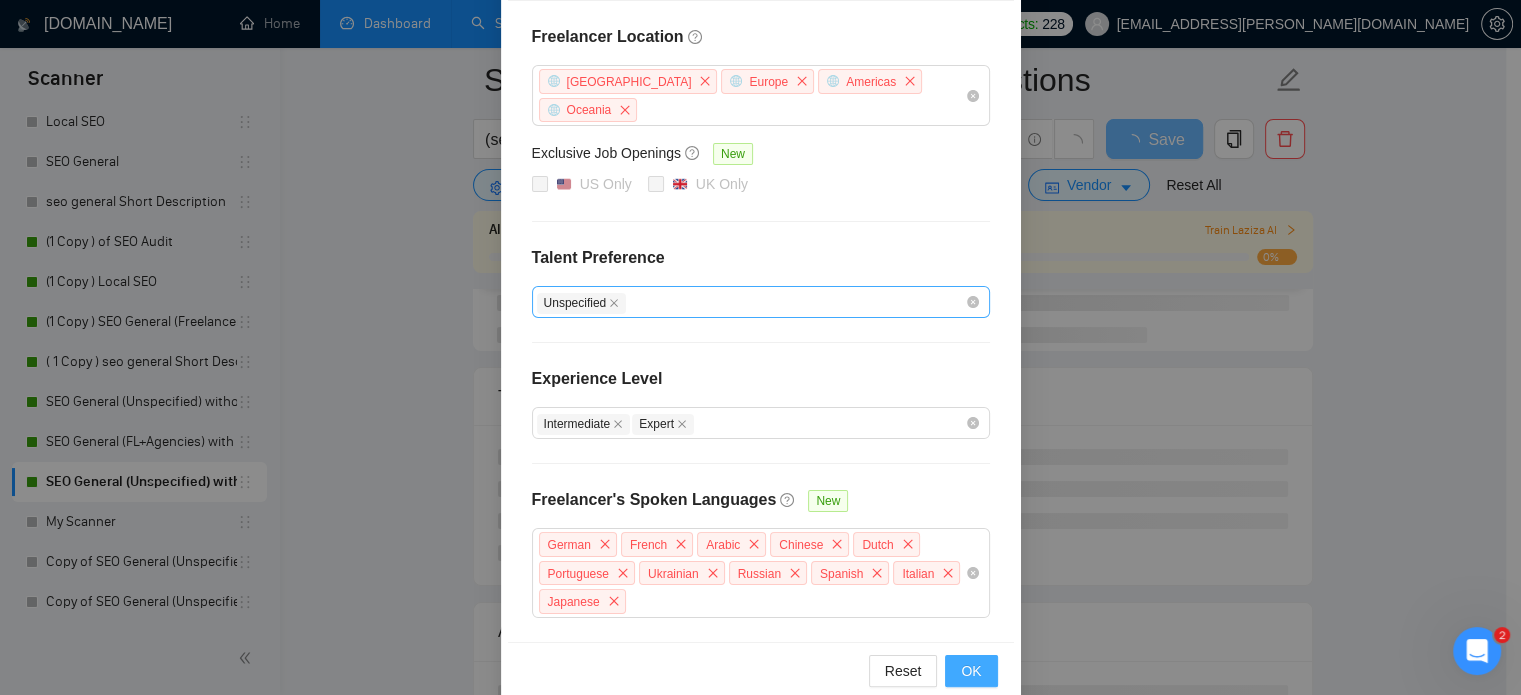 click on "OK" at bounding box center [971, 671] 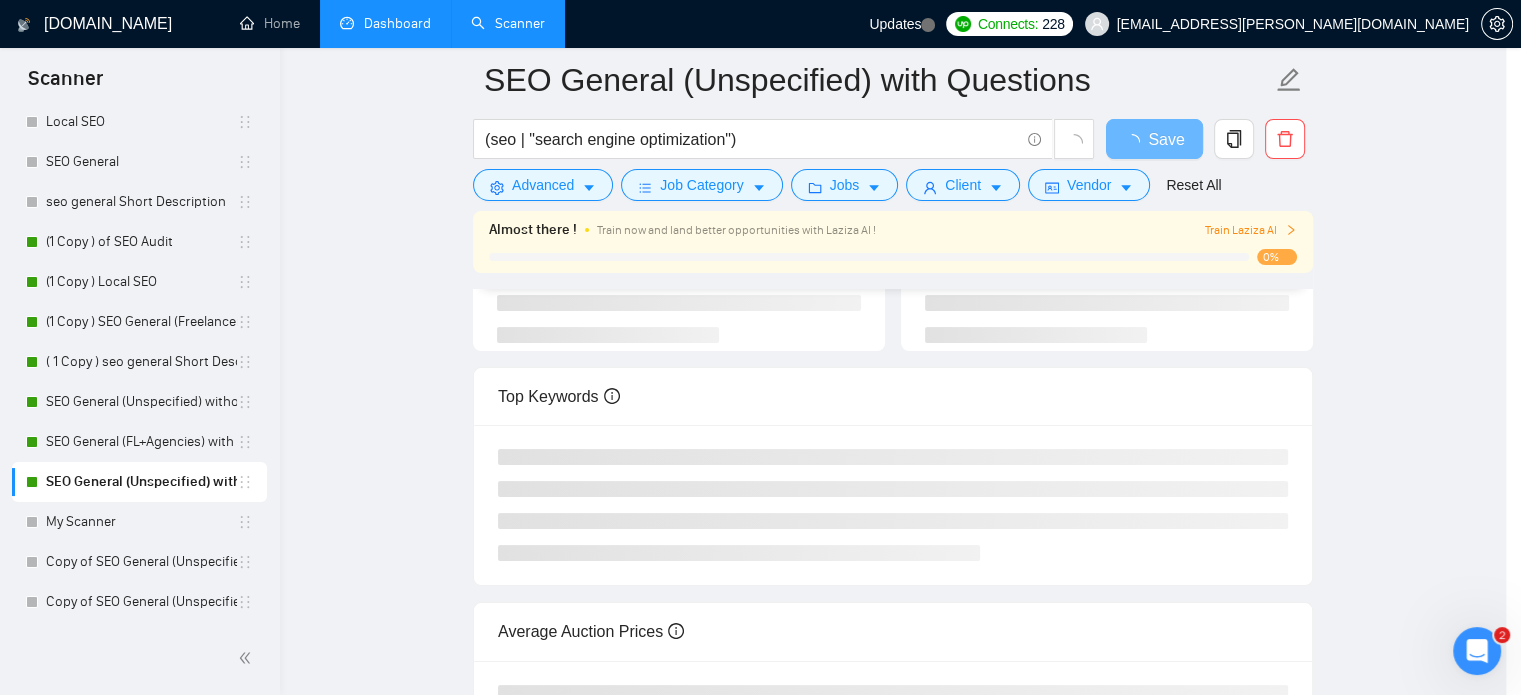 scroll, scrollTop: 183, scrollLeft: 0, axis: vertical 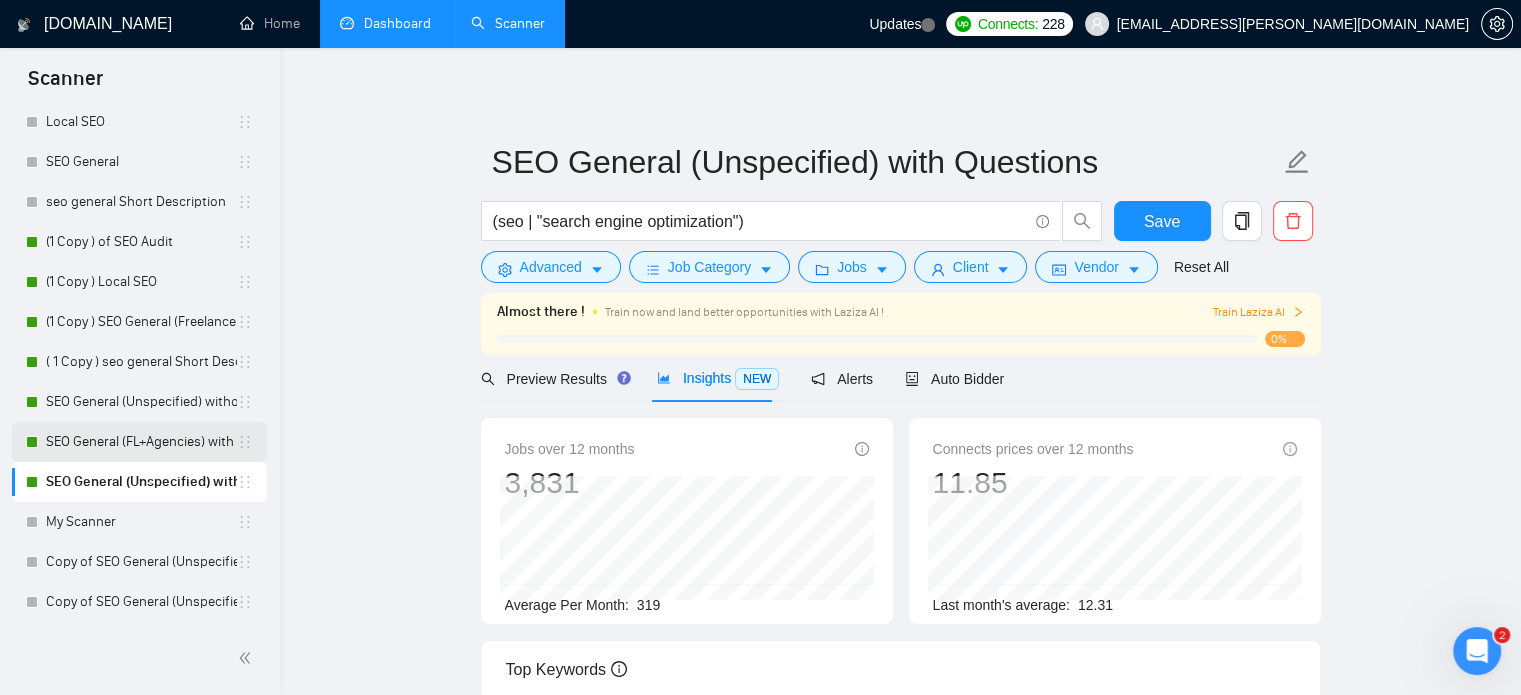 click on "SEO General (FL+Agencies) with Questions" at bounding box center (141, 442) 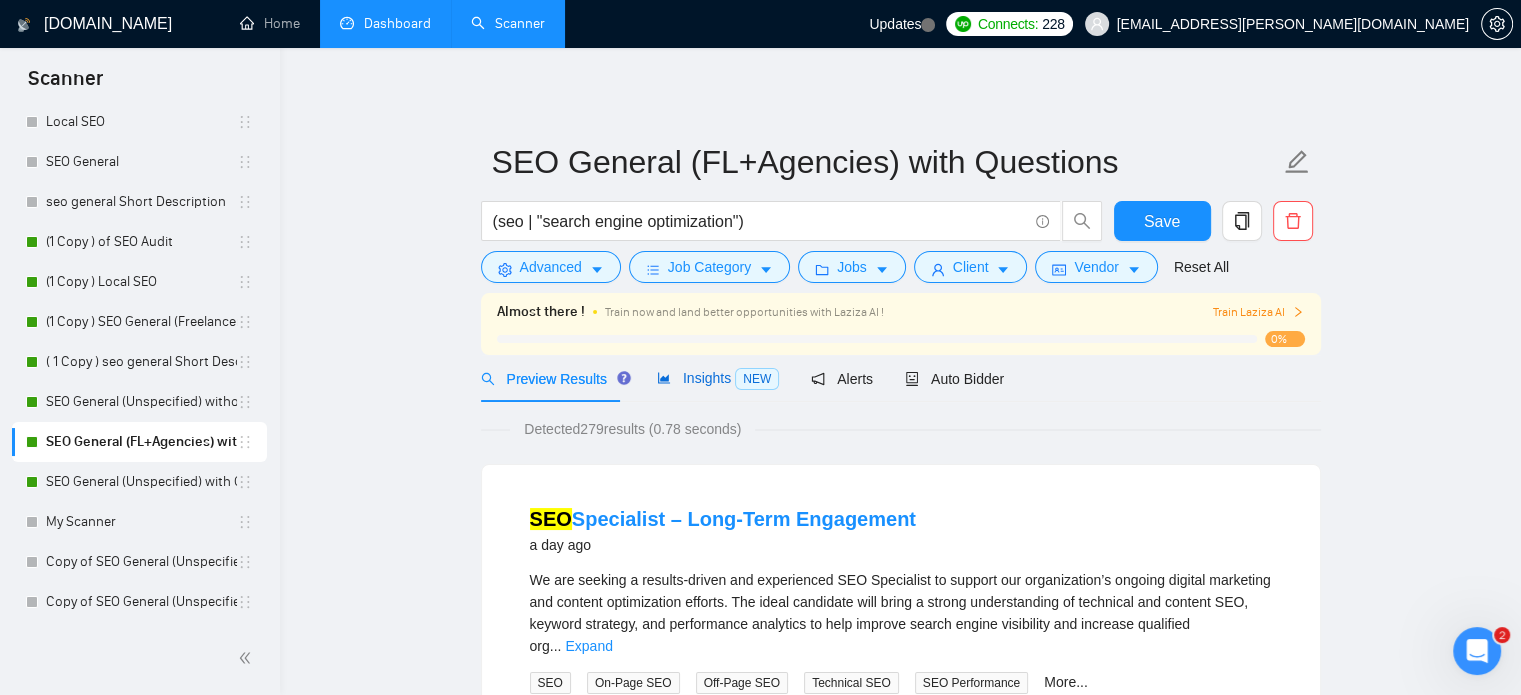 click on "Insights NEW" at bounding box center (718, 378) 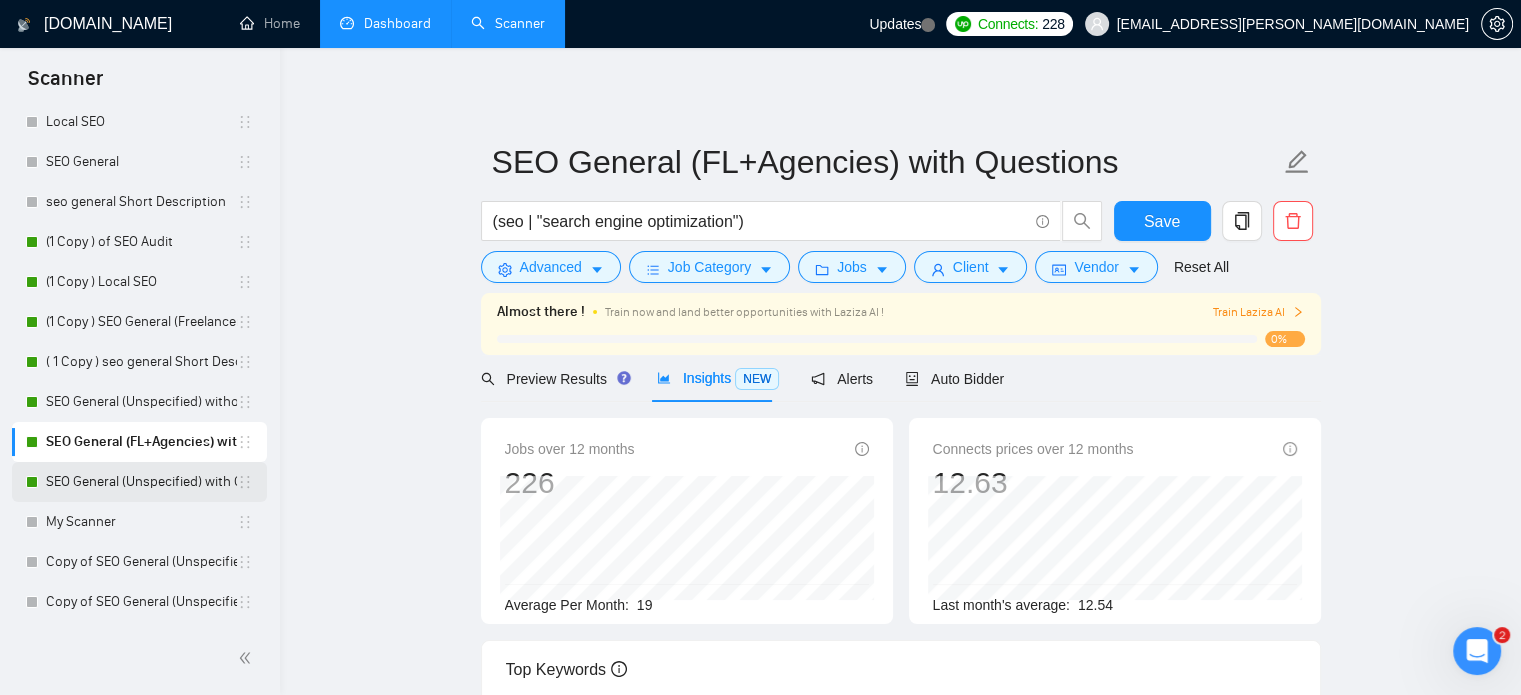 click on "SEO General (Unspecified) with Questions" at bounding box center [141, 482] 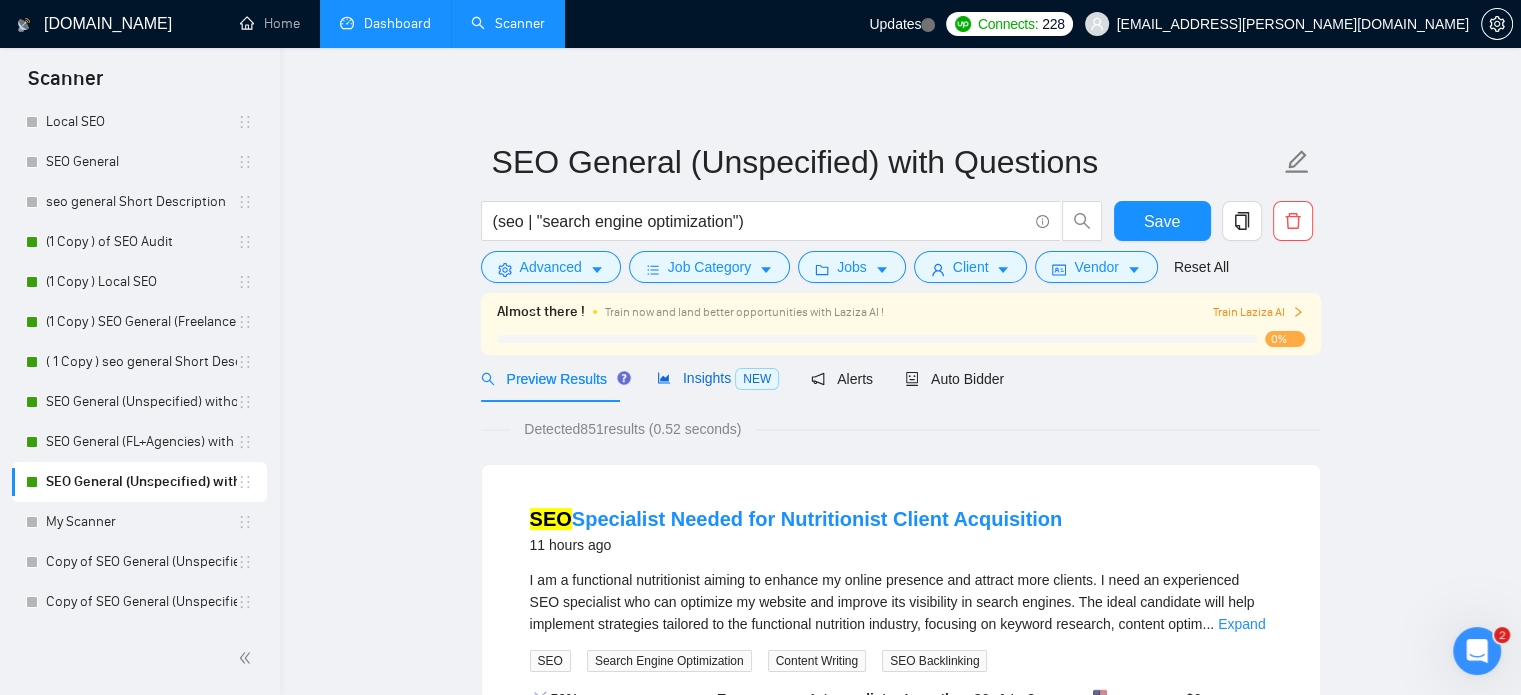 click on "Insights NEW" at bounding box center (718, 378) 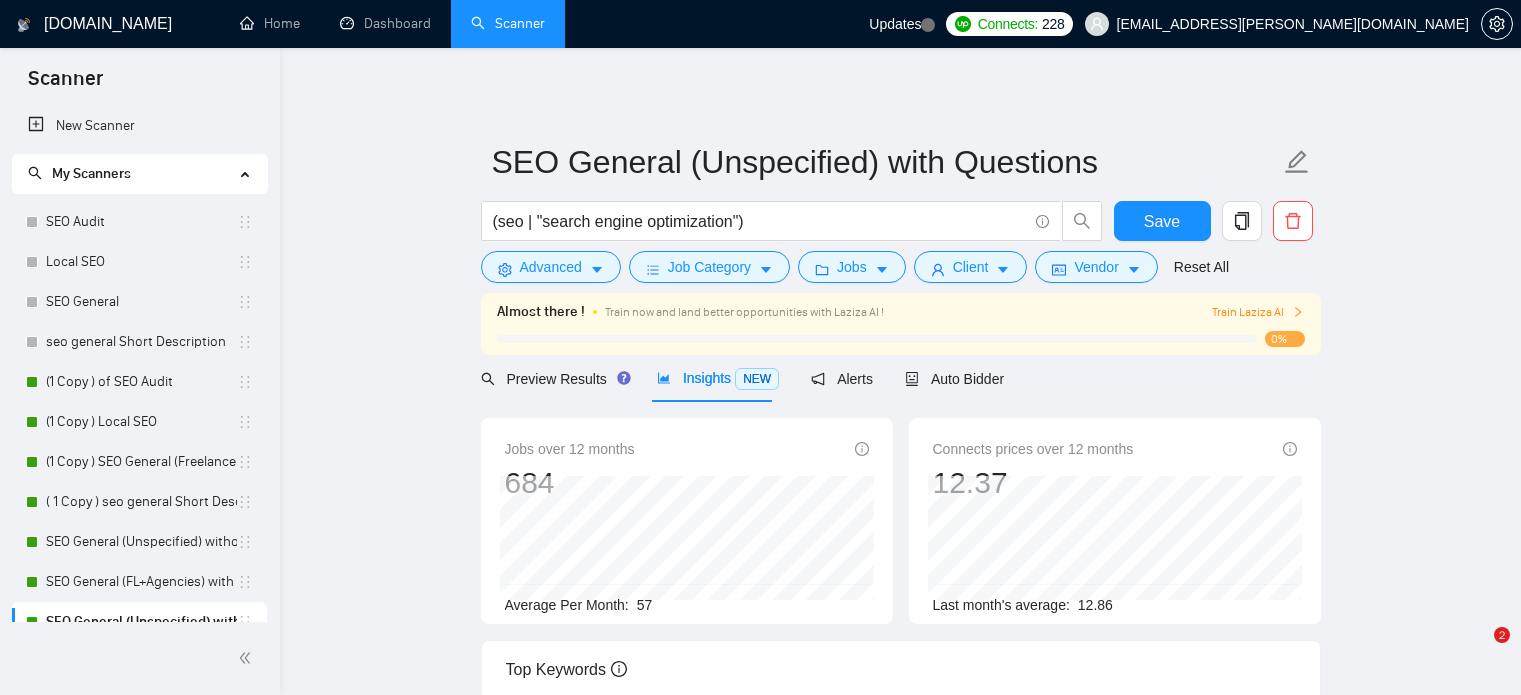 click on "SEO General (Unspecified) without Questions" at bounding box center [141, 542] 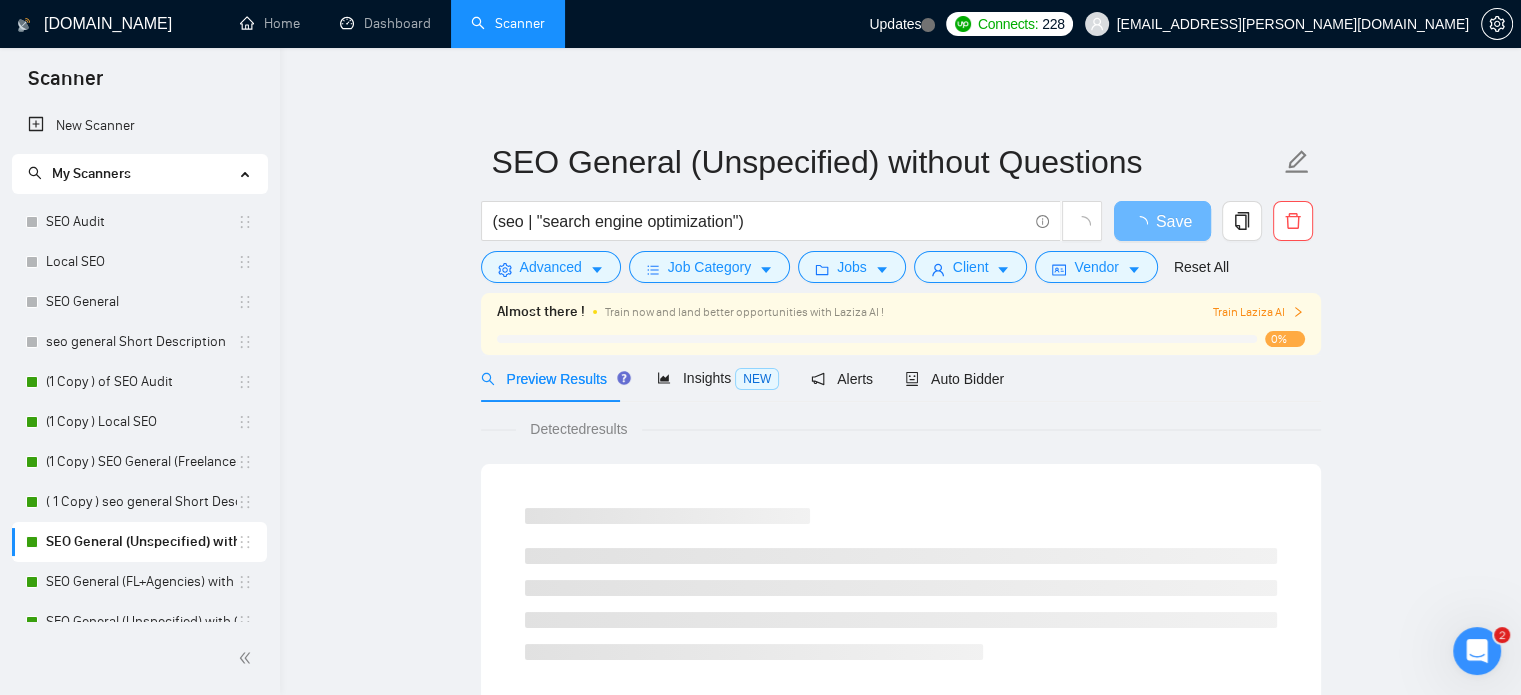 scroll, scrollTop: 140, scrollLeft: 0, axis: vertical 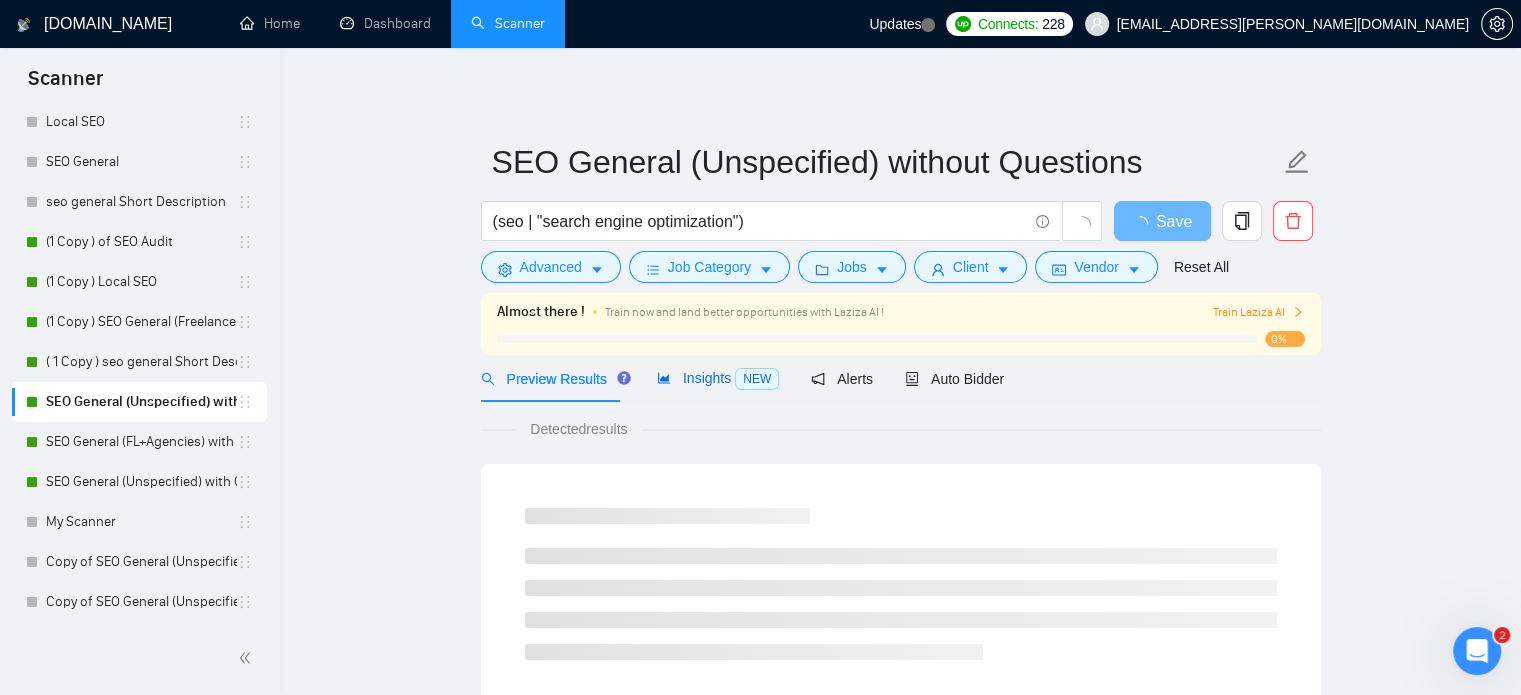 click on "Insights NEW" at bounding box center (718, 378) 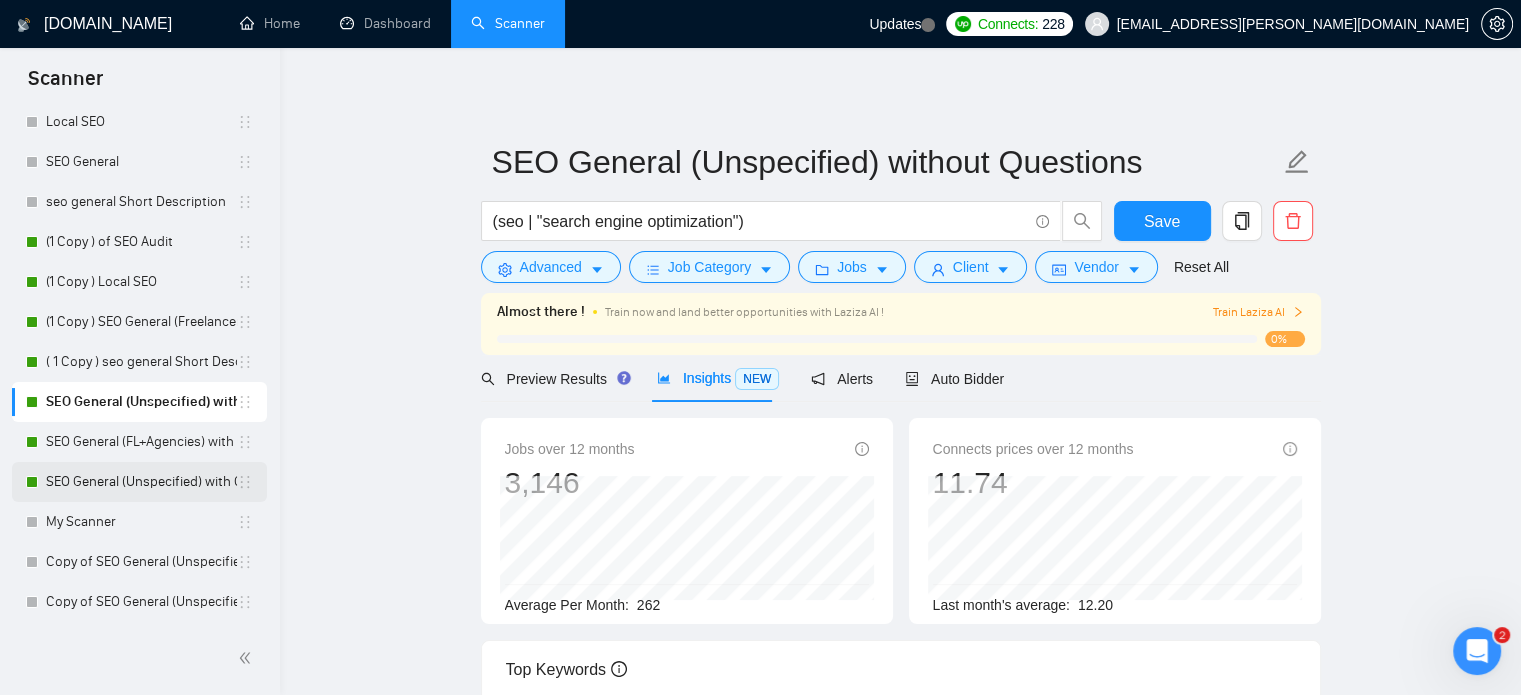 click on "SEO General (Unspecified) with Questions" at bounding box center [141, 482] 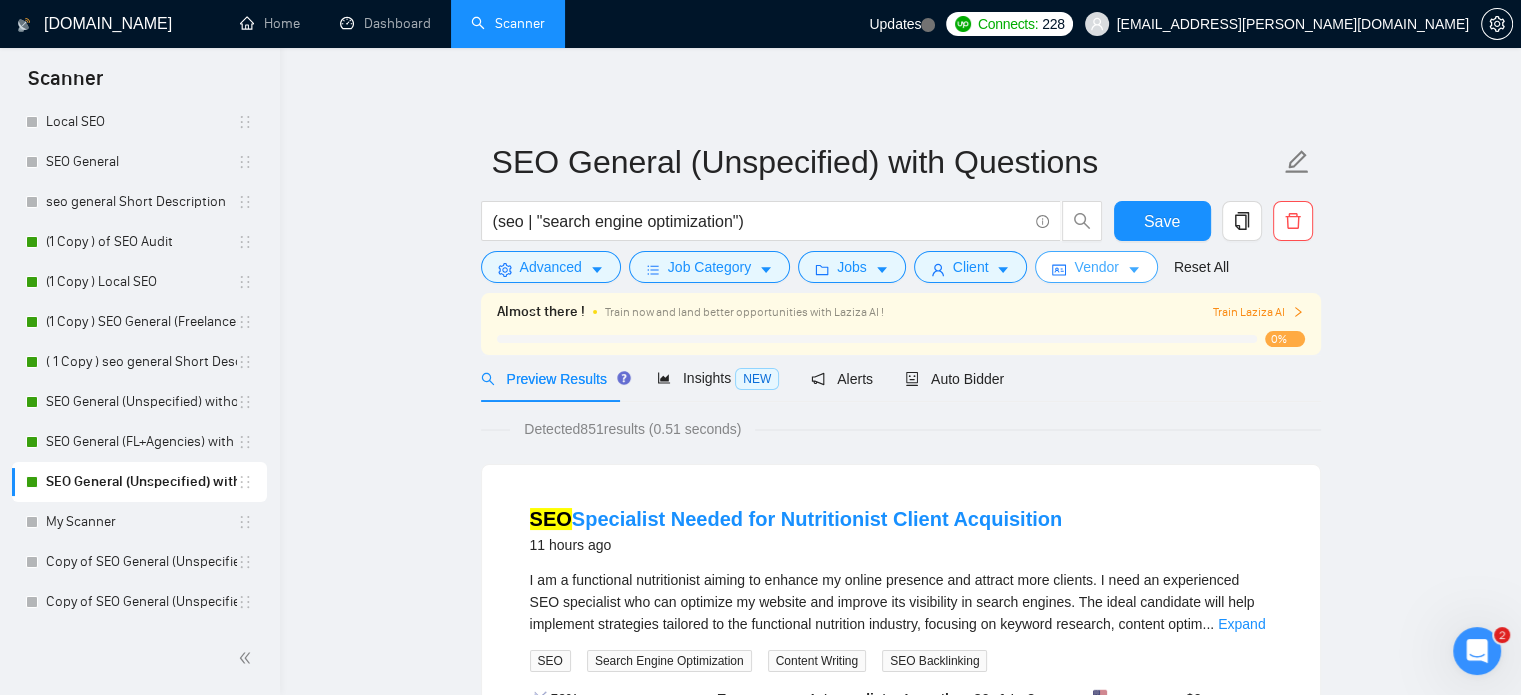 click on "Vendor" at bounding box center (1096, 267) 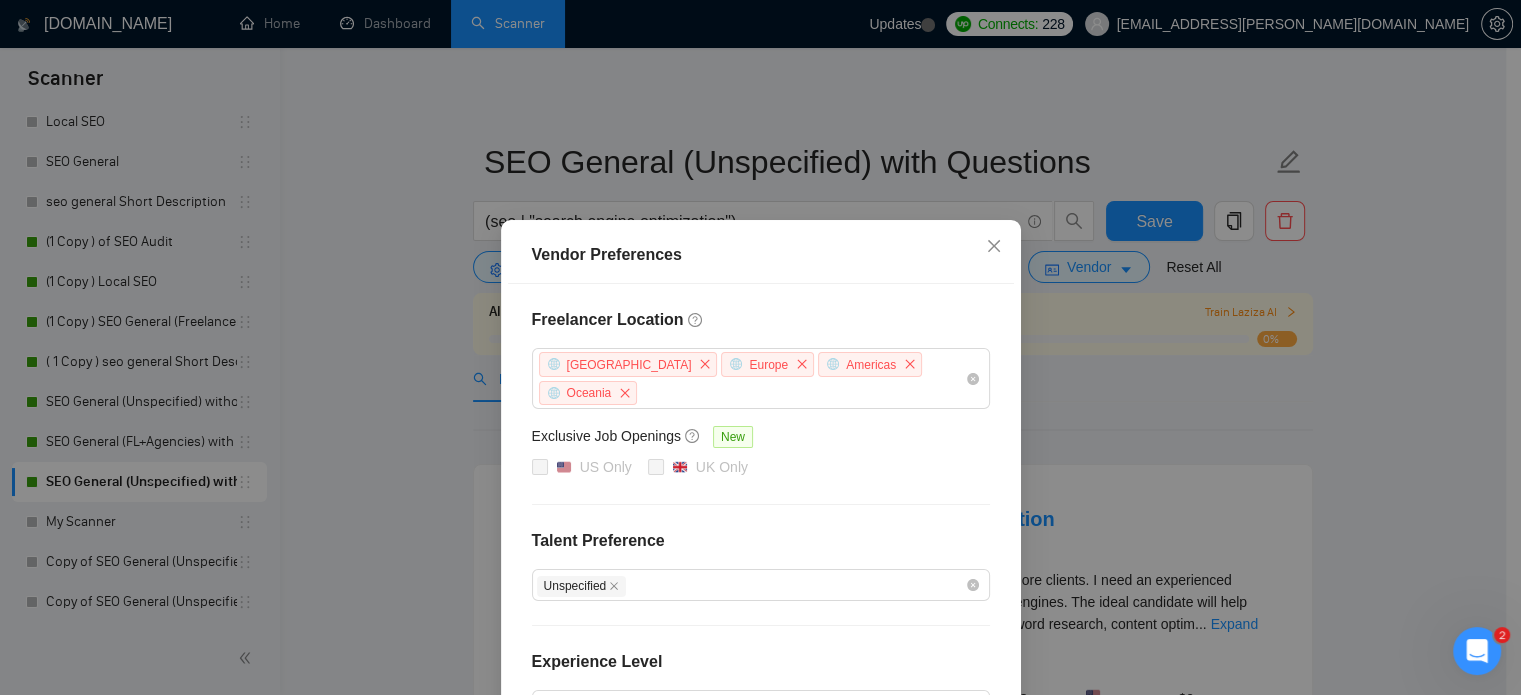 click on "Vendor Preferences Freelancer Location   [GEOGRAPHIC_DATA] [GEOGRAPHIC_DATA] [GEOGRAPHIC_DATA] [GEOGRAPHIC_DATA]   Exclusive Job Openings [GEOGRAPHIC_DATA] Only UK Only Talent Preference Unspecified   Experience Level Intermediate Expert   Freelancer's Spoken Languages New German French Arabic Chinese Dutch Portuguese Ukrainian Russian Spanish Italian Japanese   Reset OK" at bounding box center (760, 347) 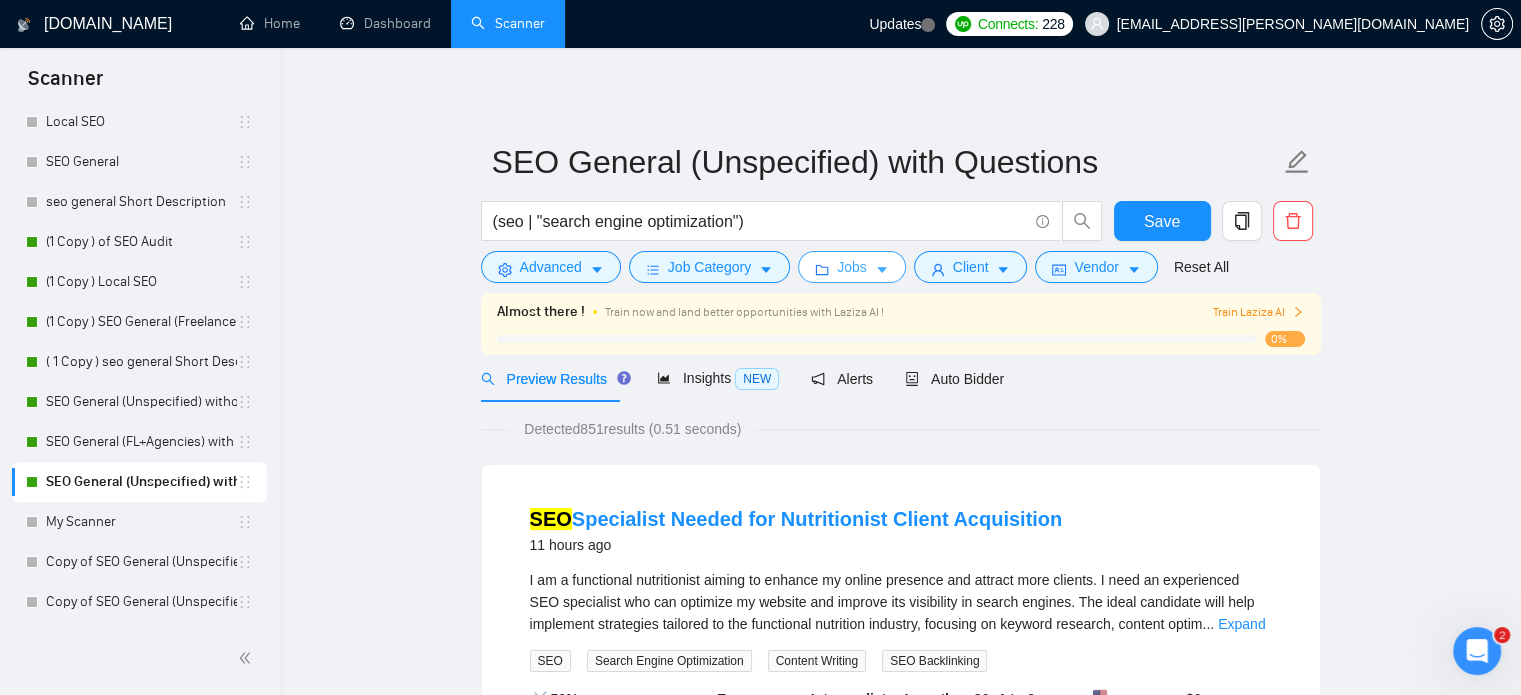 click at bounding box center [882, 269] 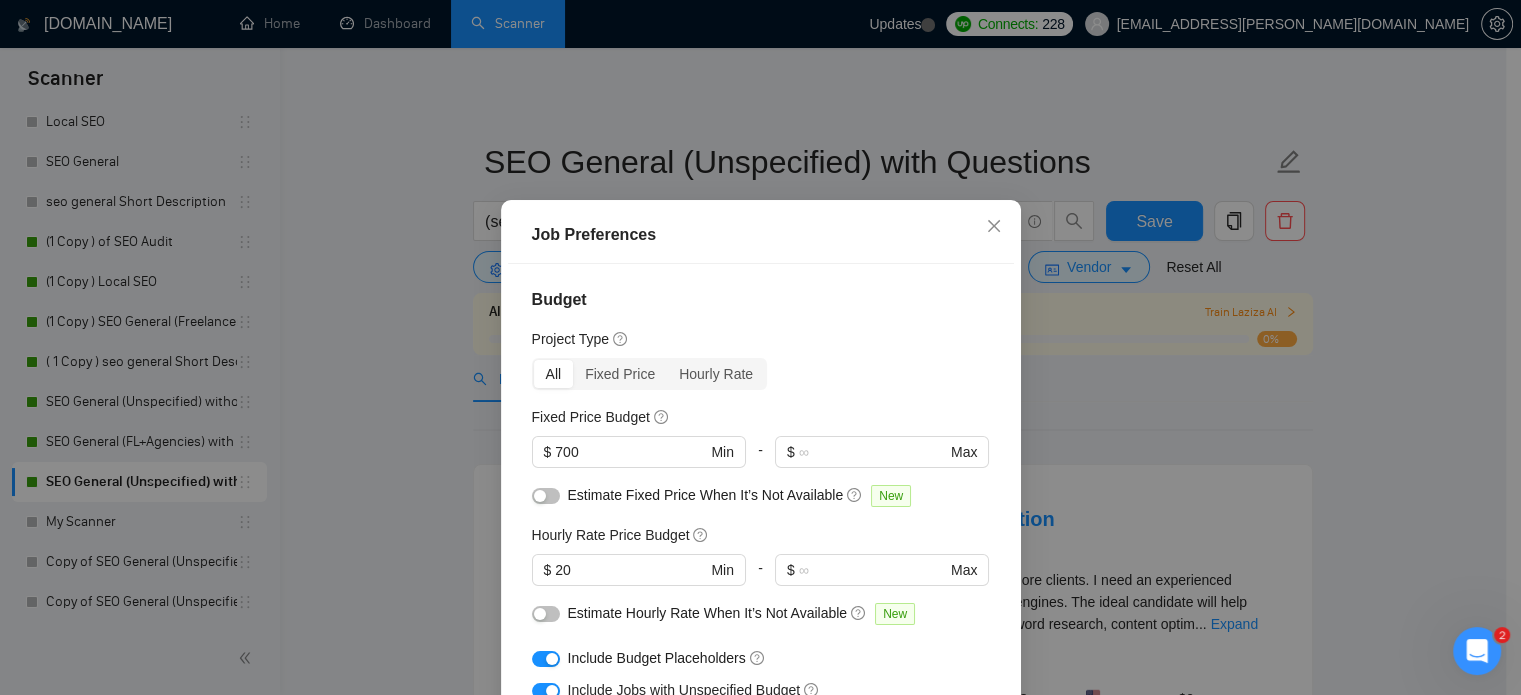 scroll, scrollTop: 659, scrollLeft: 0, axis: vertical 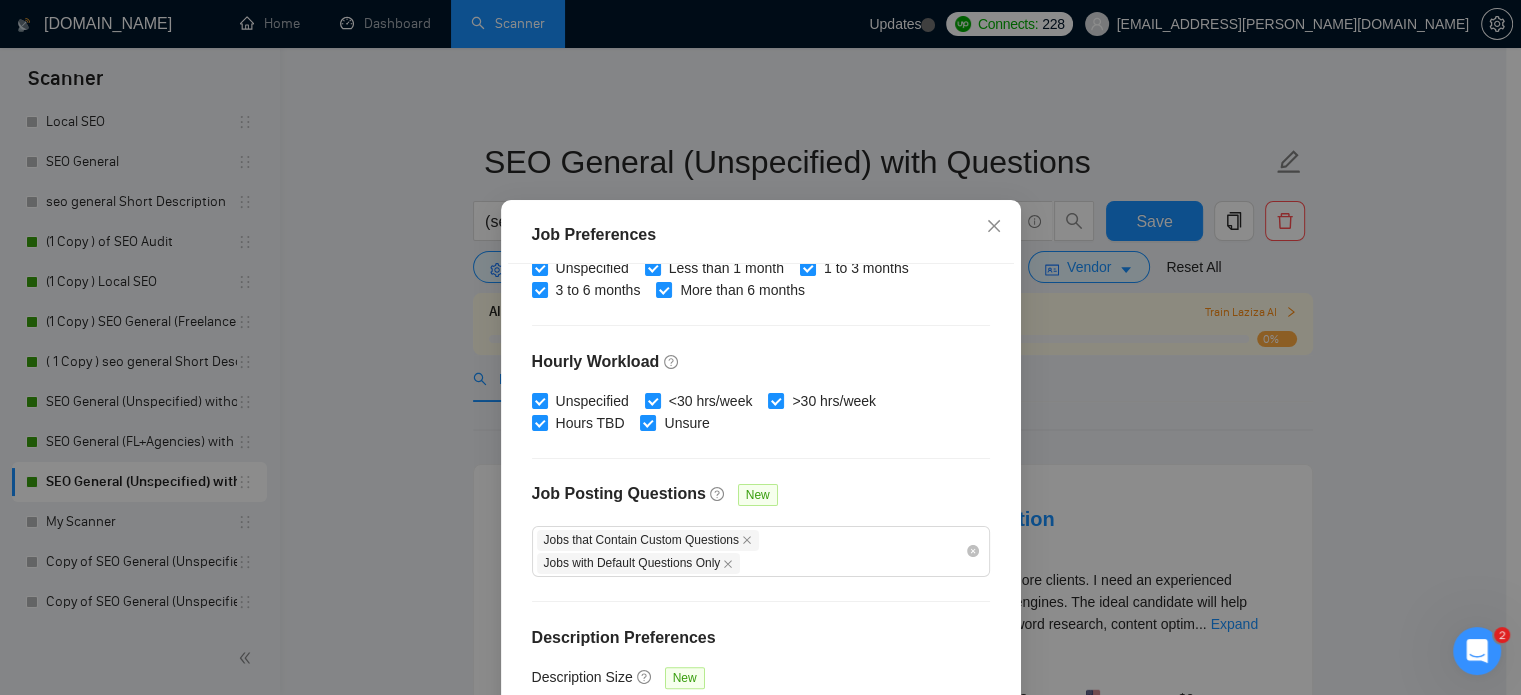 click on "Job Preferences Budget Project Type All Fixed Price Hourly Rate   Fixed Price Budget $ 700 Min - $ Max Estimate Fixed Price When It’s Not Available New   Hourly Rate Price Budget $ 20 Min - $ Max Estimate Hourly Rate When It’s Not Available New Include Budget Placeholders Include Jobs with Unspecified Budget   Connects Price New Min - 30 Max Project Duration   Unspecified Less than 1 month 1 to 3 months 3 to 6 months More than 6 months Hourly Workload   Unspecified <30 hrs/week >30 hrs/week Hours TBD Unsure Job Posting Questions New Jobs that Contain Custom Questions Jobs with Default Questions Only   Description Preferences Description Size New Above average Below average Average   Reset OK" at bounding box center (760, 347) 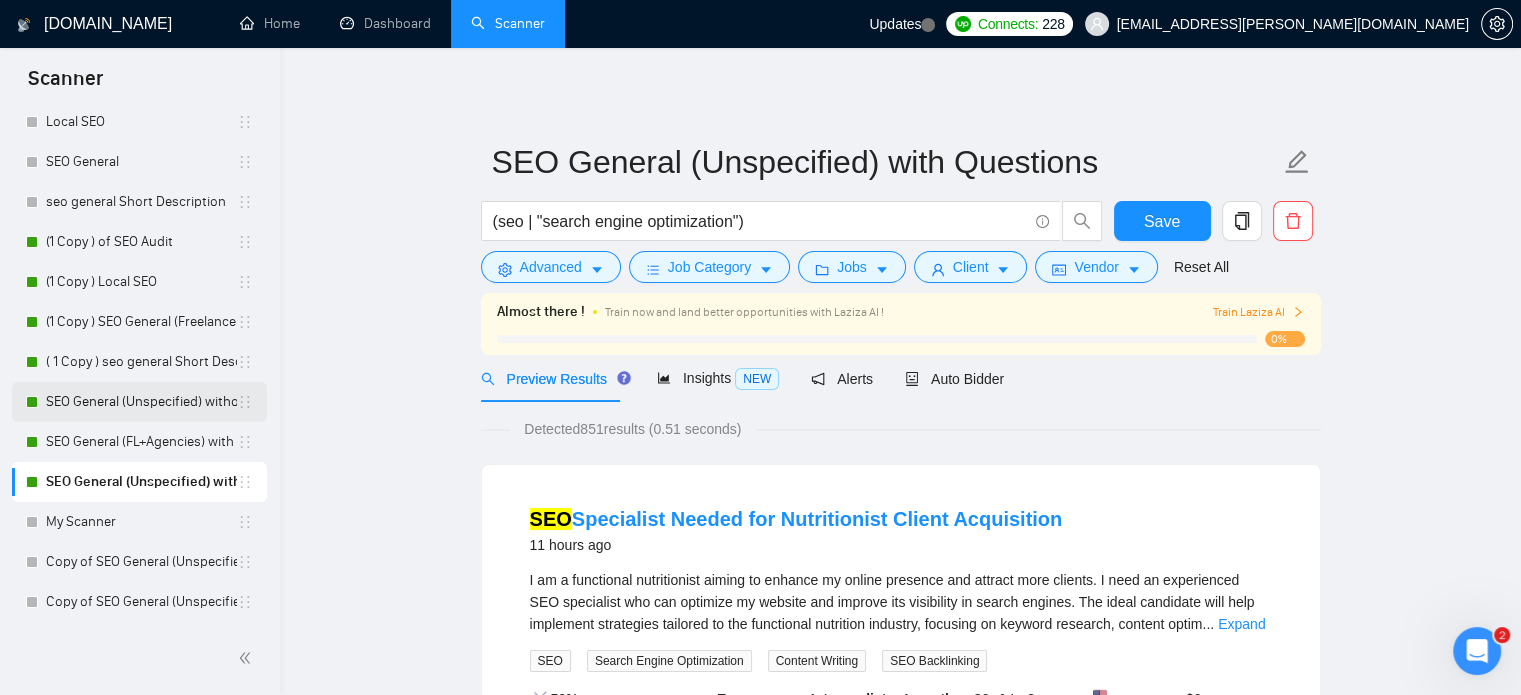 click on "SEO General (Unspecified) without Questions" at bounding box center [141, 402] 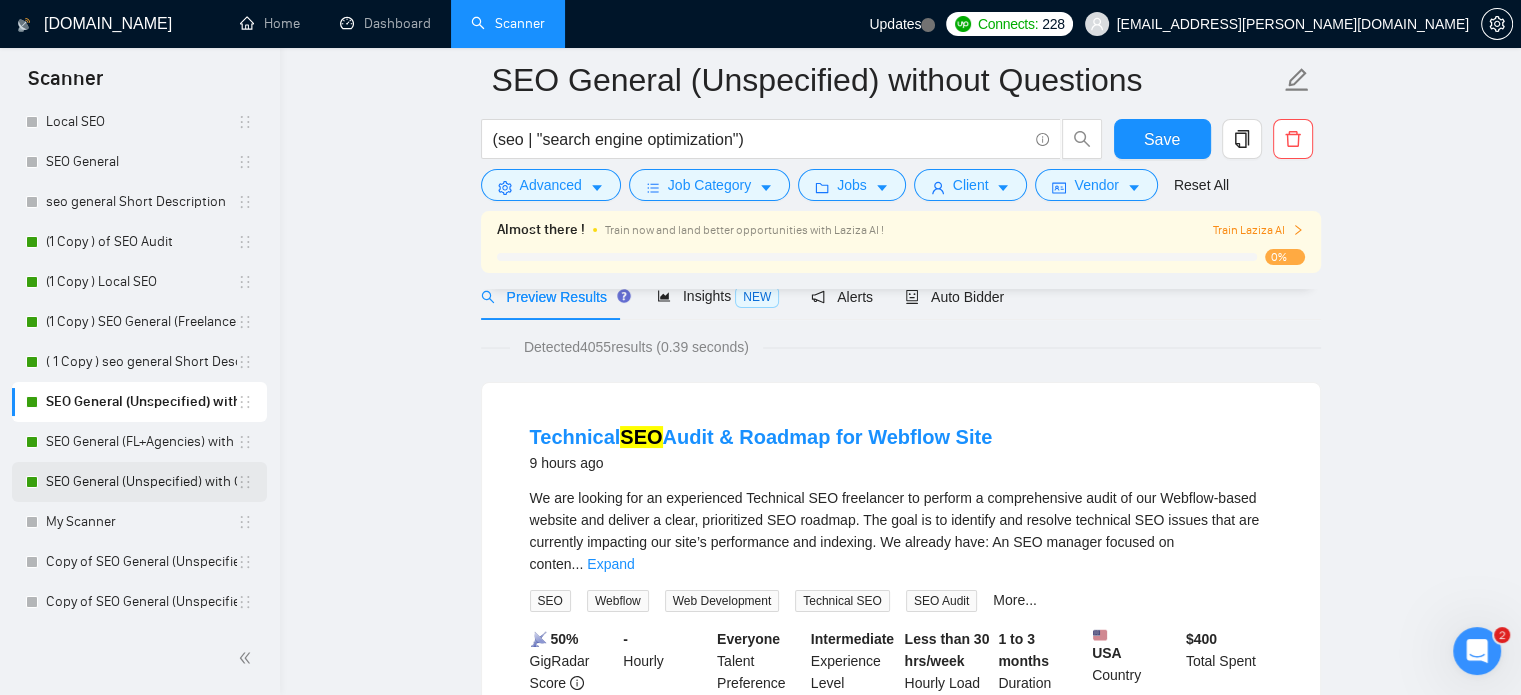 scroll, scrollTop: 99, scrollLeft: 0, axis: vertical 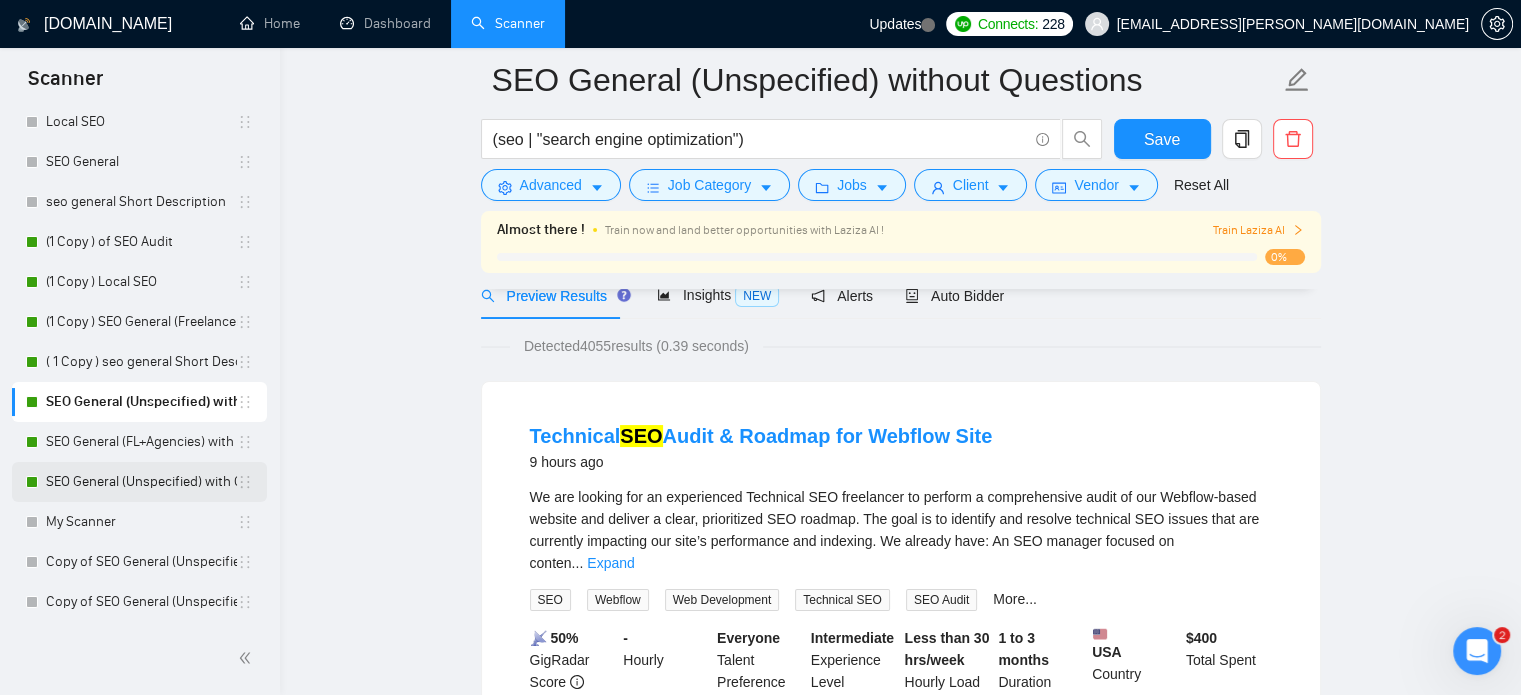 click on "SEO General (Unspecified) with Questions" at bounding box center [141, 482] 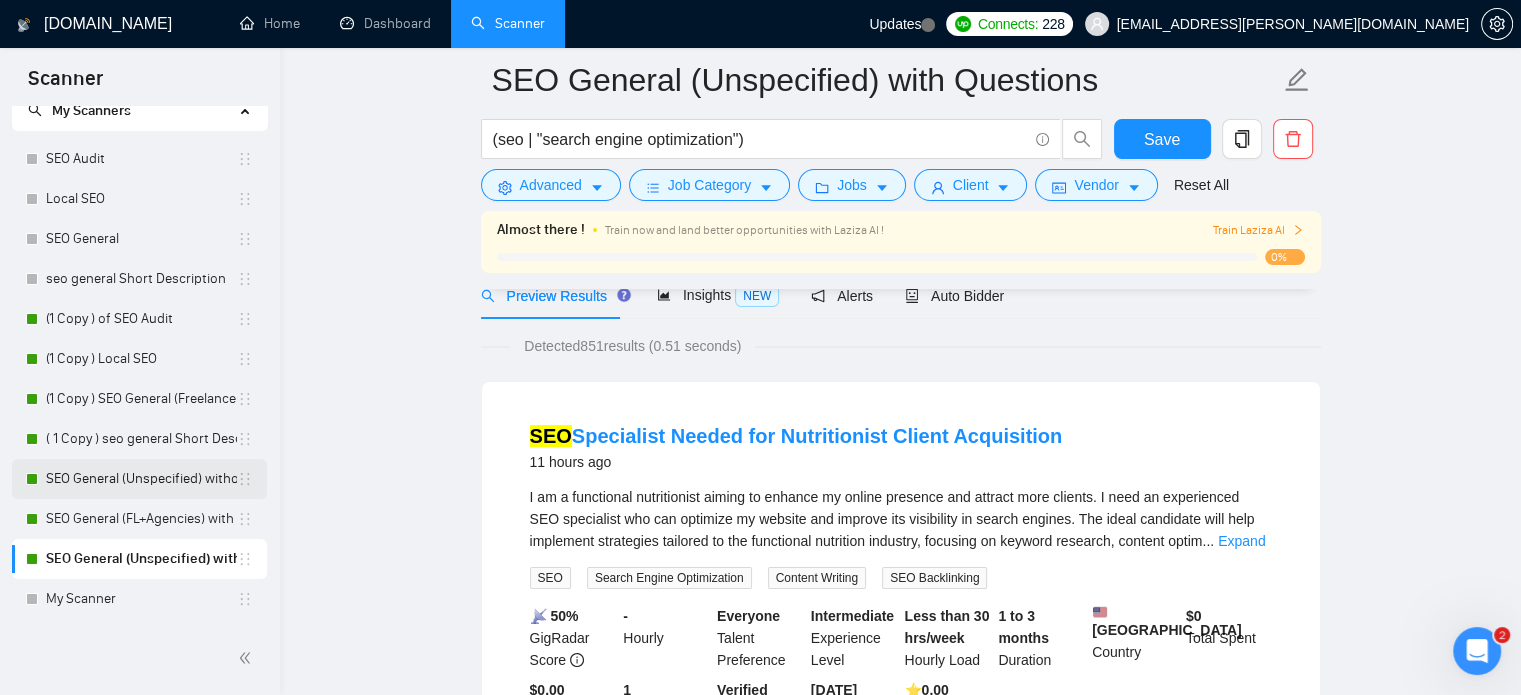 scroll, scrollTop: 62, scrollLeft: 0, axis: vertical 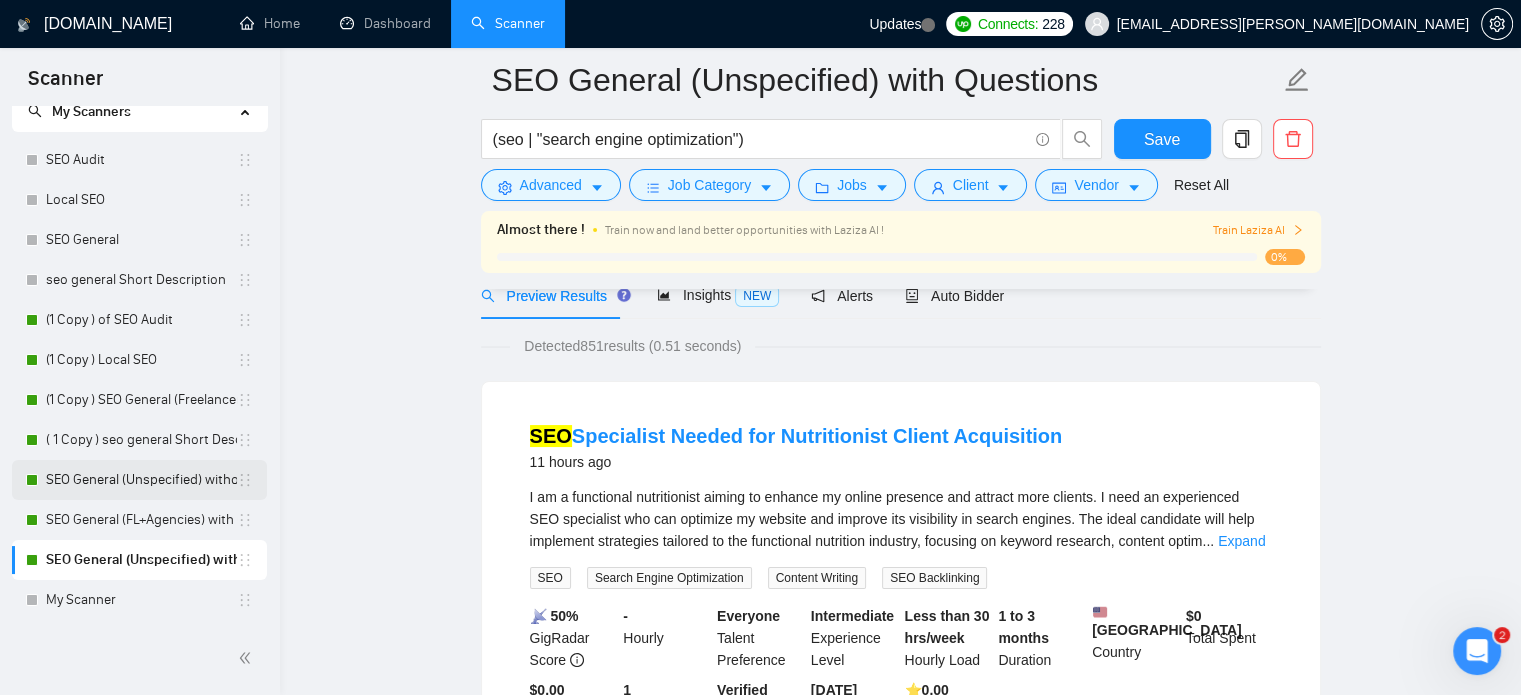 click on "SEO General (Unspecified) without Questions" at bounding box center [141, 480] 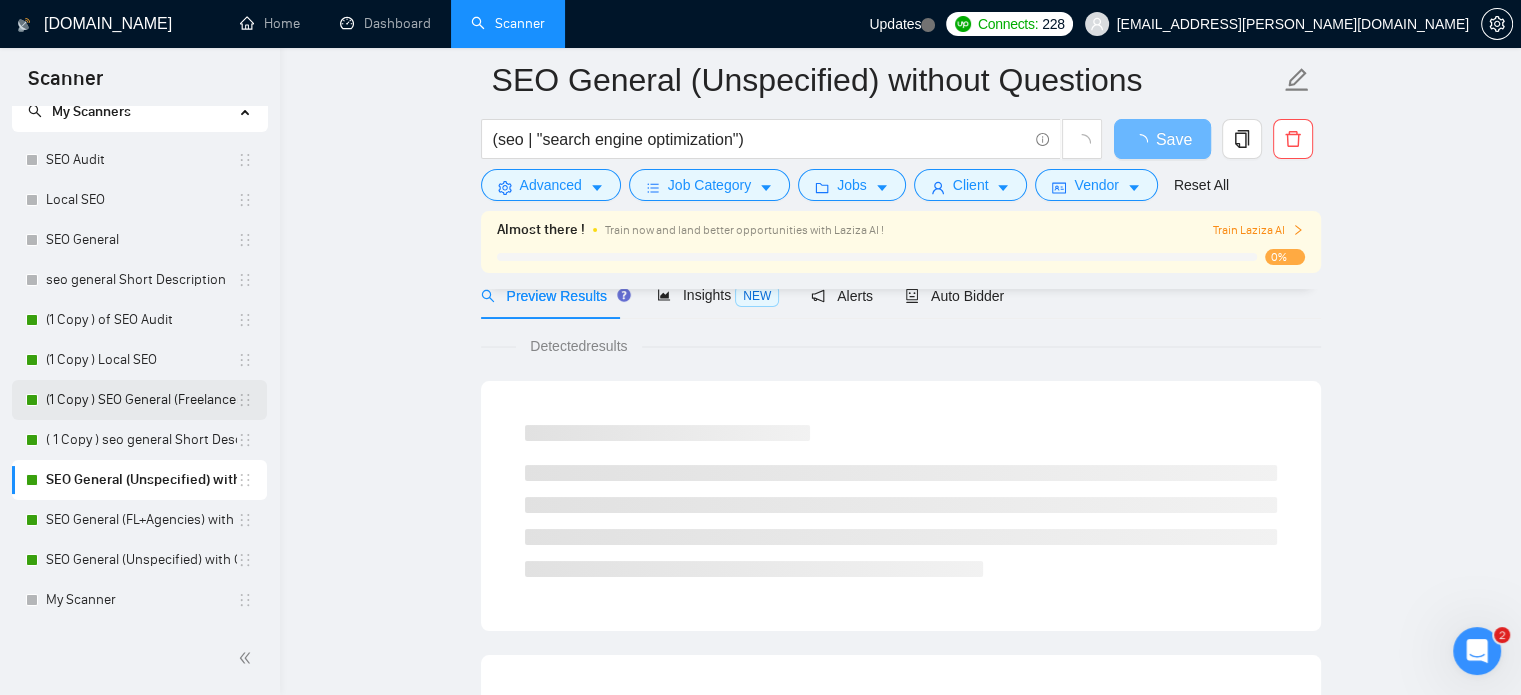 scroll, scrollTop: 0, scrollLeft: 0, axis: both 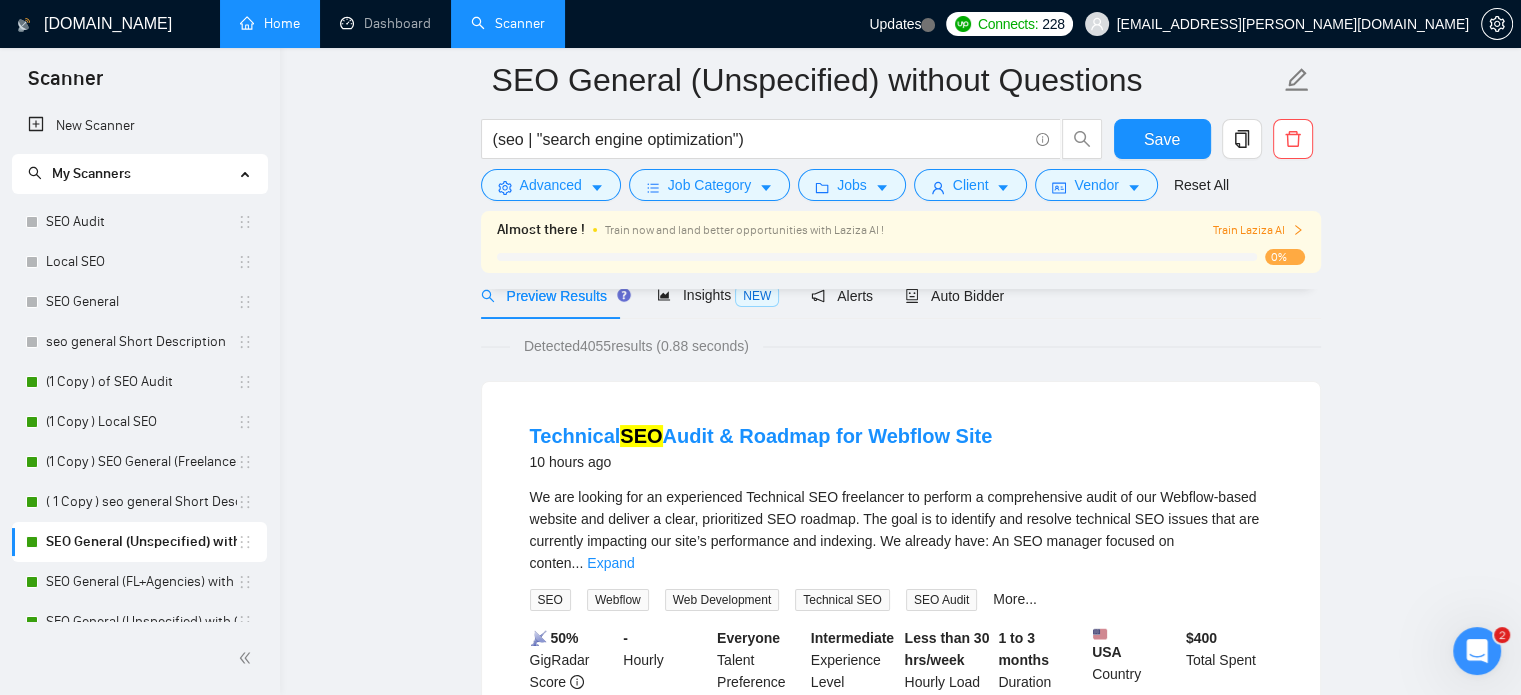 click on "Home" at bounding box center (270, 23) 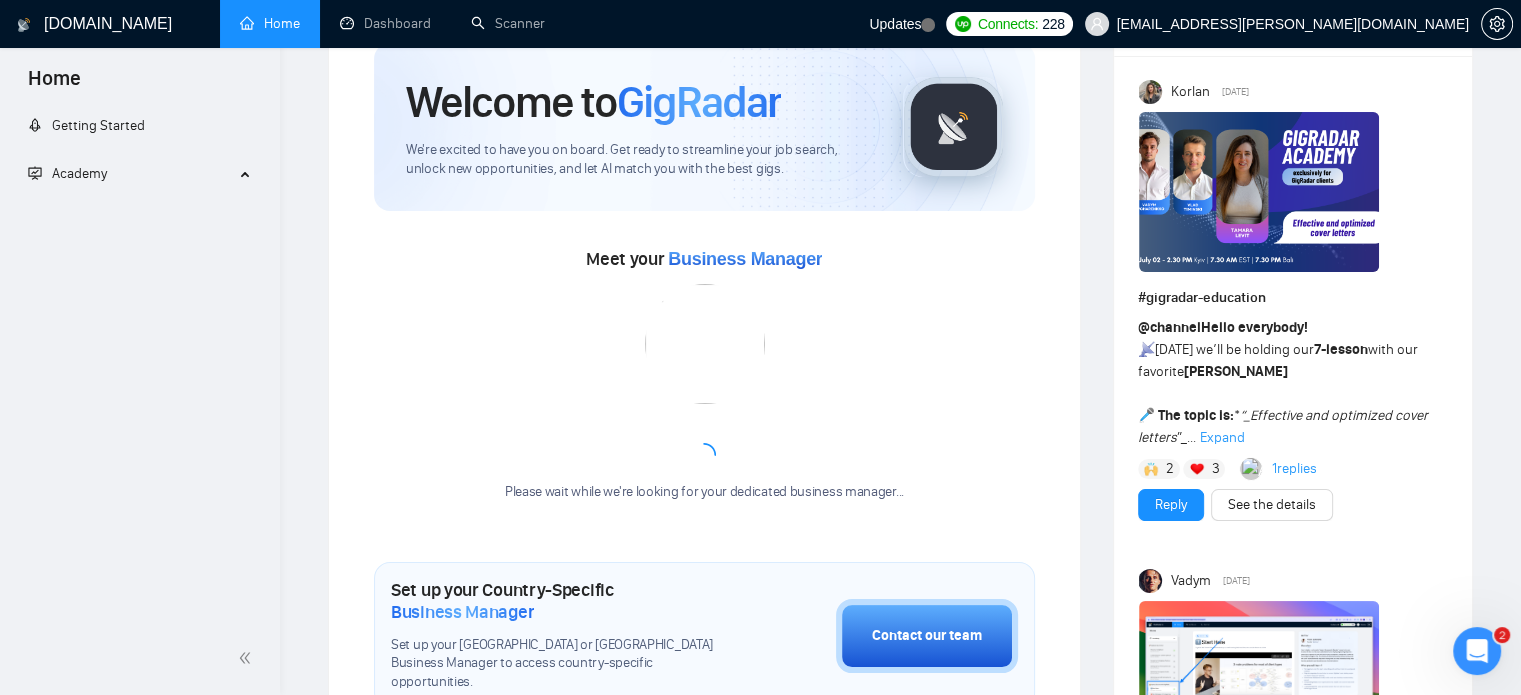 scroll, scrollTop: 0, scrollLeft: 0, axis: both 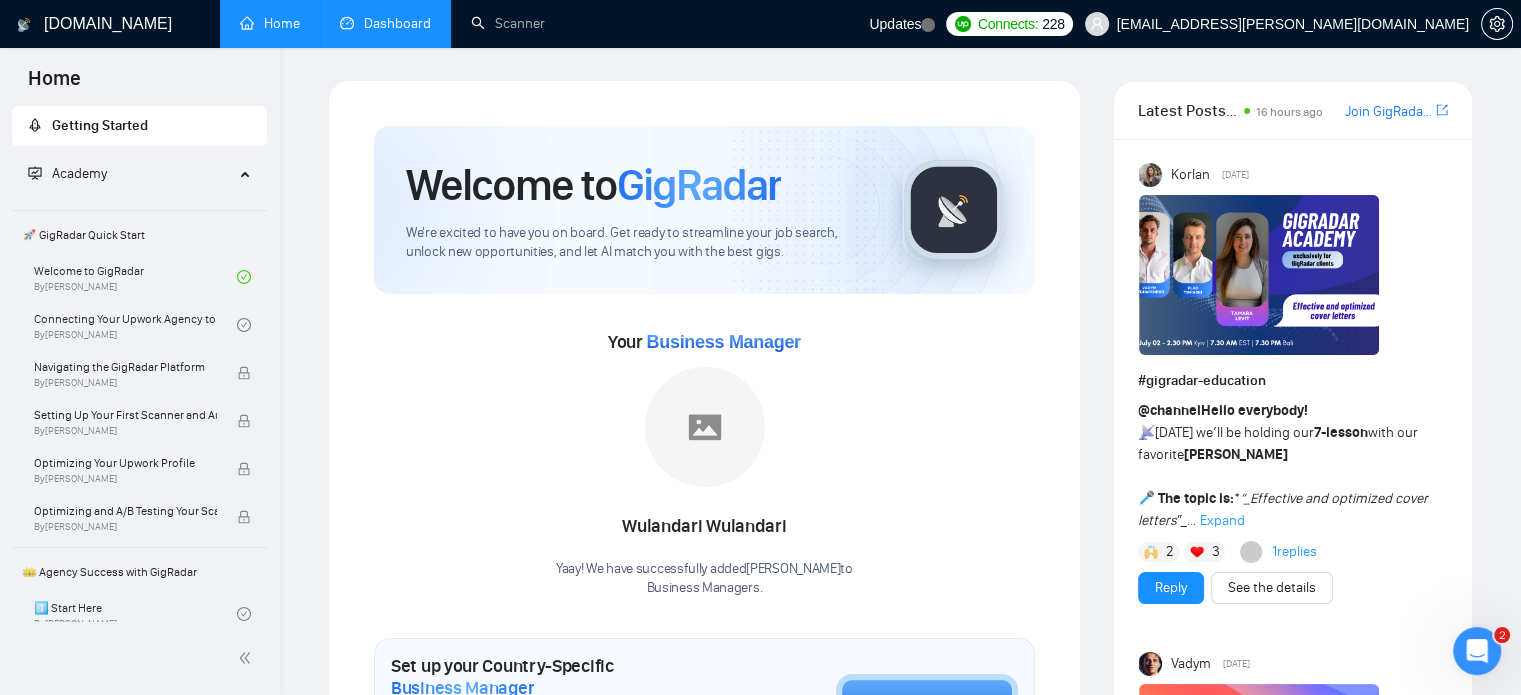 drag, startPoint x: 355, startPoint y: 3, endPoint x: 334, endPoint y: 24, distance: 29.698484 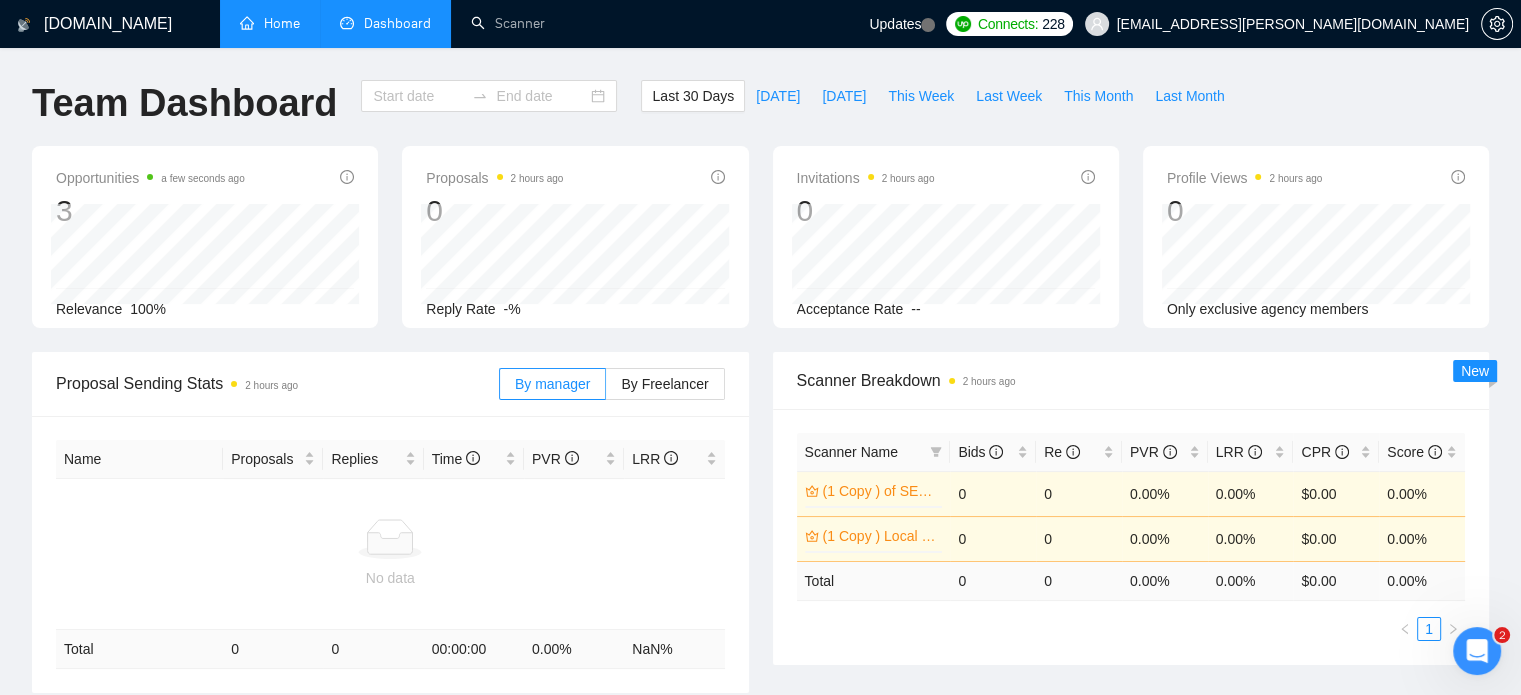 type on "[DATE]" 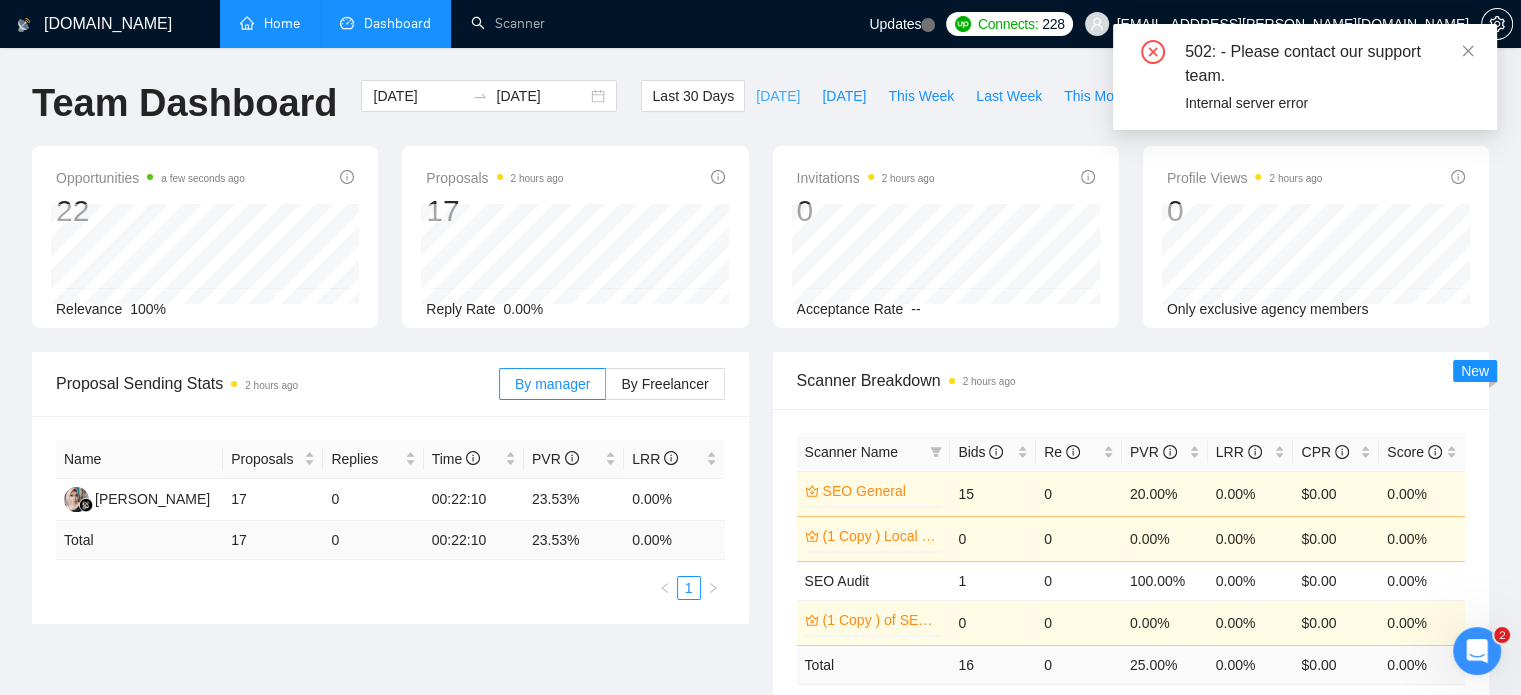 click on "[DATE]" at bounding box center [778, 96] 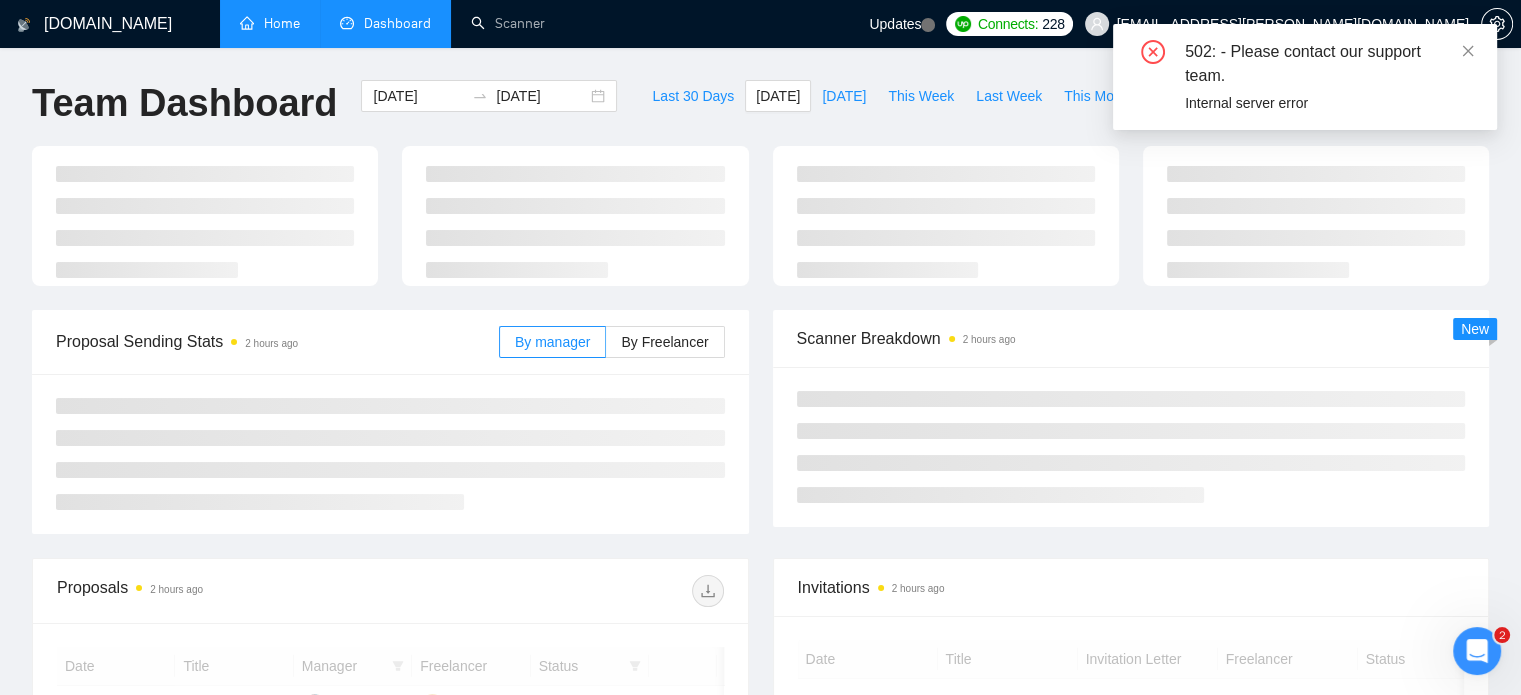 type on "[DATE]" 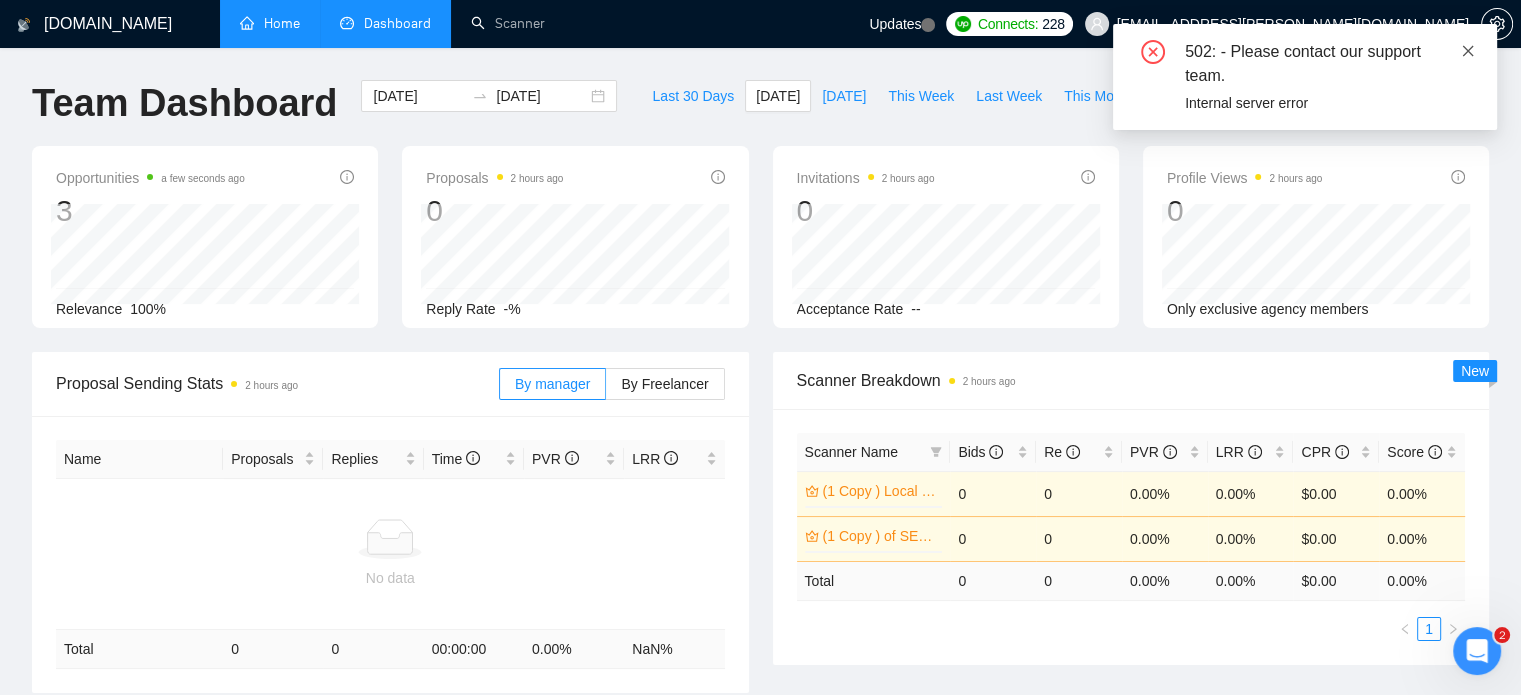 click 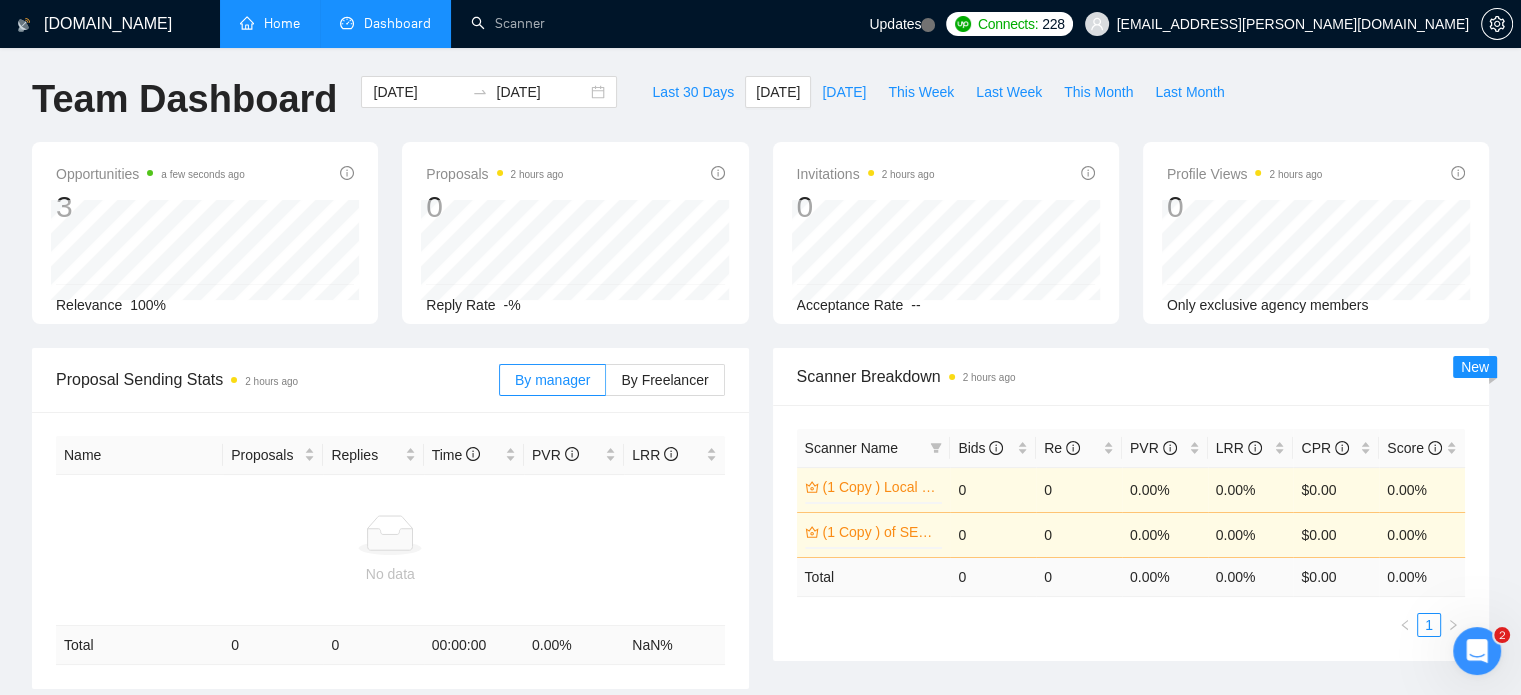 scroll, scrollTop: 0, scrollLeft: 0, axis: both 